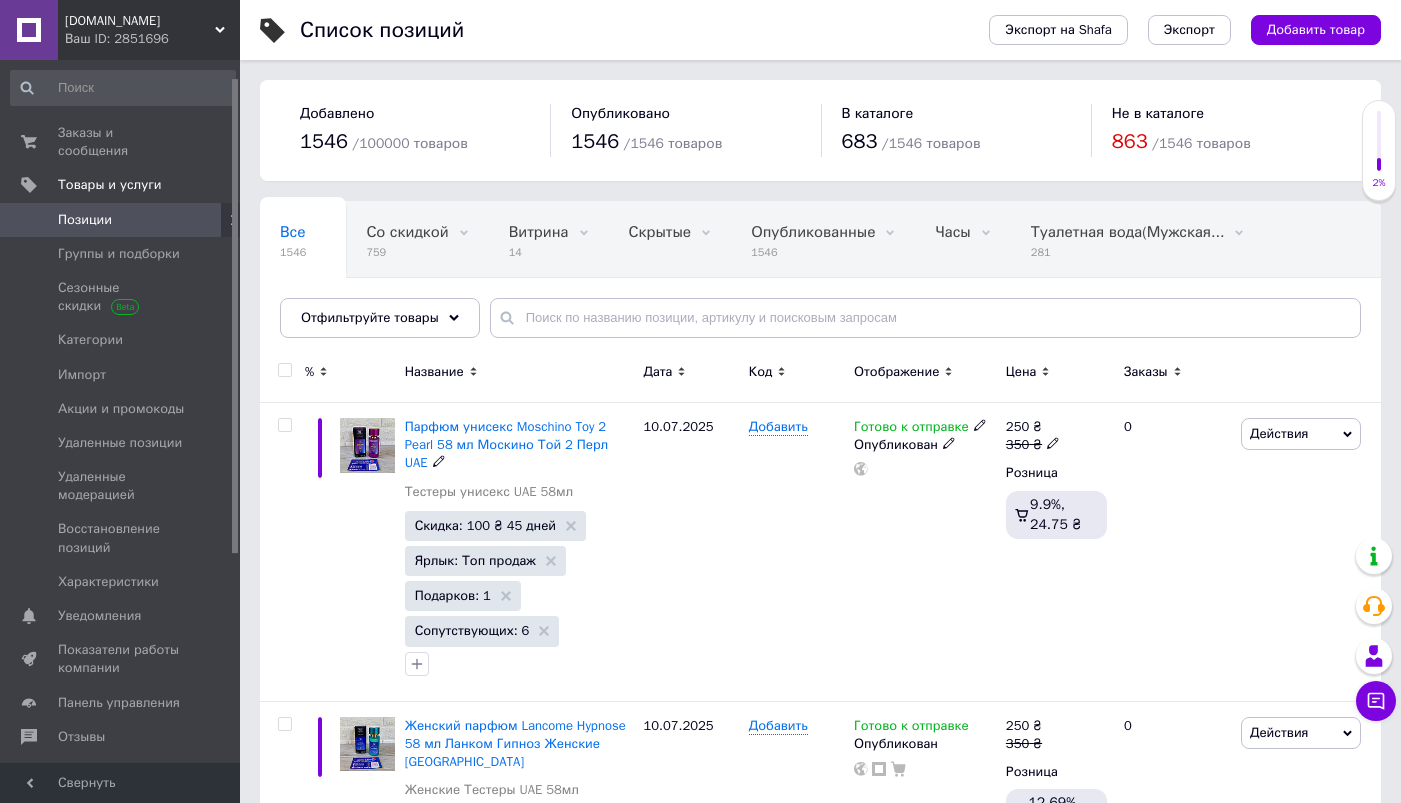 scroll, scrollTop: 0, scrollLeft: 0, axis: both 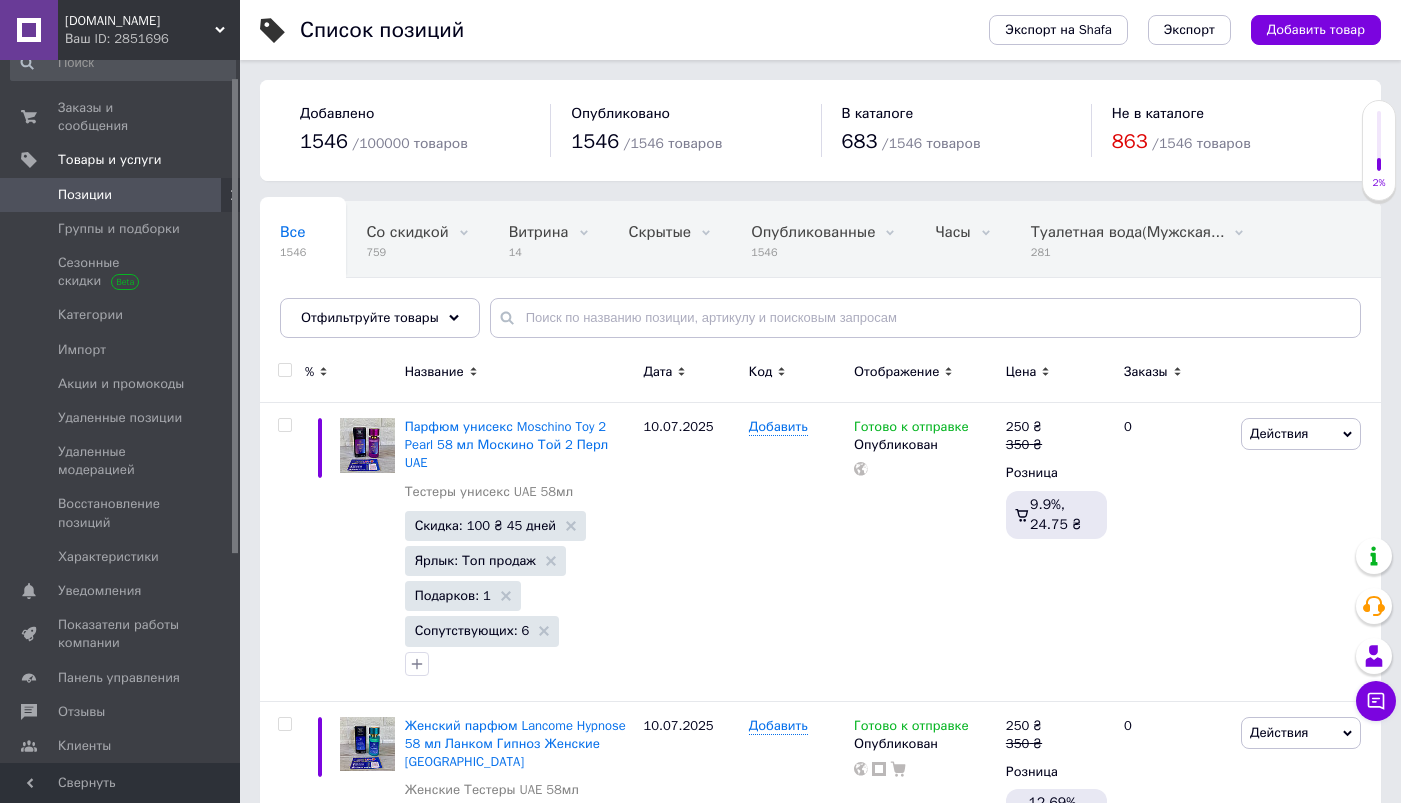 click on "Позиции" at bounding box center (121, 195) 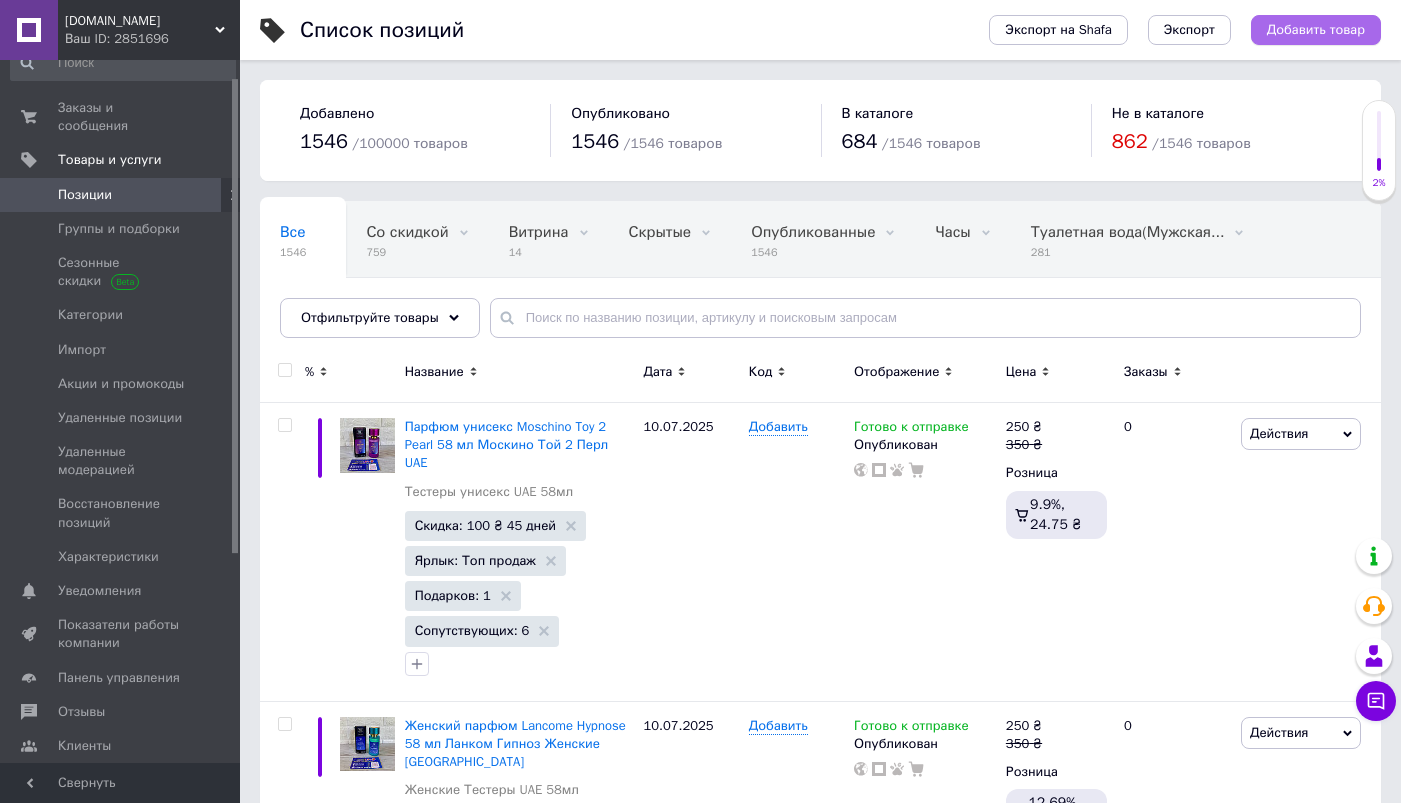 click on "Добавить товар" at bounding box center [1316, 30] 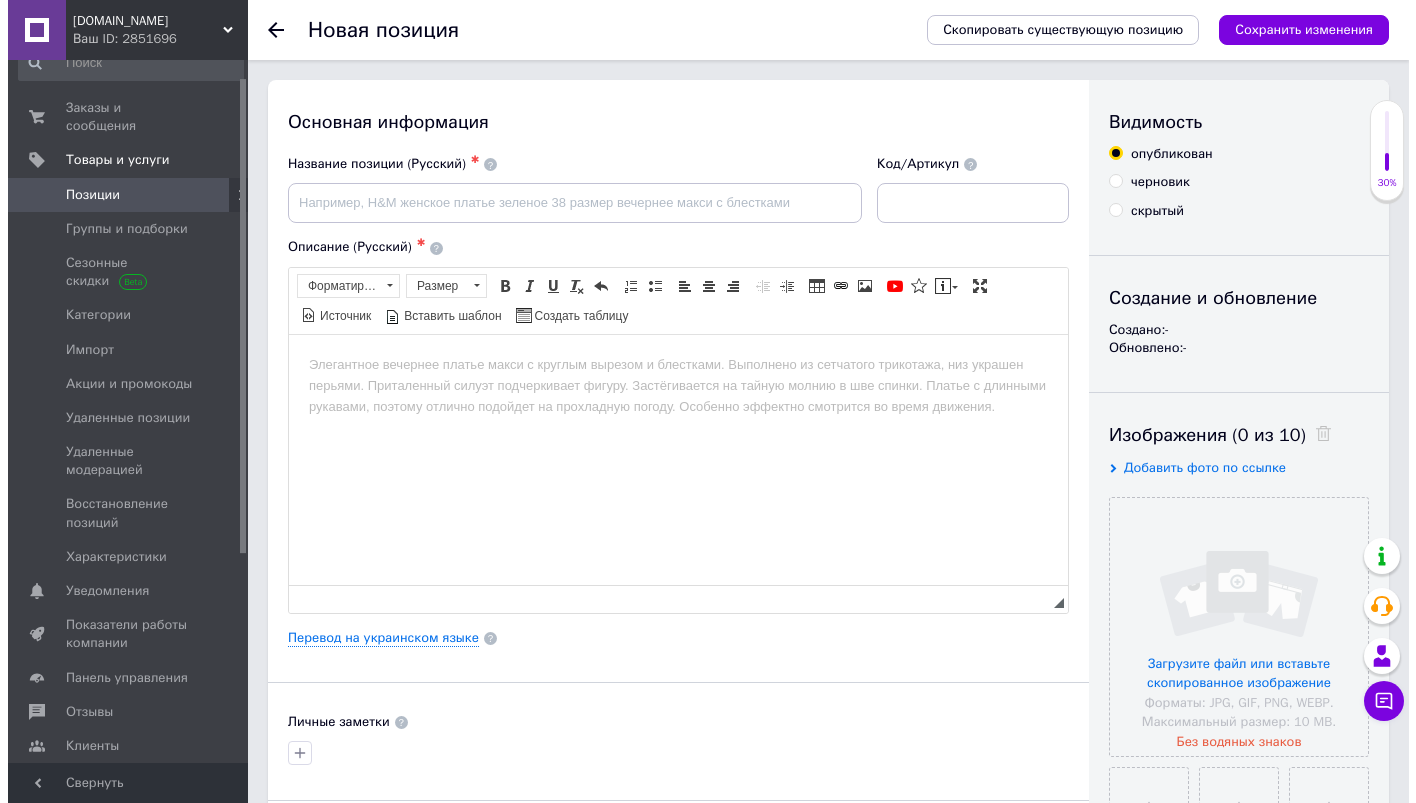 scroll, scrollTop: 0, scrollLeft: 0, axis: both 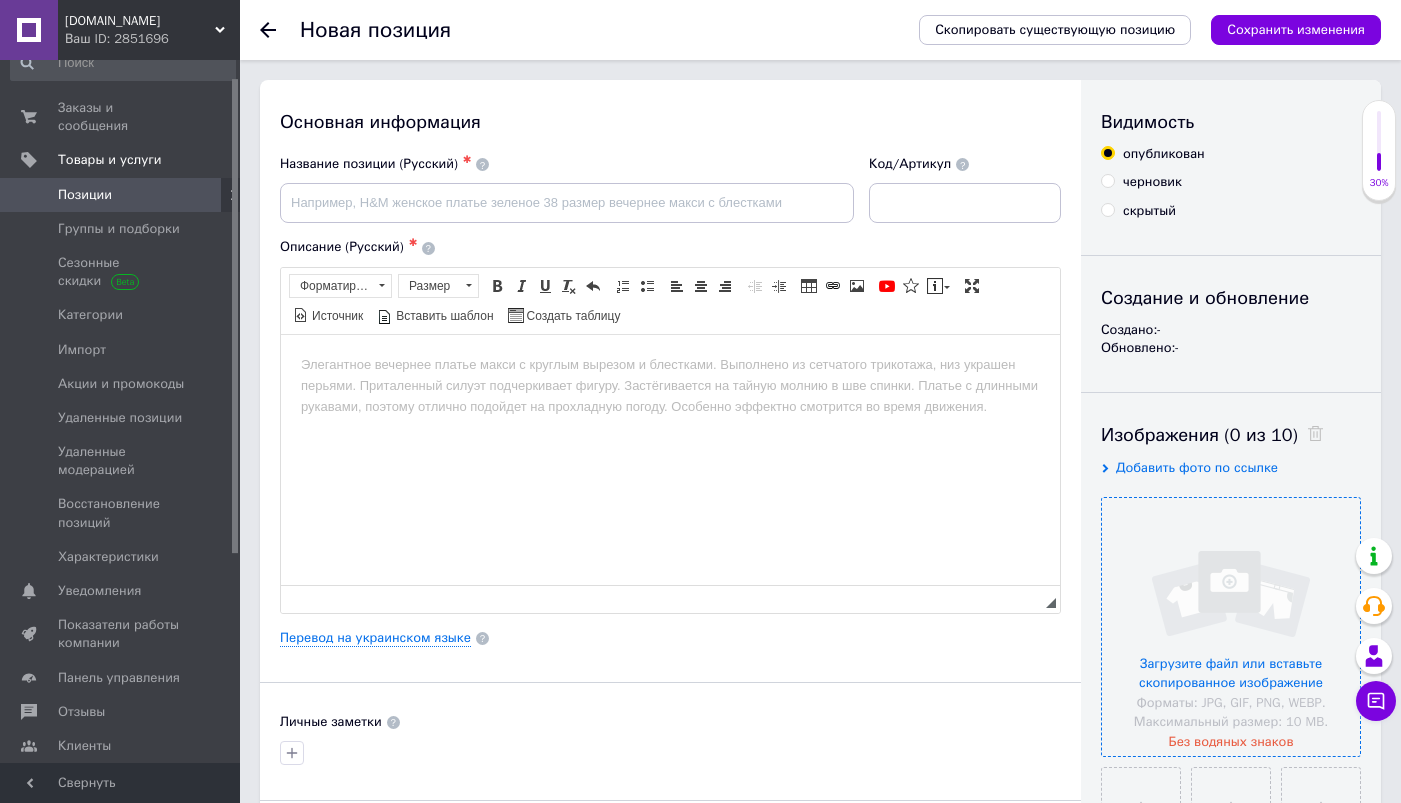 click at bounding box center [1231, 627] 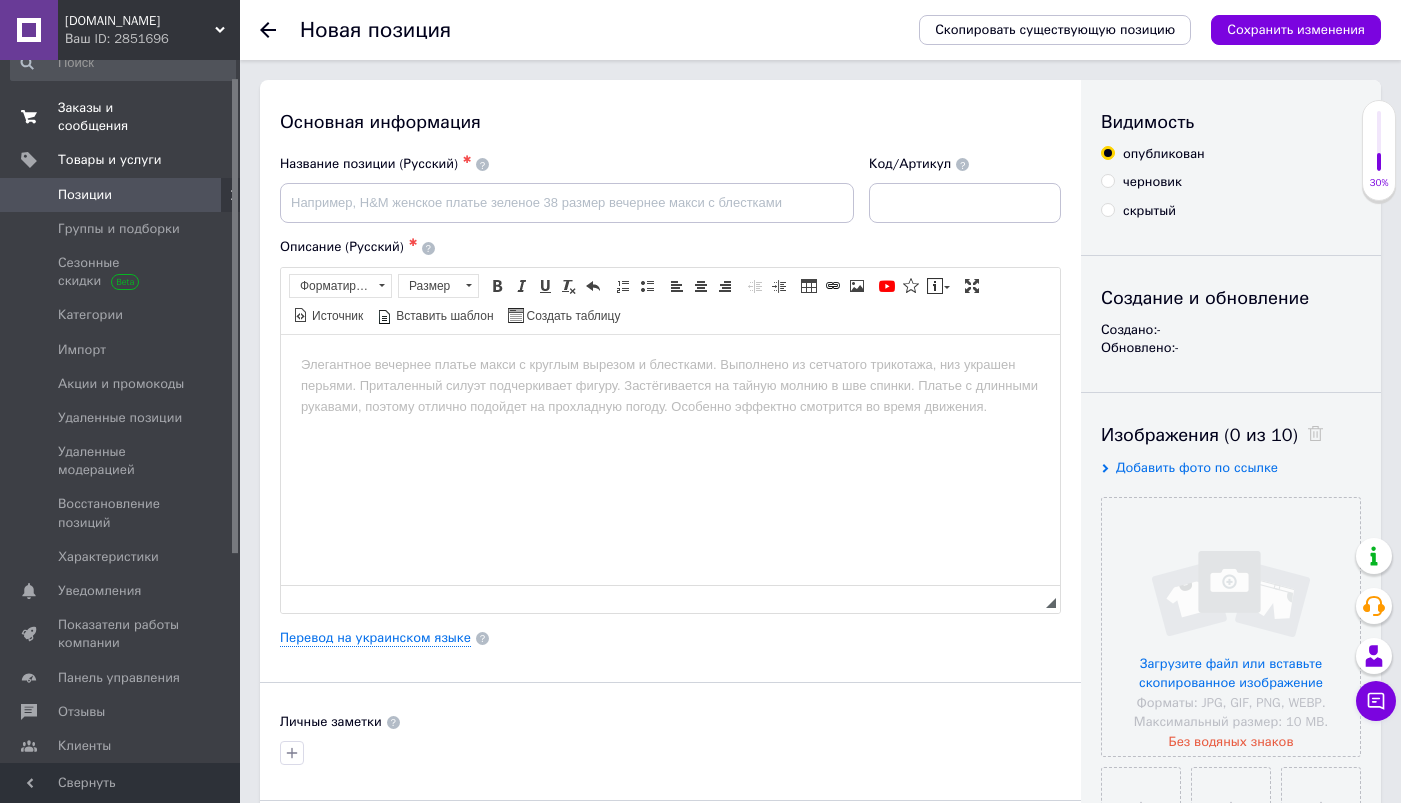 click on "Заказы и сообщения" at bounding box center [121, 117] 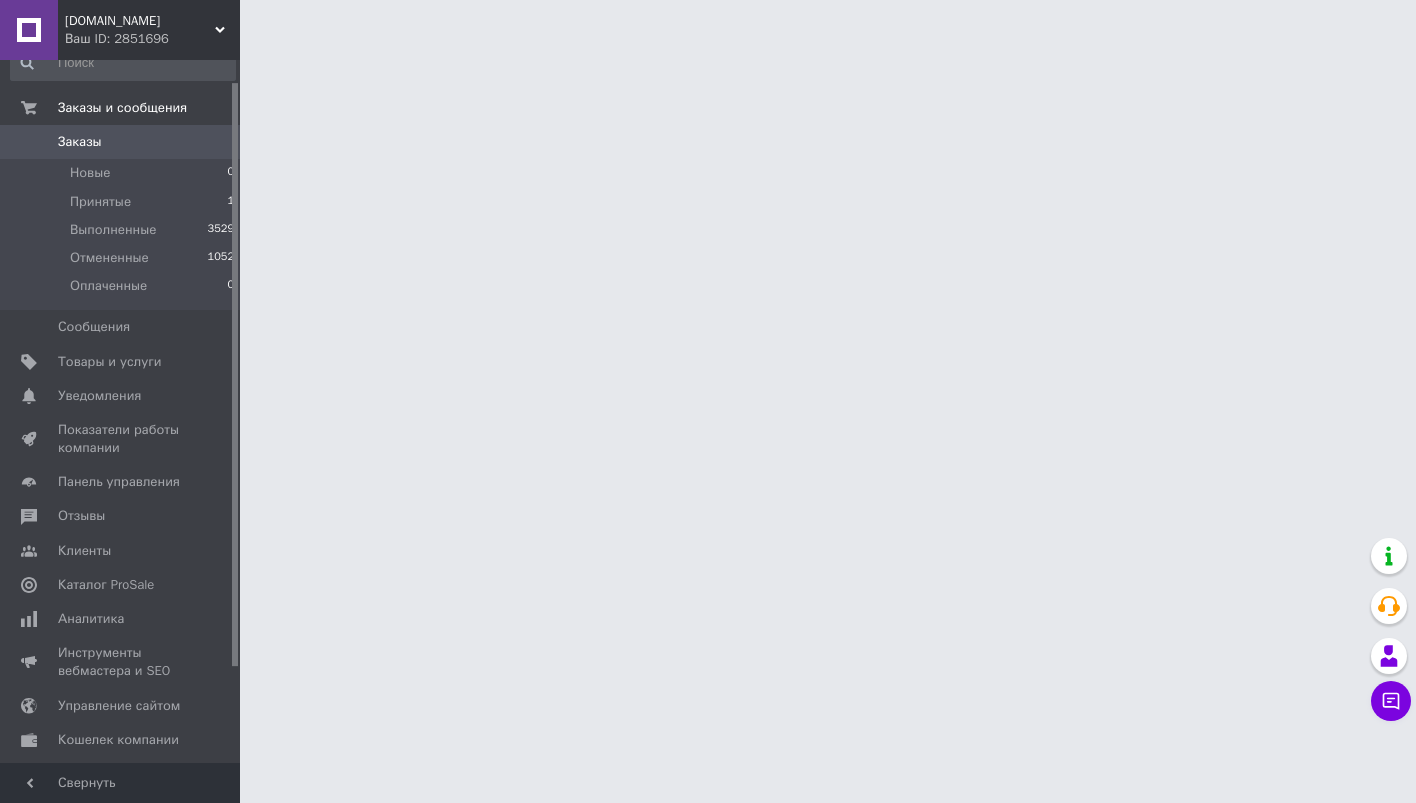 click on "Ваш ID: 2851696" at bounding box center (152, 39) 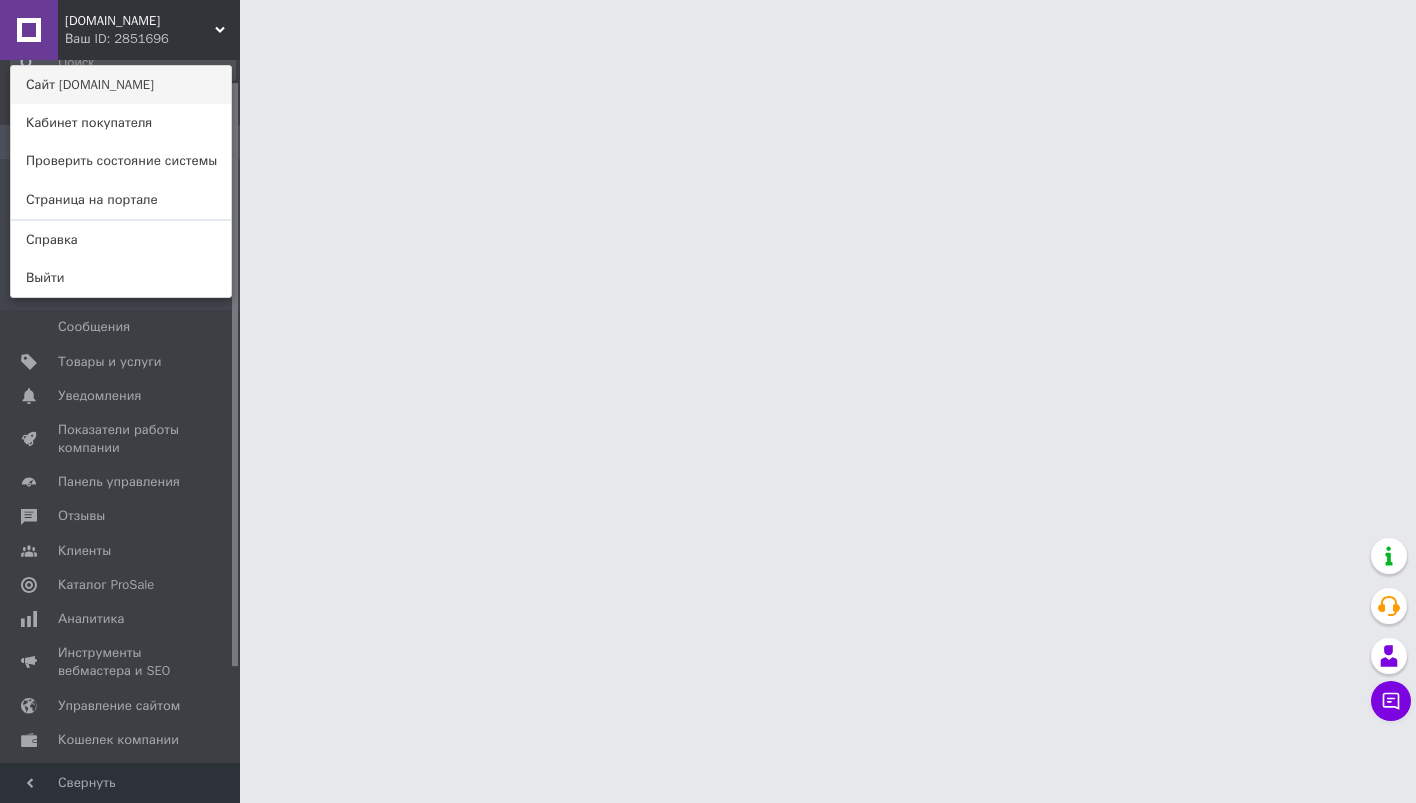 click on "Сайт [DOMAIN_NAME]" at bounding box center (121, 85) 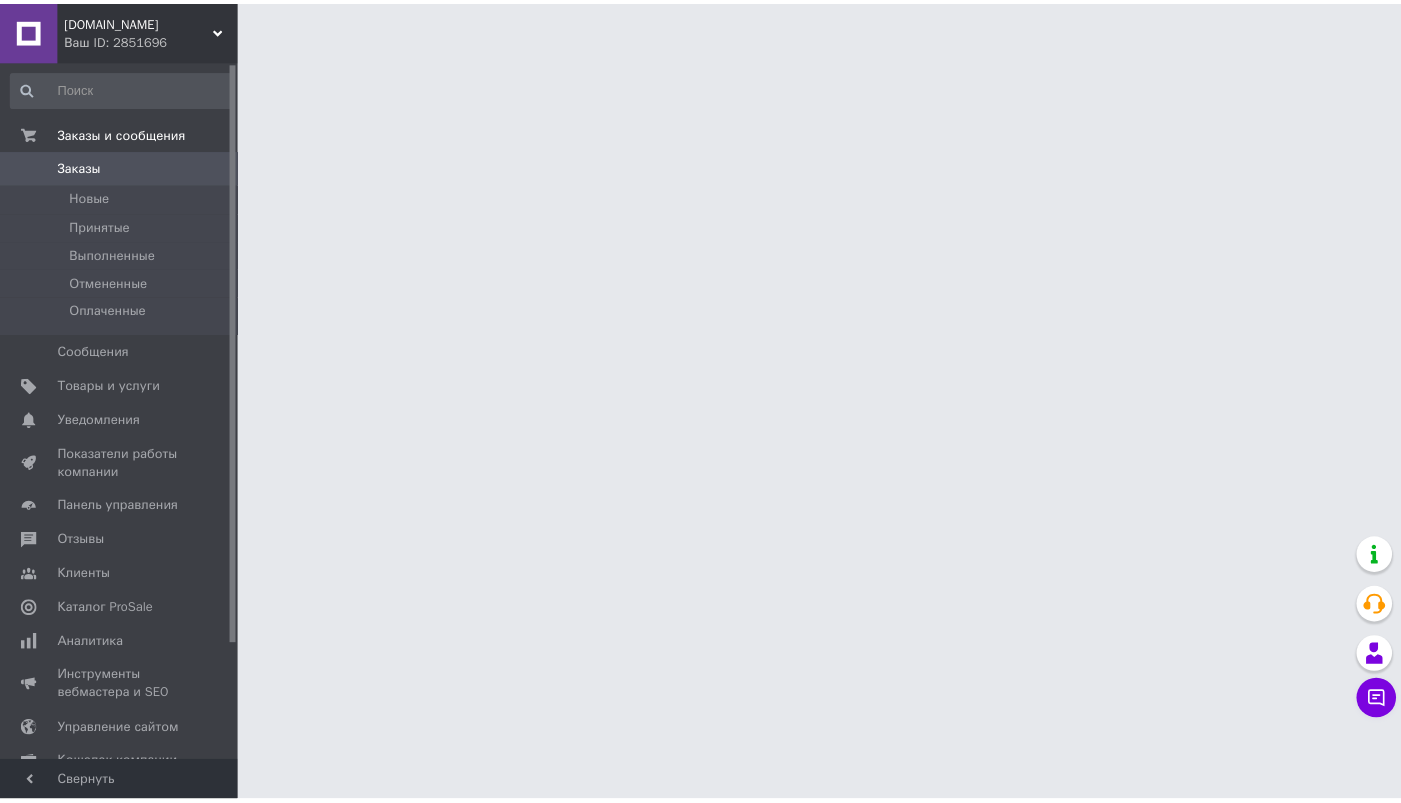 scroll, scrollTop: 0, scrollLeft: 0, axis: both 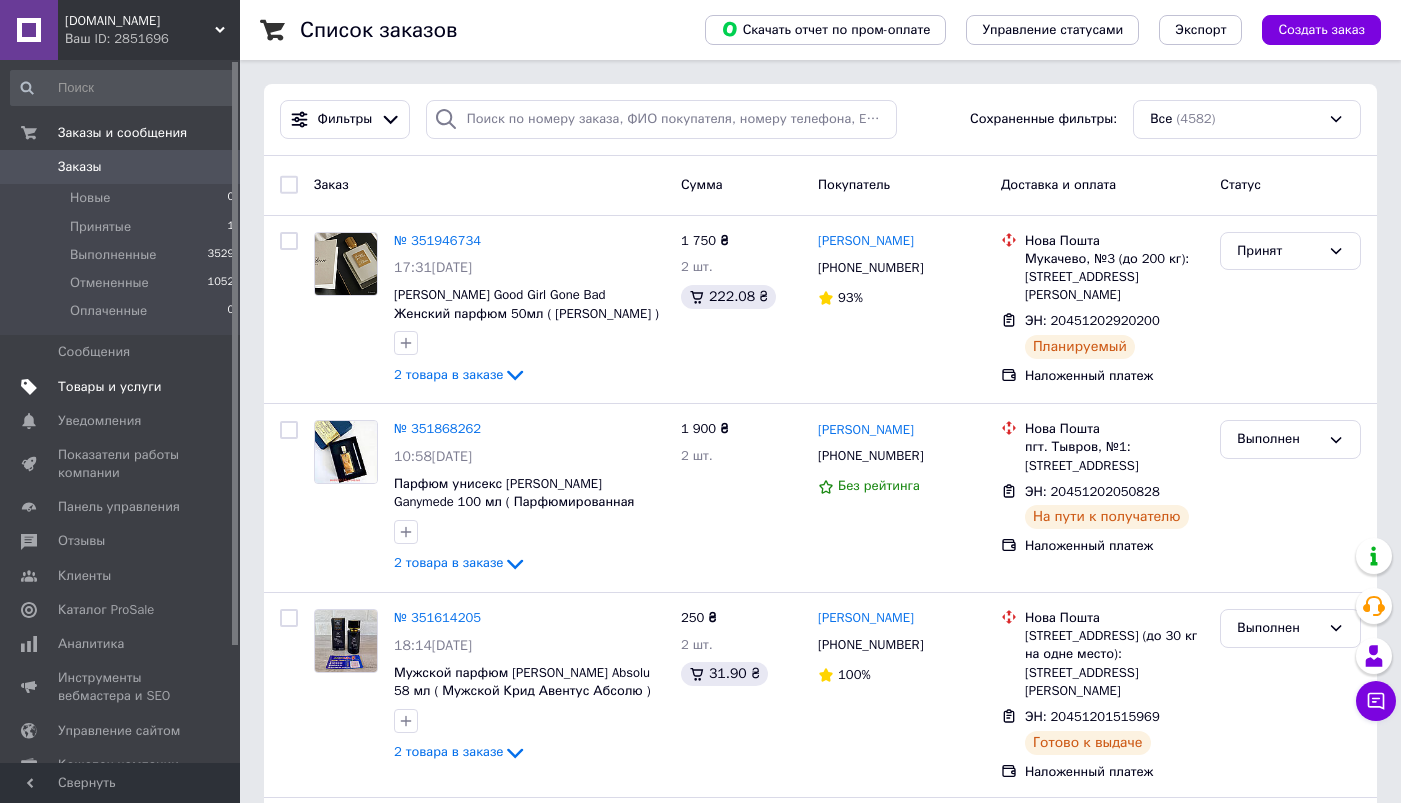 click on "Товары и услуги" at bounding box center (110, 387) 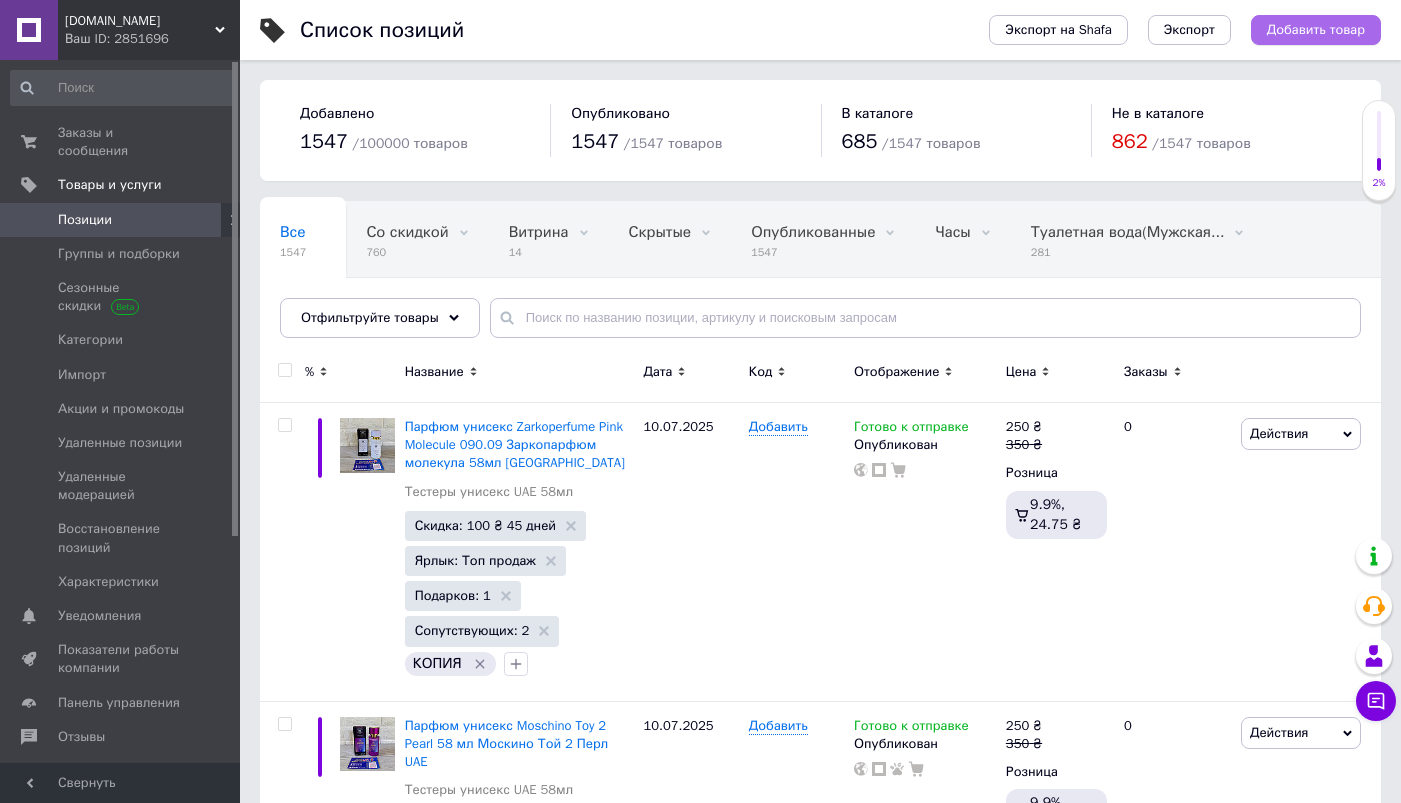 click on "Добавить товар" at bounding box center (1316, 30) 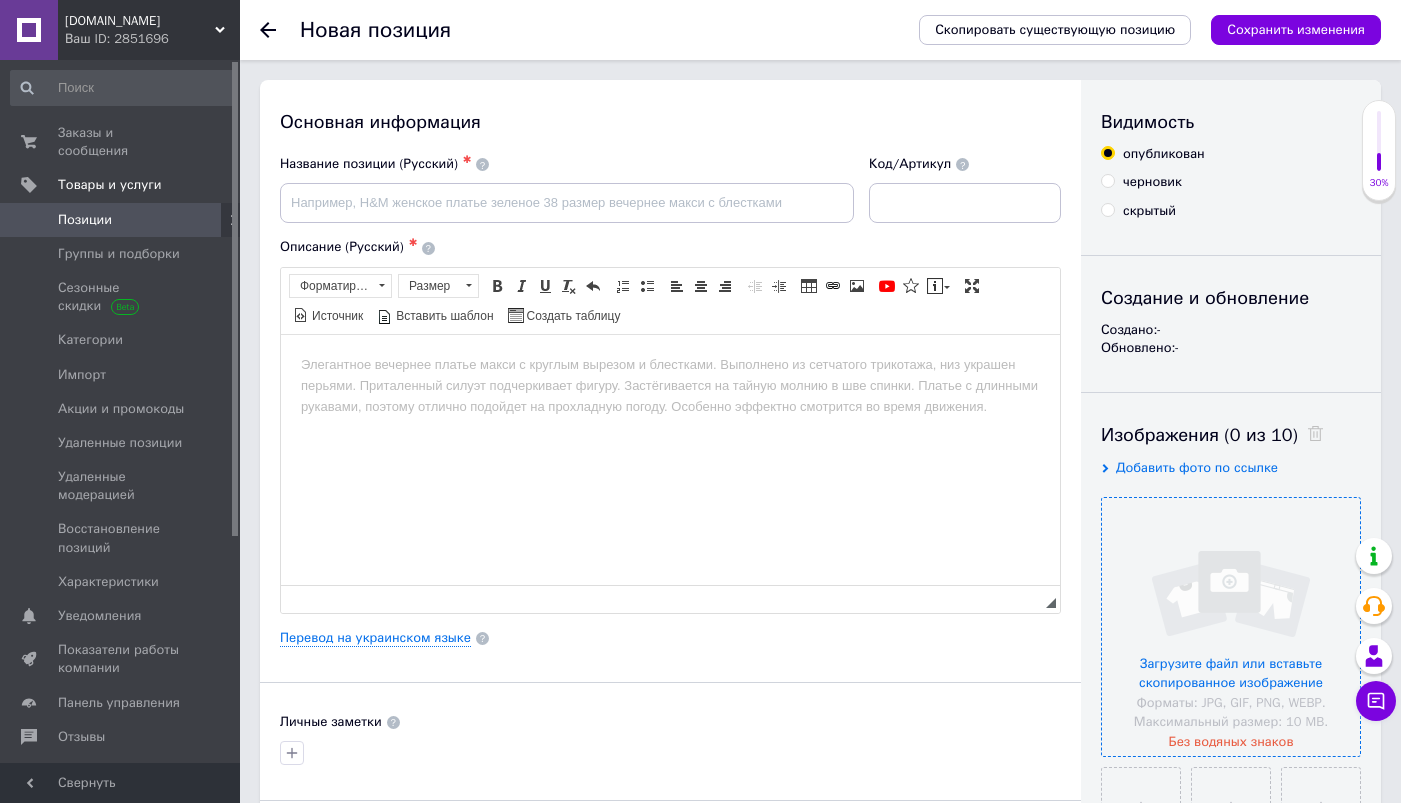 scroll, scrollTop: 0, scrollLeft: 0, axis: both 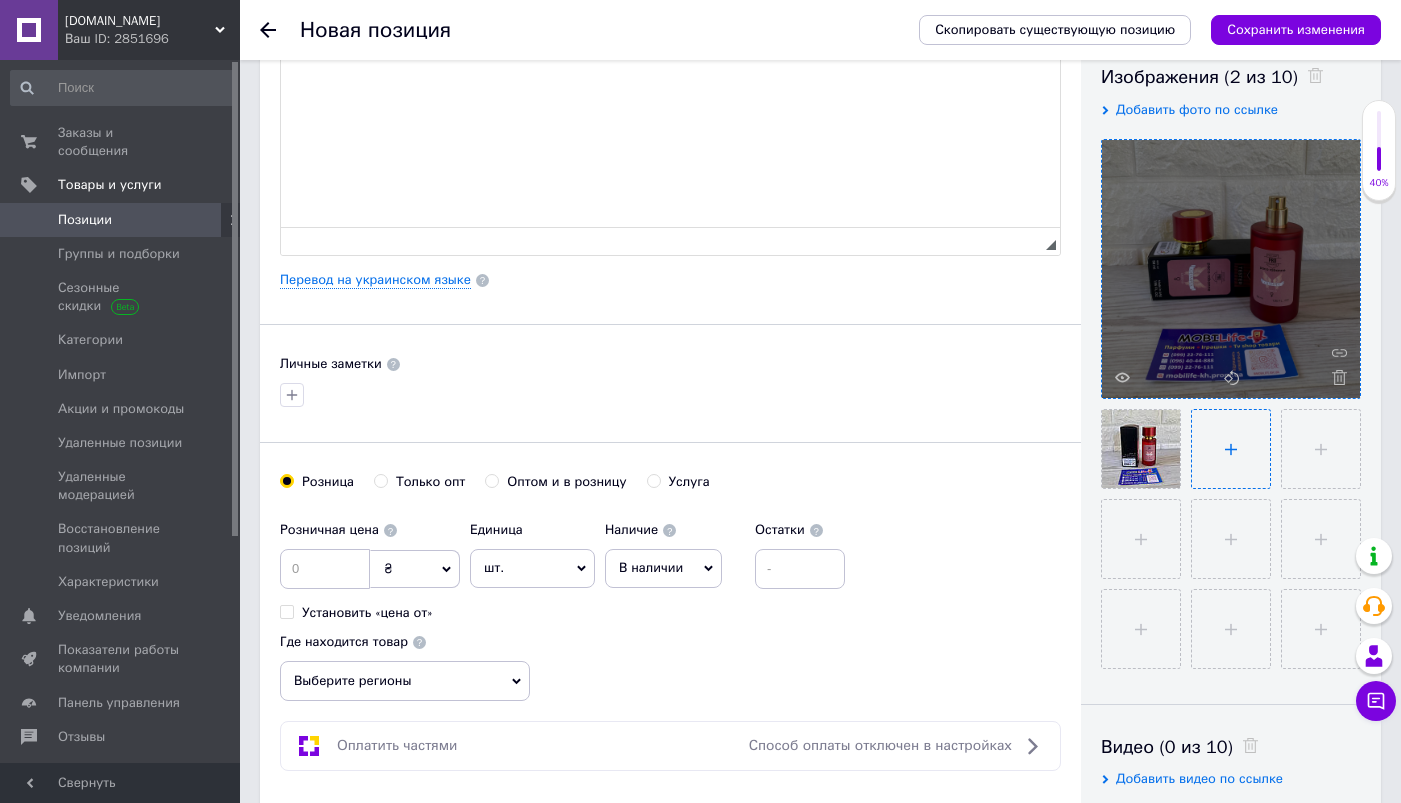 click at bounding box center [1231, 449] 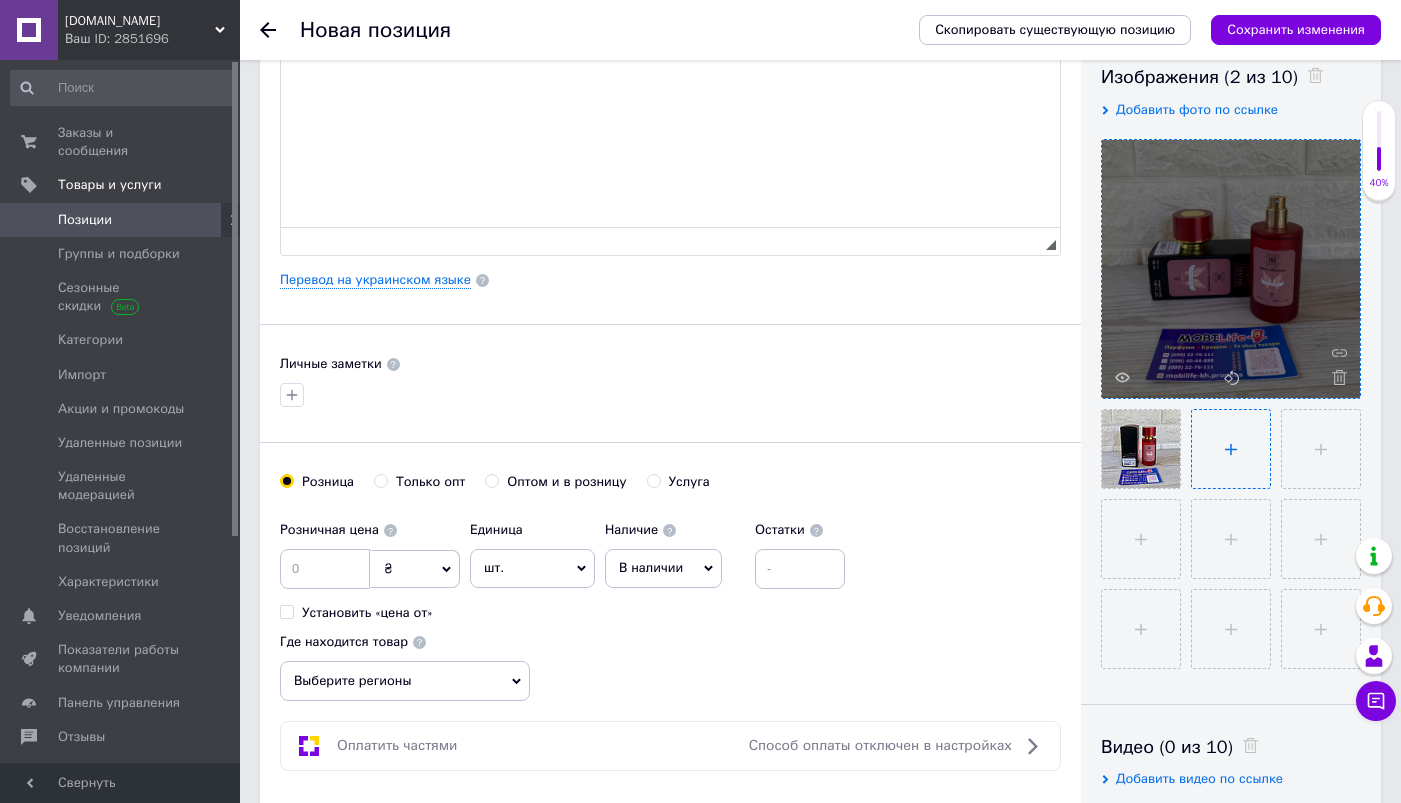 type on "C:\fakepath\IMG_0638.jpeg" 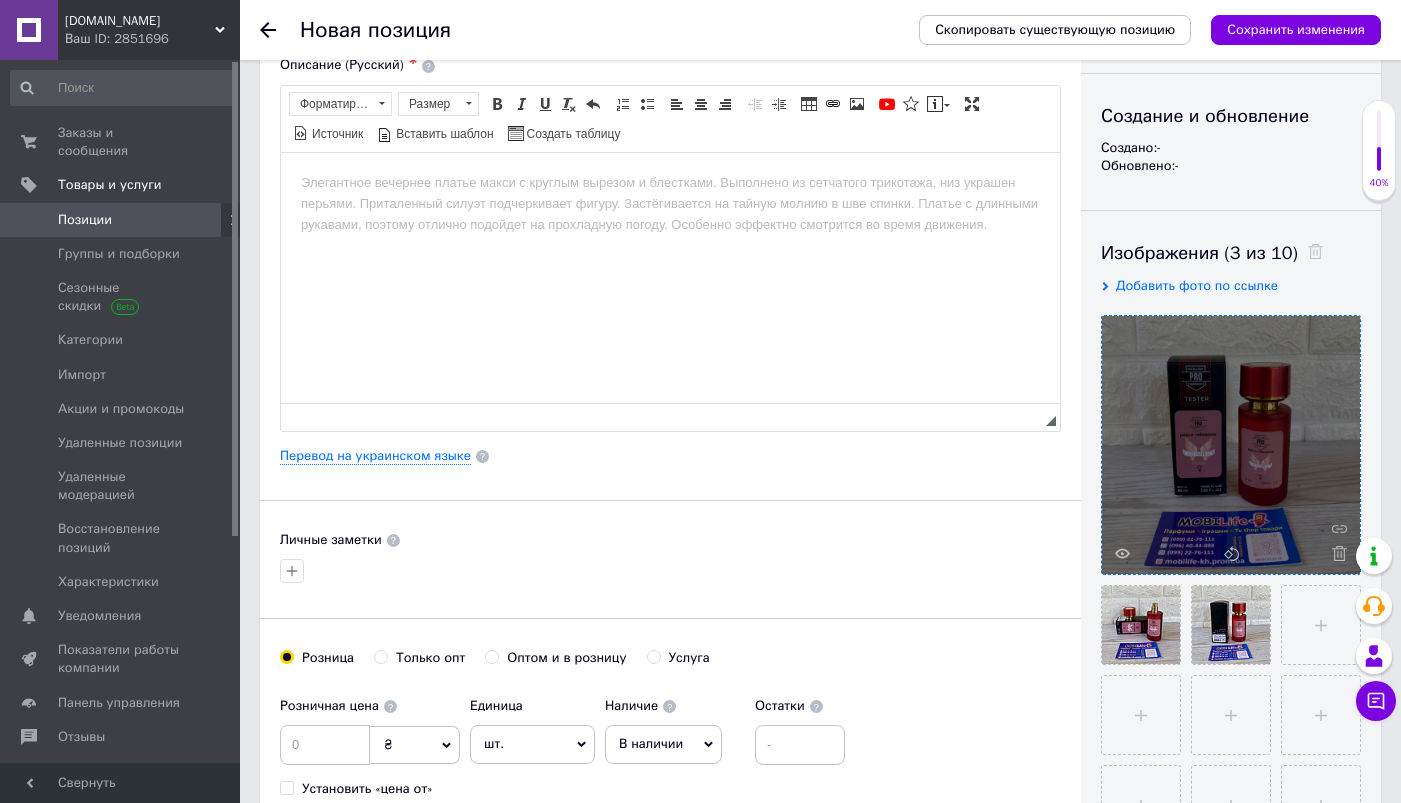 scroll, scrollTop: 0, scrollLeft: 0, axis: both 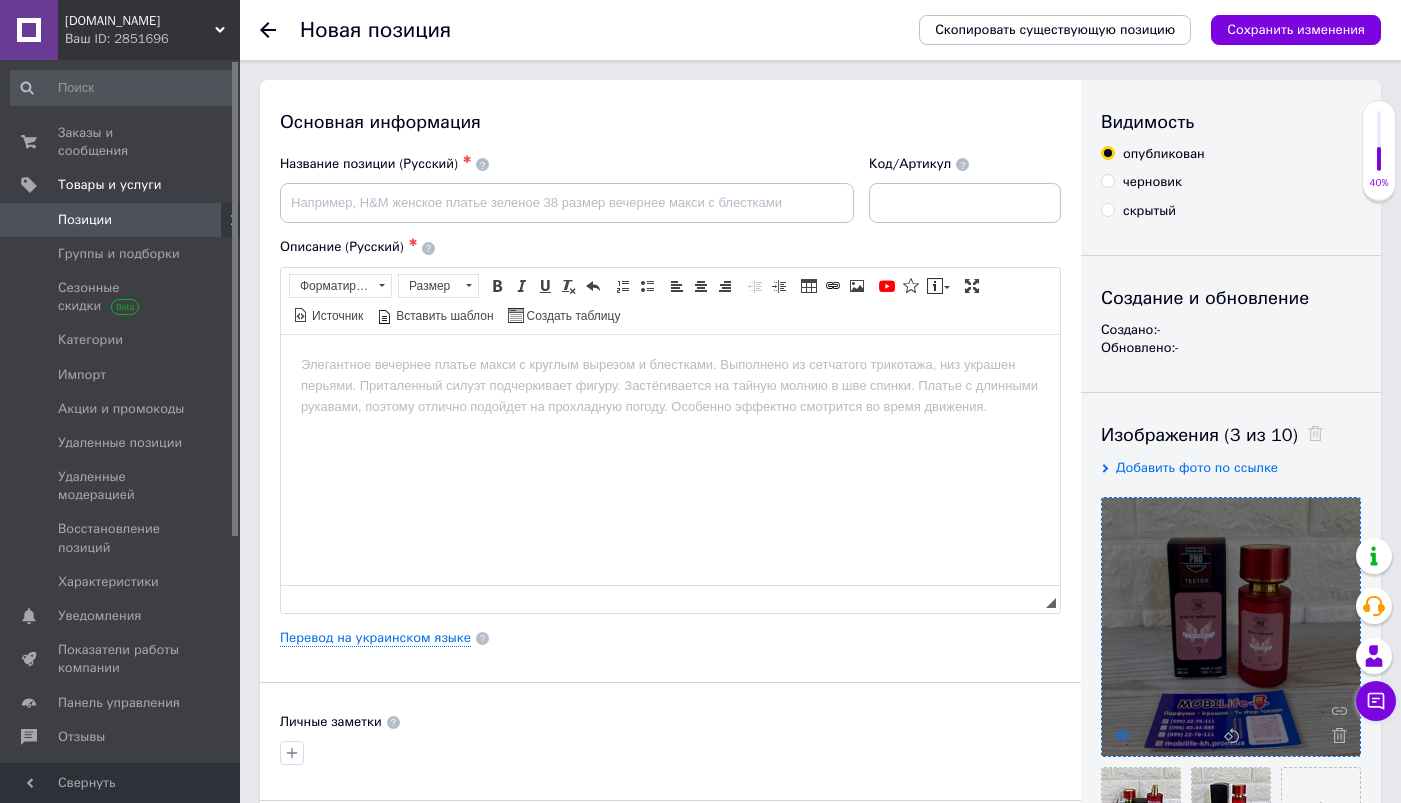 click 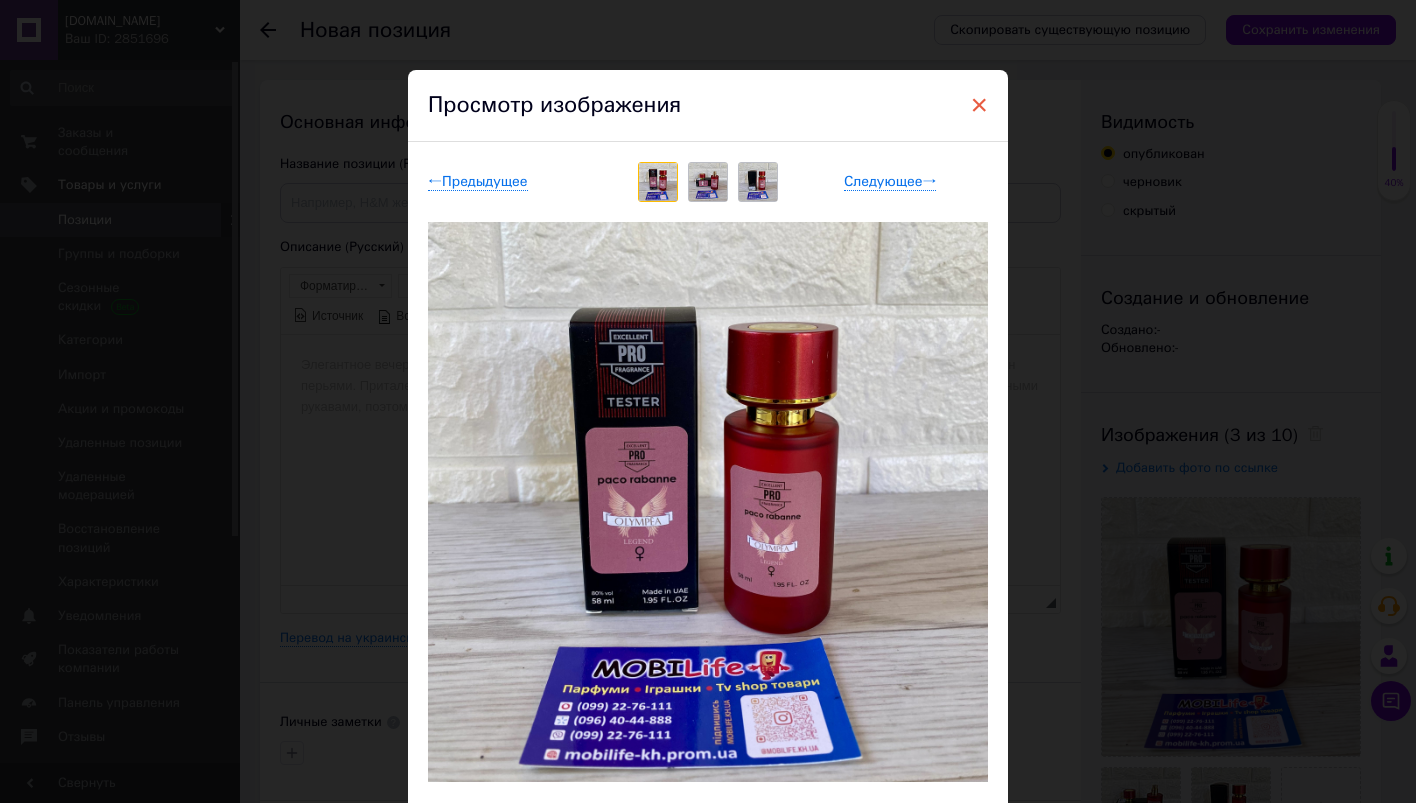 click on "×" at bounding box center (979, 105) 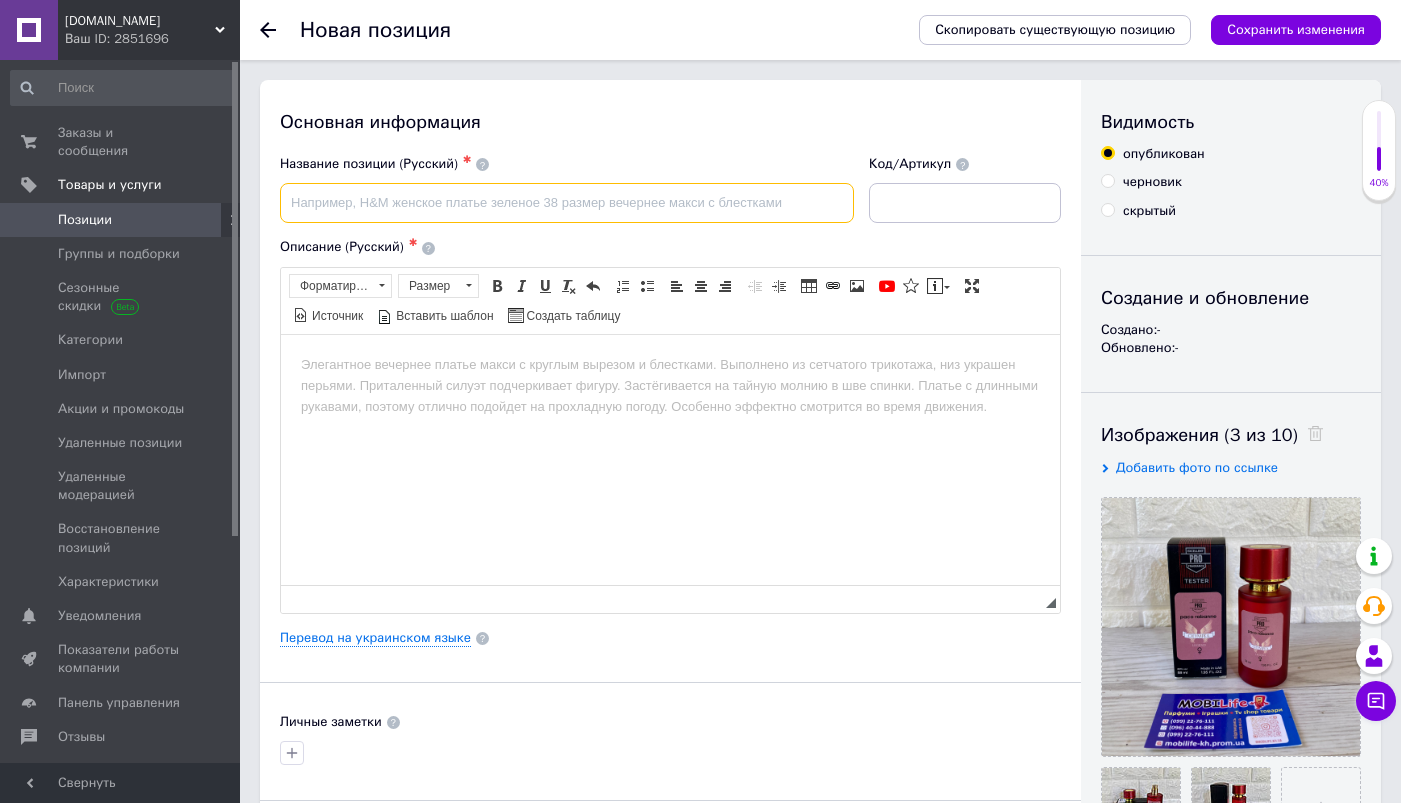 click at bounding box center (567, 203) 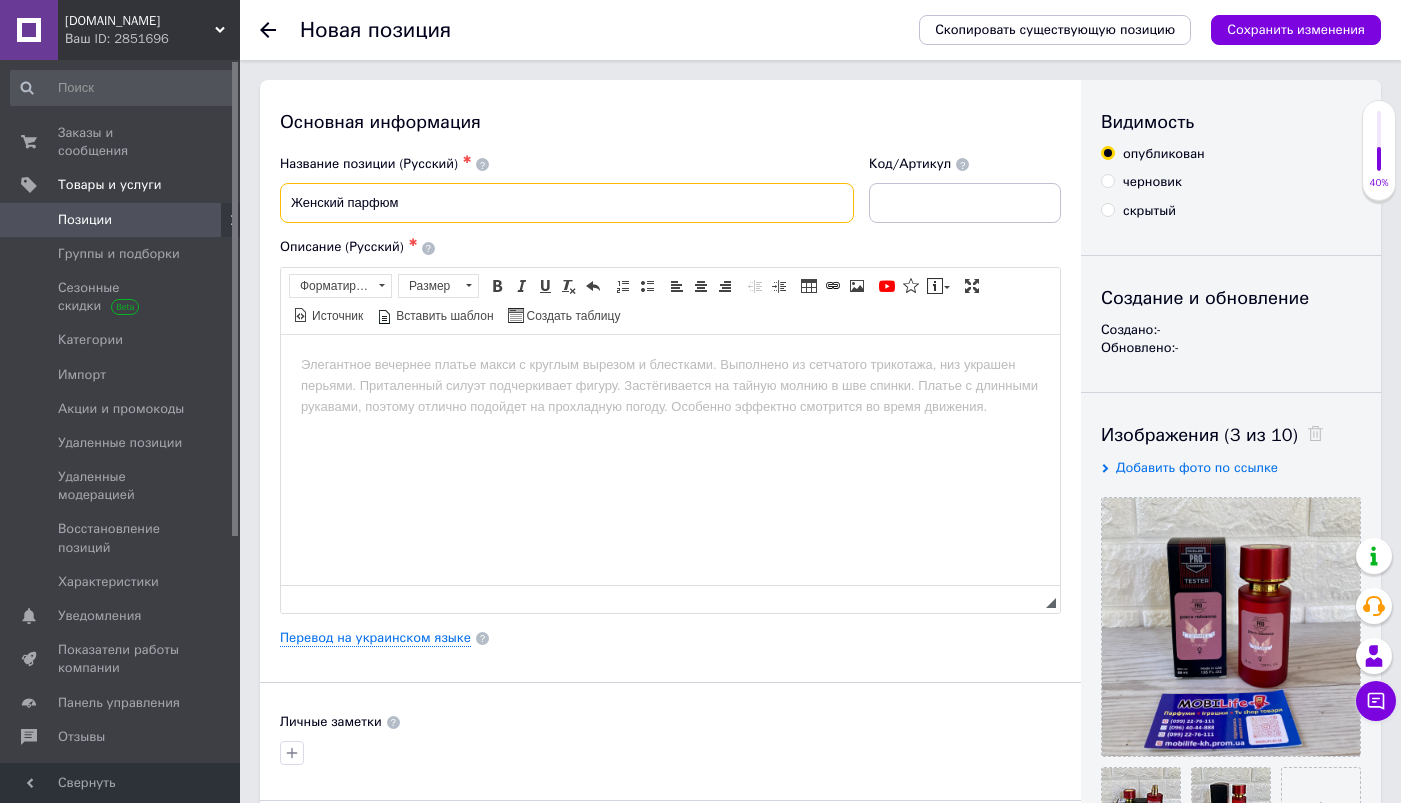 paste on "paco rabanne olympea" 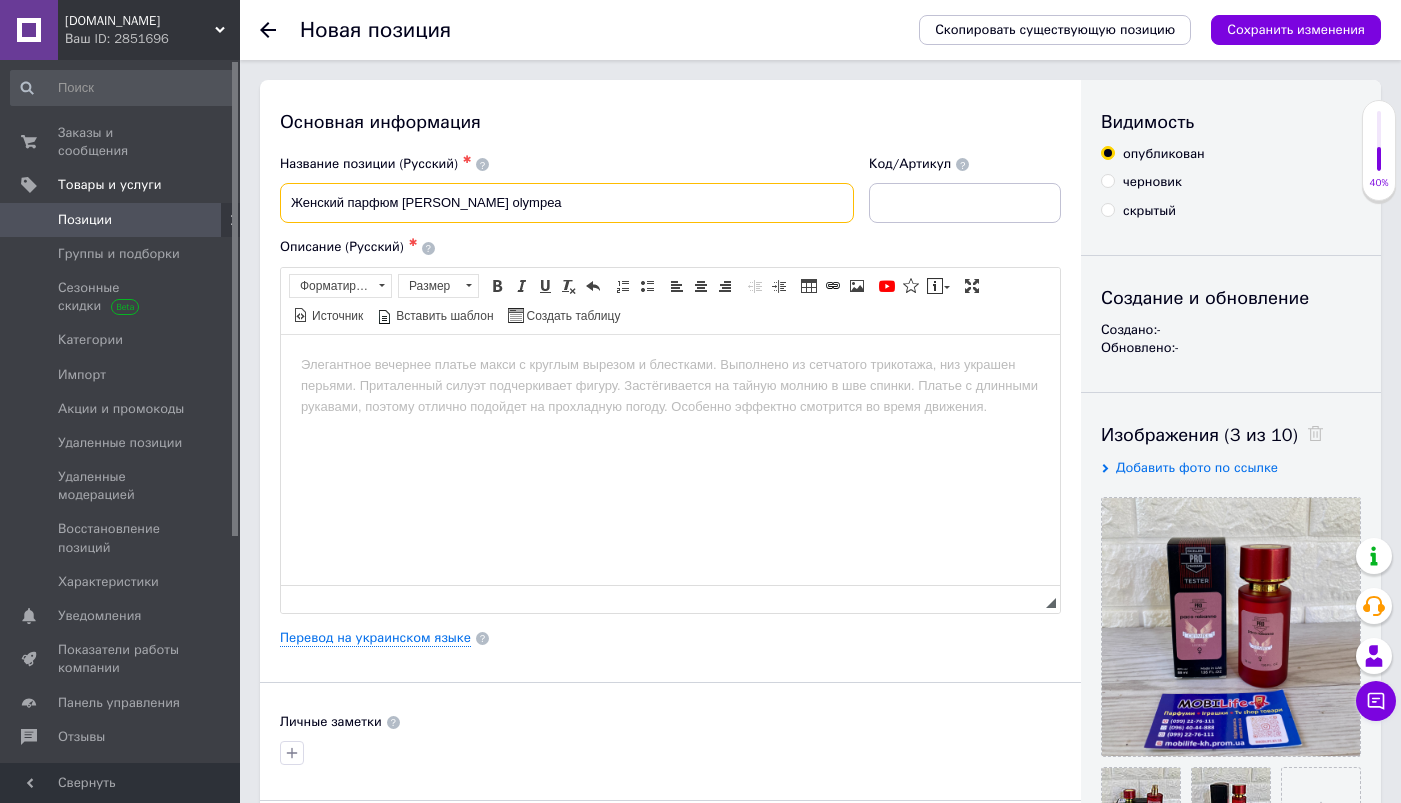 click on "Женский парфюм paco rabanne olympea" at bounding box center (567, 203) 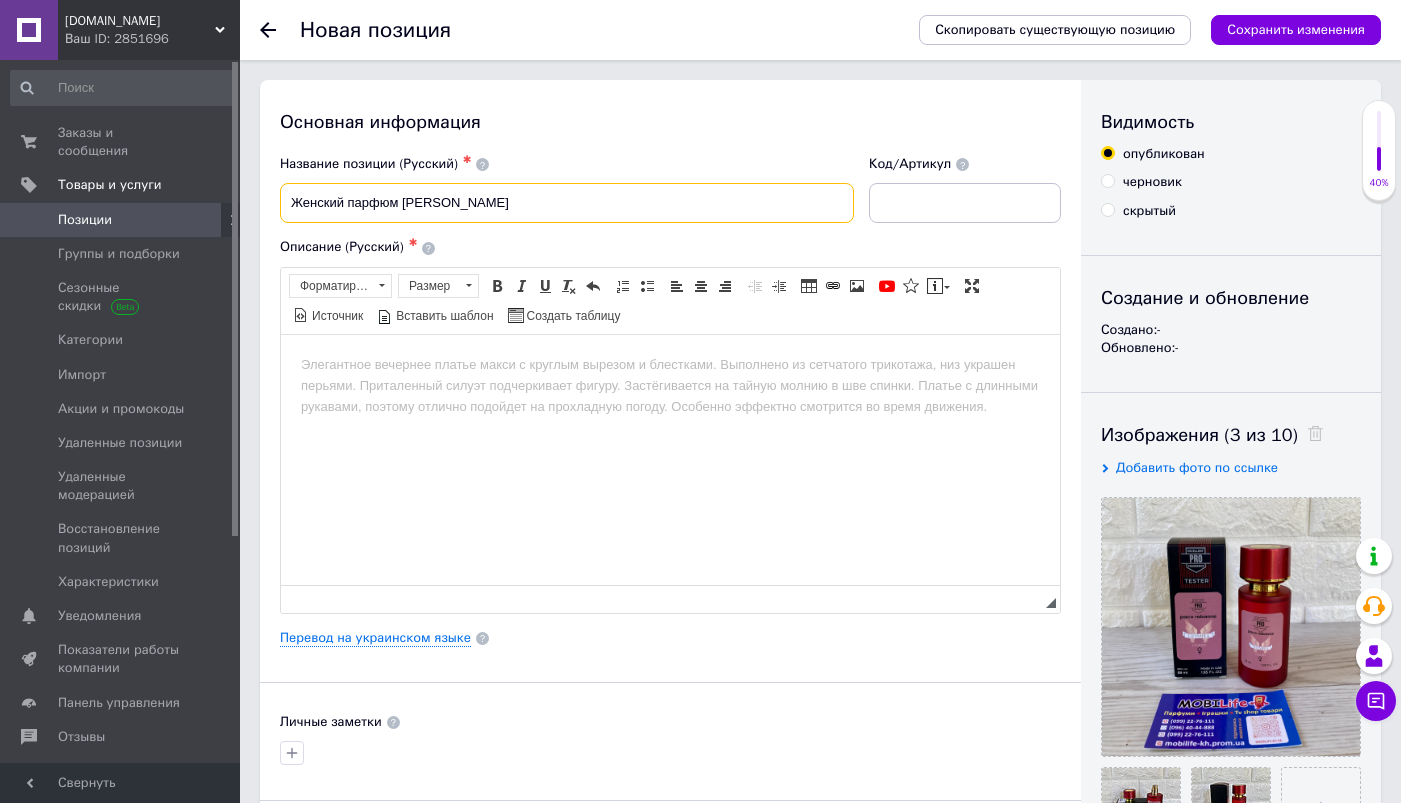 click on "Женский парфюм Paco Rabanne Olympea" at bounding box center [567, 203] 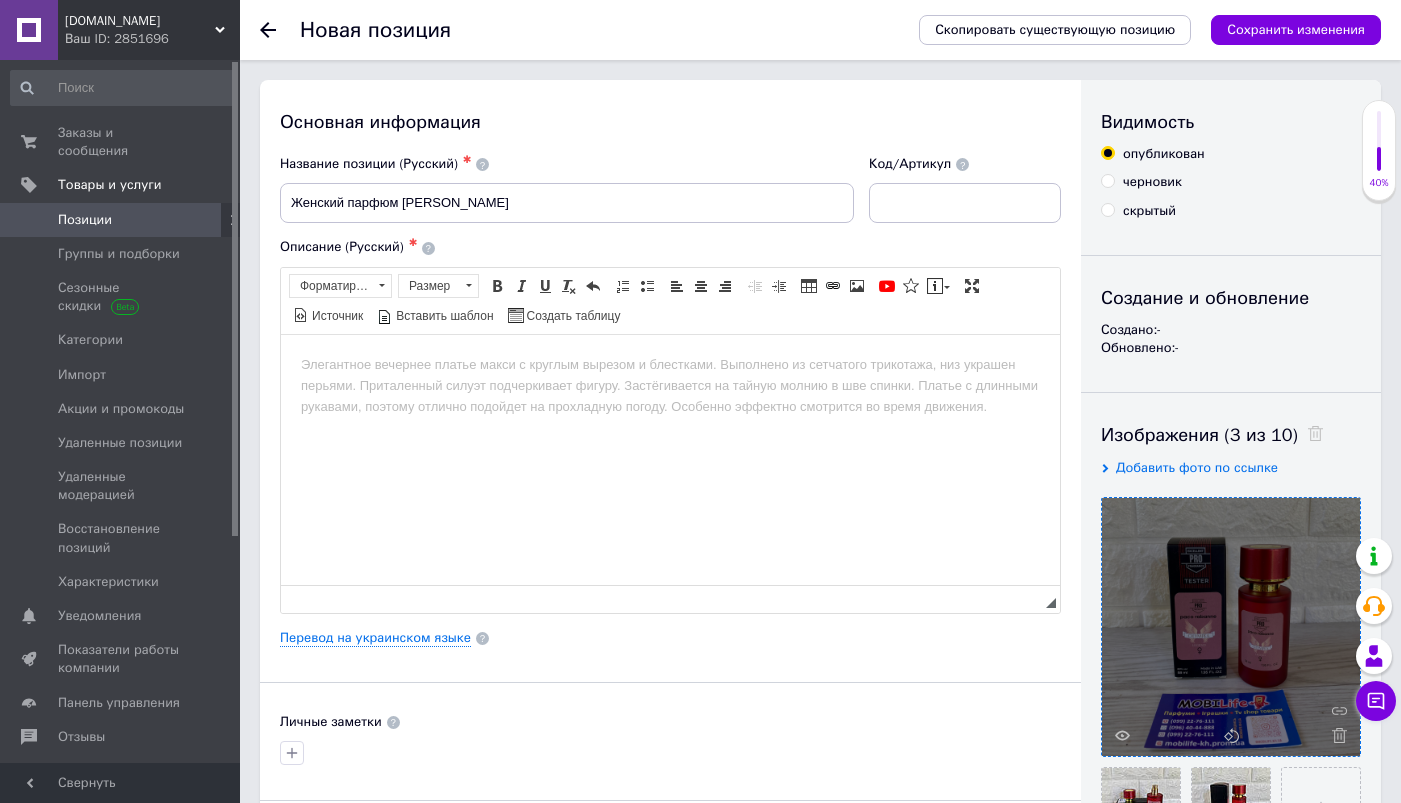 click at bounding box center (1231, 627) 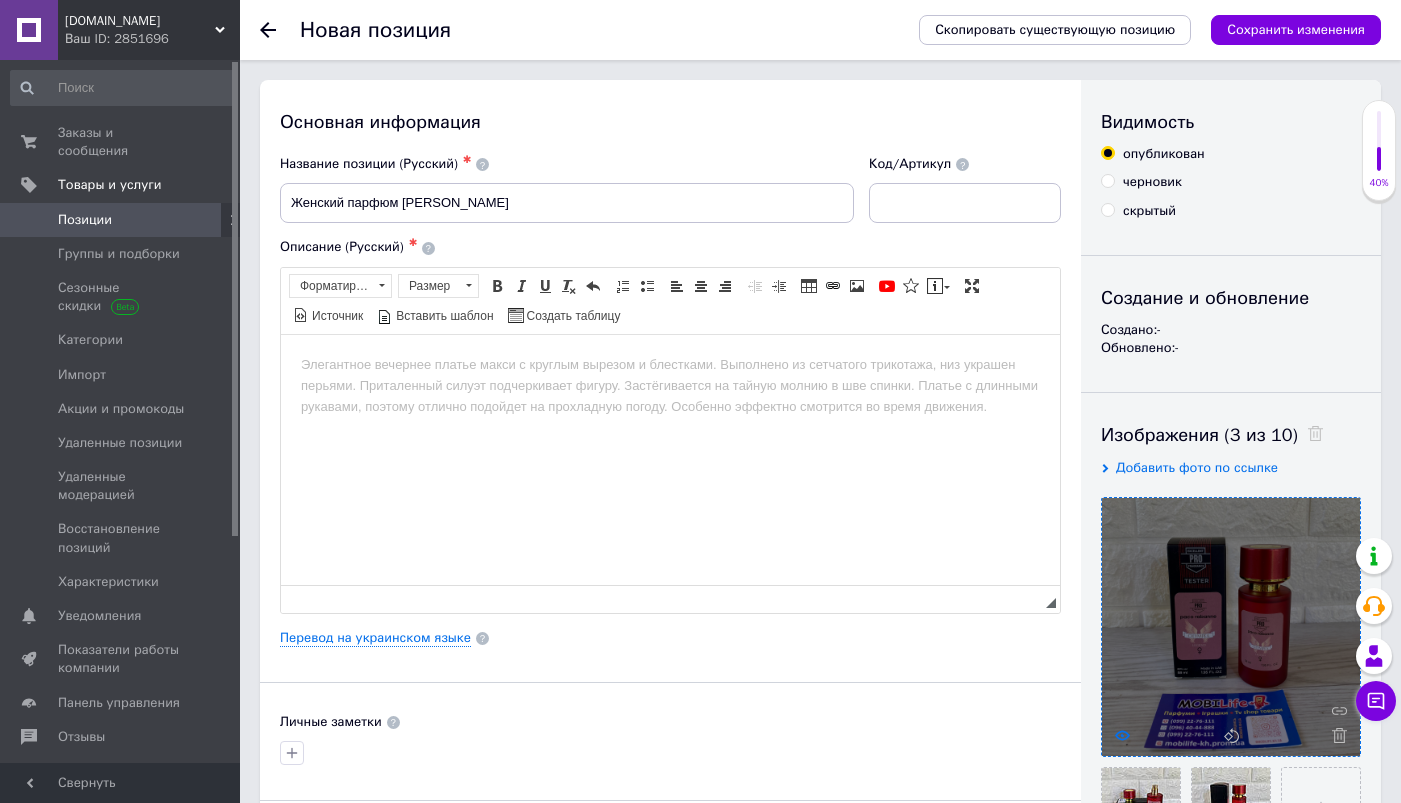 click 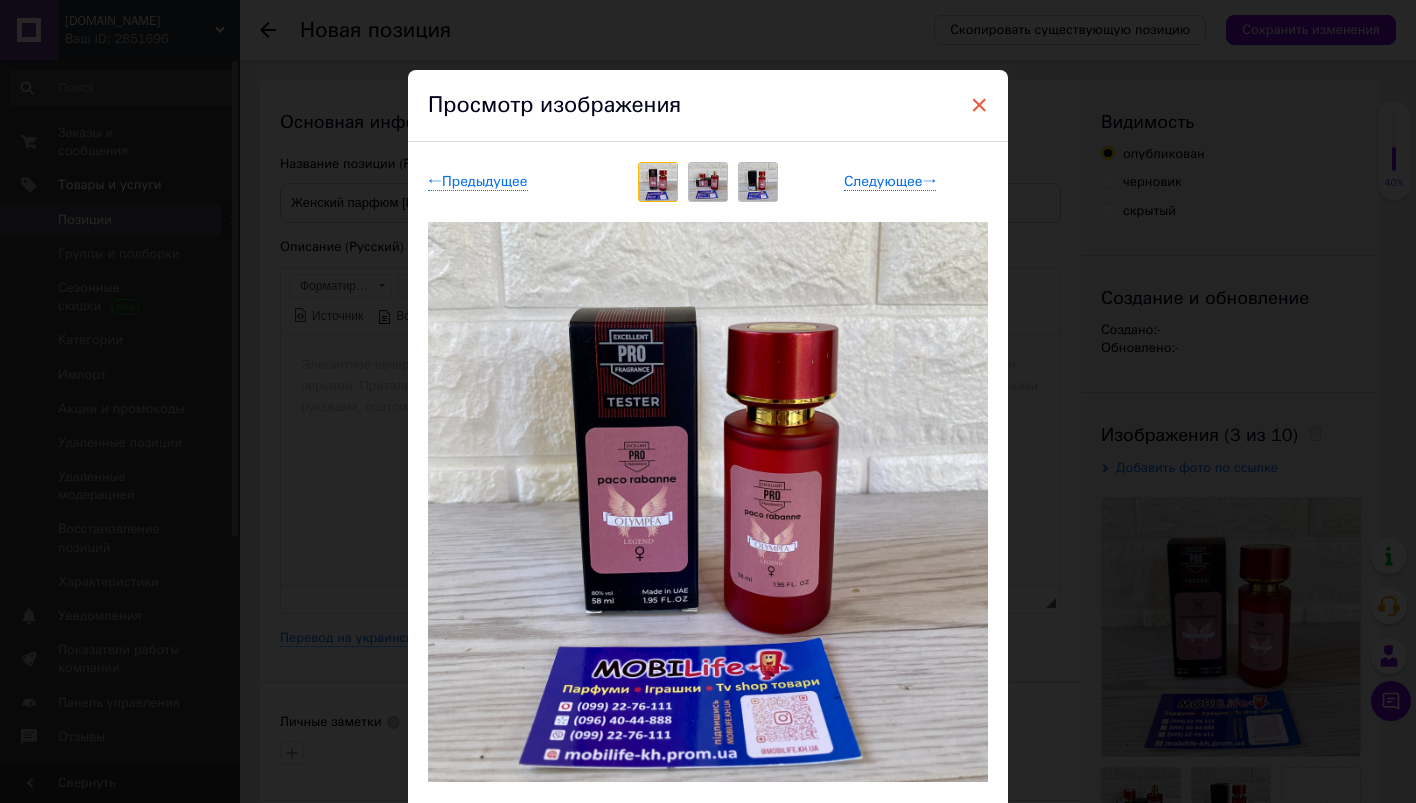 click on "×" at bounding box center [979, 105] 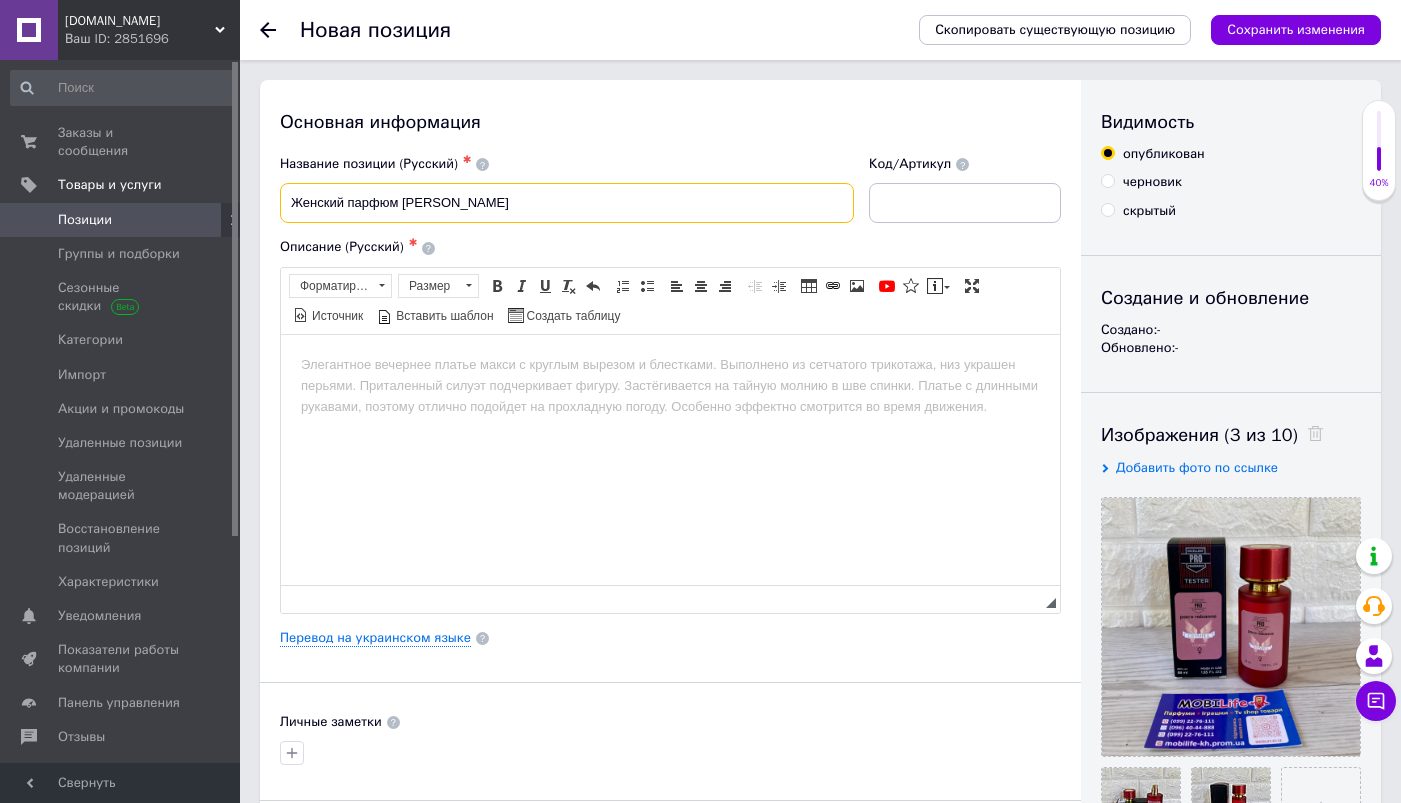 click on "Женский парфюм Paco Rabanne Olympea" at bounding box center [567, 203] 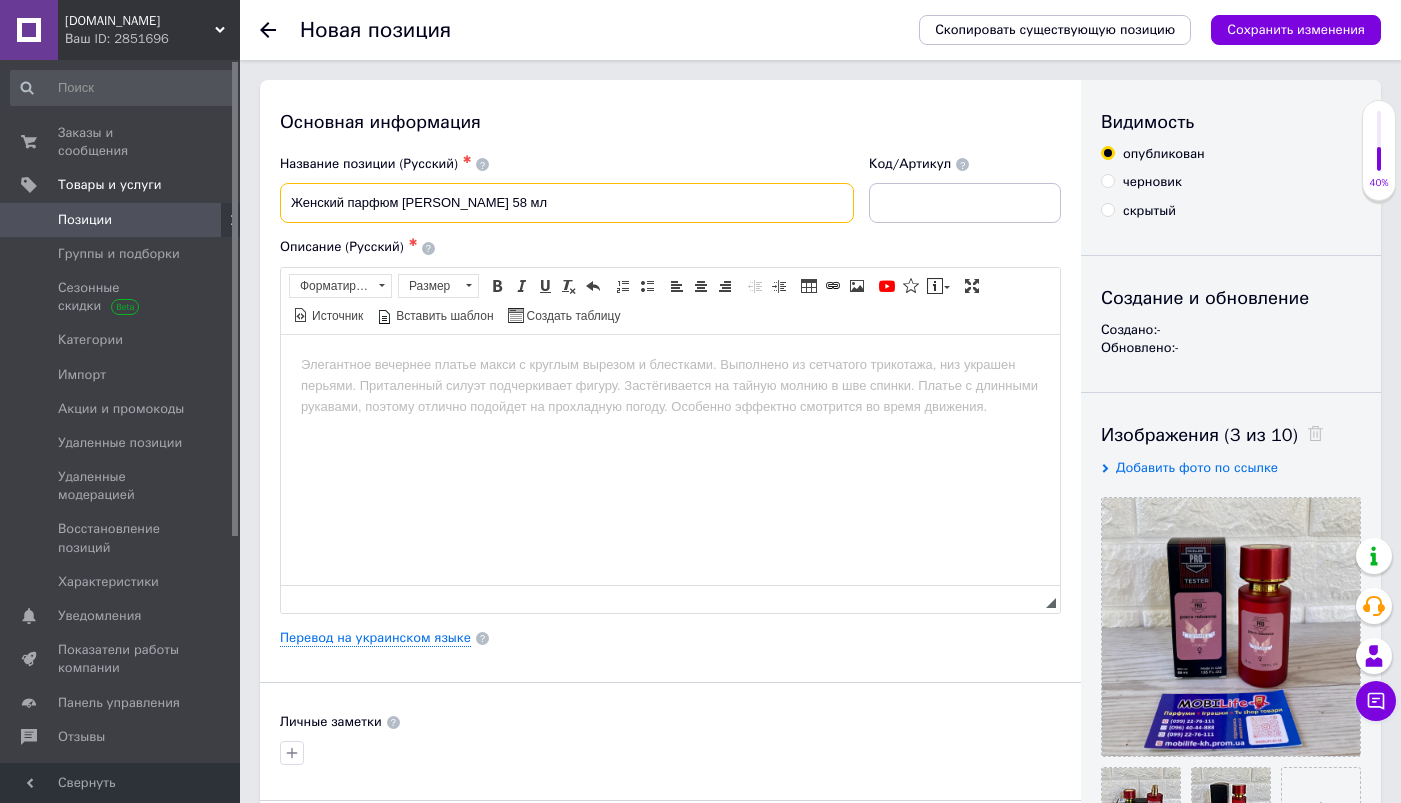 paste on "пако рабан олимпия" 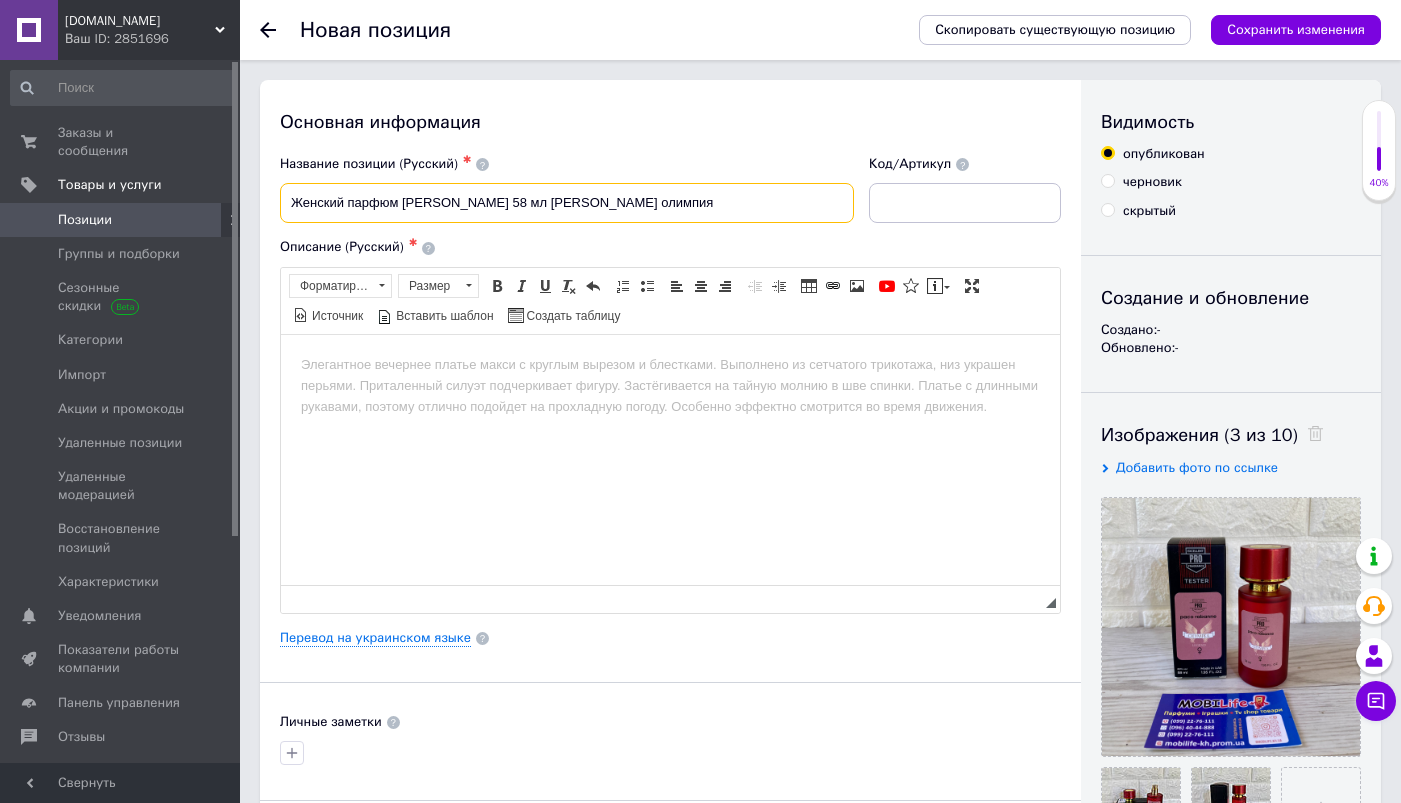 click on "Женский парфюм Paco Rabanne Olympea 58 мл пако рабан олимпия" at bounding box center (567, 203) 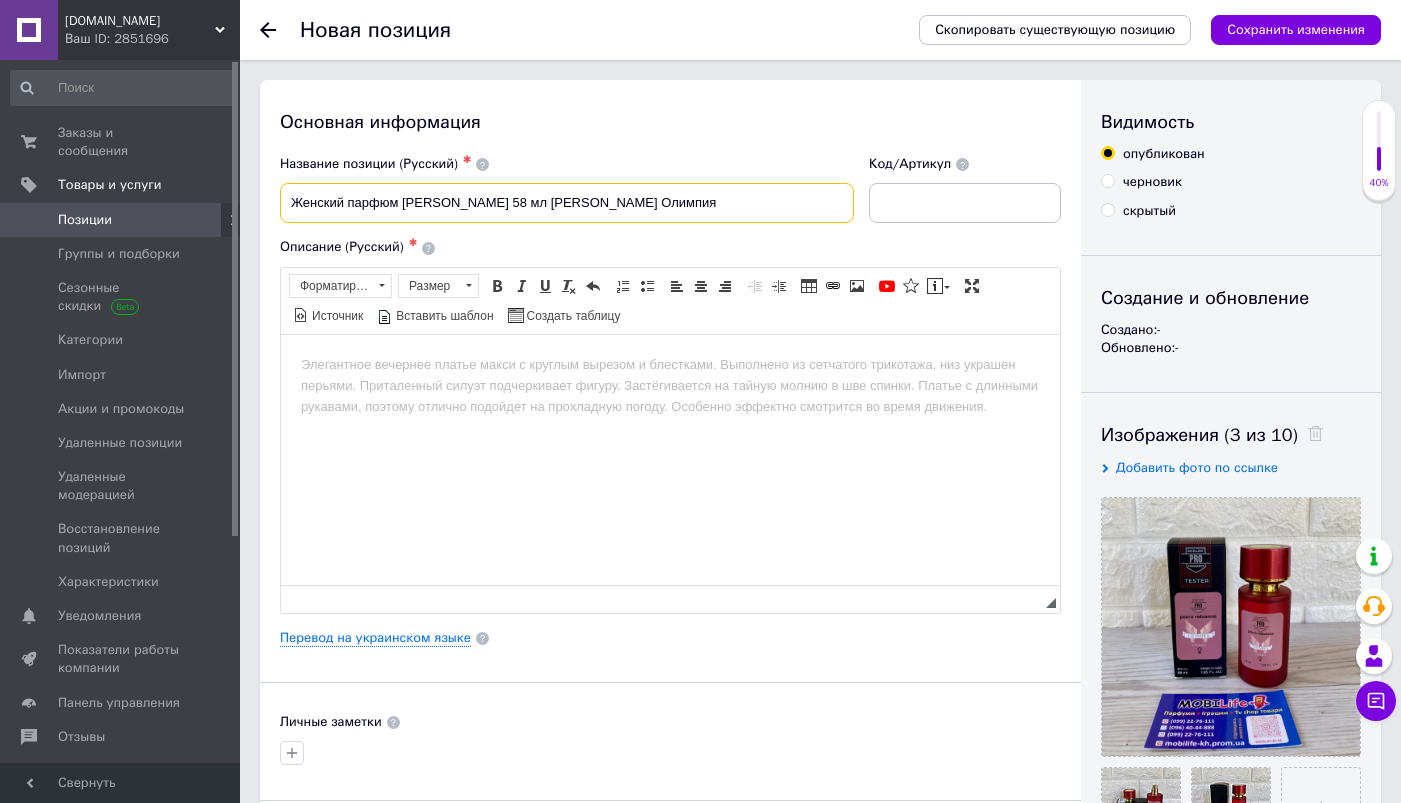 click on "Женский парфюм Paco Rabanne Olympea 58 мл Пако Рабан Олимпия" at bounding box center [567, 203] 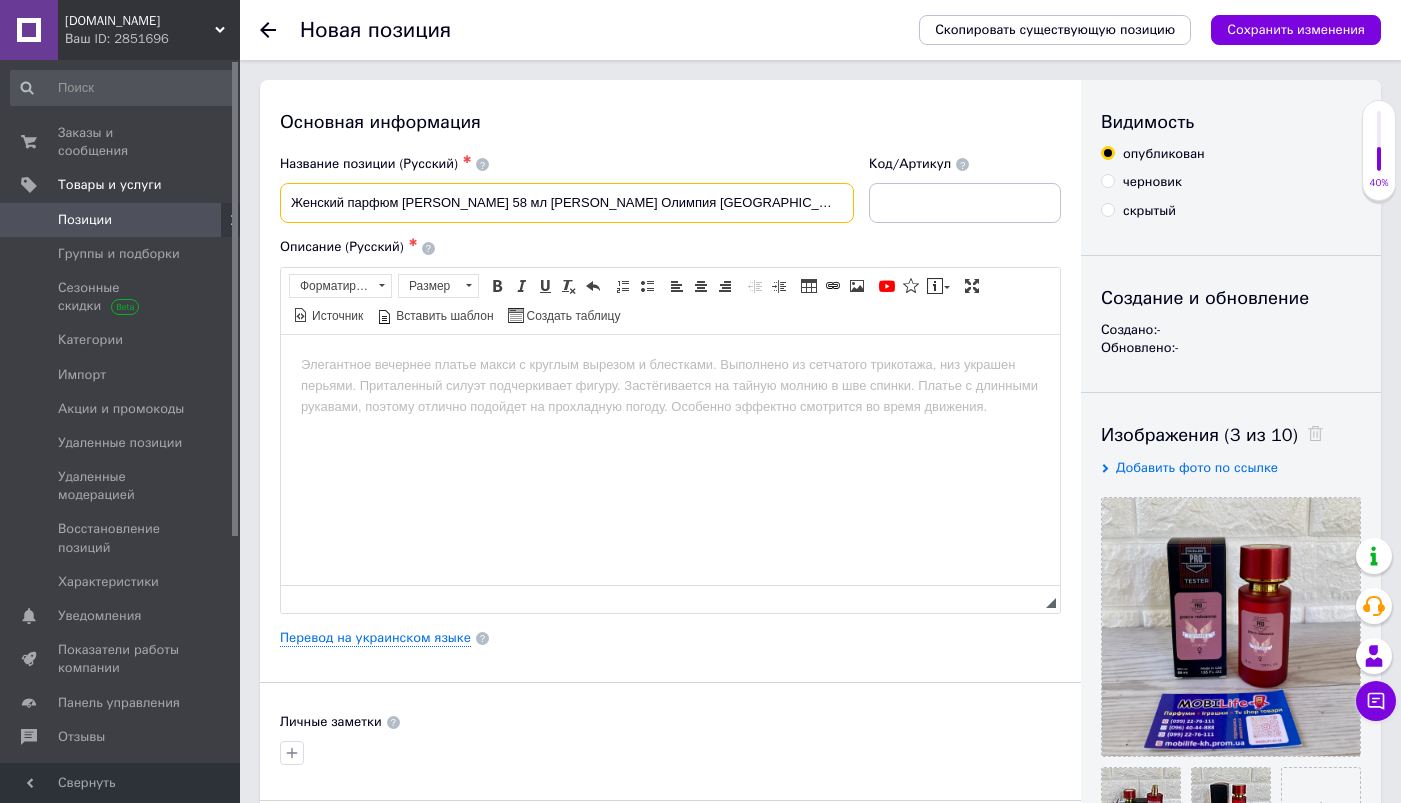 drag, startPoint x: 798, startPoint y: 205, endPoint x: 285, endPoint y: 191, distance: 513.191 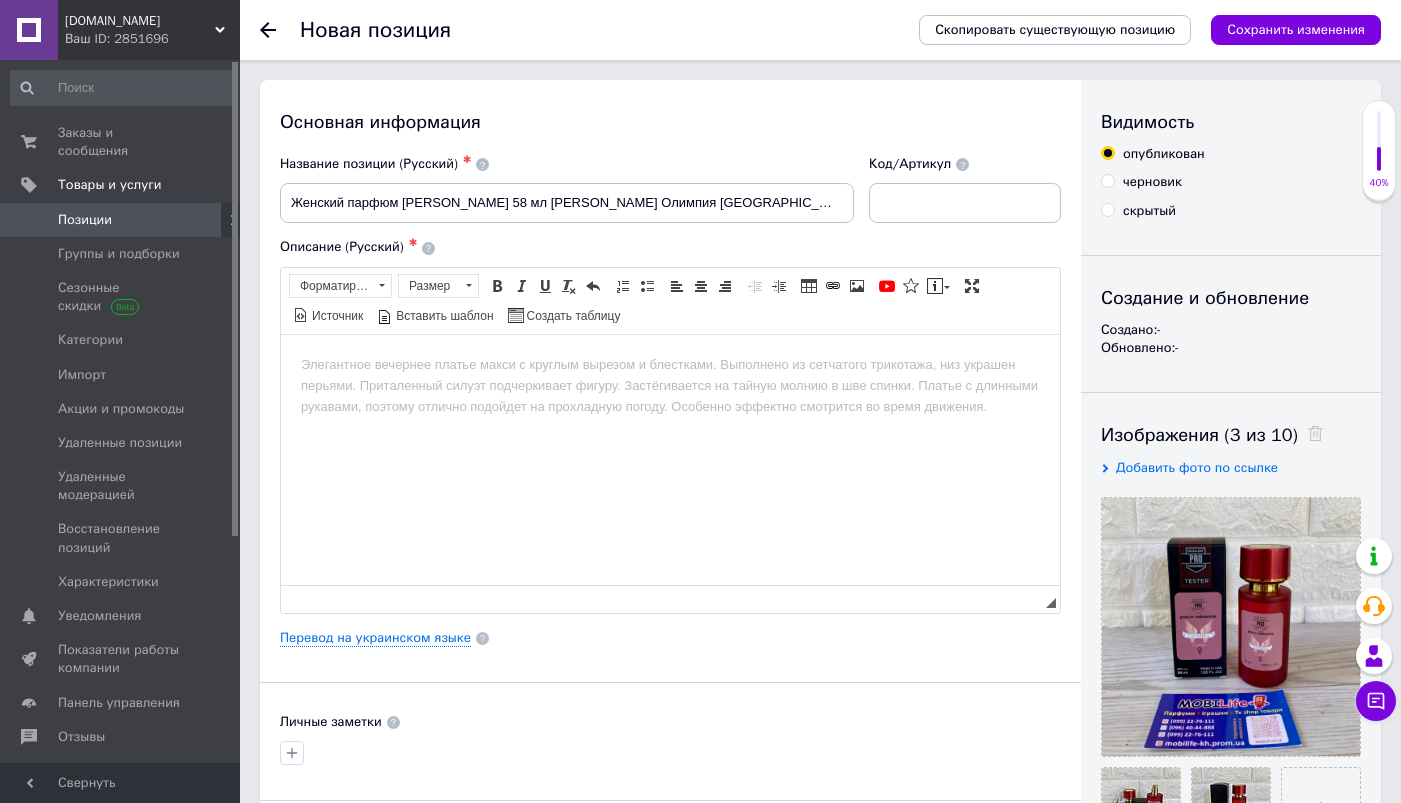 click at bounding box center (670, 364) 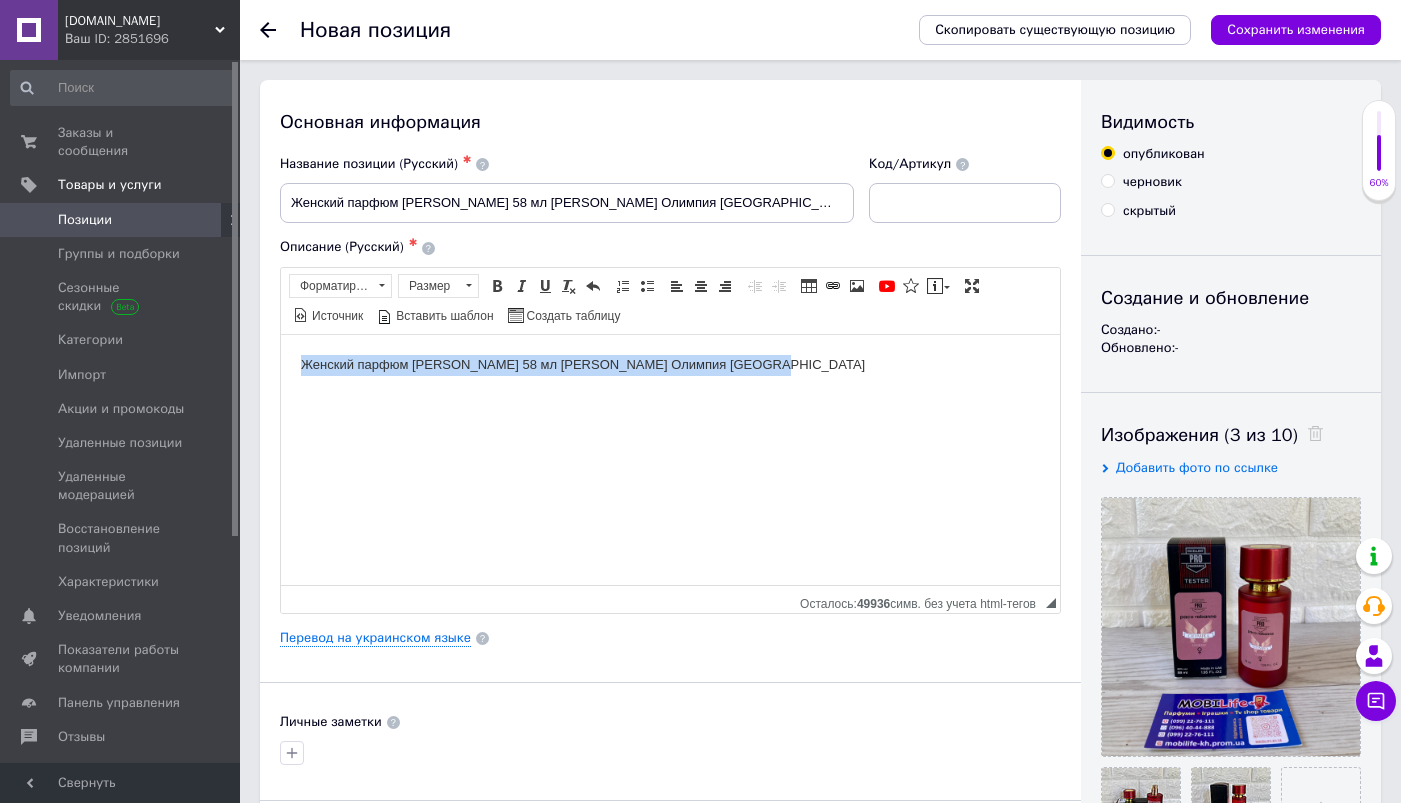 drag, startPoint x: 784, startPoint y: 365, endPoint x: 287, endPoint y: 355, distance: 497.1006 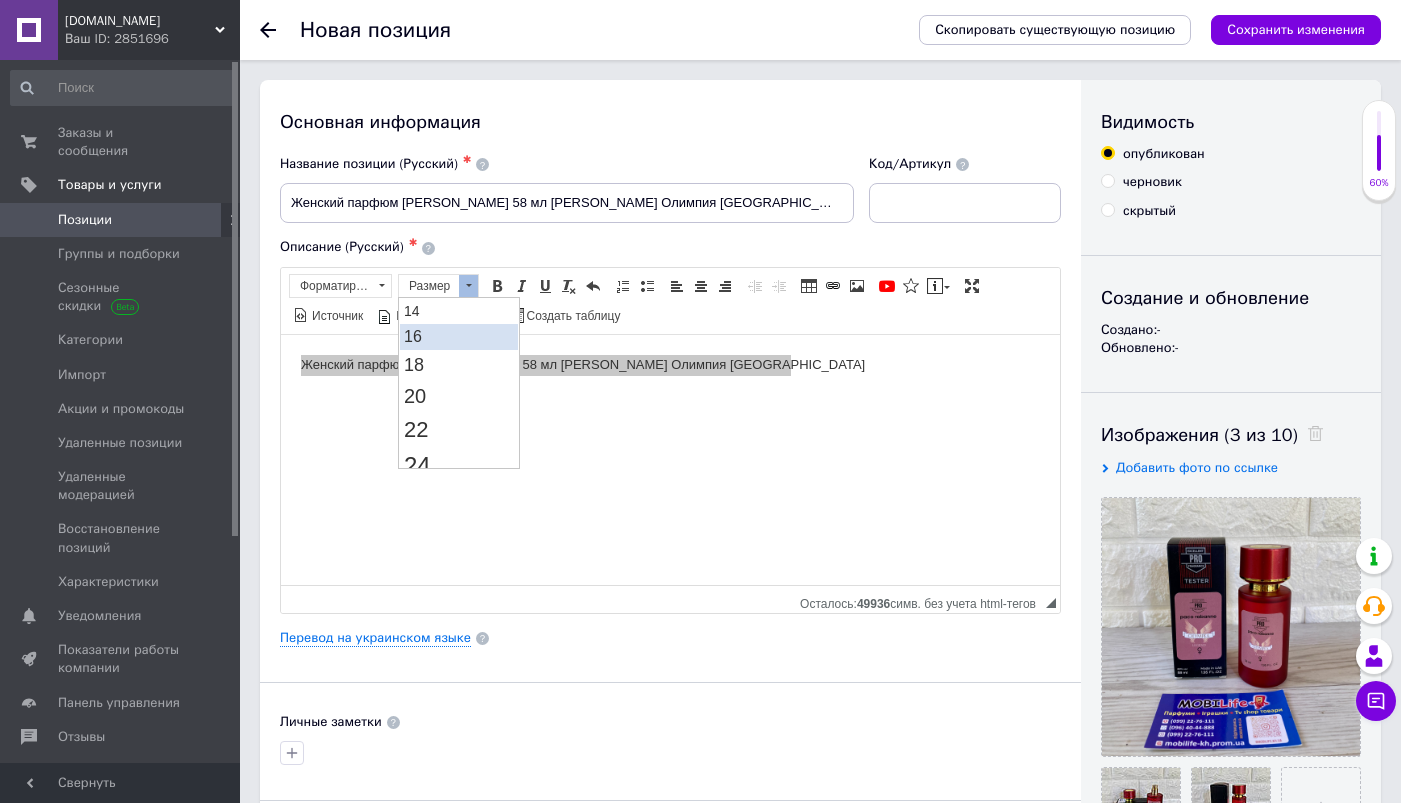 click on "16" at bounding box center [459, 336] 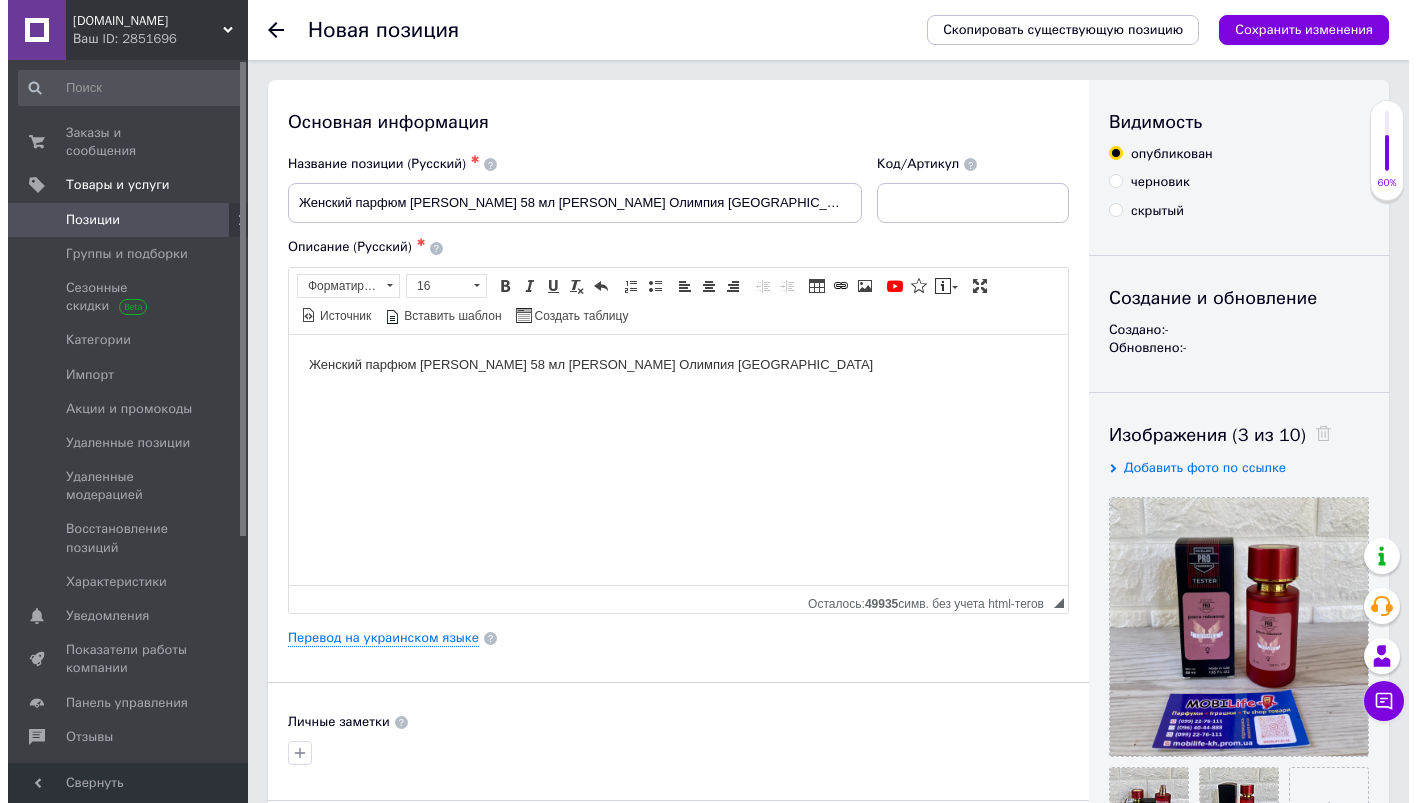 scroll, scrollTop: 0, scrollLeft: 0, axis: both 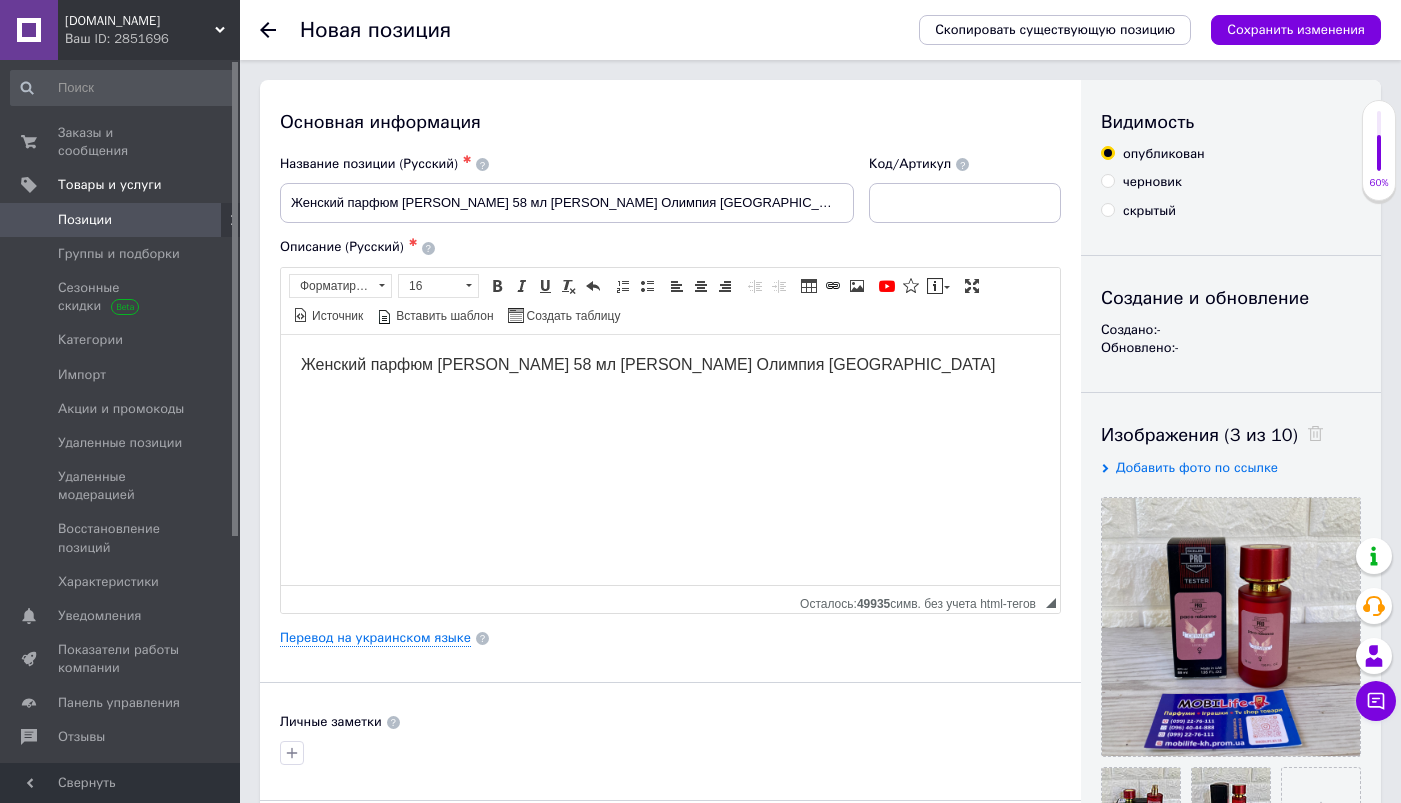 click on "Женский парфюм Paco Rabanne Olympea 58 мл Пако Рабан Олимпия UAE" at bounding box center (670, 365) 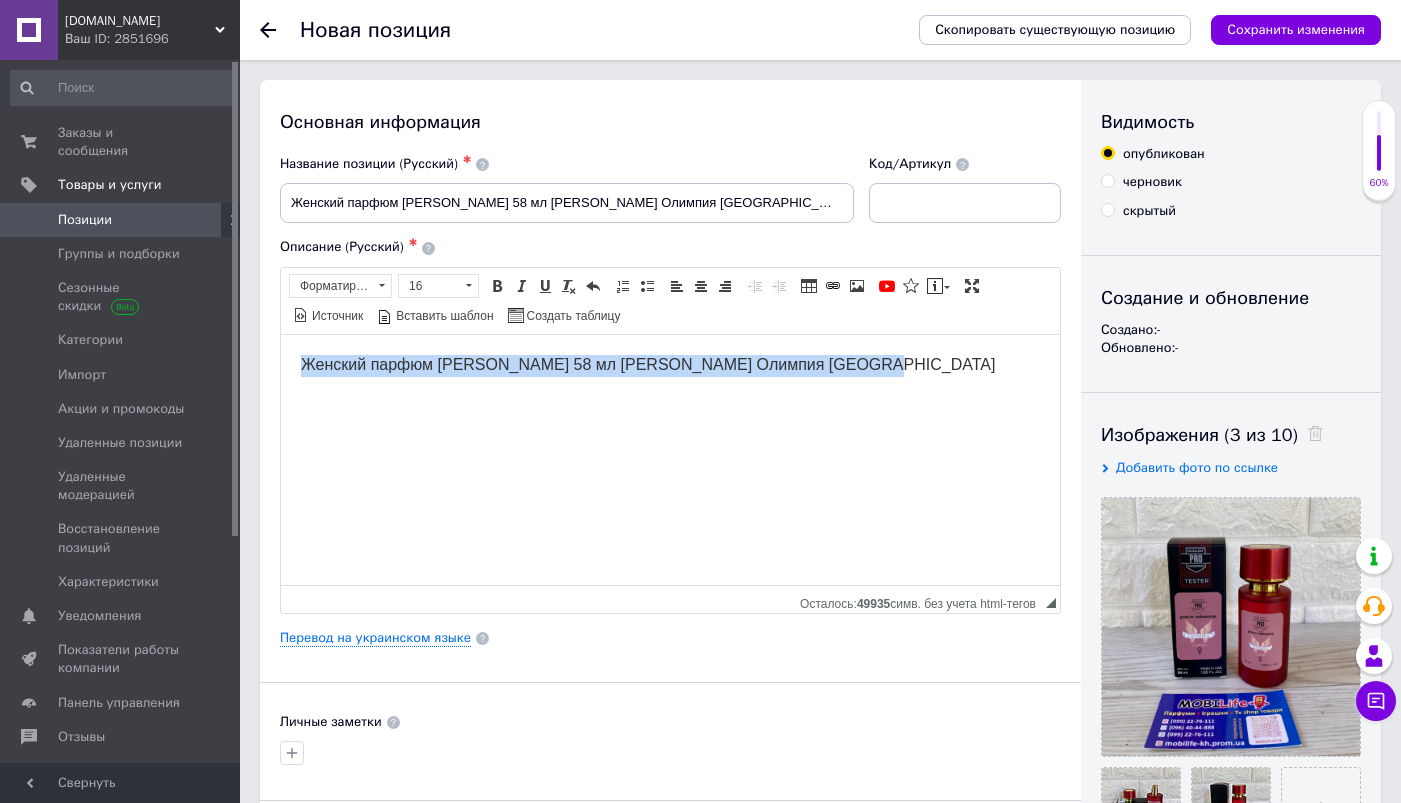 drag, startPoint x: 915, startPoint y: 369, endPoint x: 689, endPoint y: 661, distance: 369.24246 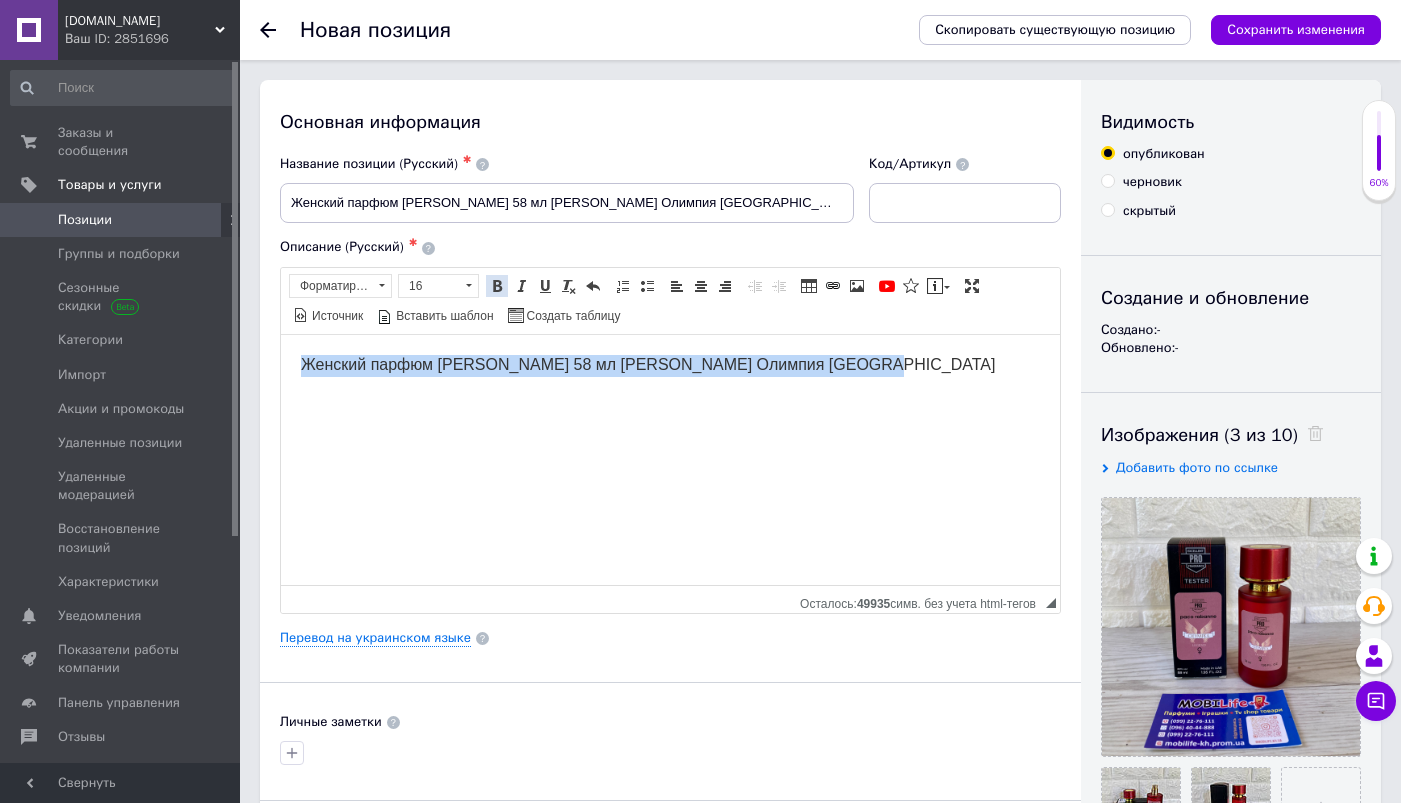 click at bounding box center [497, 286] 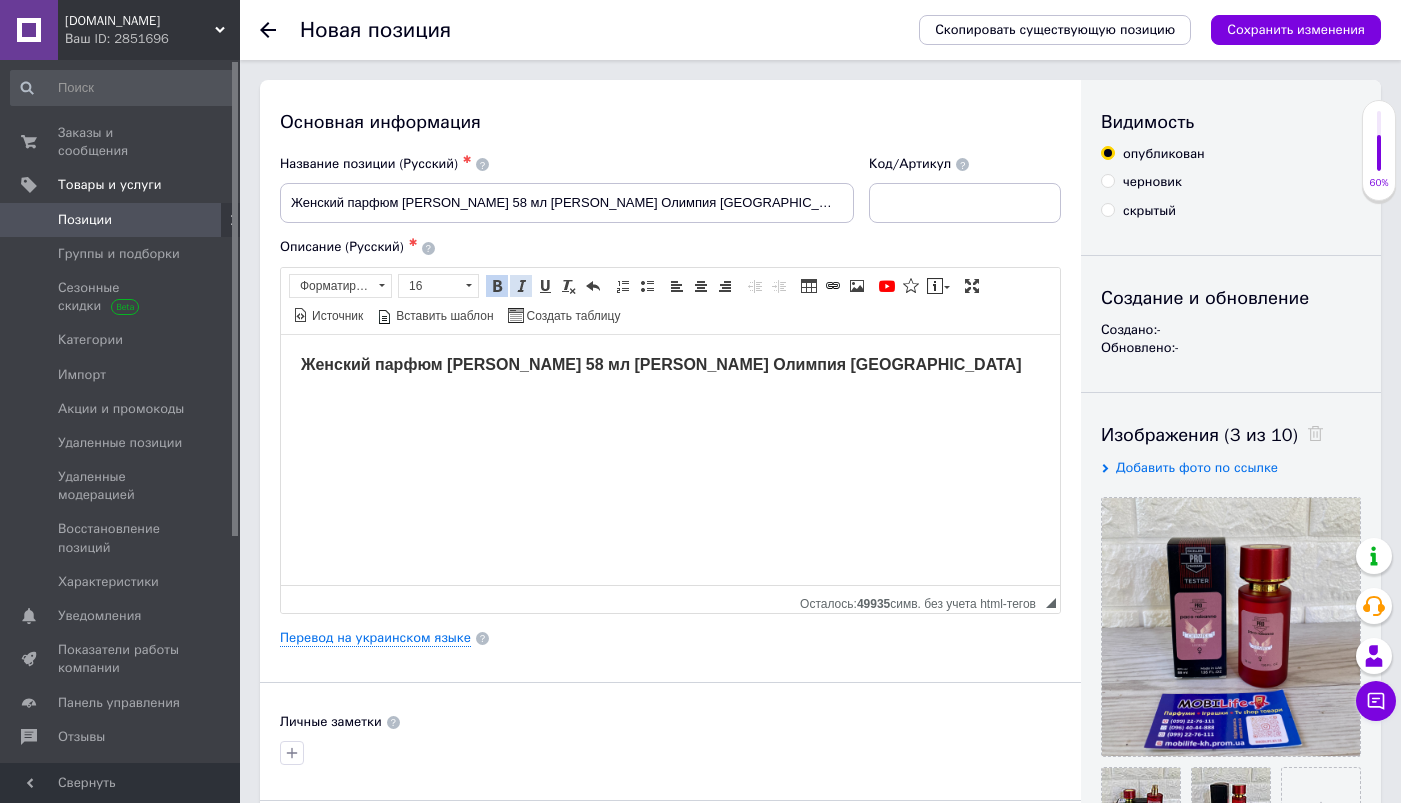 click at bounding box center [521, 286] 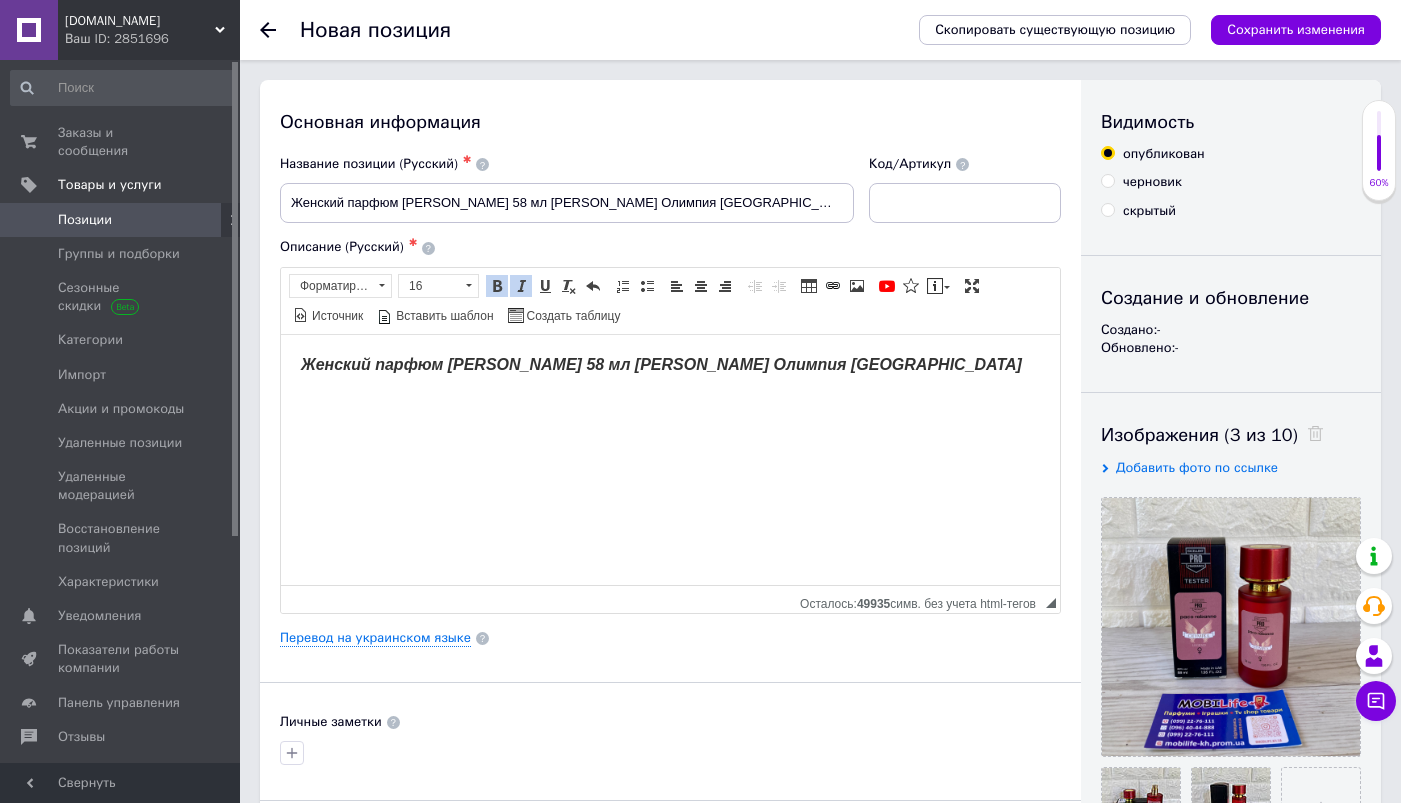 click on "Женский парфюм Paco Rabanne Olympea 58 мл Пако Рабан Олимпия UAE" at bounding box center [670, 365] 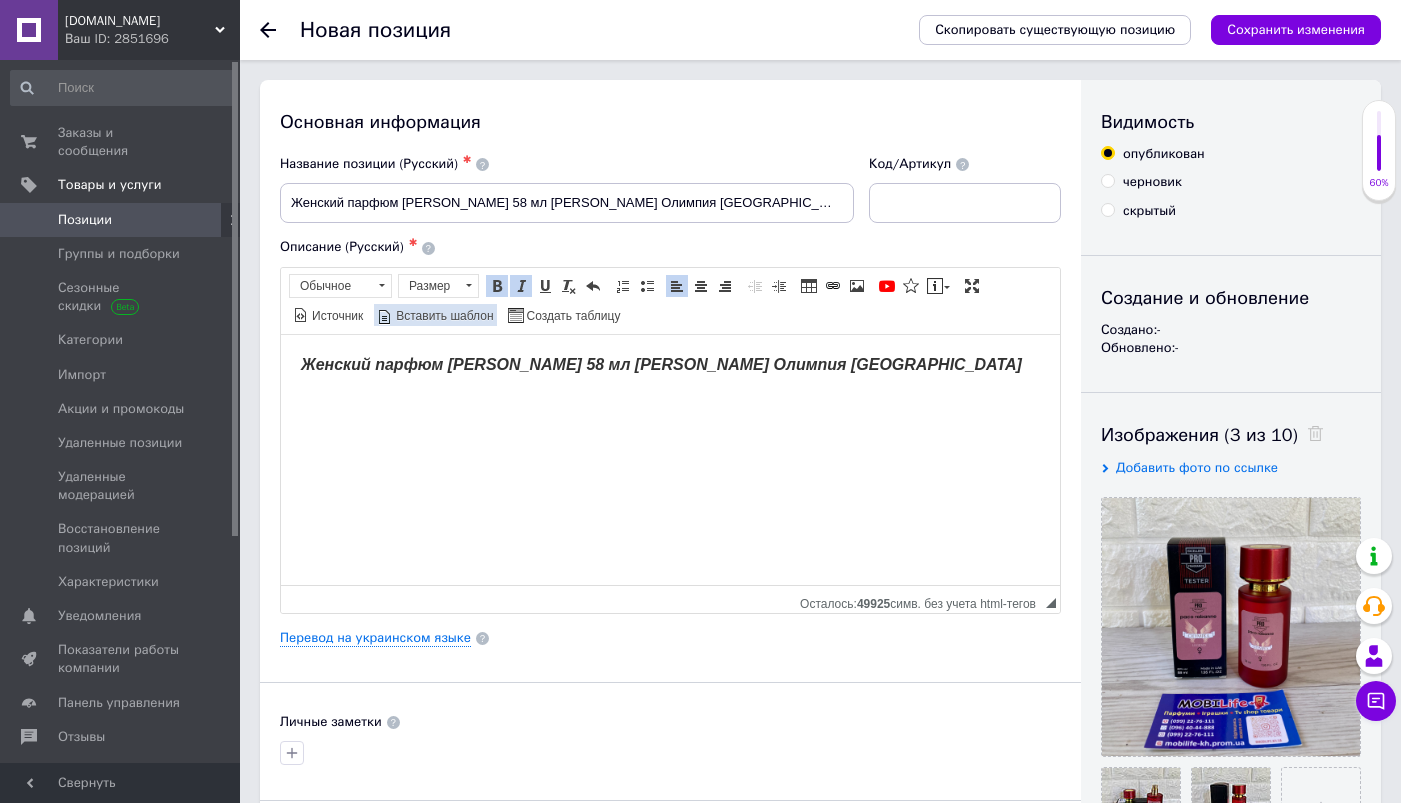 click on "Вставить шаблон" at bounding box center [443, 316] 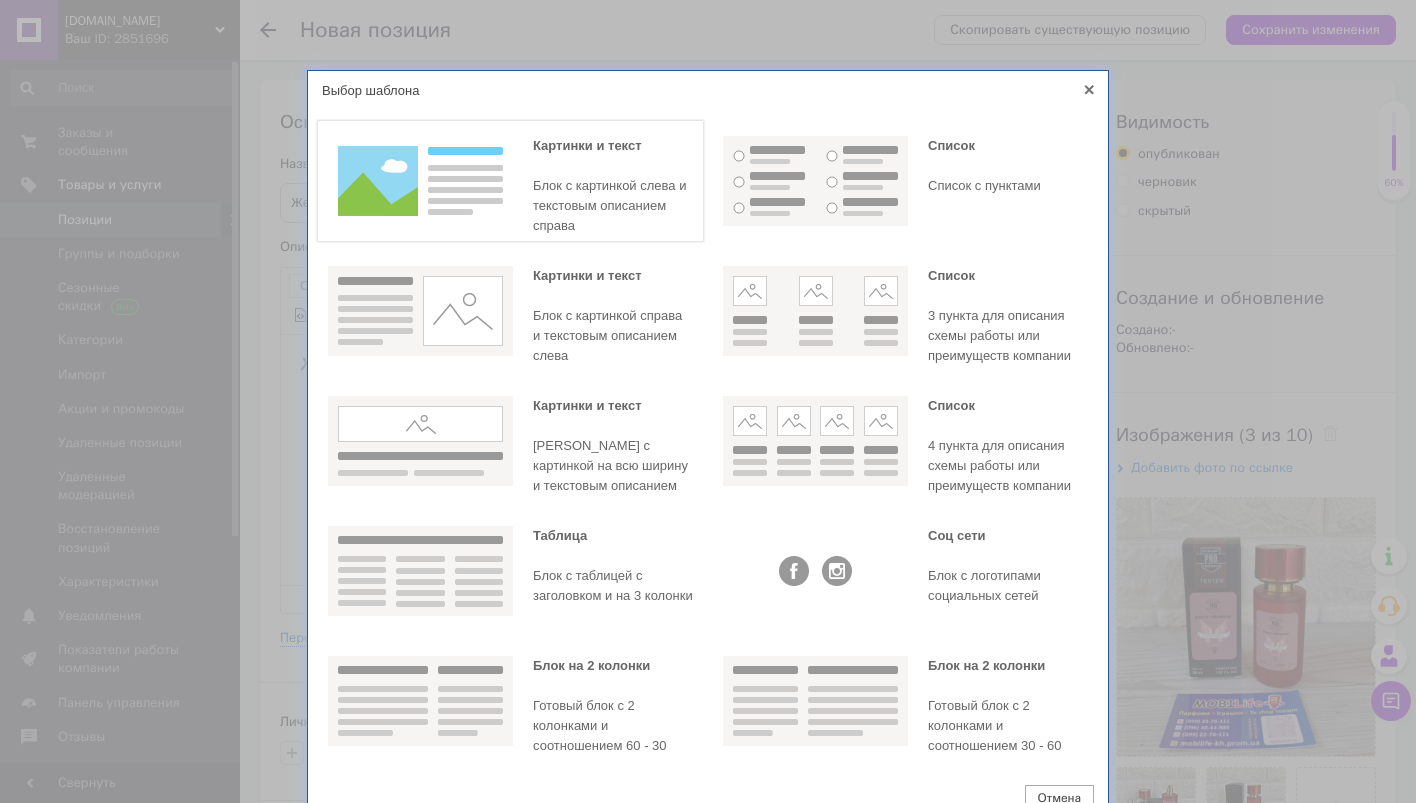 click at bounding box center (420, 181) 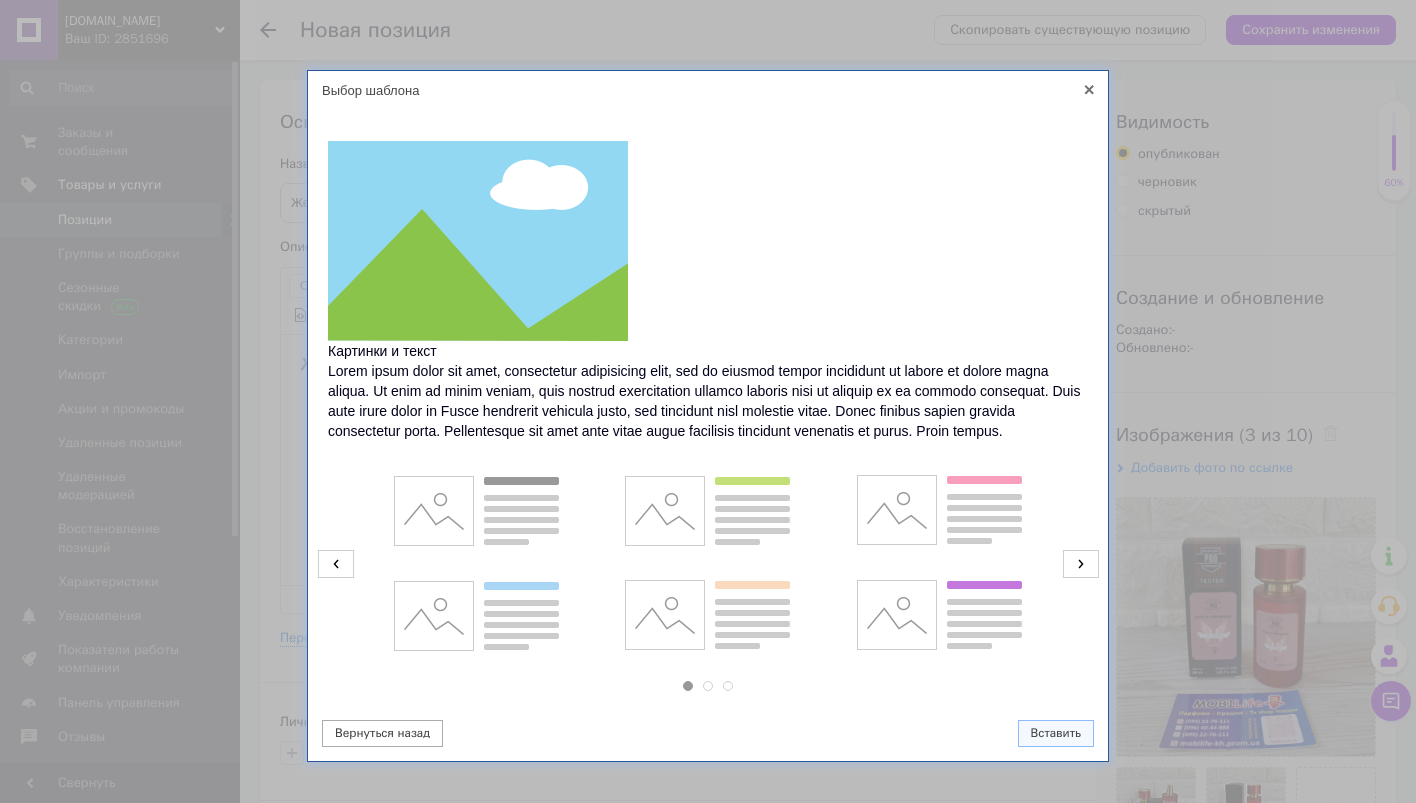 click 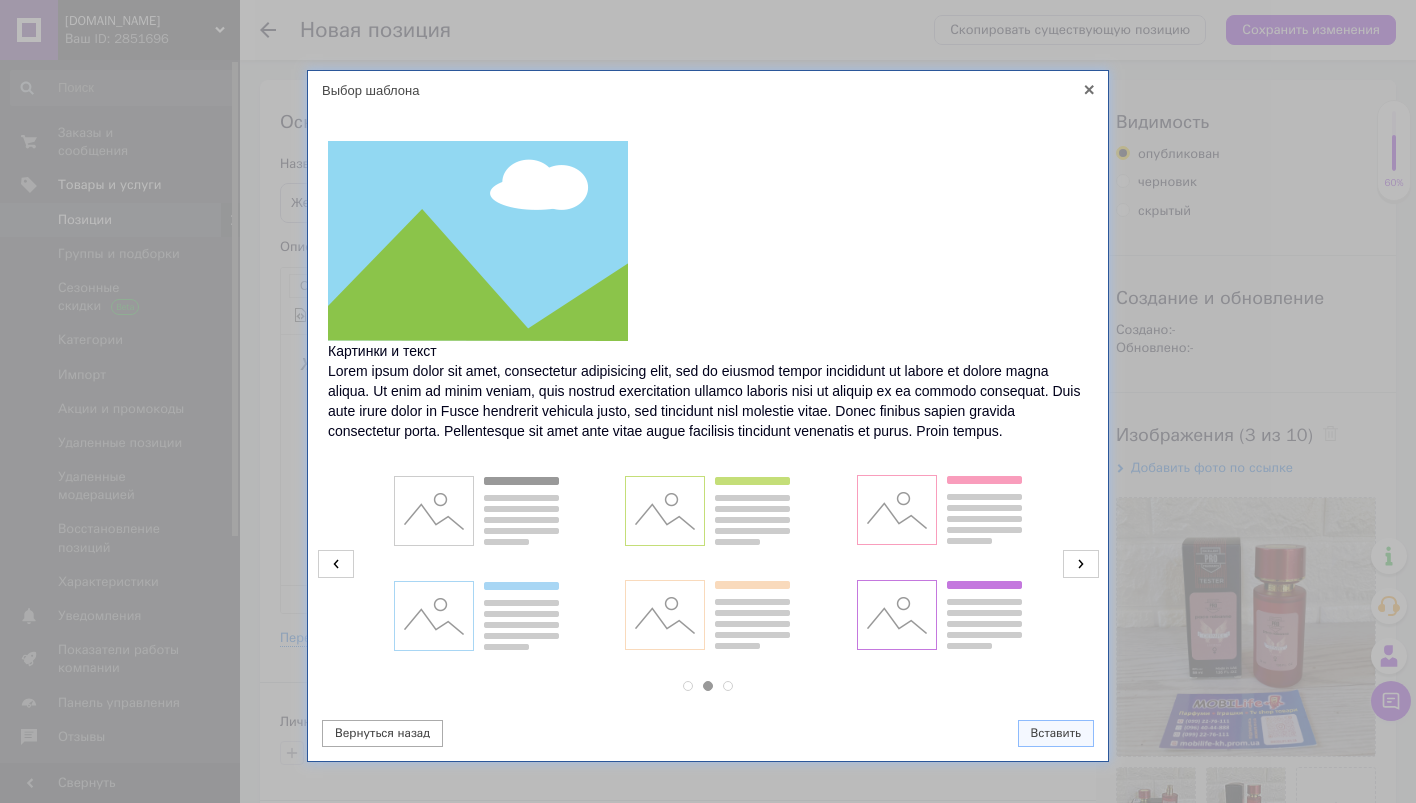 click 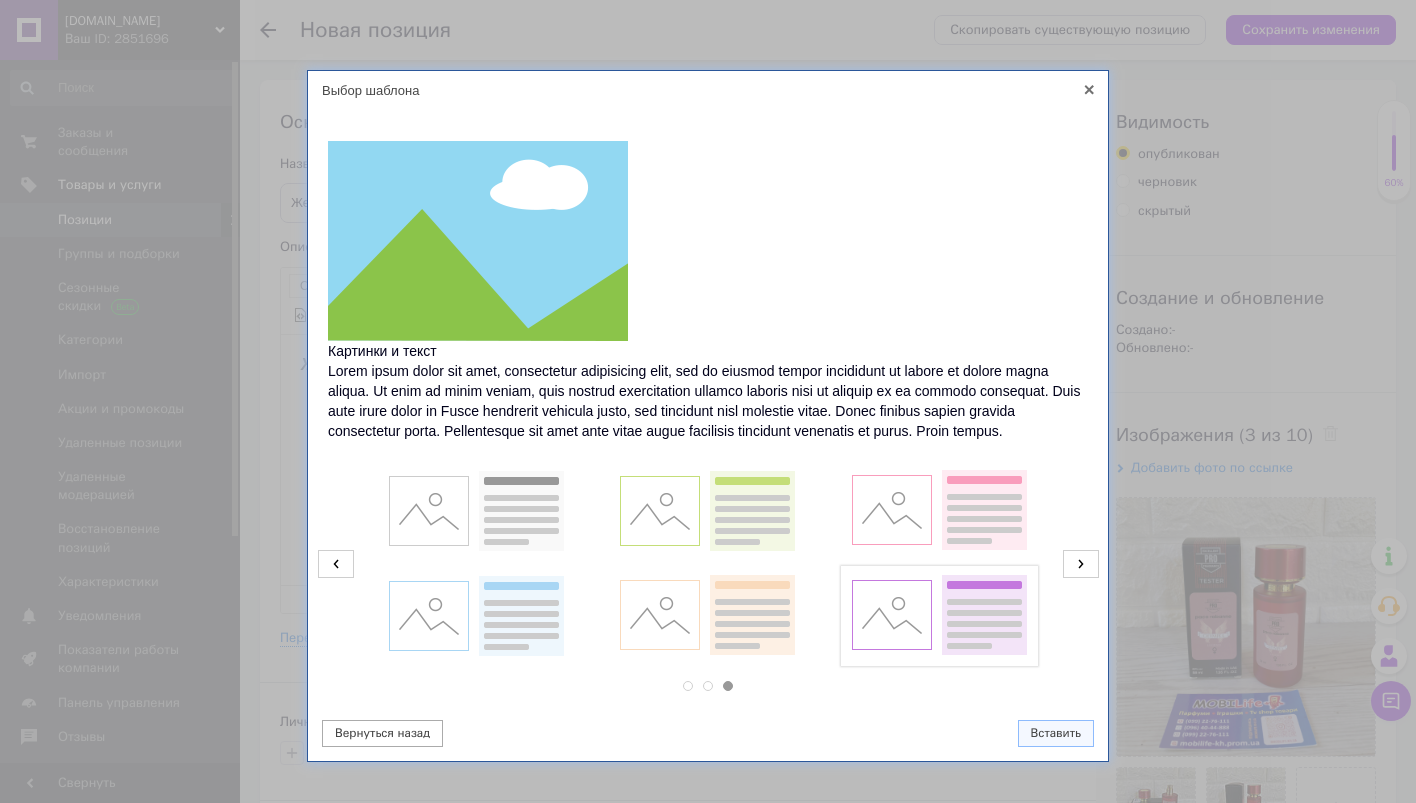 click at bounding box center [939, 616] 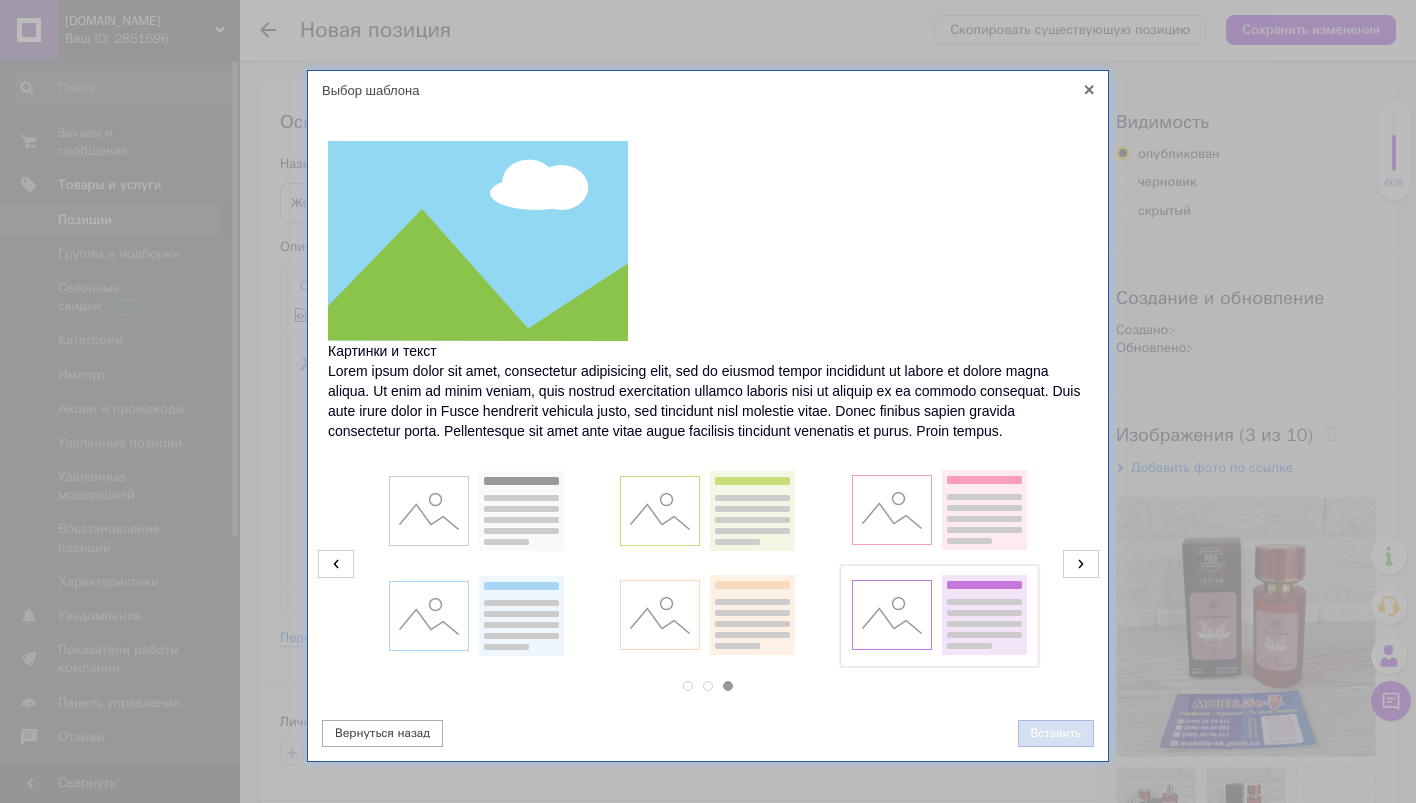 click on "Вставить" at bounding box center [1056, 733] 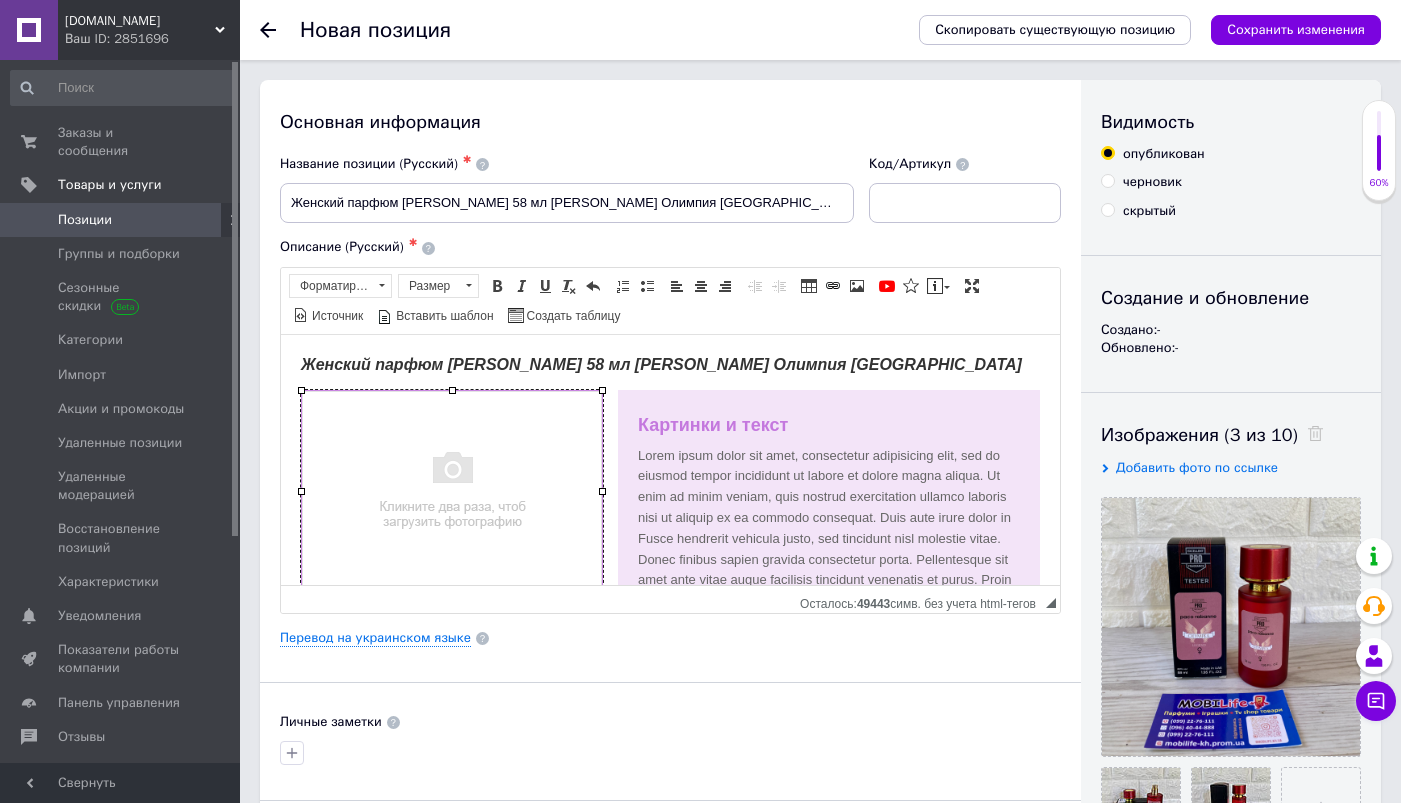 click at bounding box center [452, 490] 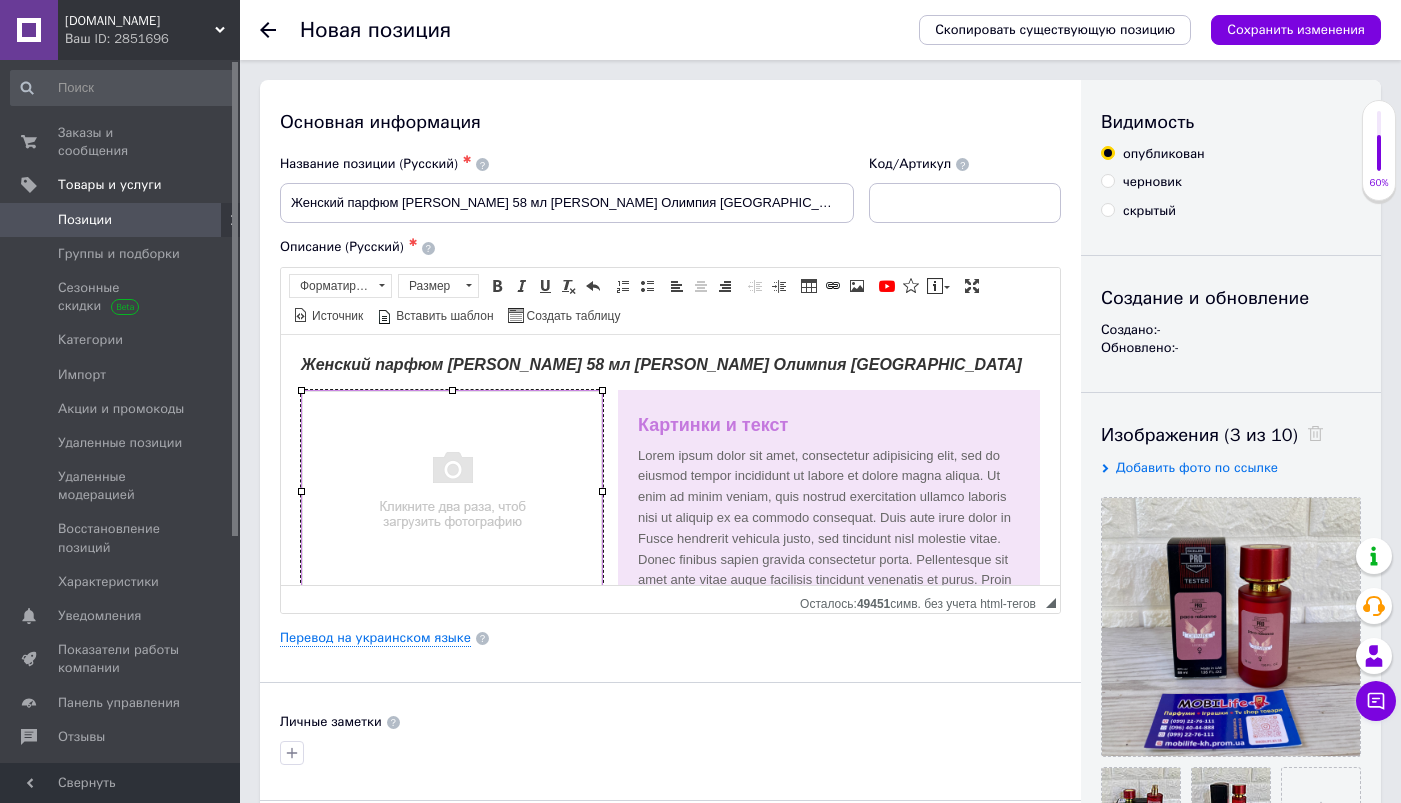 click at bounding box center [452, 490] 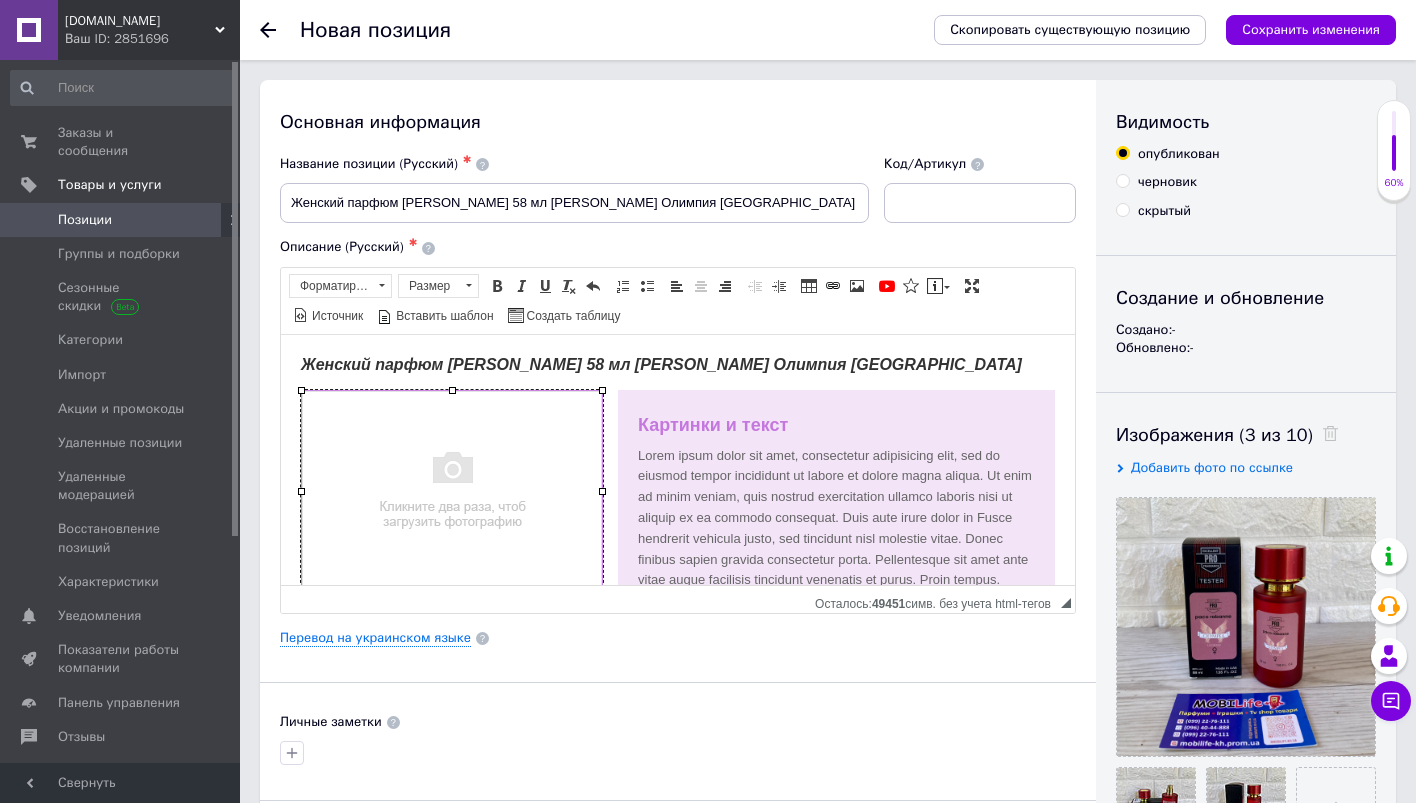 select 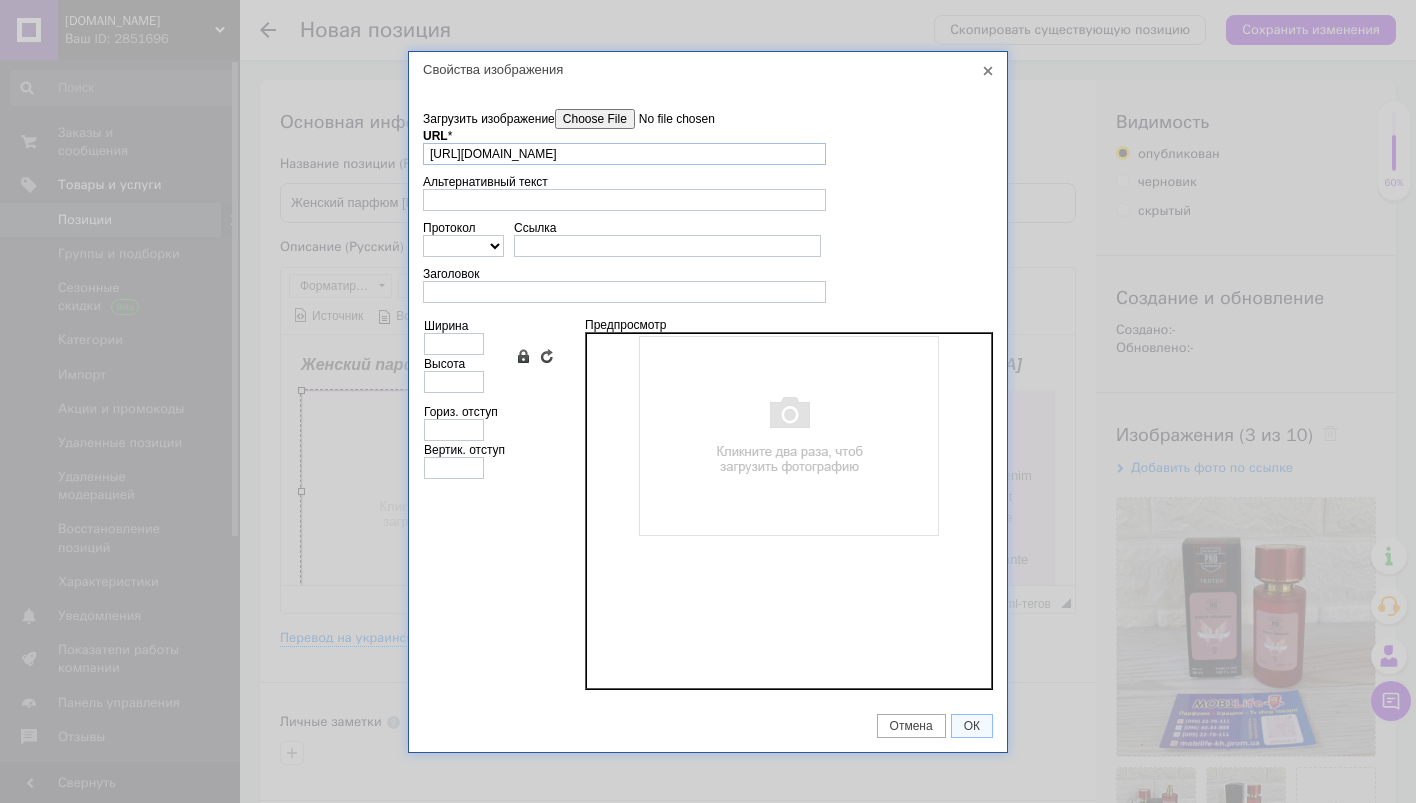 scroll, scrollTop: 0, scrollLeft: 64, axis: horizontal 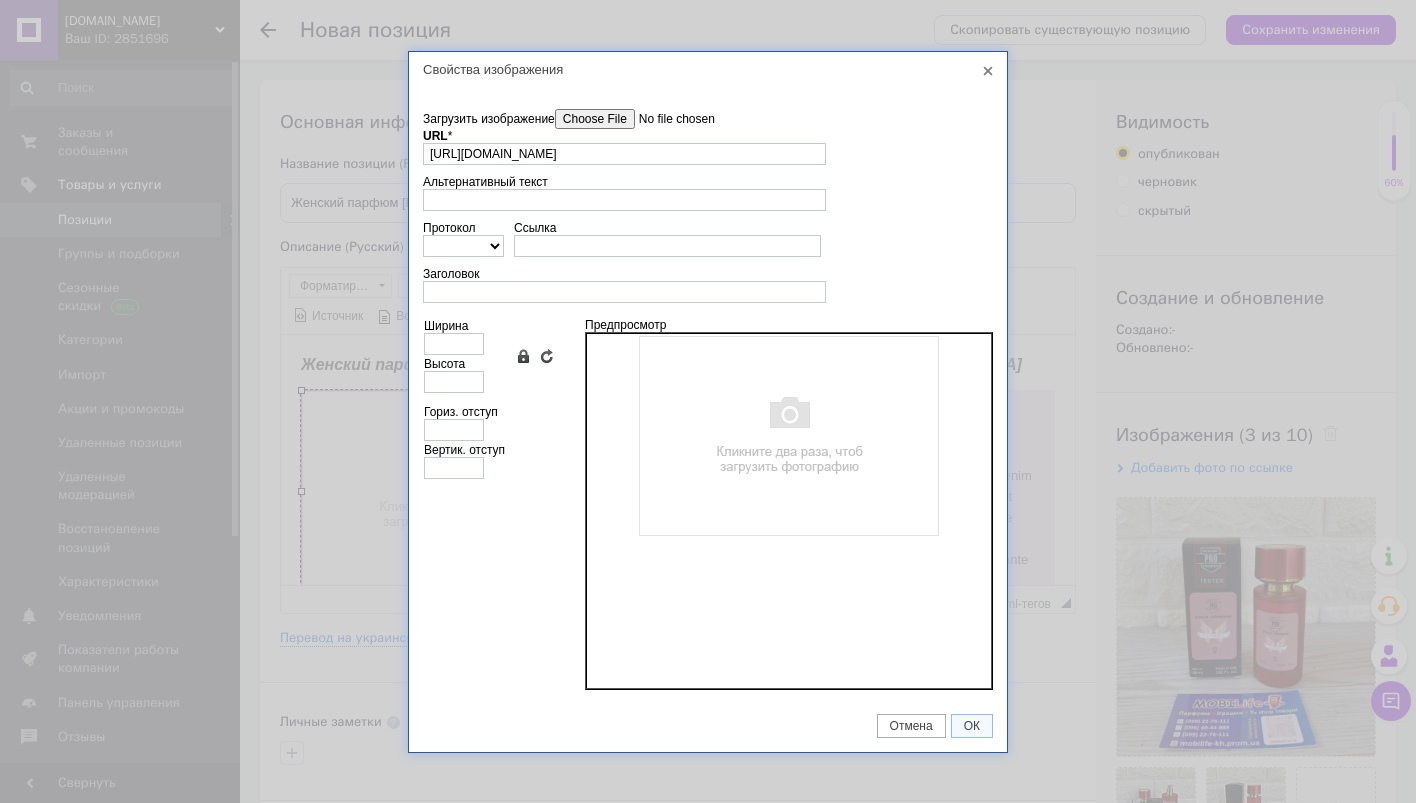 click on "Загрузить изображение" at bounding box center [668, 119] 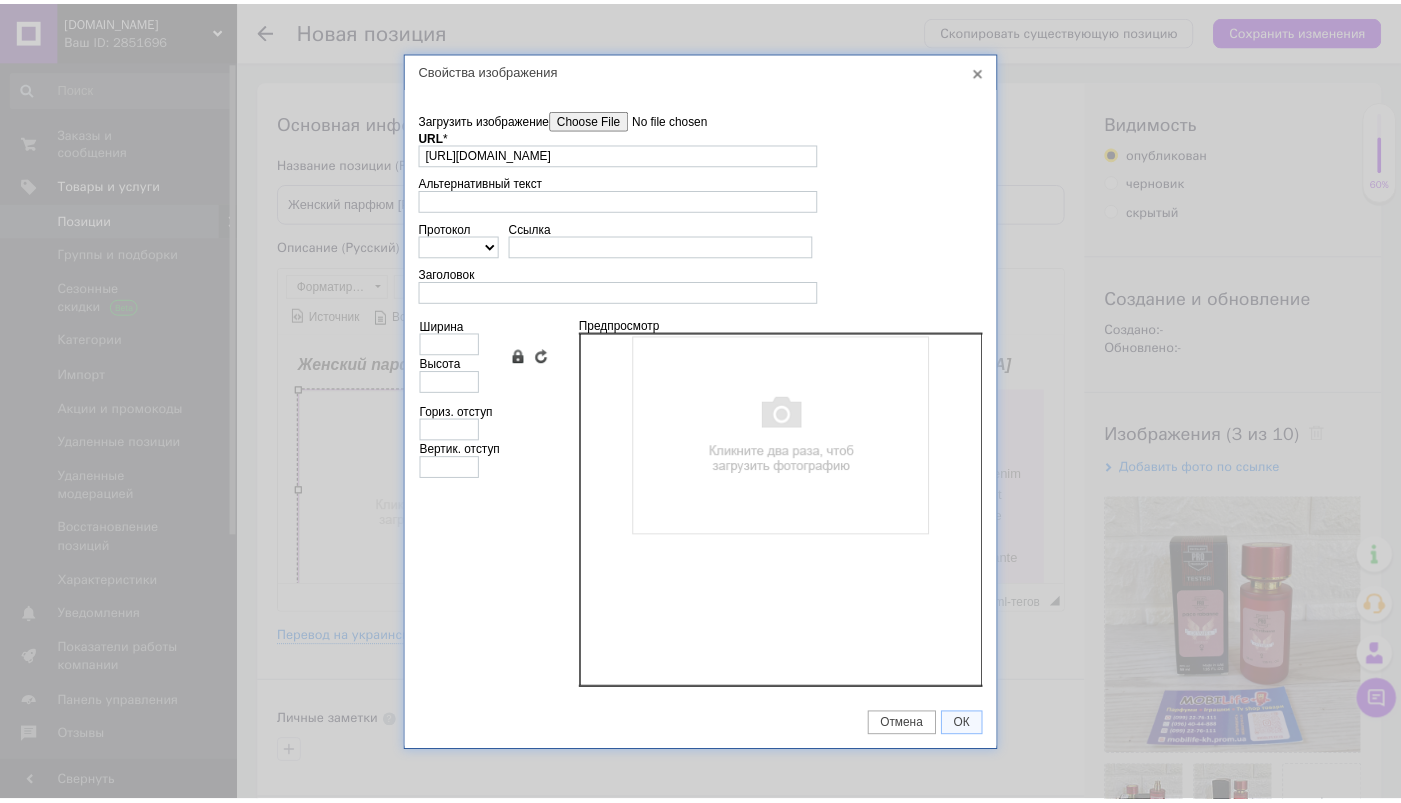 scroll, scrollTop: 0, scrollLeft: 0, axis: both 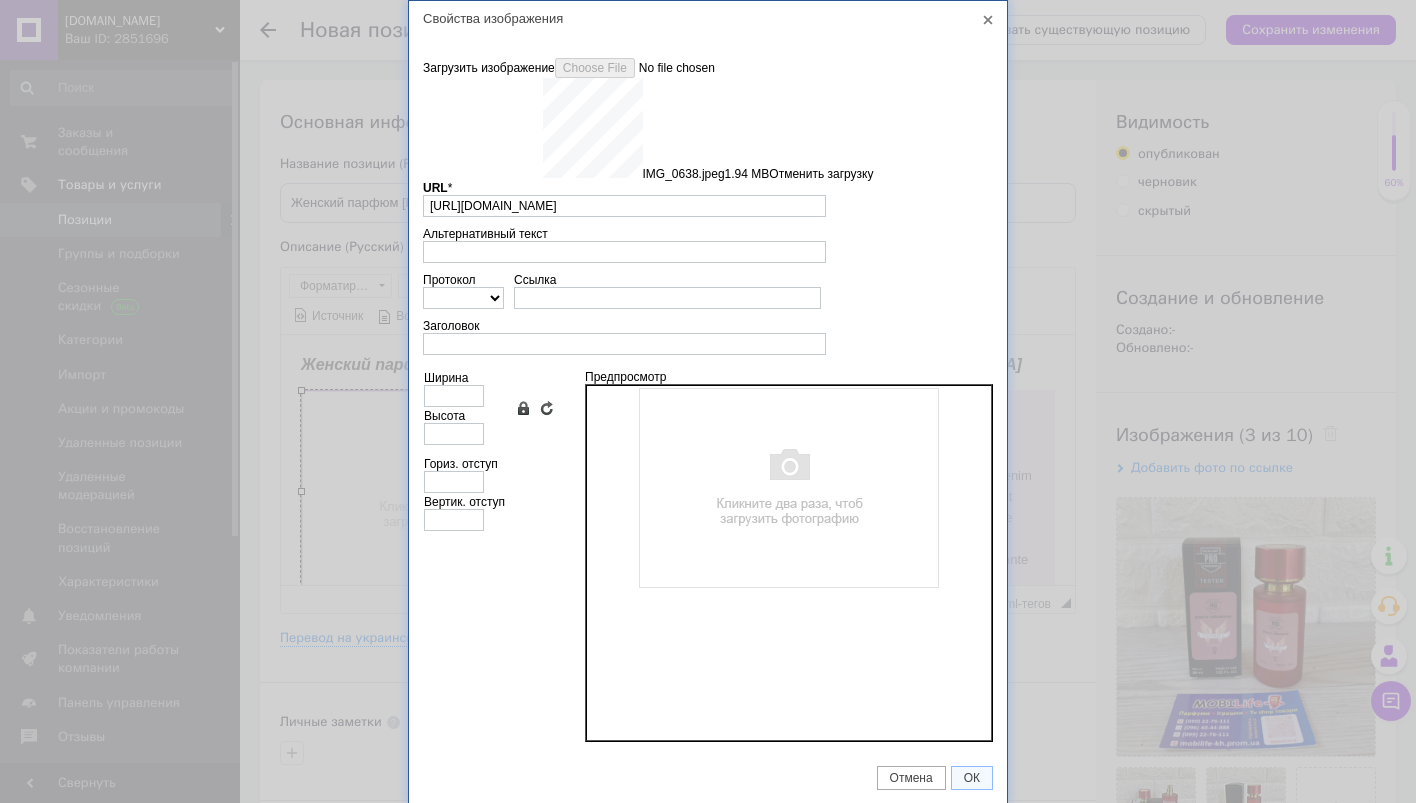 type on "https://images.prom.ua/6743669199_w640_h2048_img_0638.jpeg?fresh=1&PIMAGE_ID=6743669199" 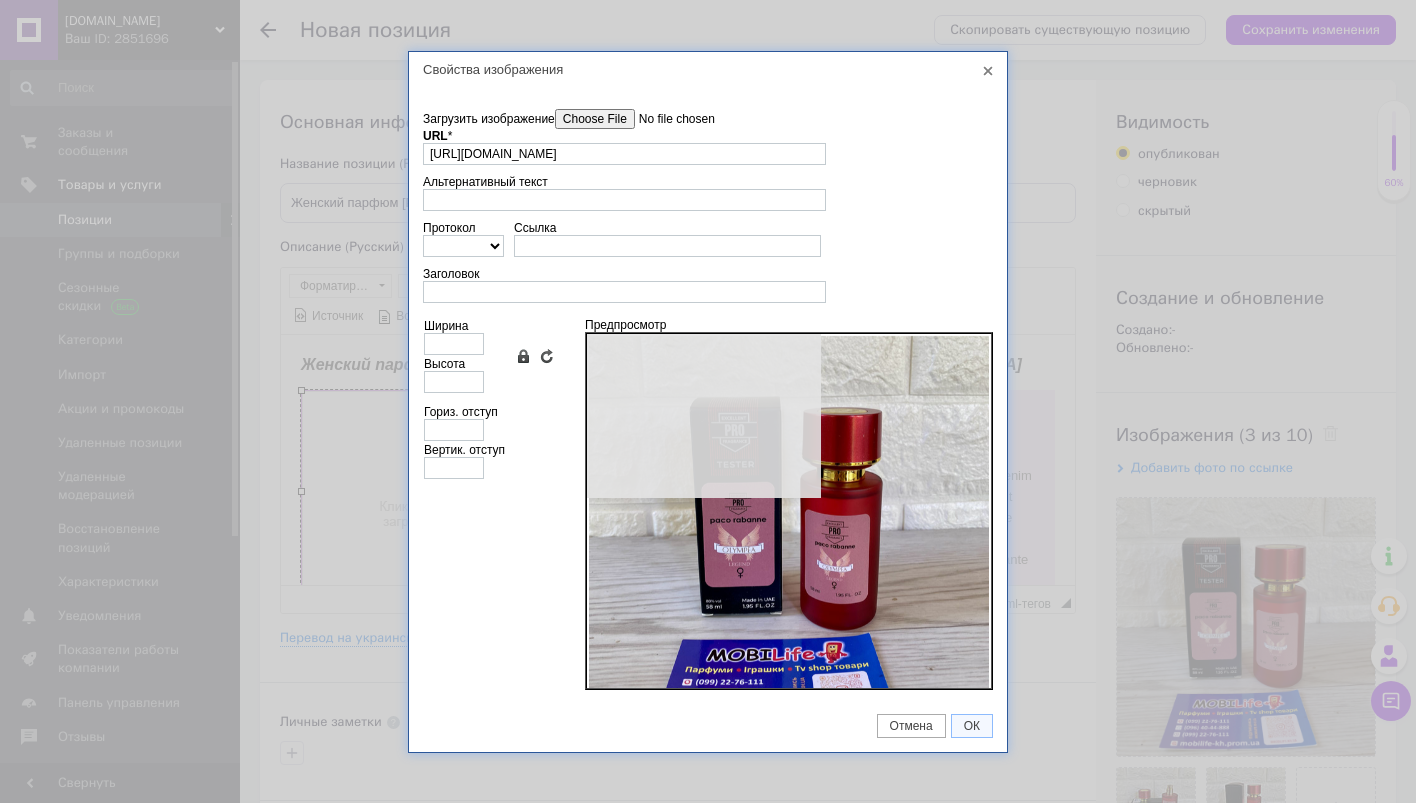 type on "640" 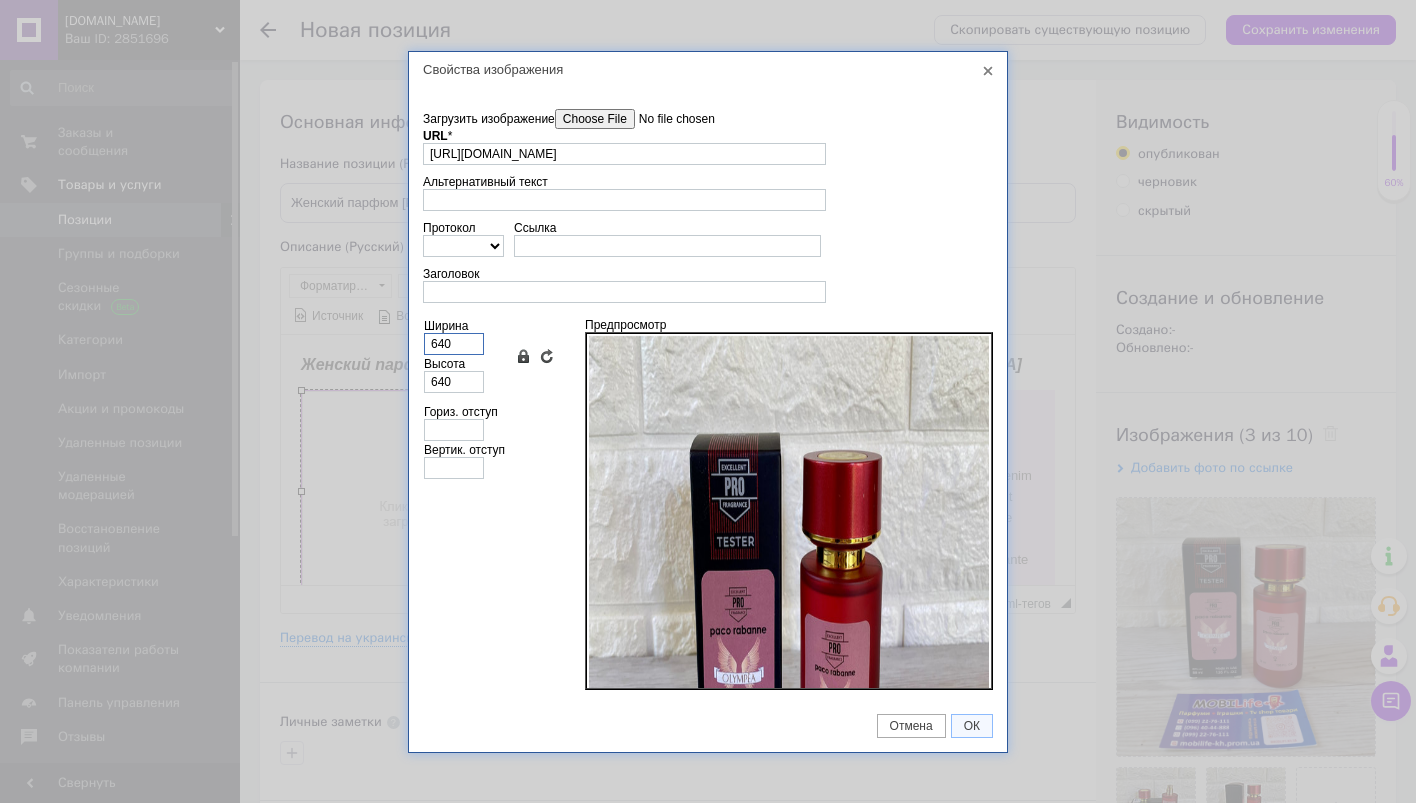 click on "640" at bounding box center [454, 344] 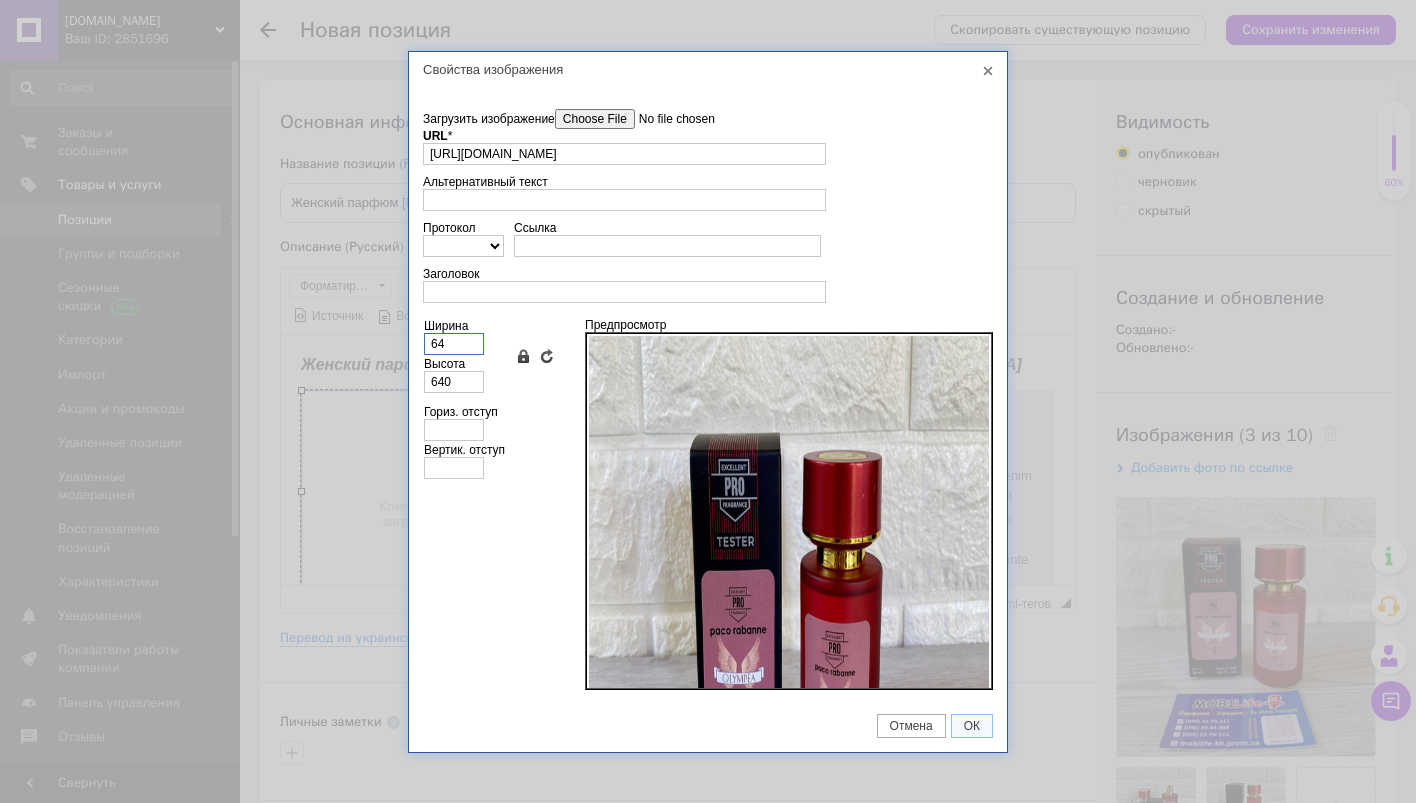 type on "64" 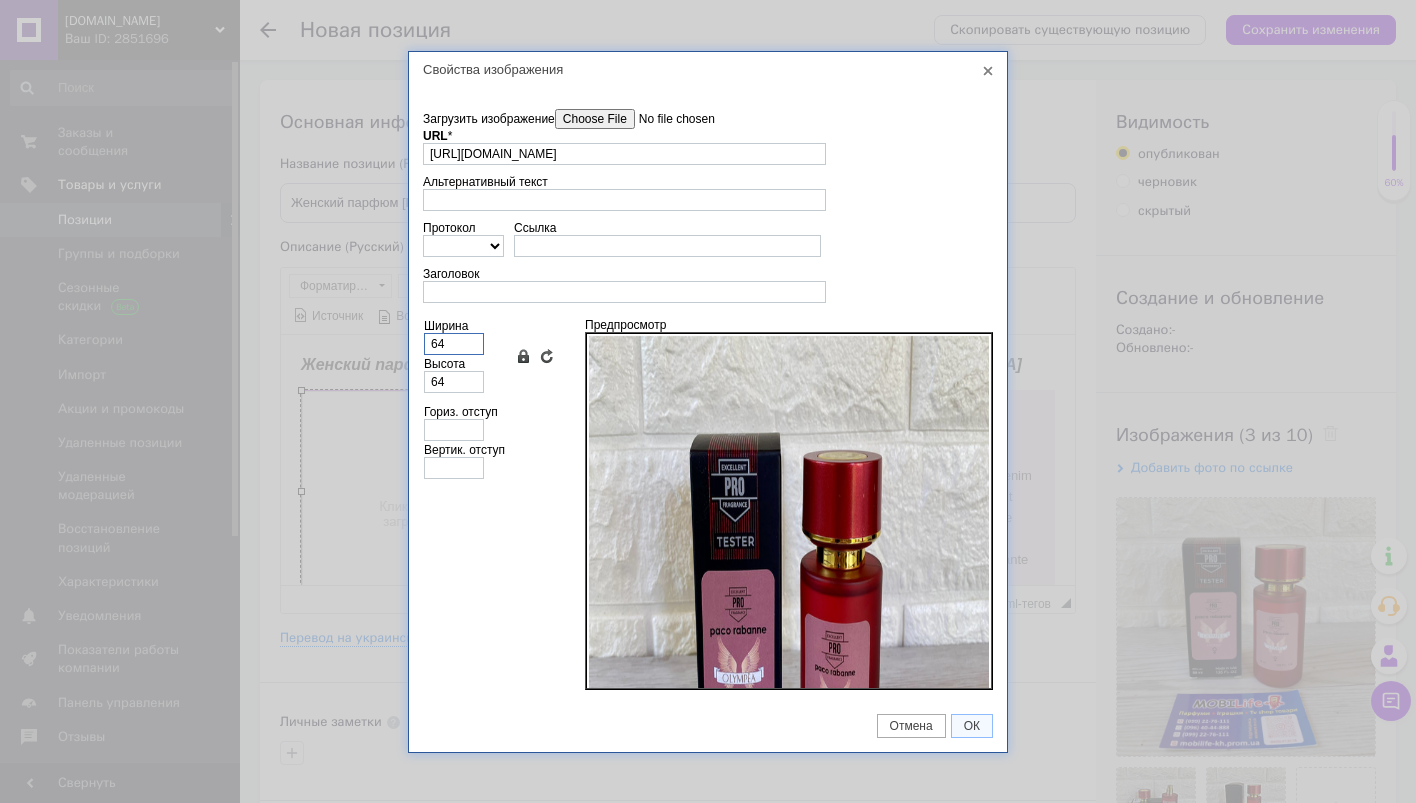 type on "6" 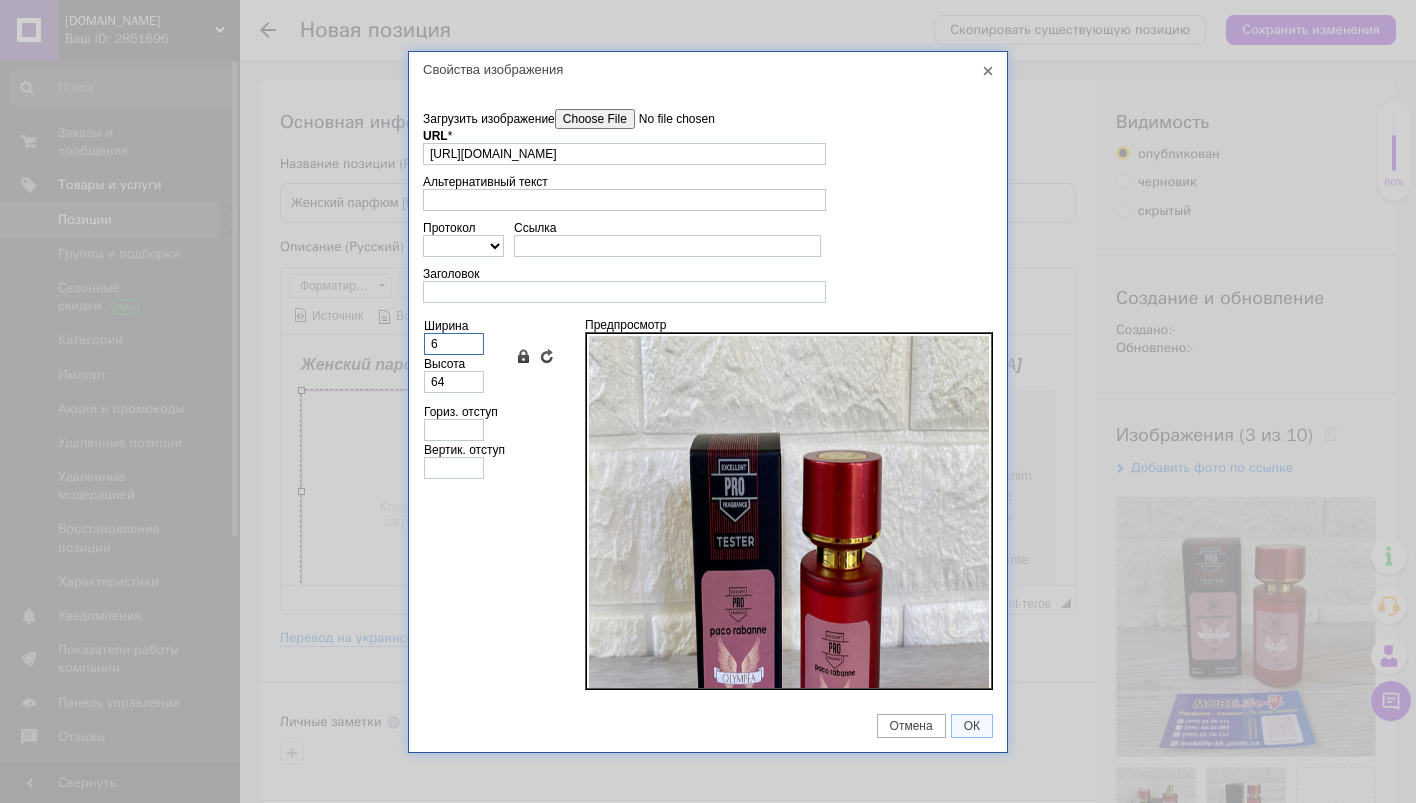 type on "6" 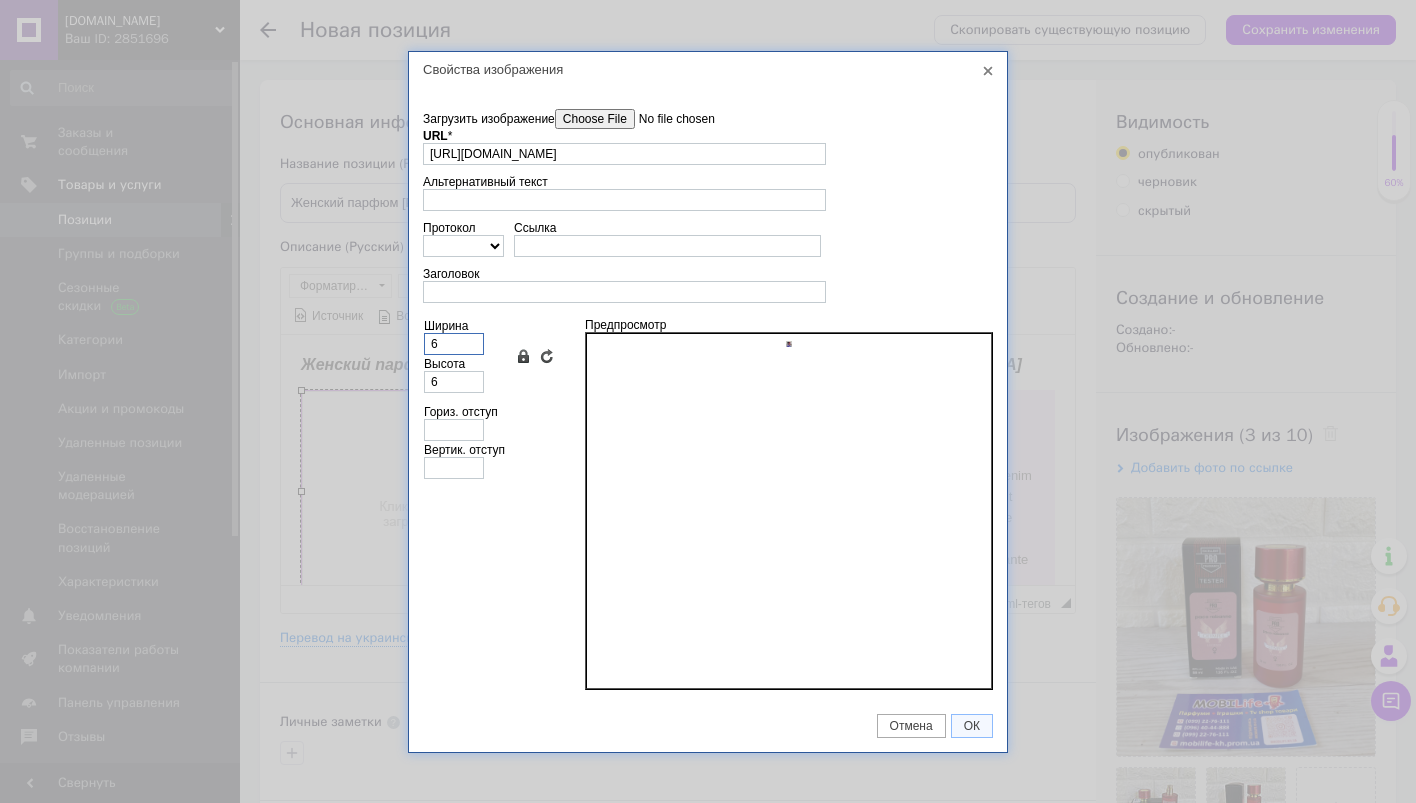 type 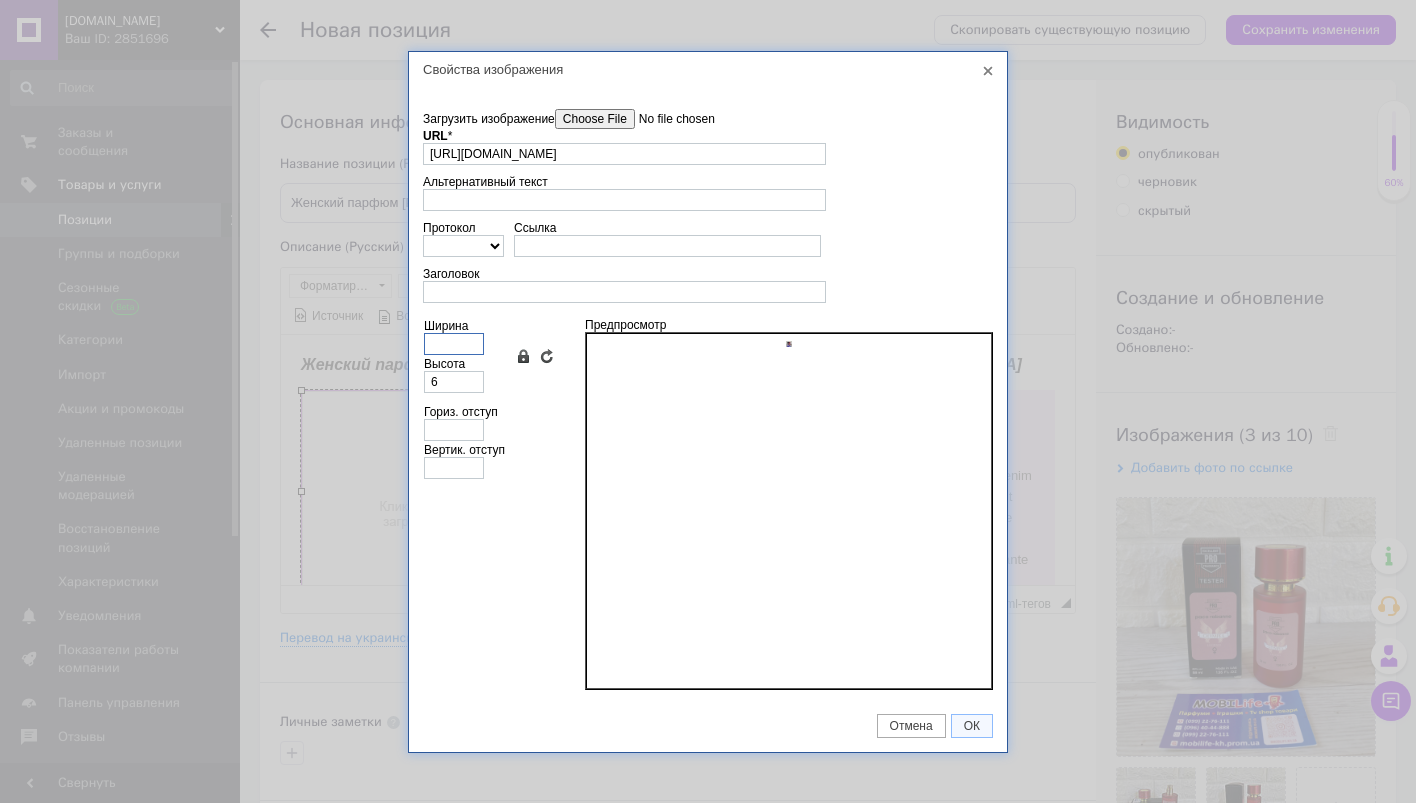 type 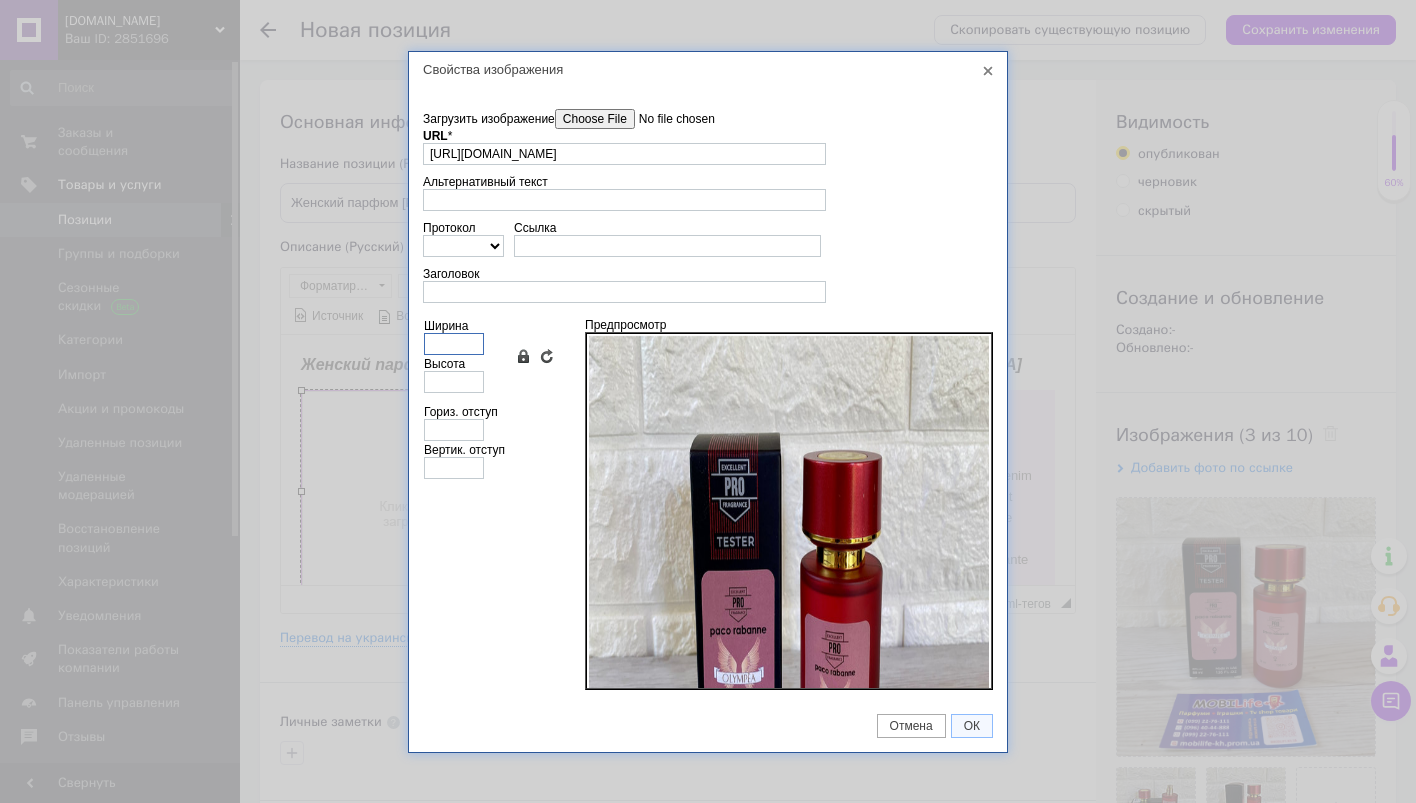 type on "3" 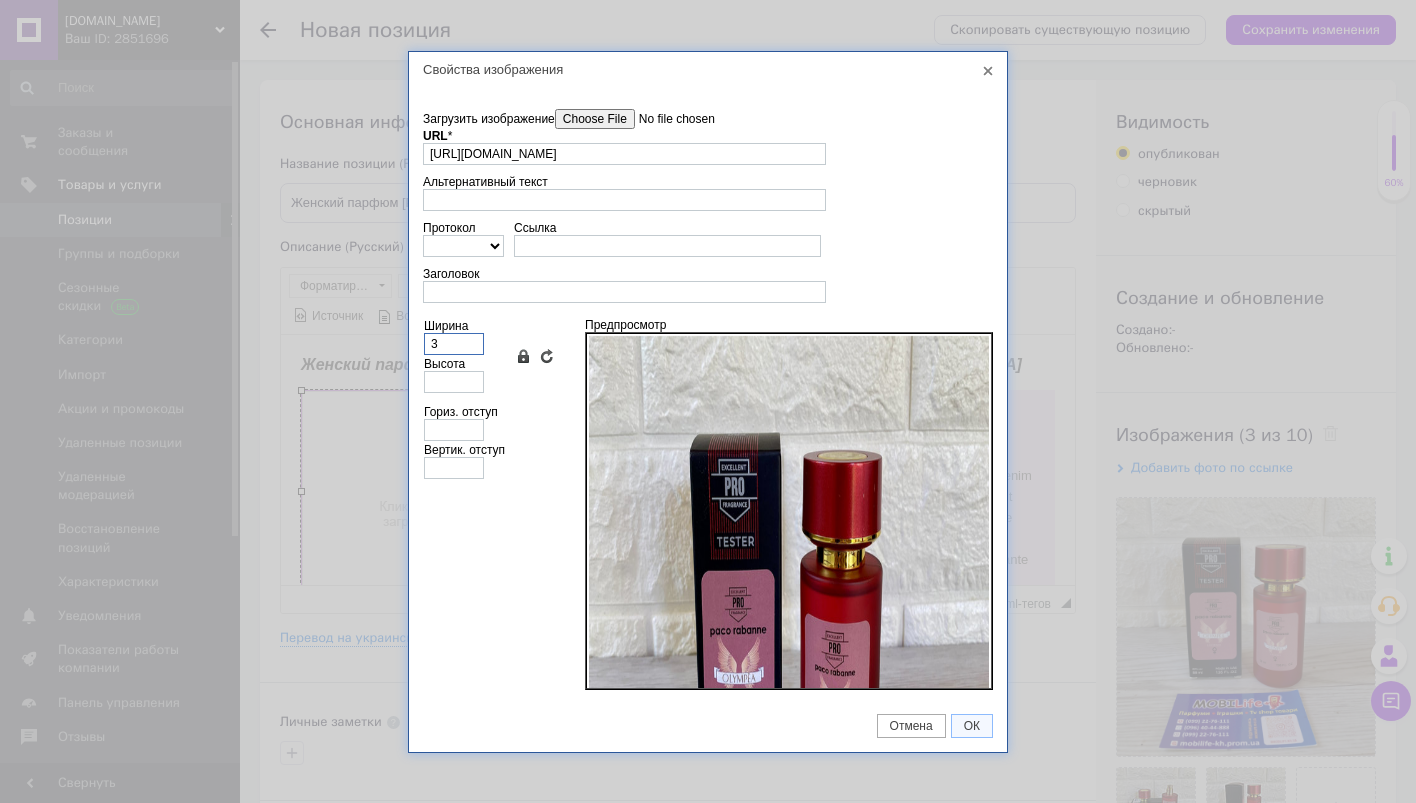 type on "3" 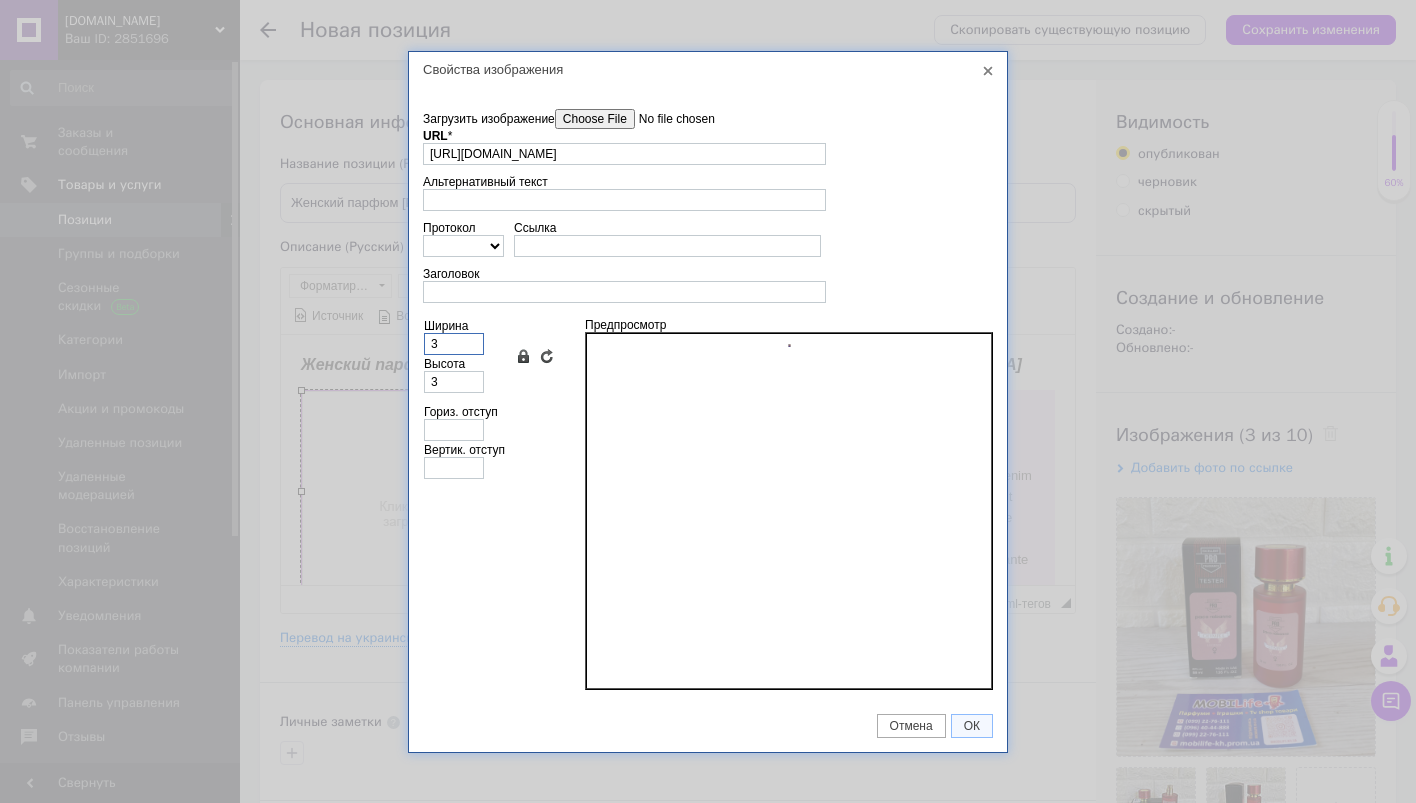 type on "34" 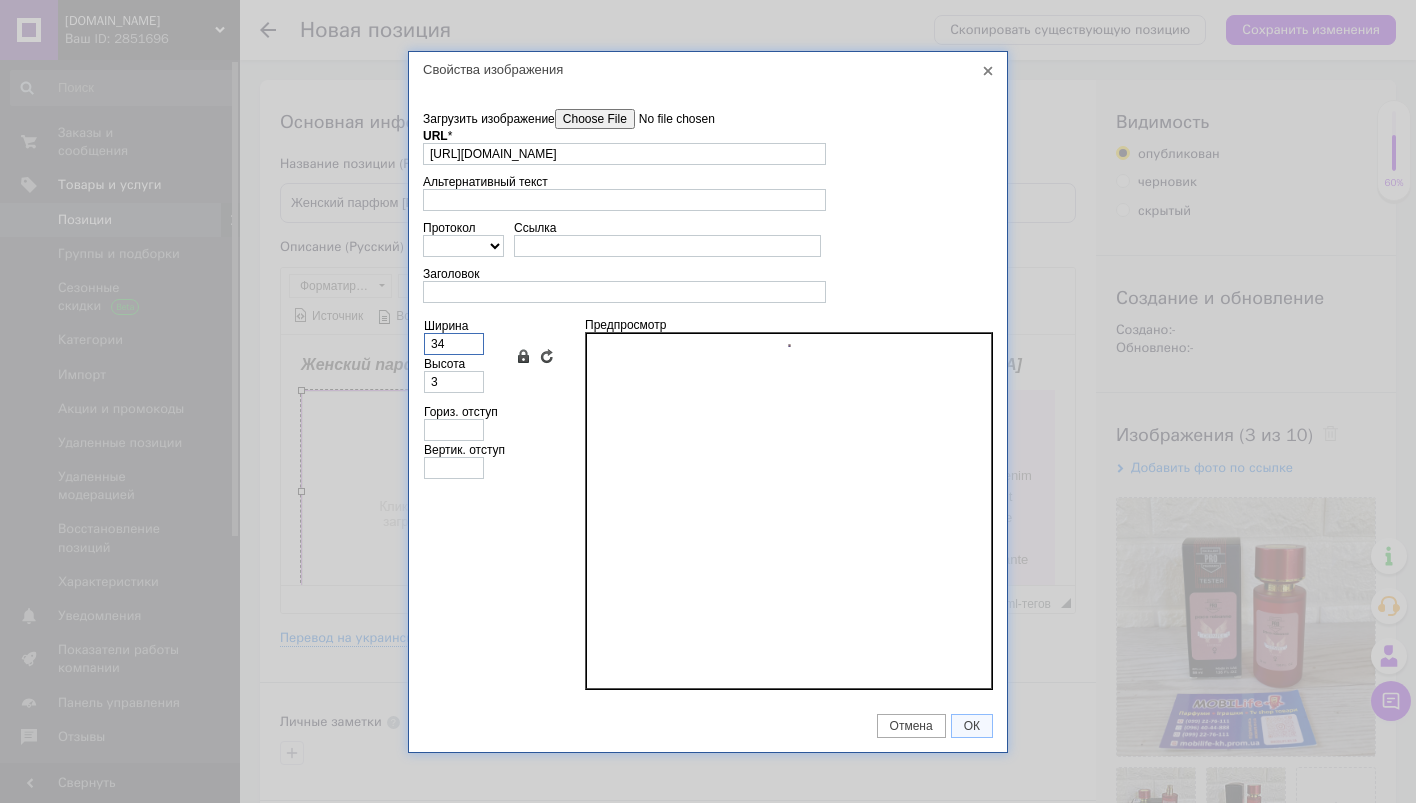 type on "34" 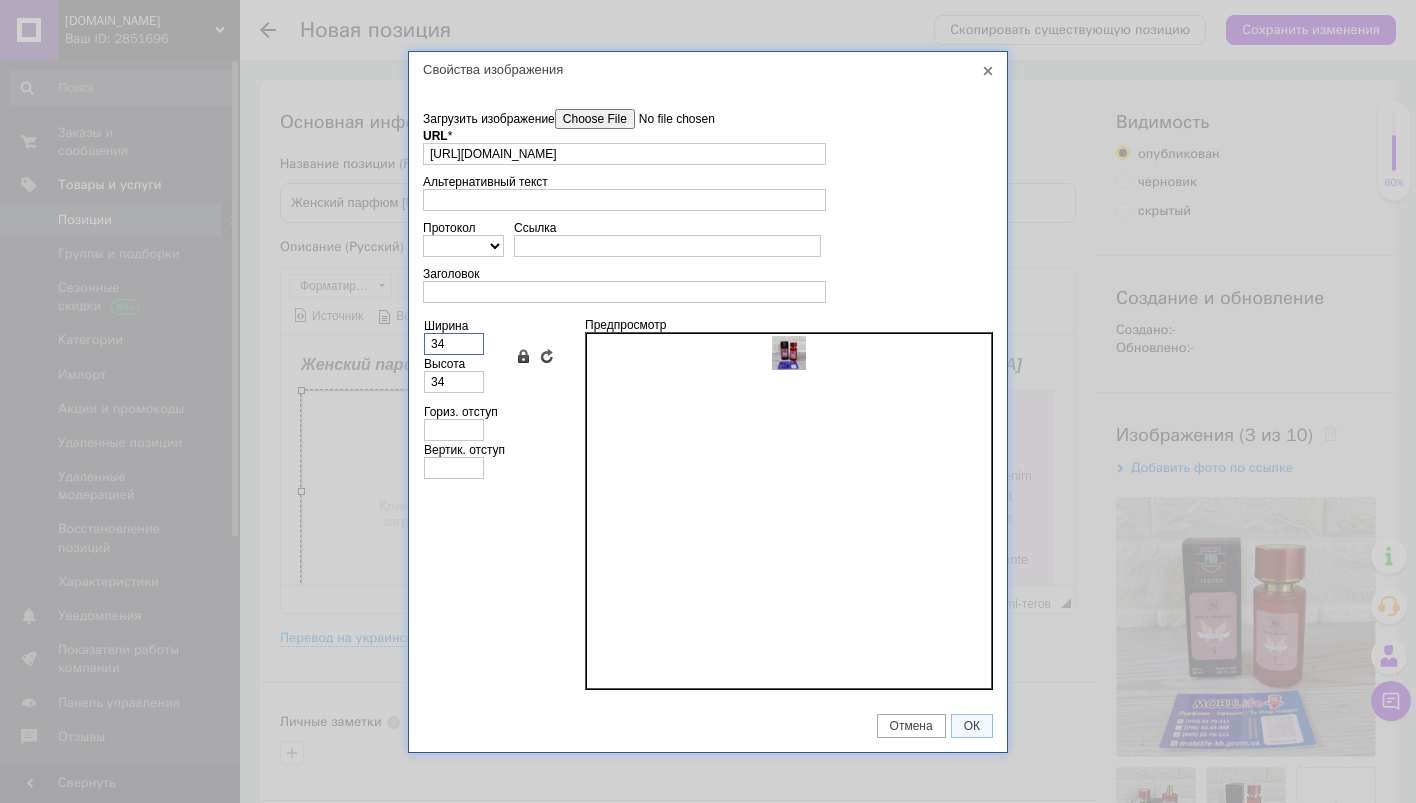 type on "340" 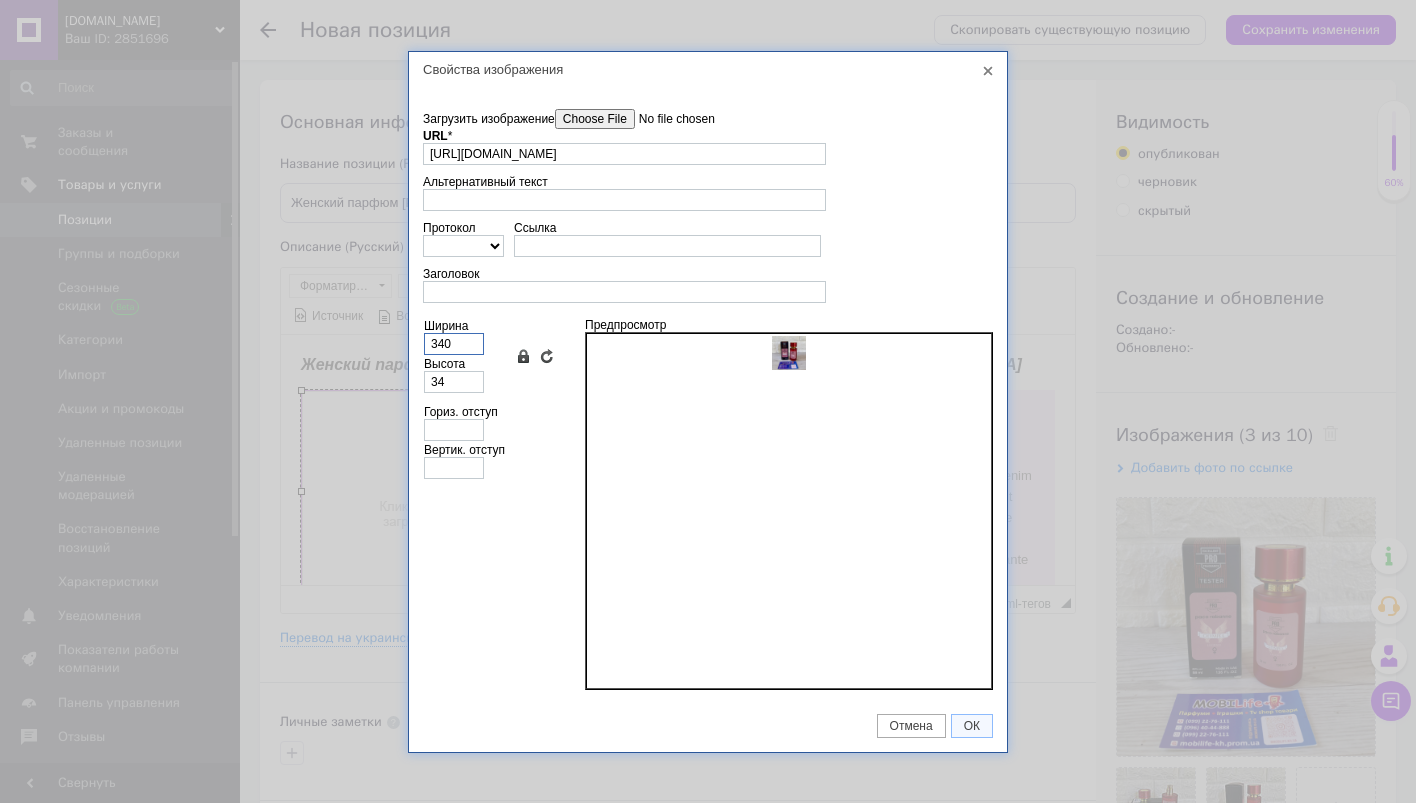 type on "340" 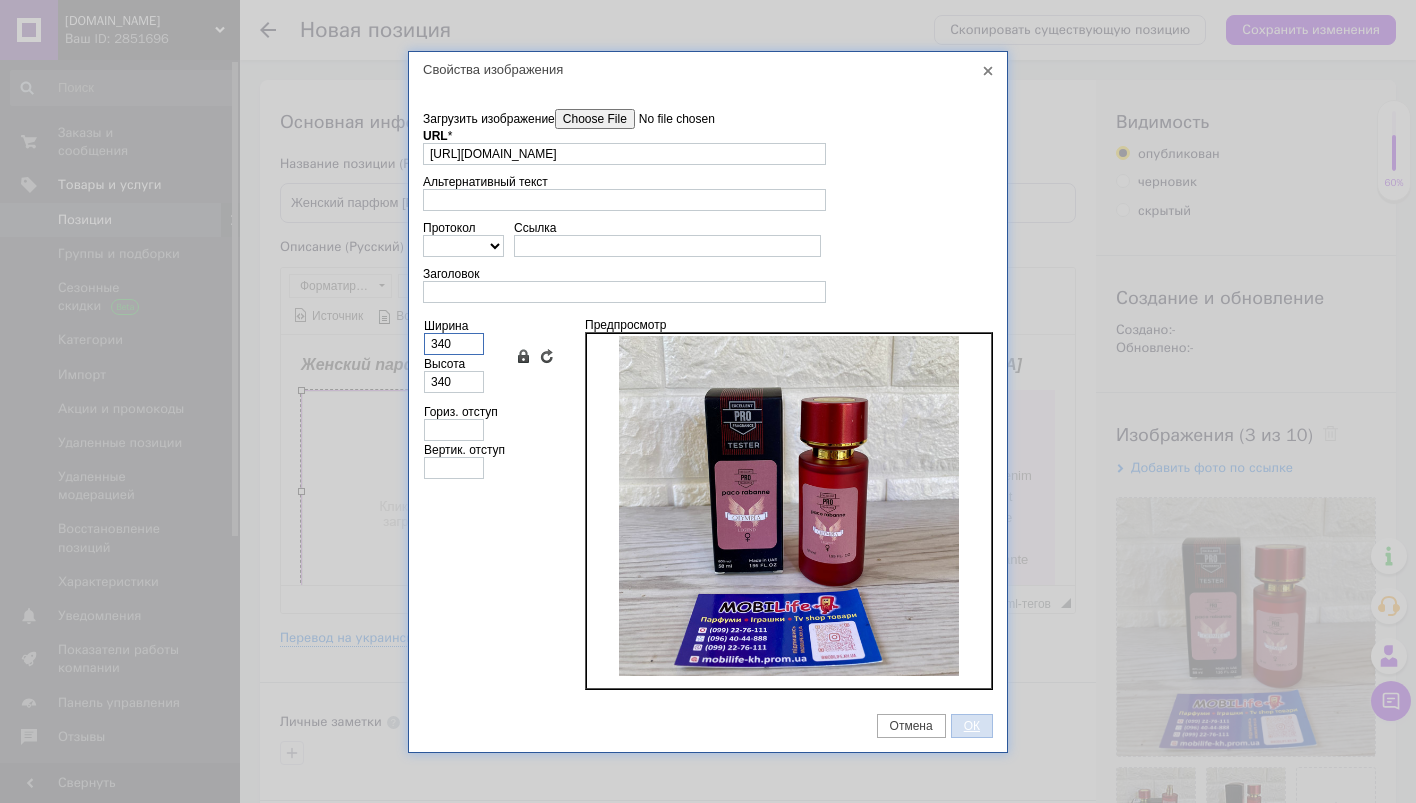 type on "340" 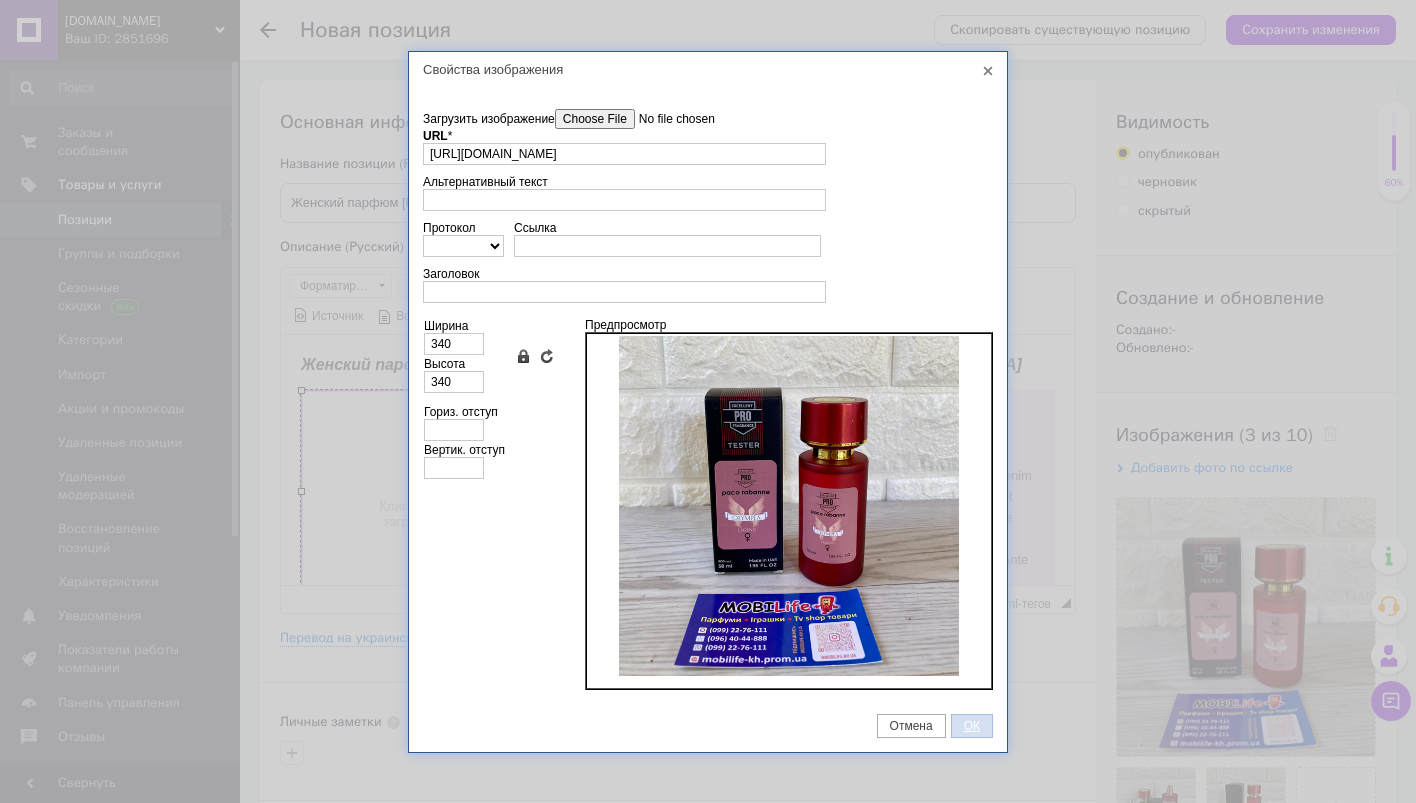 click on "ОК" at bounding box center (972, 726) 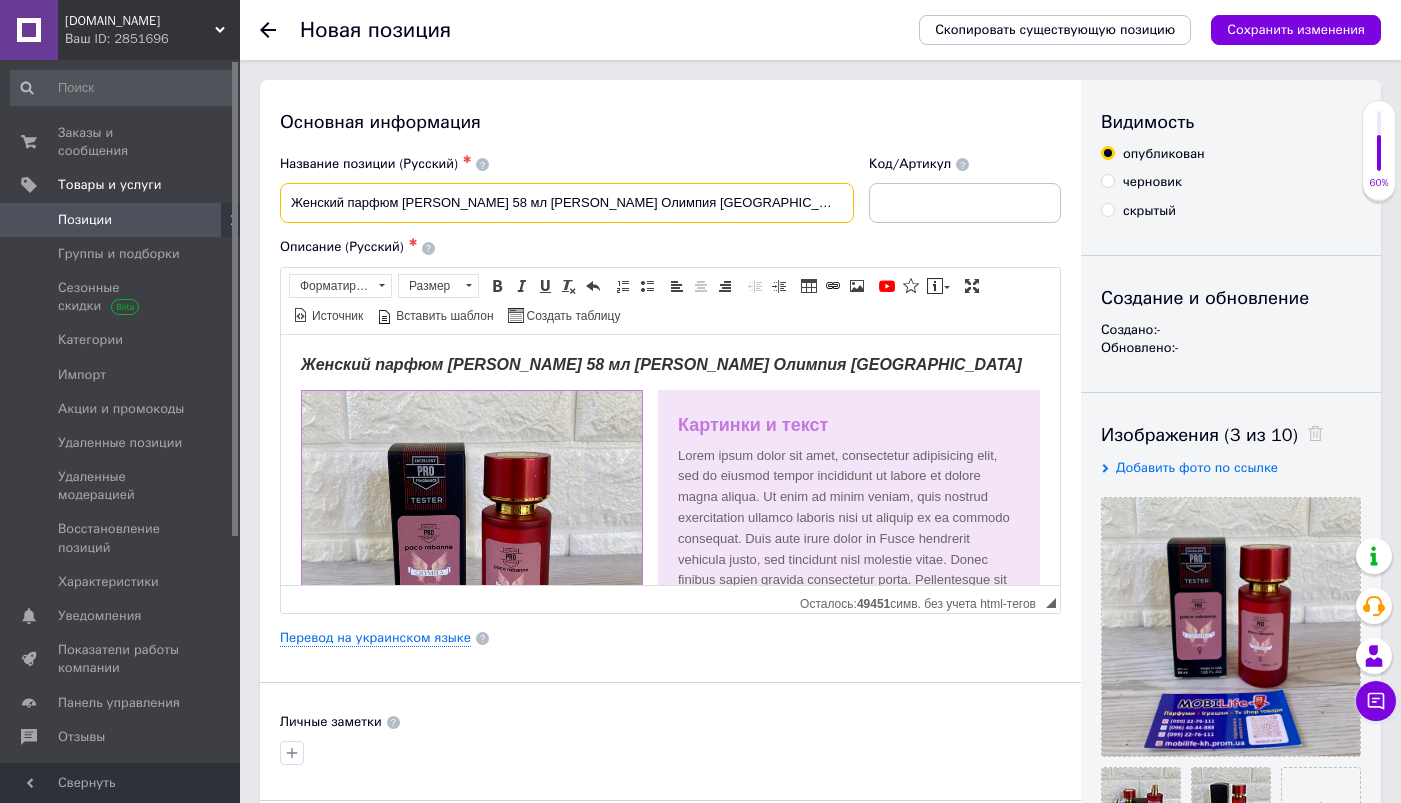 drag, startPoint x: 541, startPoint y: 204, endPoint x: 404, endPoint y: 200, distance: 137.05838 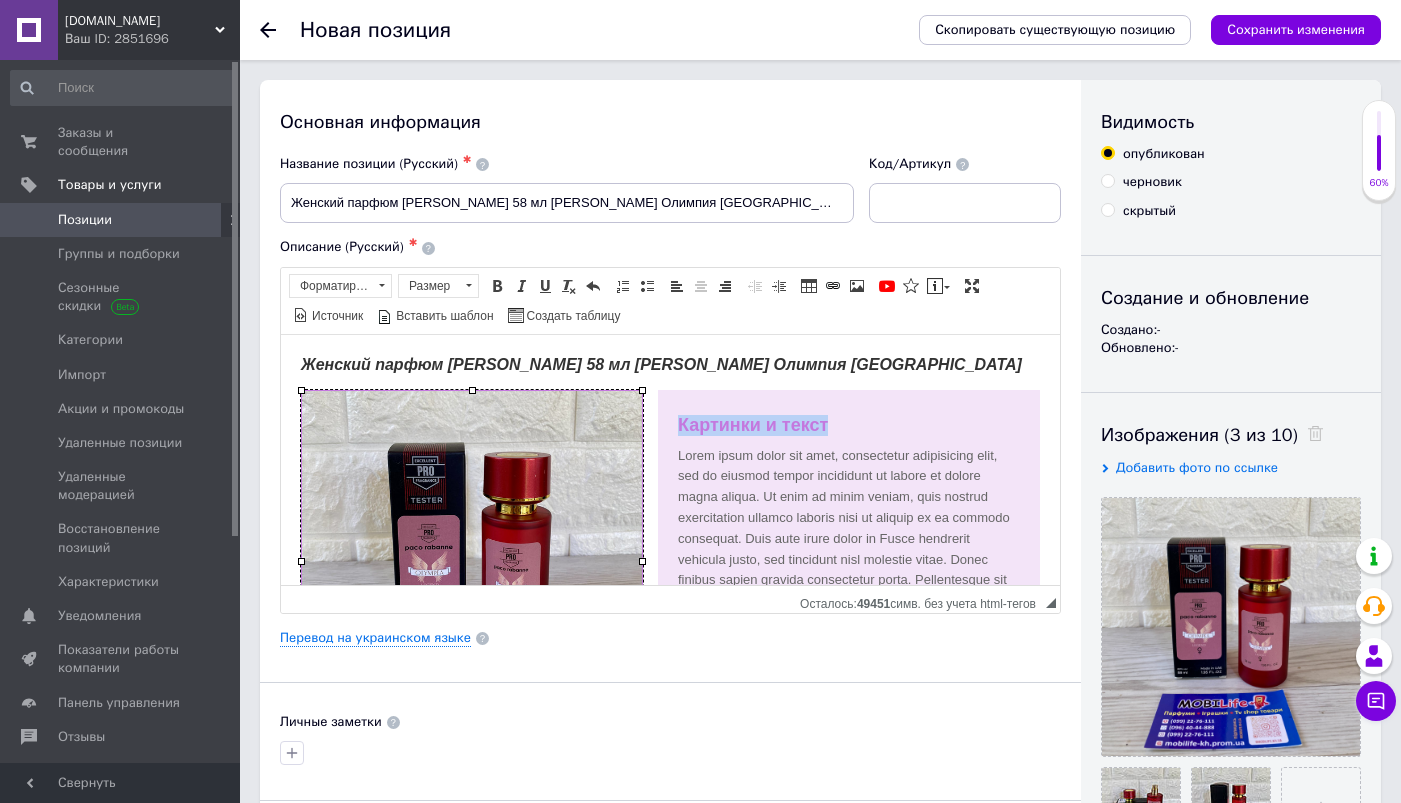 drag, startPoint x: 848, startPoint y: 424, endPoint x: 677, endPoint y: 425, distance: 171.00293 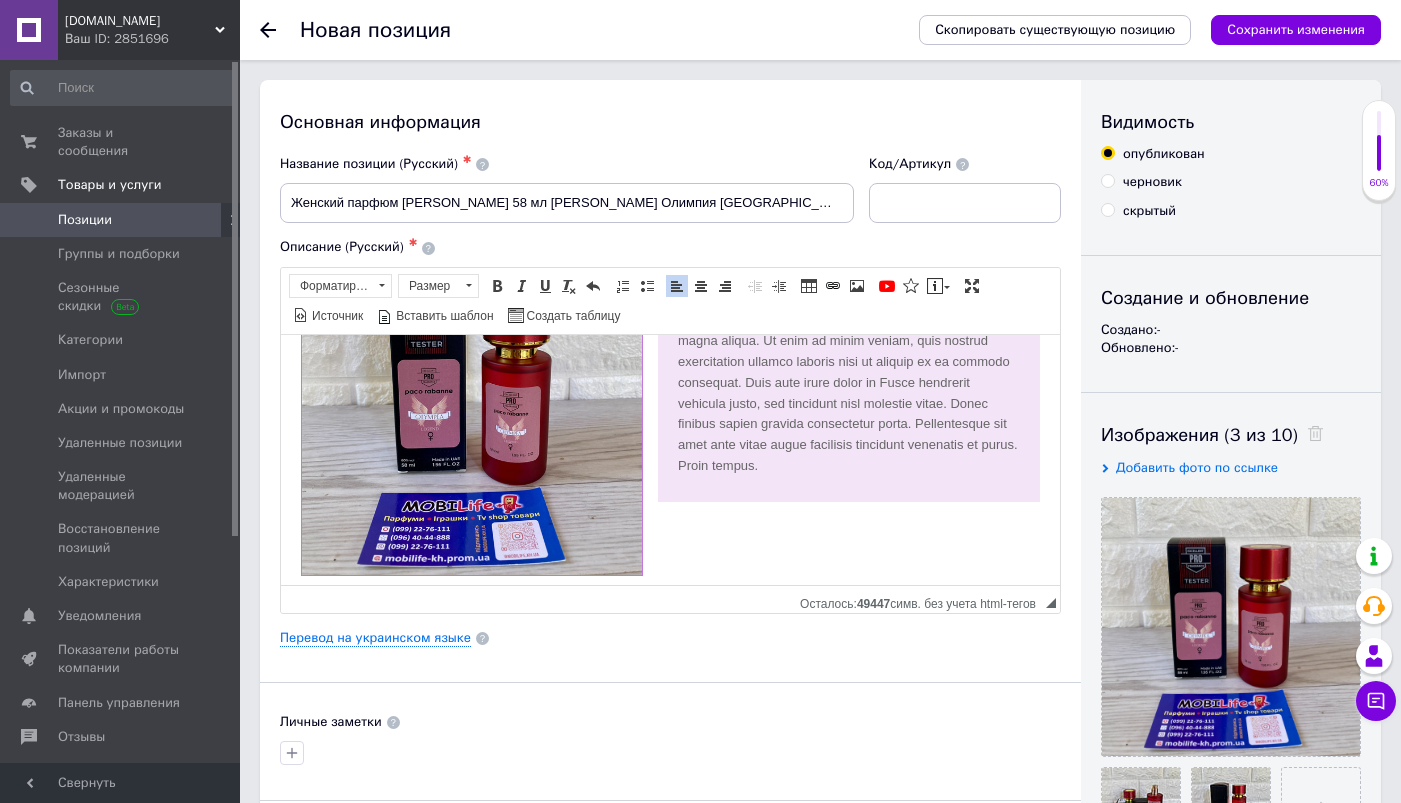 scroll, scrollTop: 163, scrollLeft: 0, axis: vertical 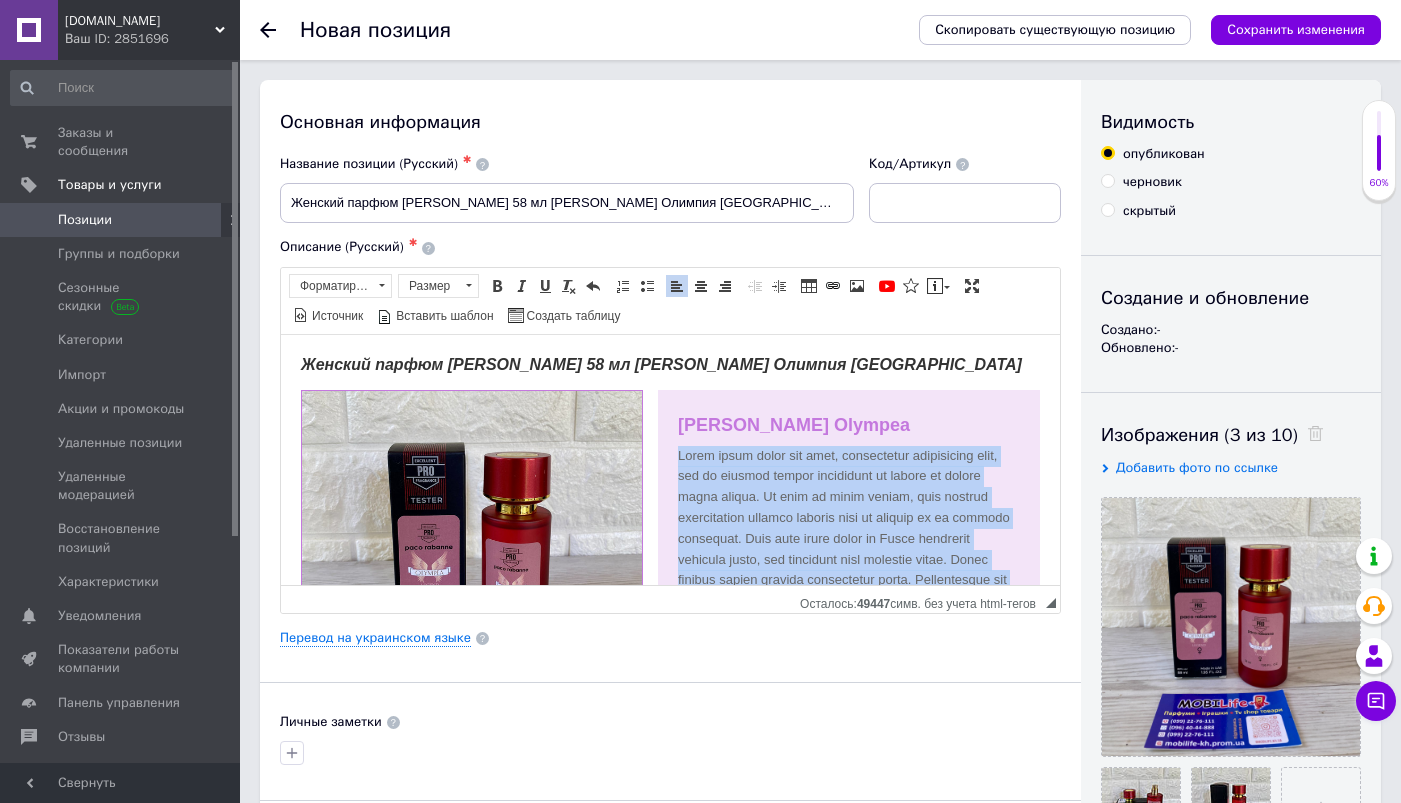 drag, startPoint x: 898, startPoint y: 468, endPoint x: 678, endPoint y: 453, distance: 220.51077 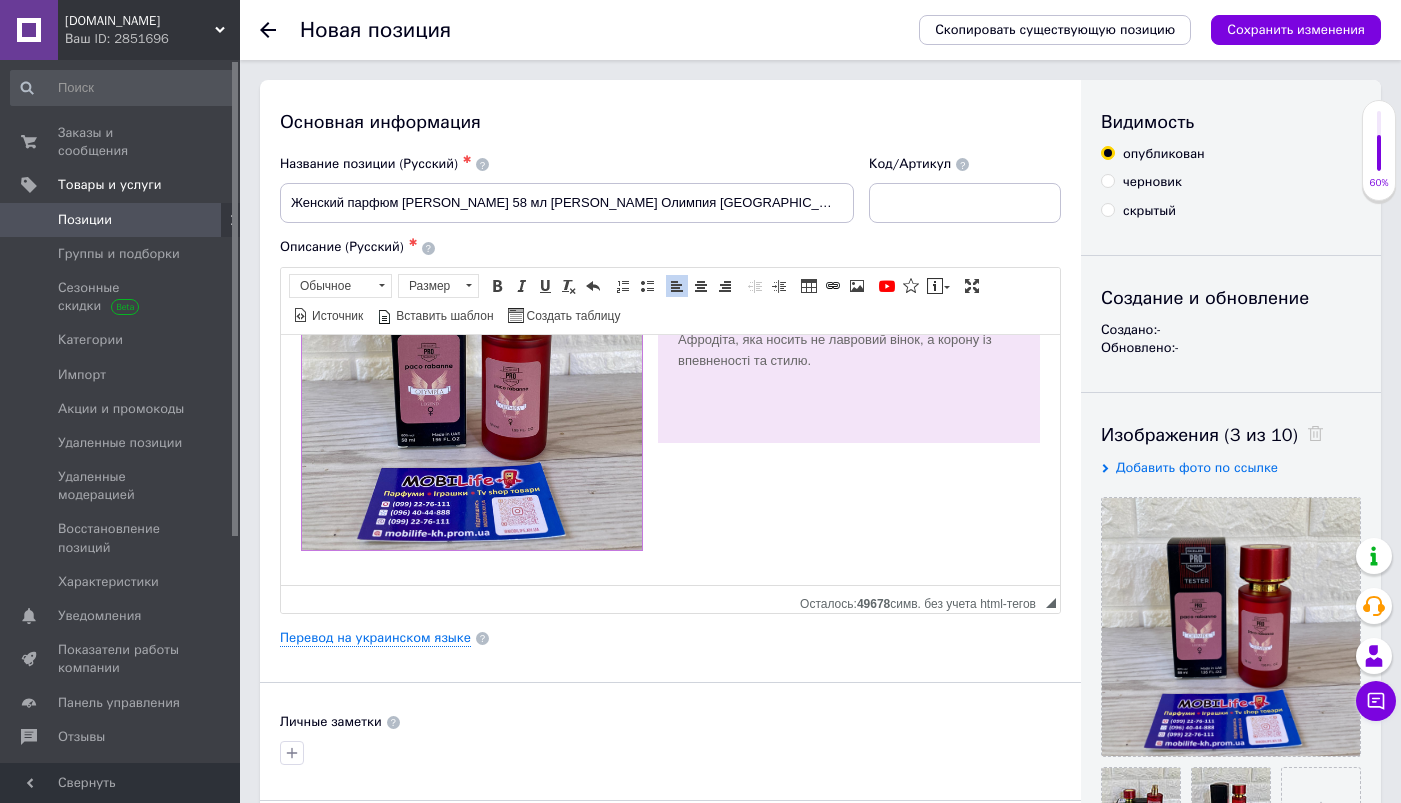 scroll, scrollTop: 182, scrollLeft: 0, axis: vertical 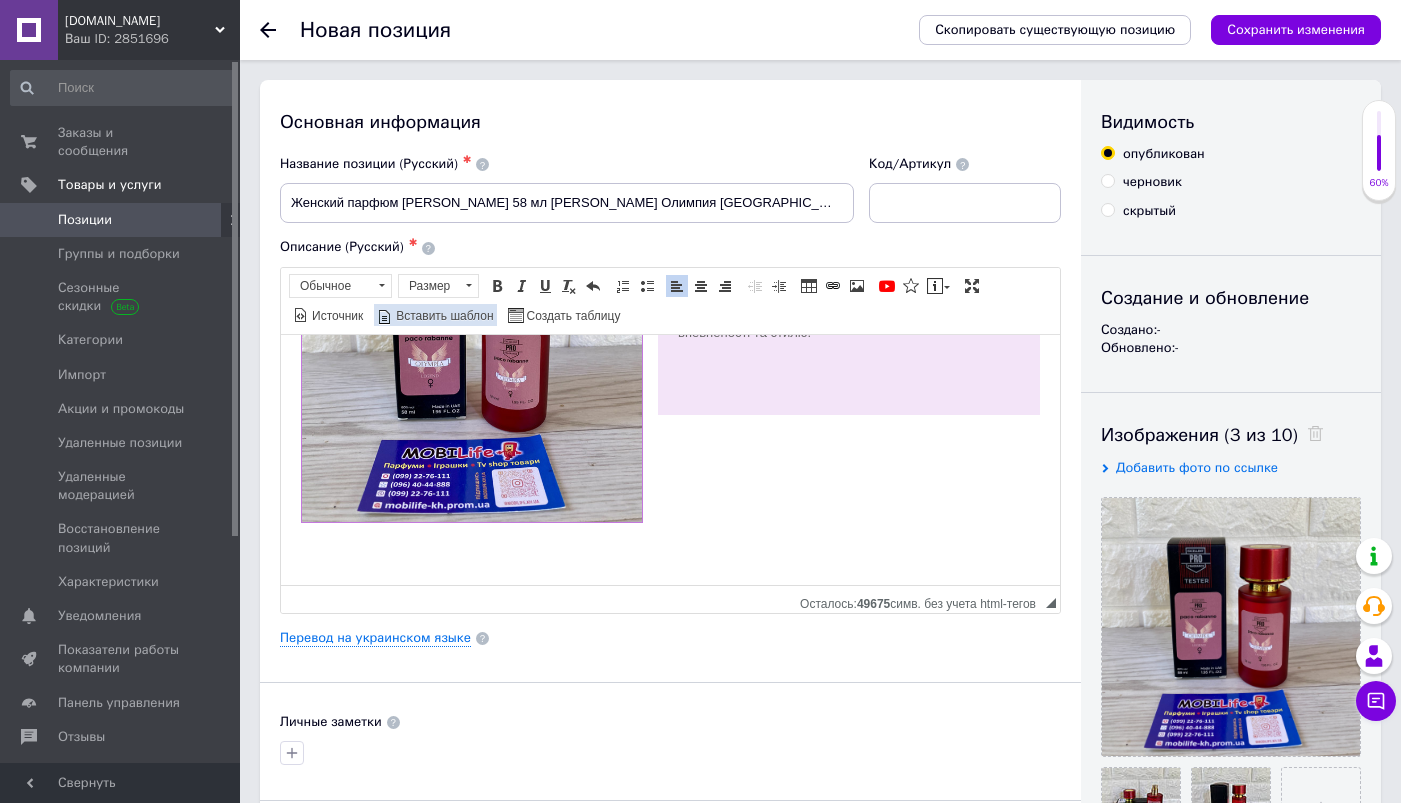 click on "Вставить шаблон" at bounding box center [435, 315] 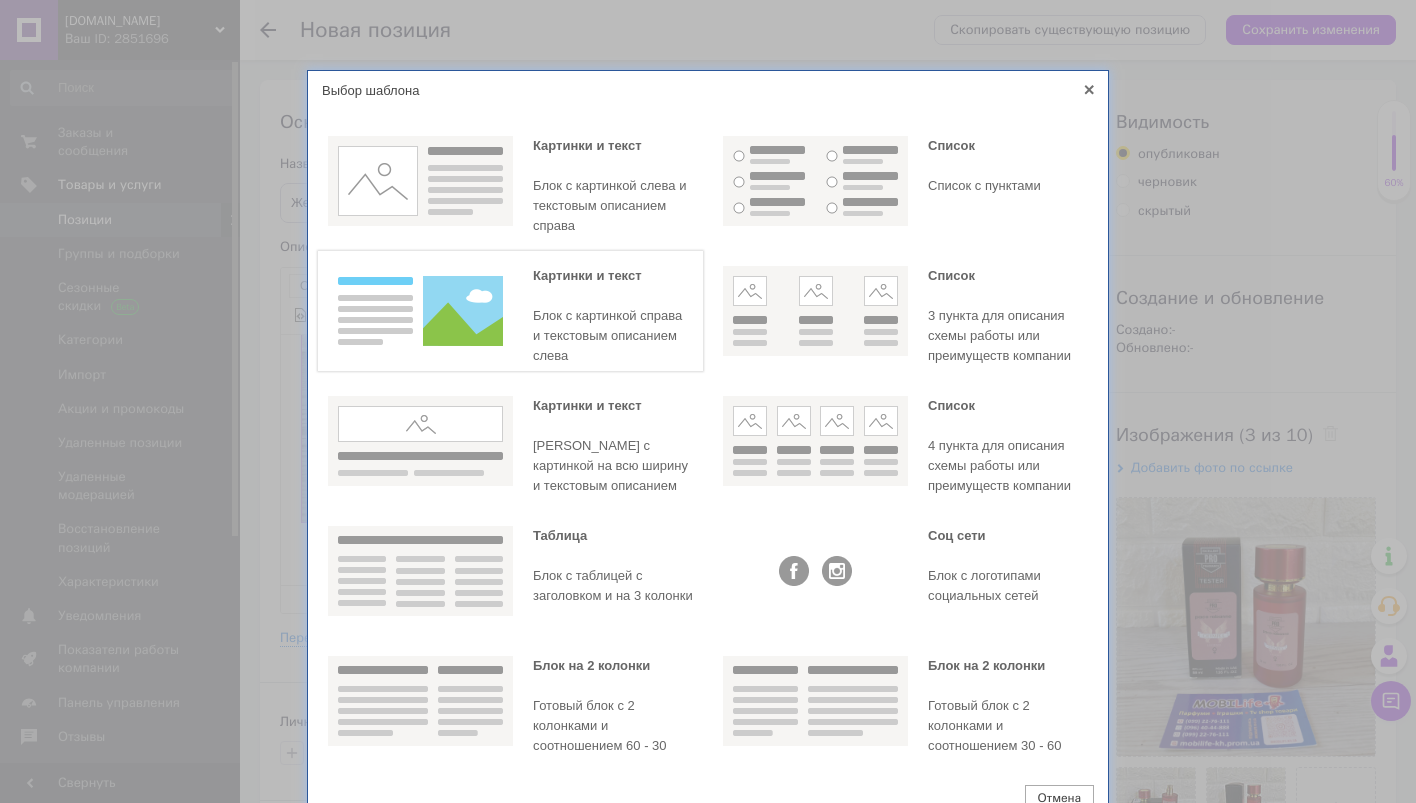 click at bounding box center [420, 311] 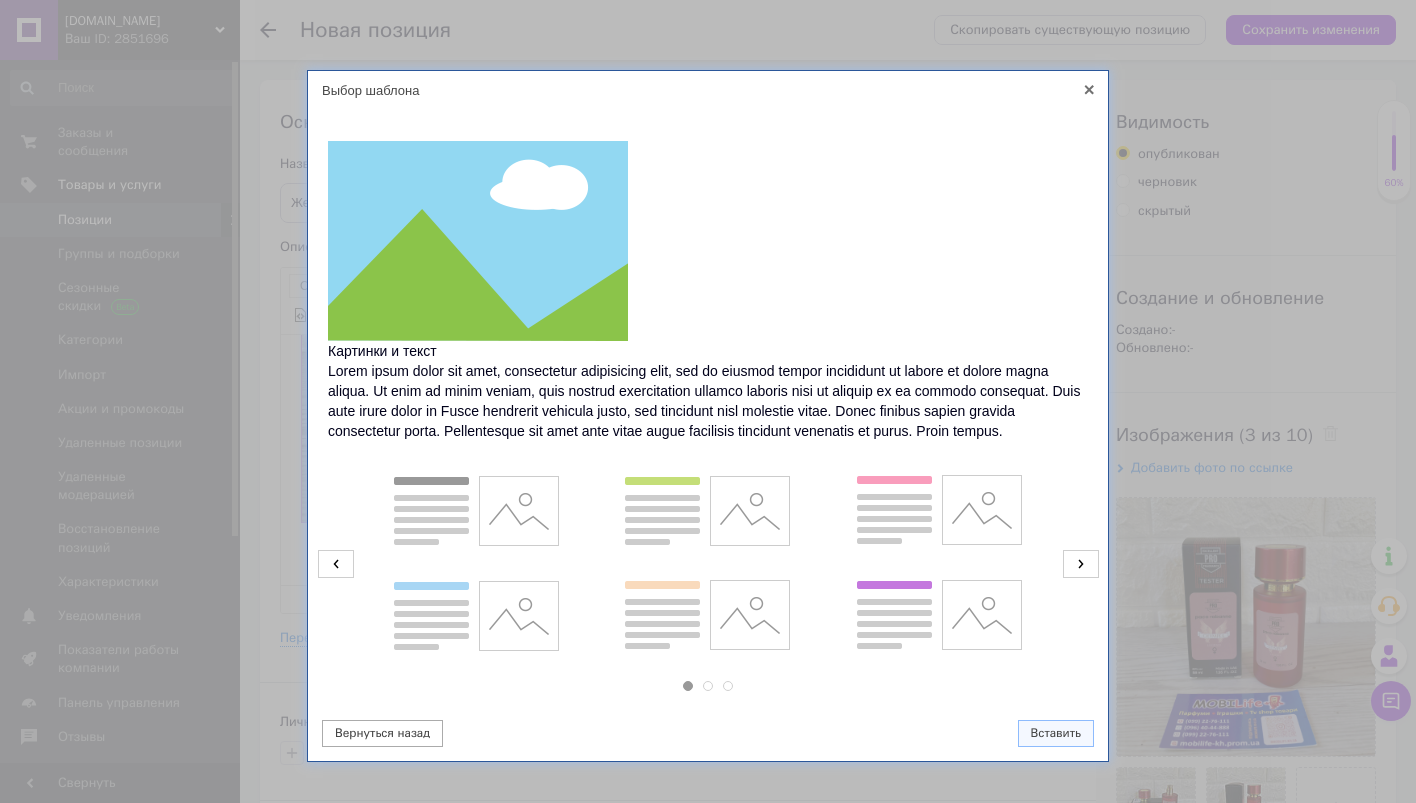 click 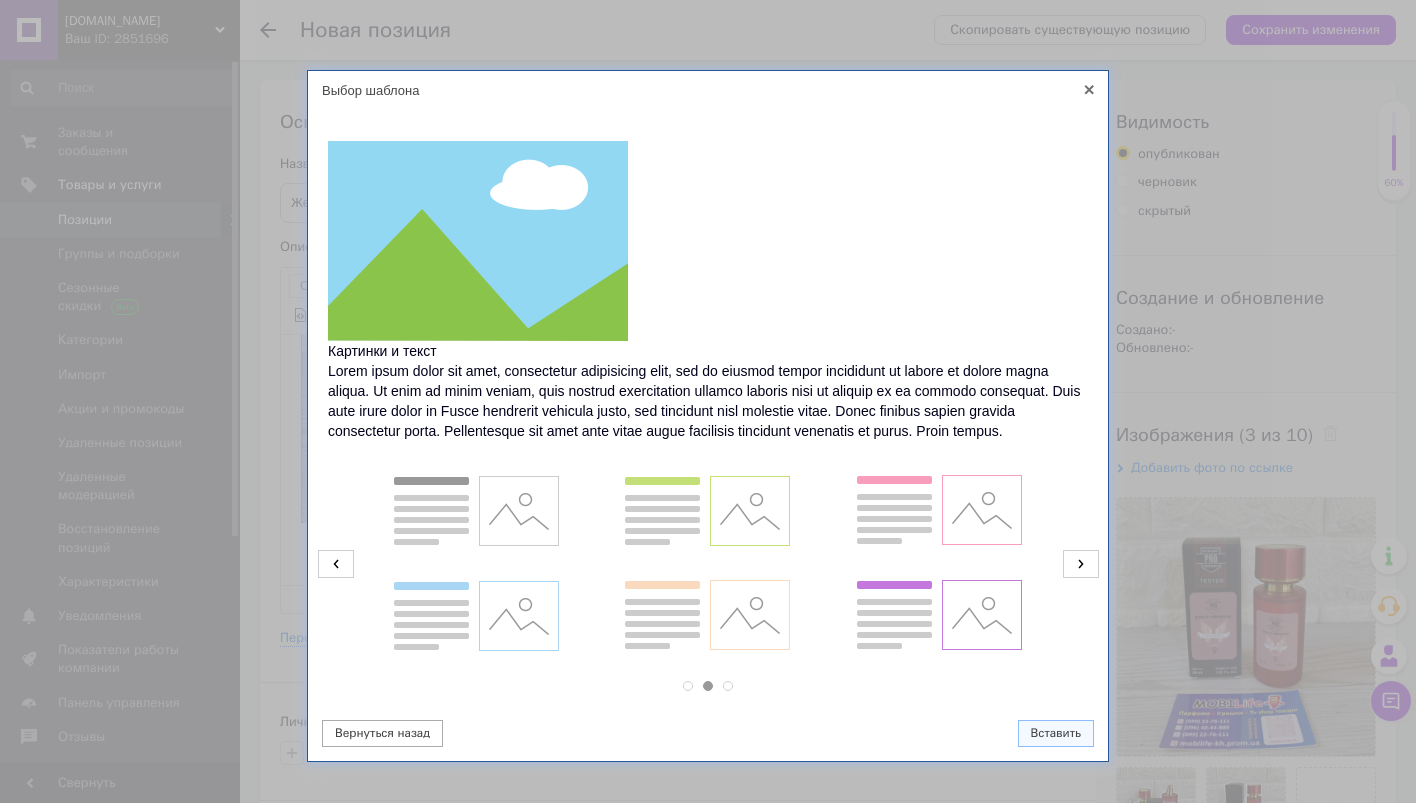 click 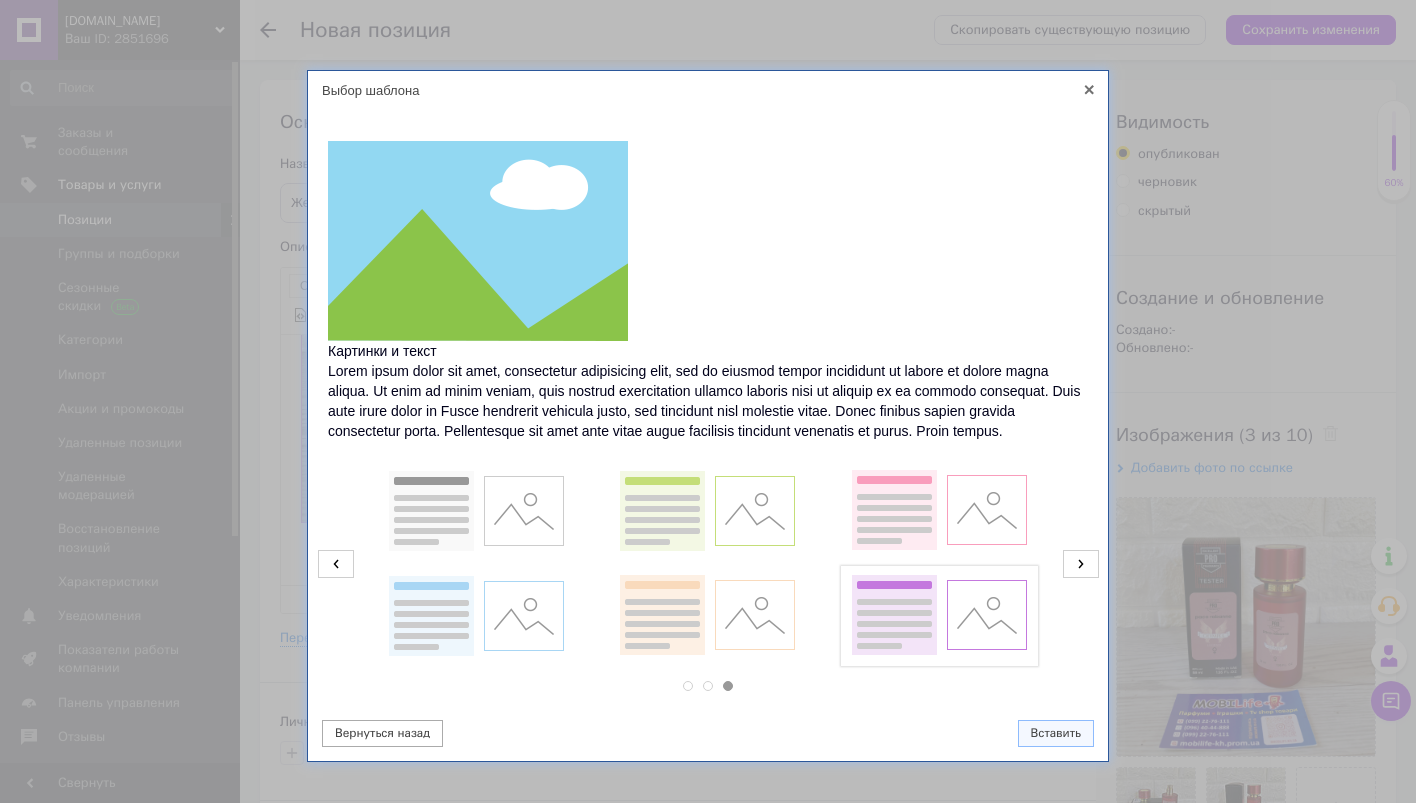 click at bounding box center (939, 616) 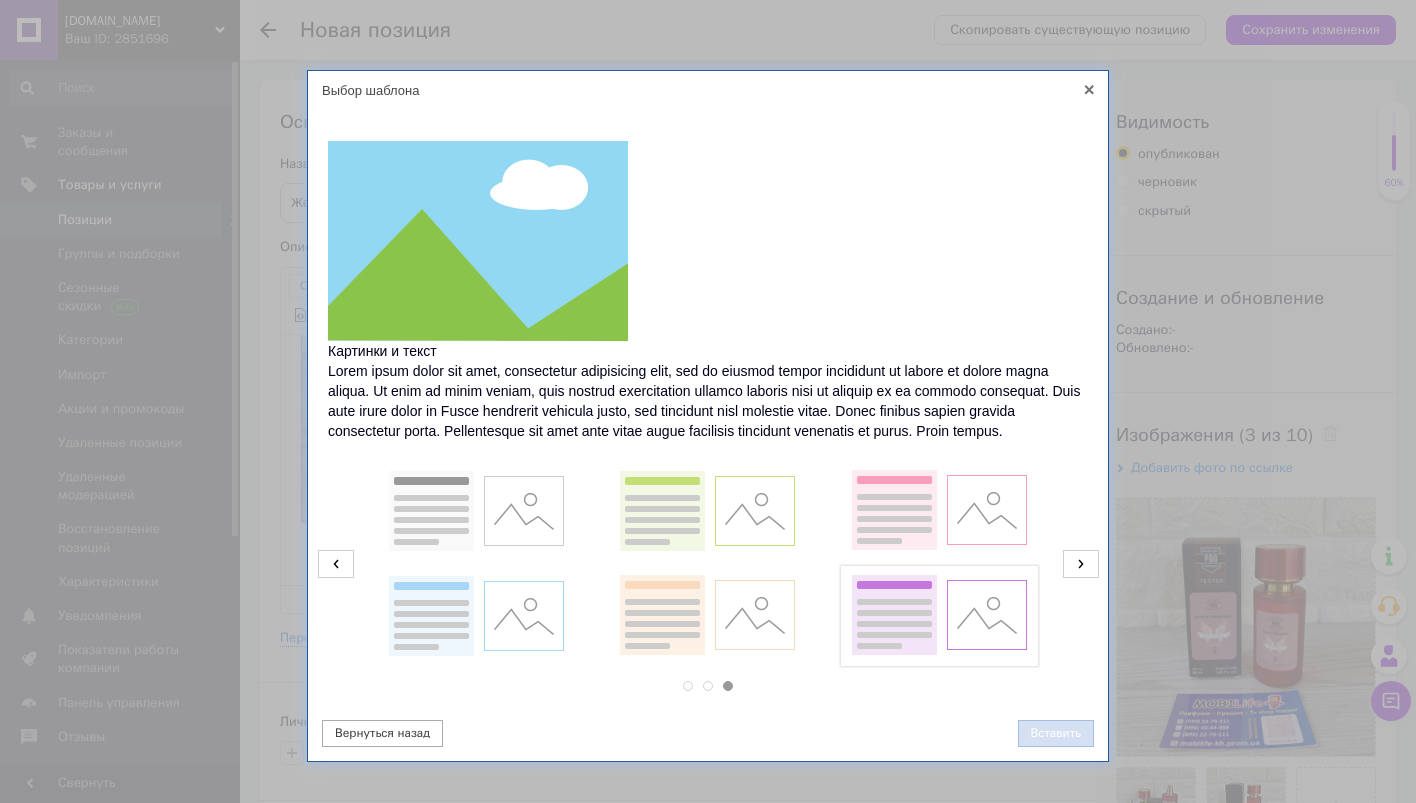 click on "Вставить" at bounding box center [1056, 733] 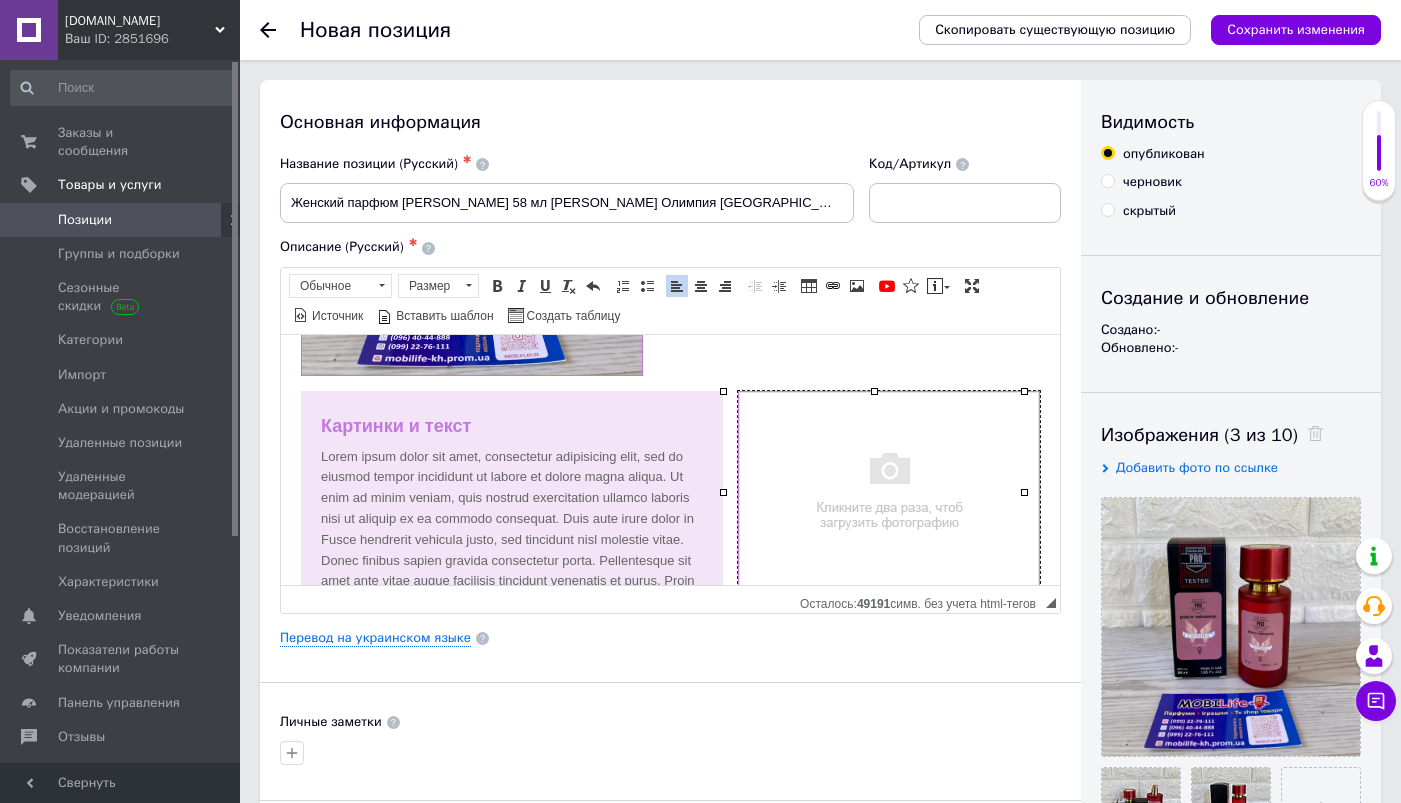click at bounding box center [889, 491] 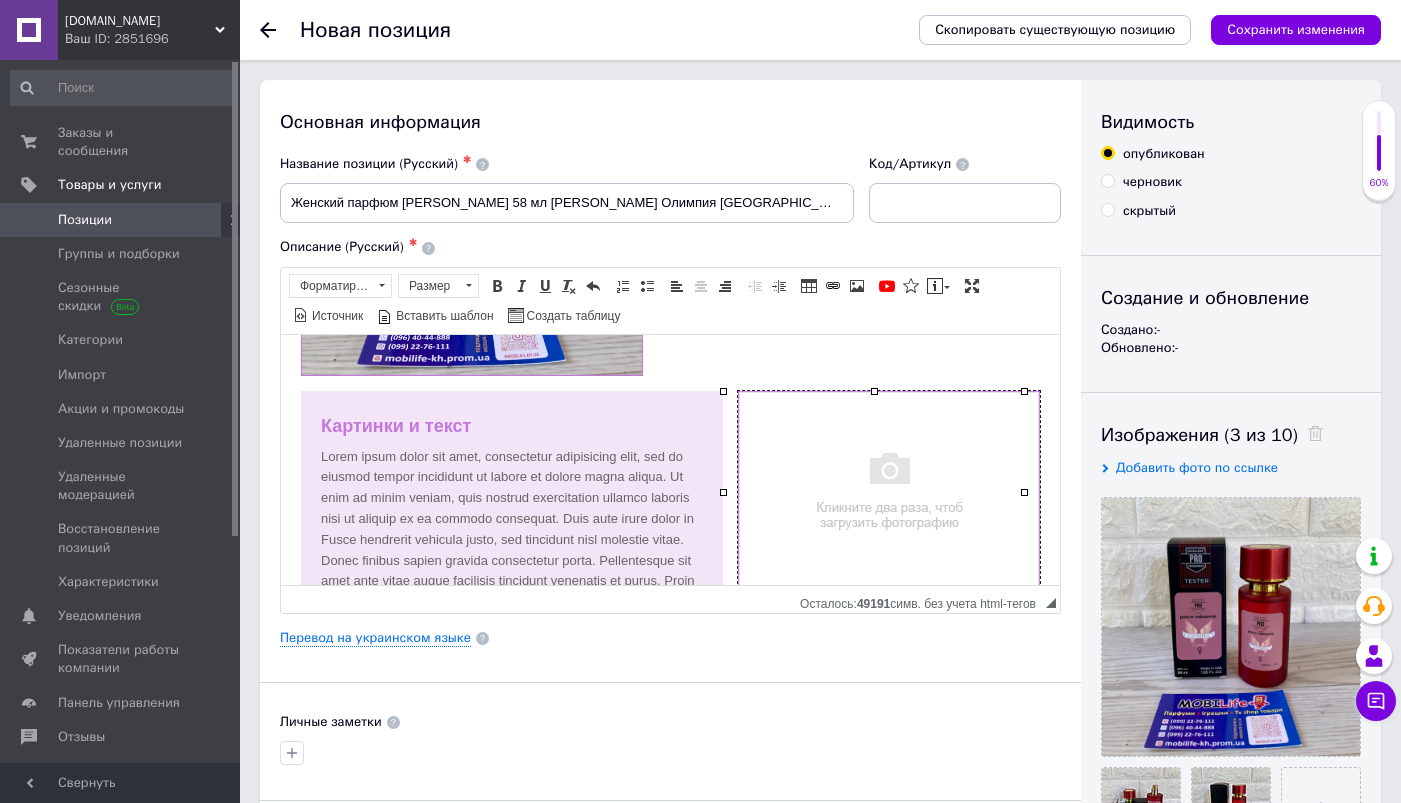 click at bounding box center (889, 491) 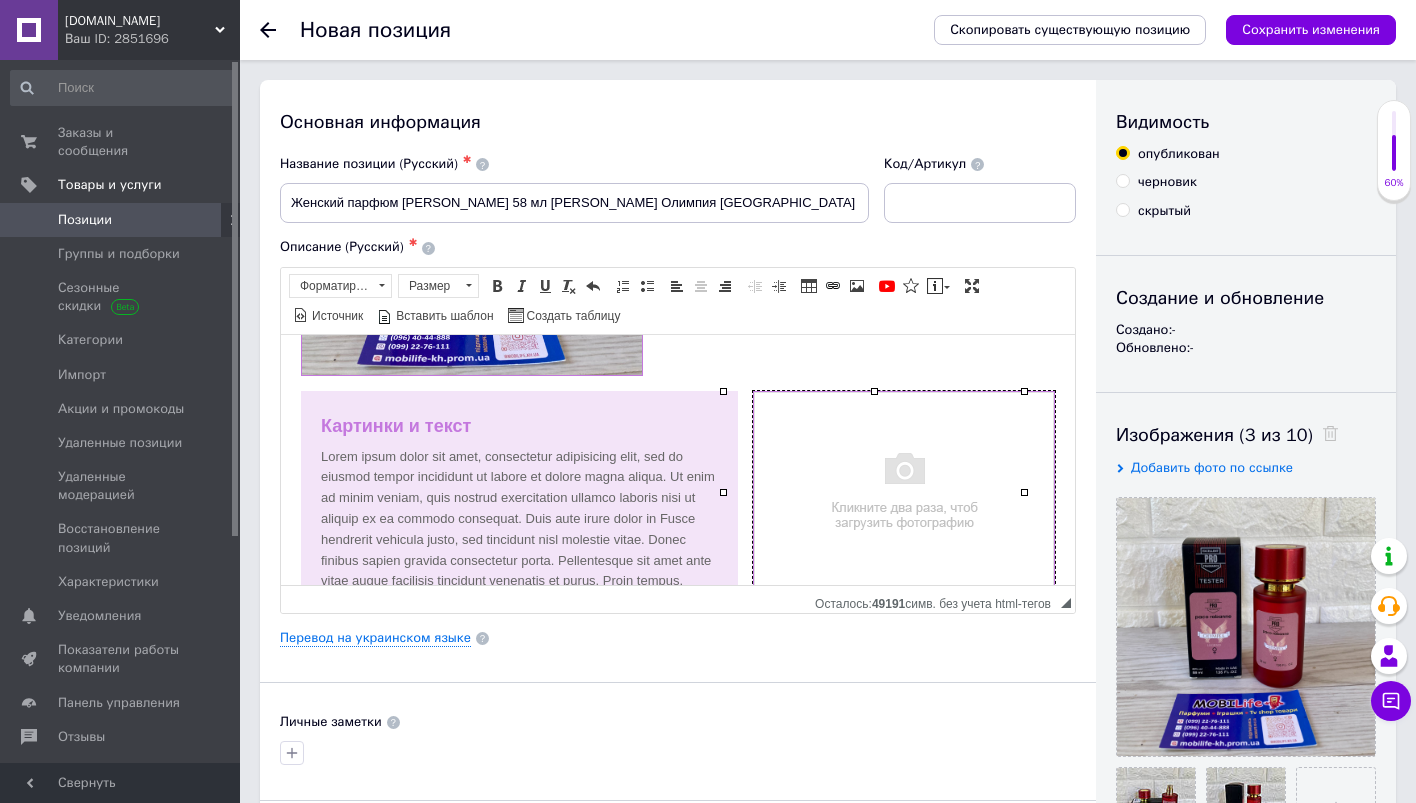 scroll, scrollTop: 0, scrollLeft: 64, axis: horizontal 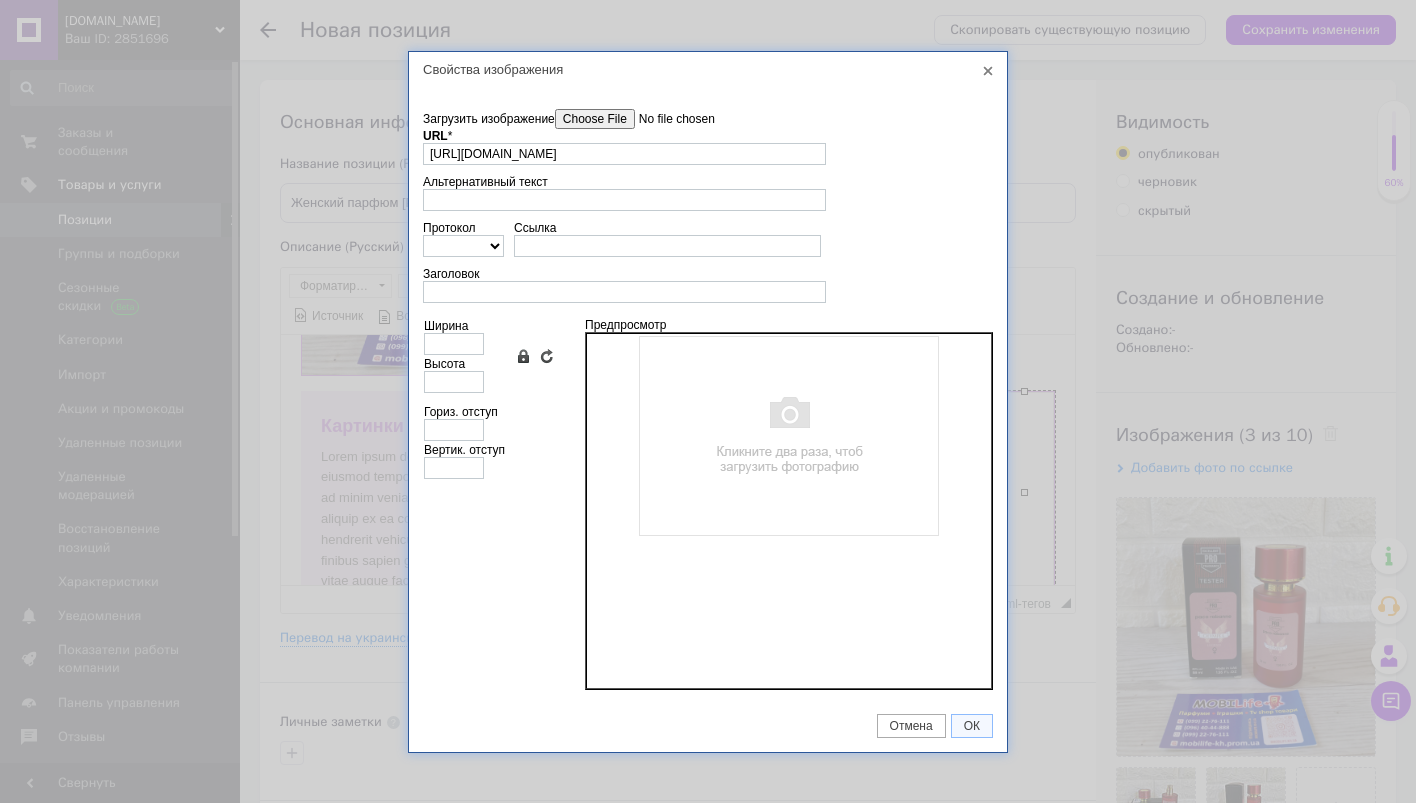 click on "Загрузить изображение" at bounding box center [668, 119] 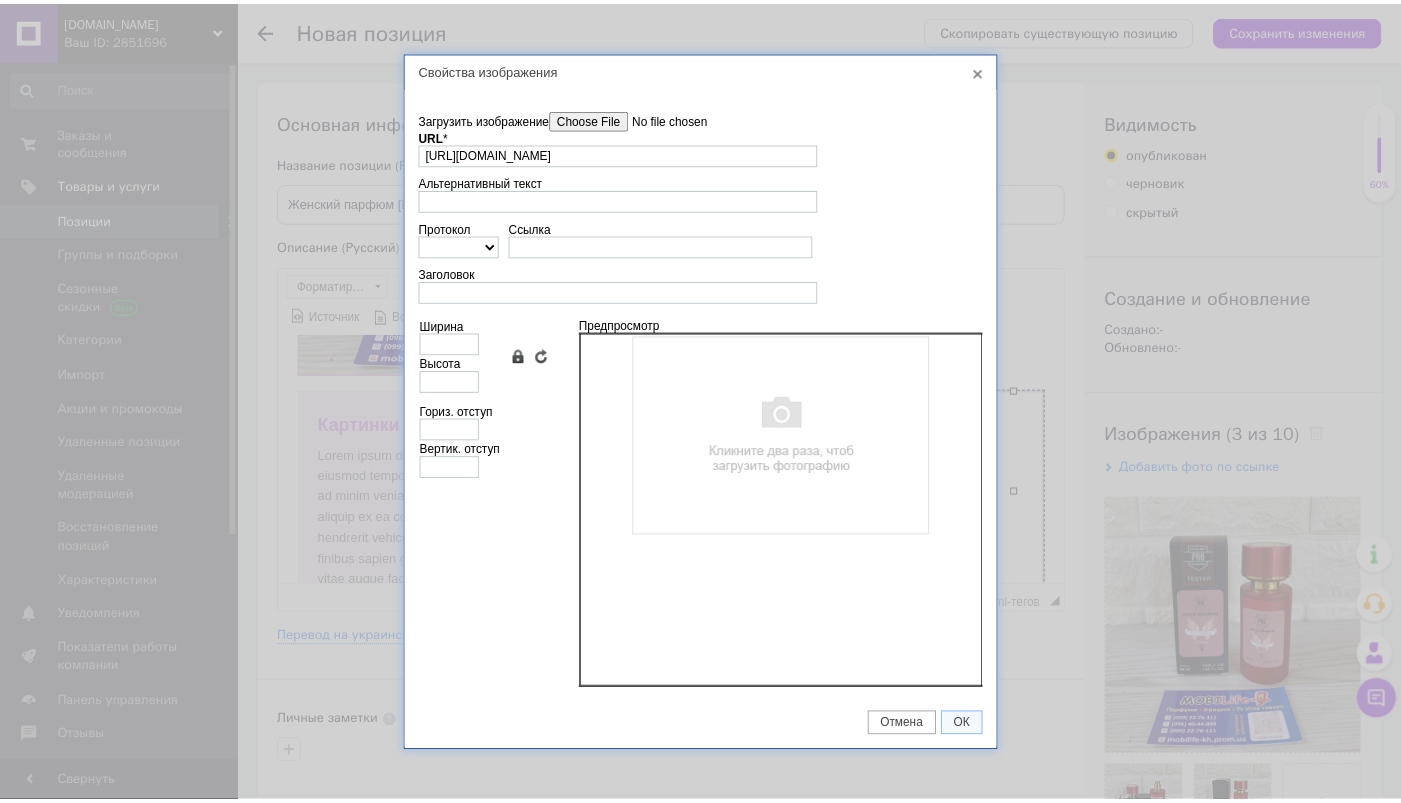 scroll, scrollTop: 0, scrollLeft: 0, axis: both 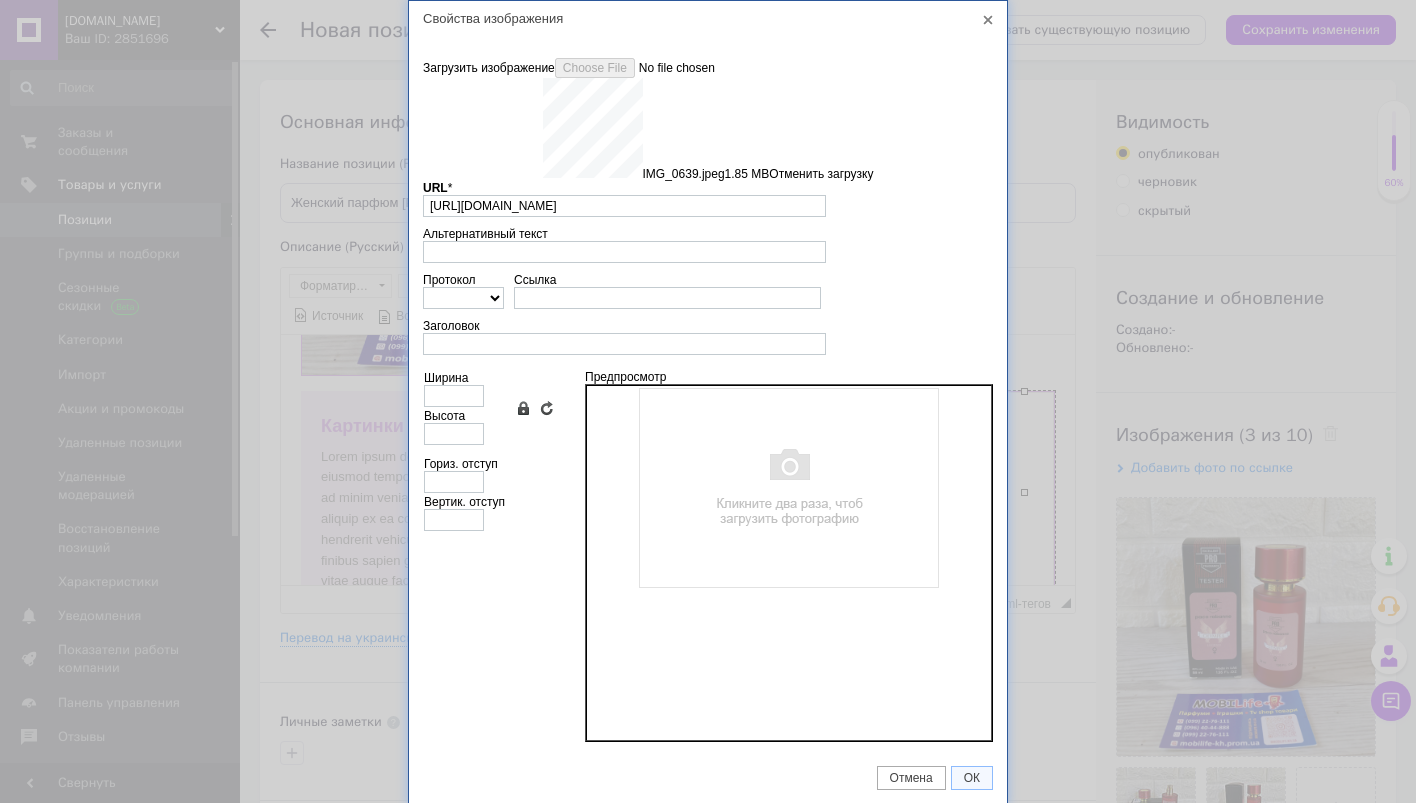 type on "https://images.prom.ua/6743675090_w640_h2048_img_0639.jpeg?fresh=1&PIMAGE_ID=6743675090" 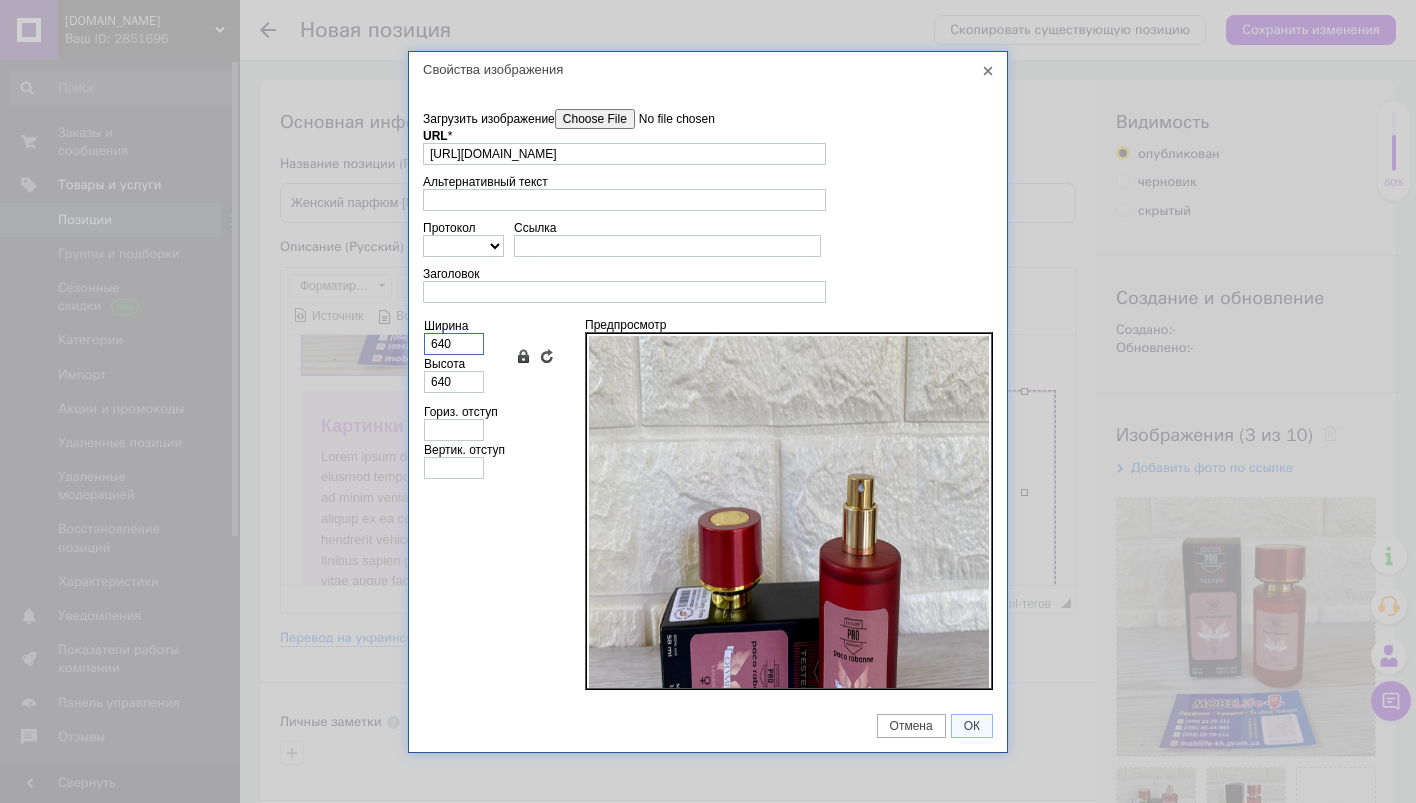click on "640" at bounding box center (454, 344) 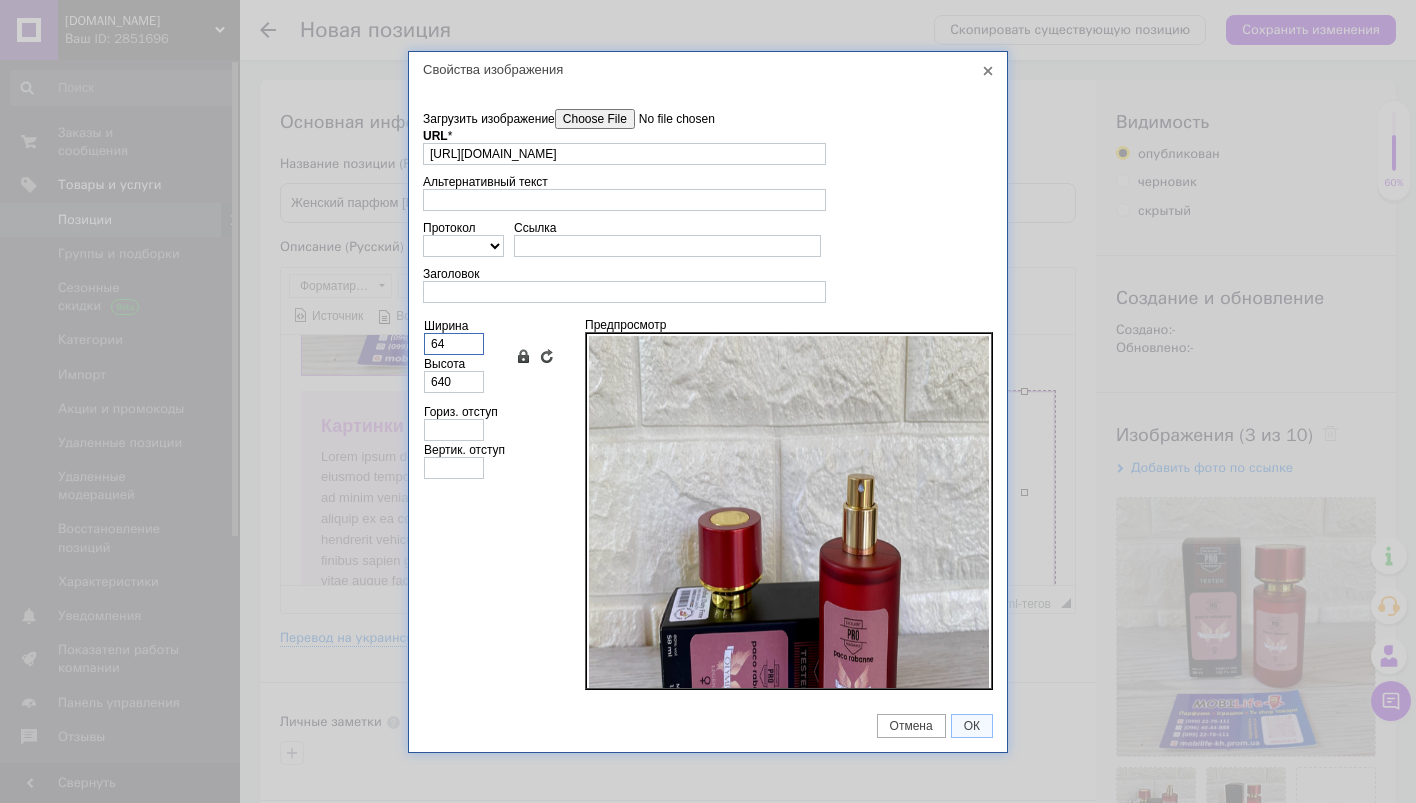 type on "64" 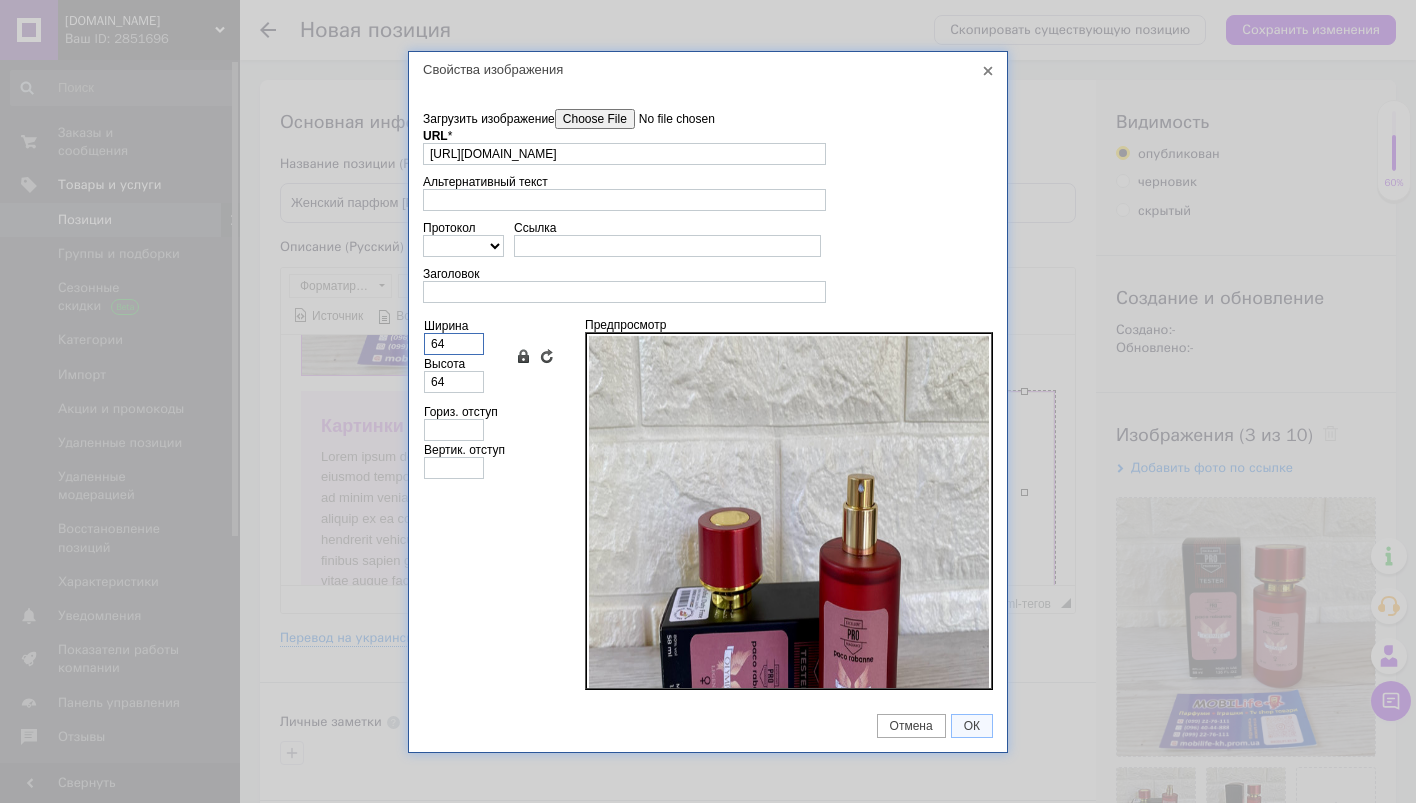 type on "6" 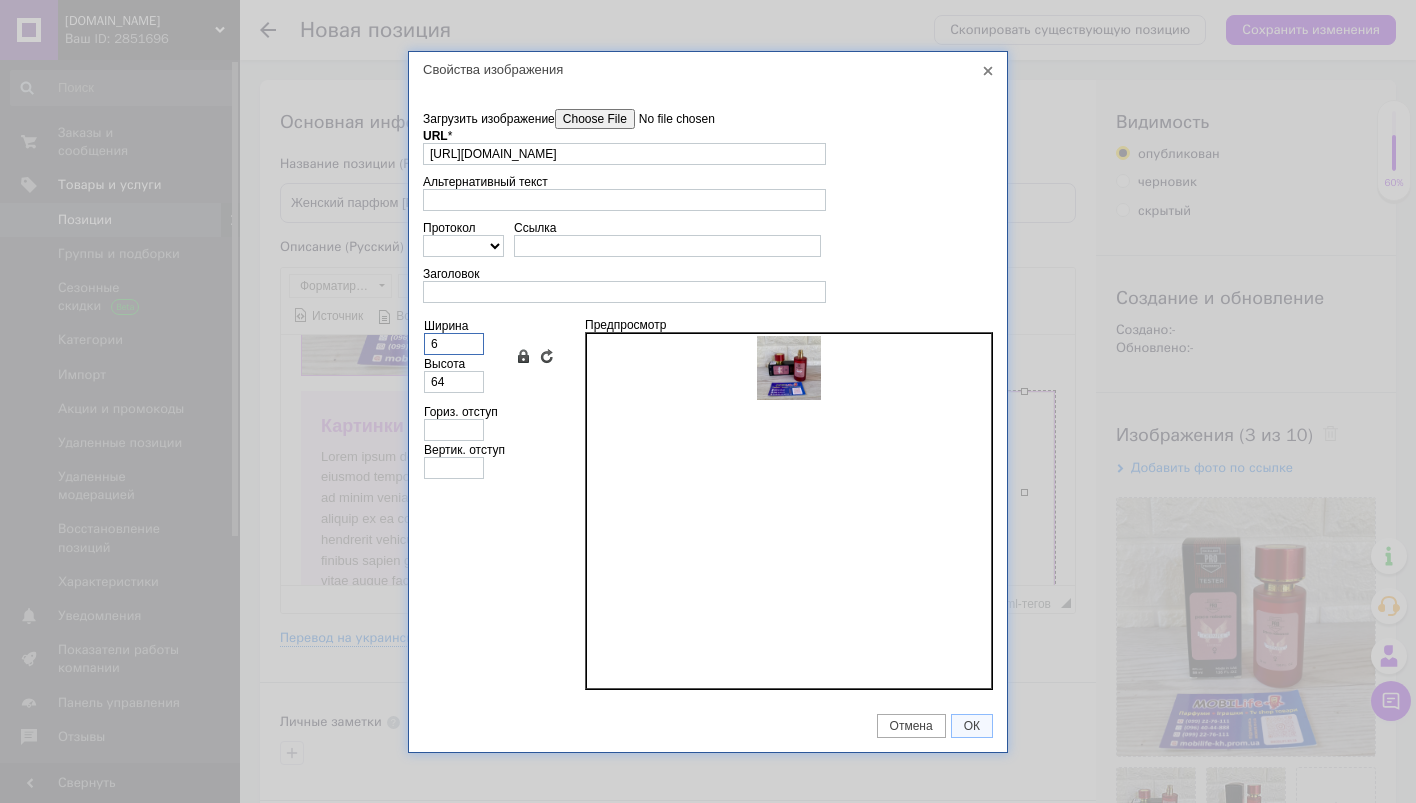 type on "6" 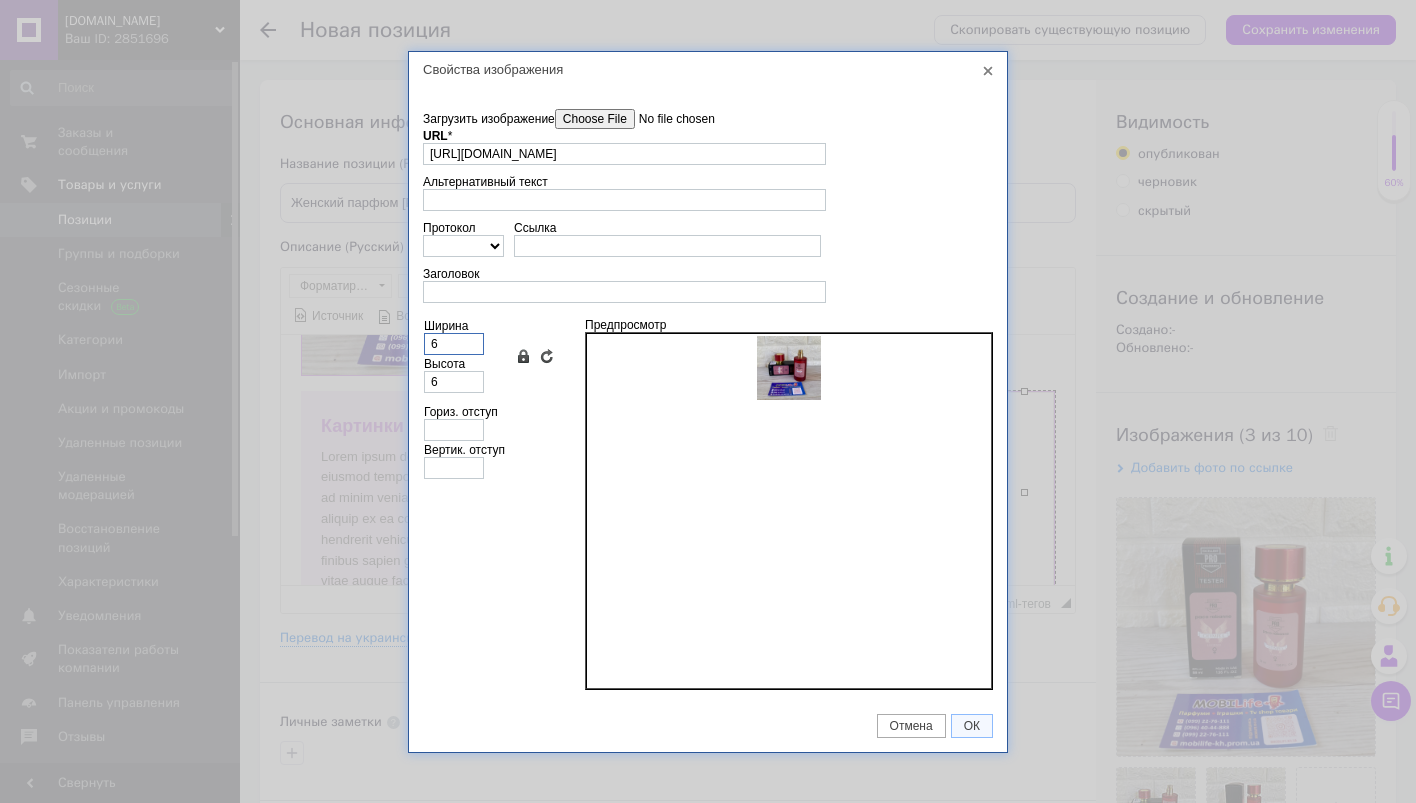 type 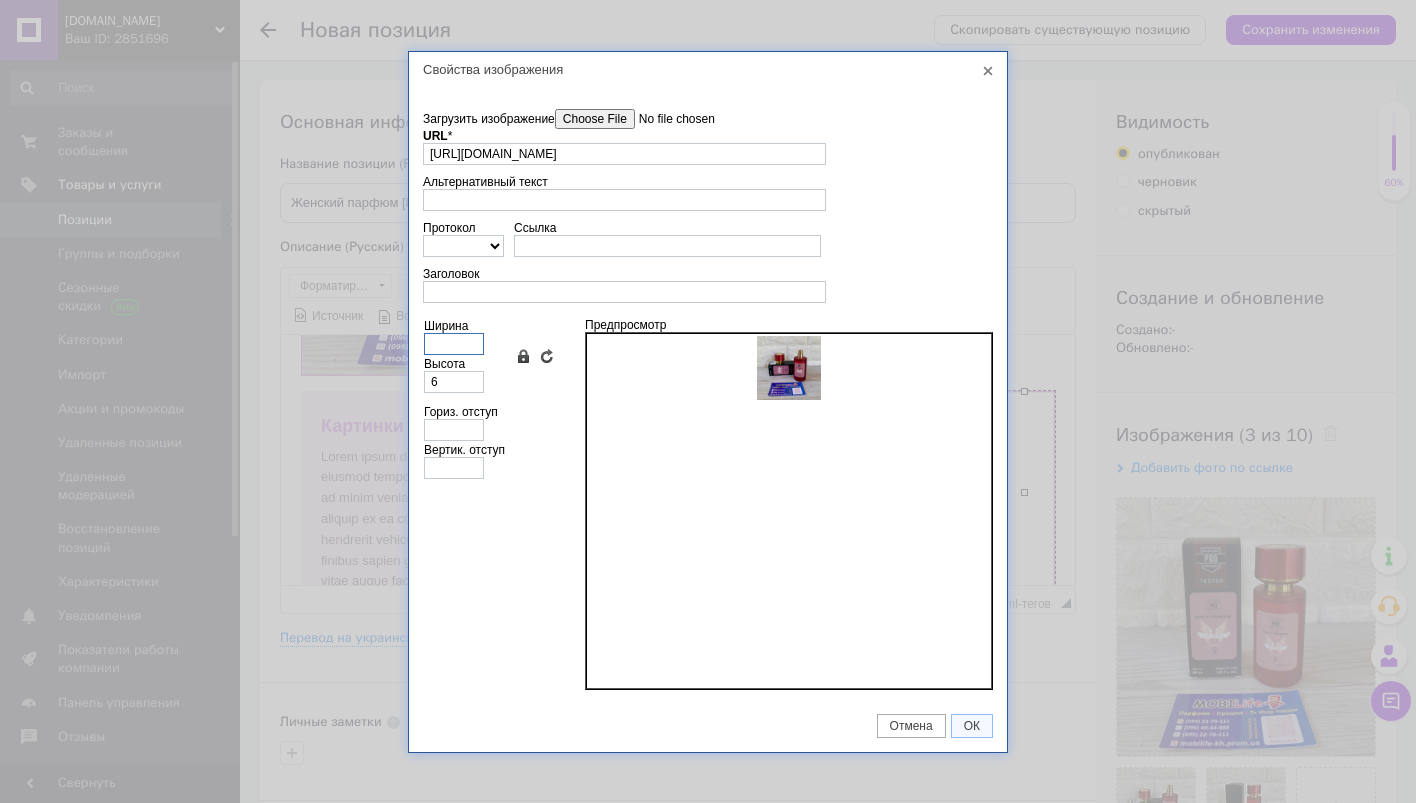 type 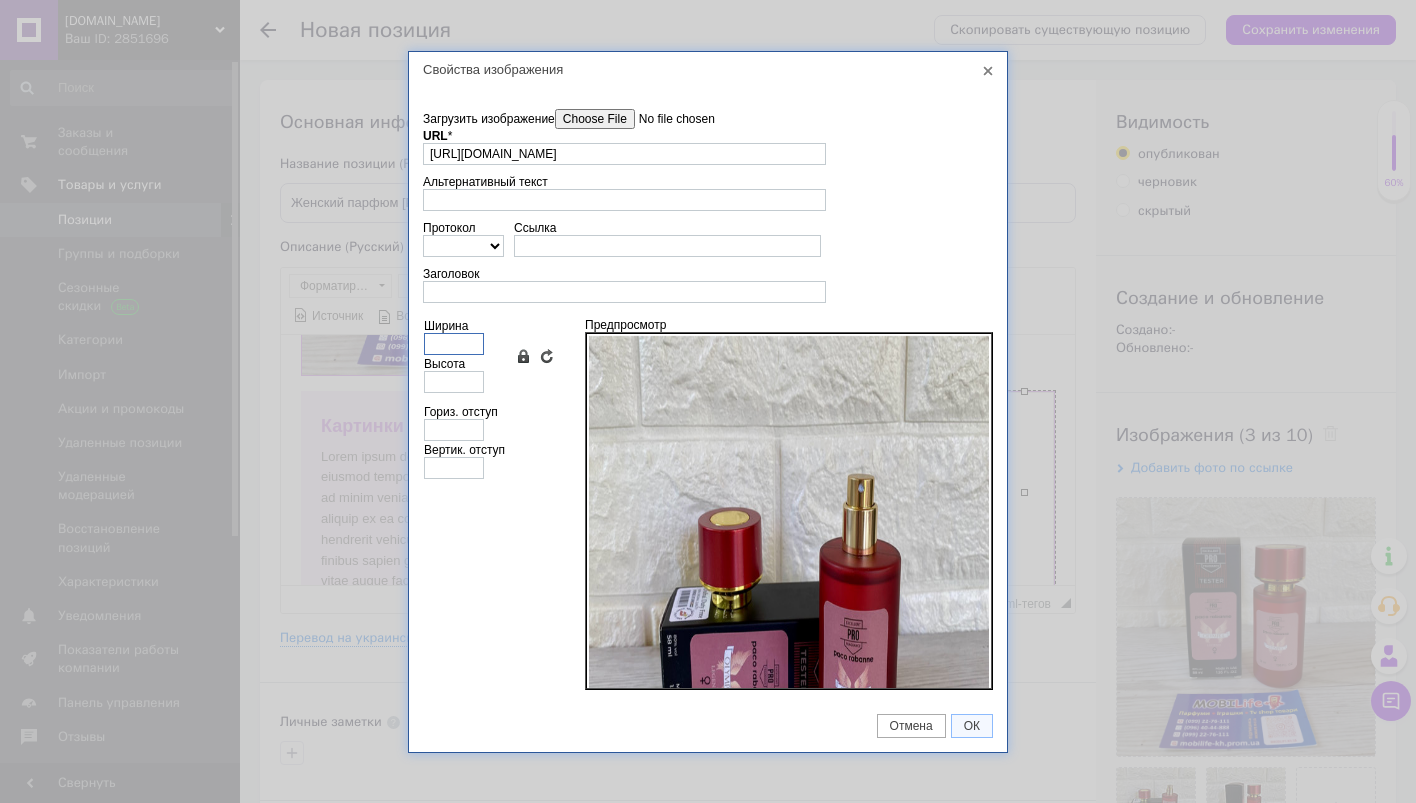type on "3" 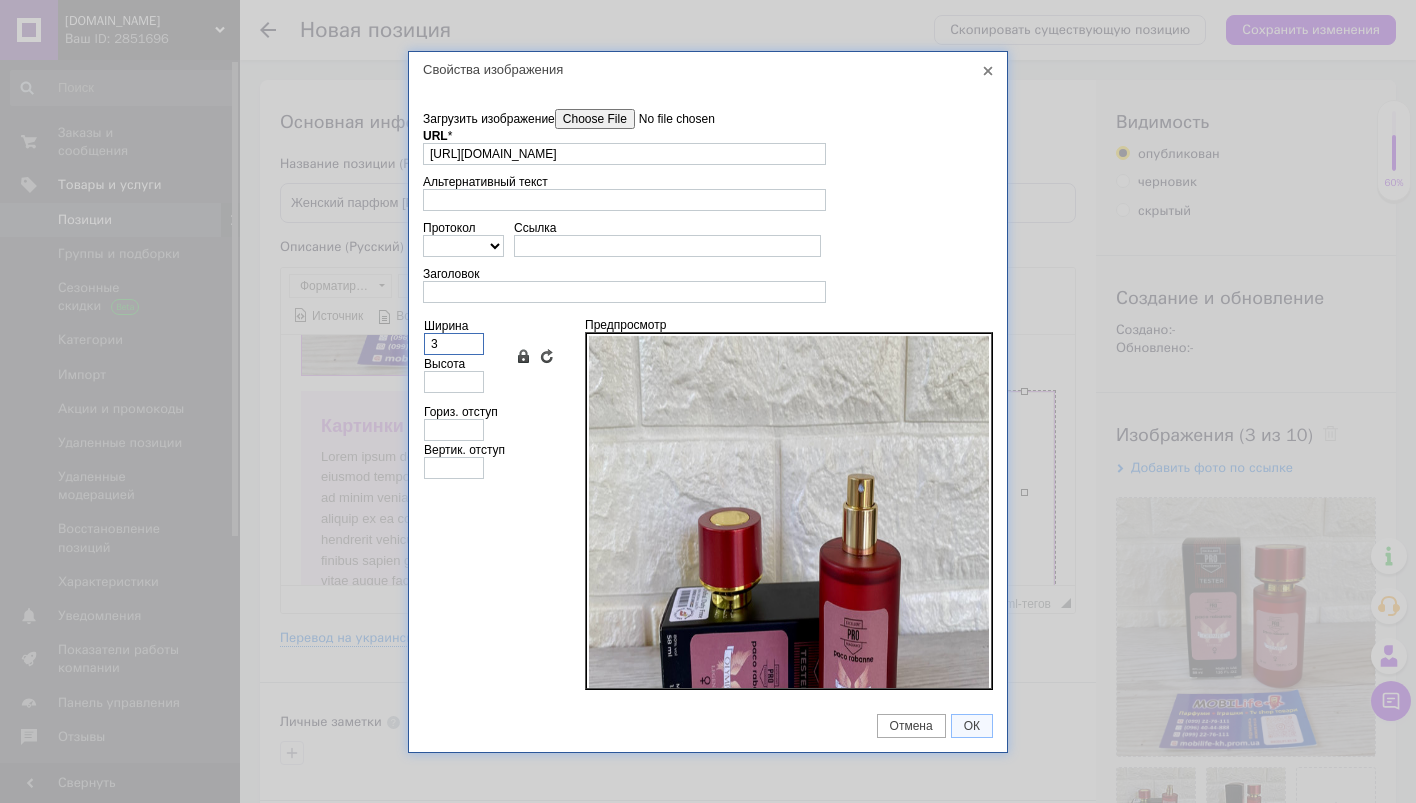 type on "3" 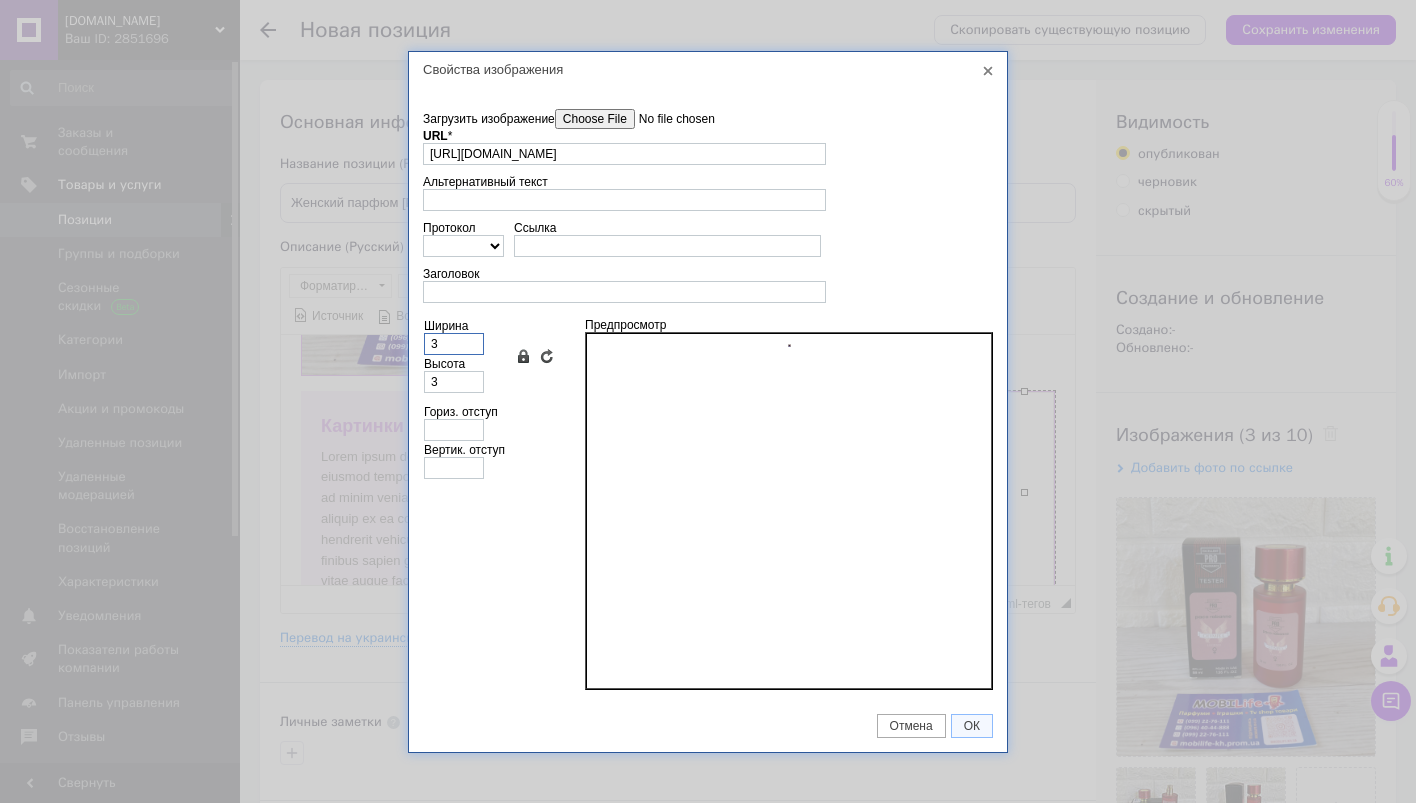 type on "34" 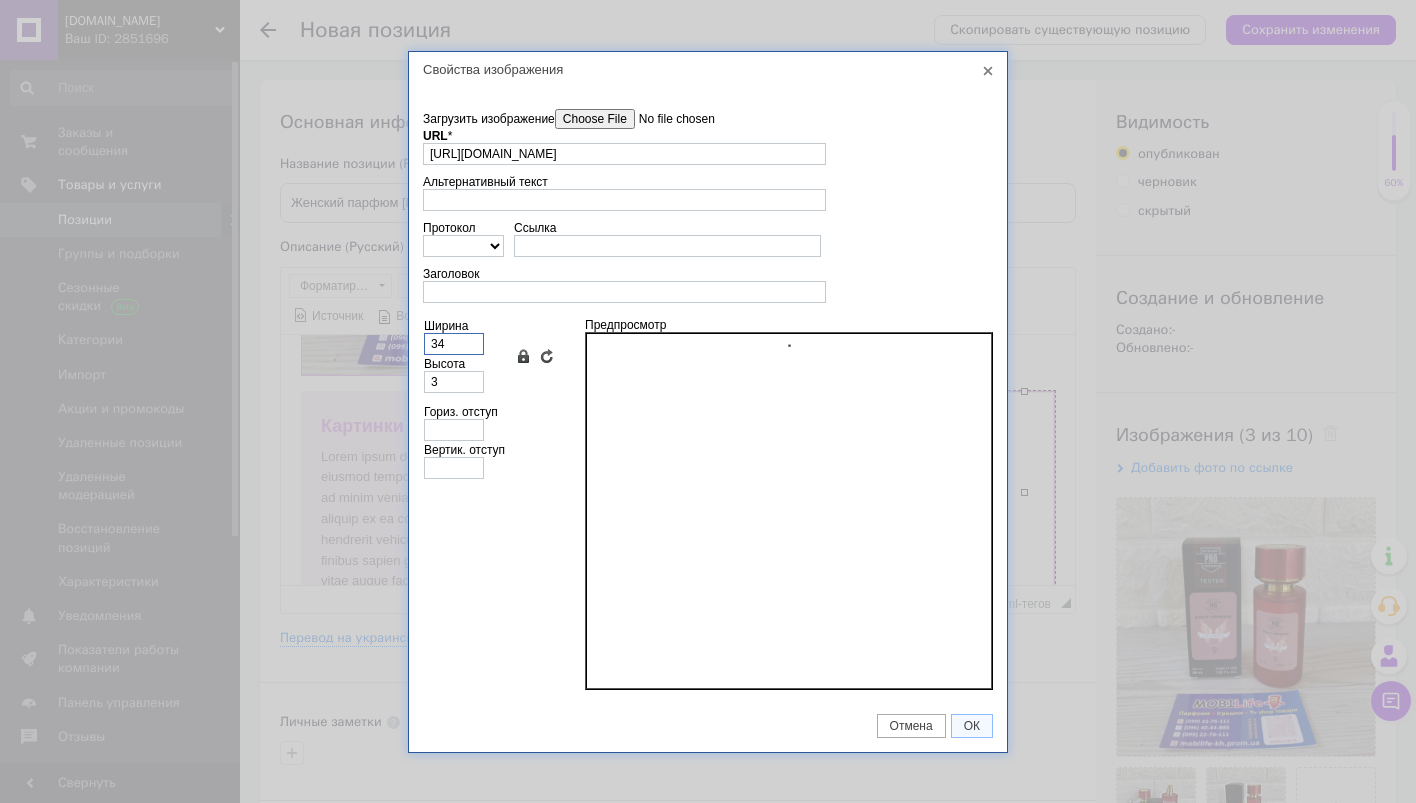 type on "34" 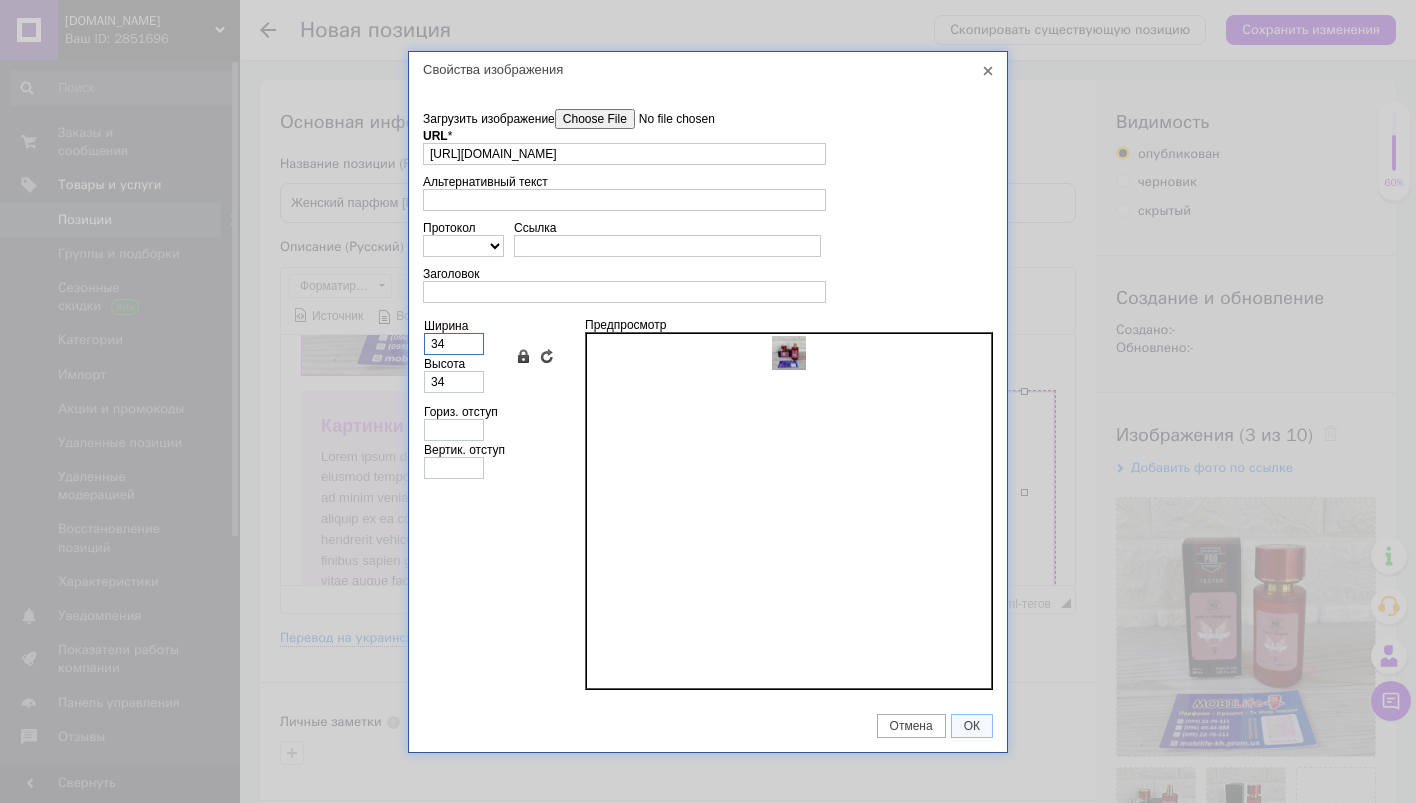 type on "340" 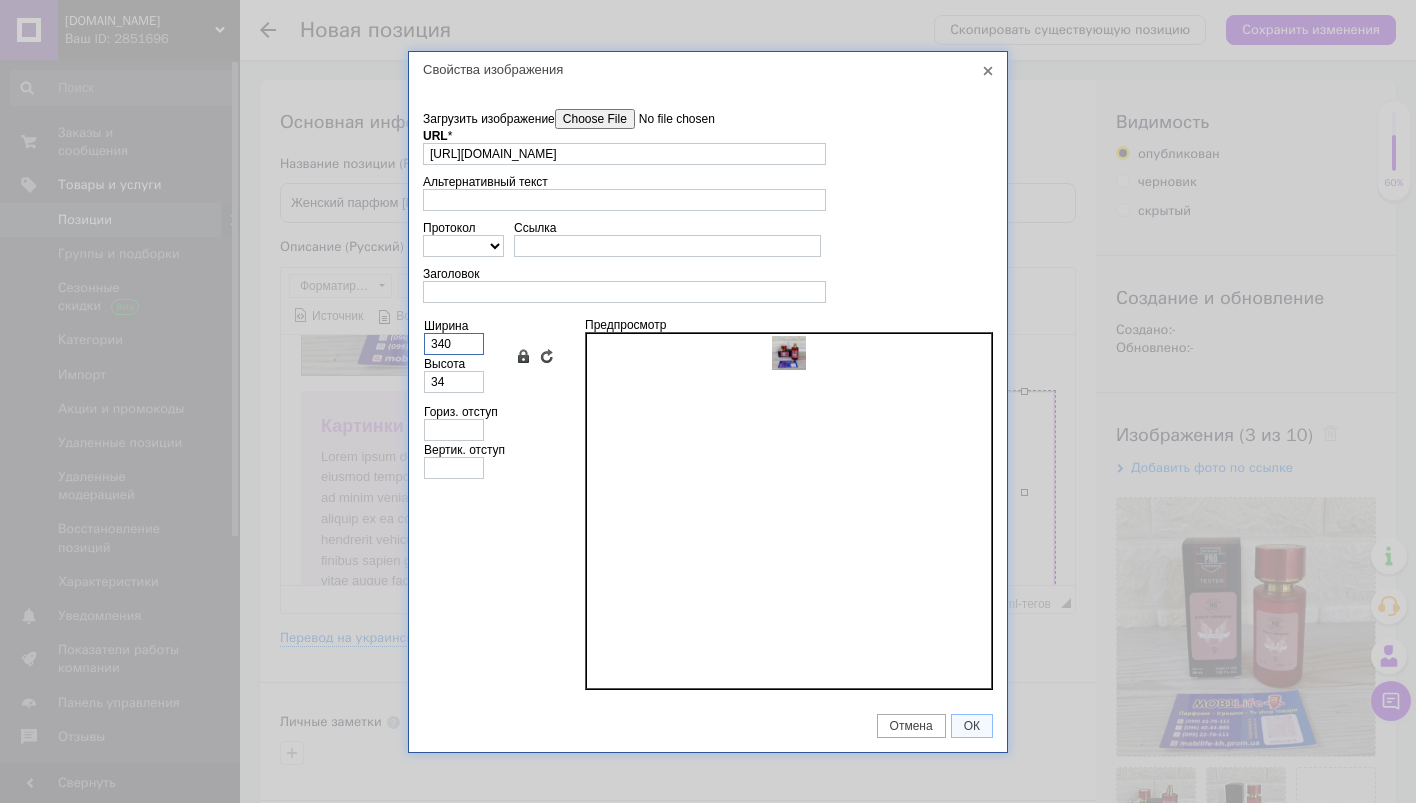 type on "340" 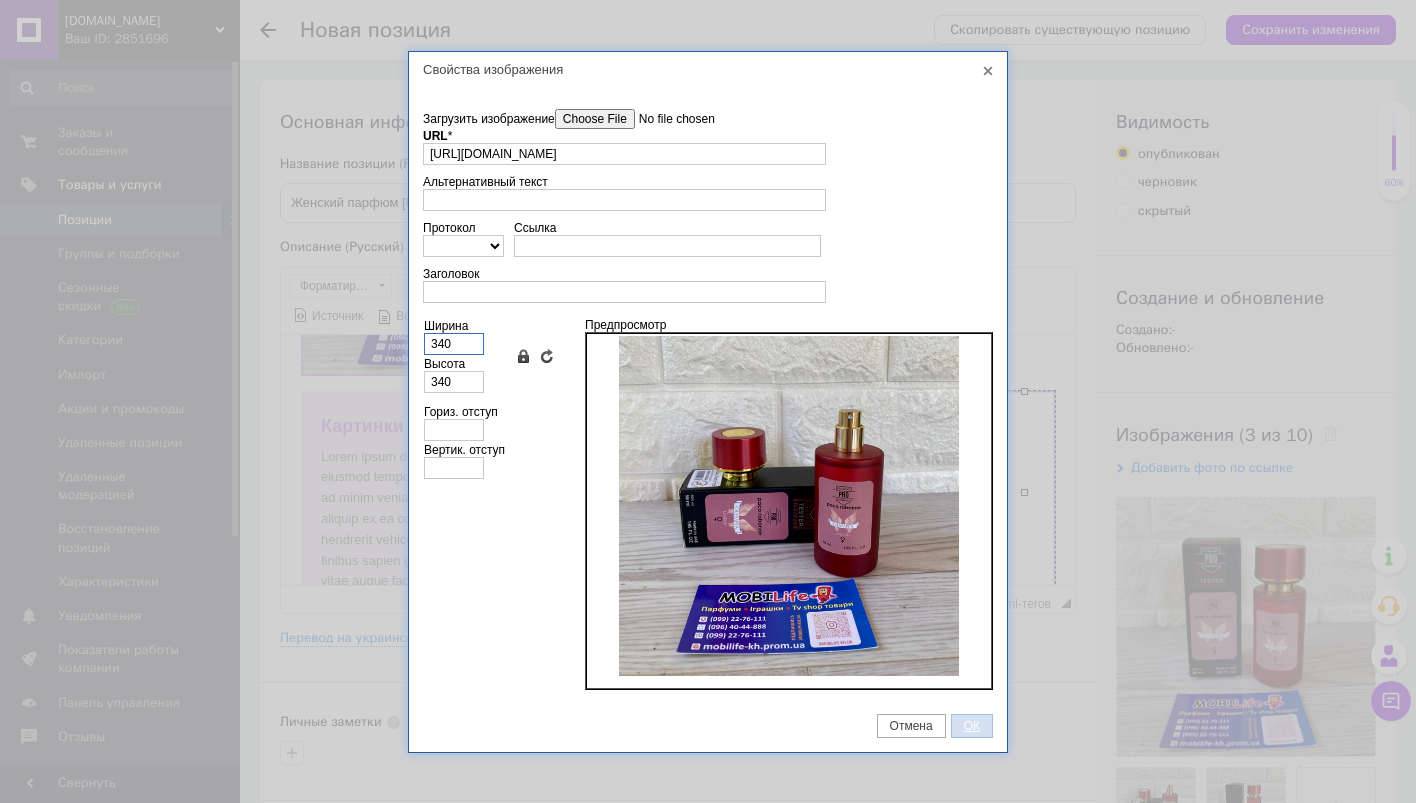 type on "340" 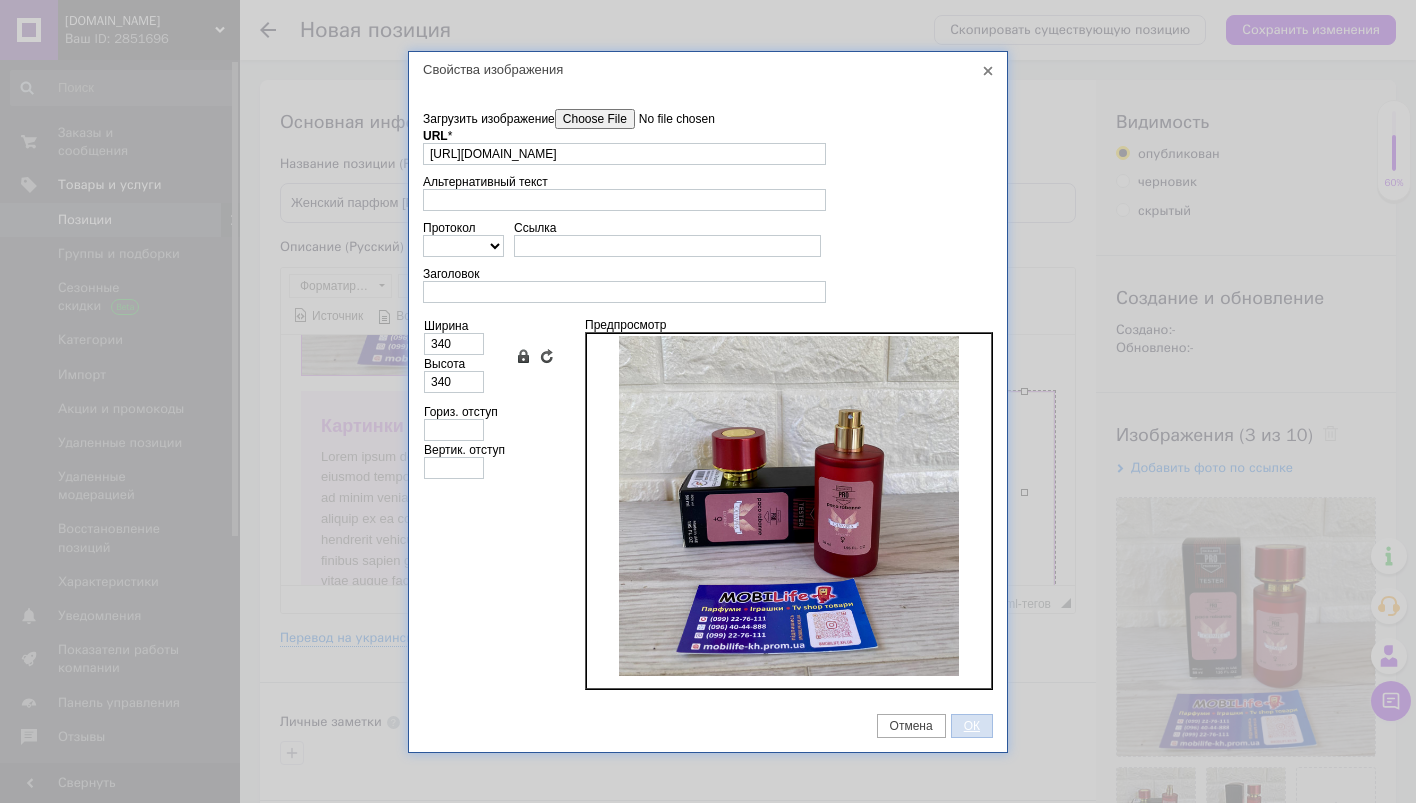 click on "ОК" at bounding box center [972, 726] 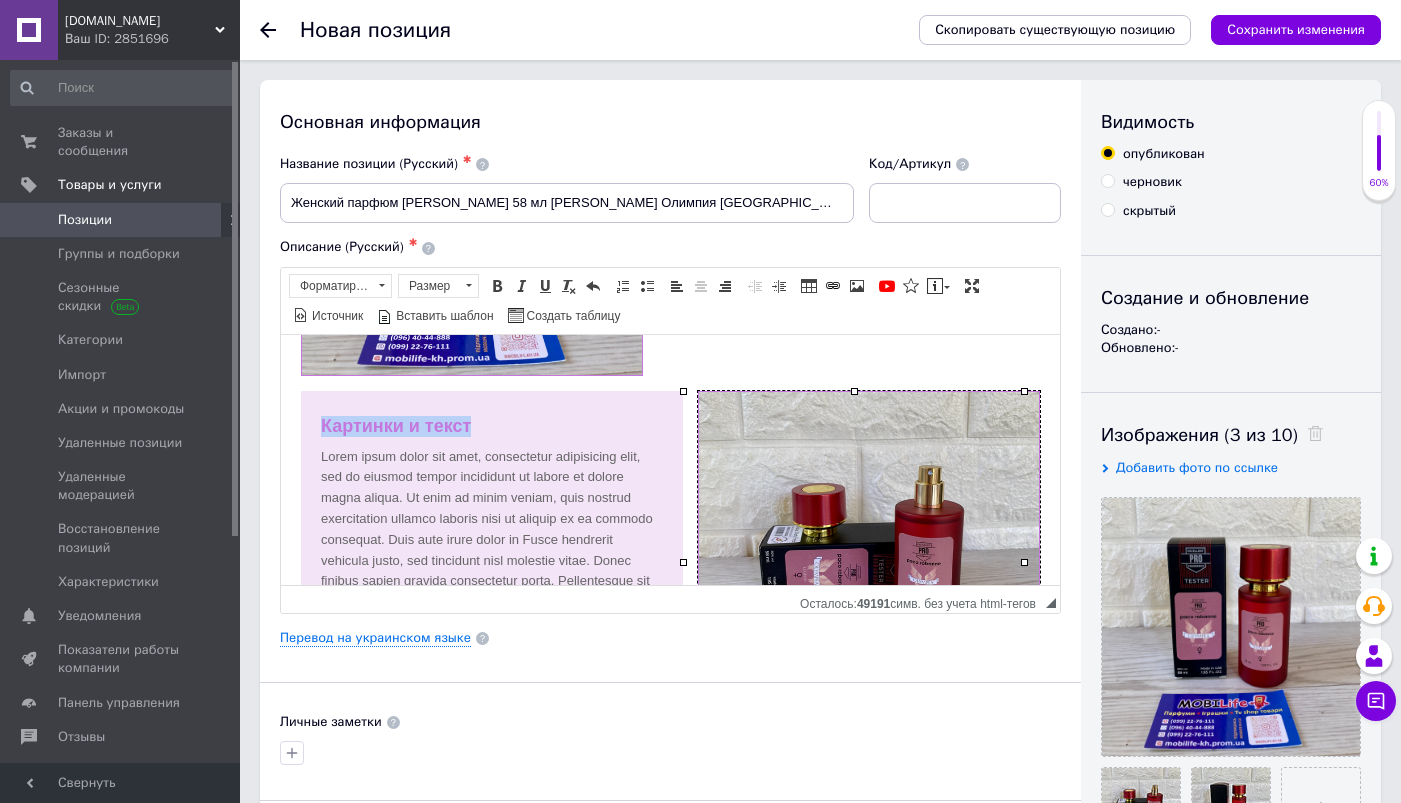 drag, startPoint x: 477, startPoint y: 429, endPoint x: 322, endPoint y: 426, distance: 155.02902 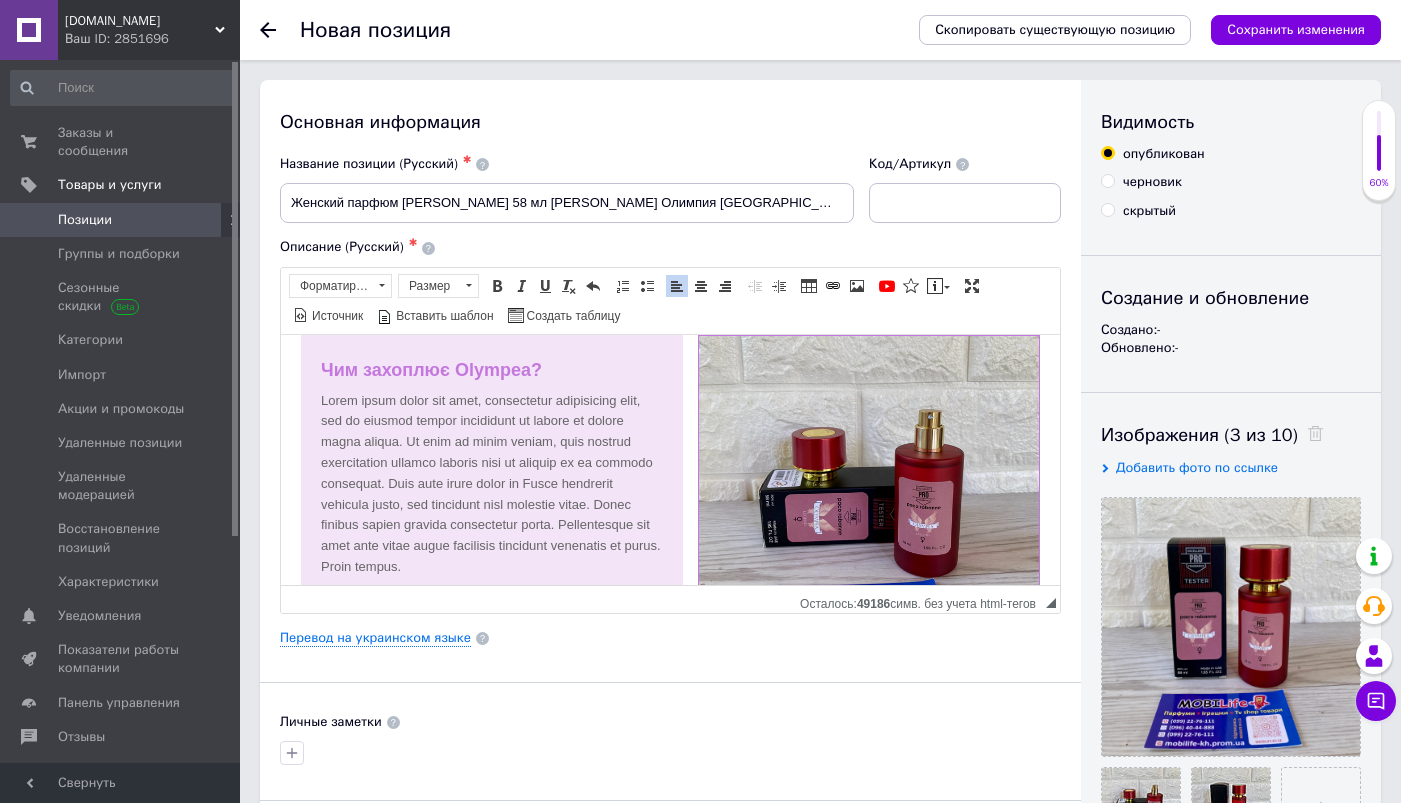 scroll, scrollTop: 413, scrollLeft: 0, axis: vertical 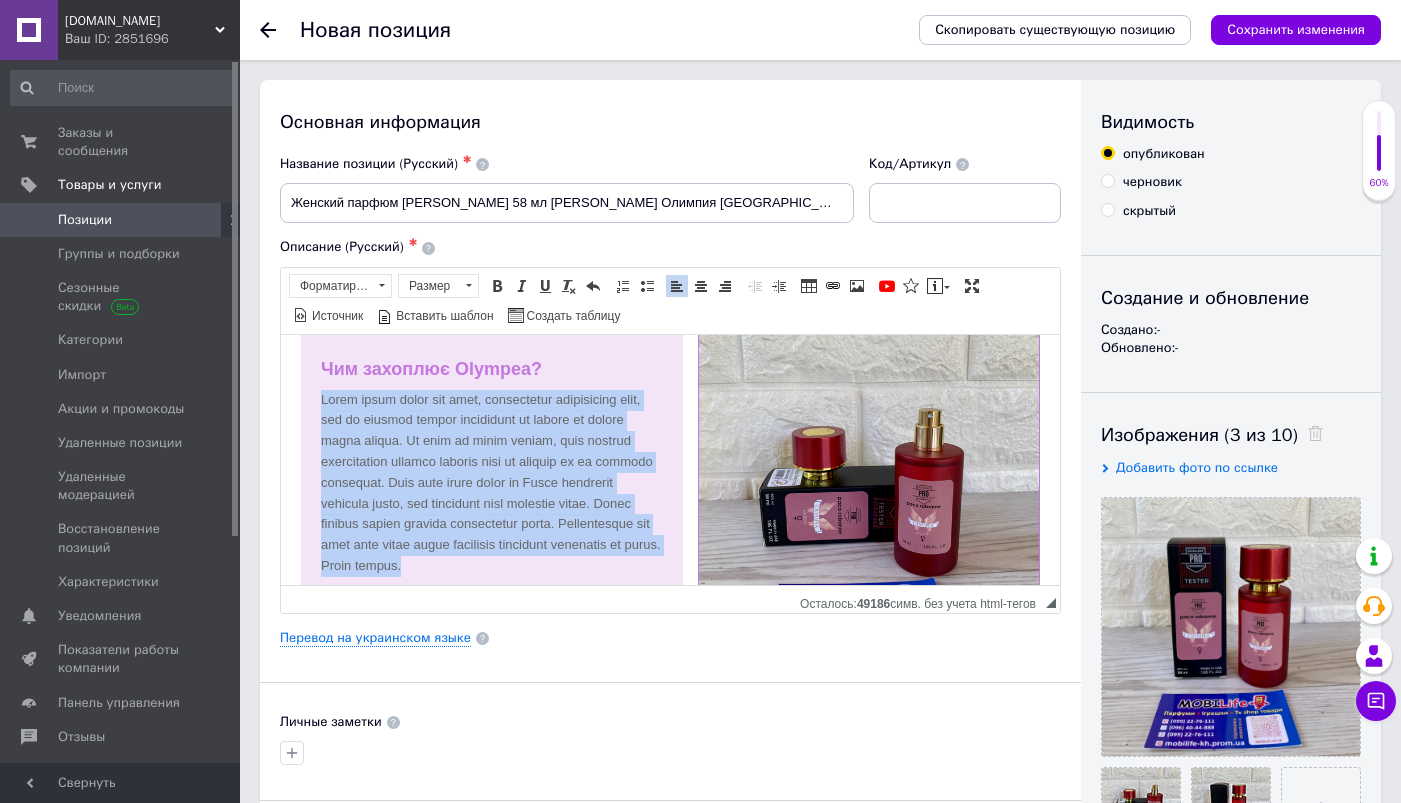 drag, startPoint x: 524, startPoint y: 569, endPoint x: 323, endPoint y: 405, distance: 259.41666 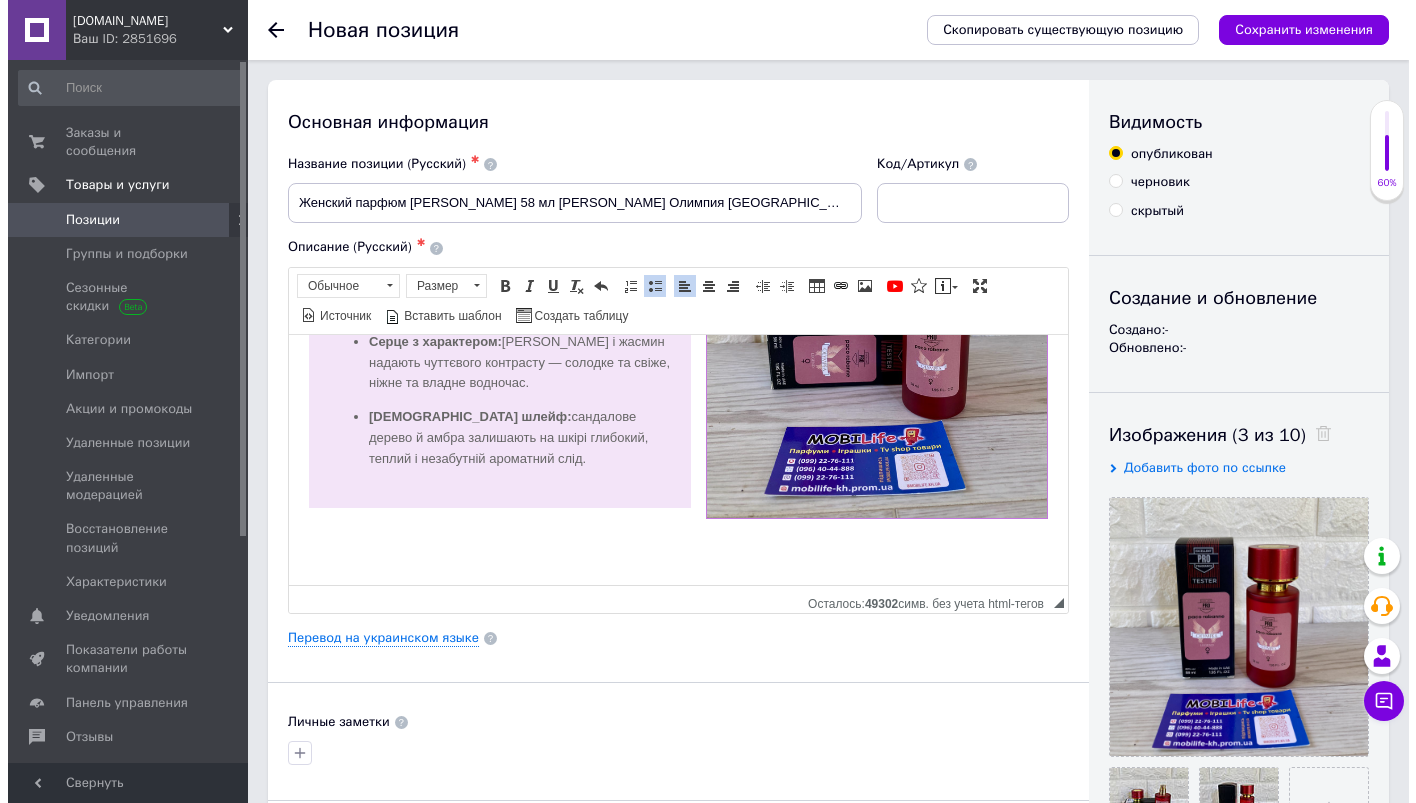 scroll, scrollTop: 573, scrollLeft: 0, axis: vertical 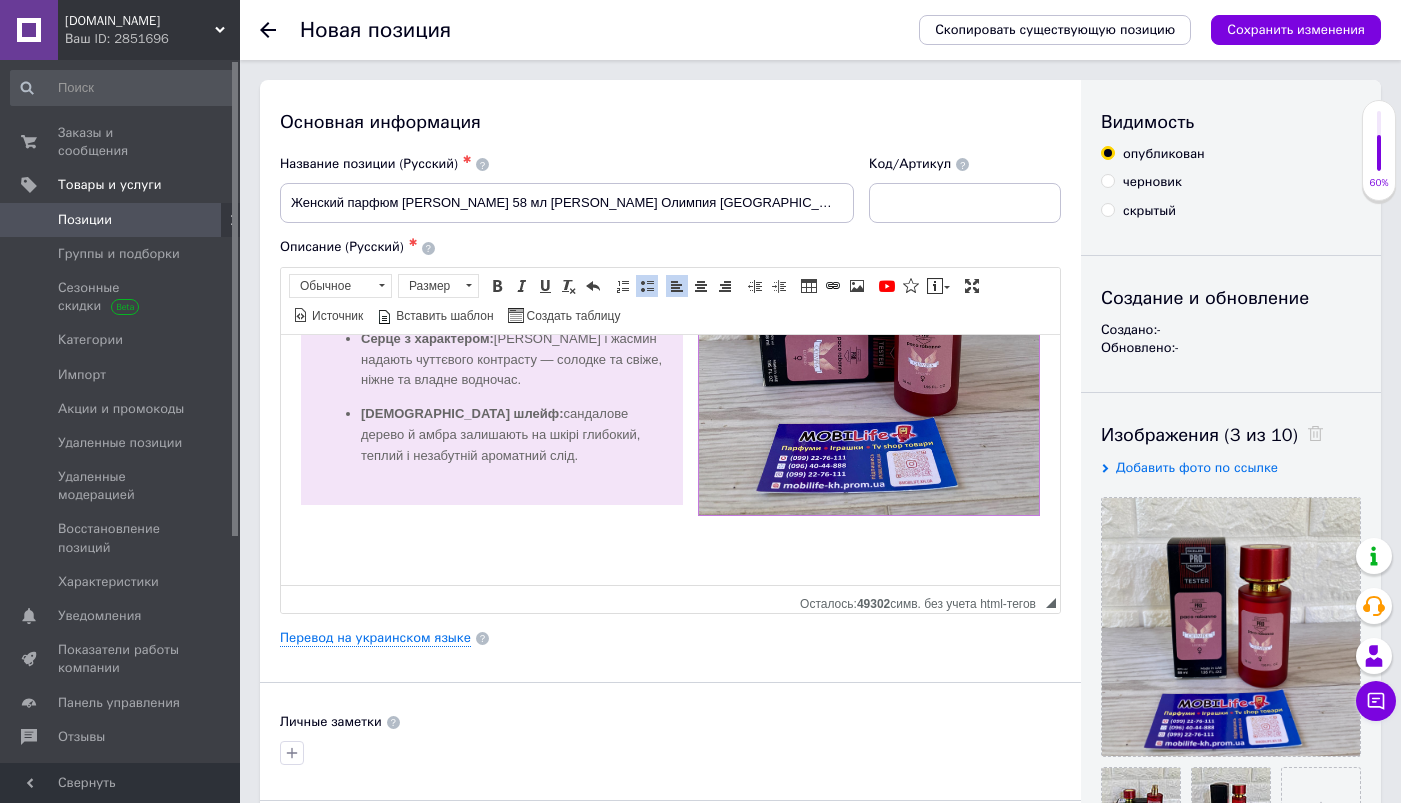 click on "Женский парфюм Paco Rabanne Olympea 58 мл Пако Рабан Олимпия UAE Paco Rabanne Olympea це аромат-богиня, аромат сили, спокуси та впевненості. Він створений для жінки, яка не просто приваблює — вона керує, зачаровує, панує.  Olympea  — це сучасна Афродіта, яка носить не лавровий вінок, а корону із впевненості та стилю. Чим захоплює Olympea? Світлий, солодко-свіжий старт:  зелений мандарин і водяні акорди дарують іскристу легкість, мов ранкове сонце над морем. Серце з характером:  солона ваніль і жасмин надають чуттєвого контрасту — солодке та свіже, ніжне та владне водночас." at bounding box center [670, 172] 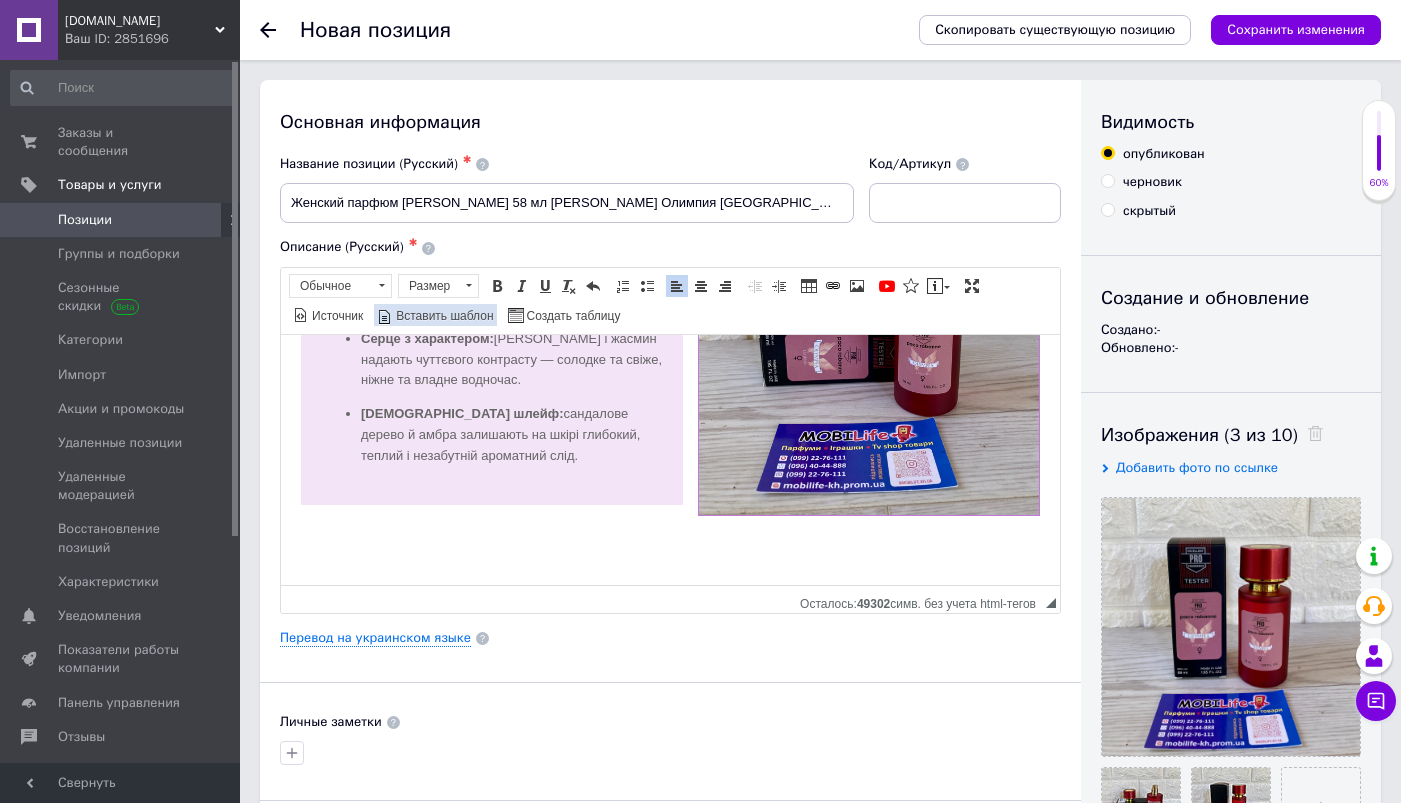 click on "Вставить шаблон" at bounding box center (443, 316) 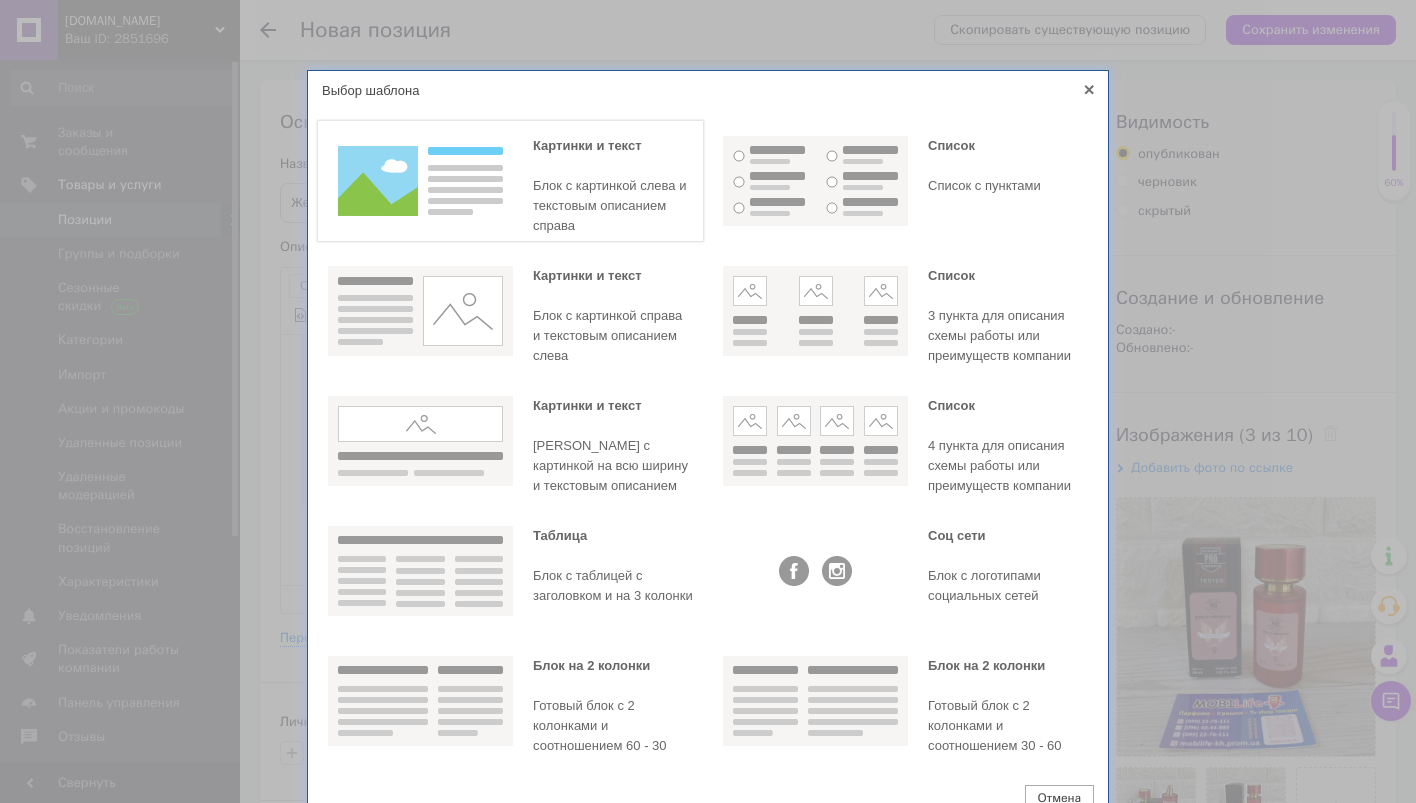 click at bounding box center [420, 181] 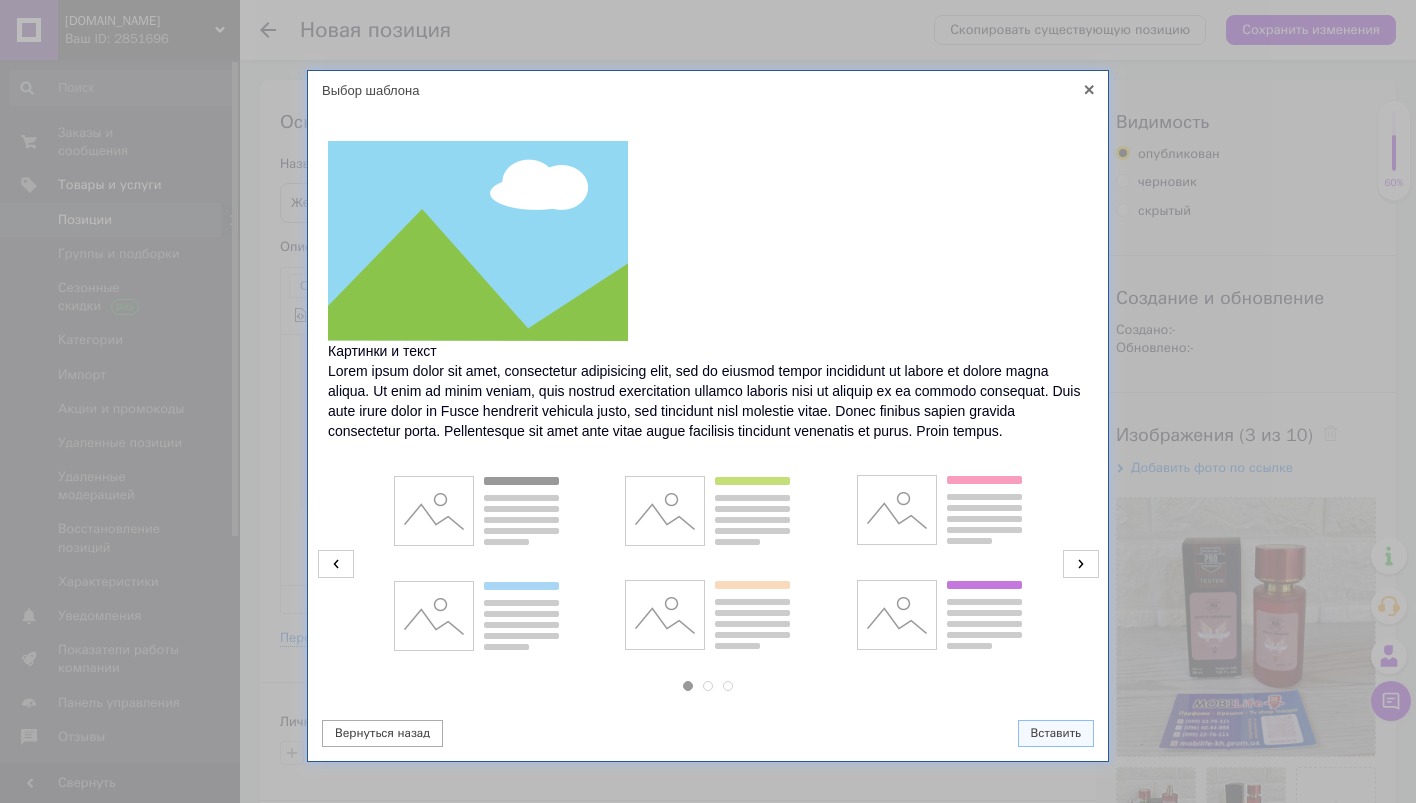click 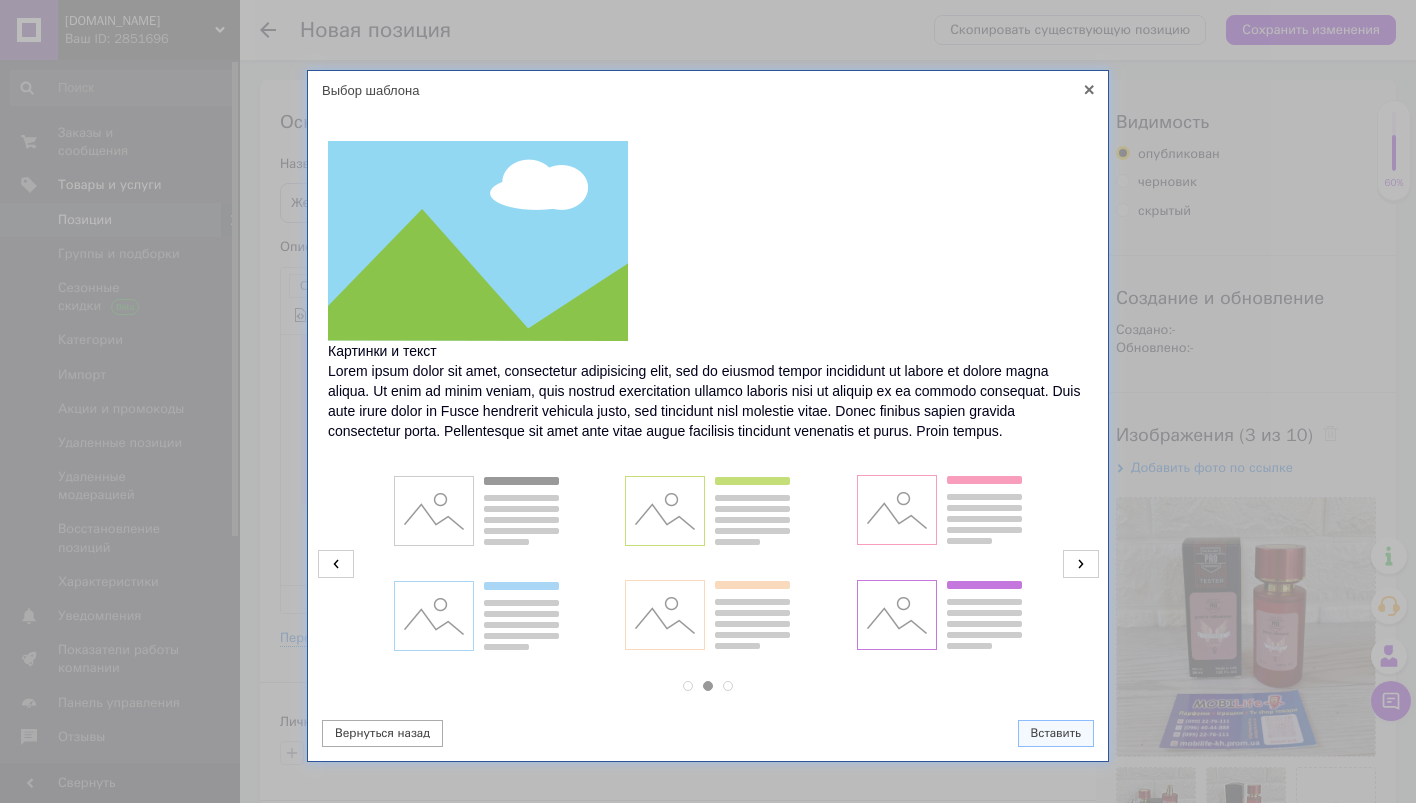 click 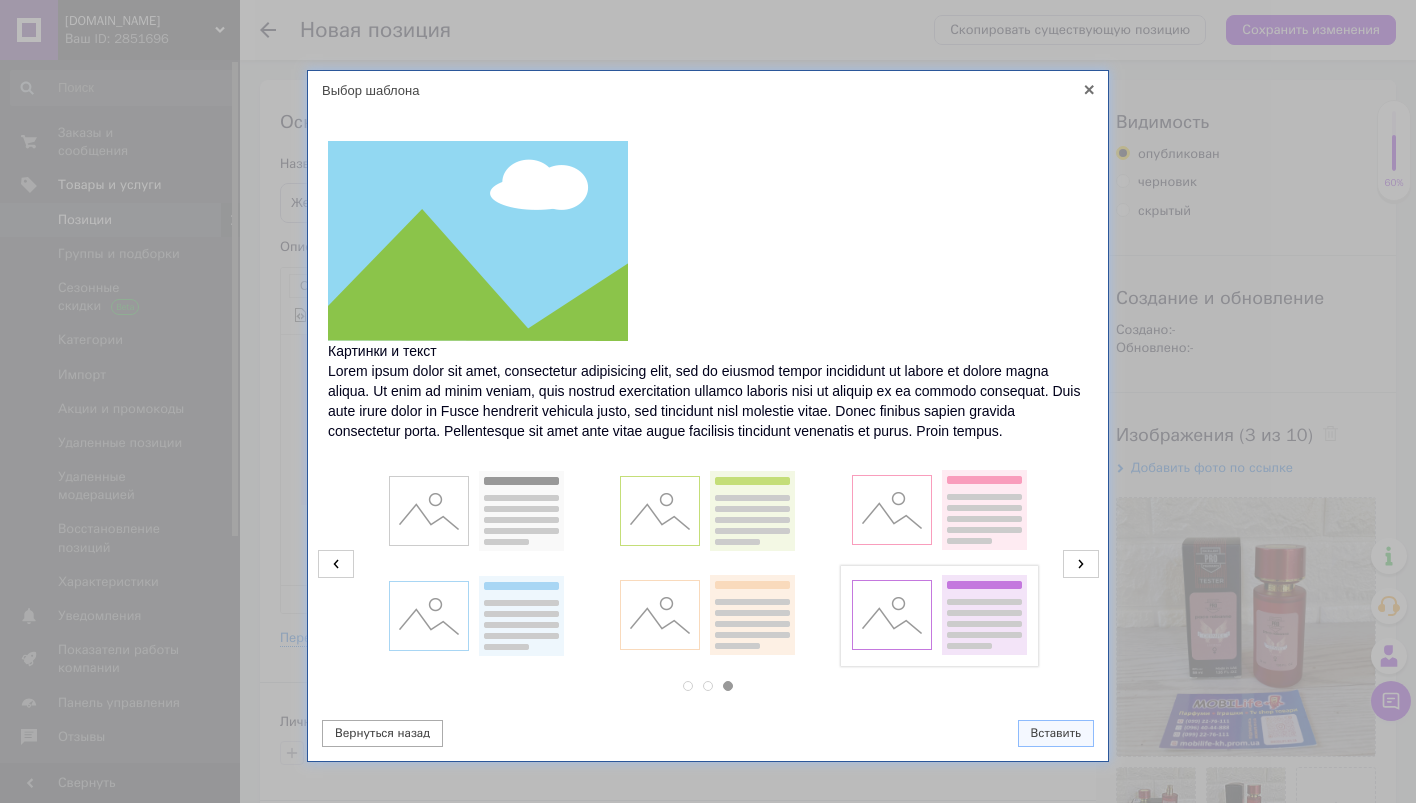 click at bounding box center [939, 616] 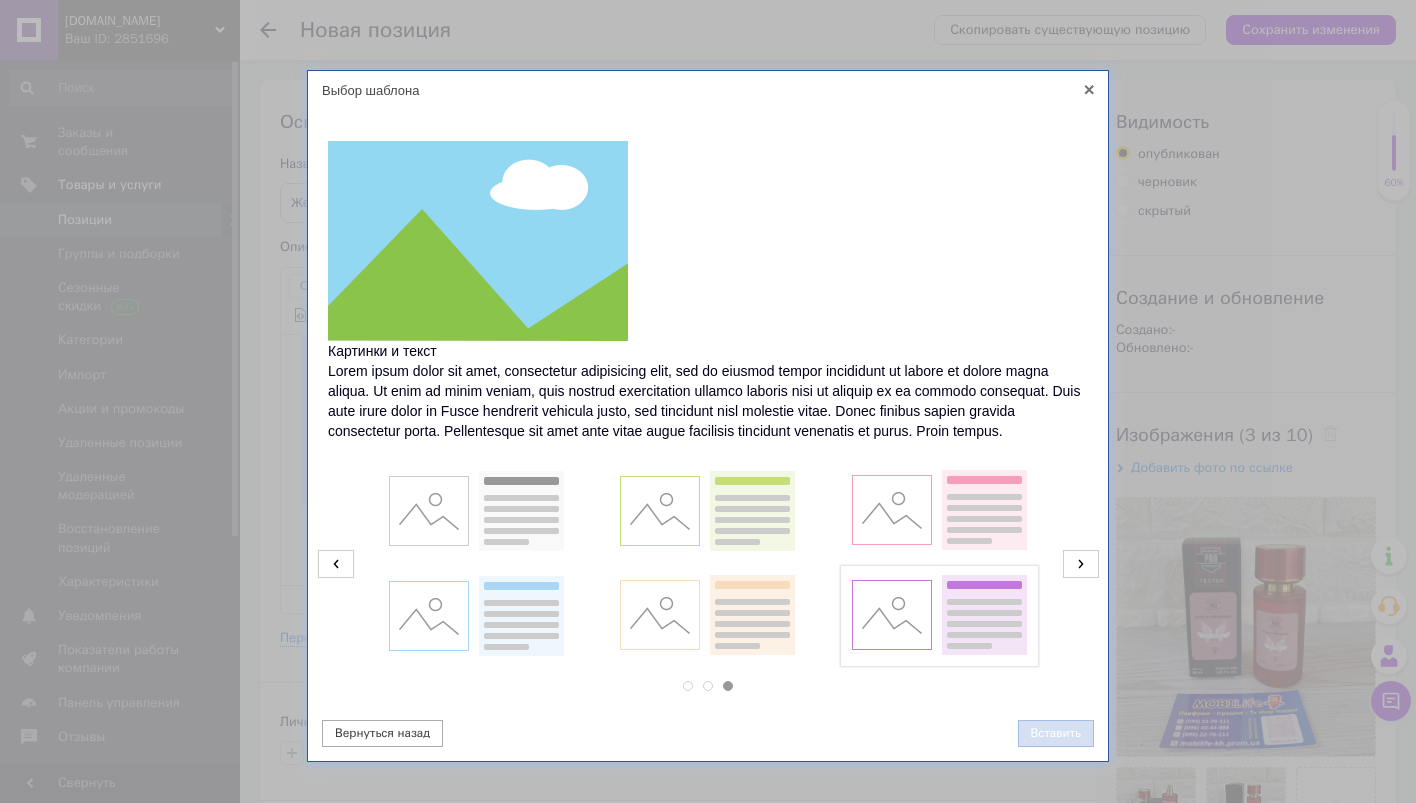 click on "Вставить" at bounding box center (1056, 733) 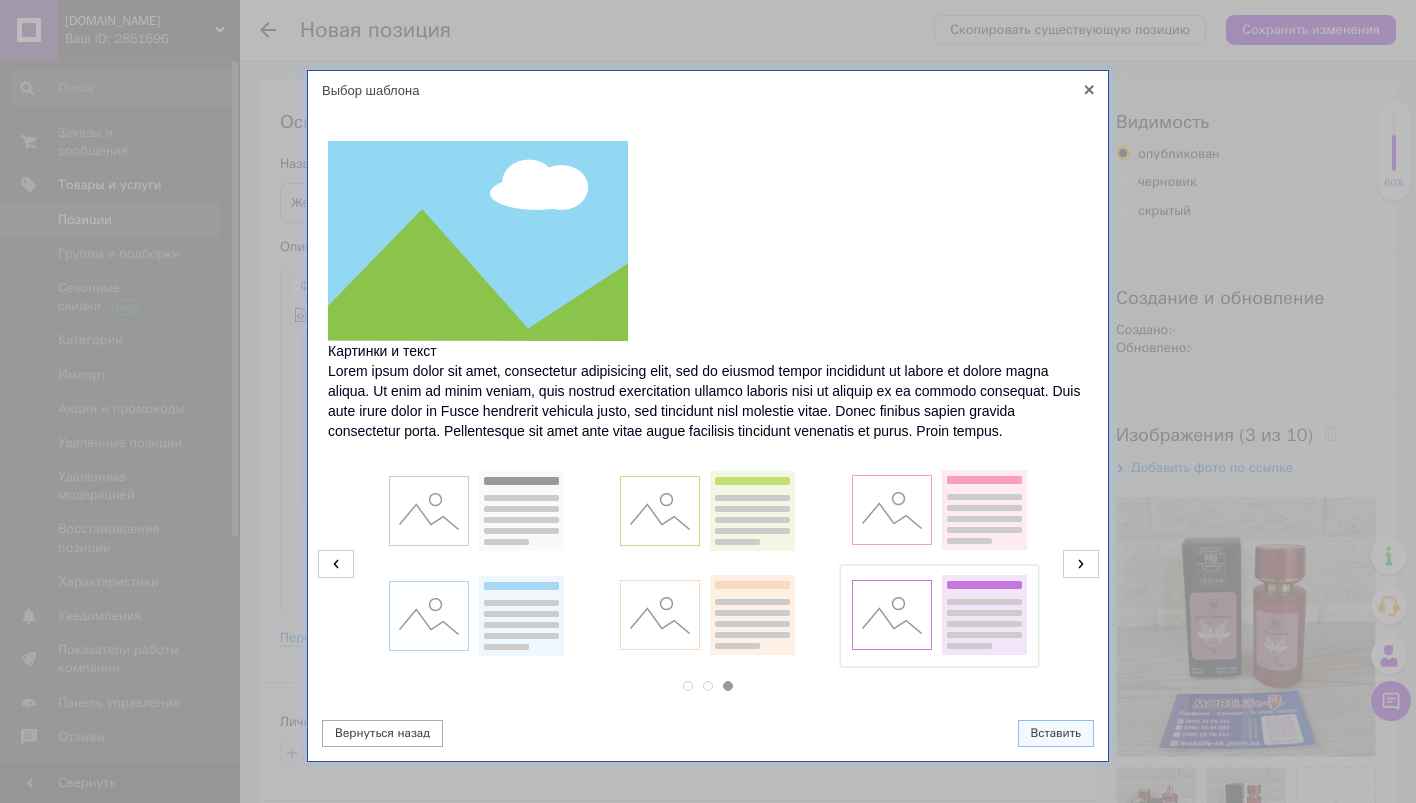 scroll, scrollTop: 747, scrollLeft: 0, axis: vertical 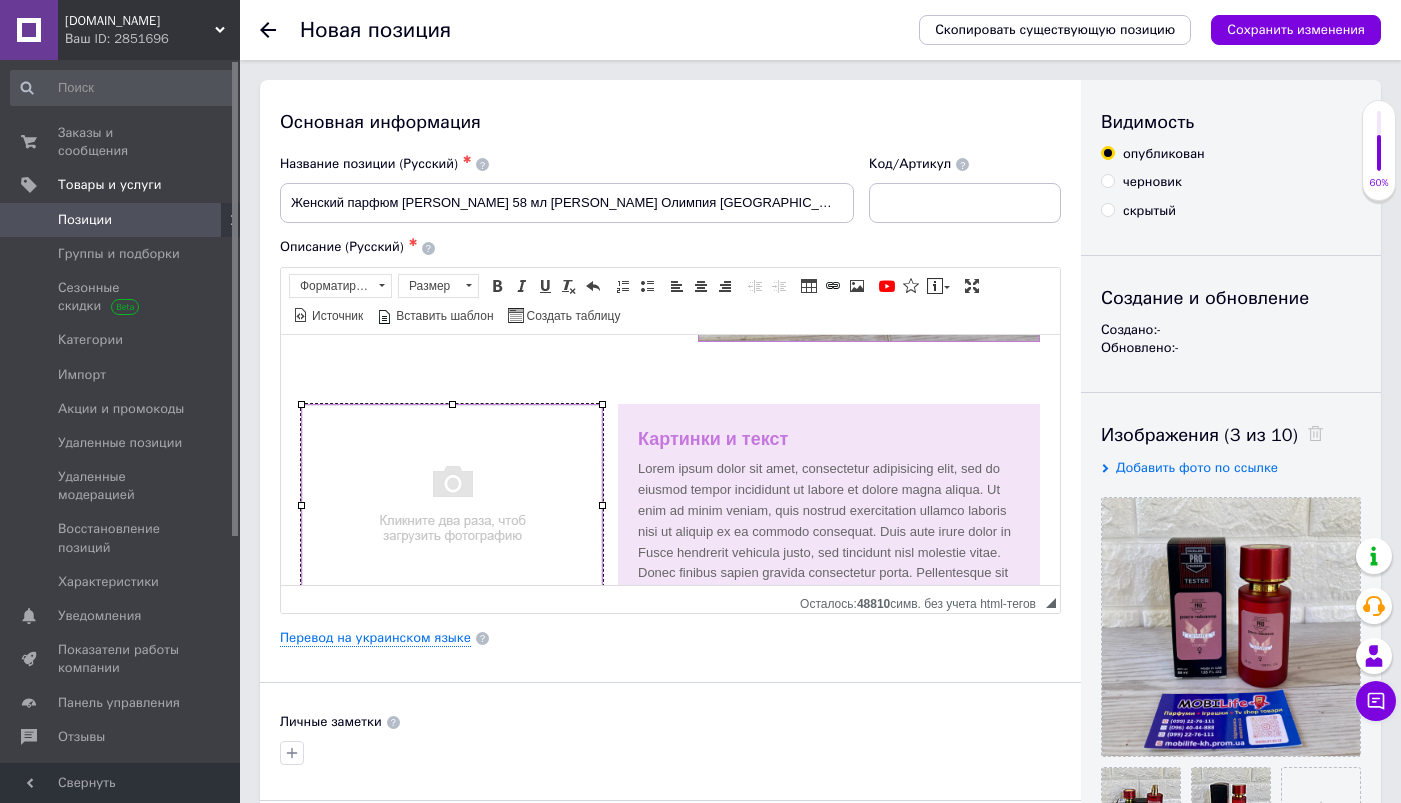 click at bounding box center (452, 504) 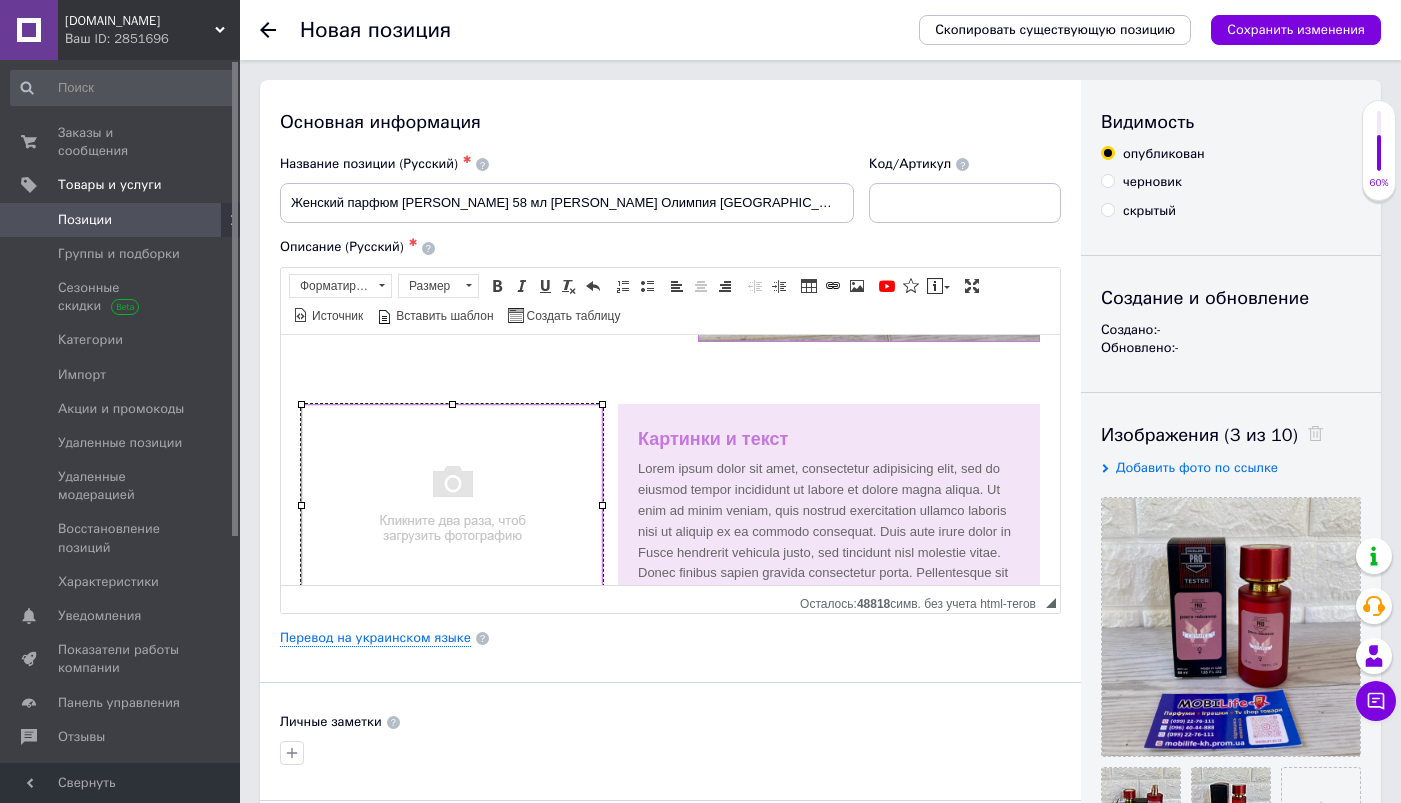 click at bounding box center (452, 504) 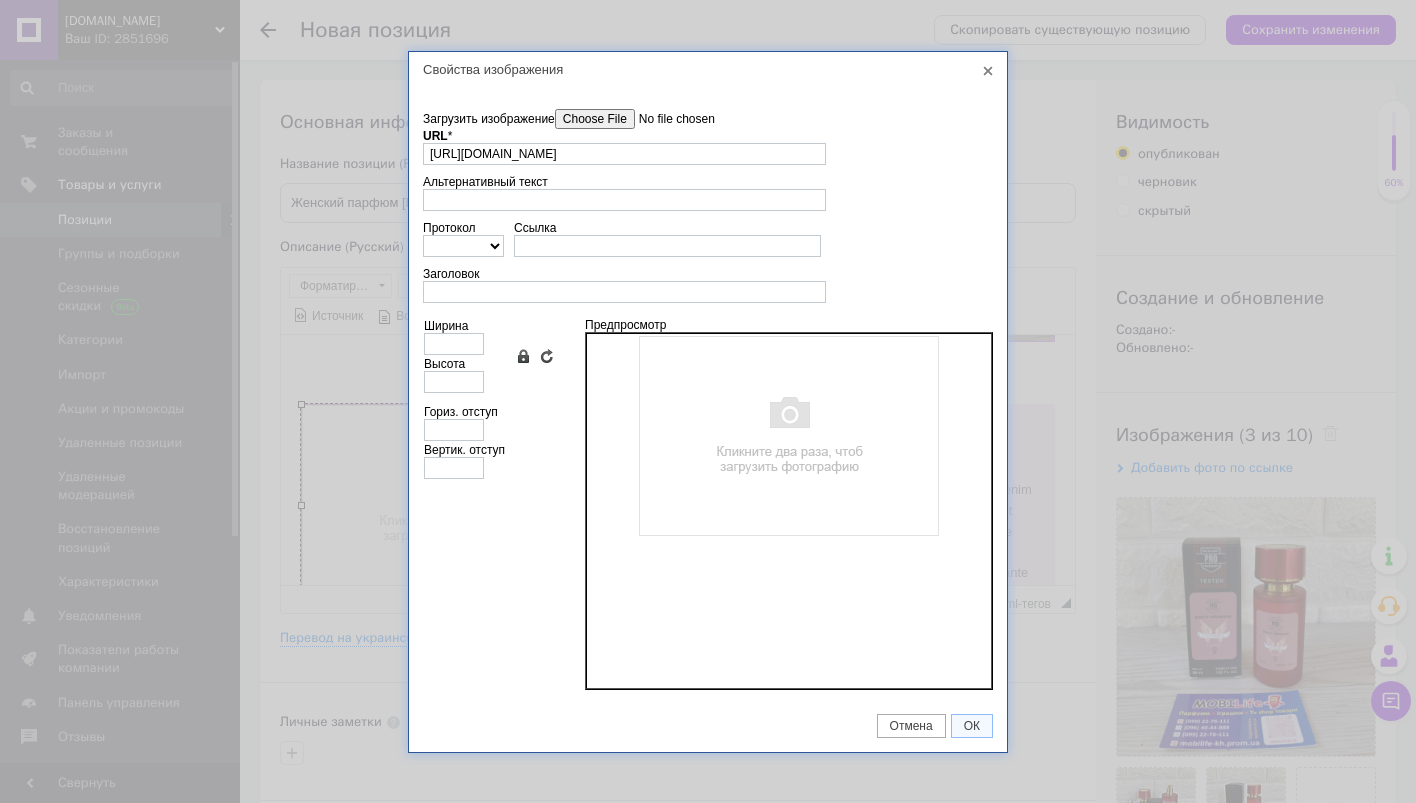scroll, scrollTop: 0, scrollLeft: 64, axis: horizontal 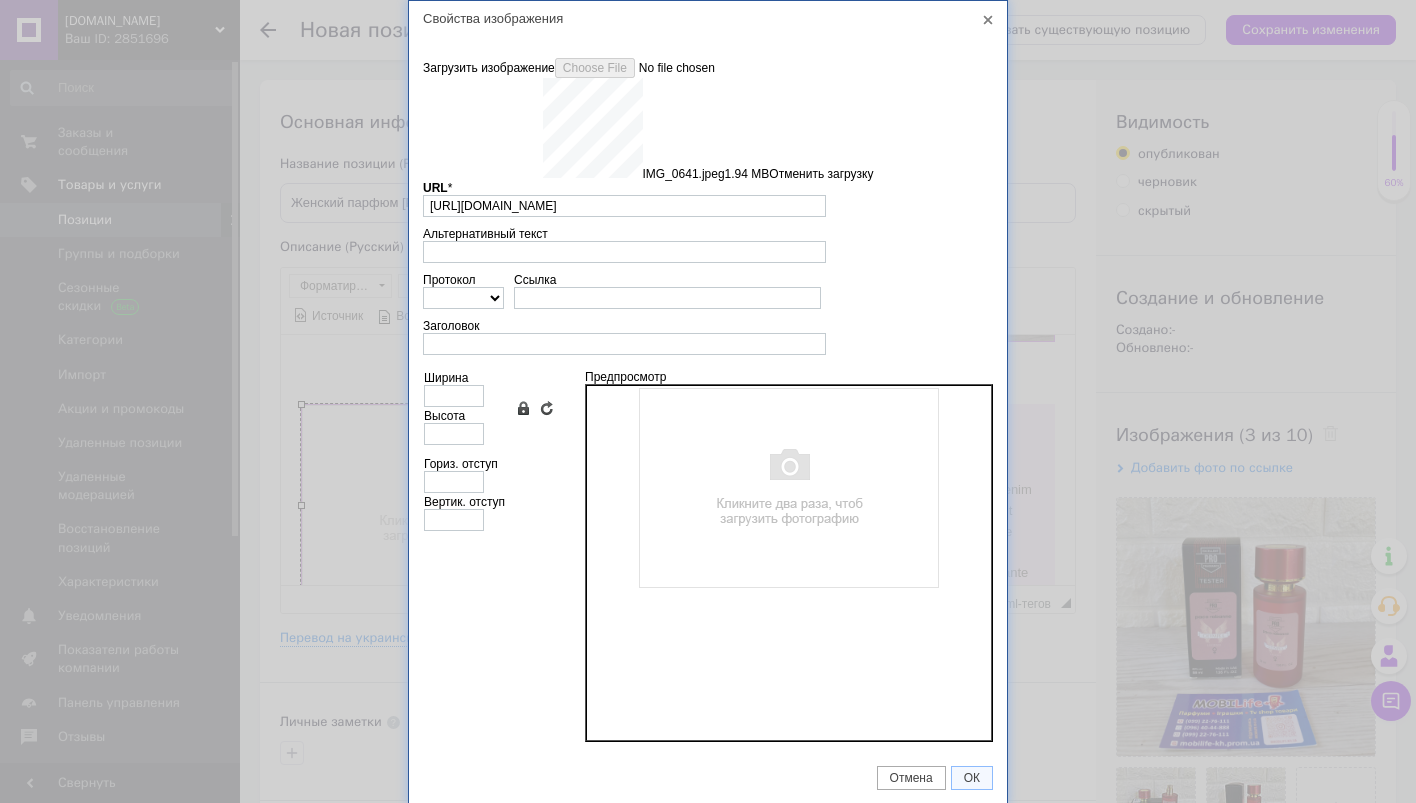 type on "https://images.prom.ua/6743676855_w640_h2048_img_0641.jpeg?fresh=1&PIMAGE_ID=6743676855" 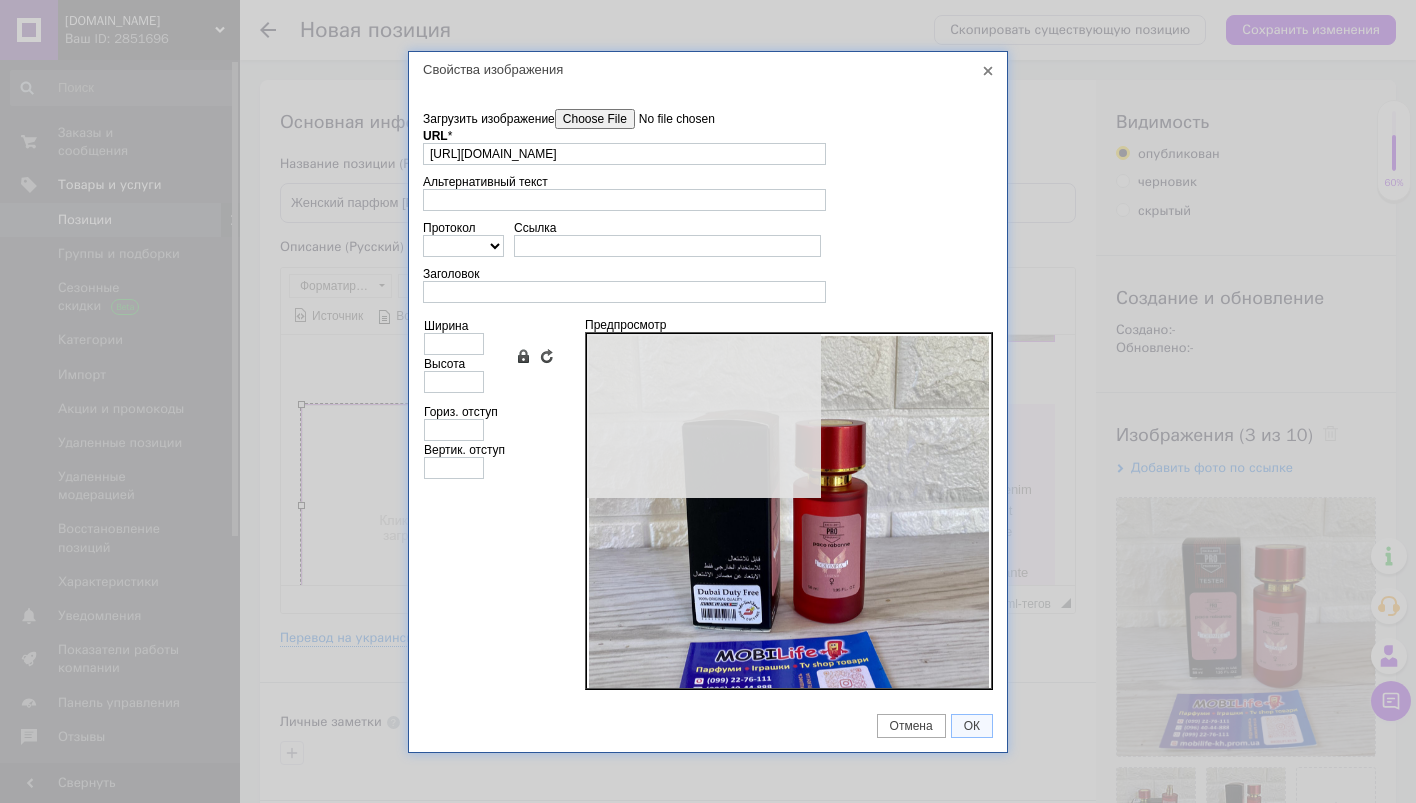 type on "640" 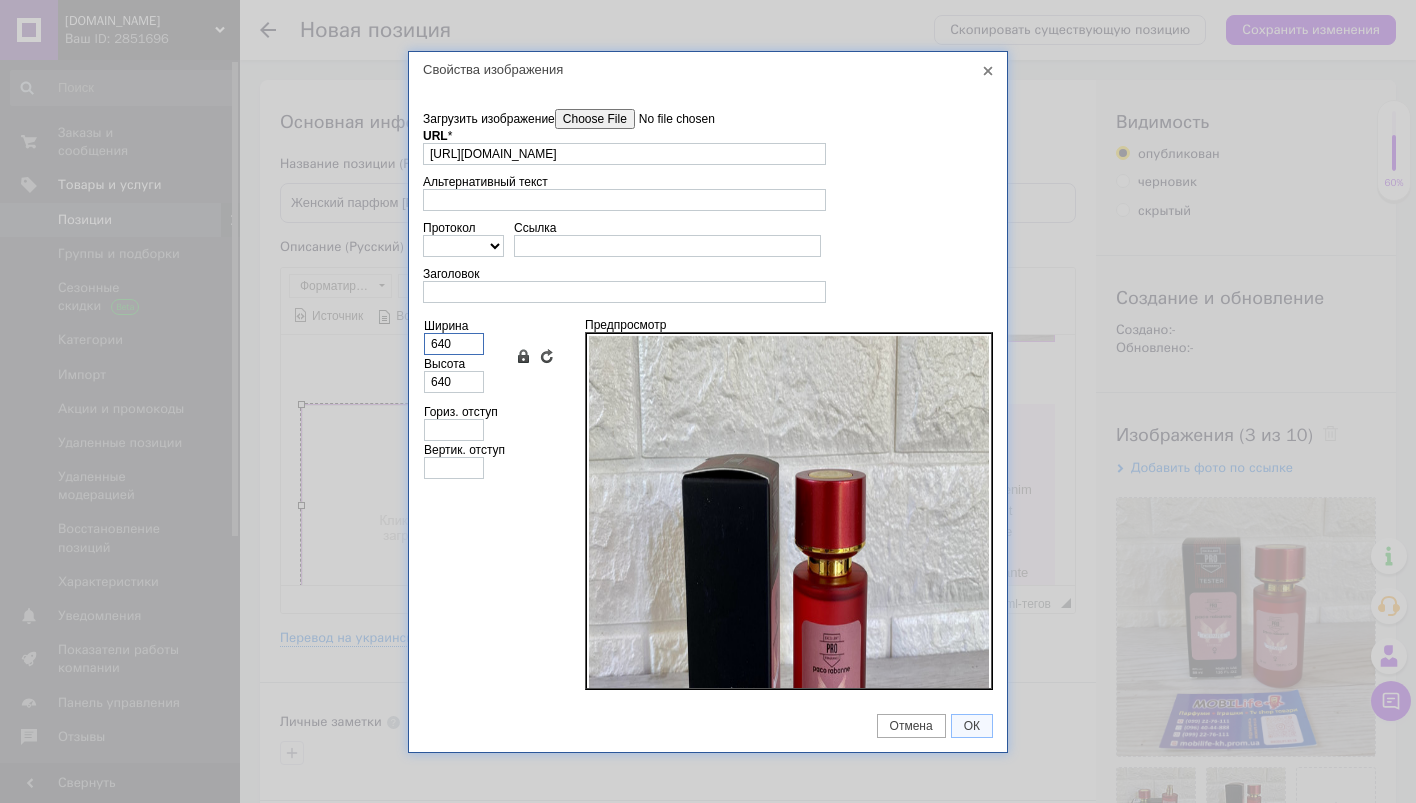 click on "640" at bounding box center (454, 344) 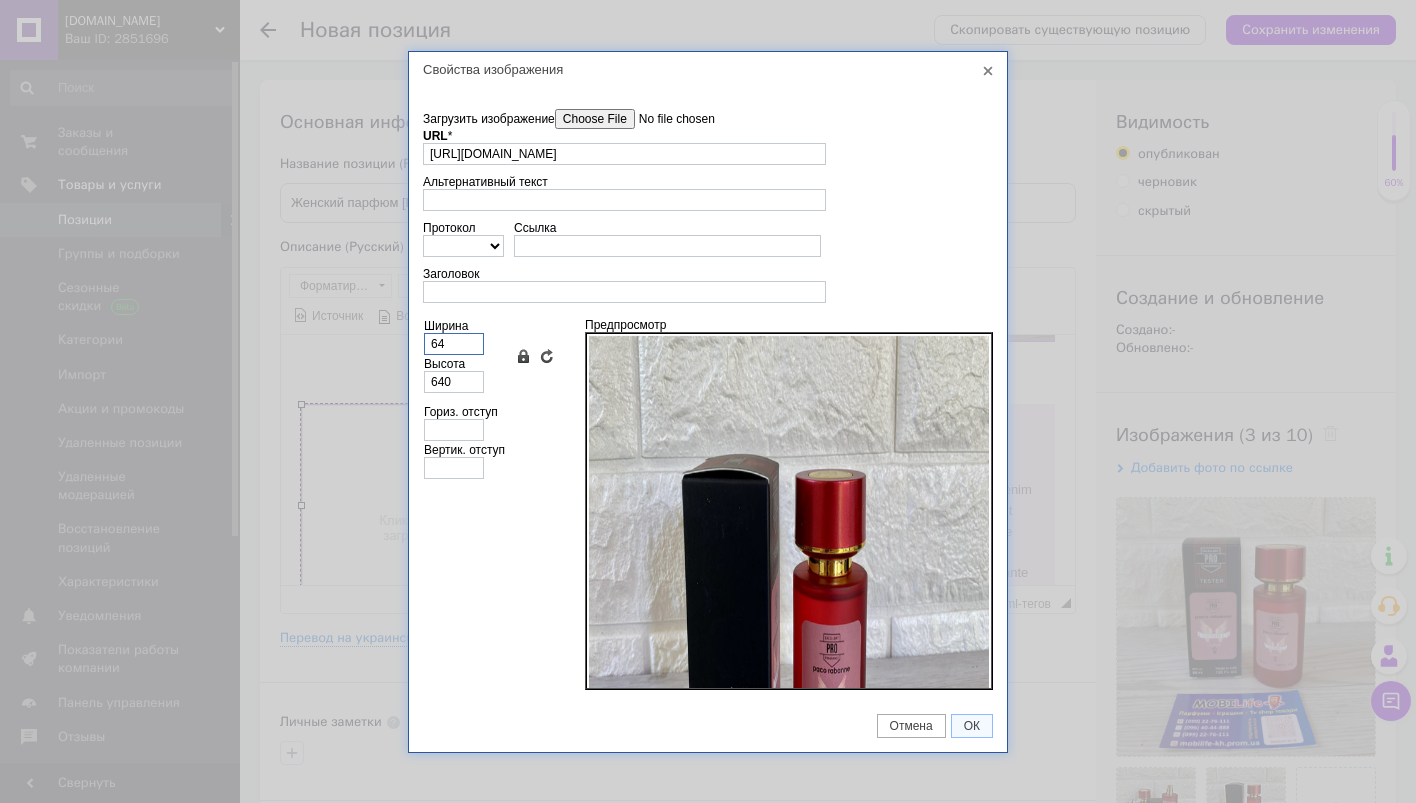 type on "64" 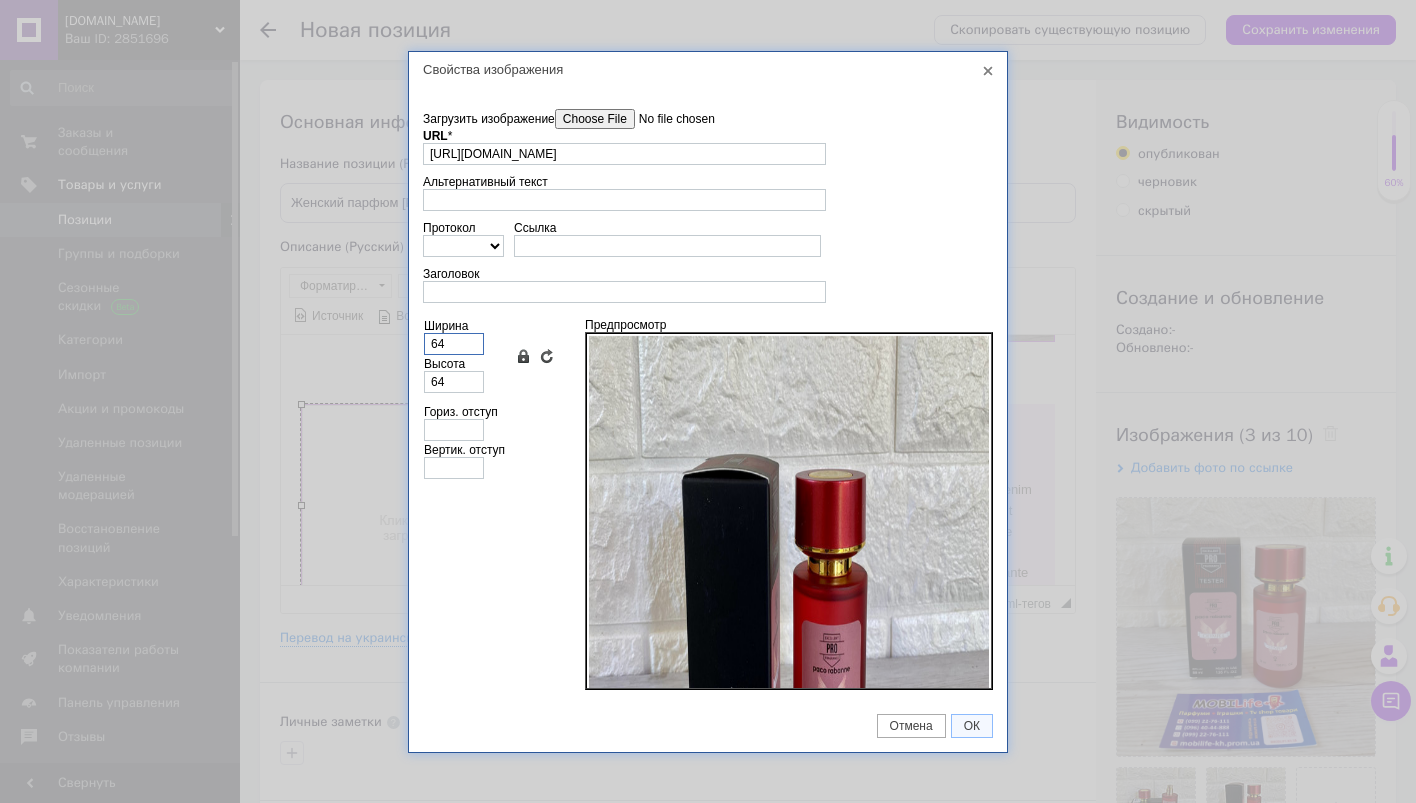 type on "6" 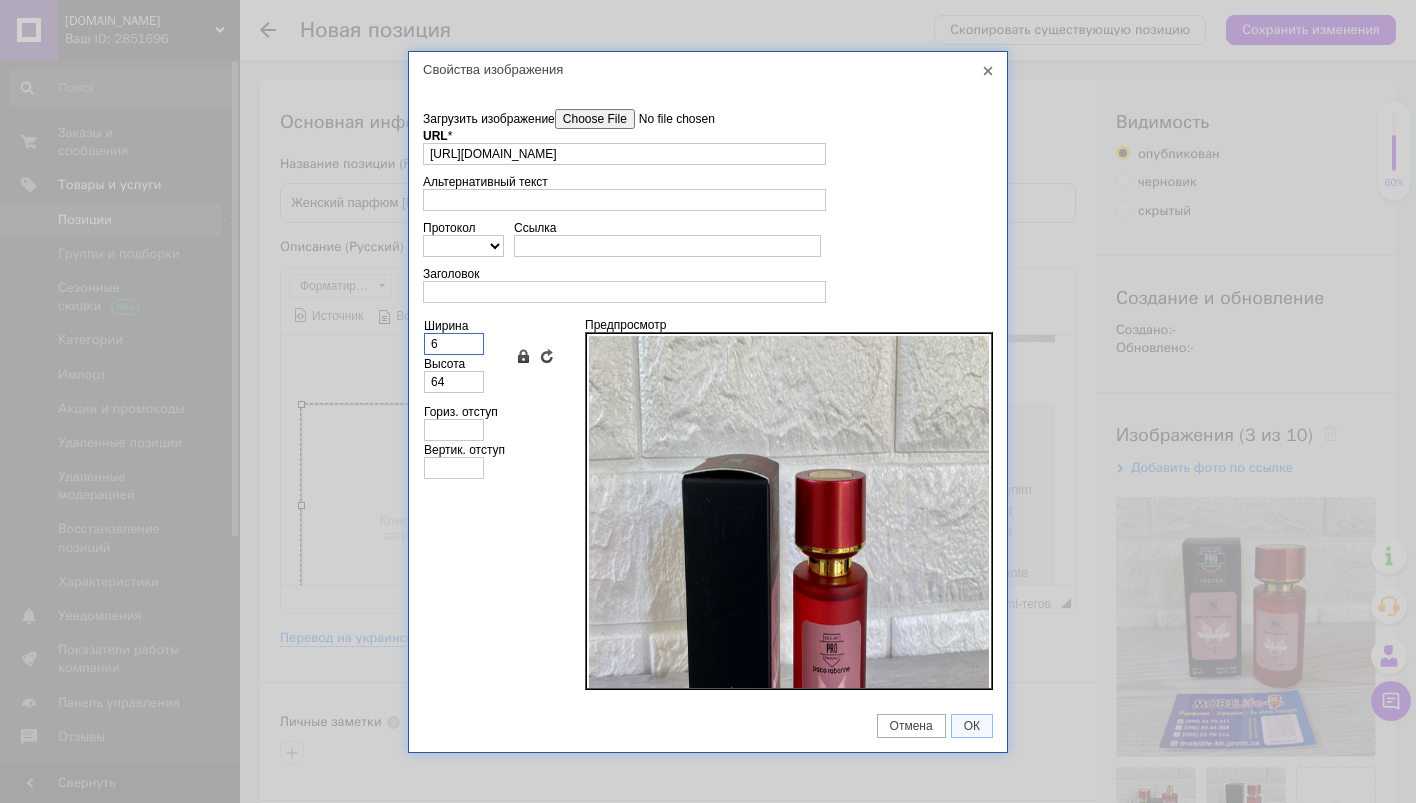 type on "6" 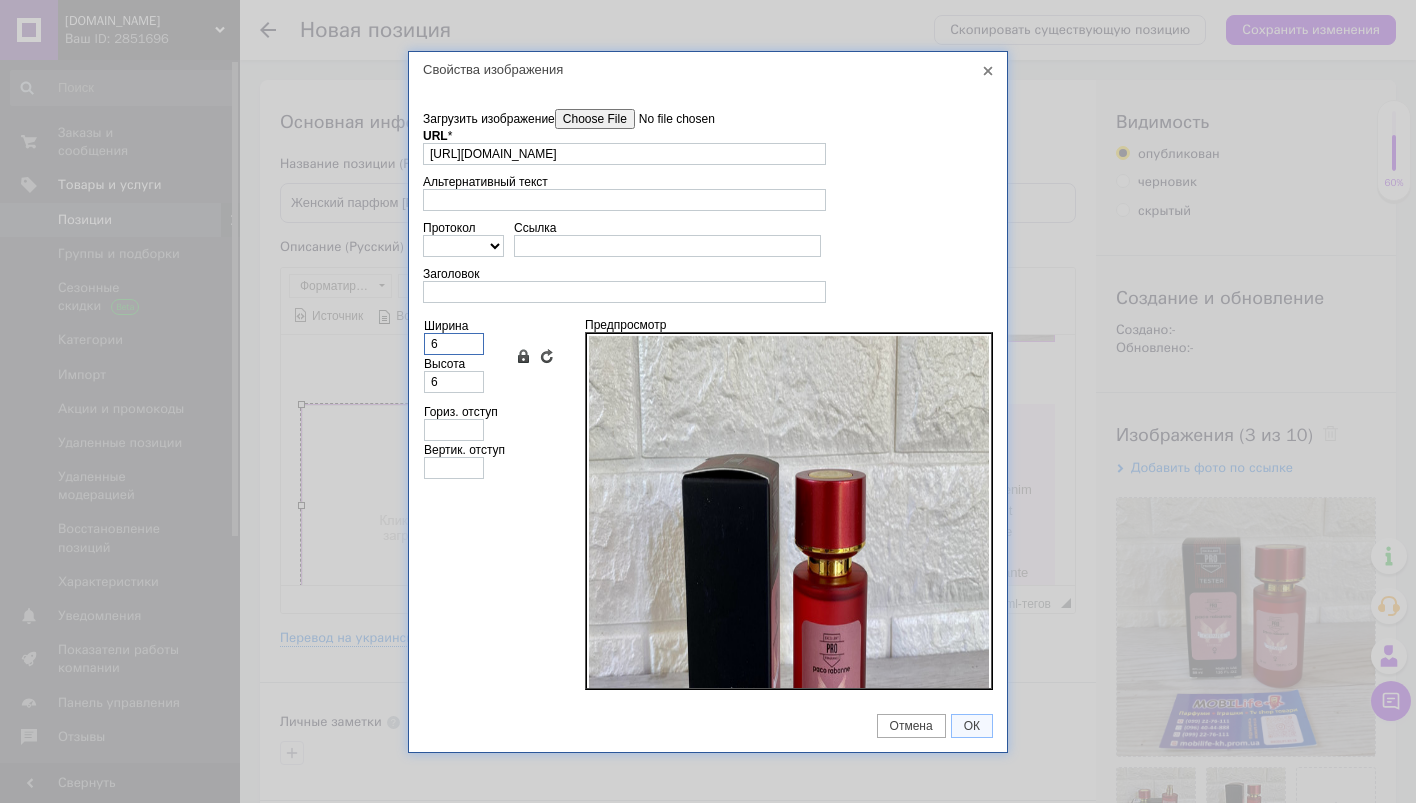 type 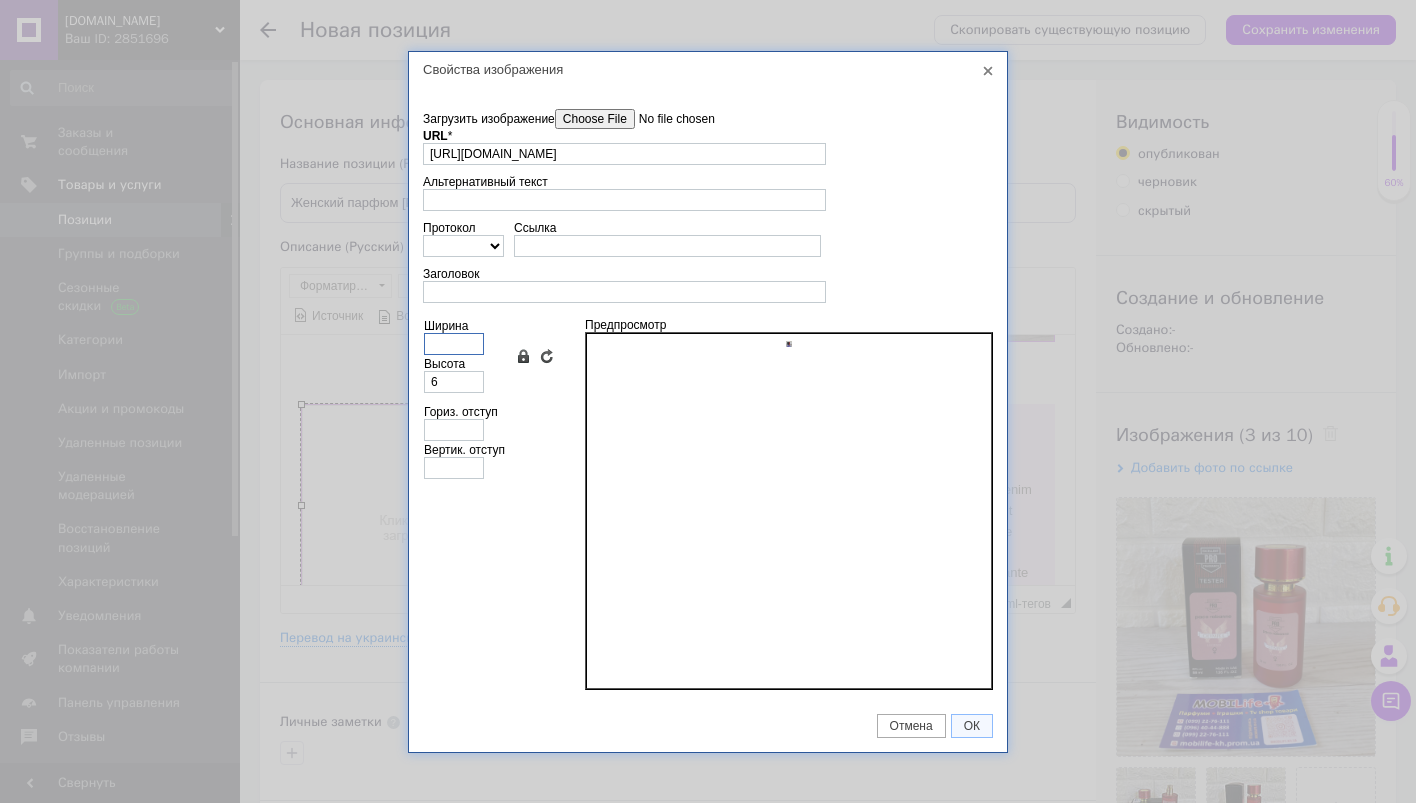 type 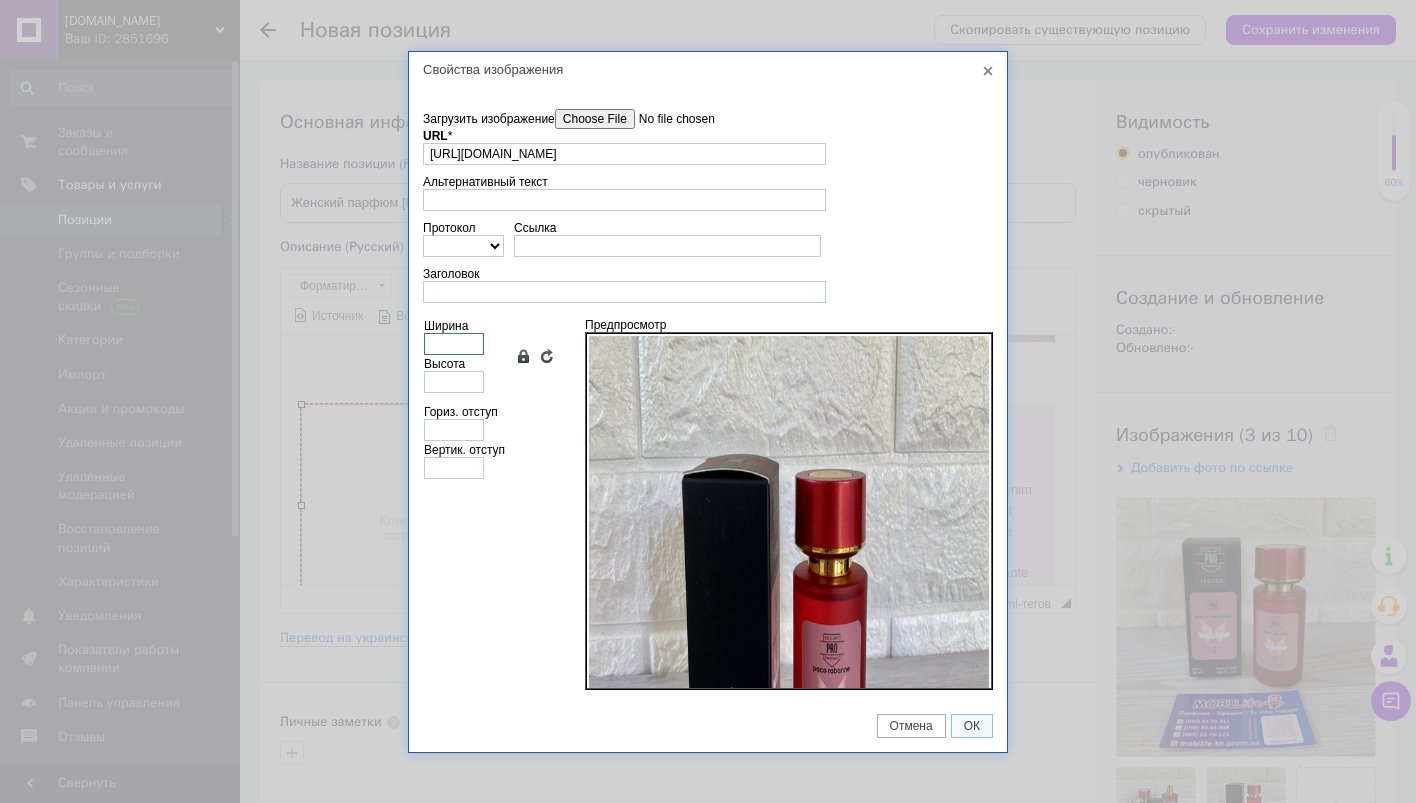 type on "3" 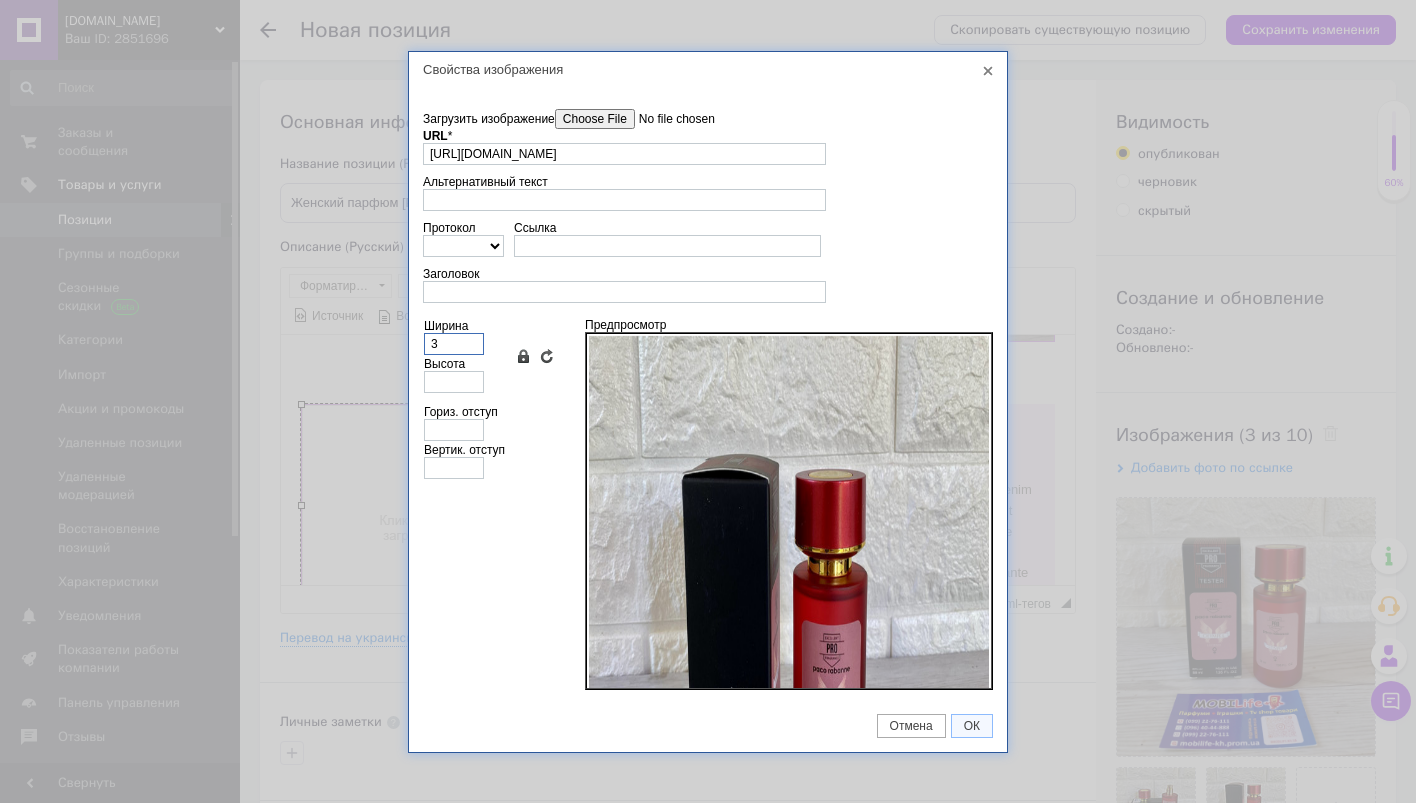 type on "3" 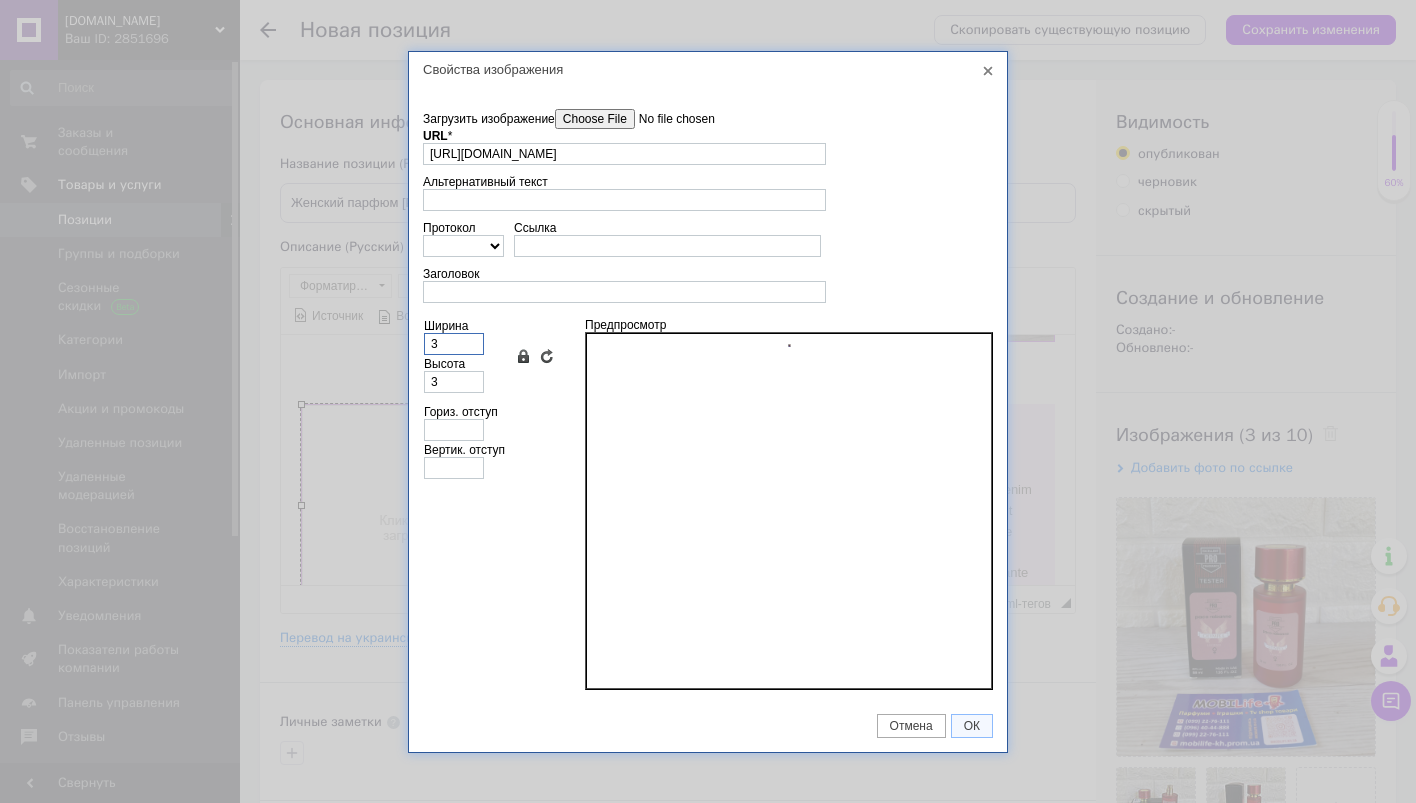 type on "34" 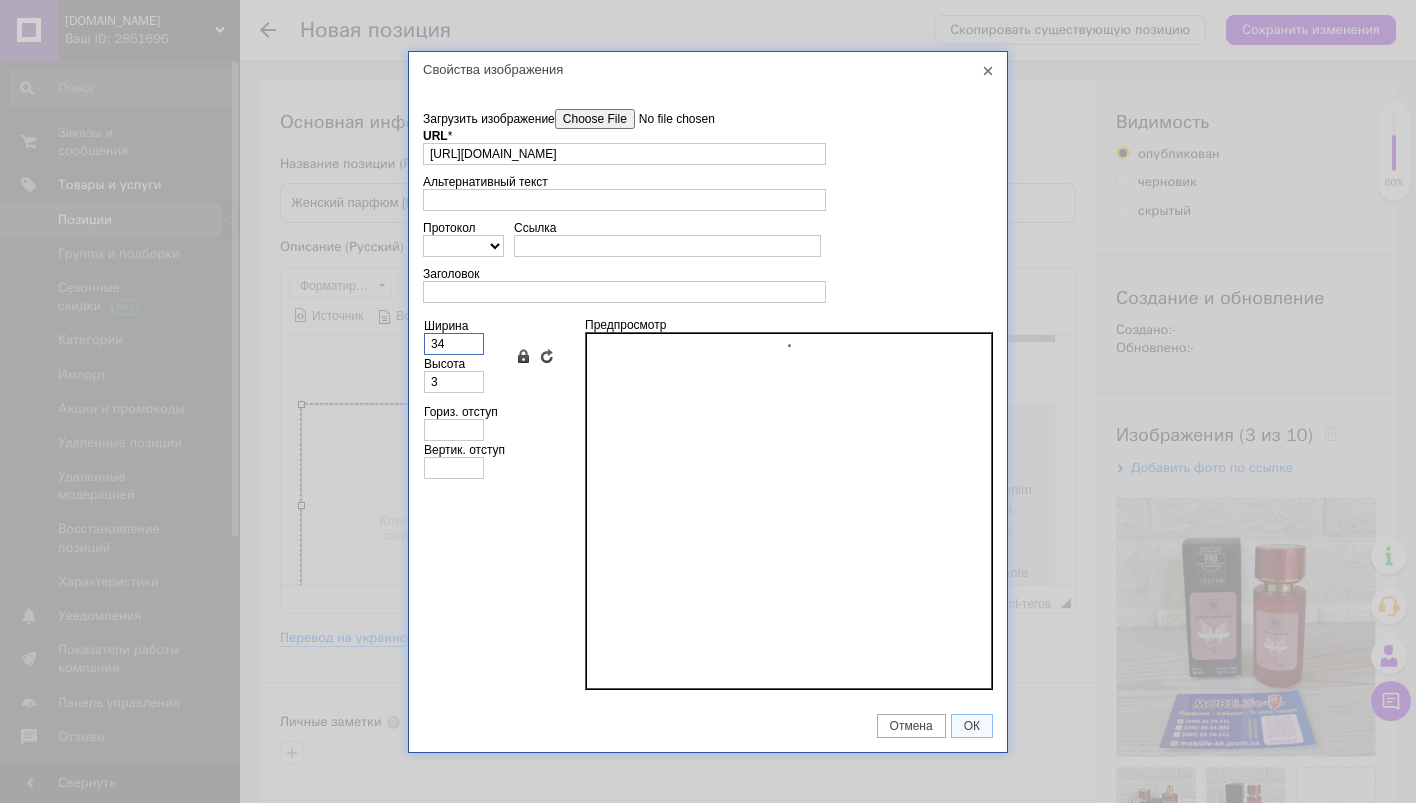 type on "34" 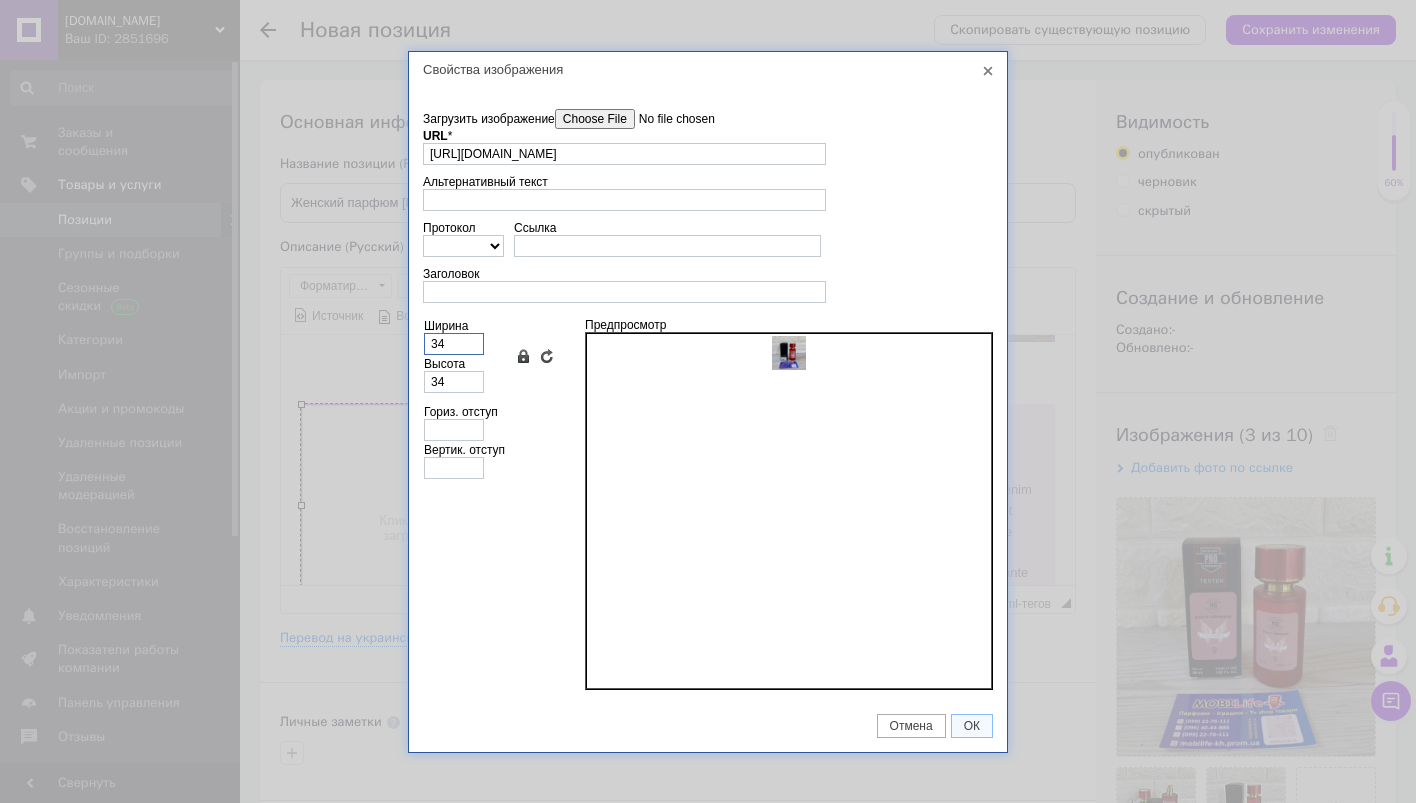 type on "340" 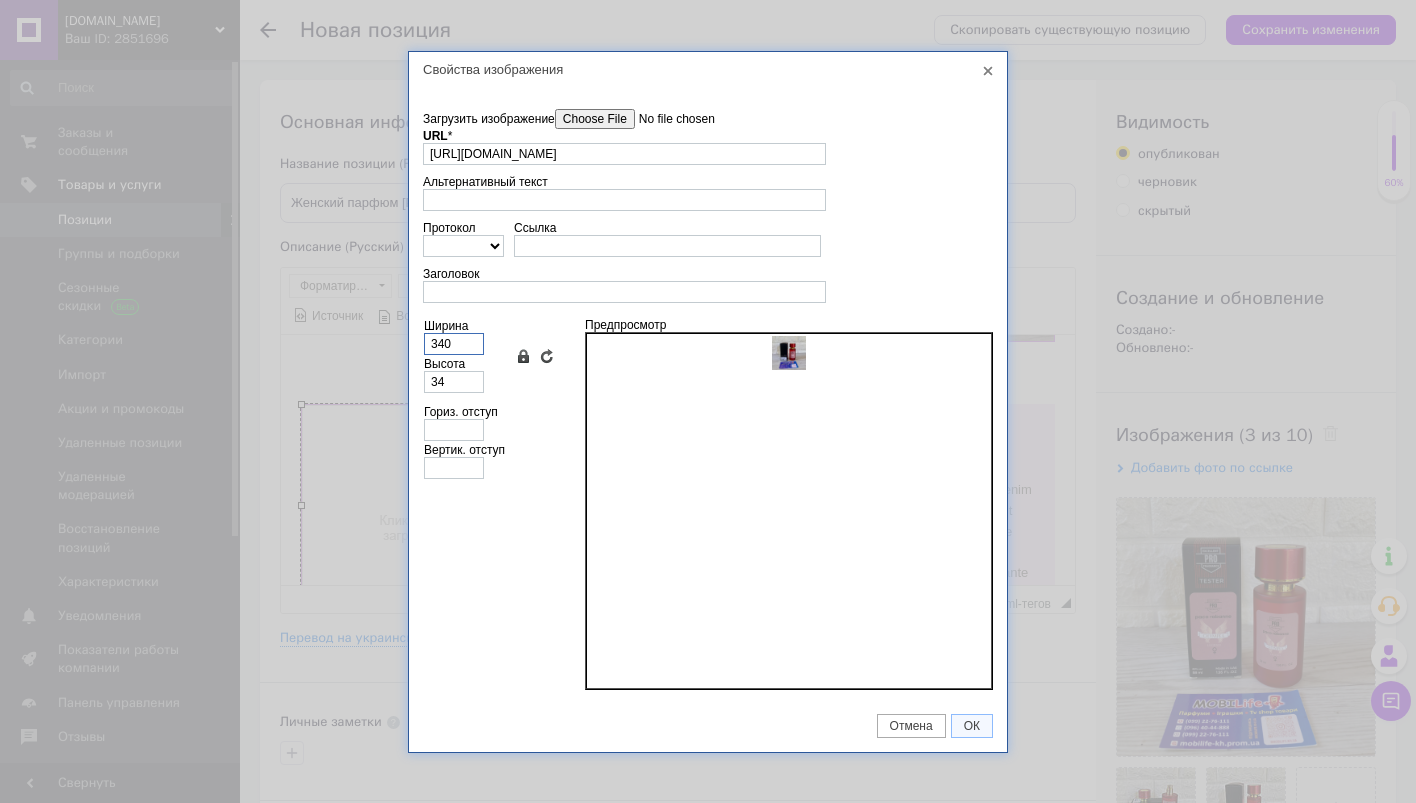 type on "340" 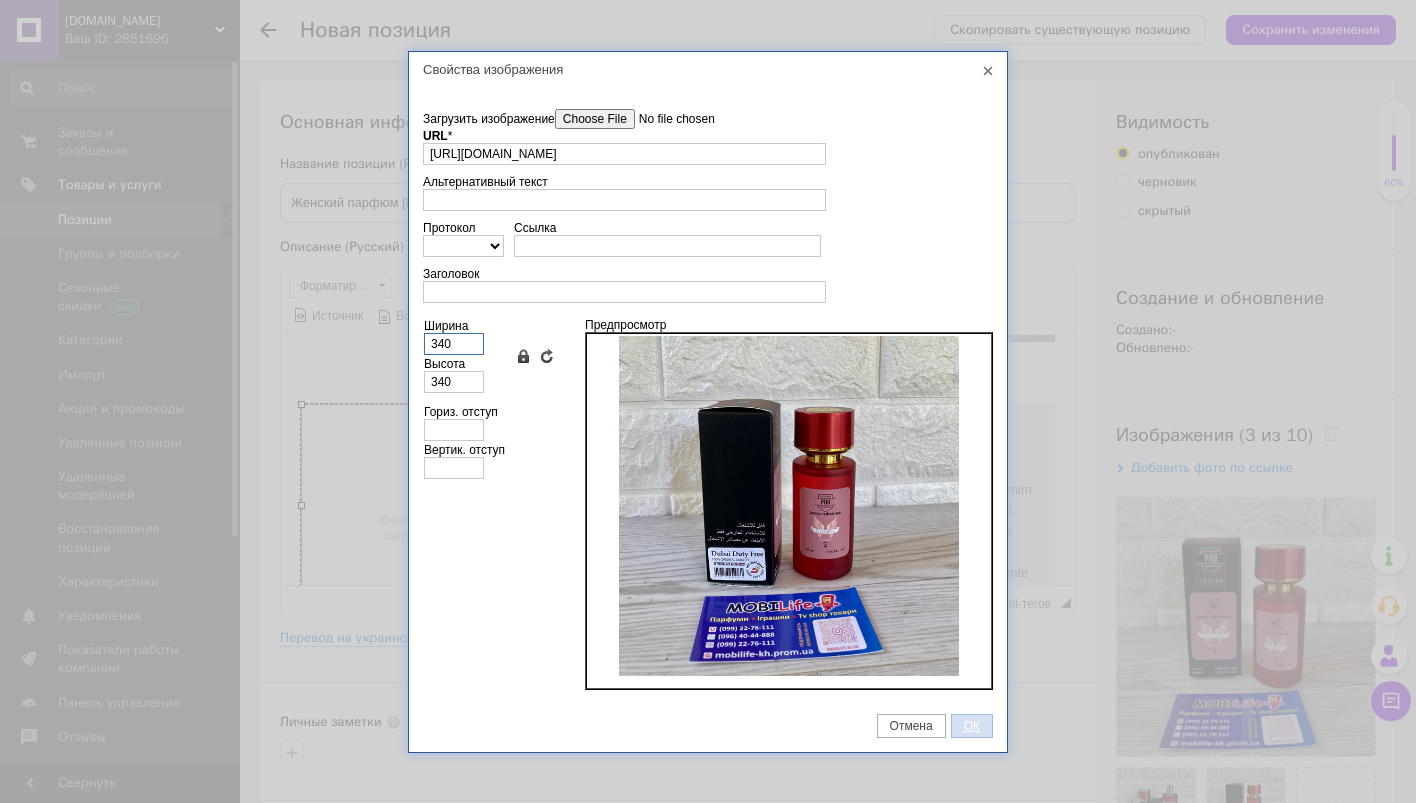 type on "340" 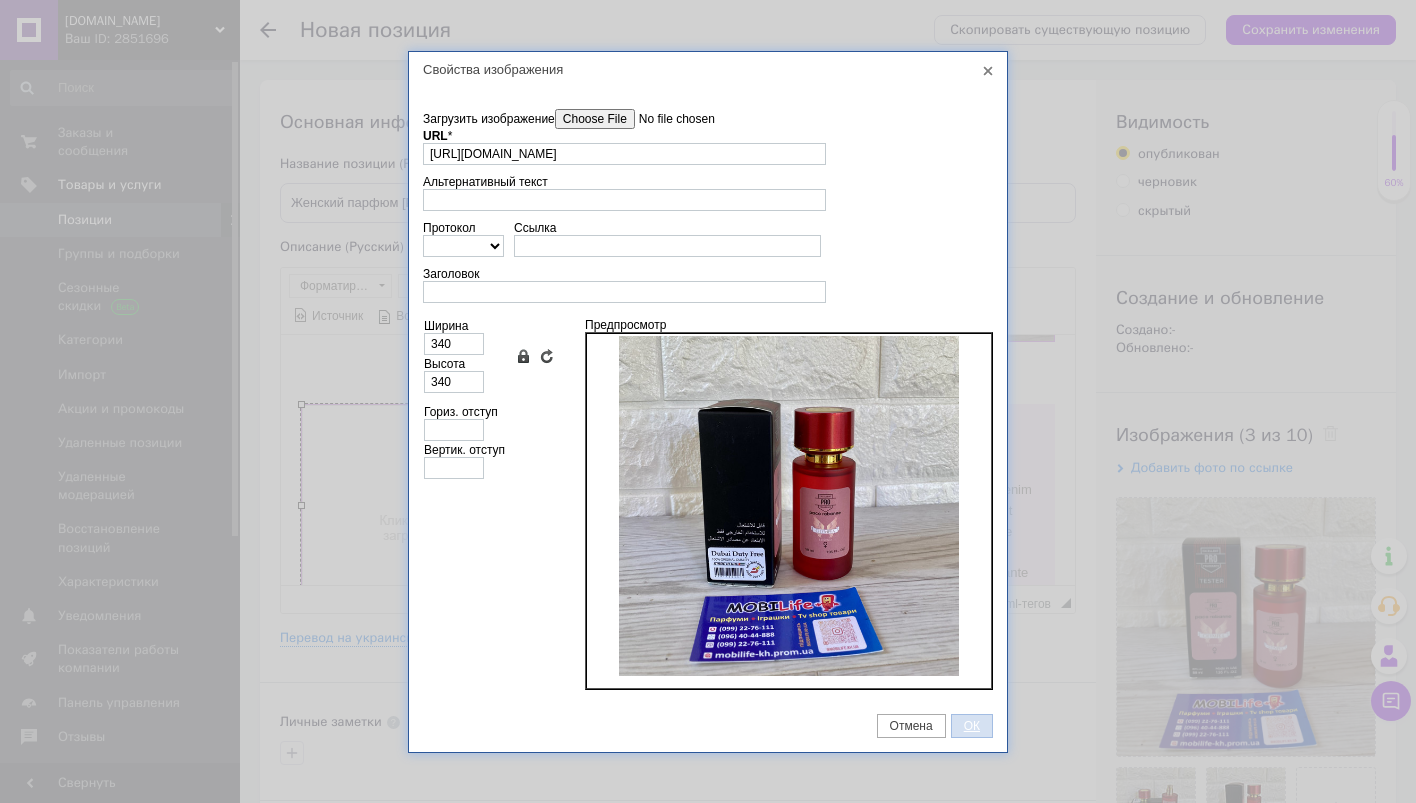 click on "ОК" at bounding box center (972, 726) 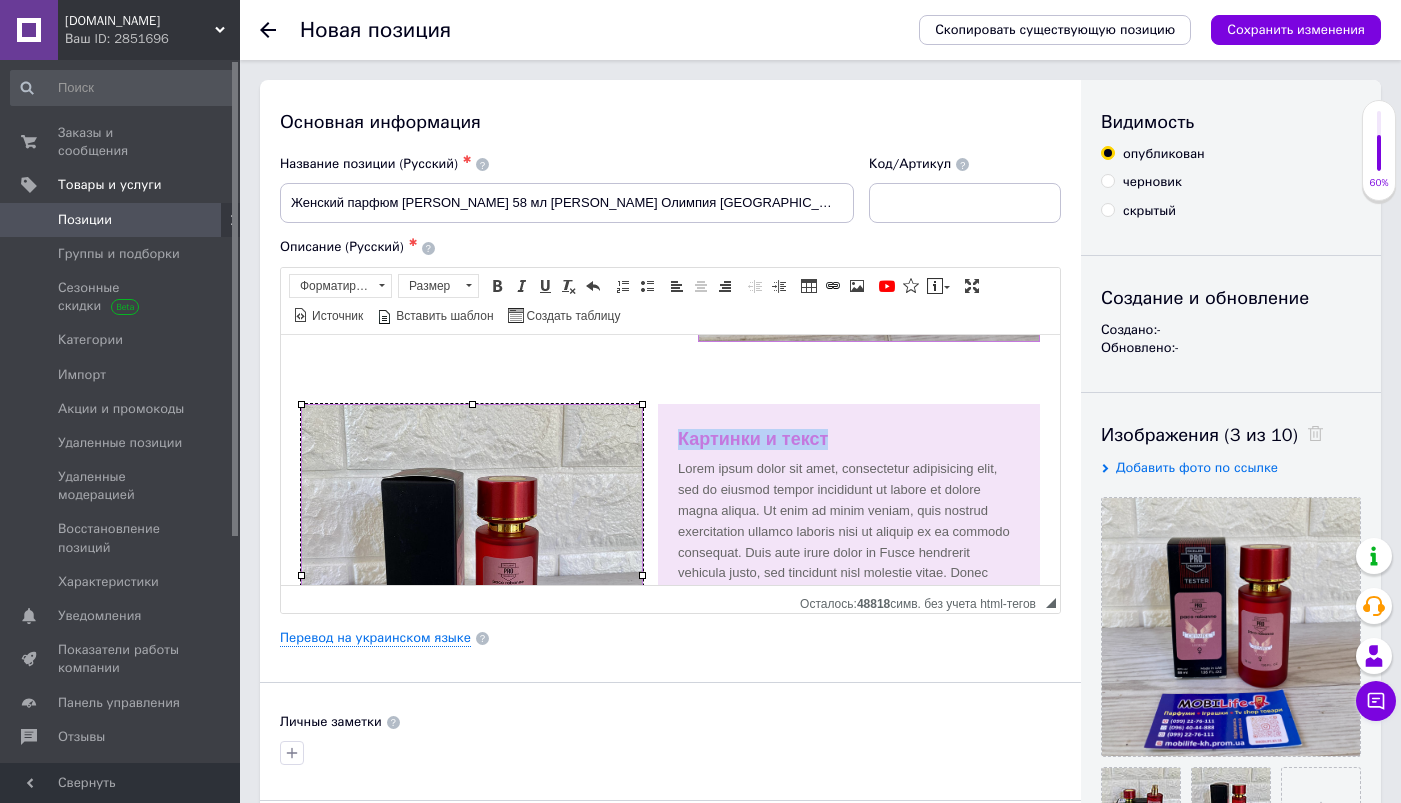 drag, startPoint x: 831, startPoint y: 441, endPoint x: 669, endPoint y: 436, distance: 162.07715 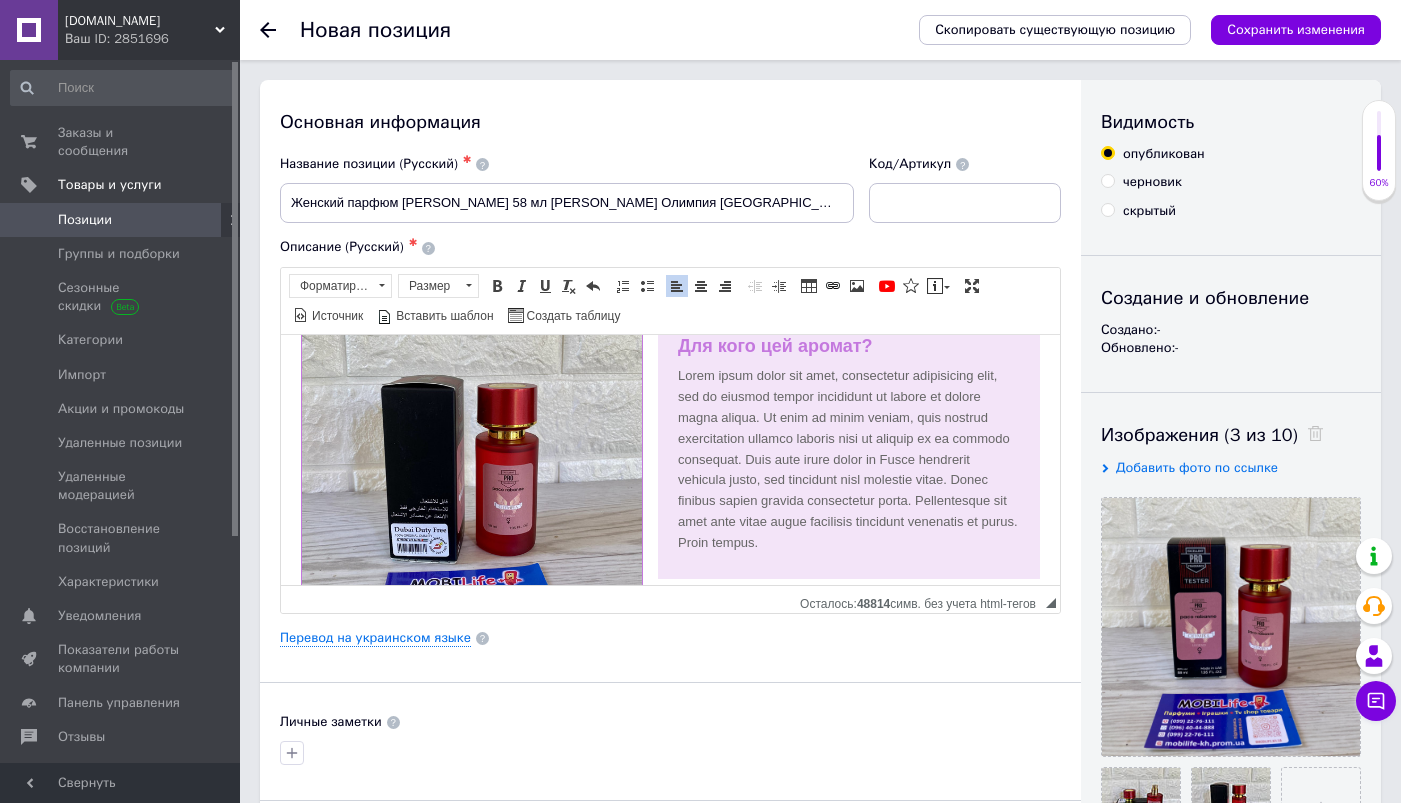 scroll, scrollTop: 840, scrollLeft: 0, axis: vertical 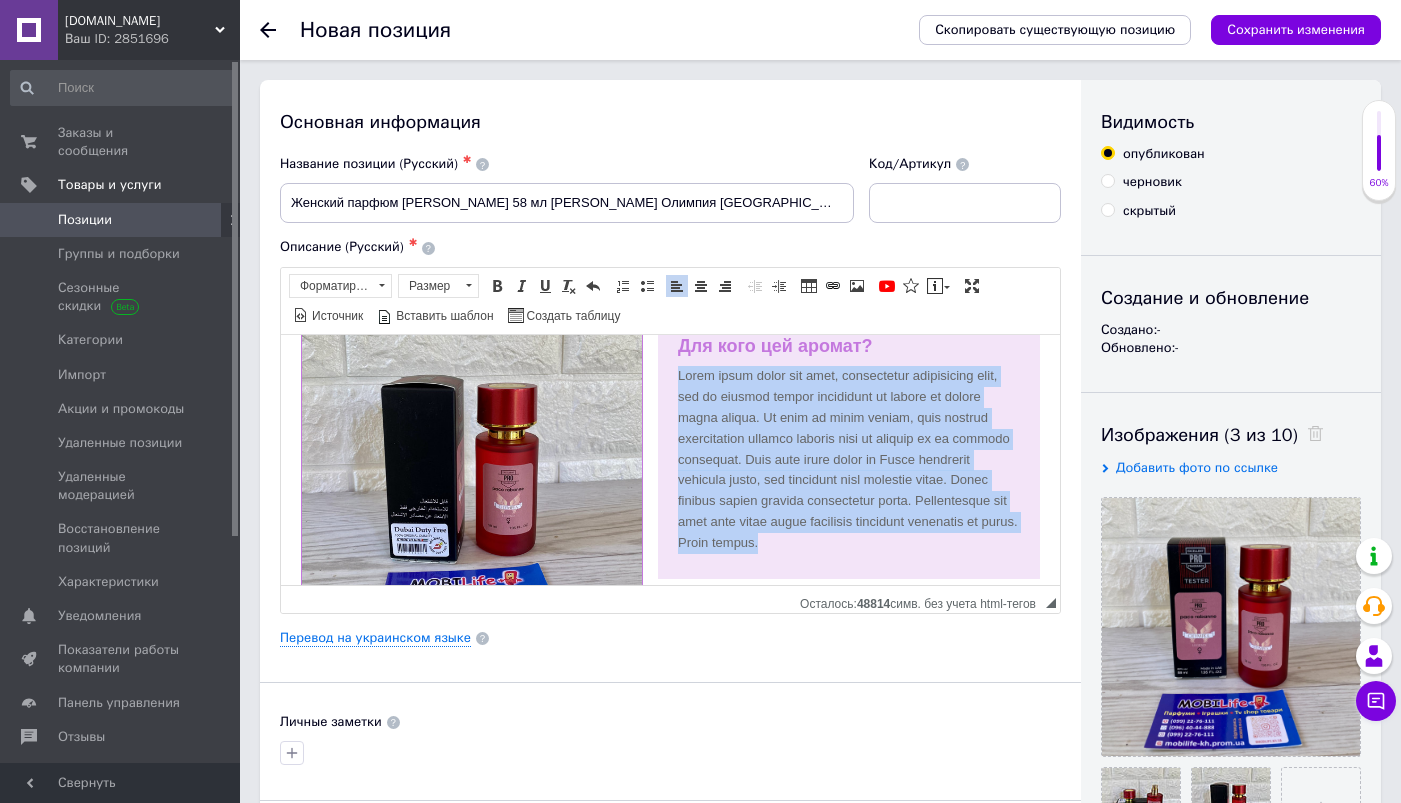 drag, startPoint x: 887, startPoint y: 549, endPoint x: 680, endPoint y: 382, distance: 265.96616 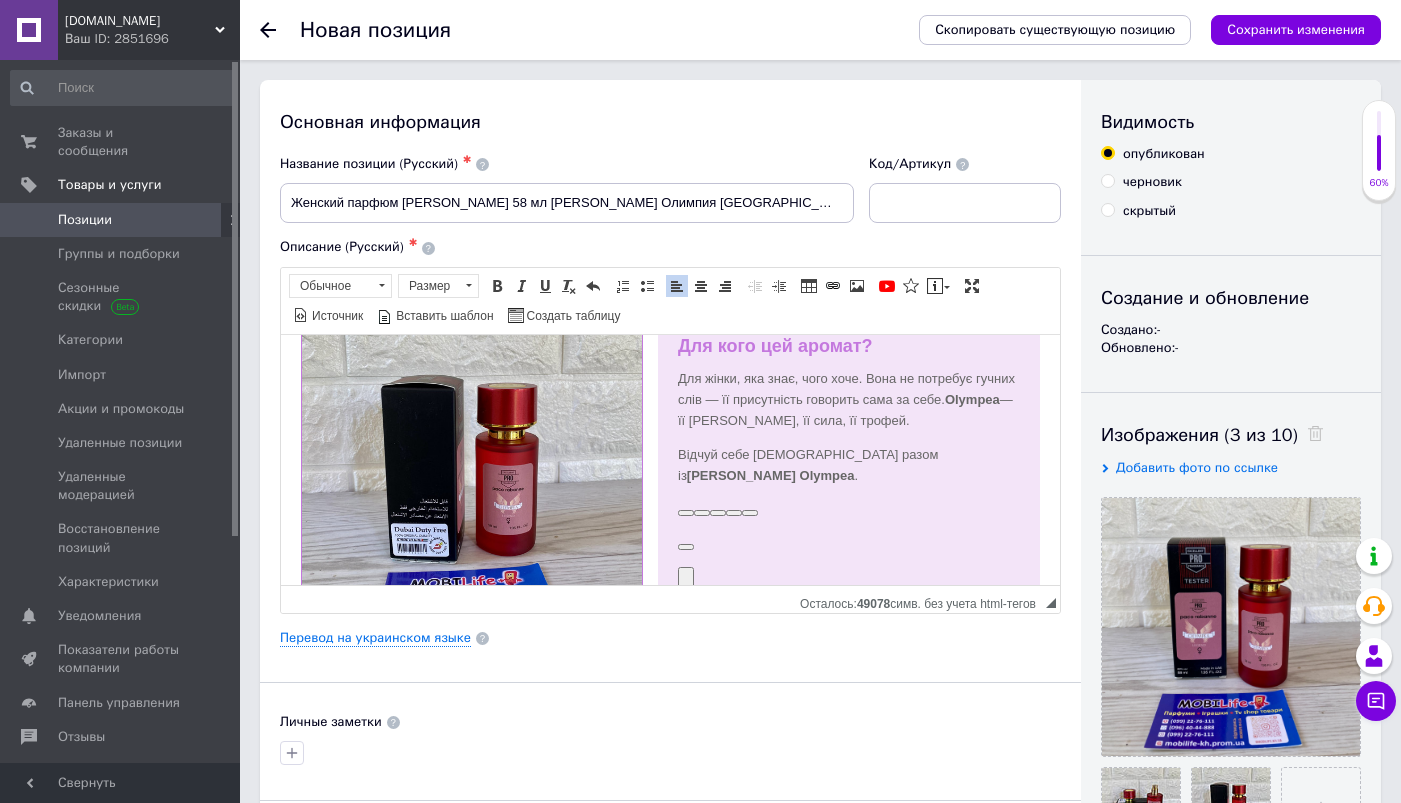 scroll, scrollTop: 844, scrollLeft: 0, axis: vertical 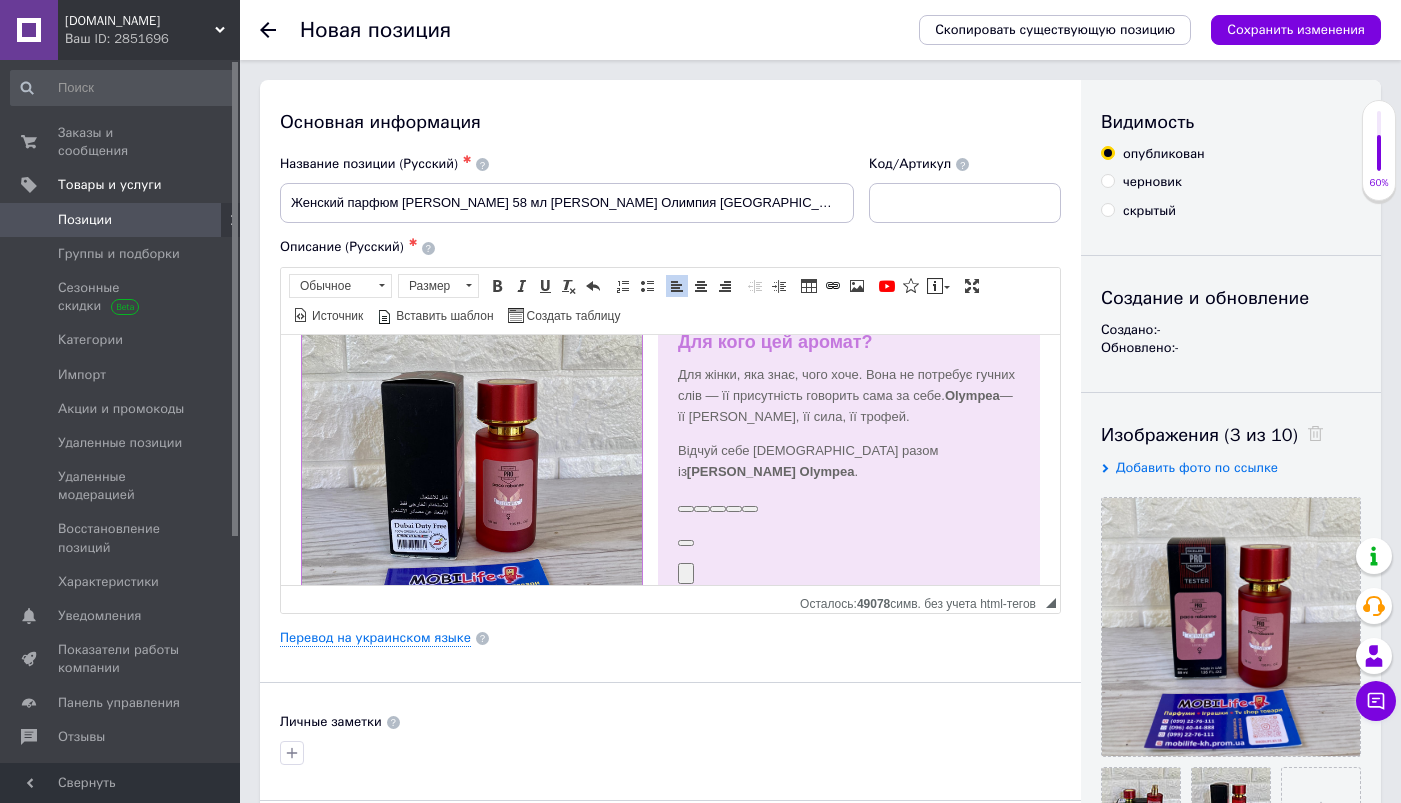 click on "​​​​​​​" at bounding box center (670, 573) 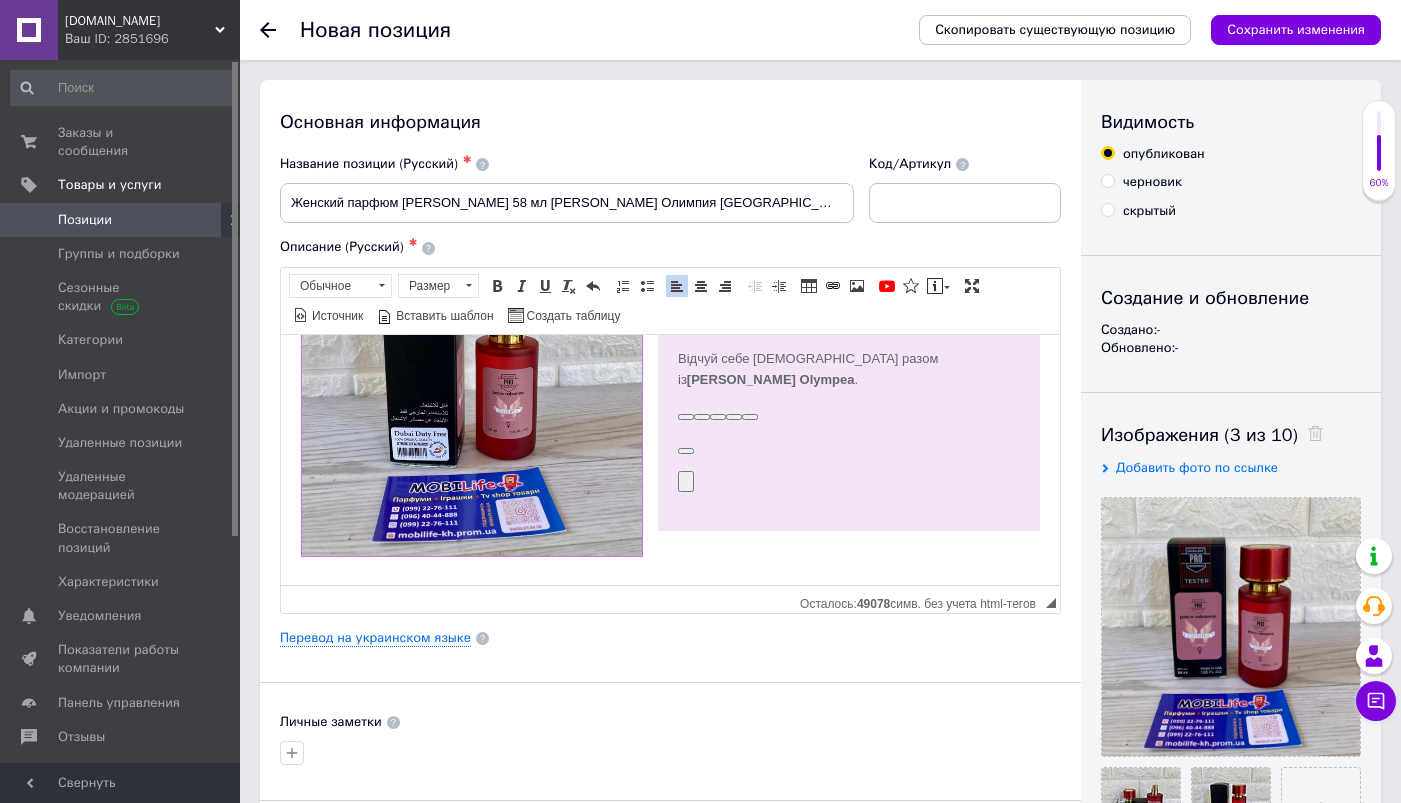 scroll, scrollTop: 943, scrollLeft: 0, axis: vertical 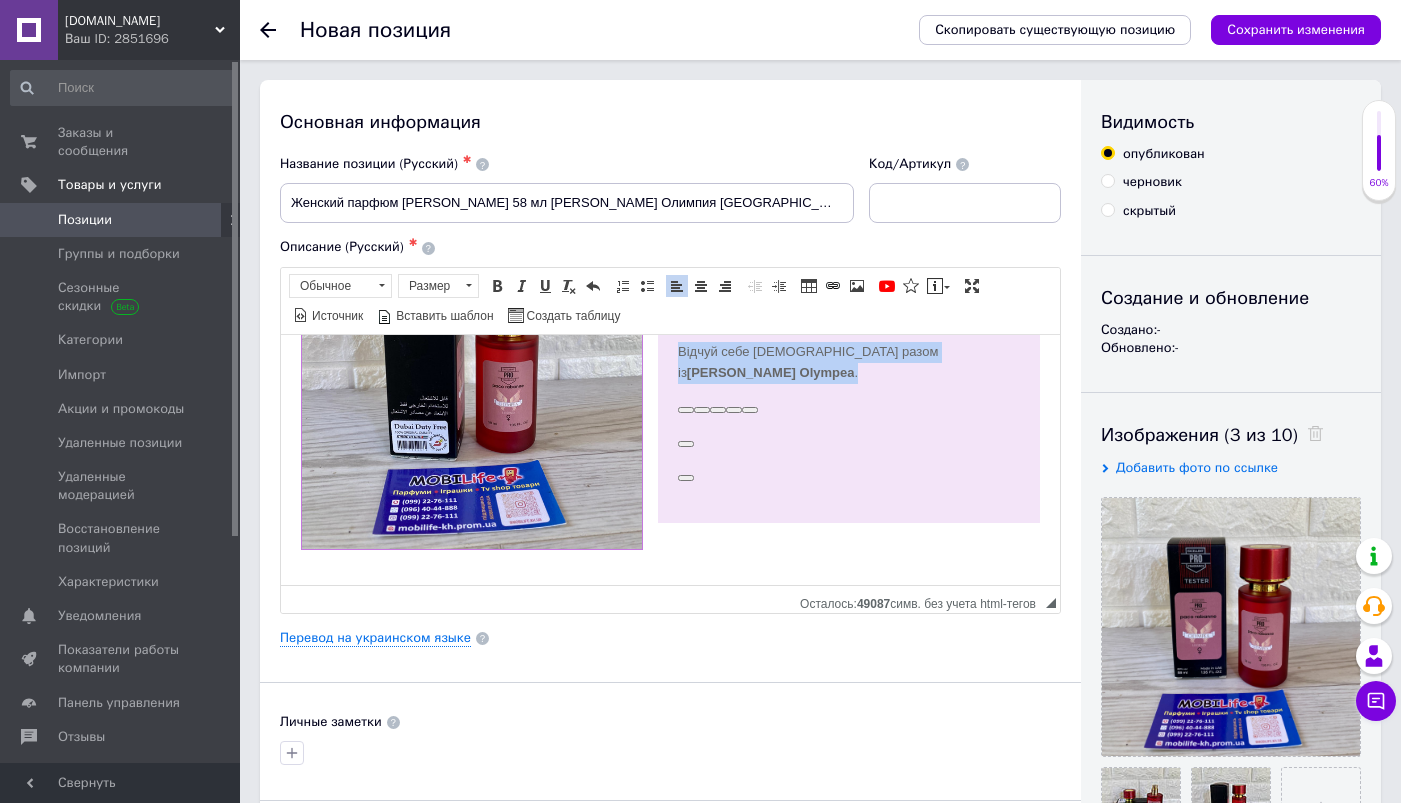 drag, startPoint x: 674, startPoint y: 385, endPoint x: 1230, endPoint y: 931, distance: 779.26373 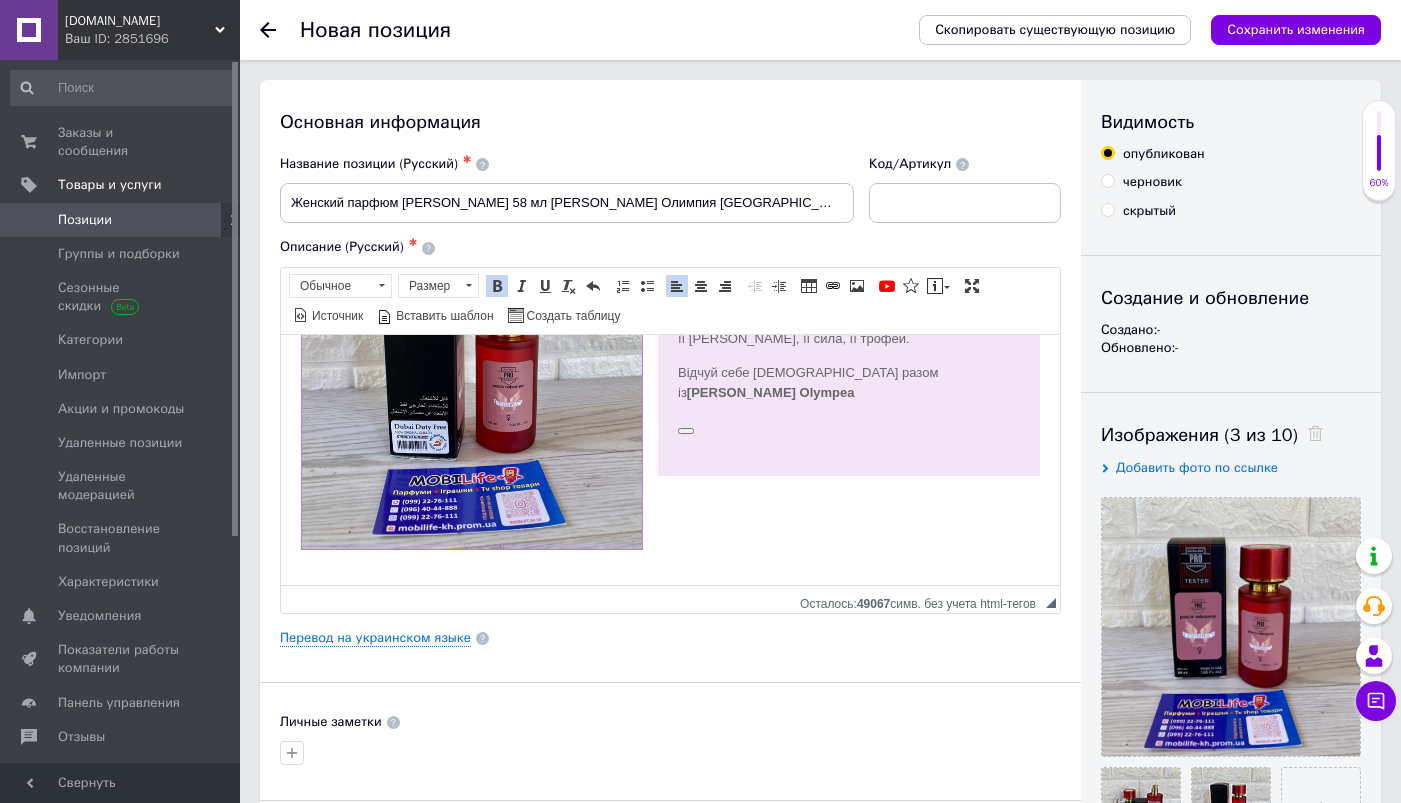 drag, startPoint x: 697, startPoint y: 434, endPoint x: 678, endPoint y: 436, distance: 19.104973 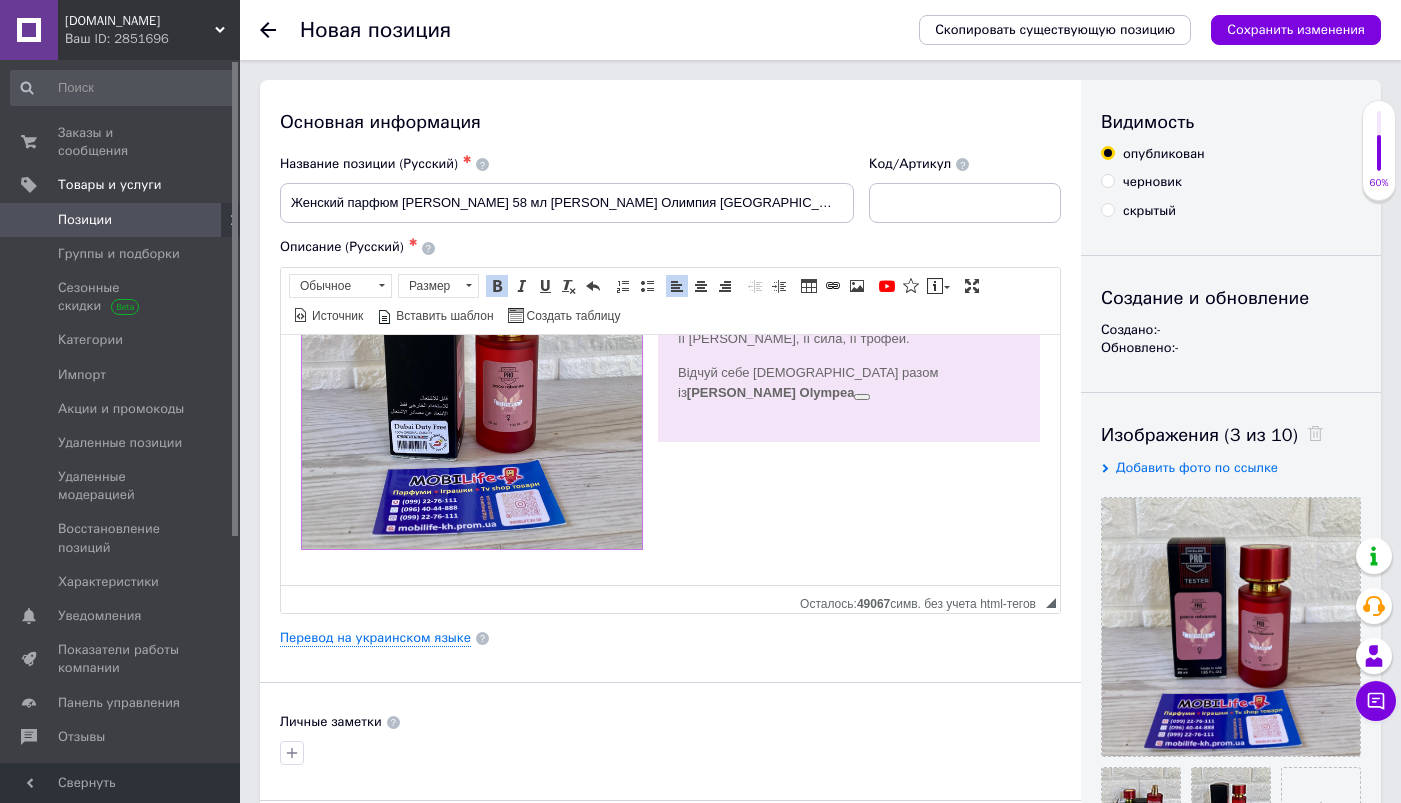 type 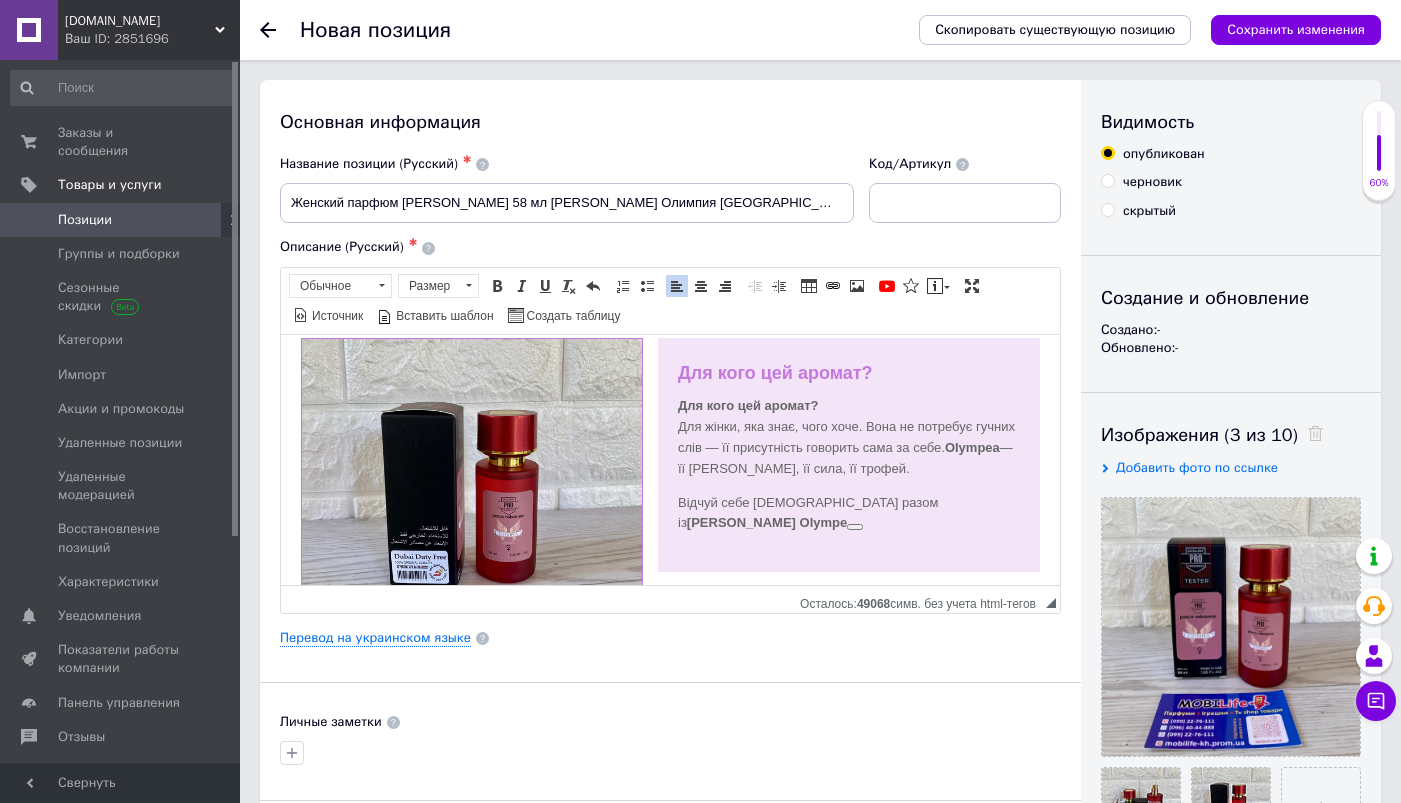 scroll, scrollTop: 814, scrollLeft: 0, axis: vertical 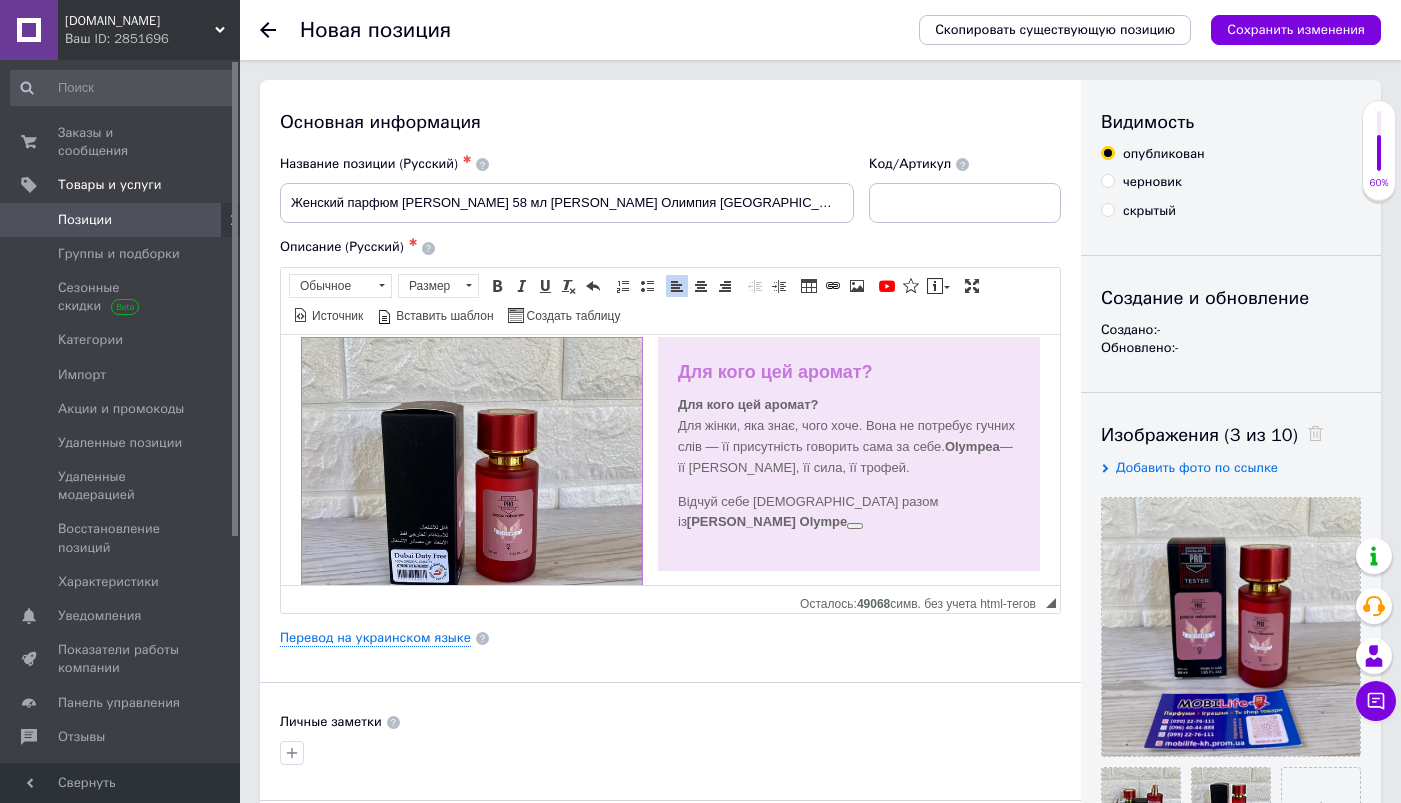 click on "Для кого цей аромат? Для кого цей аромат? Для жінки, яка знає, чого хоче. Вона не потребує гучних слів — її присутність говорить сама за себе.  Olympea  — її аура, її сила, її трофей. Відчуй себе богинею разом із  Paco Rabanne Olympe" at bounding box center [670, 453] 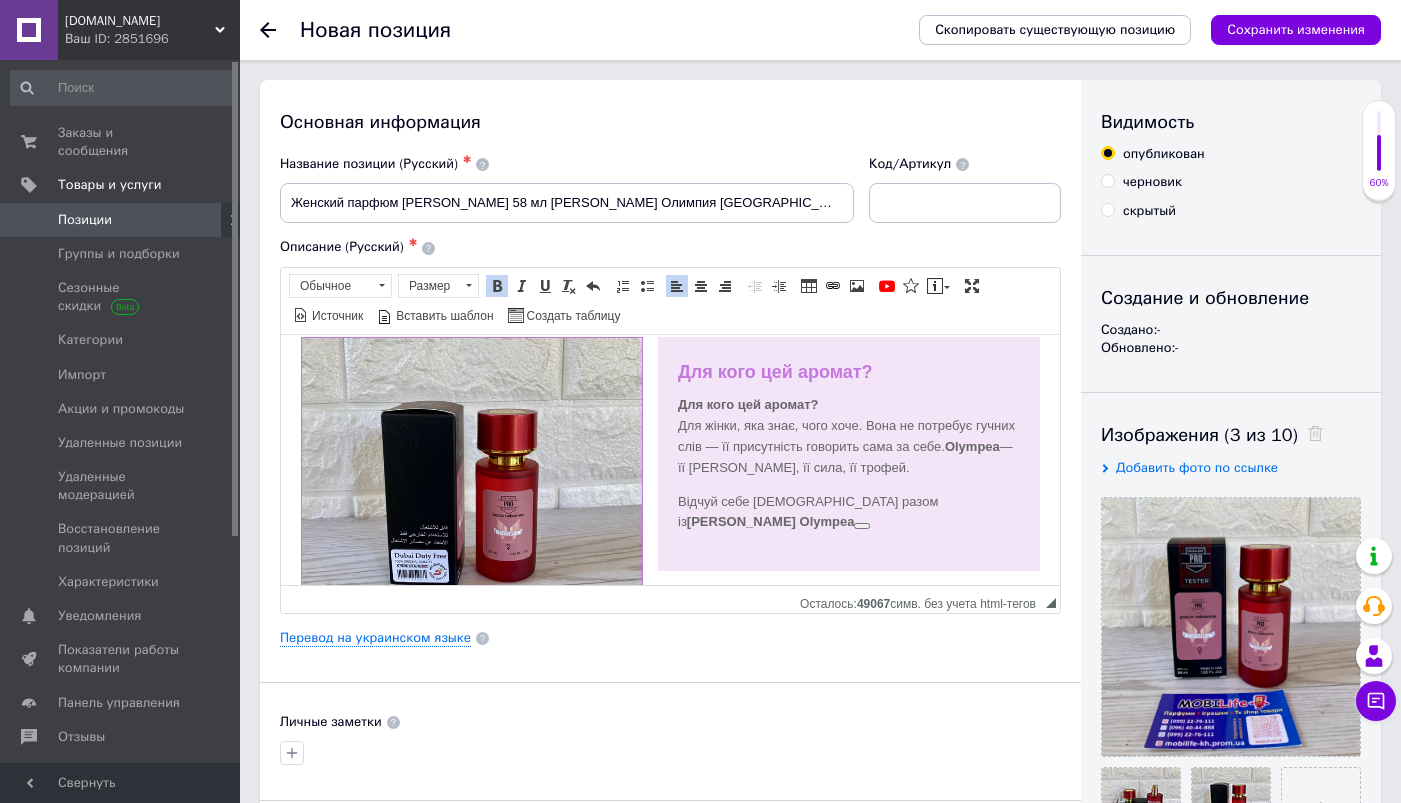 click at bounding box center (862, 525) 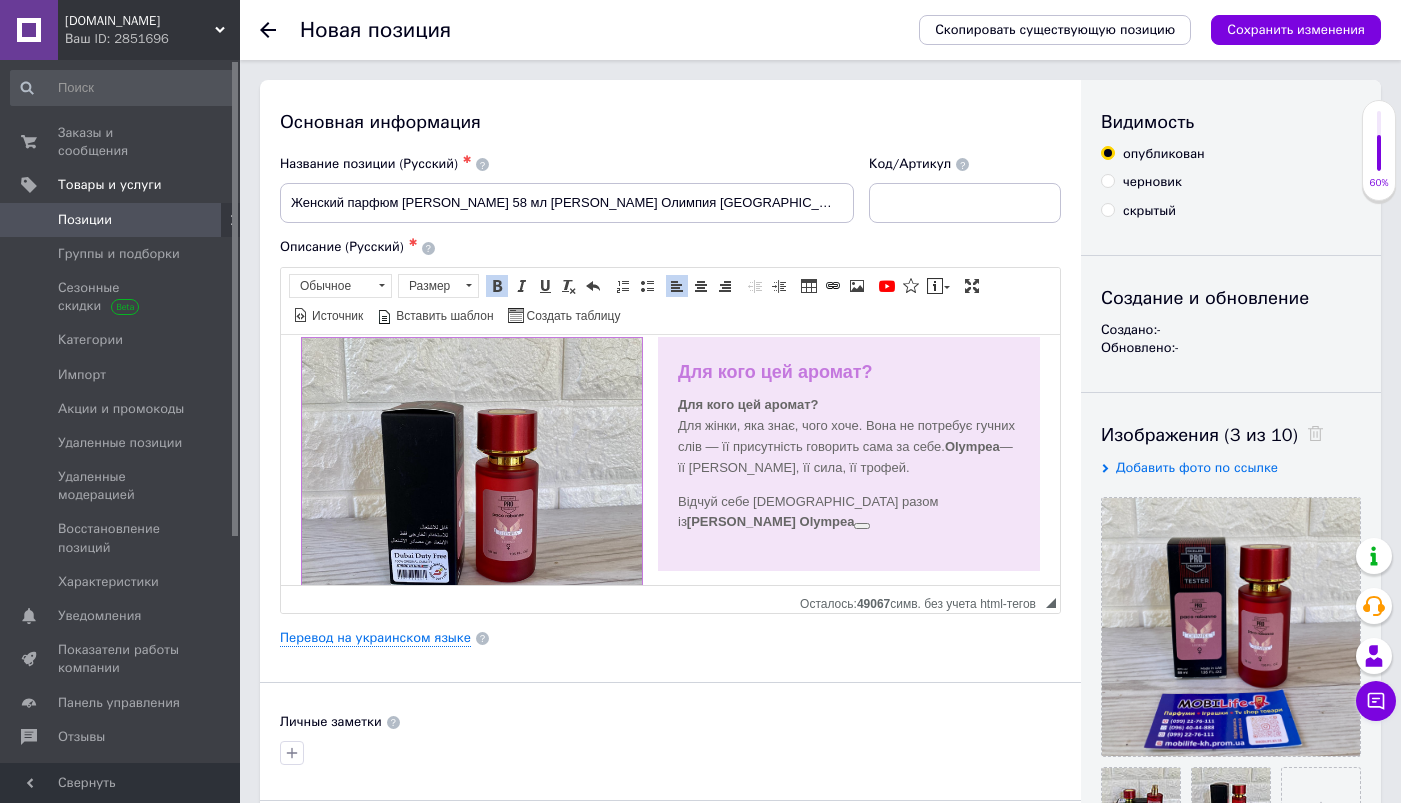click at bounding box center [862, 525] 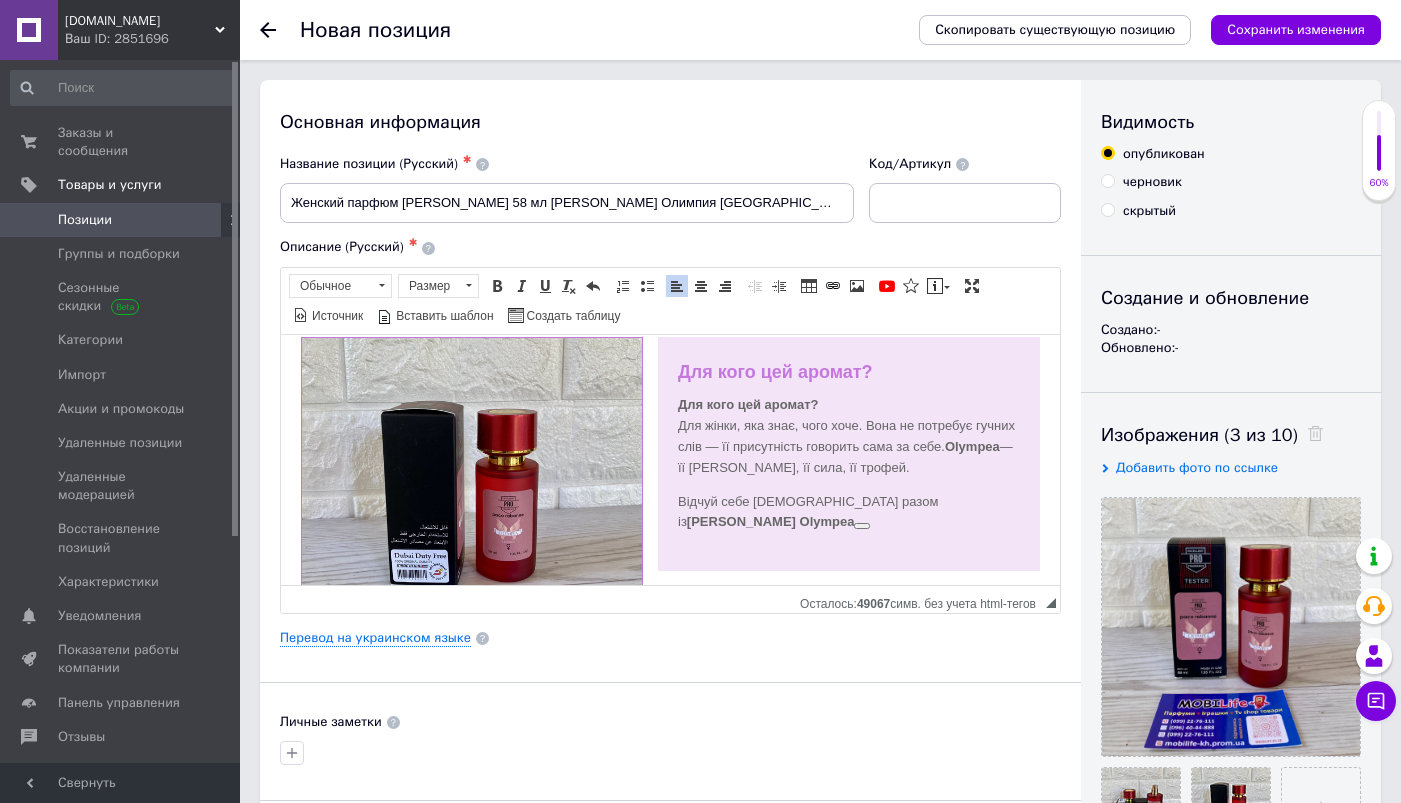 click at bounding box center (862, 525) 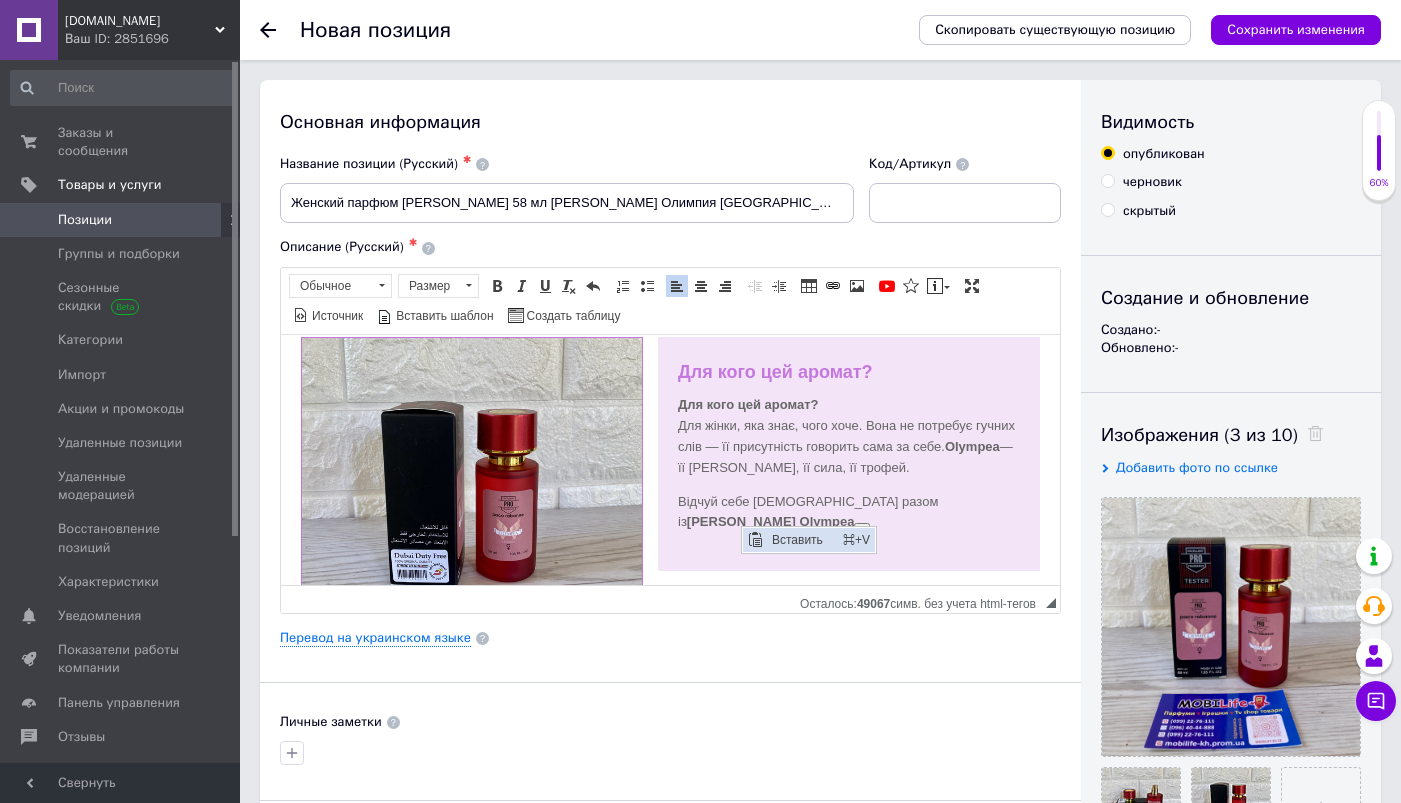 scroll, scrollTop: 0, scrollLeft: 0, axis: both 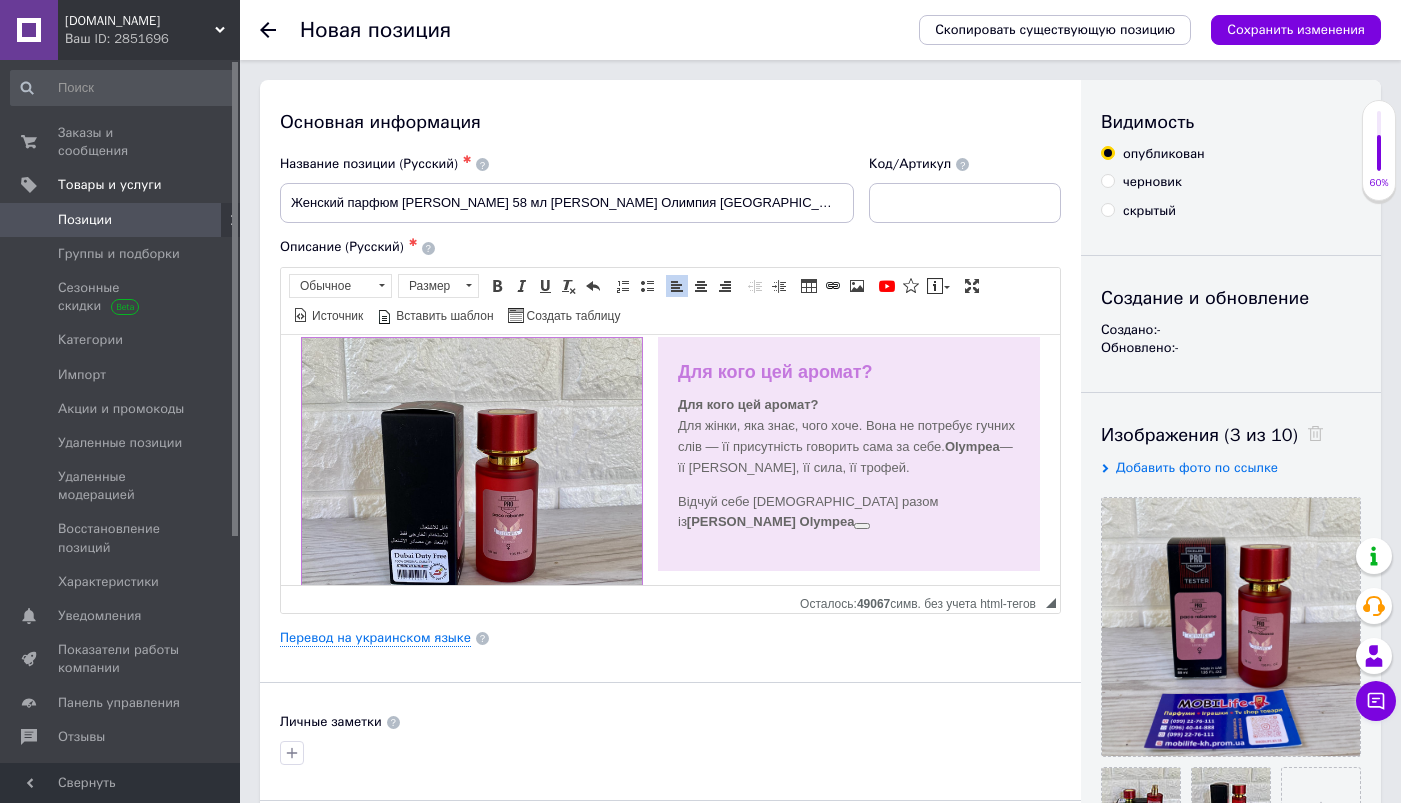 click at bounding box center [862, 525] 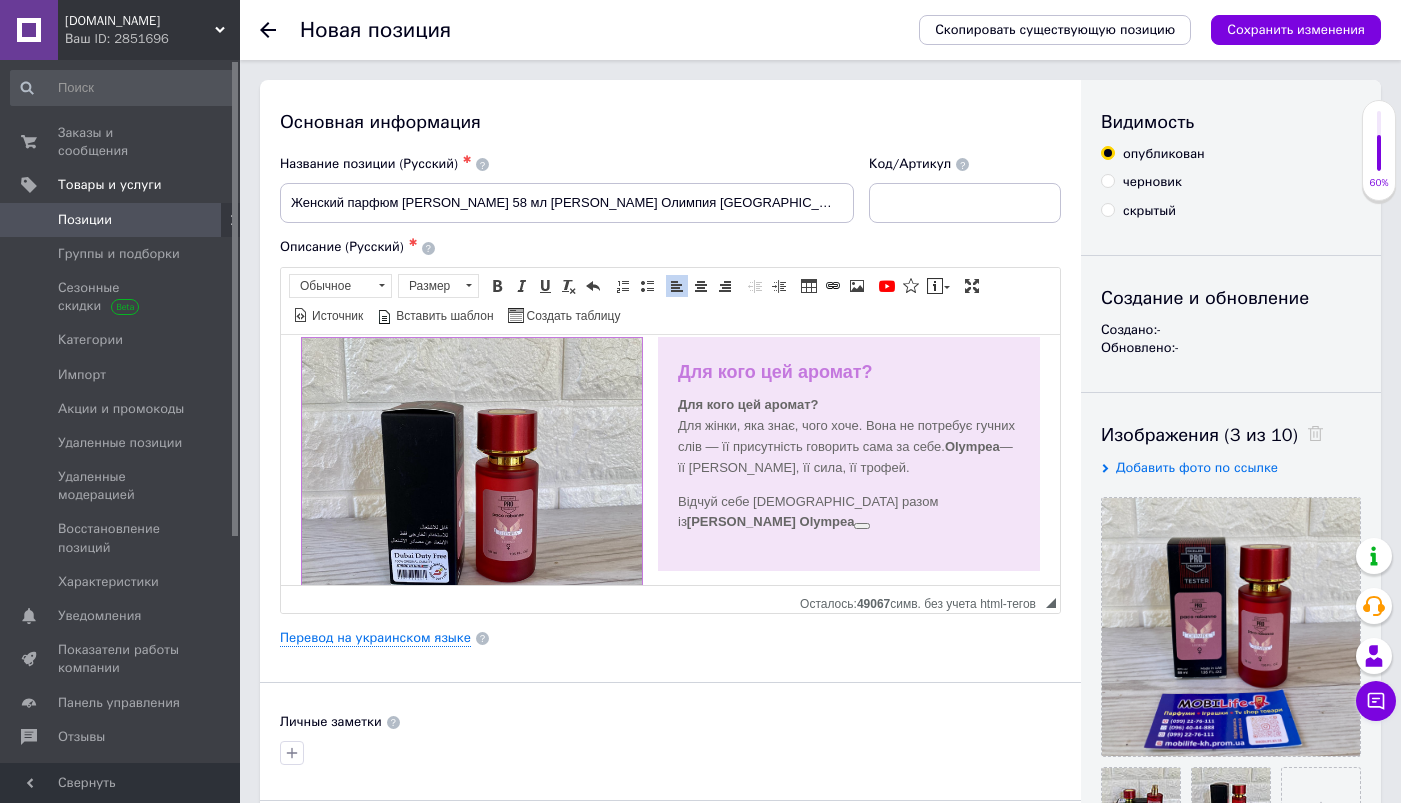 click at bounding box center [862, 525] 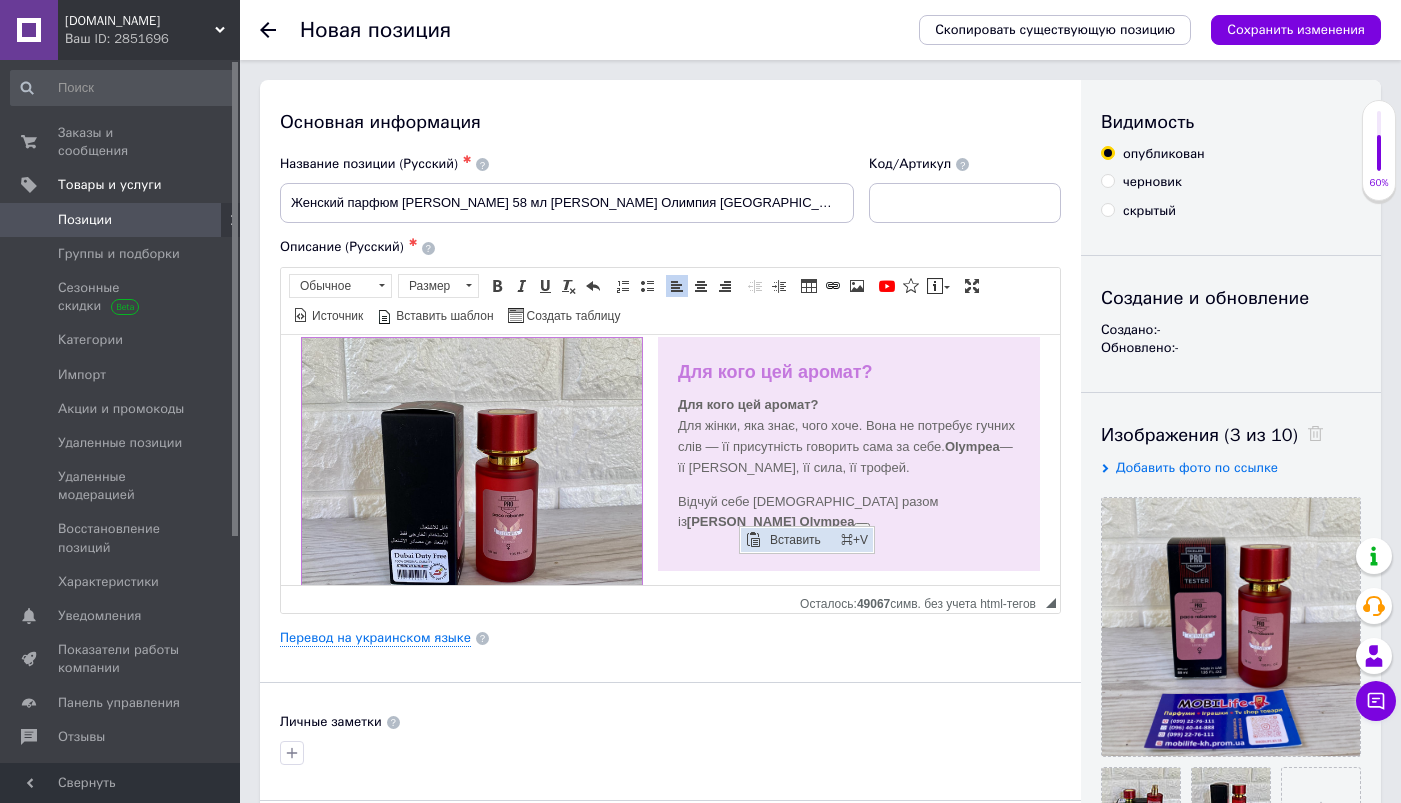 click on "Вставить" at bounding box center [800, 539] 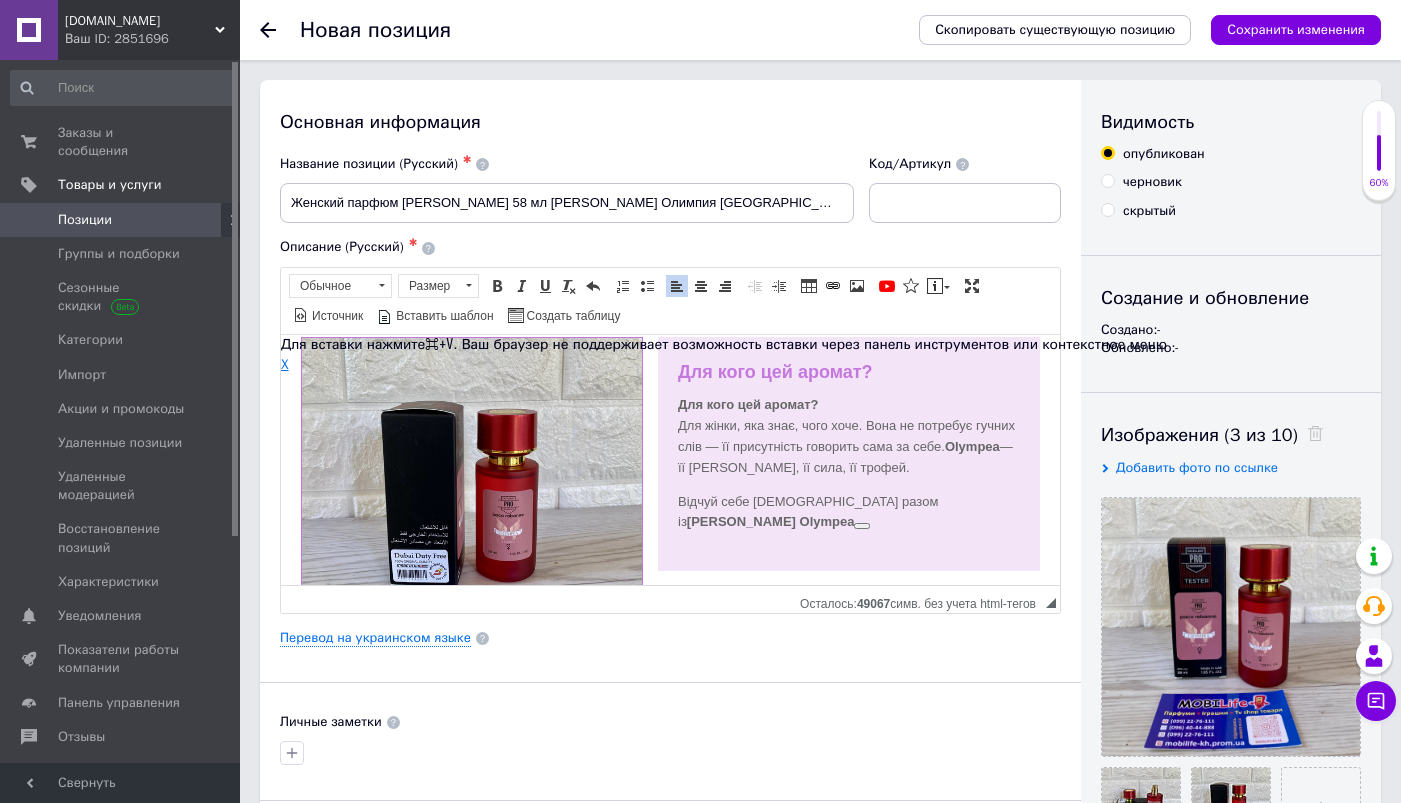 click on "X" at bounding box center (285, 364) 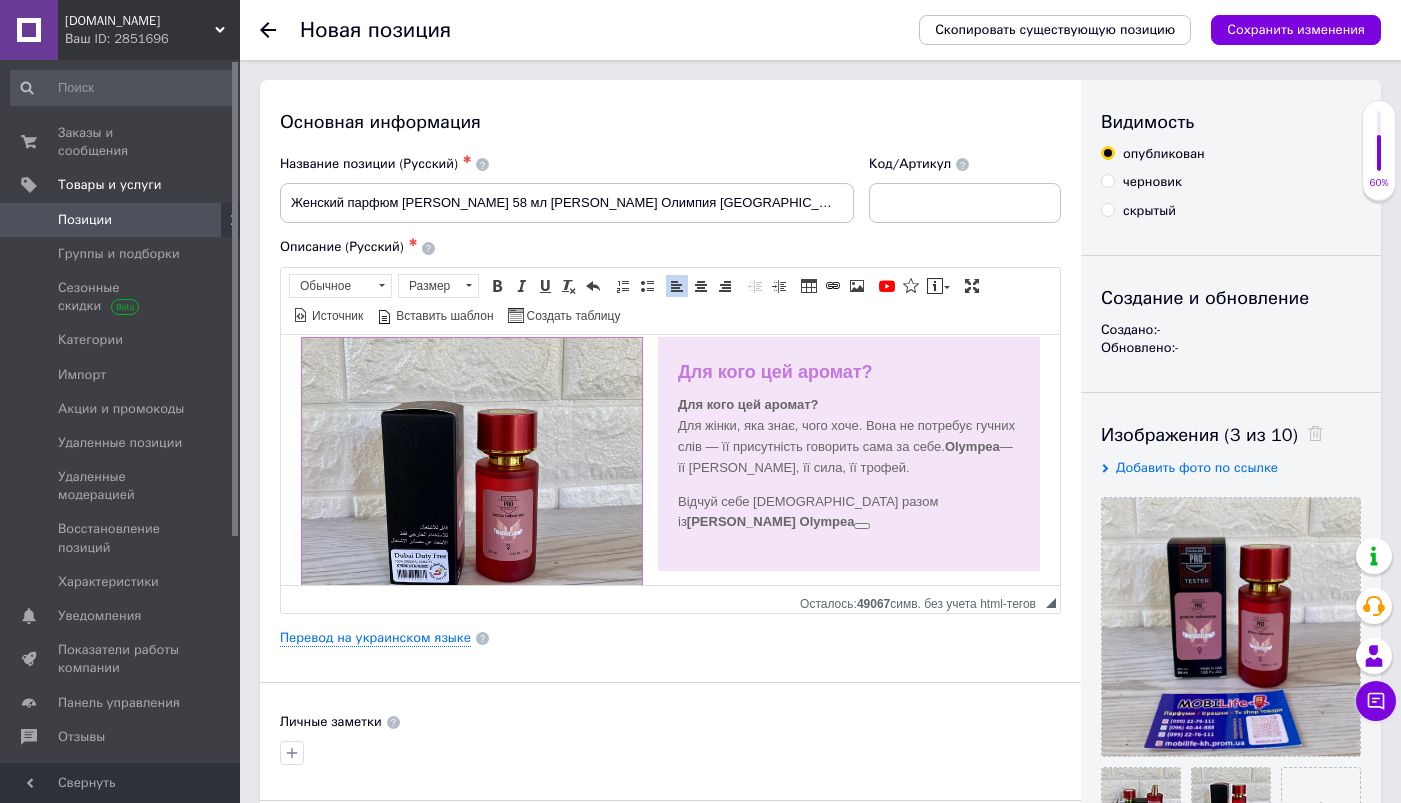 click at bounding box center (862, 525) 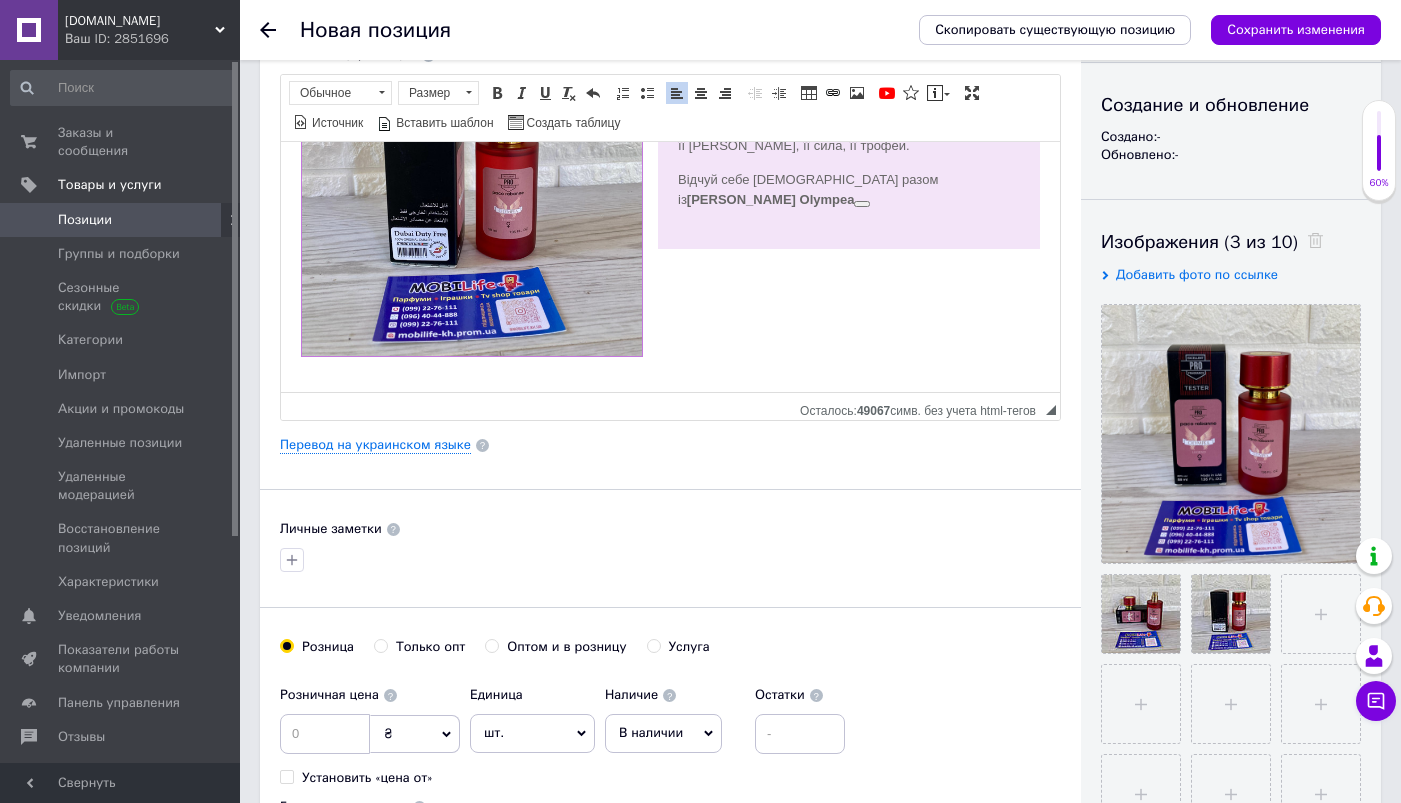 scroll, scrollTop: 195, scrollLeft: 0, axis: vertical 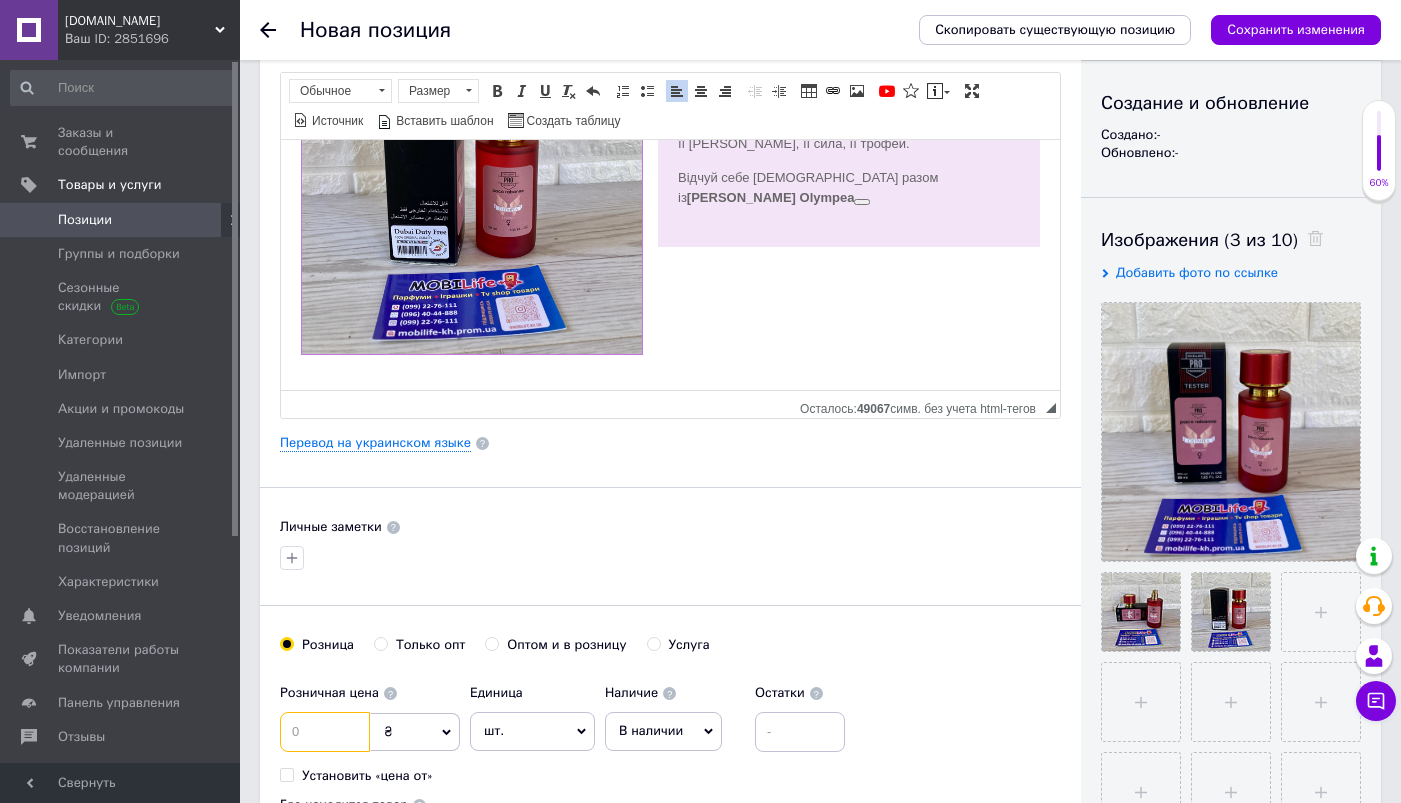 click at bounding box center (325, 732) 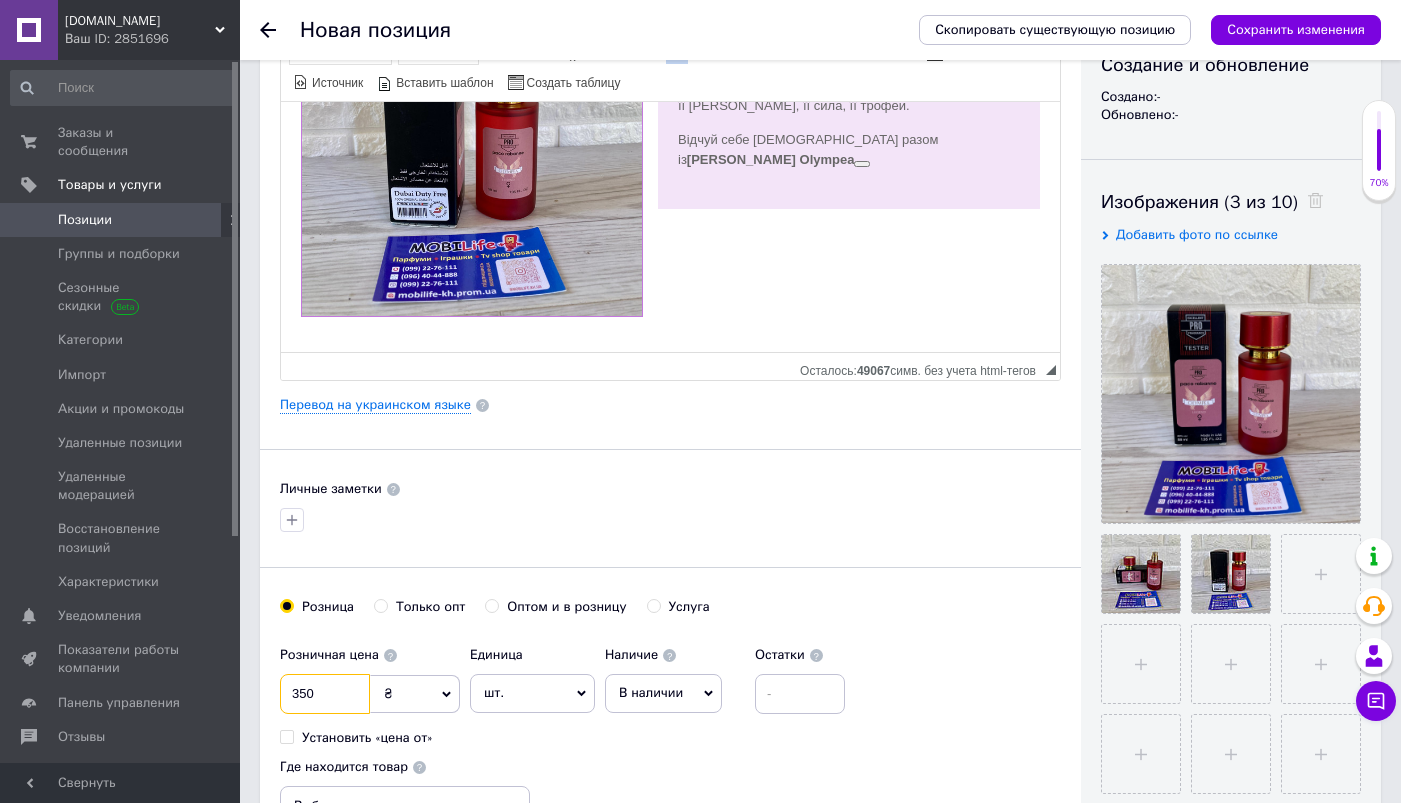 type on "350" 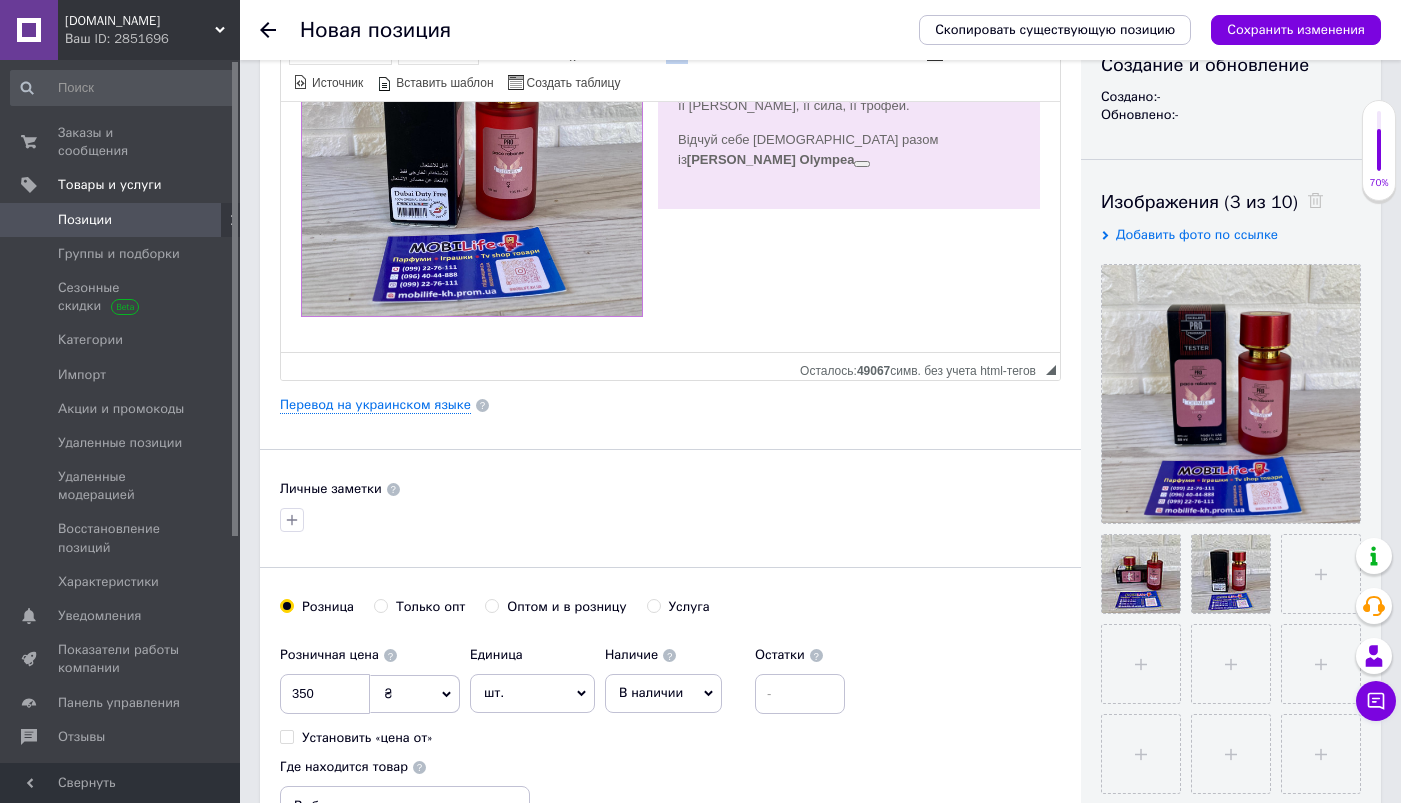 click on "В наличии" at bounding box center (663, 693) 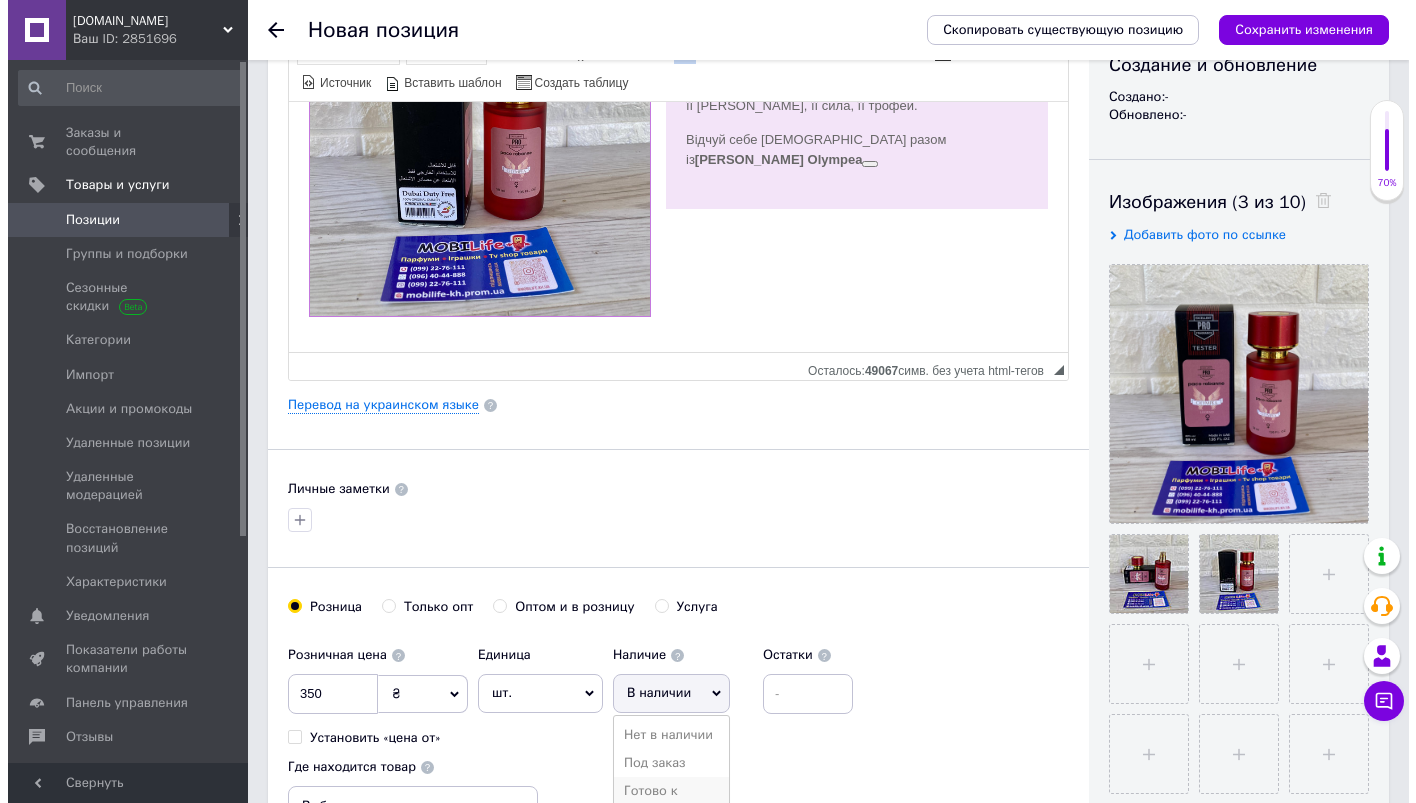 scroll, scrollTop: 264, scrollLeft: 0, axis: vertical 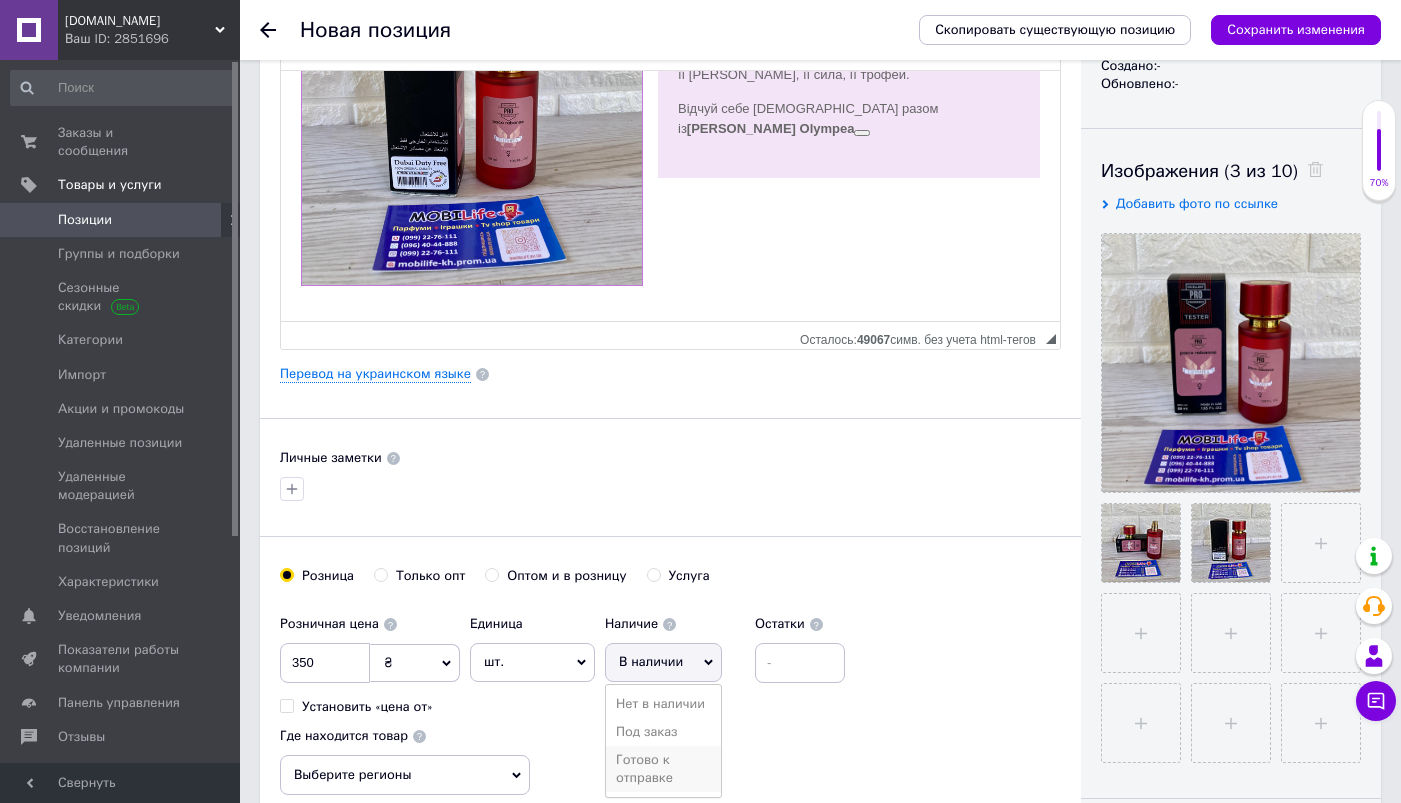 click on "Готово к отправке" at bounding box center [663, 769] 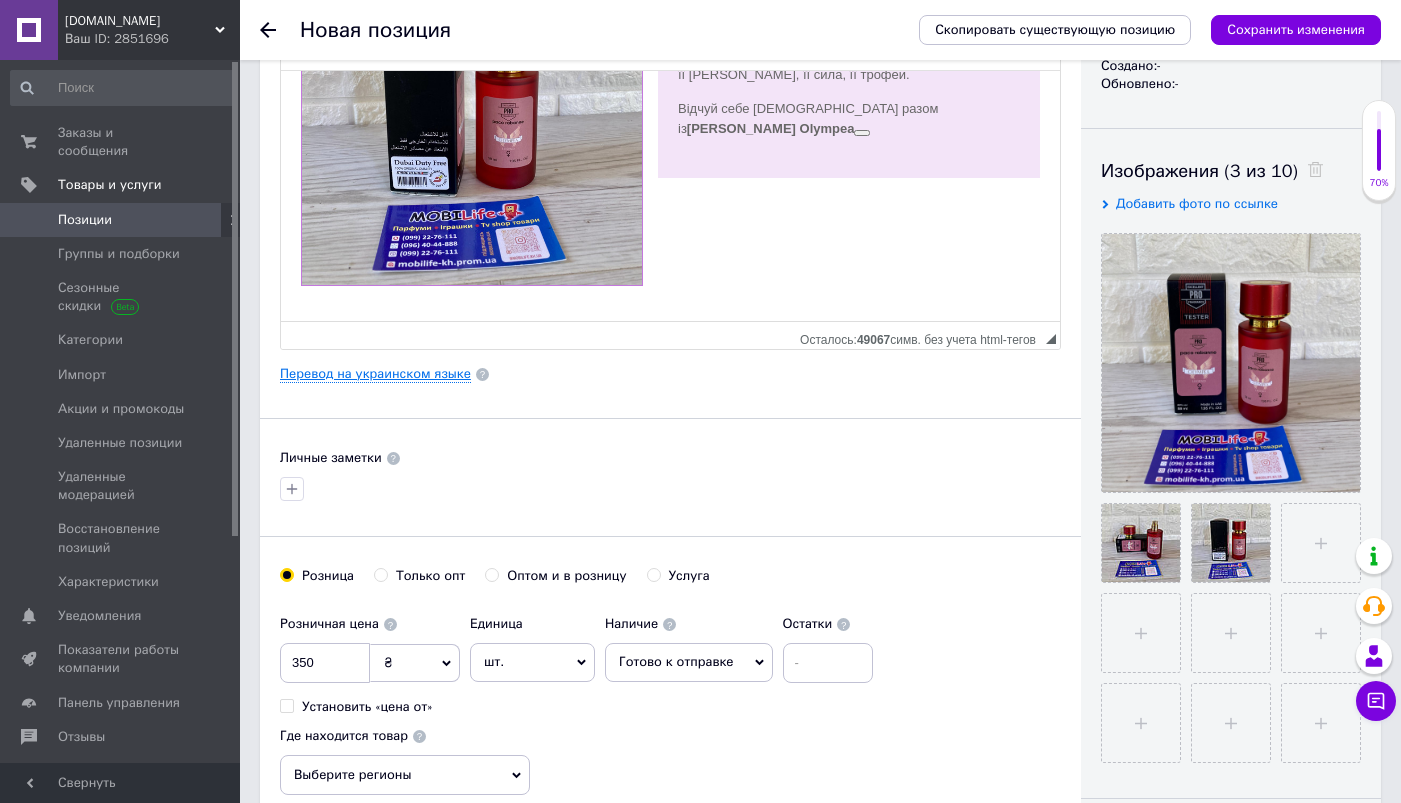 click on "Перевод на украинском языке" at bounding box center [375, 374] 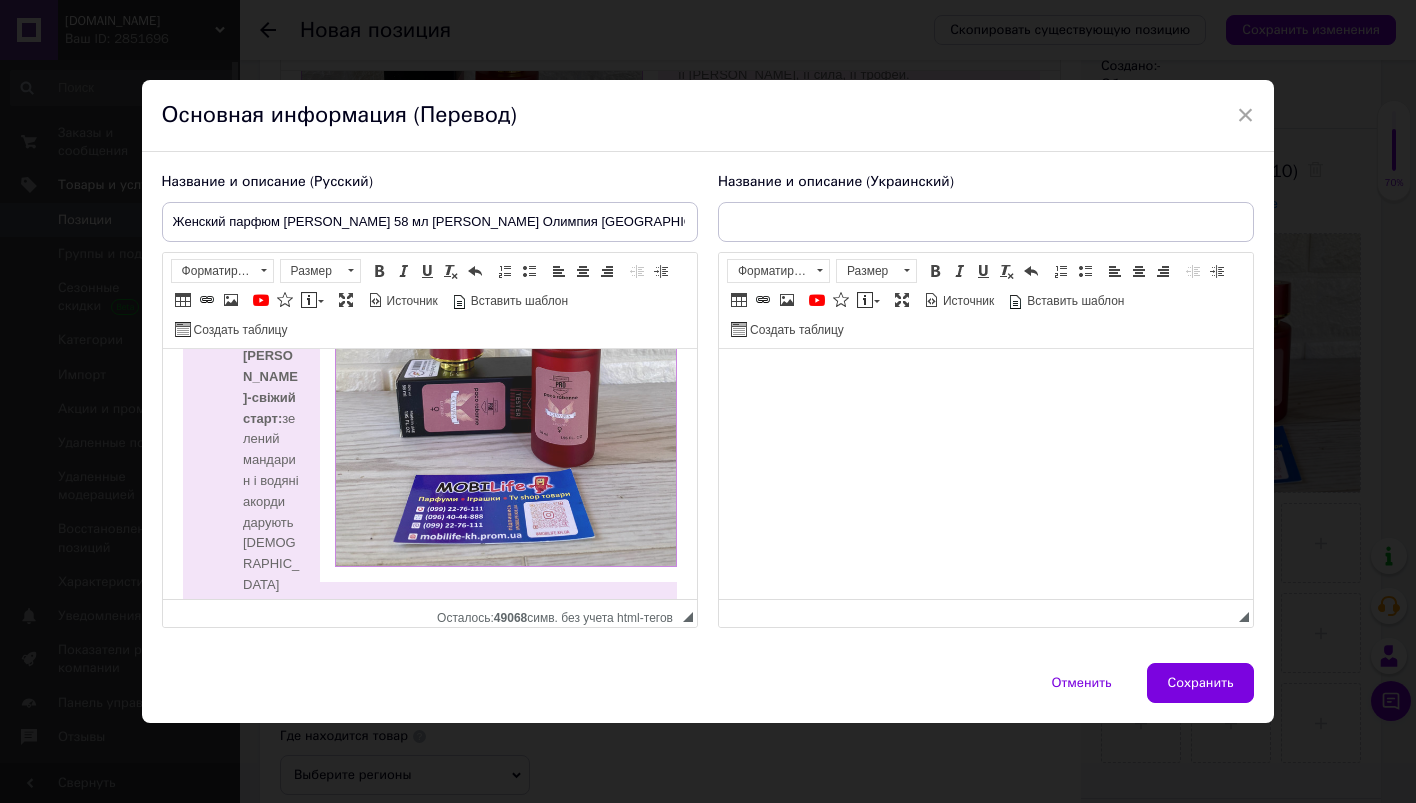 scroll, scrollTop: 1443, scrollLeft: 0, axis: vertical 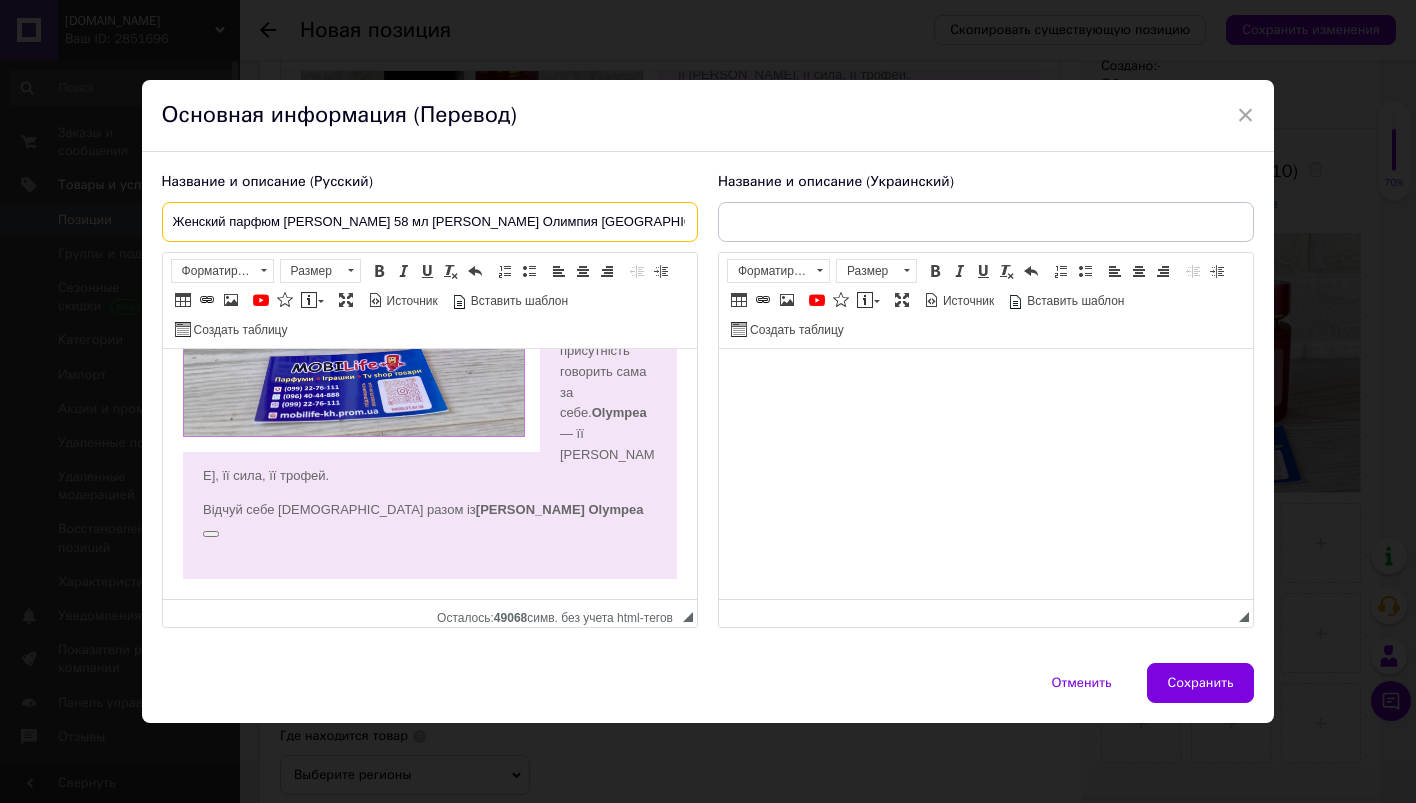 drag, startPoint x: 168, startPoint y: 222, endPoint x: 632, endPoint y: 216, distance: 464.0388 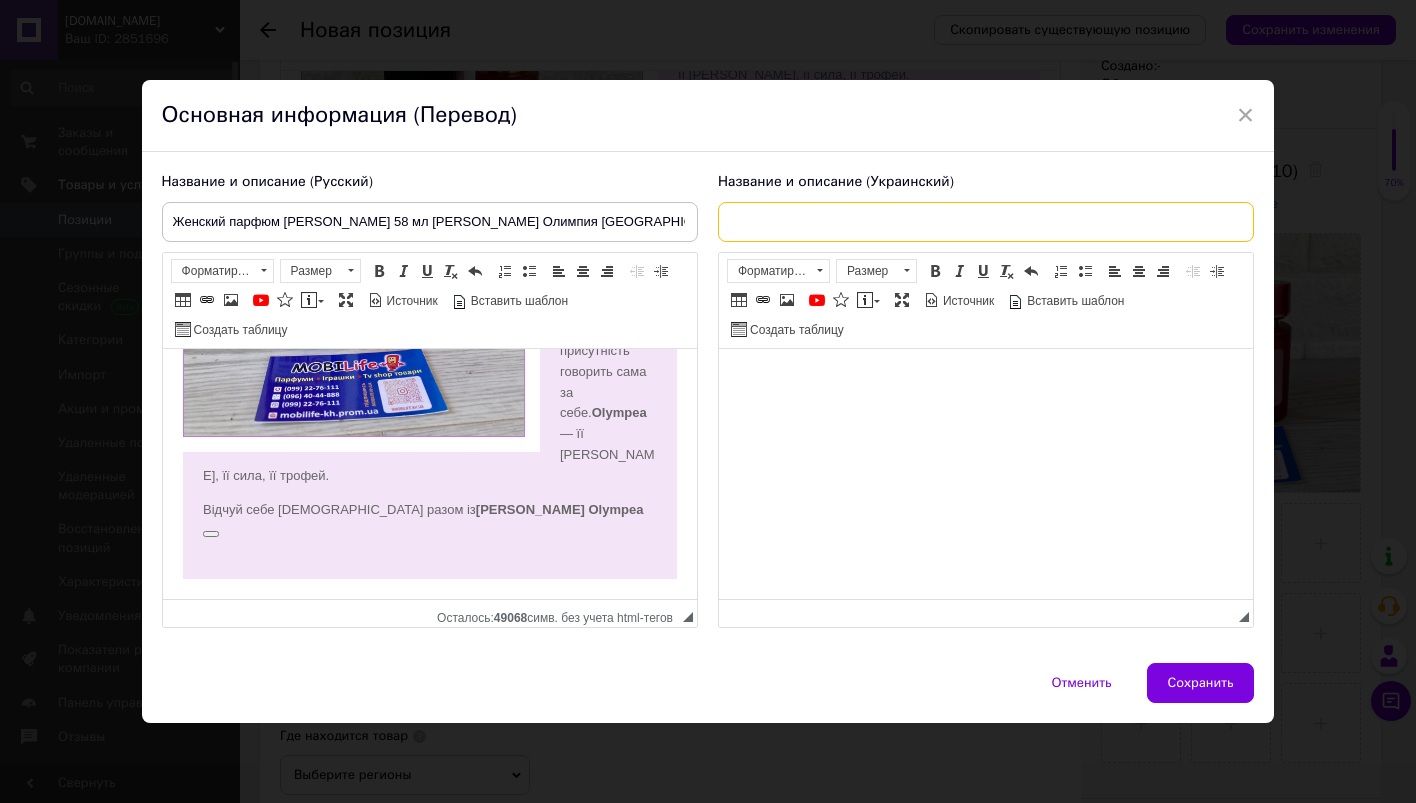 click at bounding box center (986, 222) 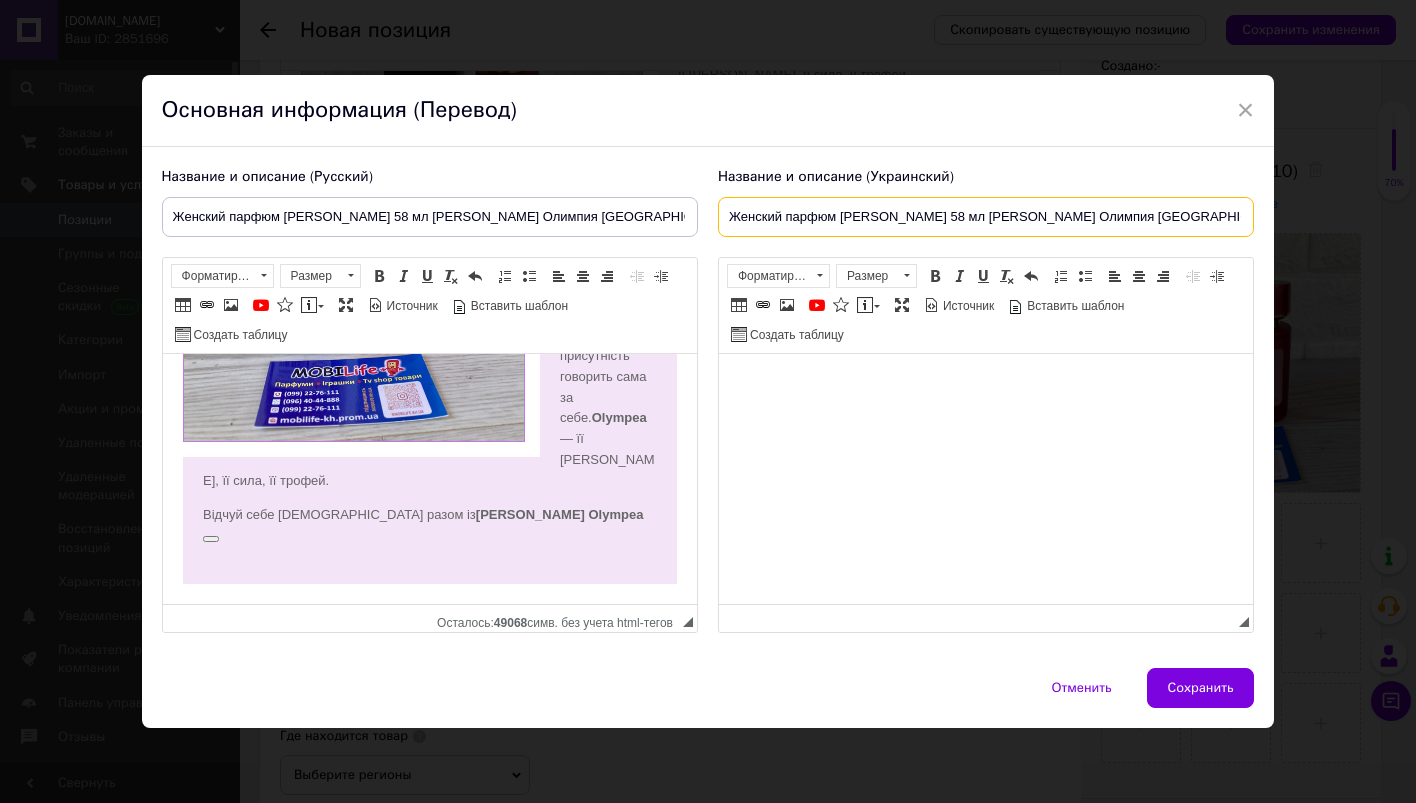 type on "Женский парфюм Paco Rabanne Olympea 58 мл Пако Рабан Олимпия UAE" 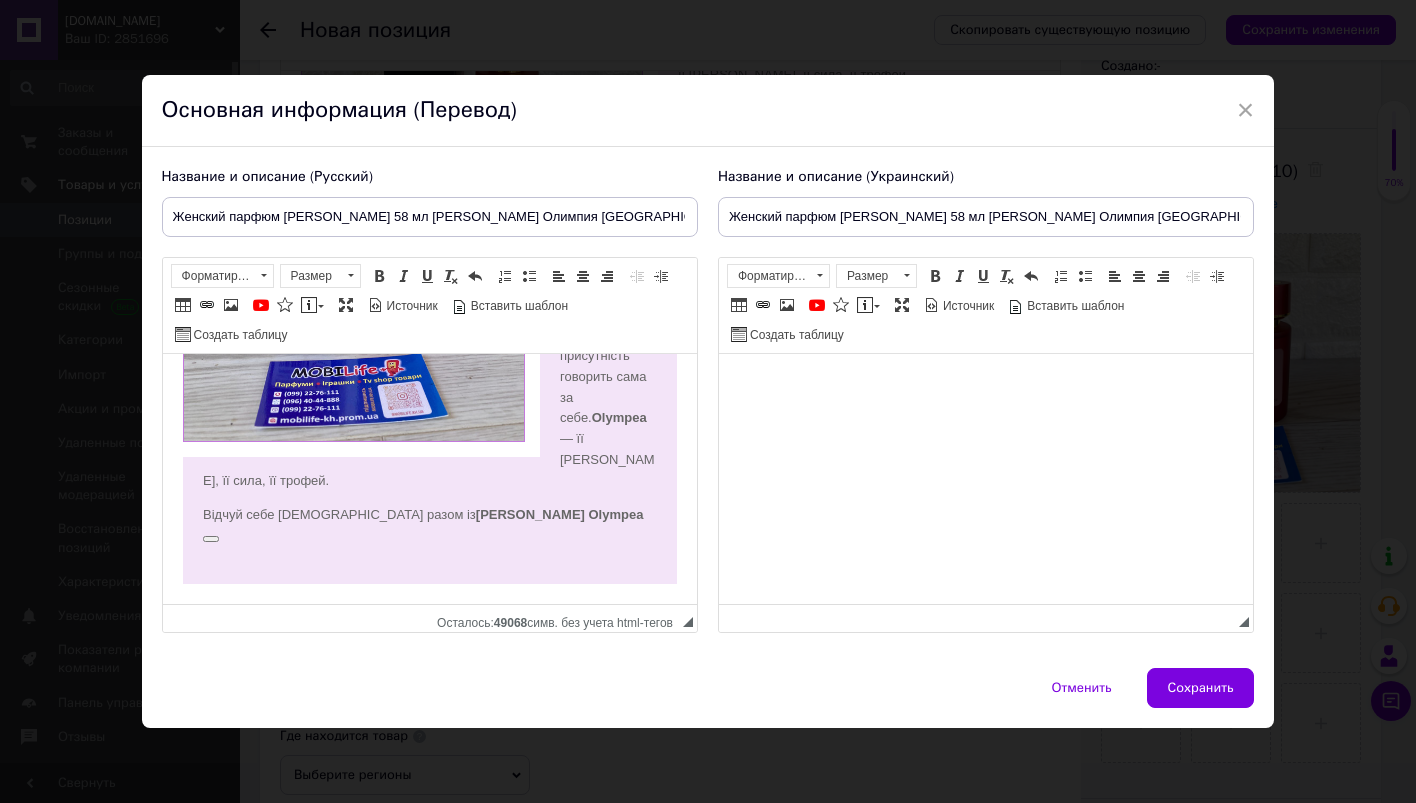 click on "Відчуй себе богинею разом із  Paco Rabanne Olympea" at bounding box center [429, 525] 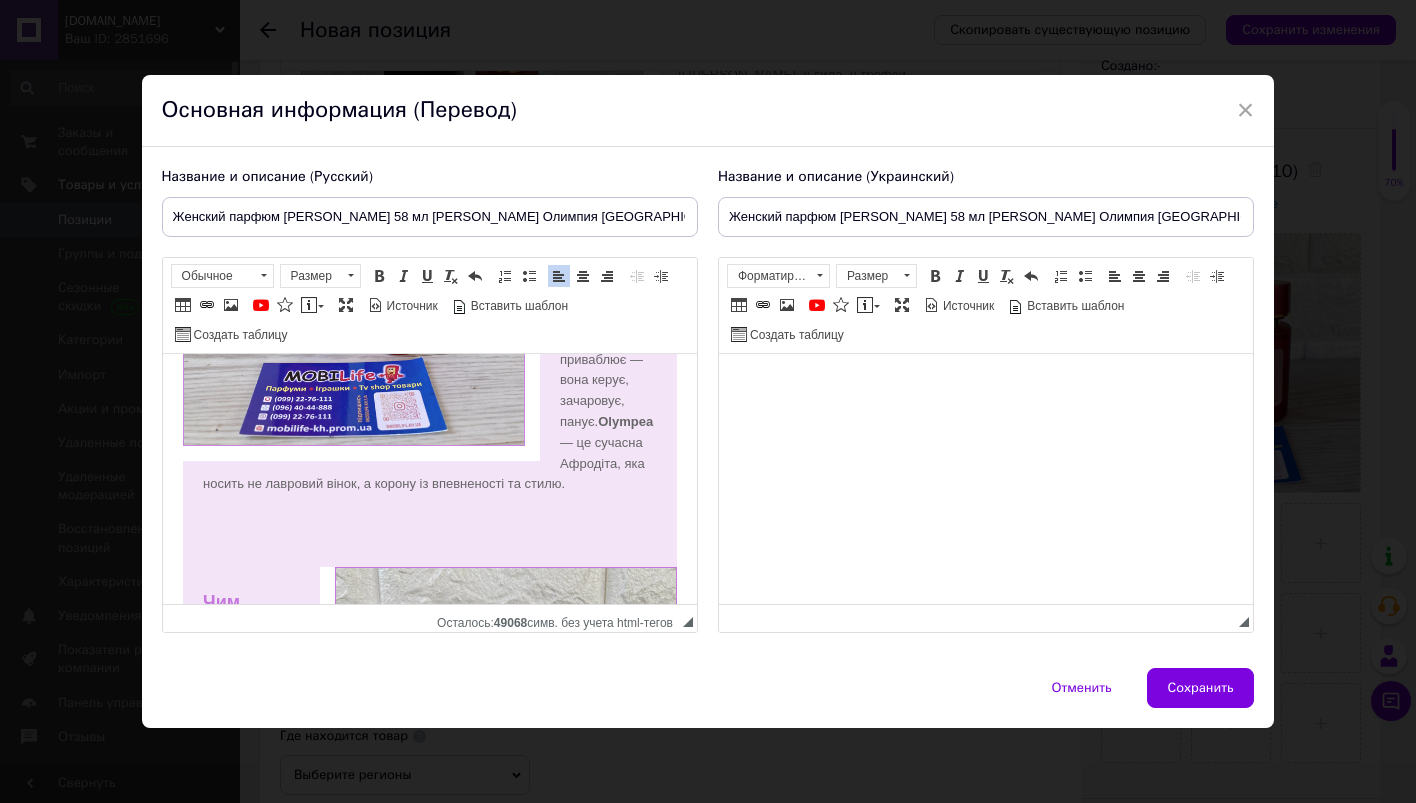 scroll, scrollTop: 0, scrollLeft: 0, axis: both 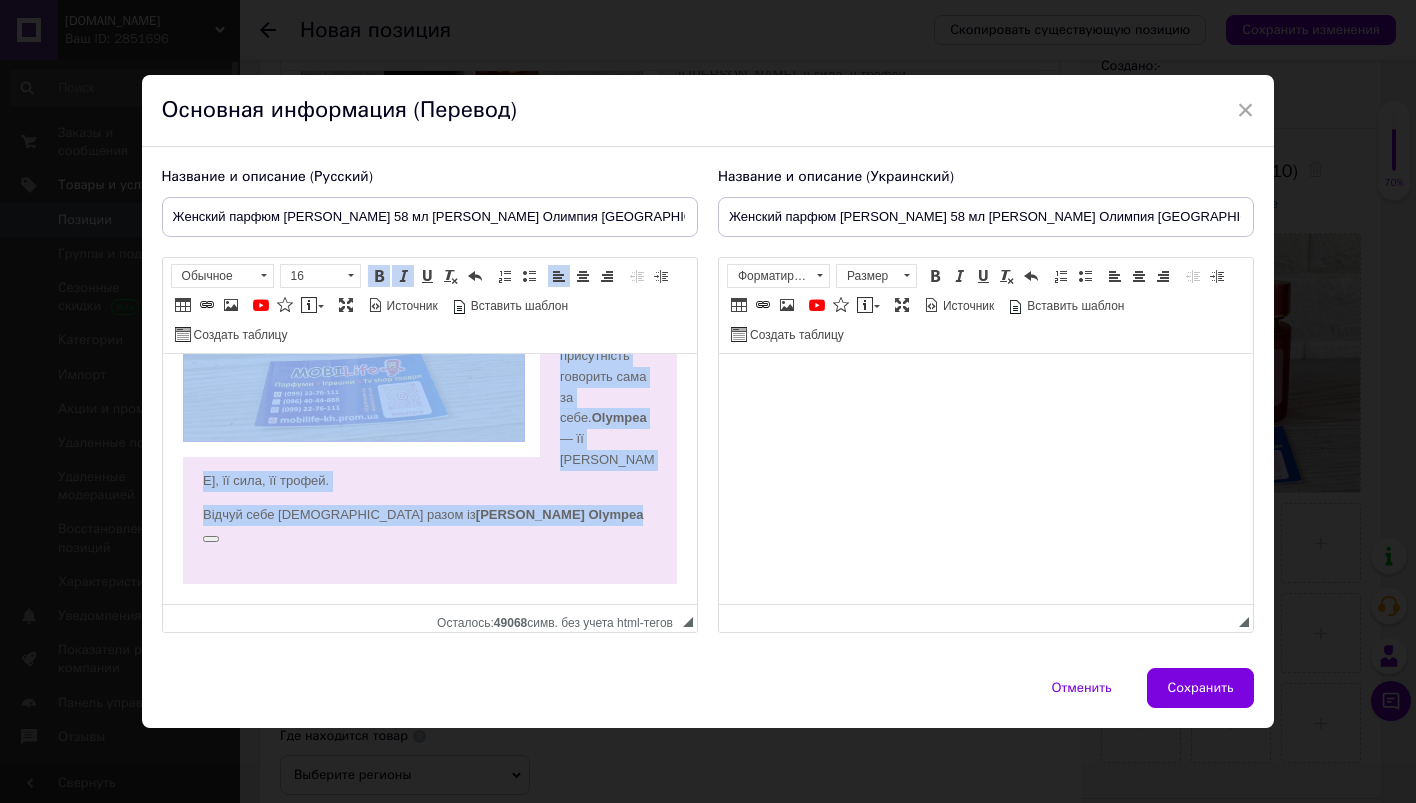 drag, startPoint x: 172, startPoint y: 372, endPoint x: 588, endPoint y: 685, distance: 520.6006 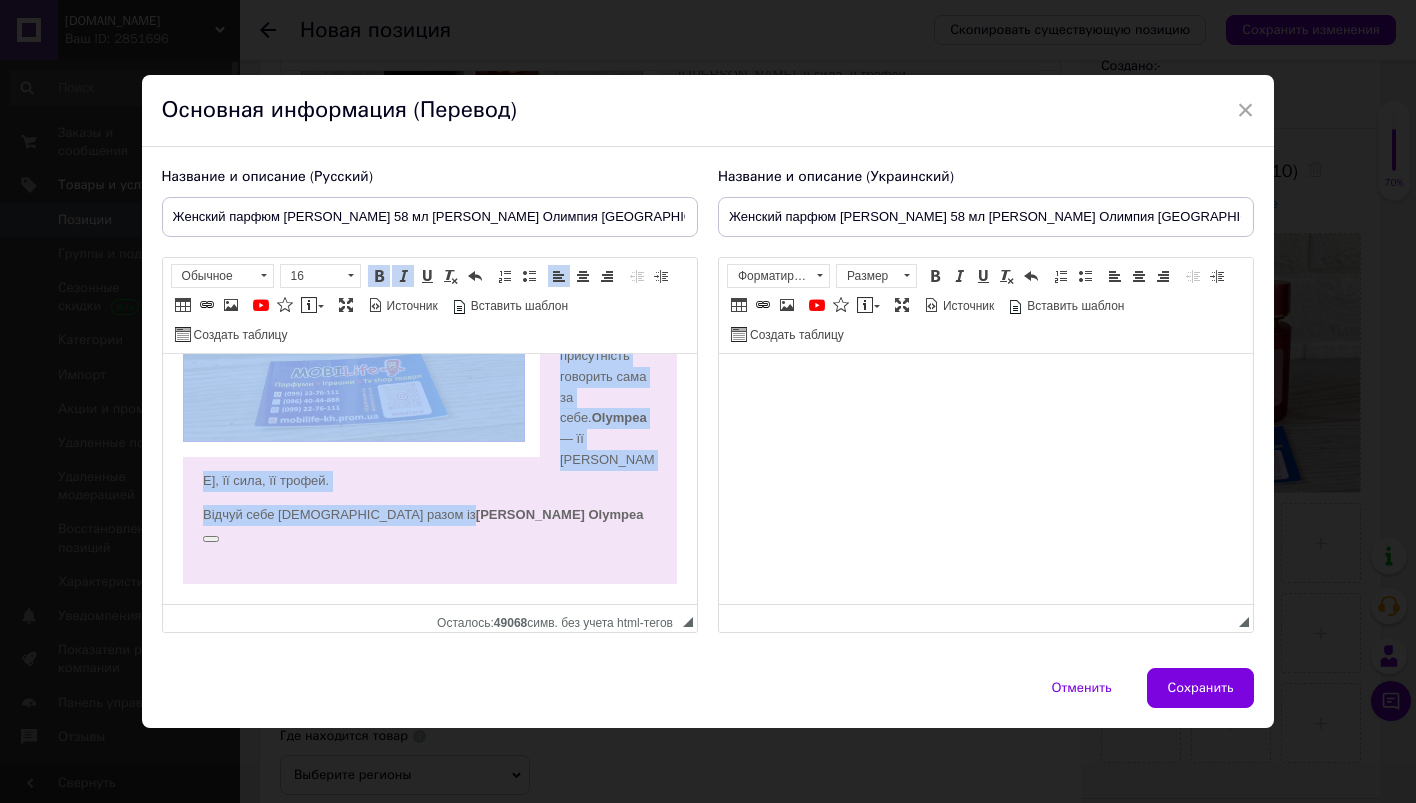 copy on "Женский парфюм Paco Rabanne Olympea 58 мл Пако Рабан Олимпия UAE Paco Rabanne Olympea це аромат-богиня, аромат сили, спокуси та впевненості. Він створений для жінки, яка не просто приваблює — вона керує, зачаровує, панує.  Olympea  — це сучасна Афродіта, яка носить не лавровий вінок, а корону із впевненості та стилю. Чим захоплює Olympea? Світлий, солодко-свіжий старт:  зелений мандарин і водяні акорди дарують іскристу легкість, мов ранкове сонце над морем. Серце з характером:  солона ваніль і жасмин надають чуттєвого контрасту — солодке та свіже, ніжне та владне водночас. Божественний шлейф:  сандалове дерево й амбра залишають на шкірі глибокий, теплий і незабутній ароматний слід. Для кого цей аромат? Для кого цей аромат? Для жінки, яка знає, чого хоче. Вона не потребує гучних слів — її присутність говорить сама за себе.  Olympea  — її аура, її сила, її трофей. Відчуй себе богинею разом із ..." 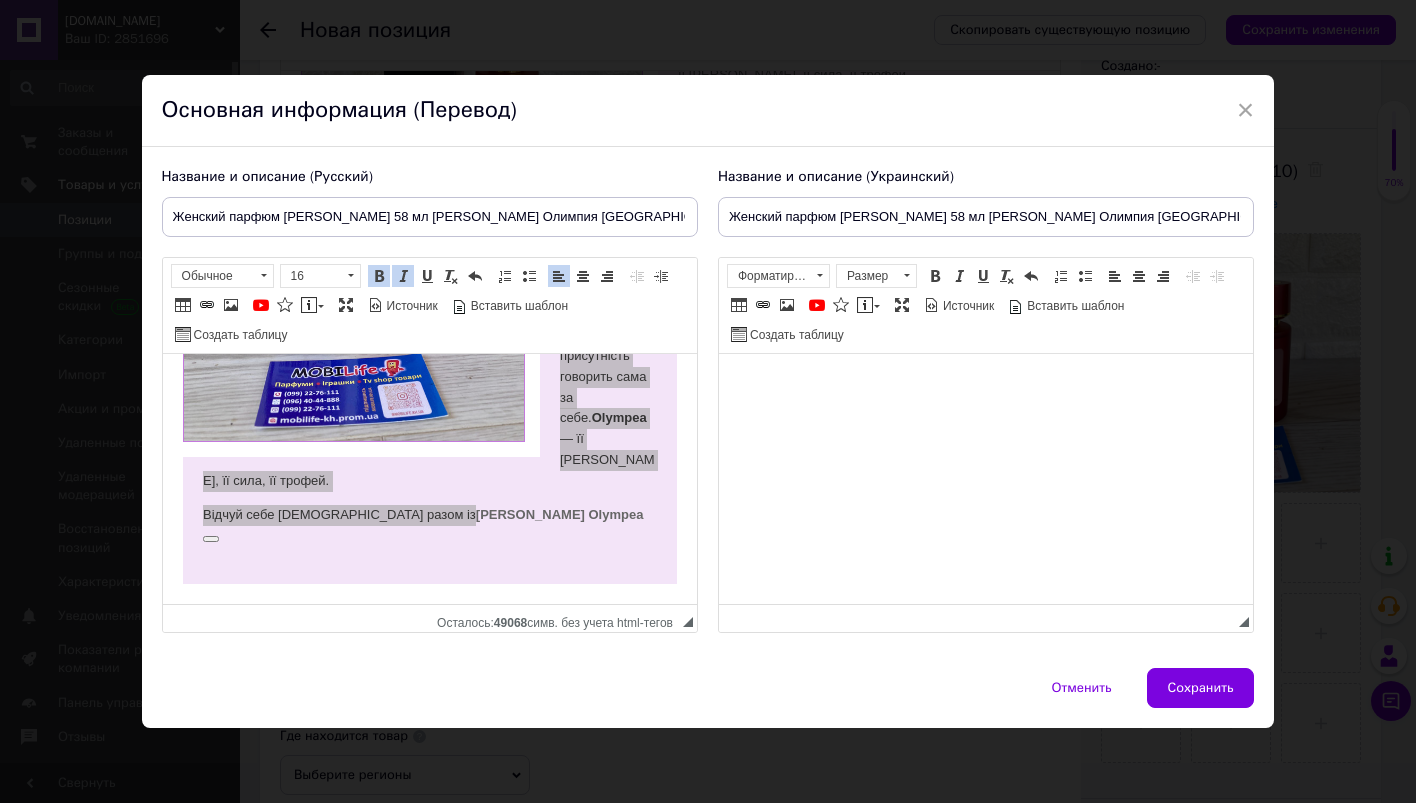 click at bounding box center (985, 383) 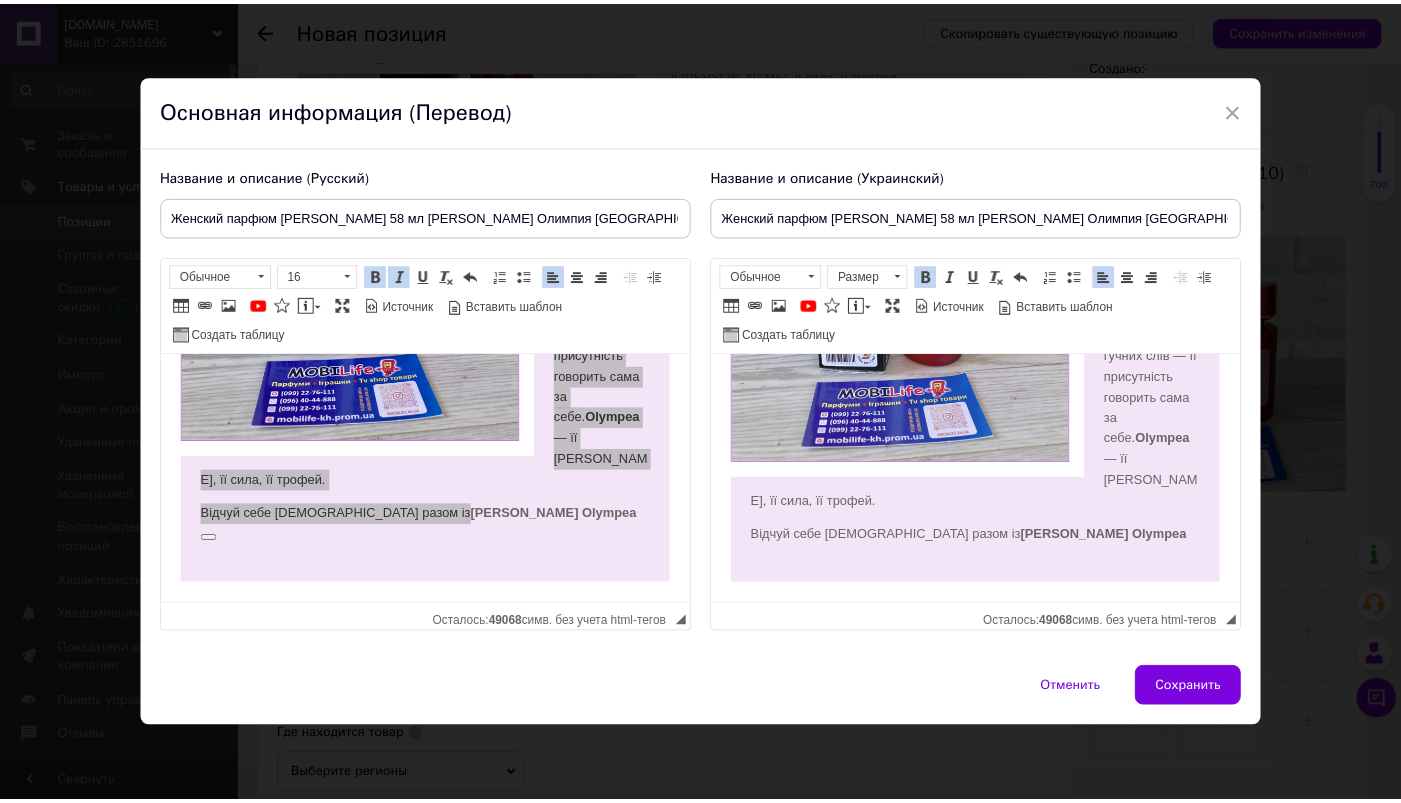 scroll, scrollTop: 1443, scrollLeft: 0, axis: vertical 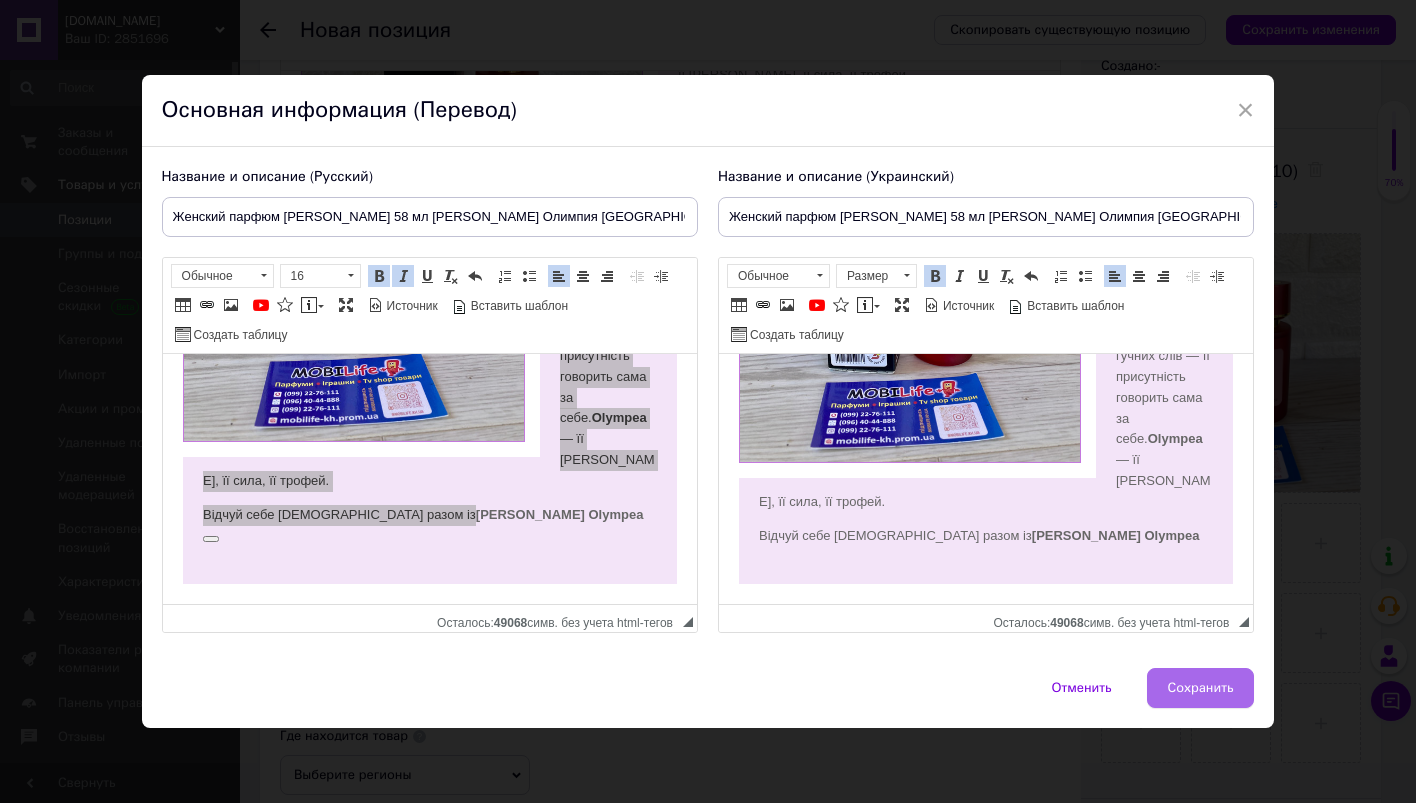 click on "Сохранить" at bounding box center (1201, 688) 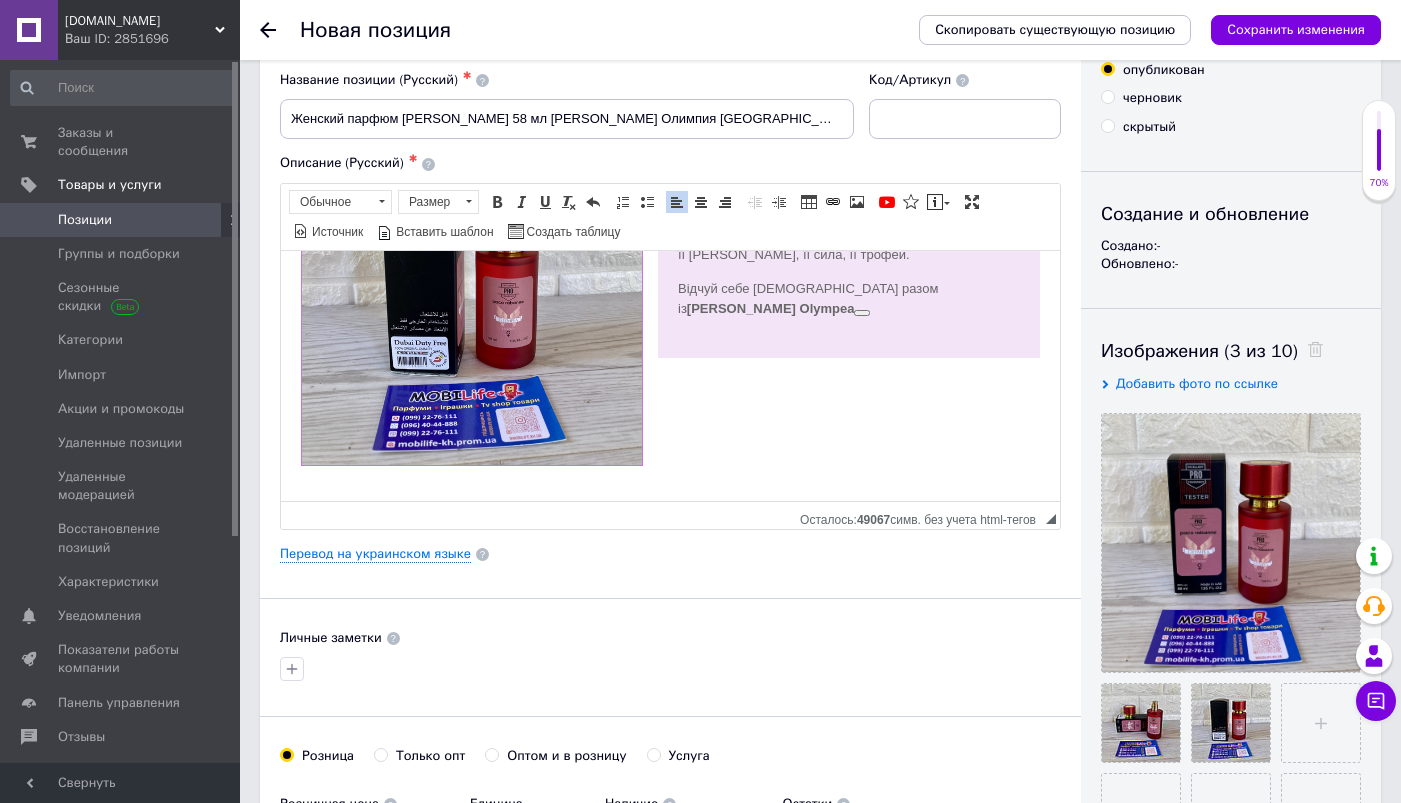 scroll, scrollTop: 20, scrollLeft: 0, axis: vertical 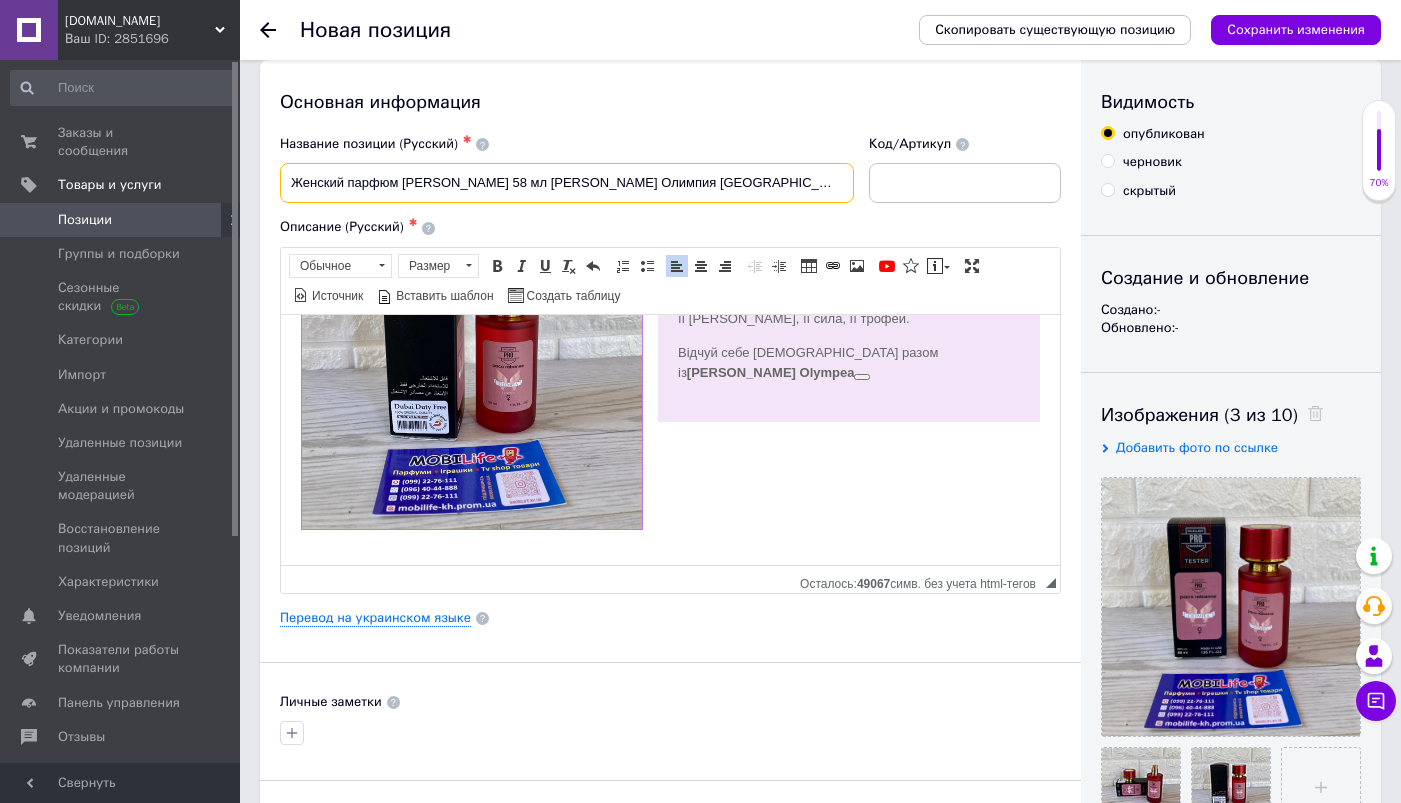 drag, startPoint x: 289, startPoint y: 185, endPoint x: 542, endPoint y: 180, distance: 253.04941 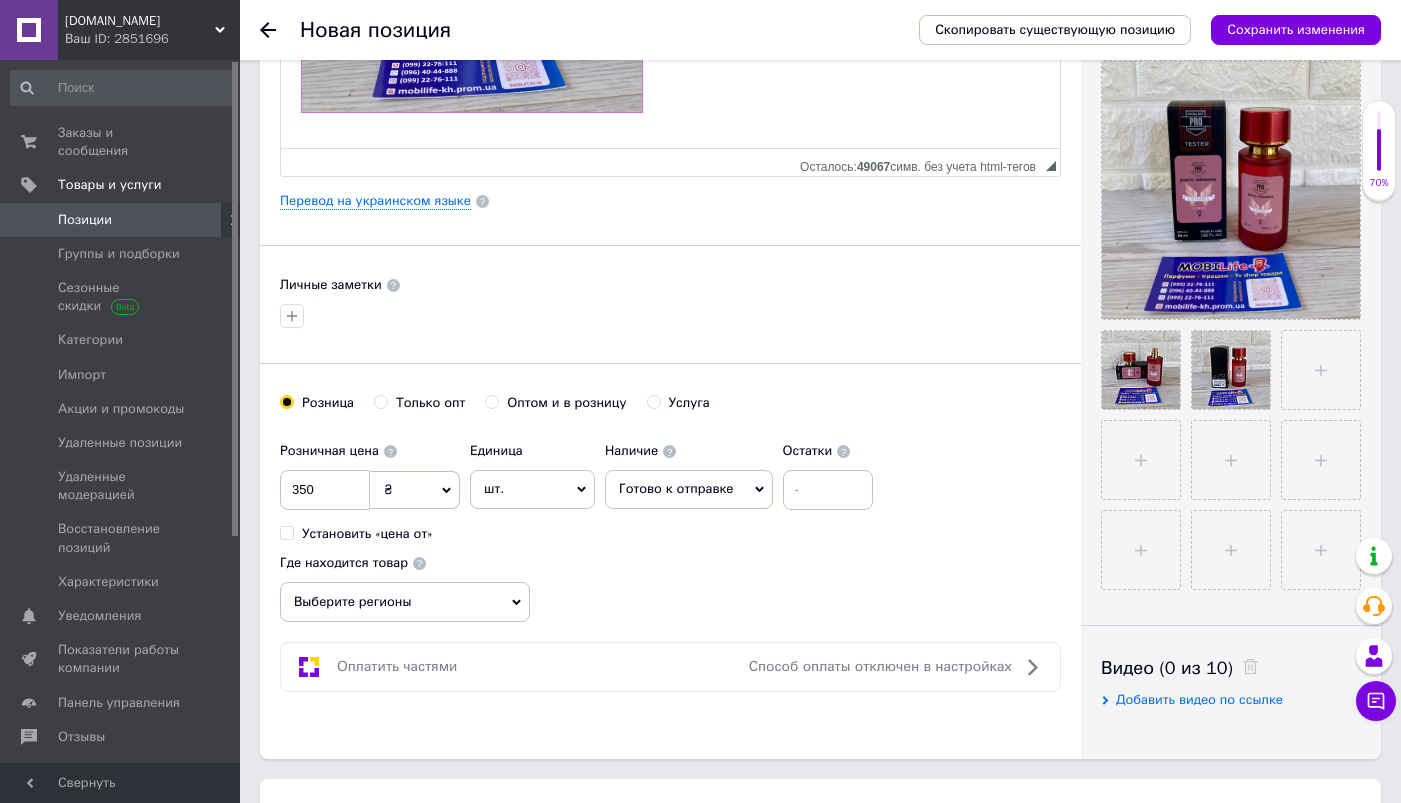scroll, scrollTop: 825, scrollLeft: 0, axis: vertical 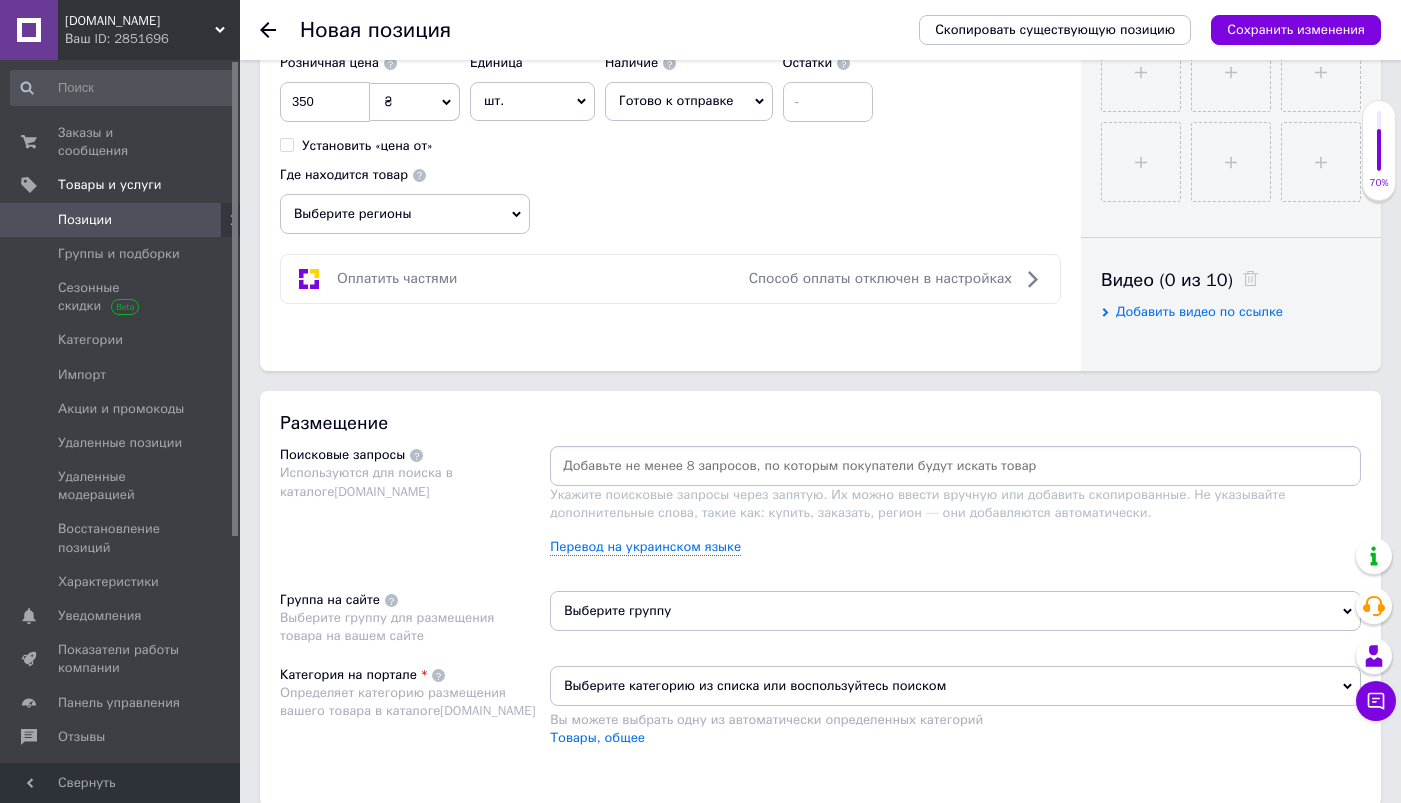 click at bounding box center (955, 466) 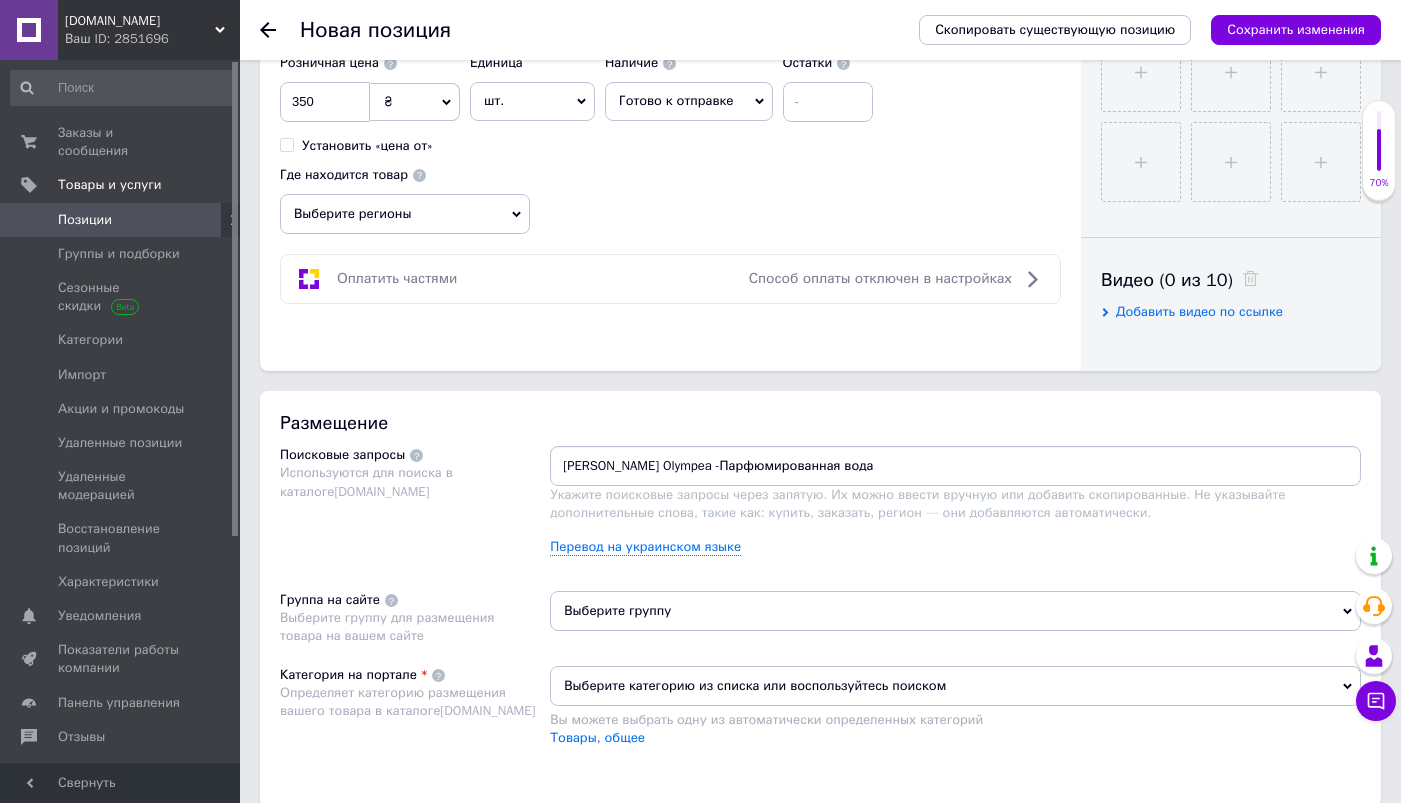 type on "Paco Rabanne Olympea Парфюмированная вода" 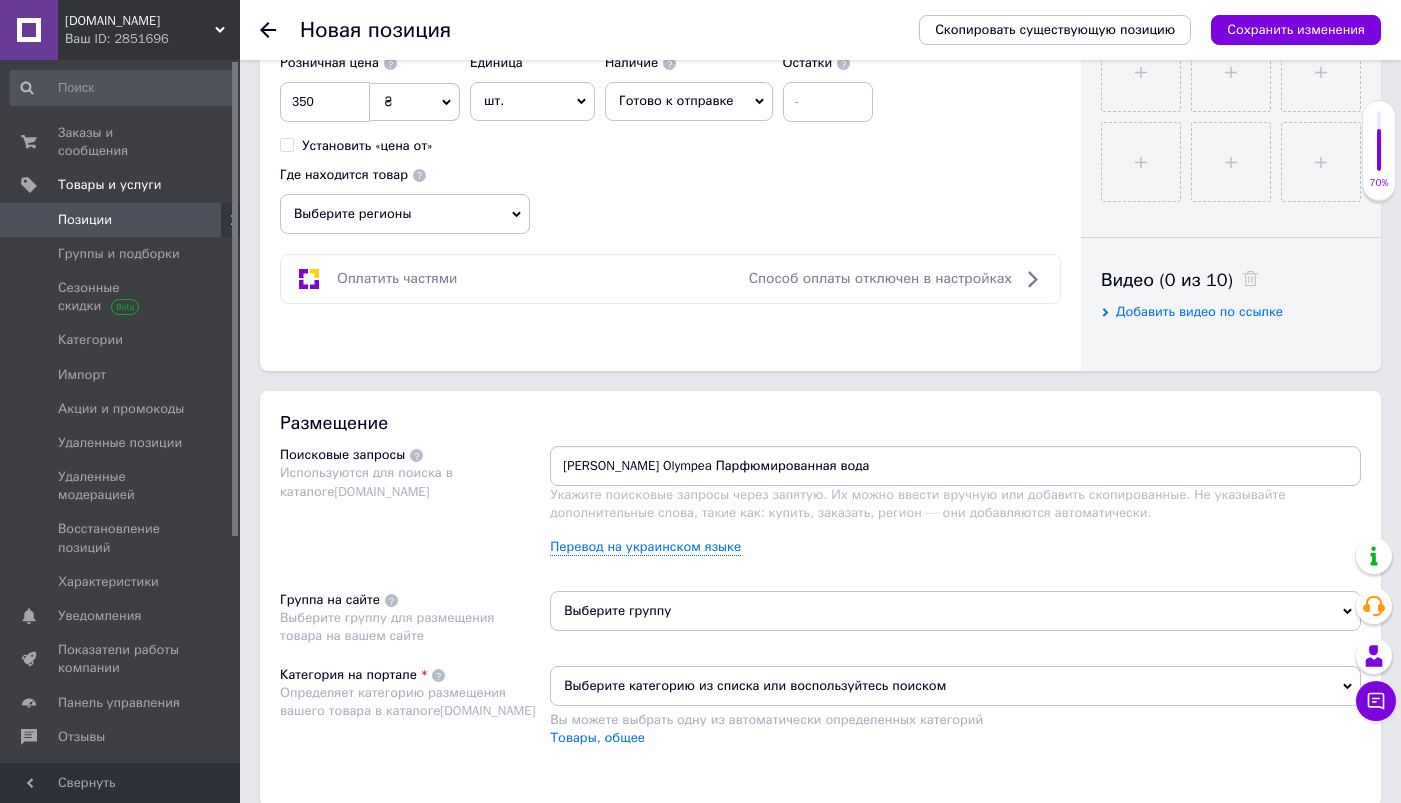 type 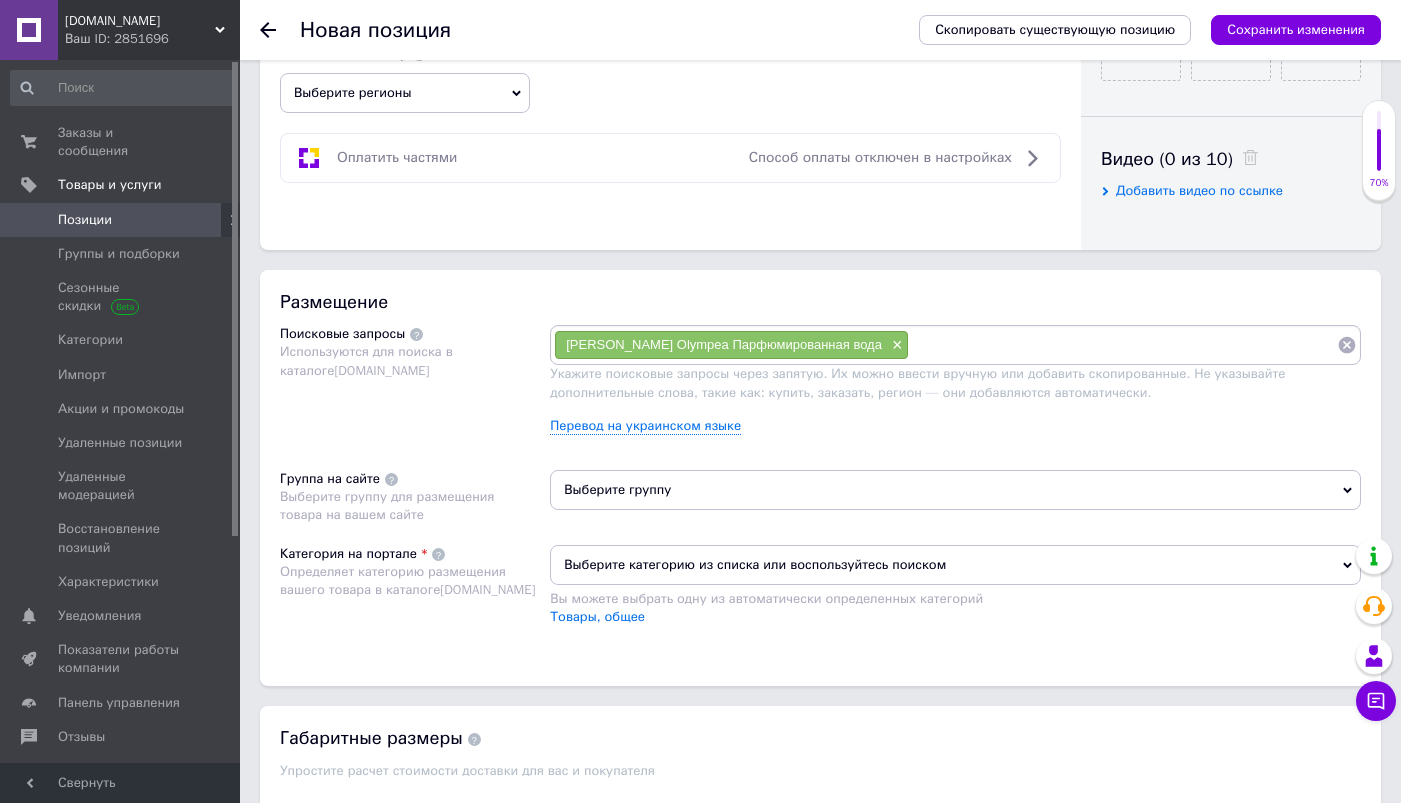 scroll, scrollTop: 952, scrollLeft: 0, axis: vertical 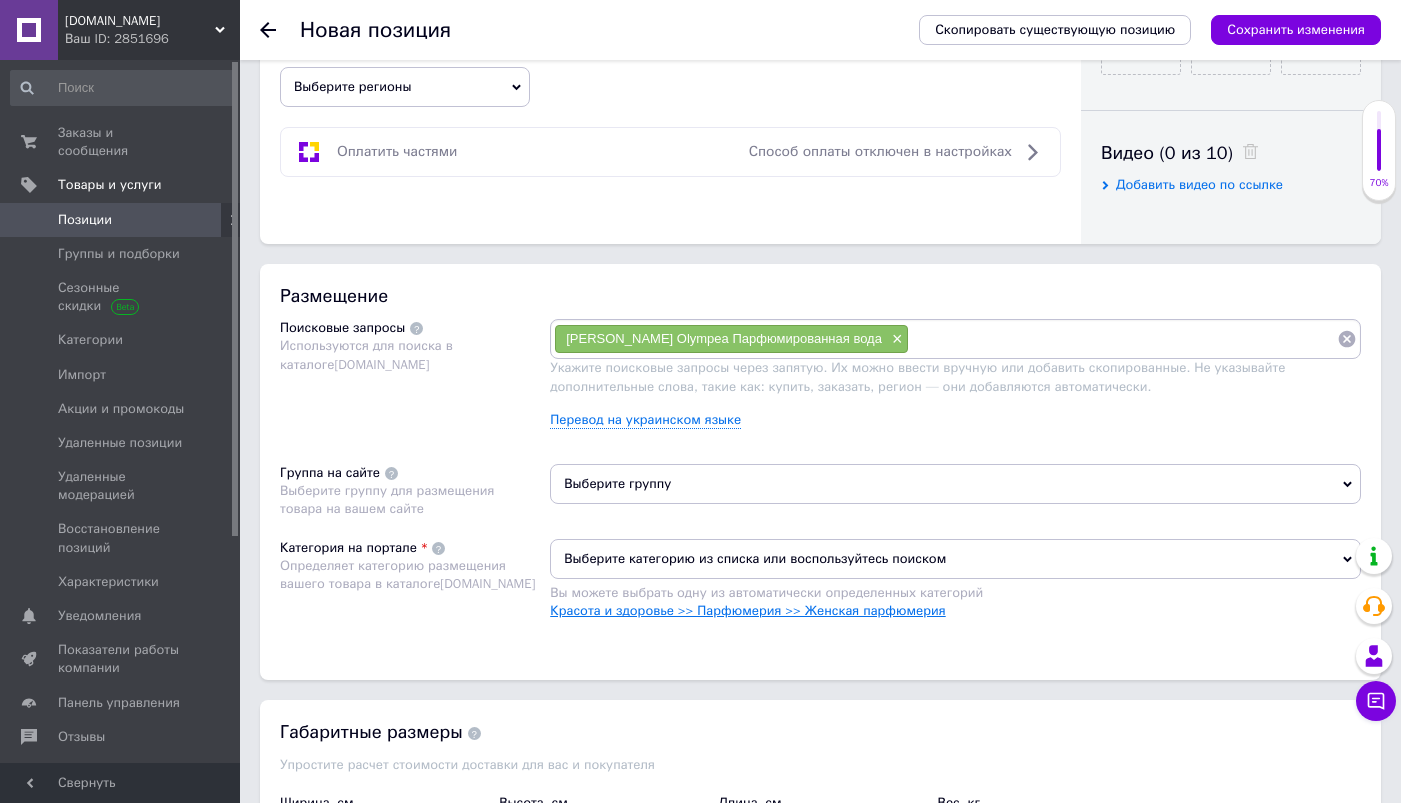 click on "Красота и здоровье >> Парфюмерия >> Женская парфюмерия" at bounding box center [747, 610] 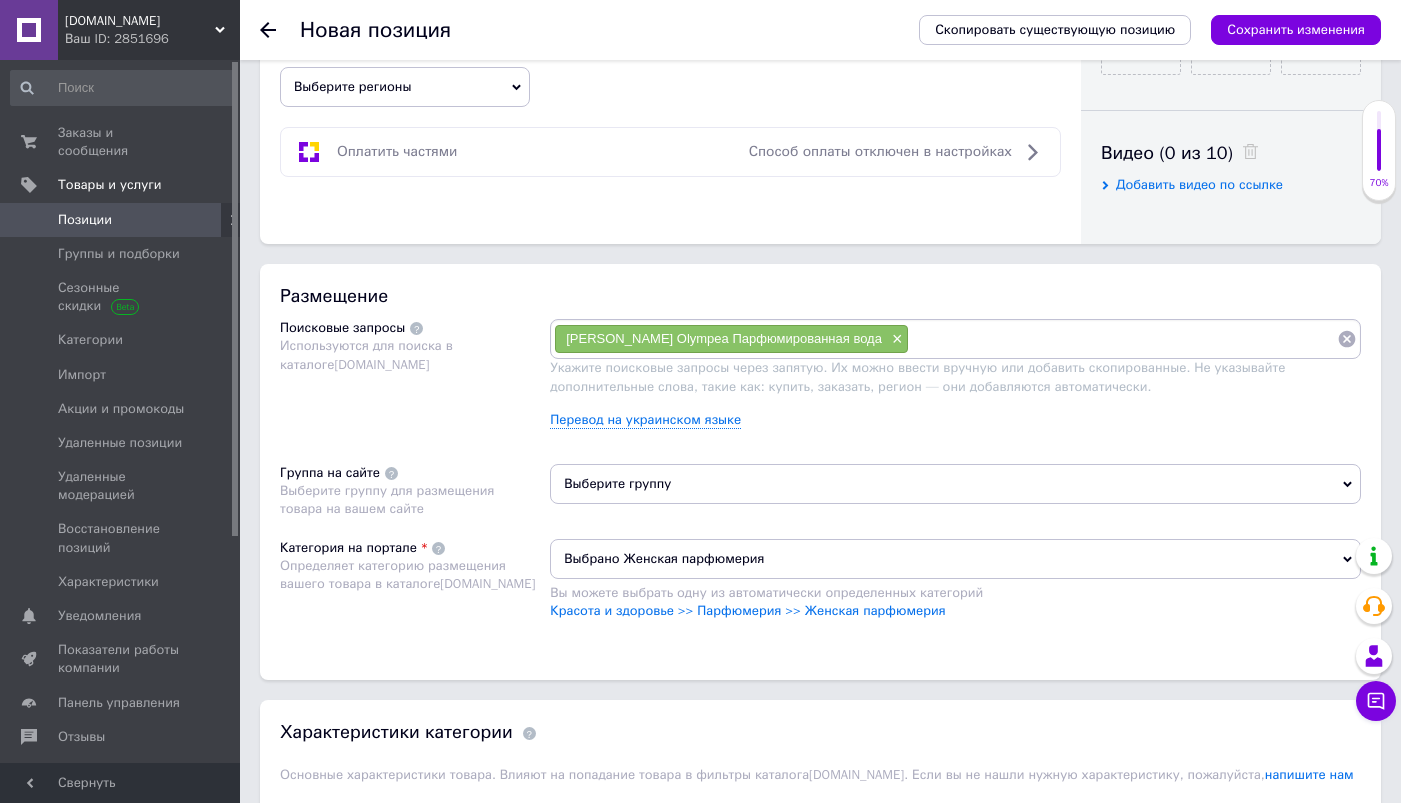 click on "Выберите группу" at bounding box center [955, 484] 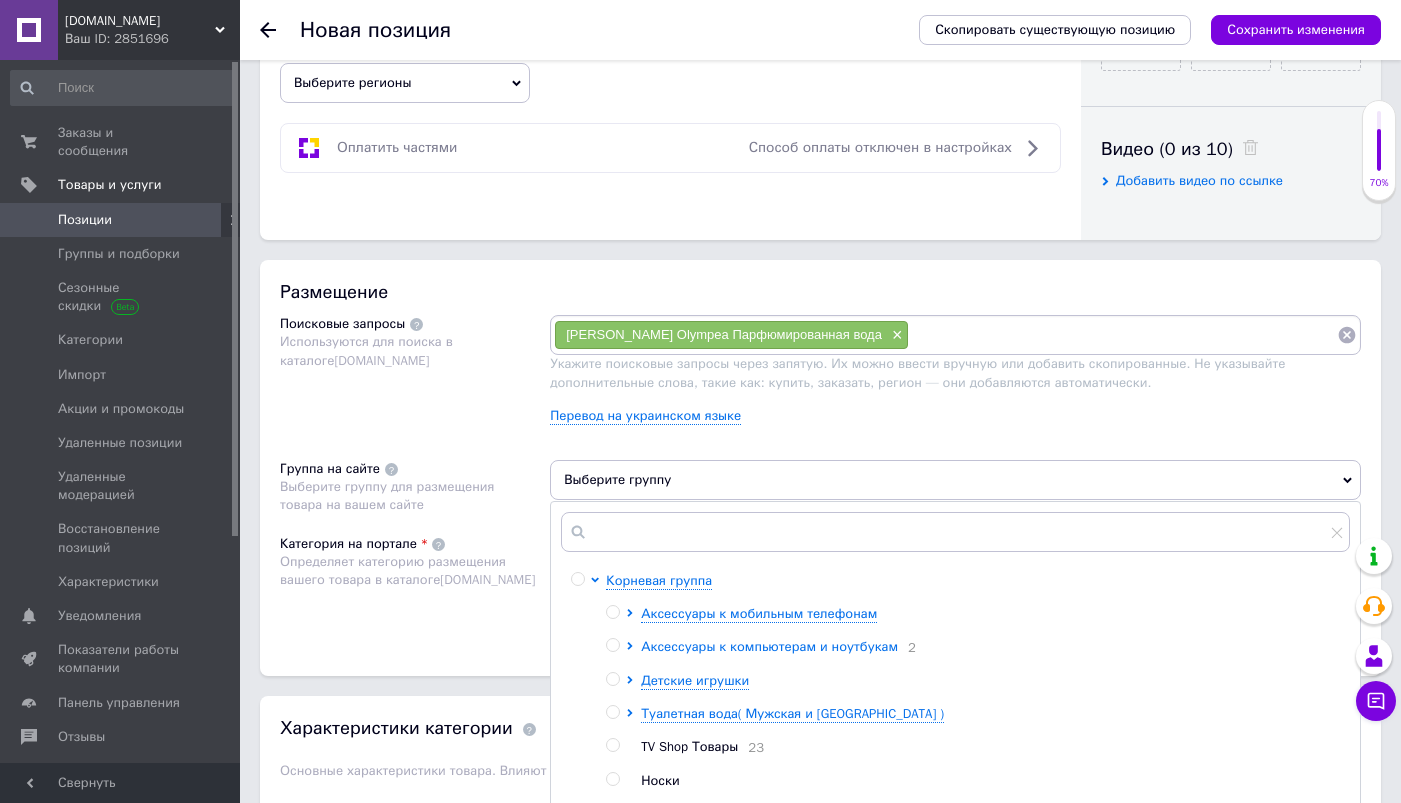 scroll, scrollTop: 987, scrollLeft: 0, axis: vertical 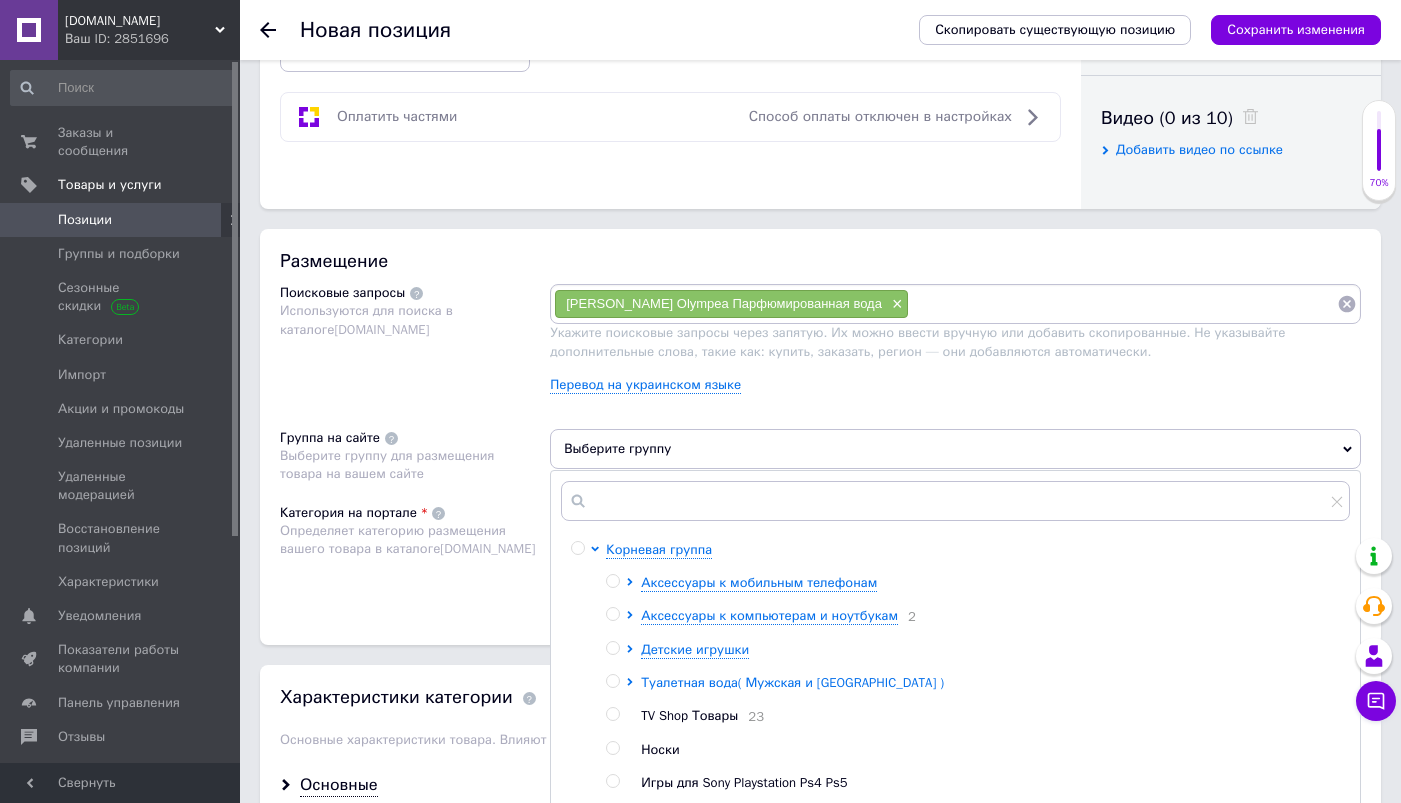 click on "Туалетная вода( Мужская и Женская )" at bounding box center [792, 682] 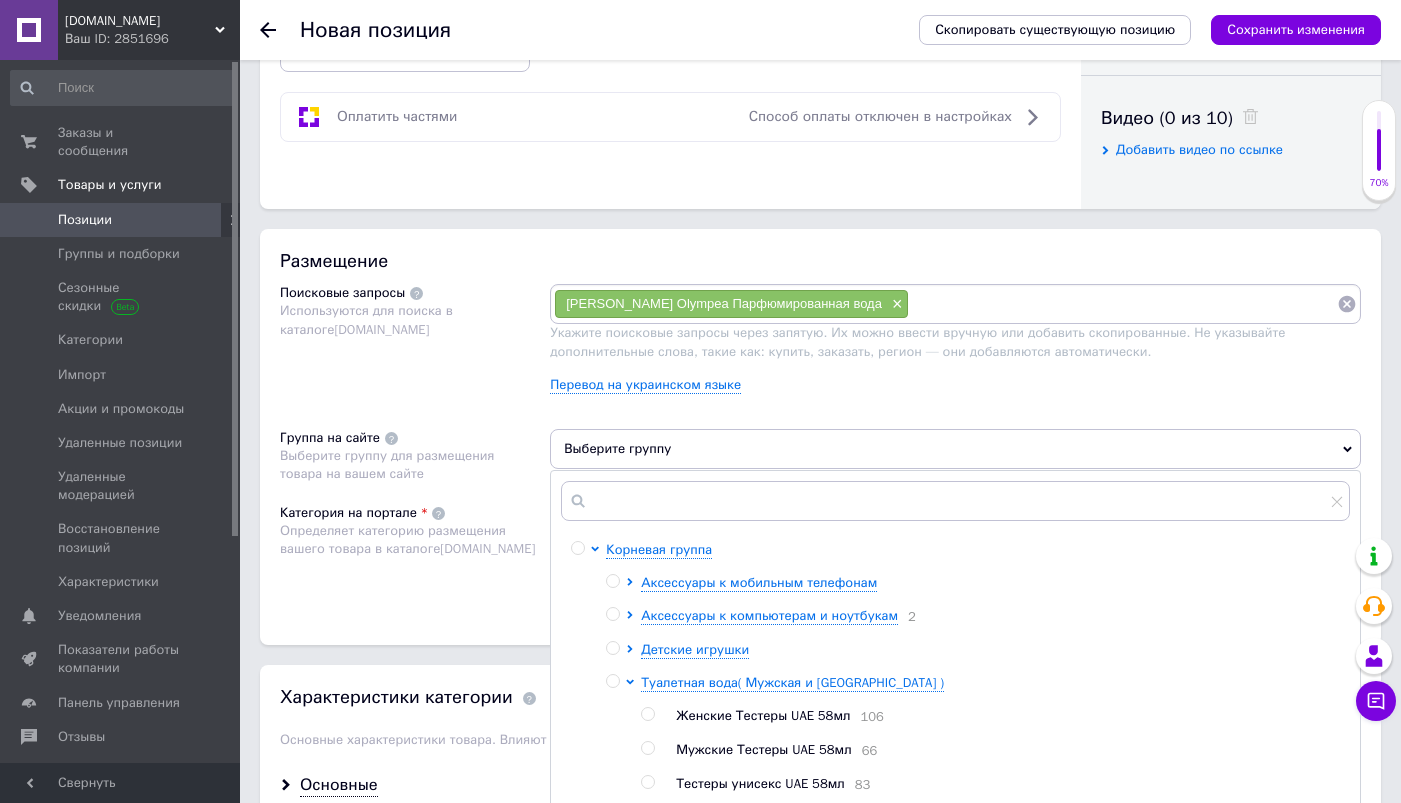 drag, startPoint x: 647, startPoint y: 711, endPoint x: 633, endPoint y: 703, distance: 16.124516 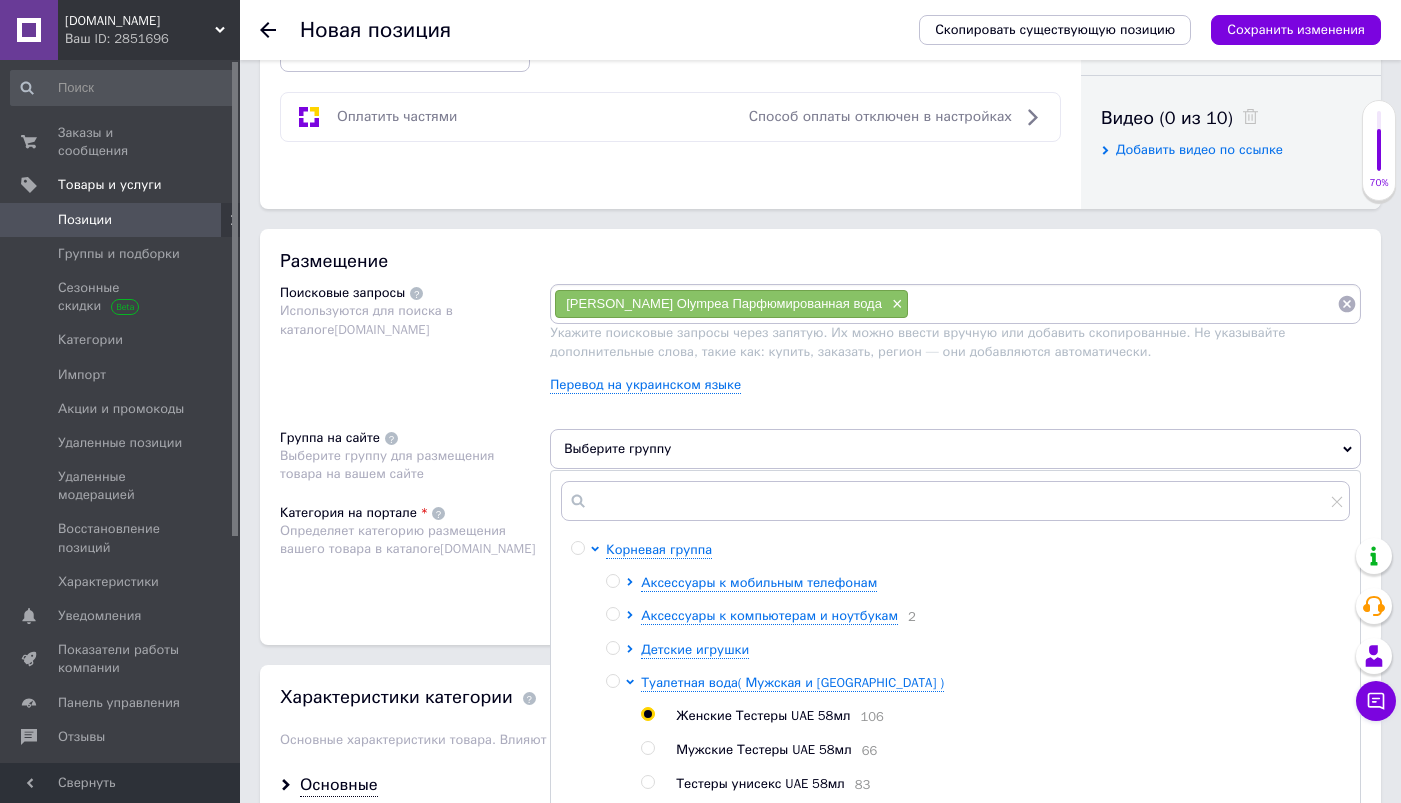 radio on "true" 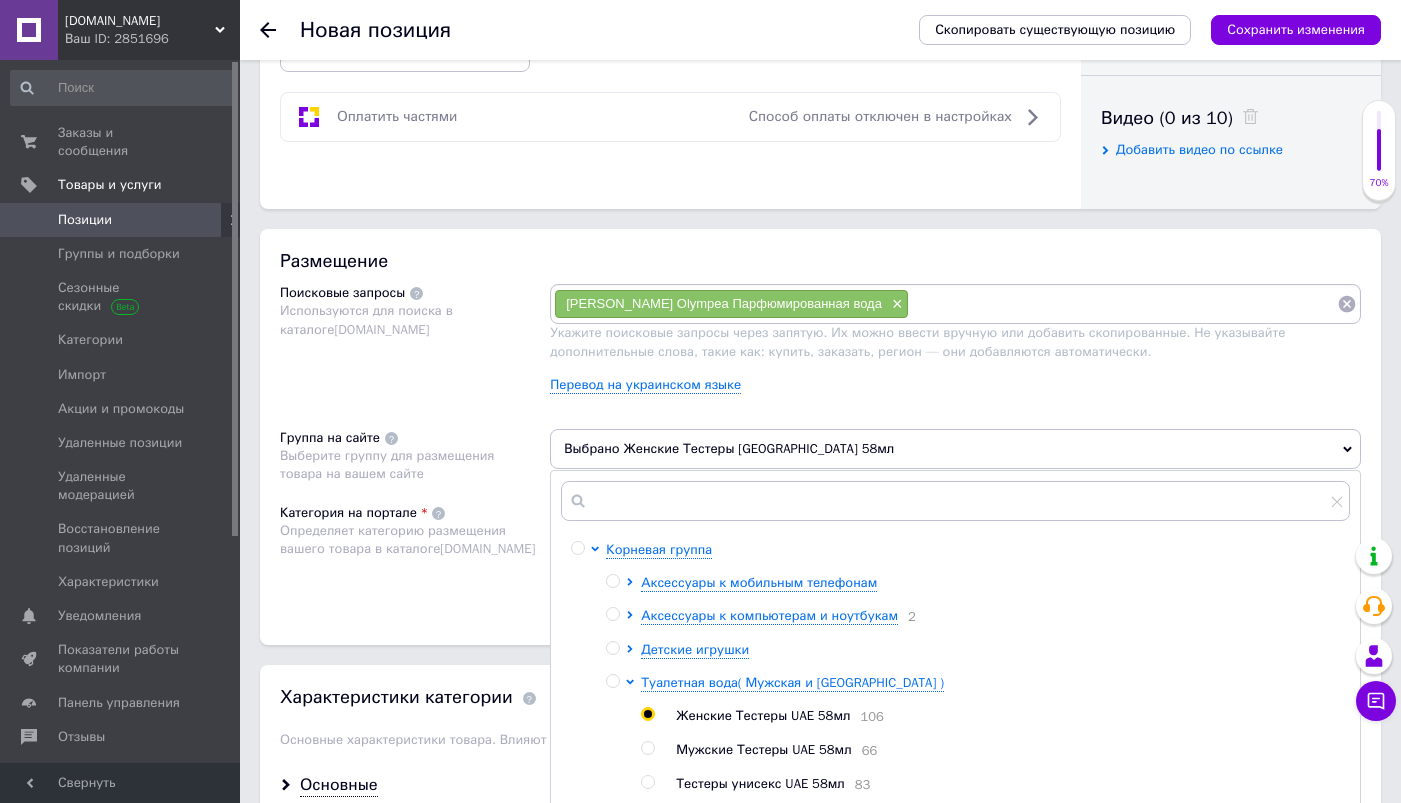 click on "Размещение Поисковые запросы Используются для поиска в каталоге  Prom.ua Paco Rabanne Olympea Парфюмированная вода × Укажите поисковые запросы через запятую.
Их можно ввести вручную или добавить скопированные.
Не указывайте дополнительные слова,
такие как: купить, заказать, регион — они добавляются автоматически. Перевод на украинском языке Группа на сайте Выберите группу для размещения товара на вашем сайте Выбрано Женские Тестеры UAE 58мл Корневая группа Аксессуары к мобильным телефонам Аксессуары к компьютерам и ноутбукам 2 Детские игрушки 106 66 83 27 38 74 44 48 24 21 17 23 1" at bounding box center [820, 437] 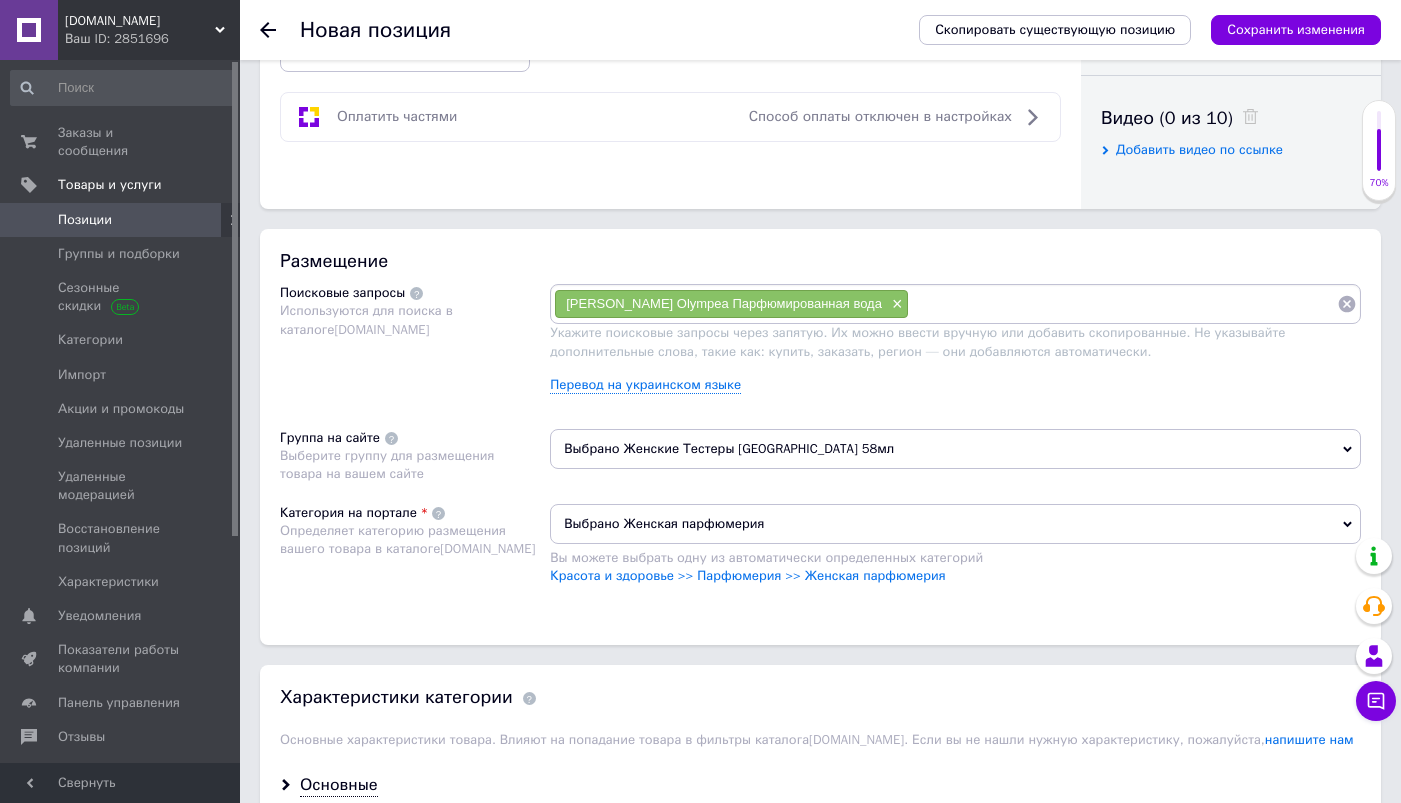 click at bounding box center [1123, 304] 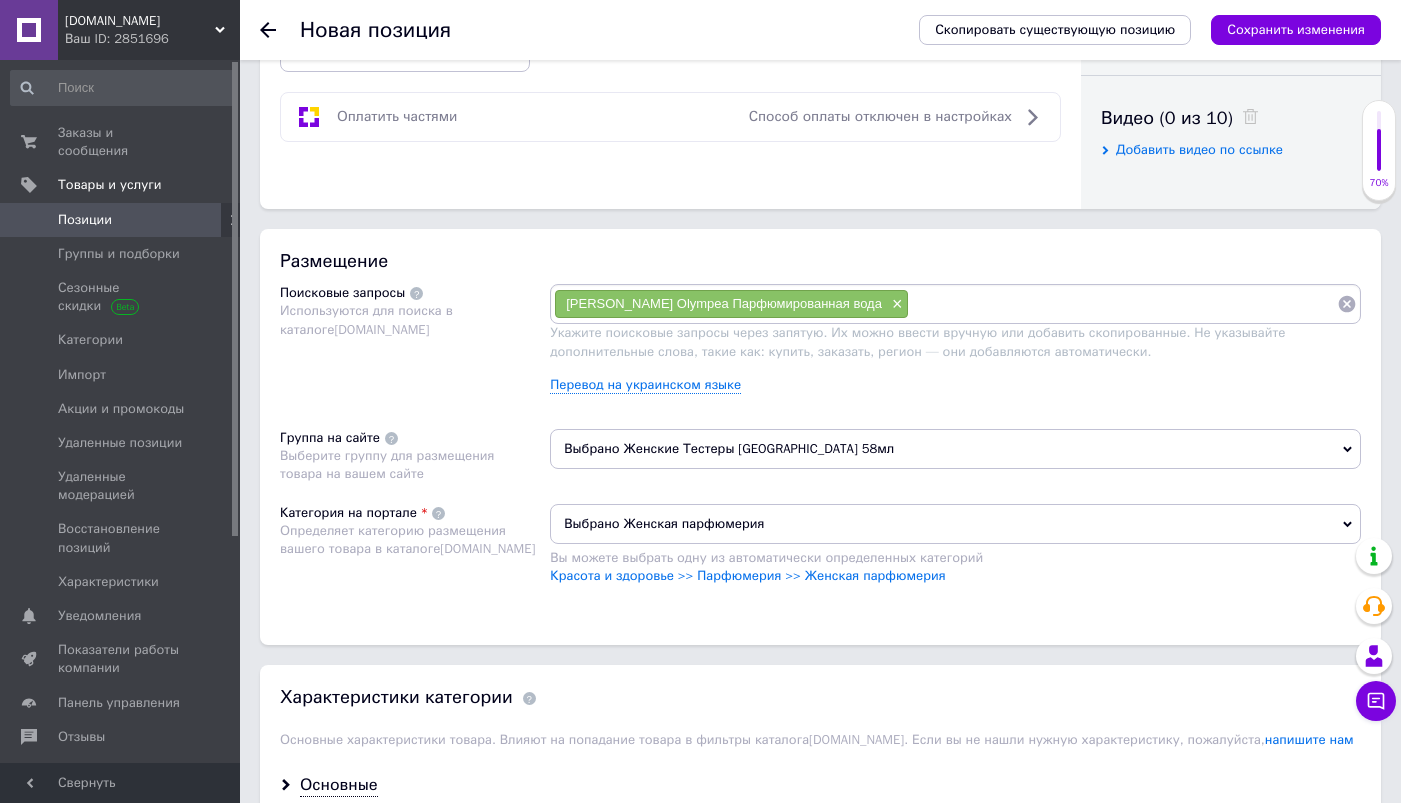 paste on "Paco Rabanne Olympea" 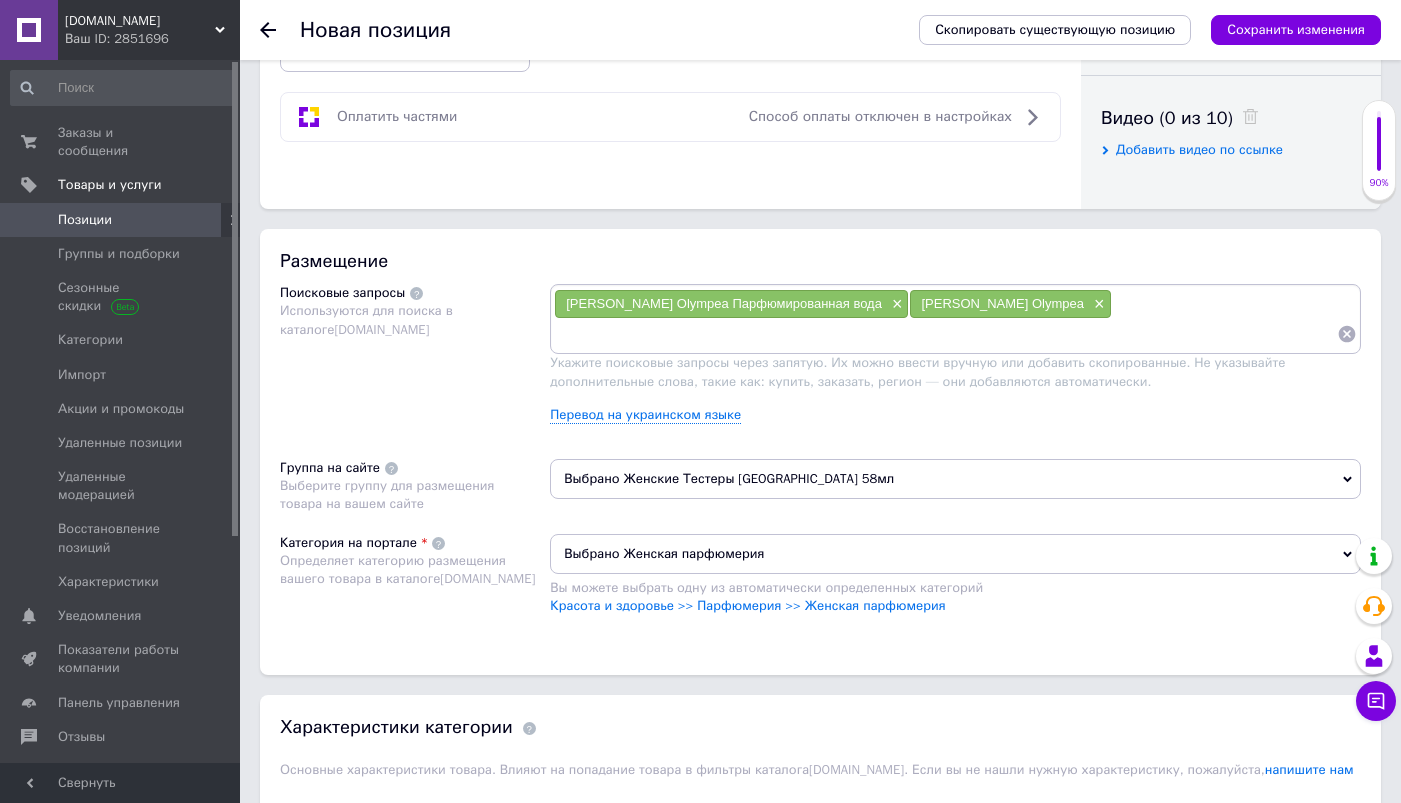 paste on "Olympéa Rabanne аромат — аромат для женщин" 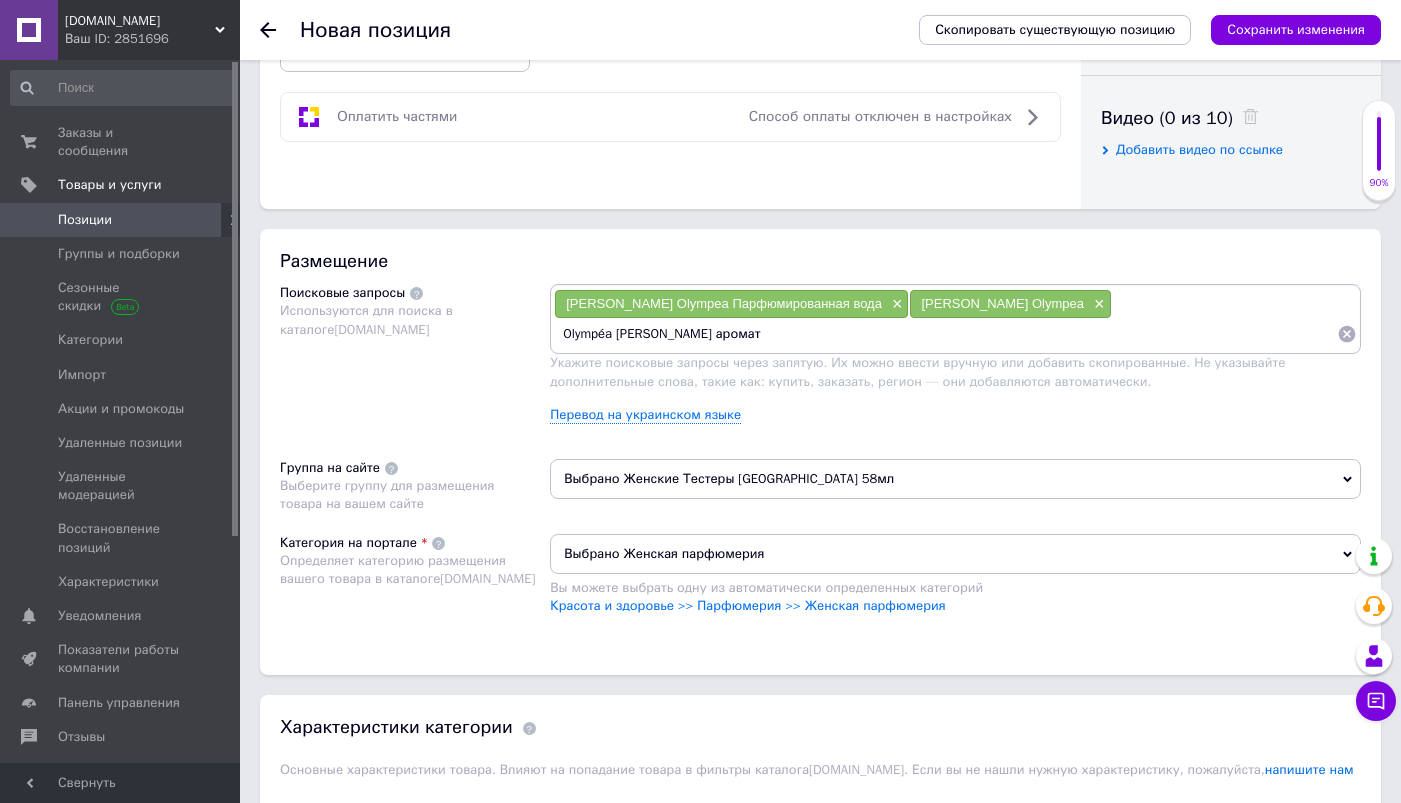 type on "Olympéa Rabanne аромат" 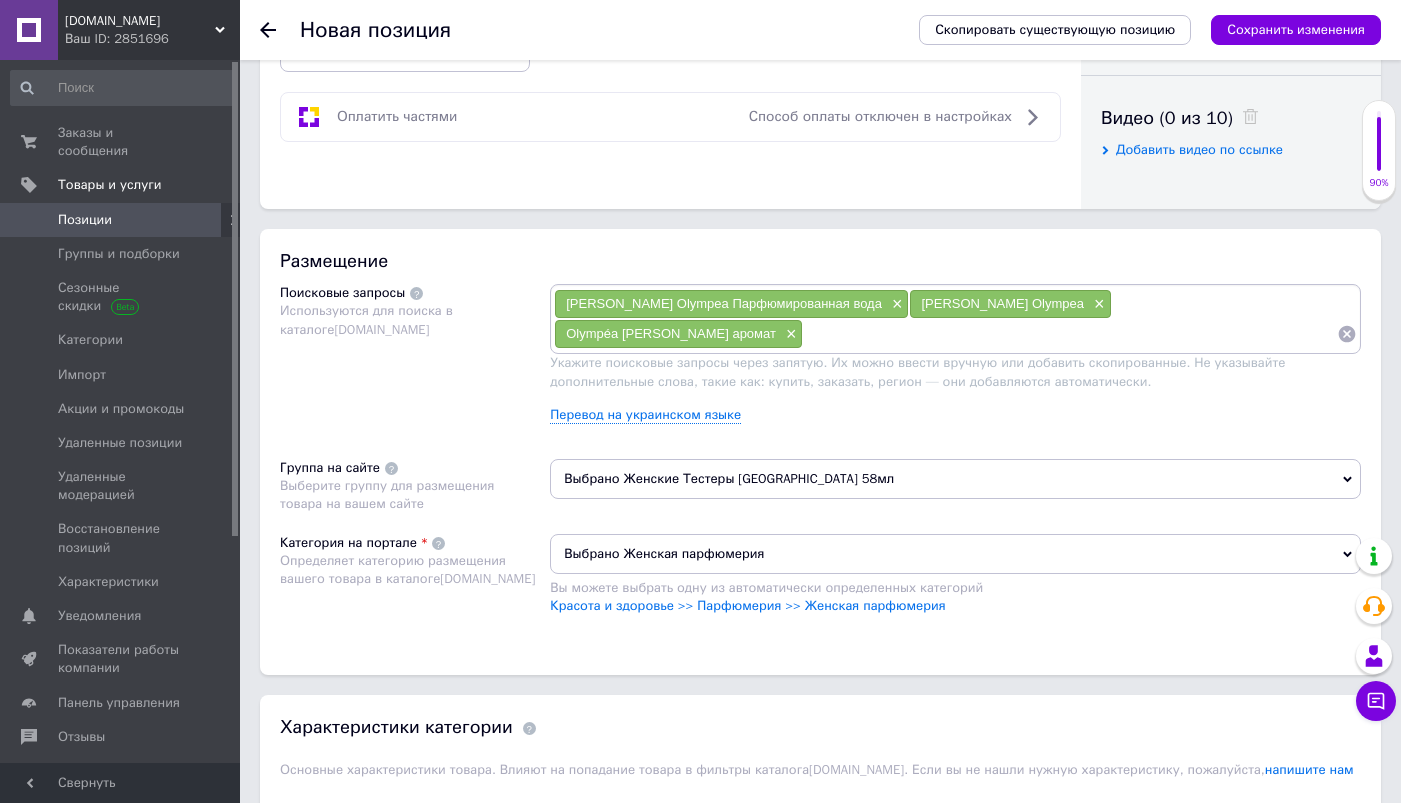 paste on "Paco Rabanne Olympea" 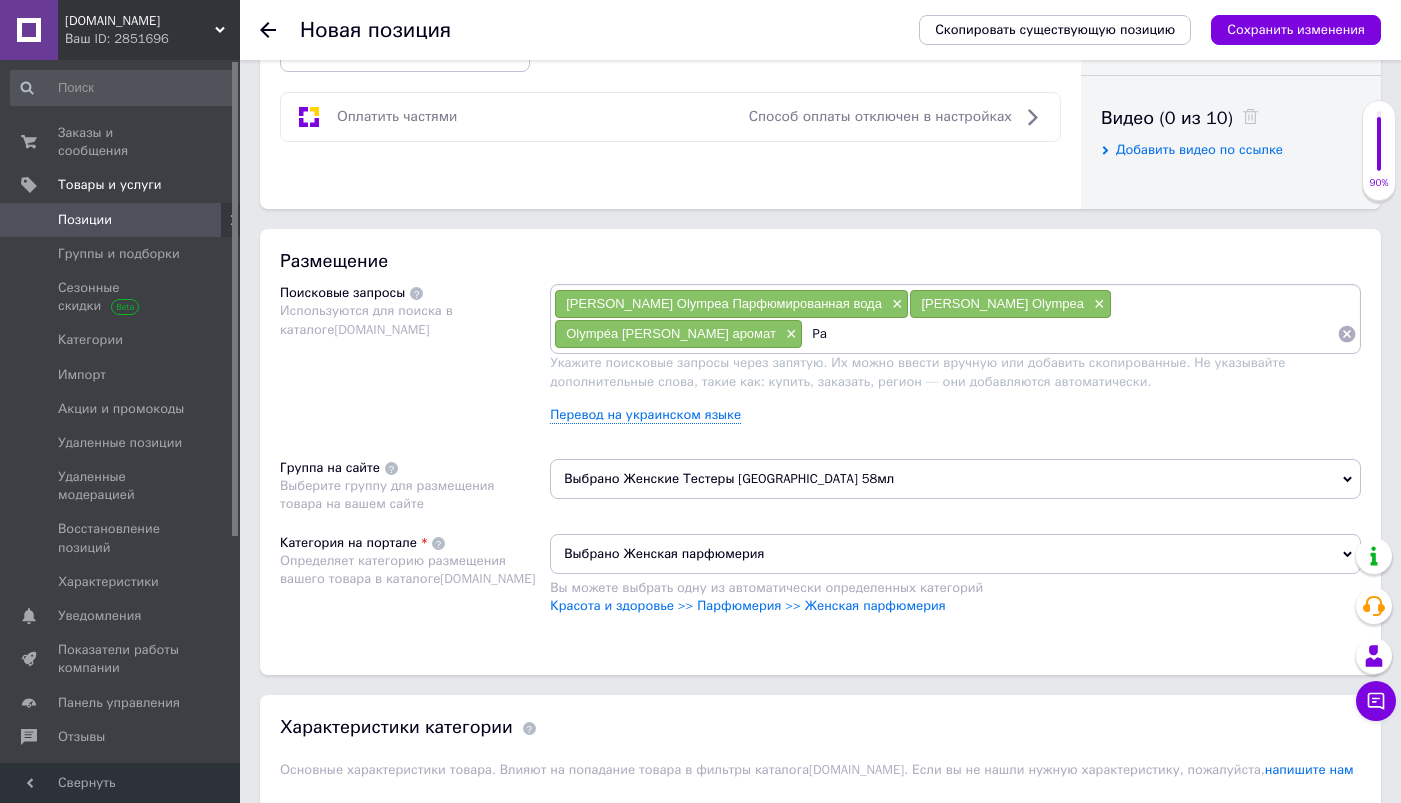 type on "P" 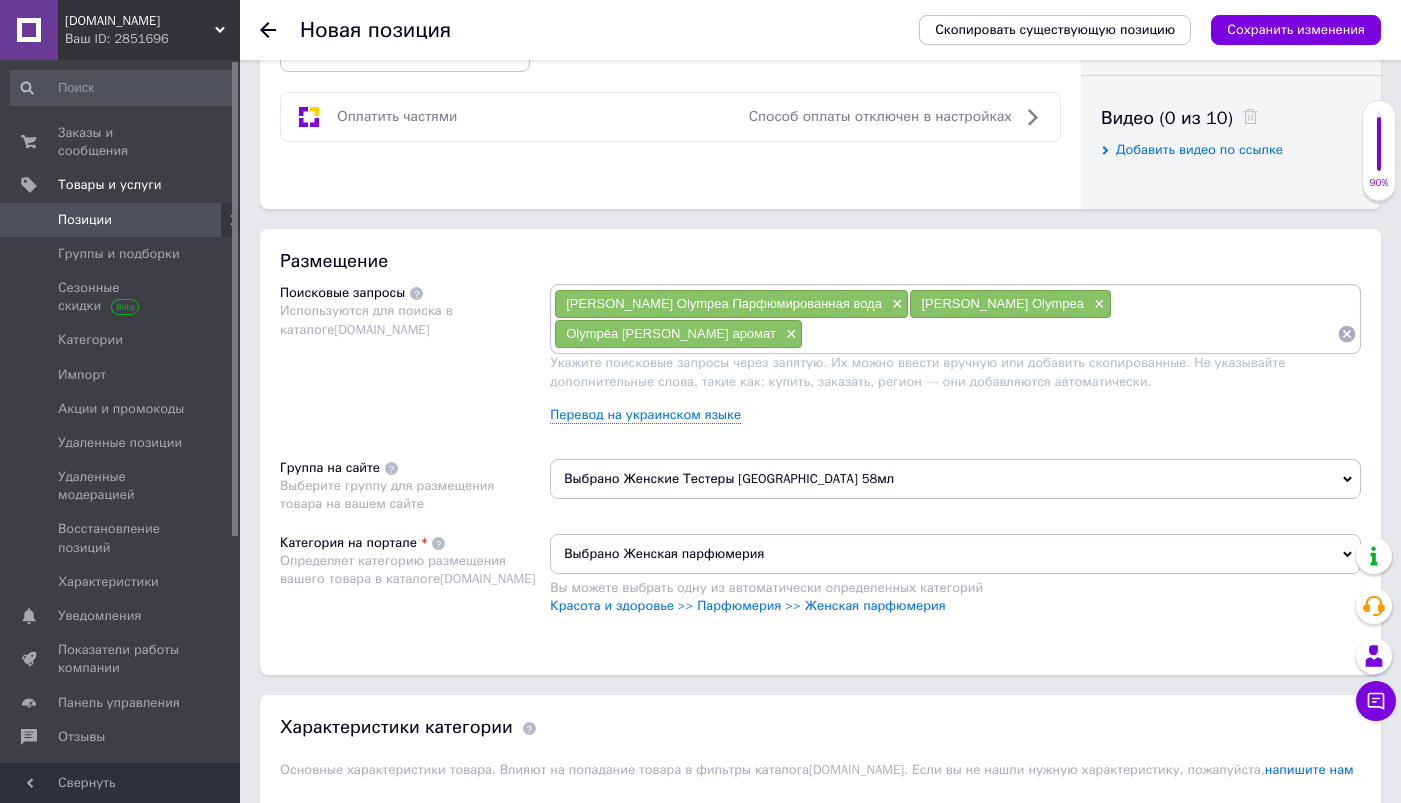paste on "Пако Рабан Олимпия" 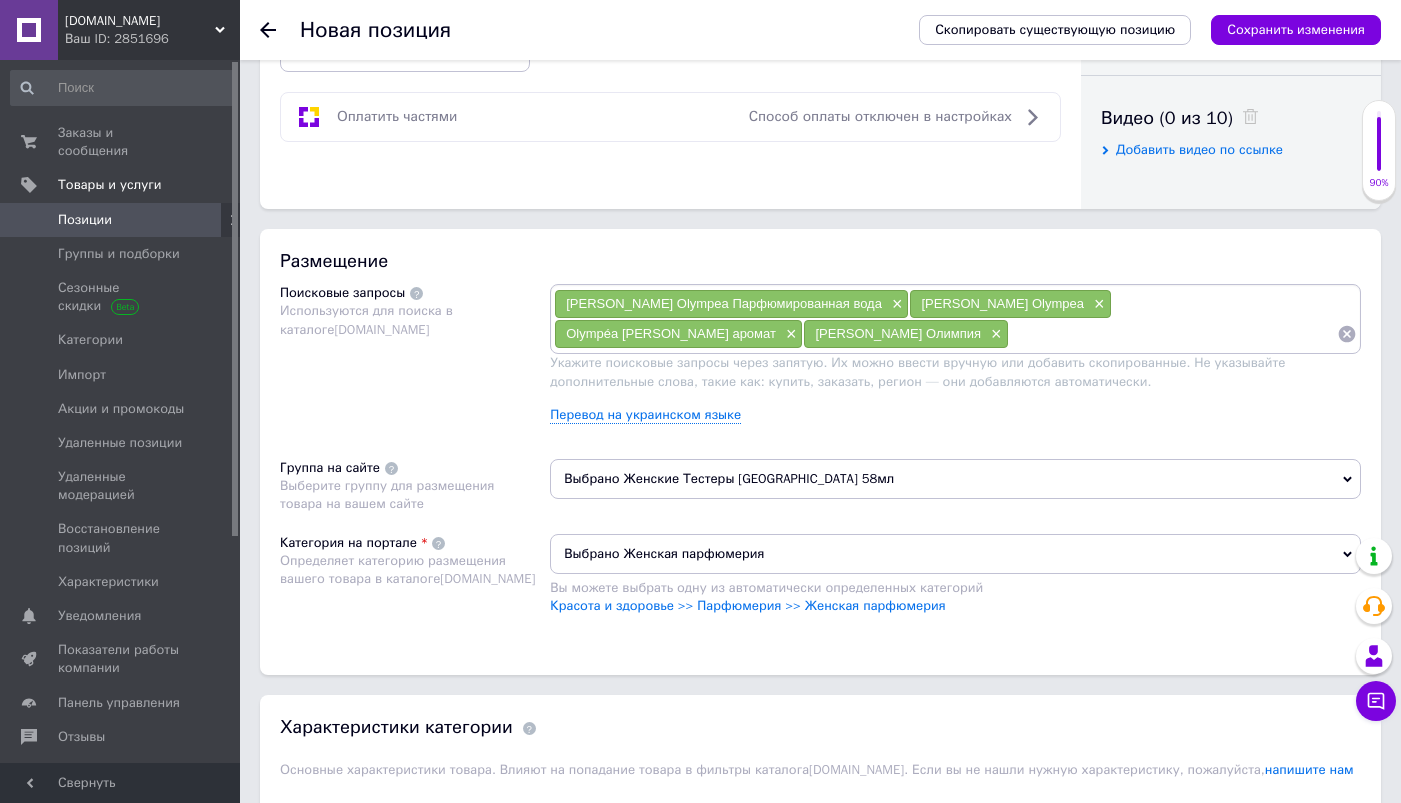 paste on "Olympéa Parfum Rabanne для женщин" 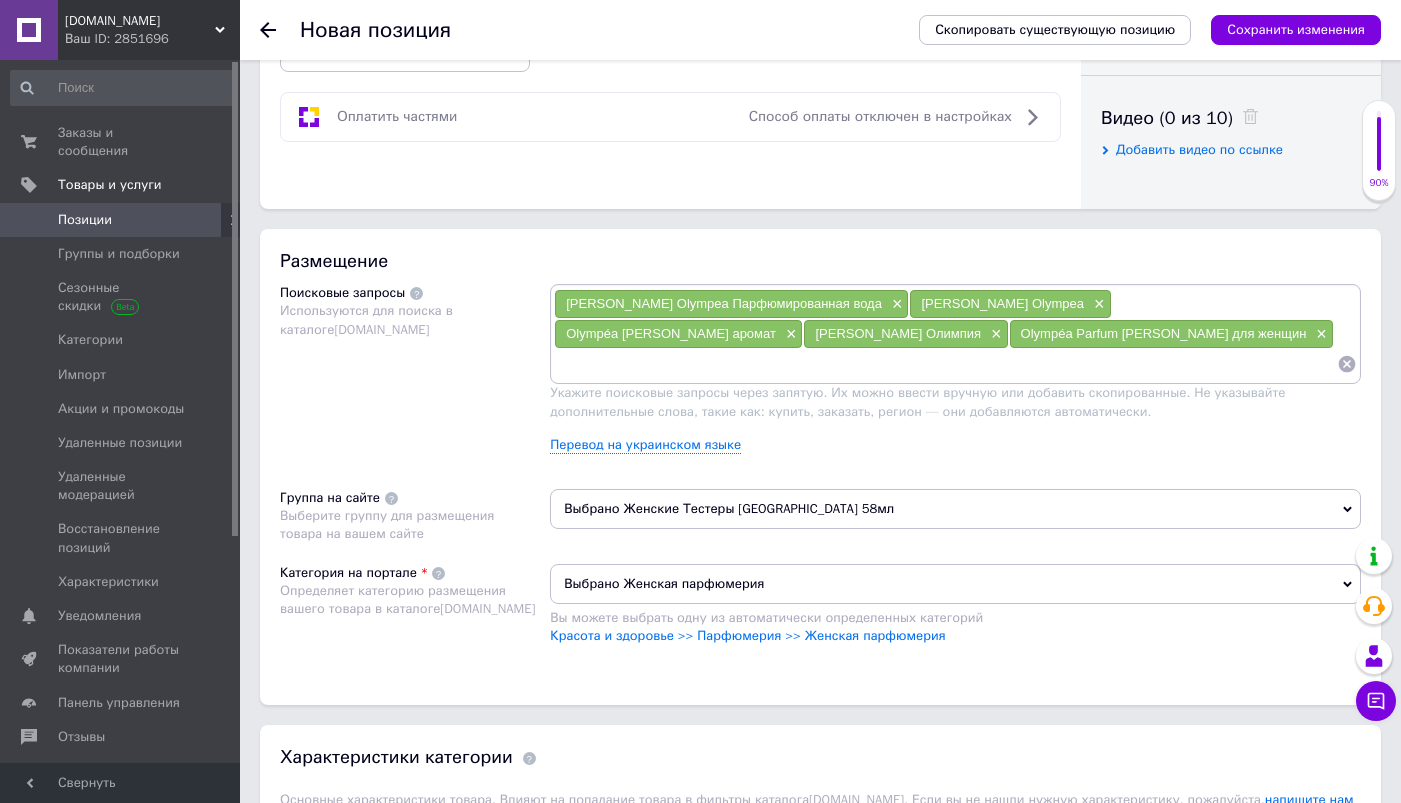 paste on "Парфюмерия Paco Rabanne Olympea" 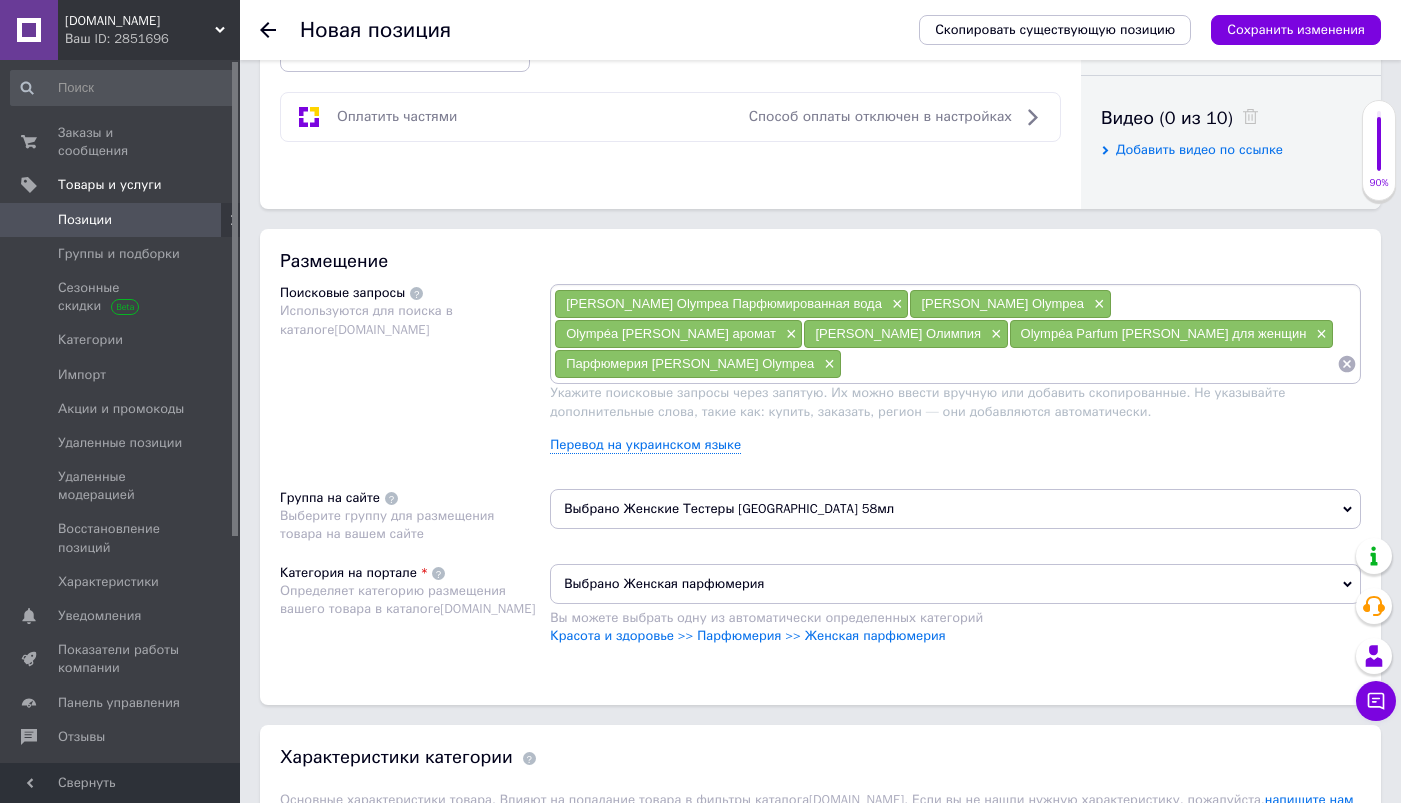 paste on "Paco Rabanne Olympea женский парфюм" 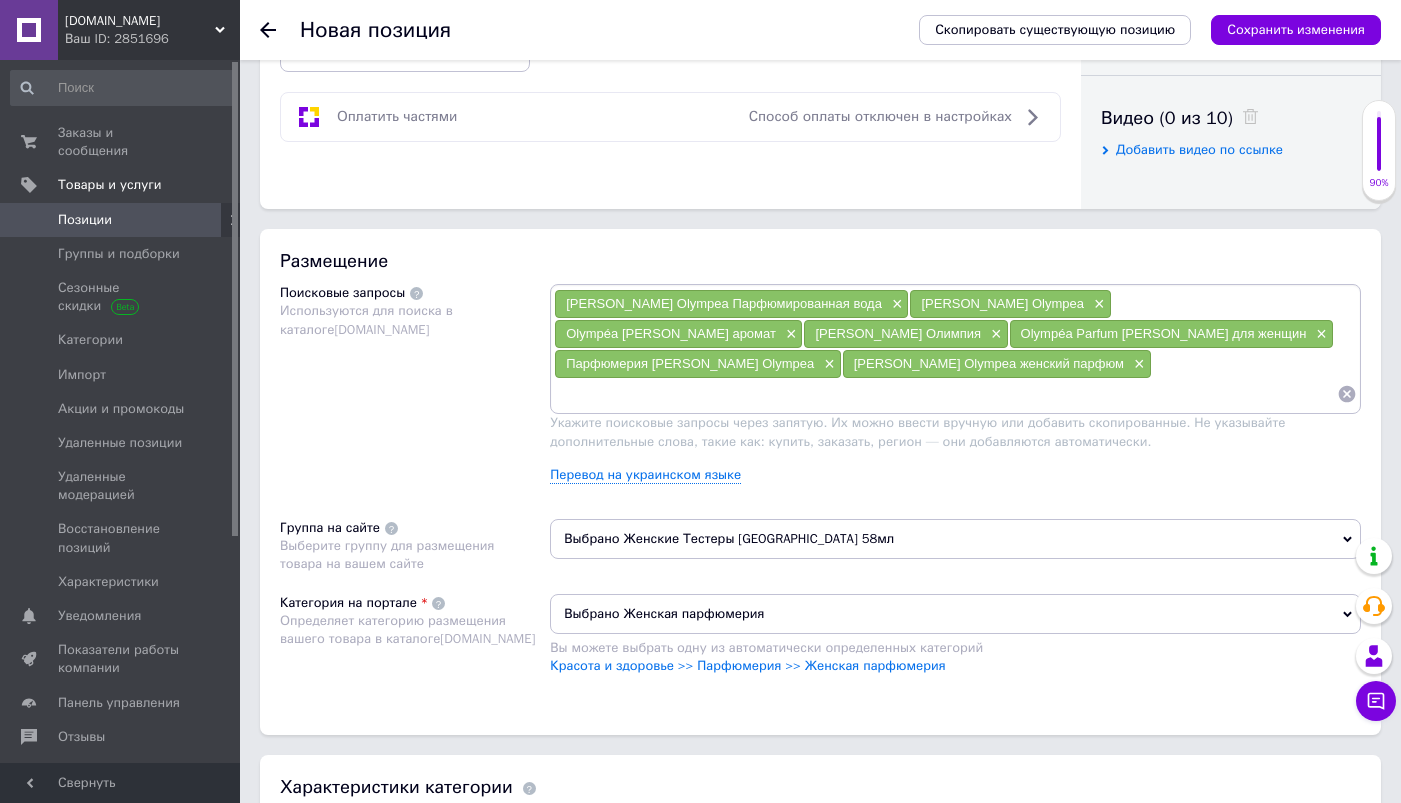paste on "Paco Rabanne Olympea женские духи" 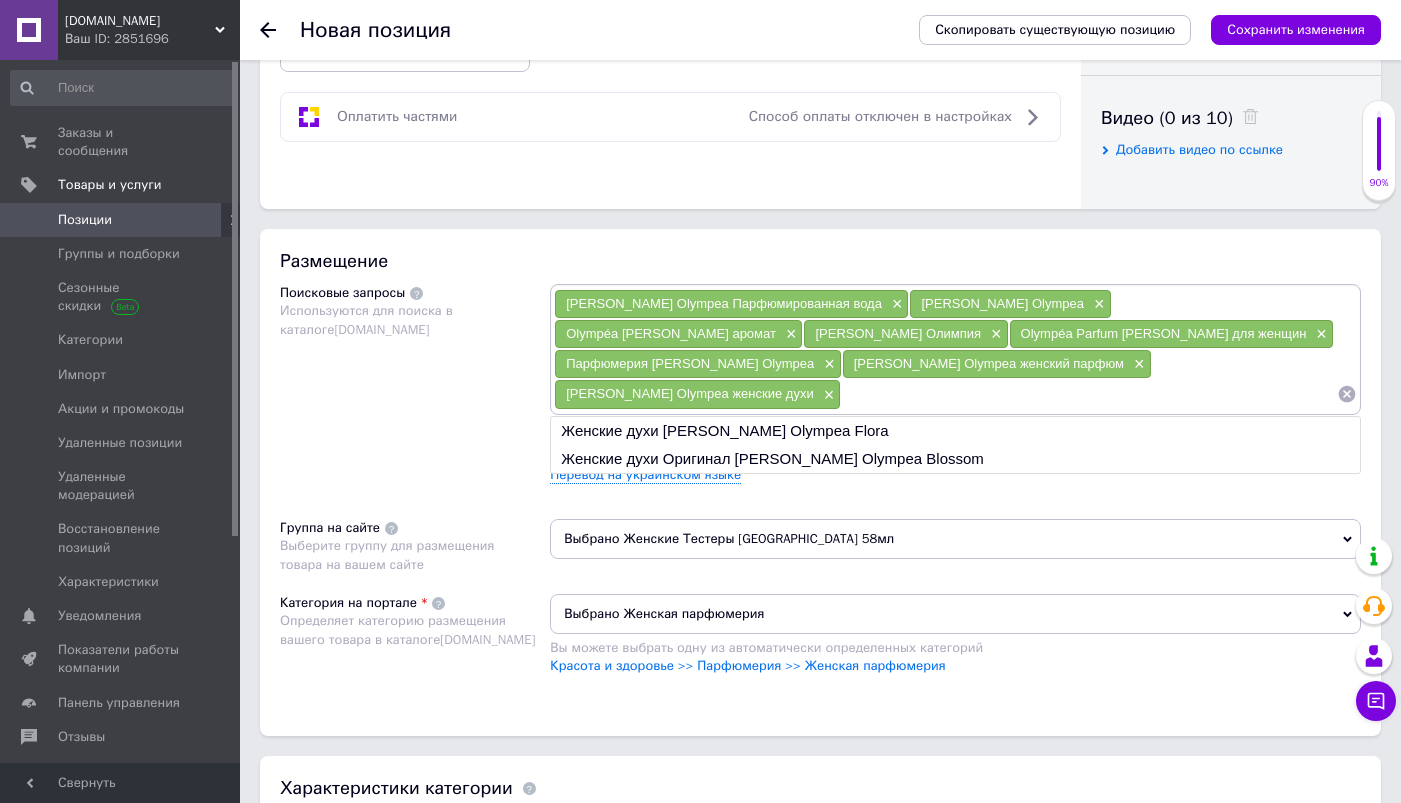 paste on "Духи Женские Paco Rabanne Olympea" 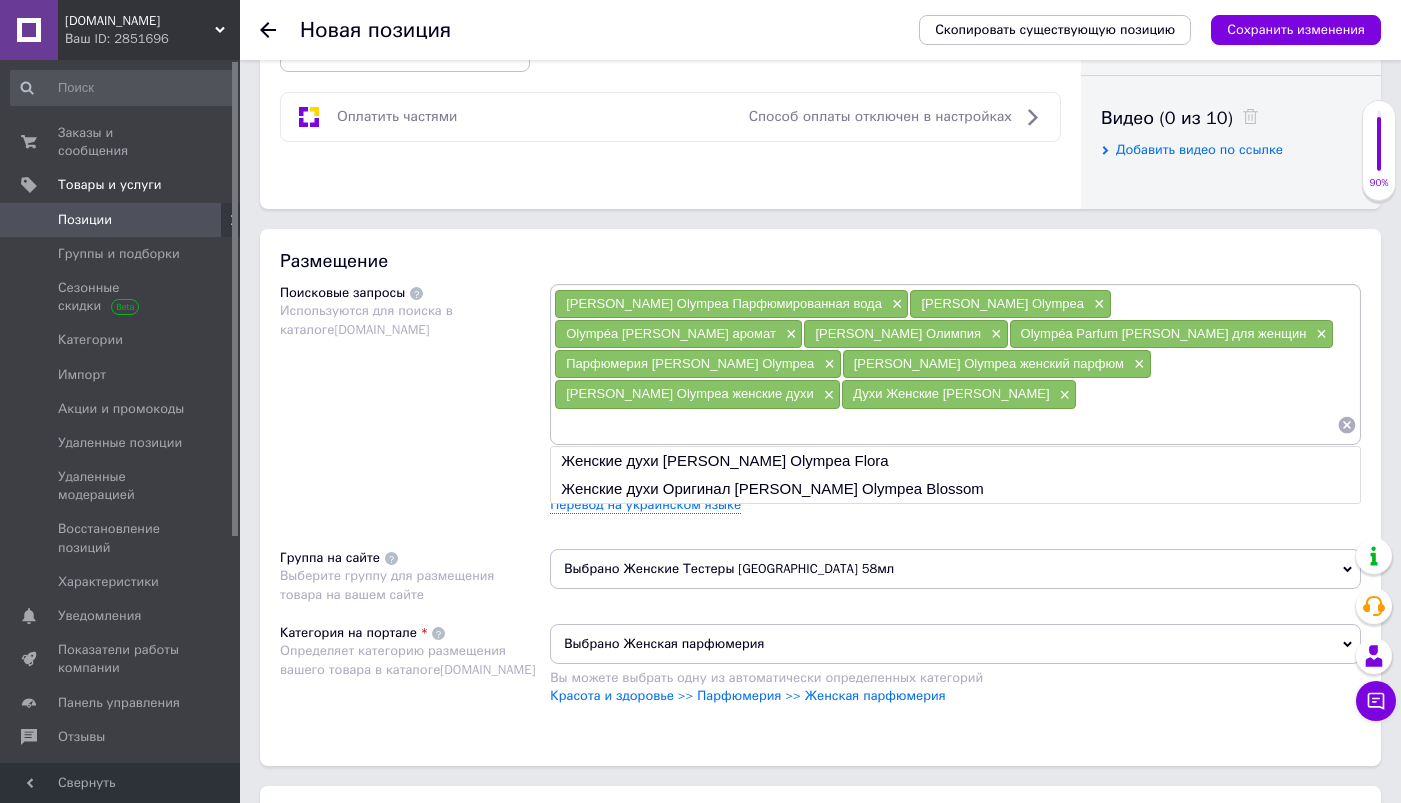 paste on "Парфюмированная вода Paco Rabanne Olympea для женщин" 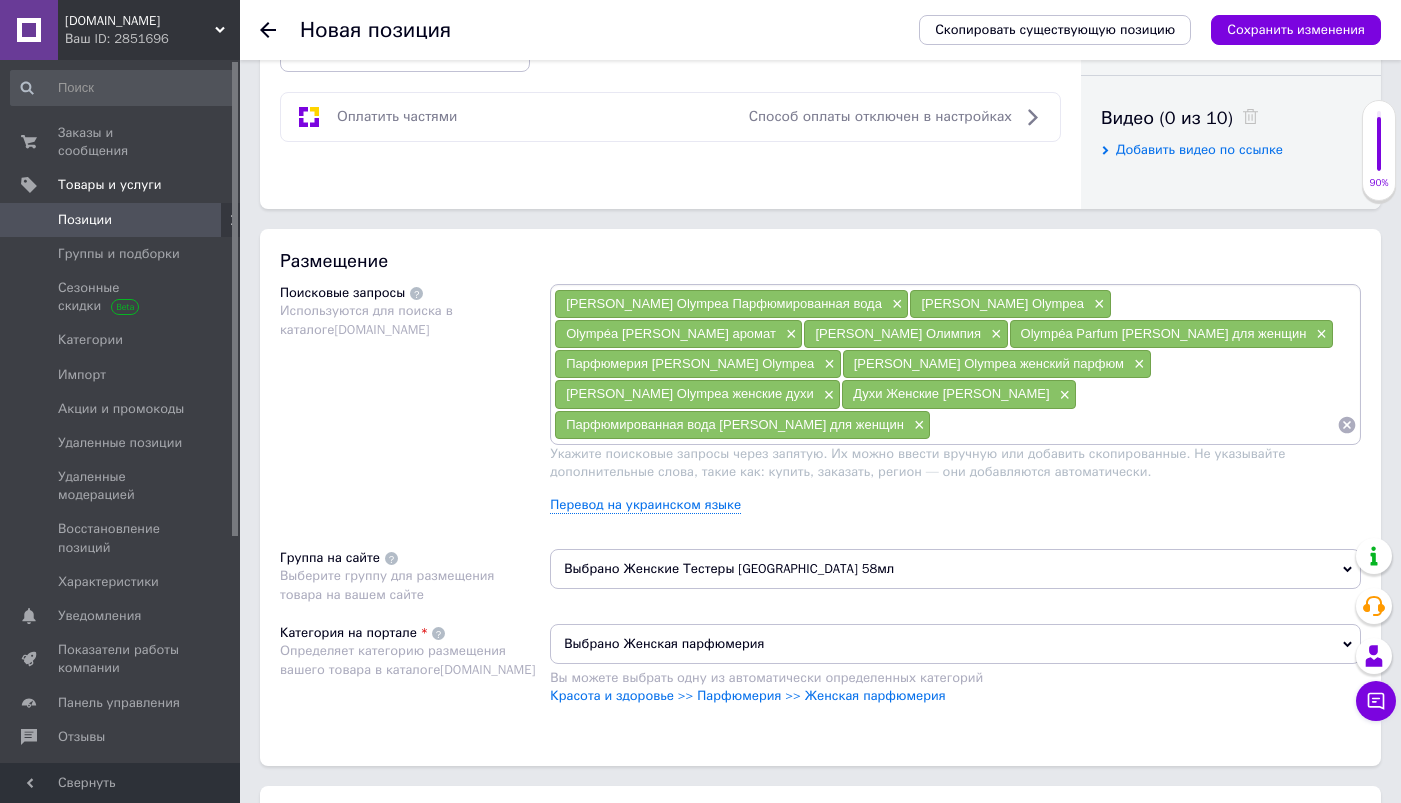 paste on "Женский парфюм Paco Rabanne Olympea" 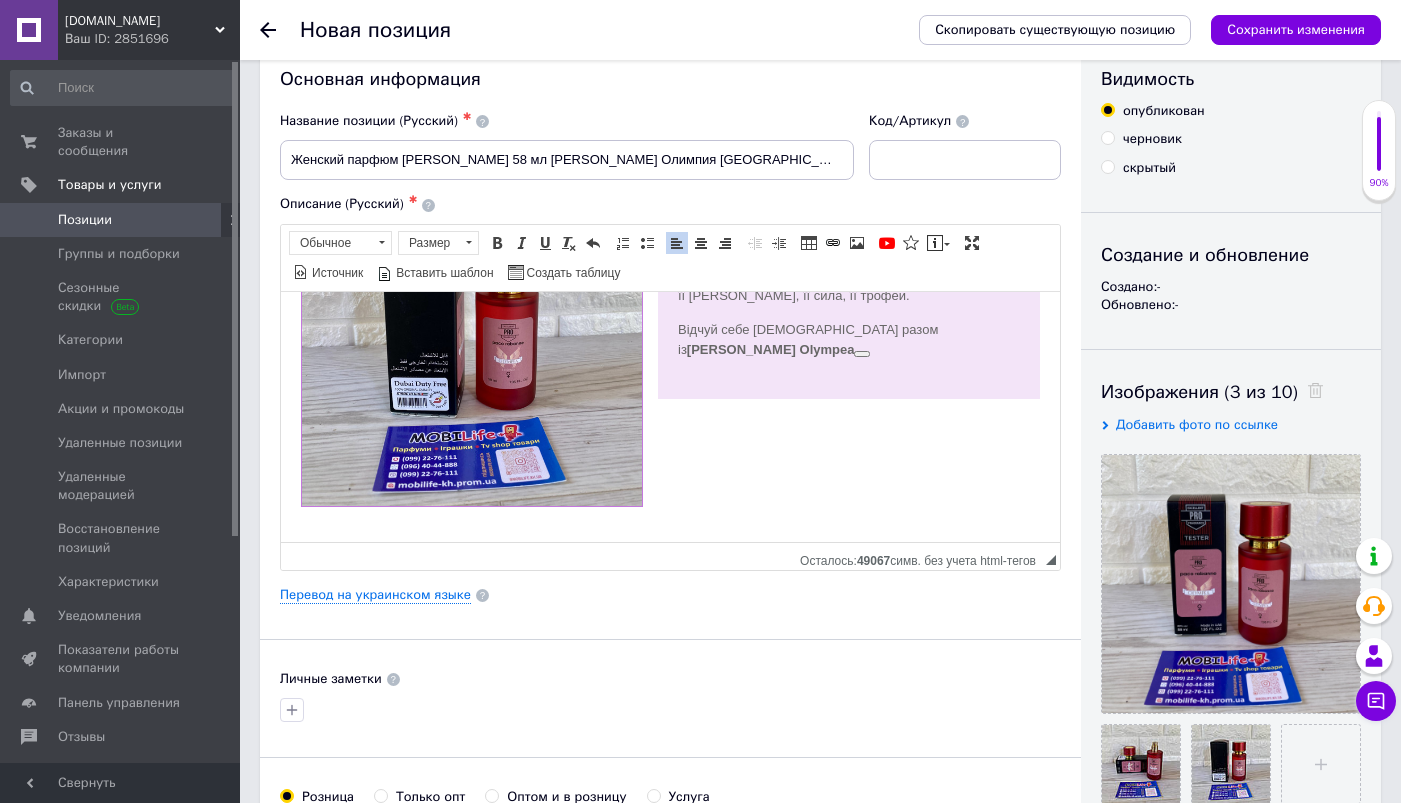 scroll, scrollTop: 0, scrollLeft: 0, axis: both 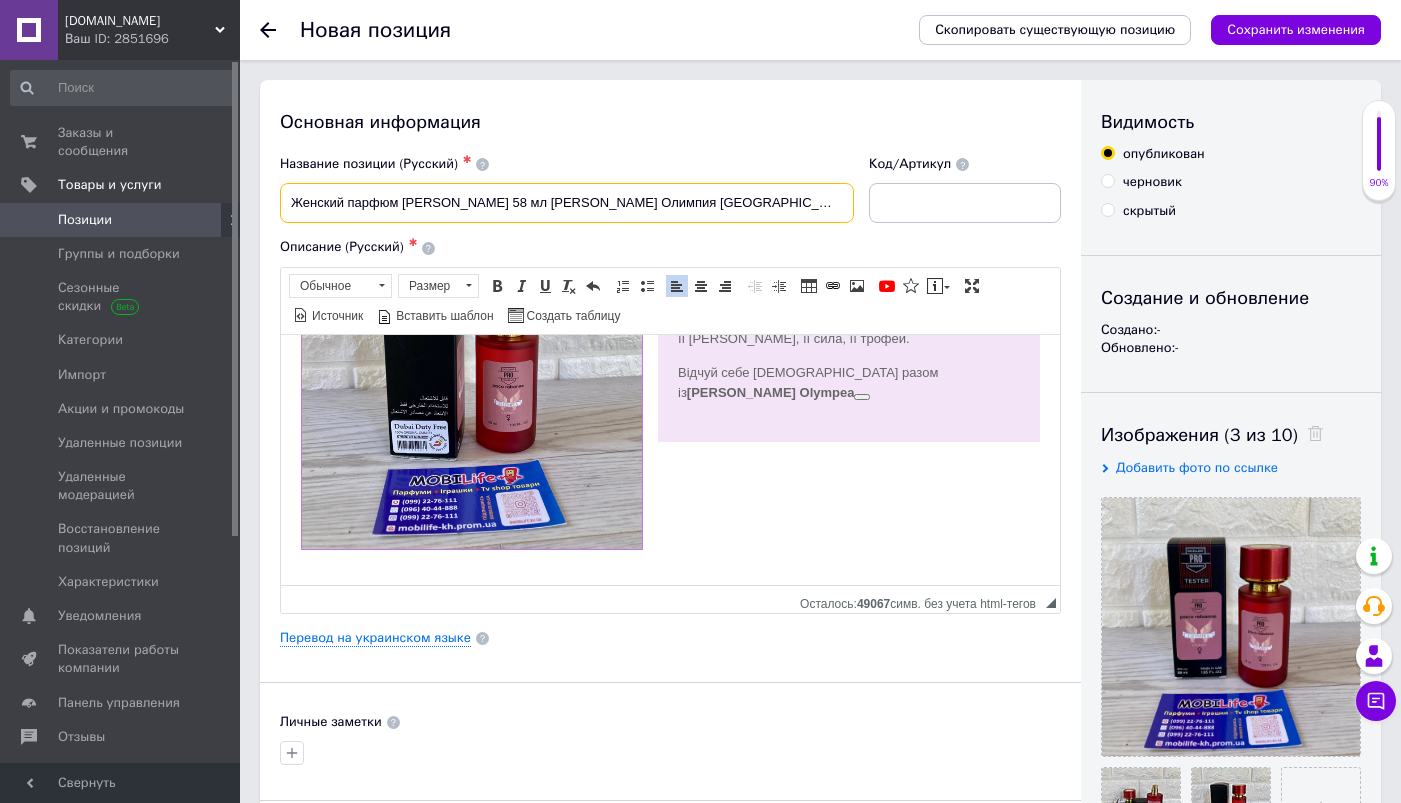 drag, startPoint x: 715, startPoint y: 204, endPoint x: 588, endPoint y: 202, distance: 127.01575 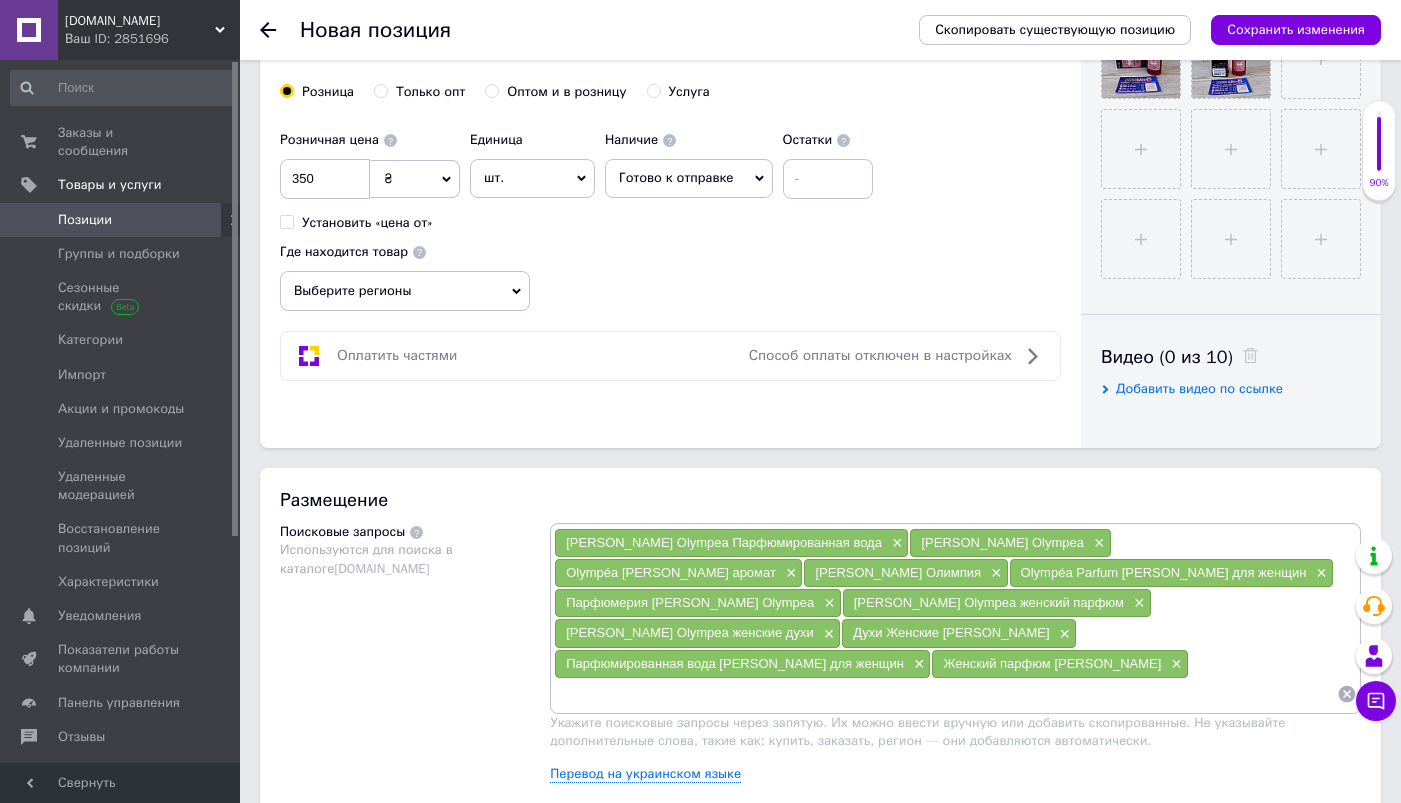 scroll, scrollTop: 820, scrollLeft: 0, axis: vertical 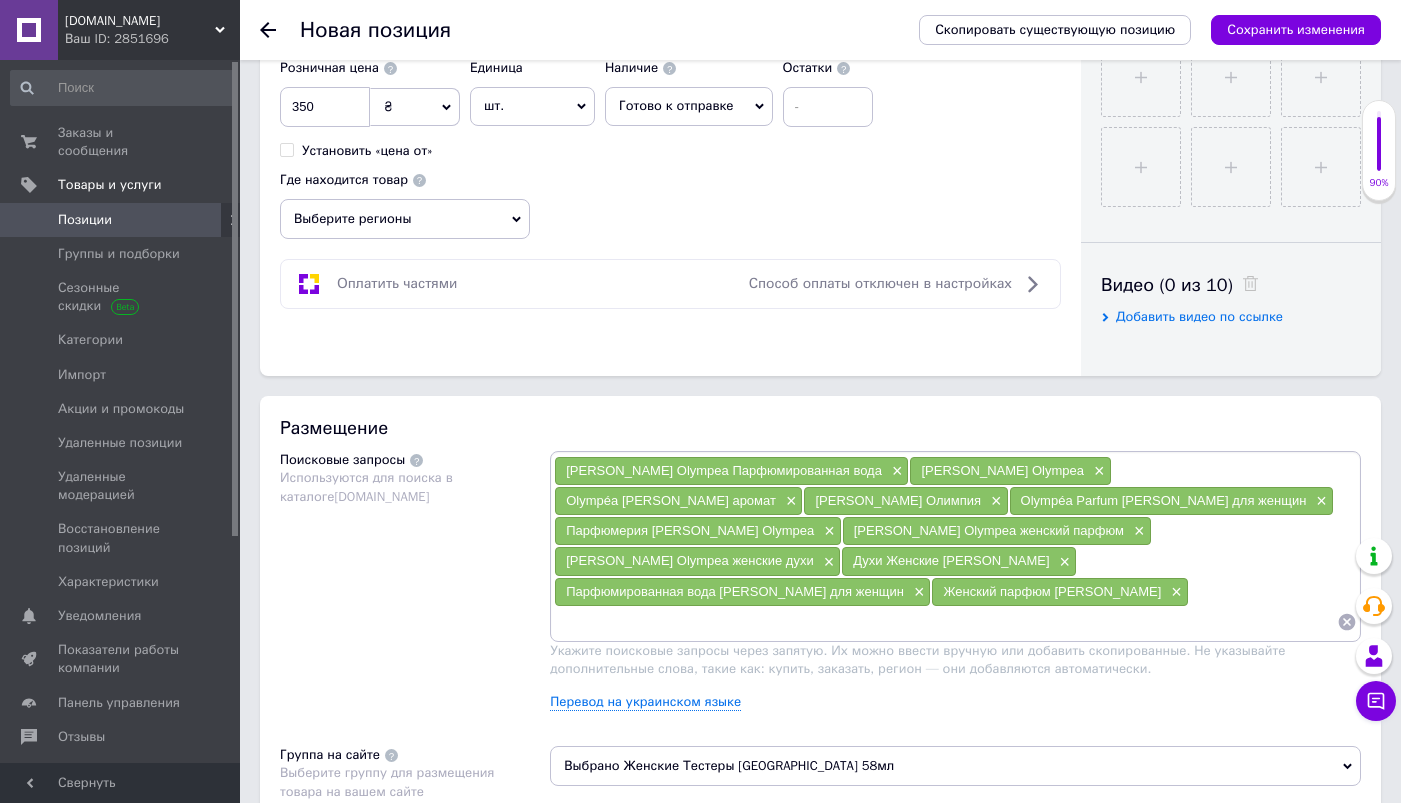 click at bounding box center [945, 622] 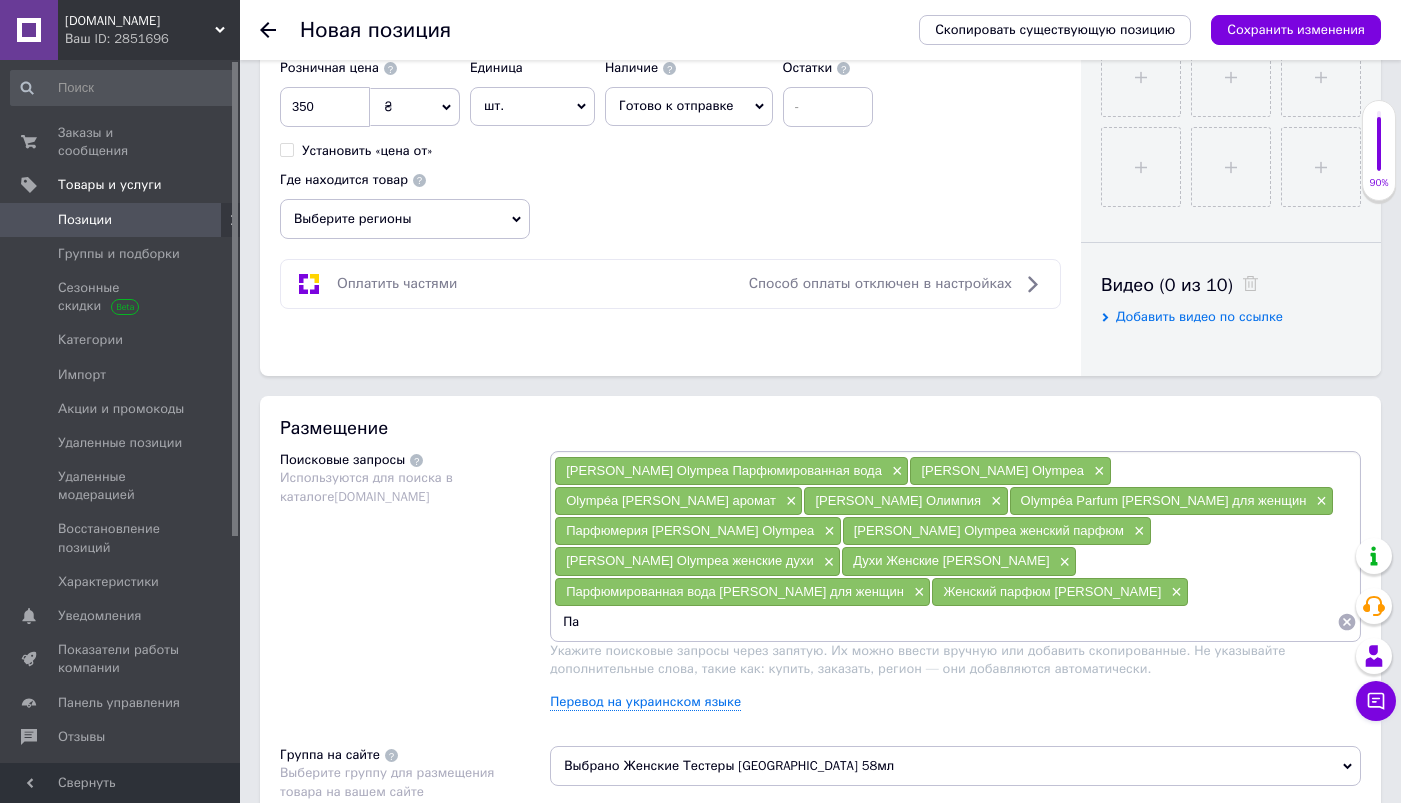 type on "П" 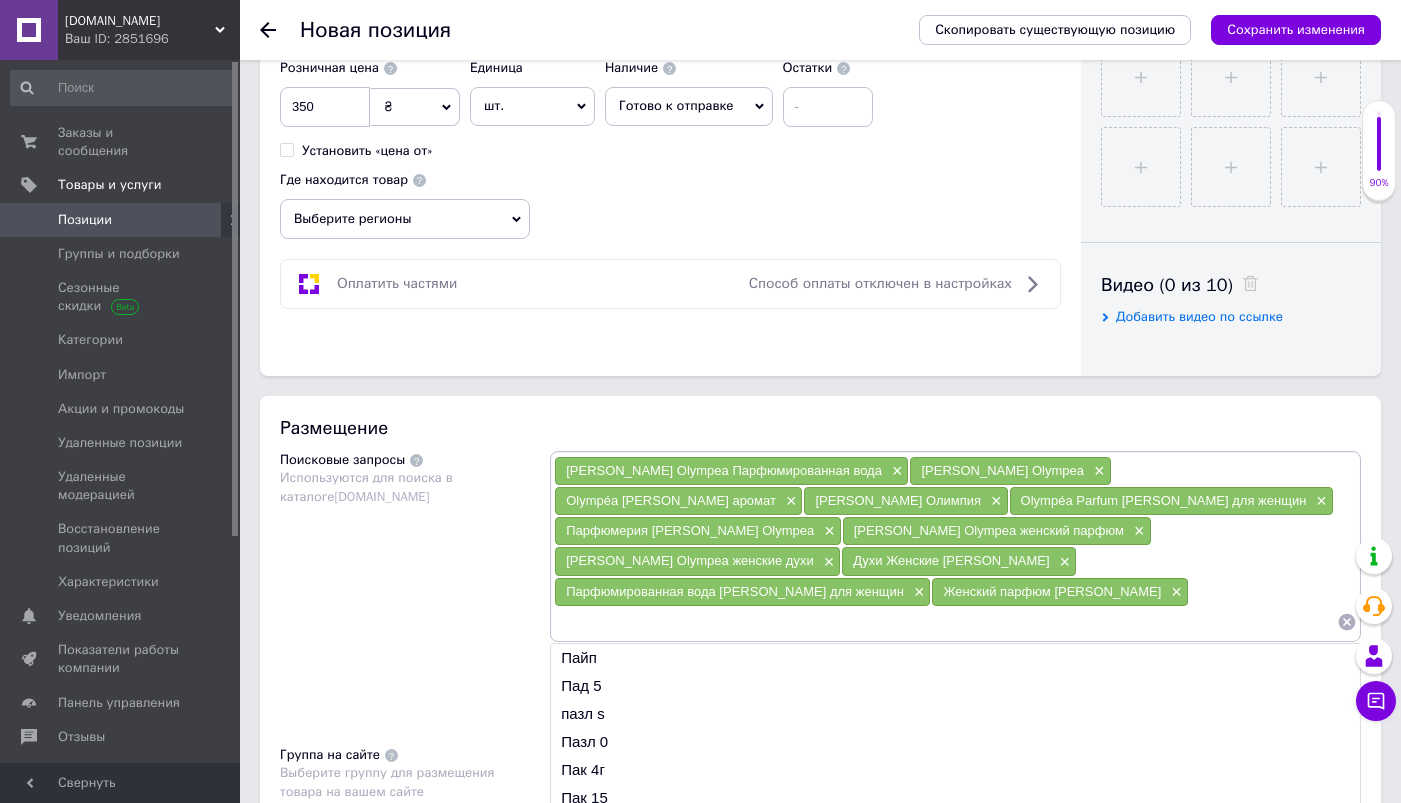 paste on "духи пако рабан олимпия" 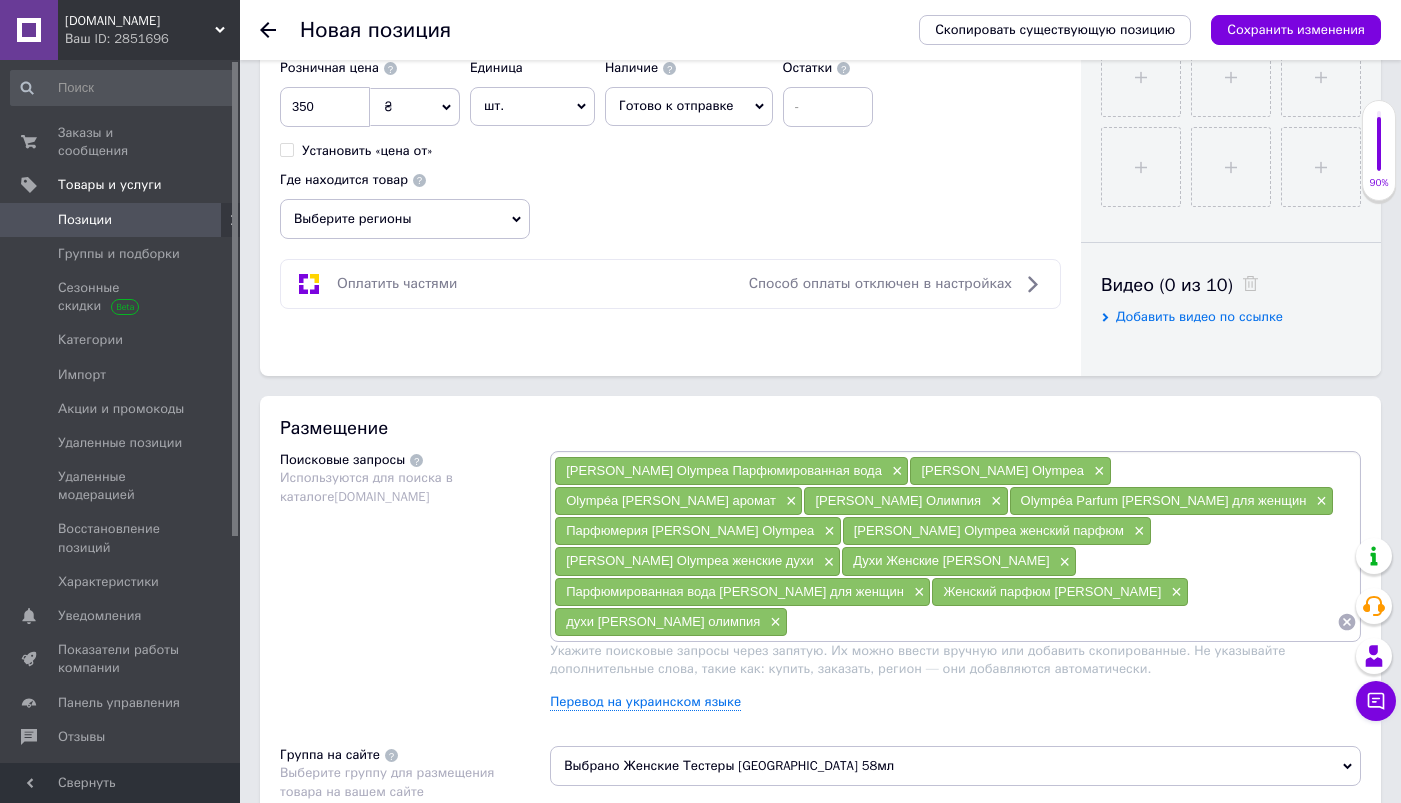 paste on "пако рабан олимпия аромат" 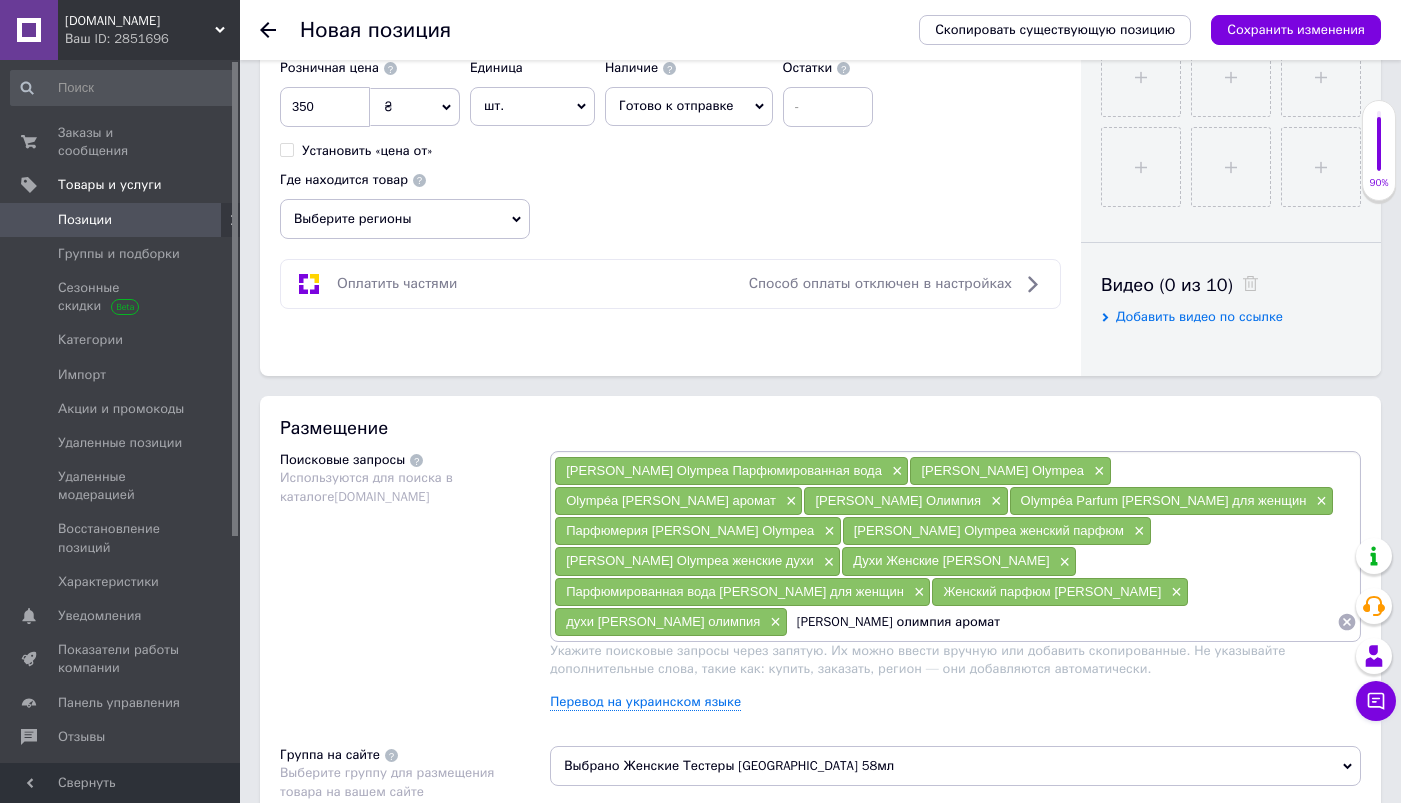type 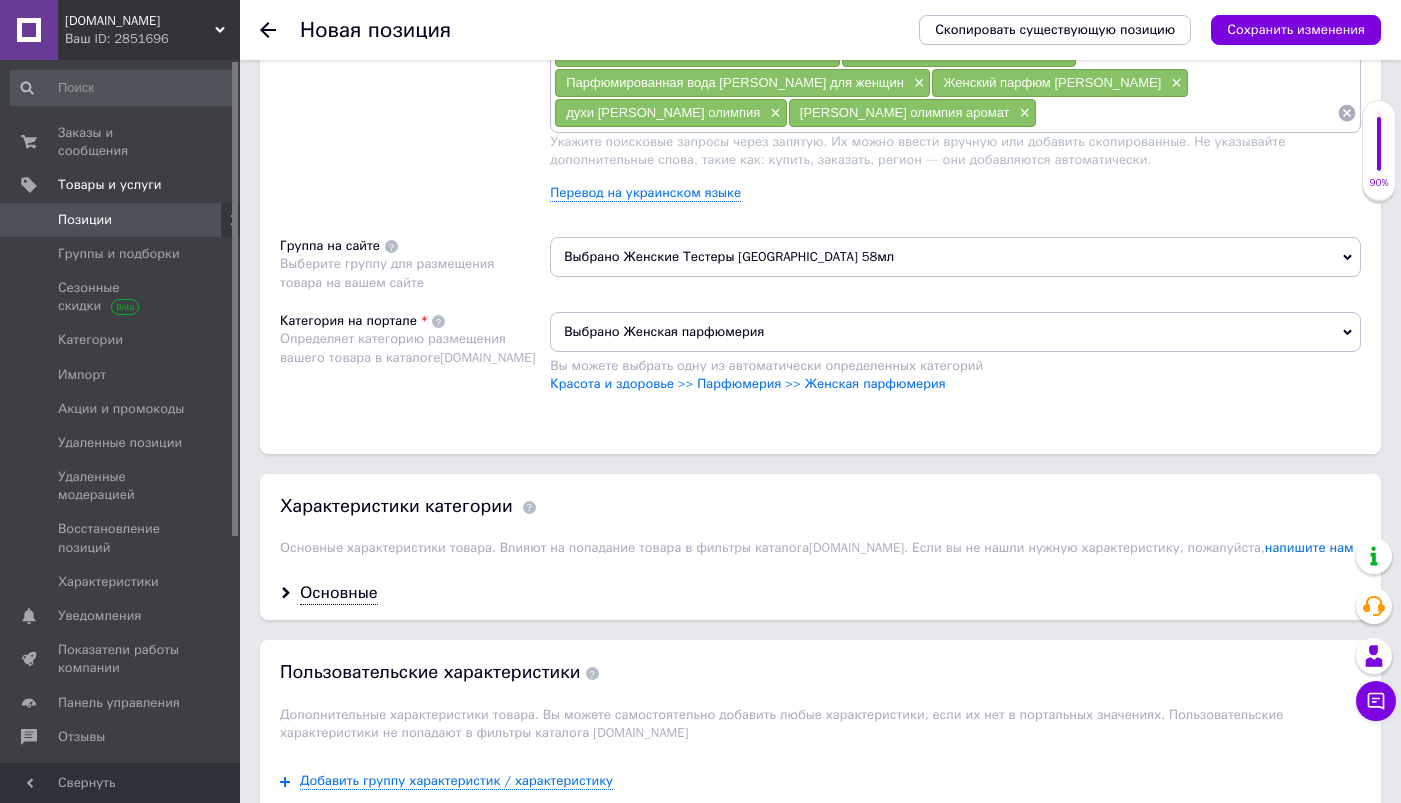 scroll, scrollTop: 1376, scrollLeft: 0, axis: vertical 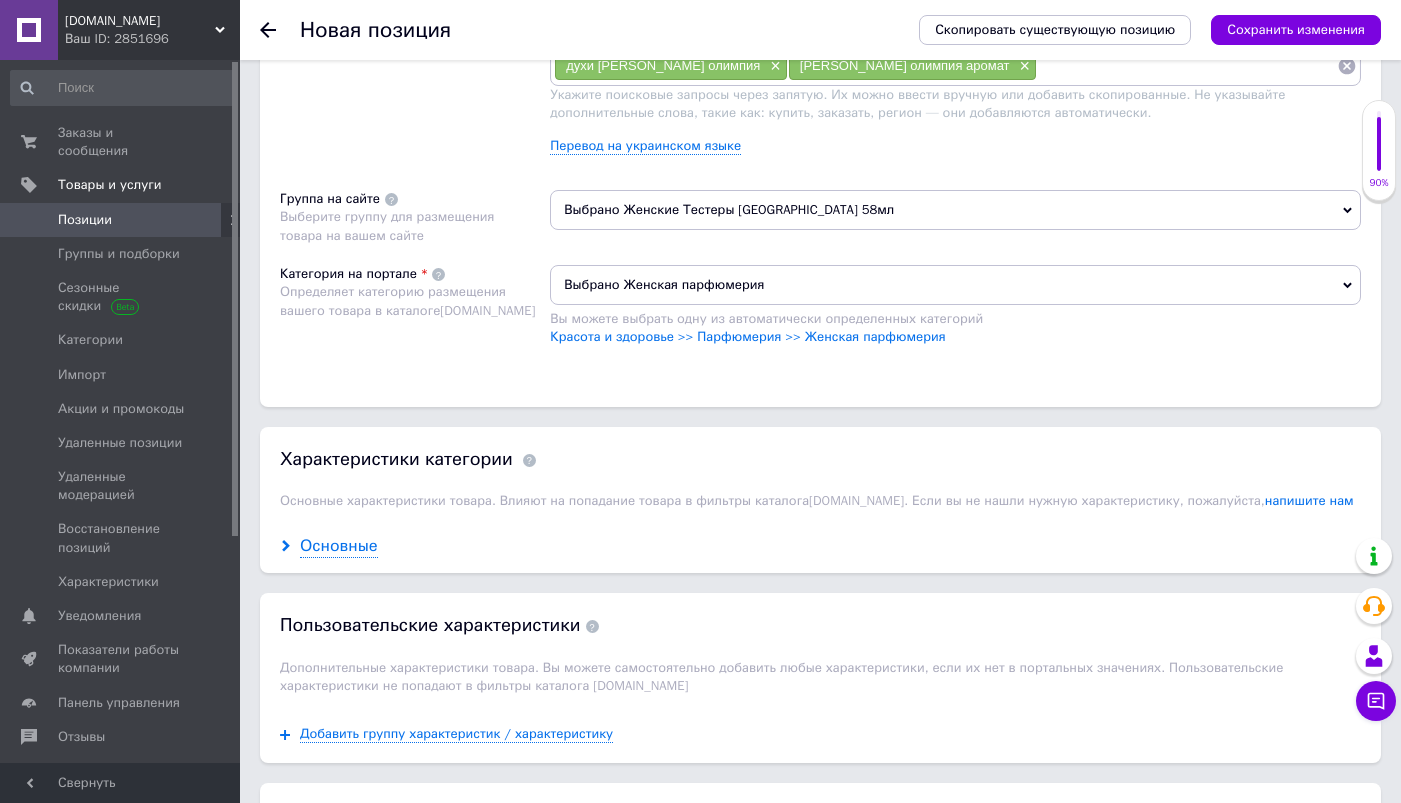 click on "Основные" at bounding box center [339, 546] 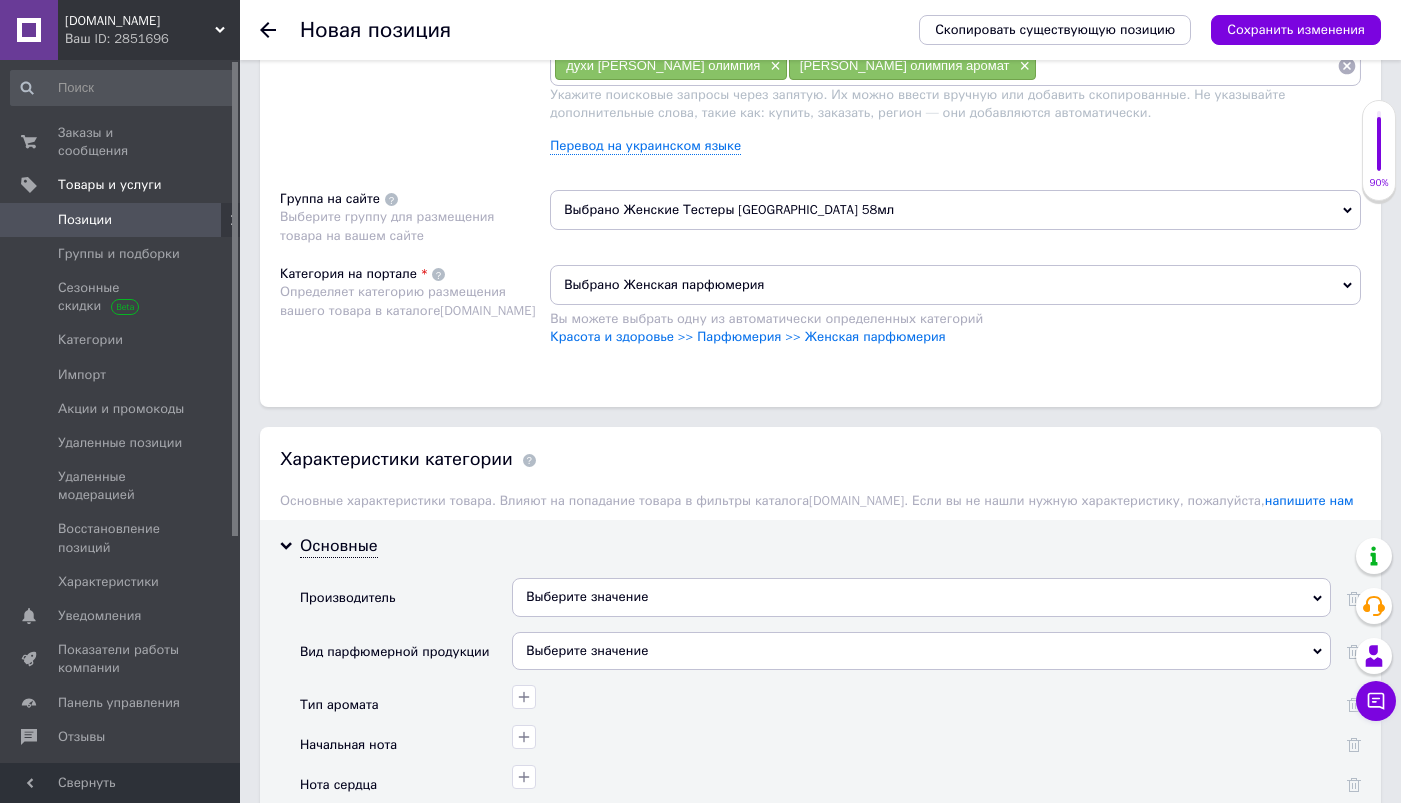 click on "Выберите значение" at bounding box center (921, 597) 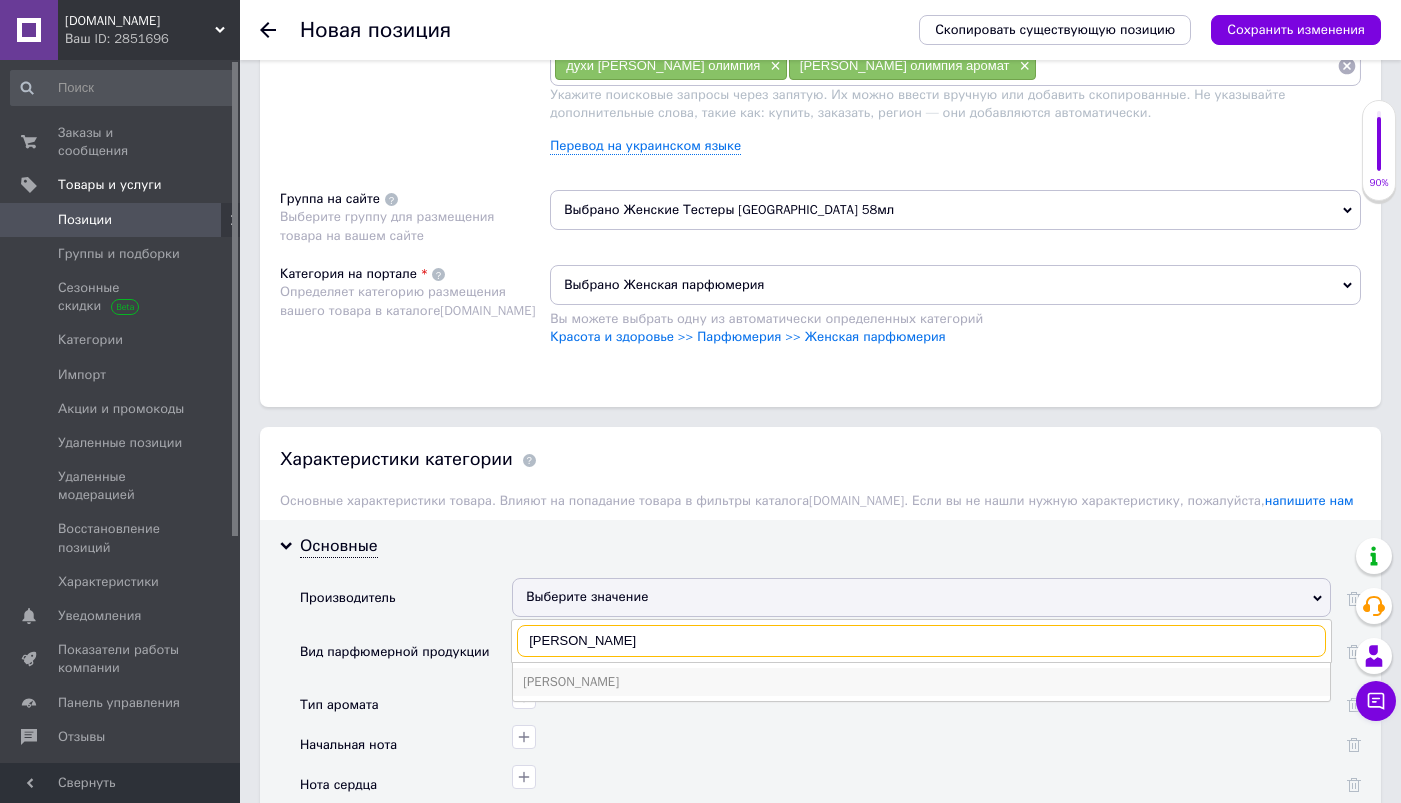 type on "Paco Rab" 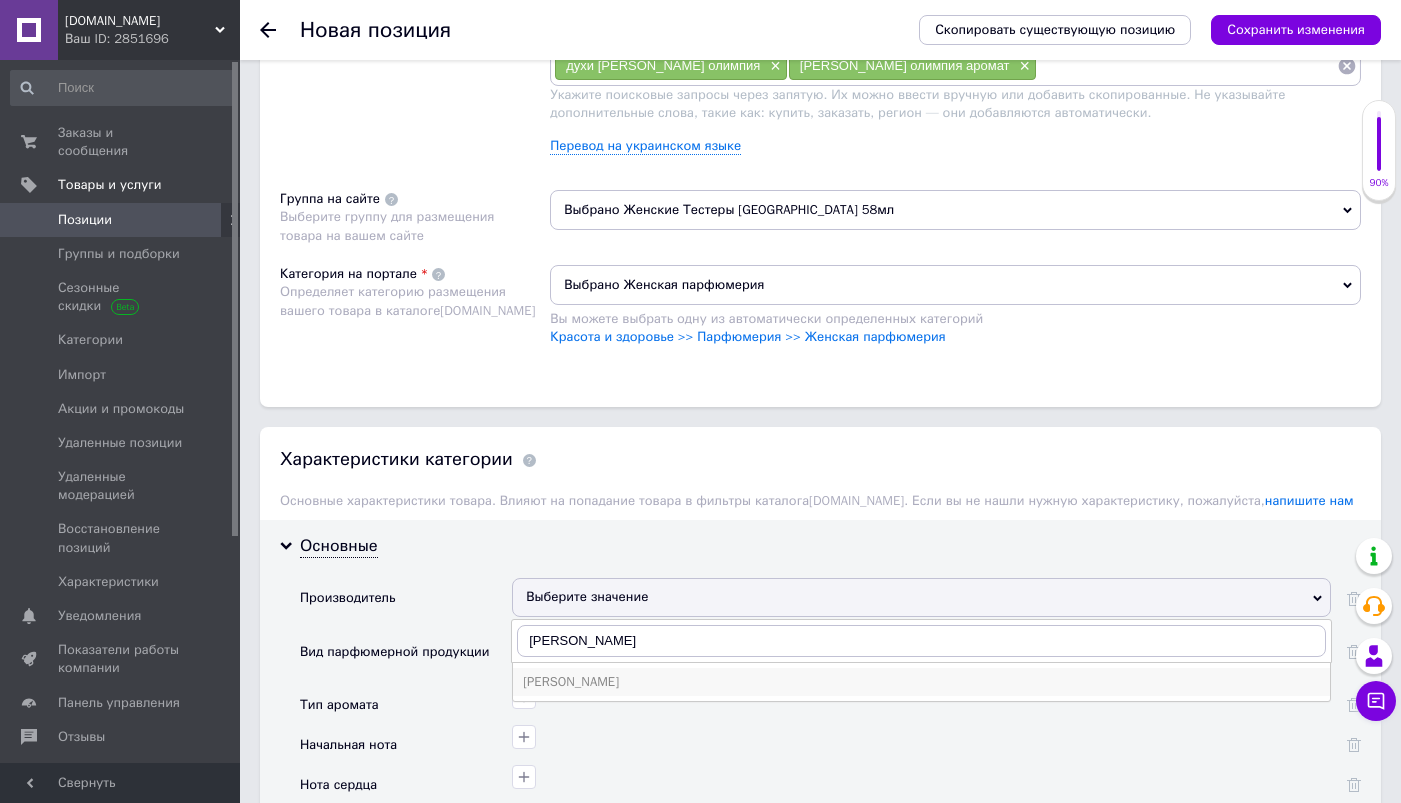 click on "Paco Rabanne" at bounding box center (921, 682) 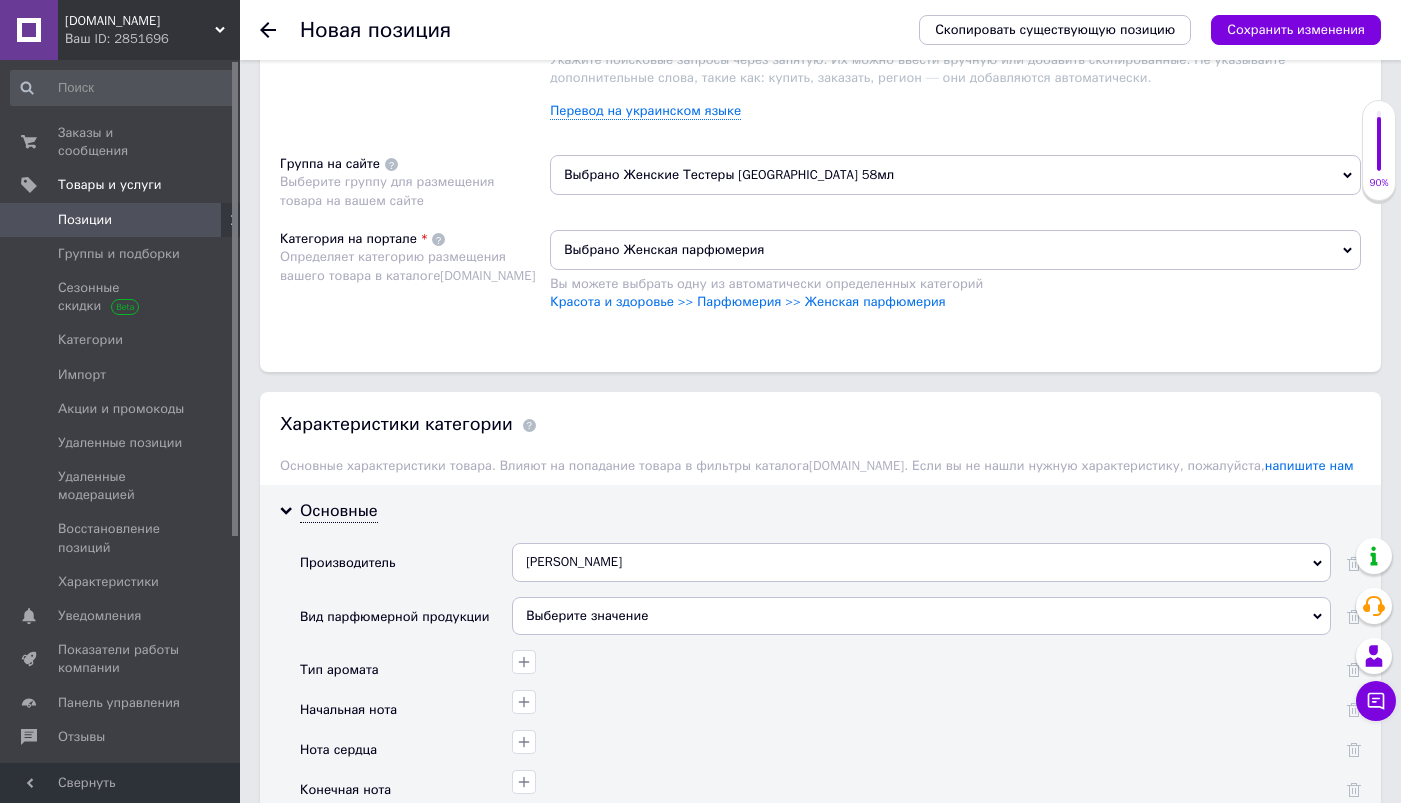 click on "Выберите значение" at bounding box center [921, 616] 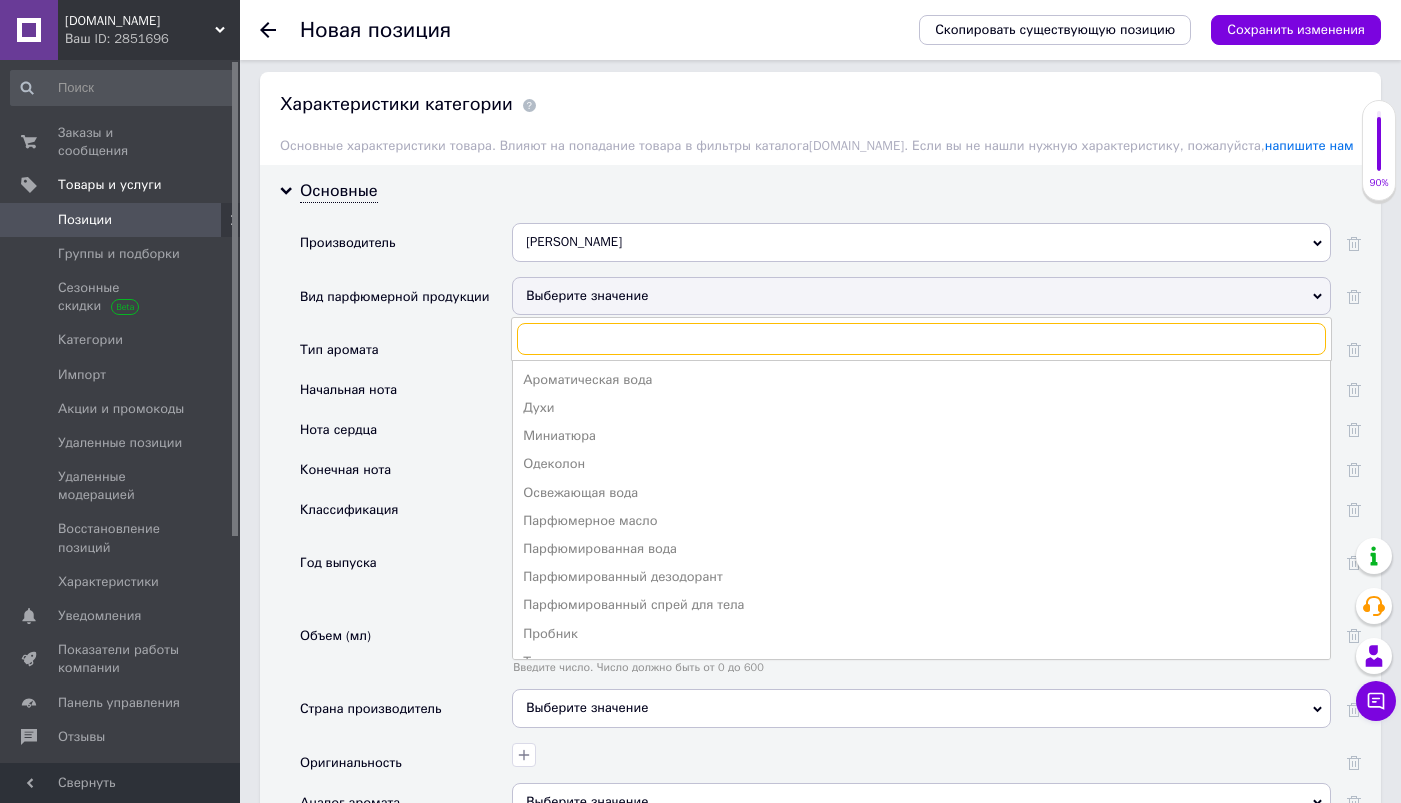 scroll, scrollTop: 1732, scrollLeft: 0, axis: vertical 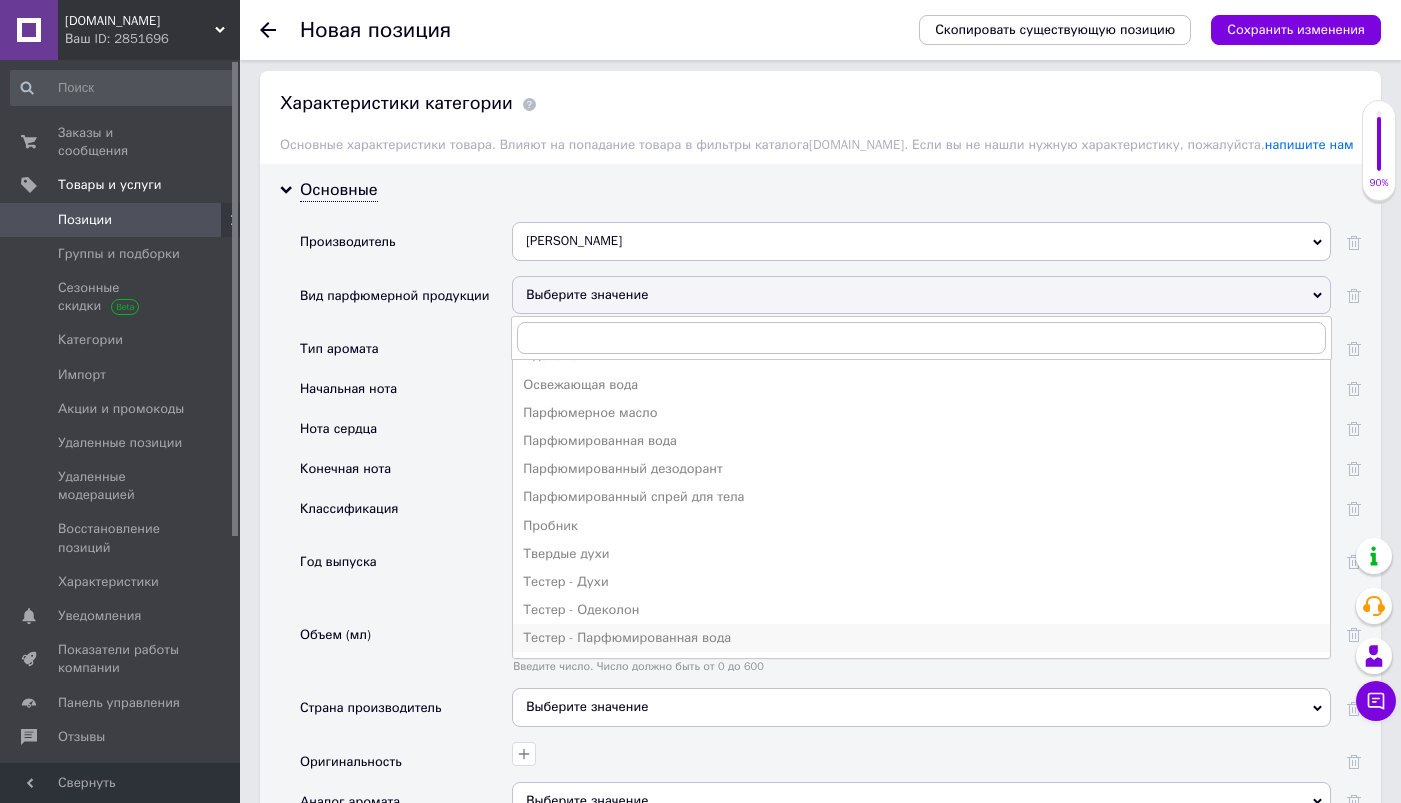 click on "Тестер - Парфюмированная вода" at bounding box center [921, 638] 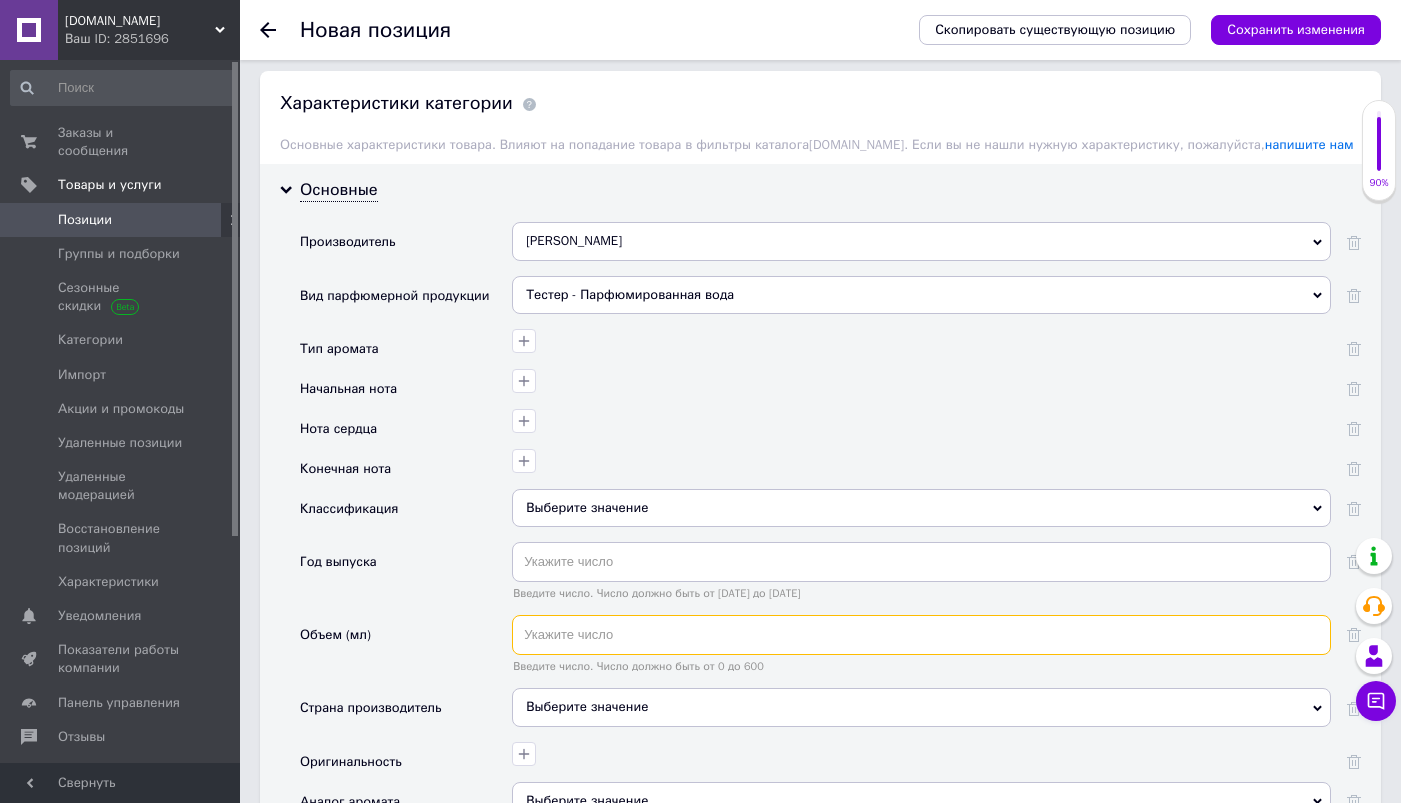 click at bounding box center (921, 635) 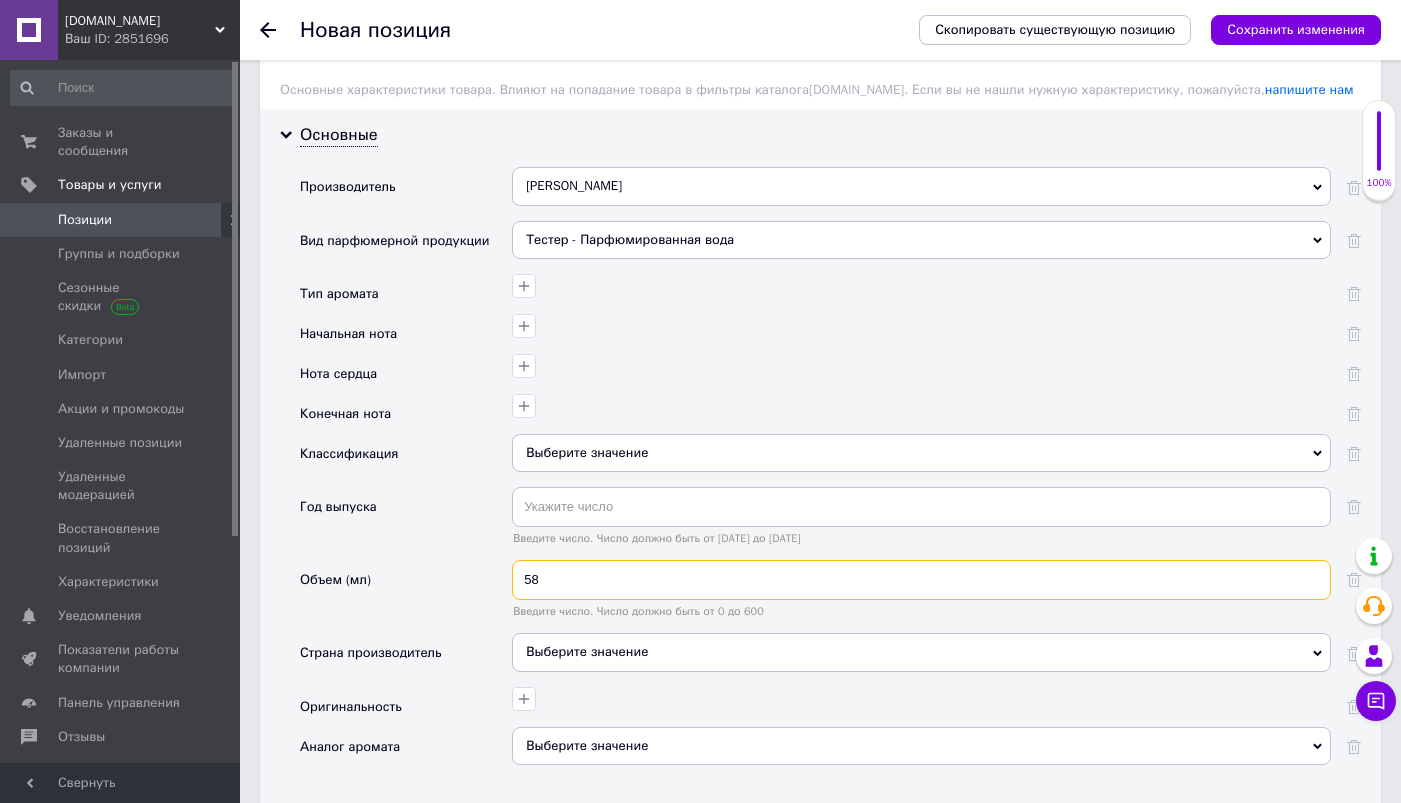 scroll, scrollTop: 1897, scrollLeft: 0, axis: vertical 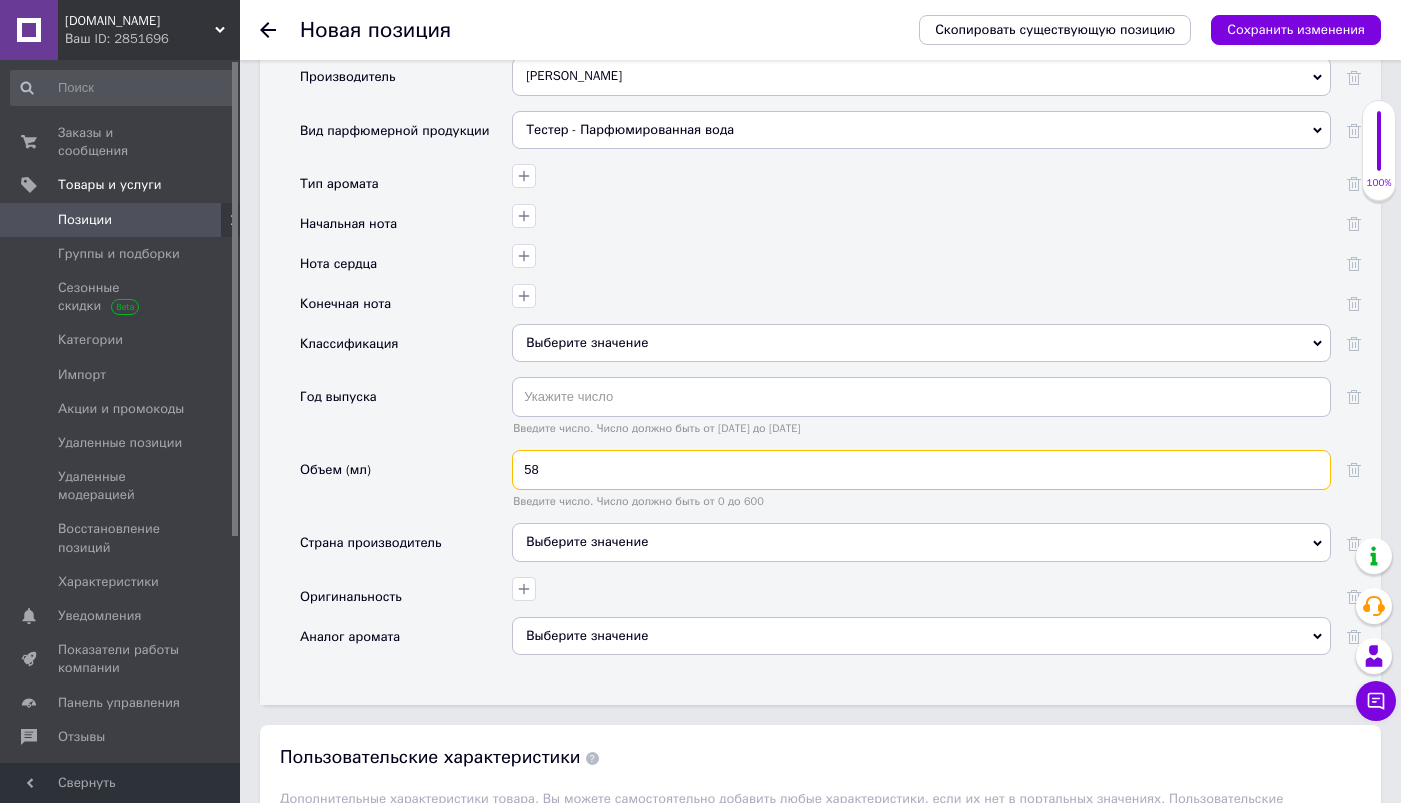 type on "58" 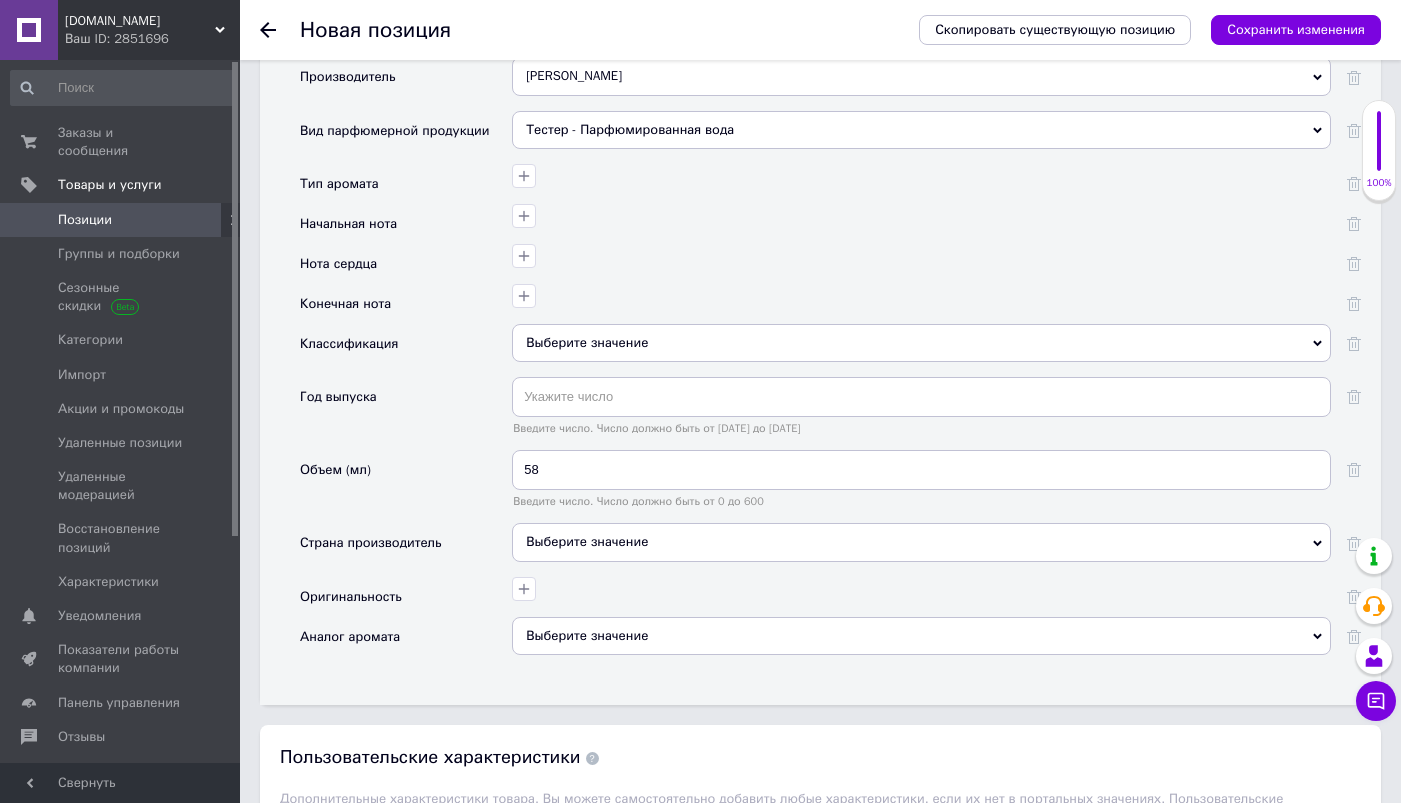 click on "Выберите значение" at bounding box center [921, 542] 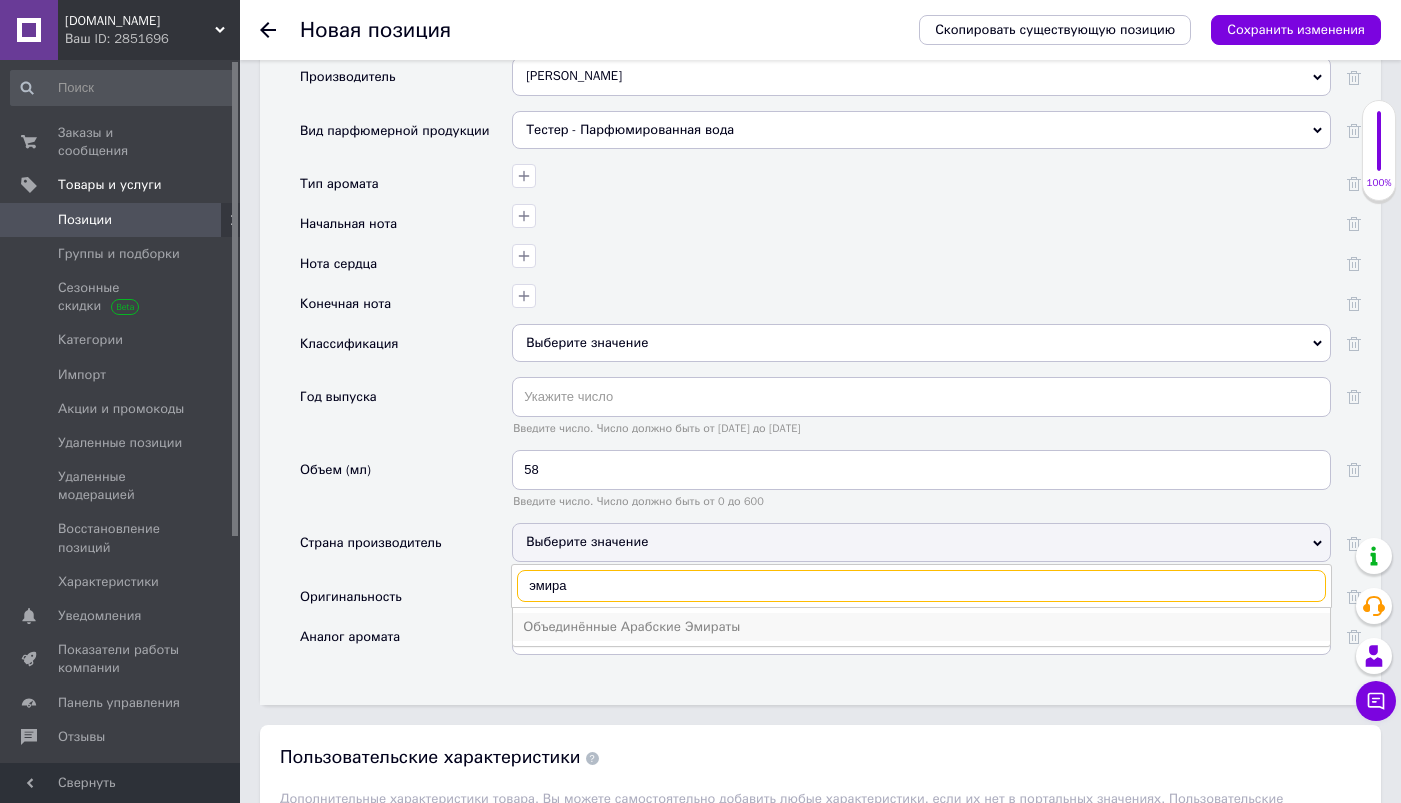 type on "эмира" 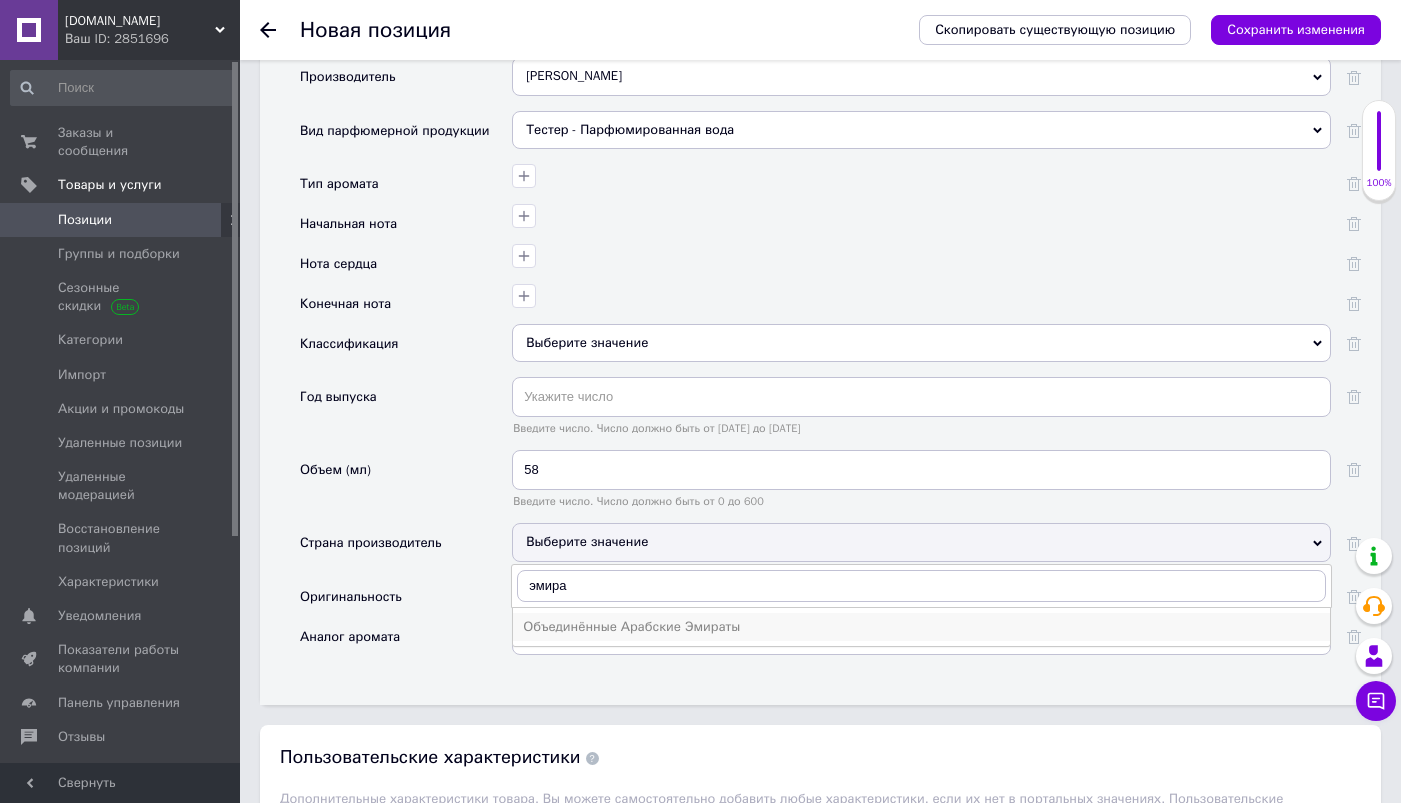 click on "Объединённые Арабские Эмираты" at bounding box center [921, 627] 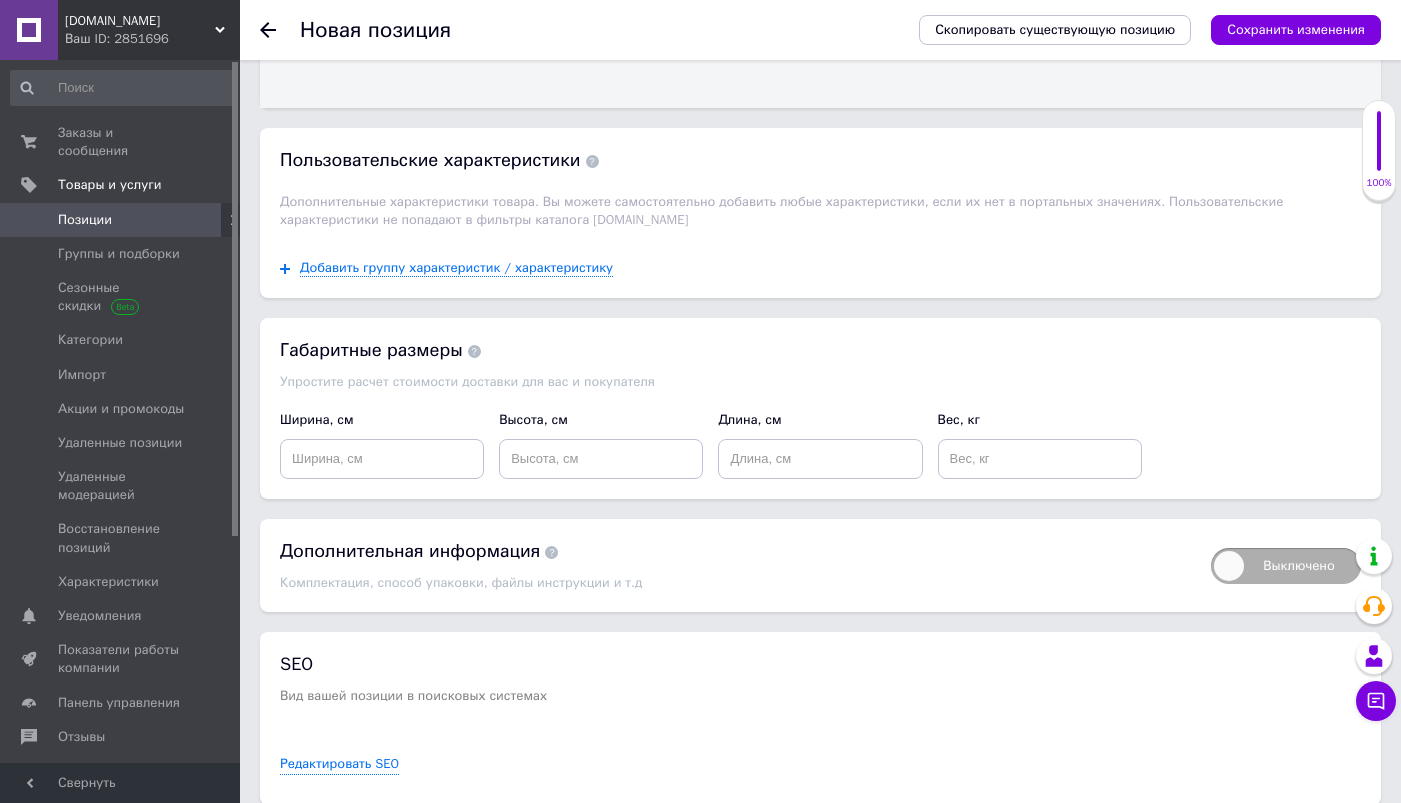 scroll, scrollTop: 2567, scrollLeft: 0, axis: vertical 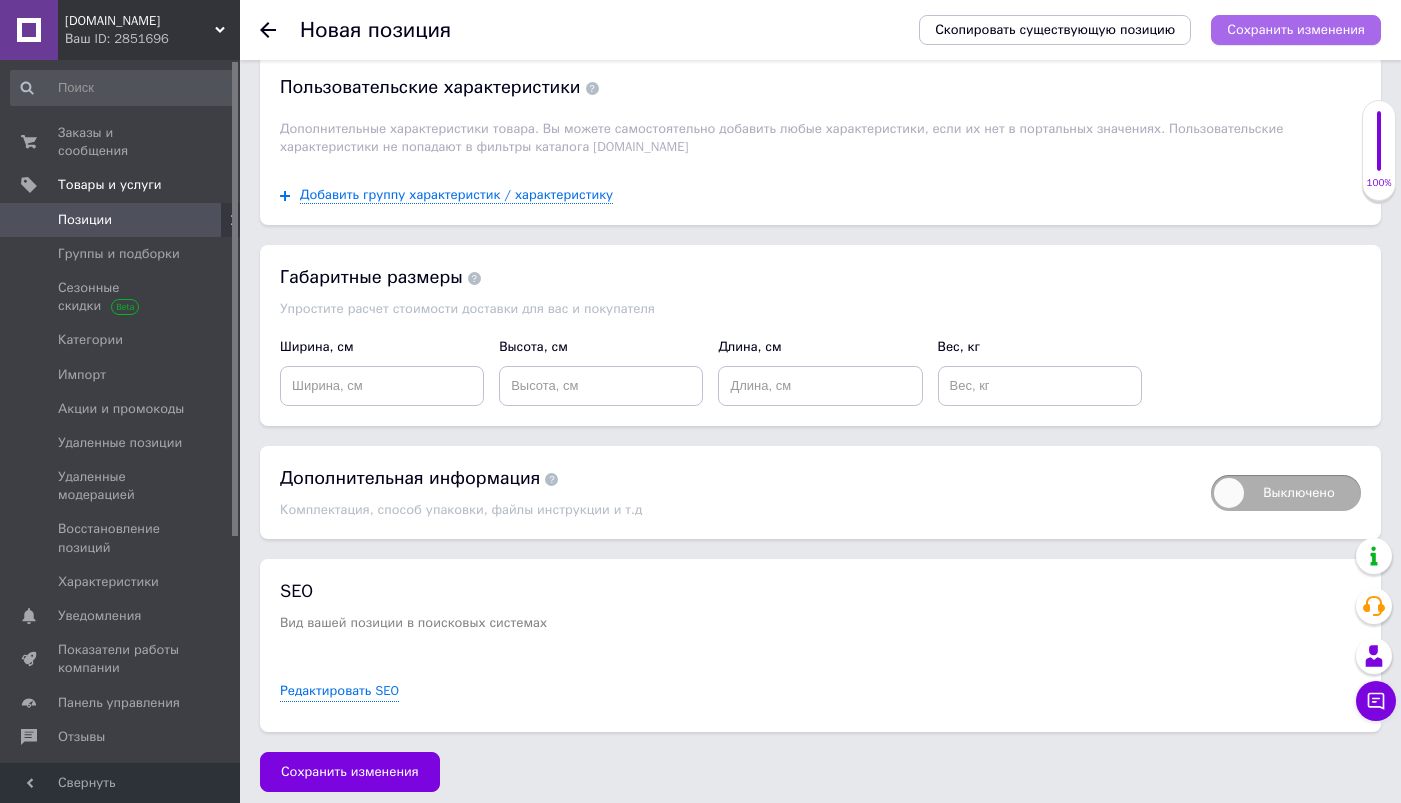 click on "Сохранить изменения" at bounding box center [1296, 29] 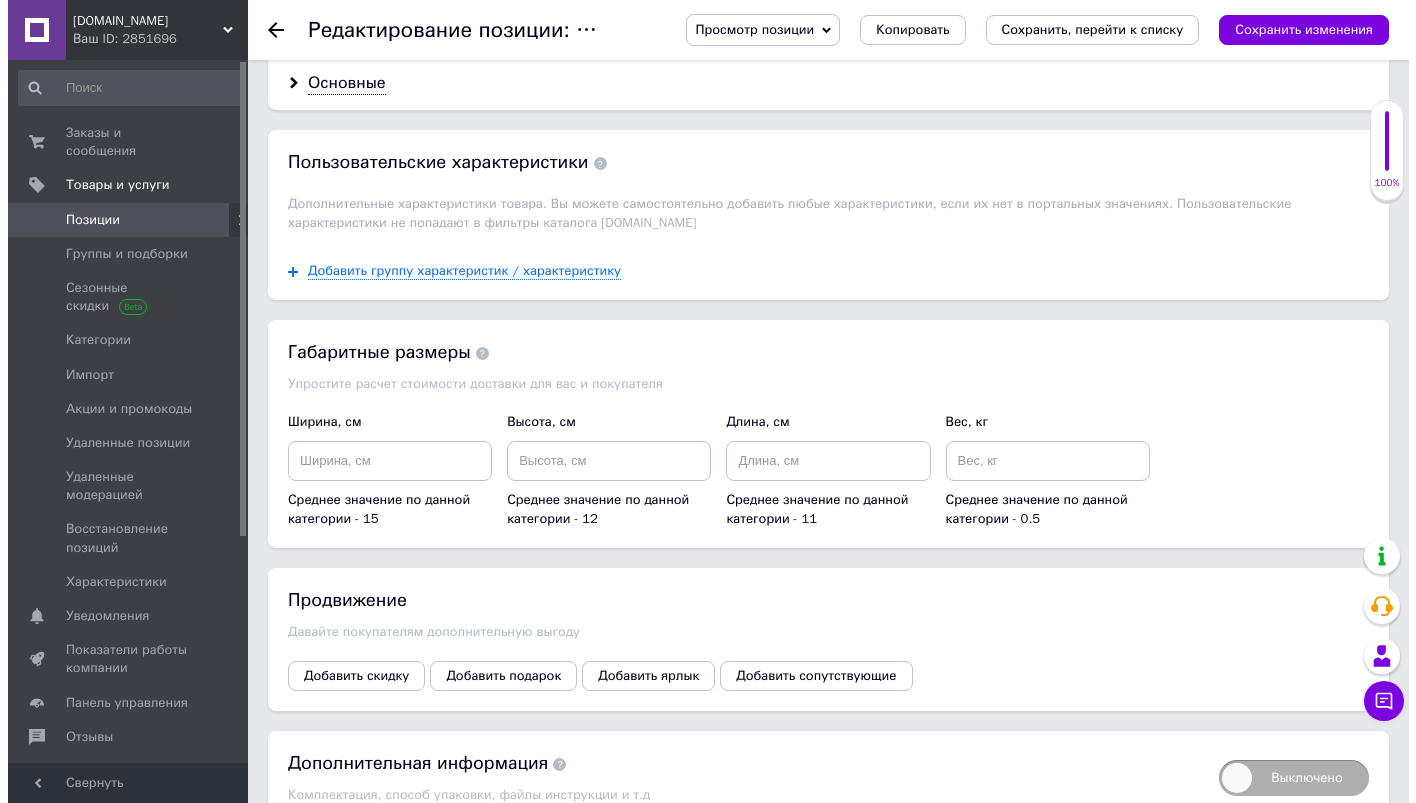 scroll, scrollTop: 1967, scrollLeft: 0, axis: vertical 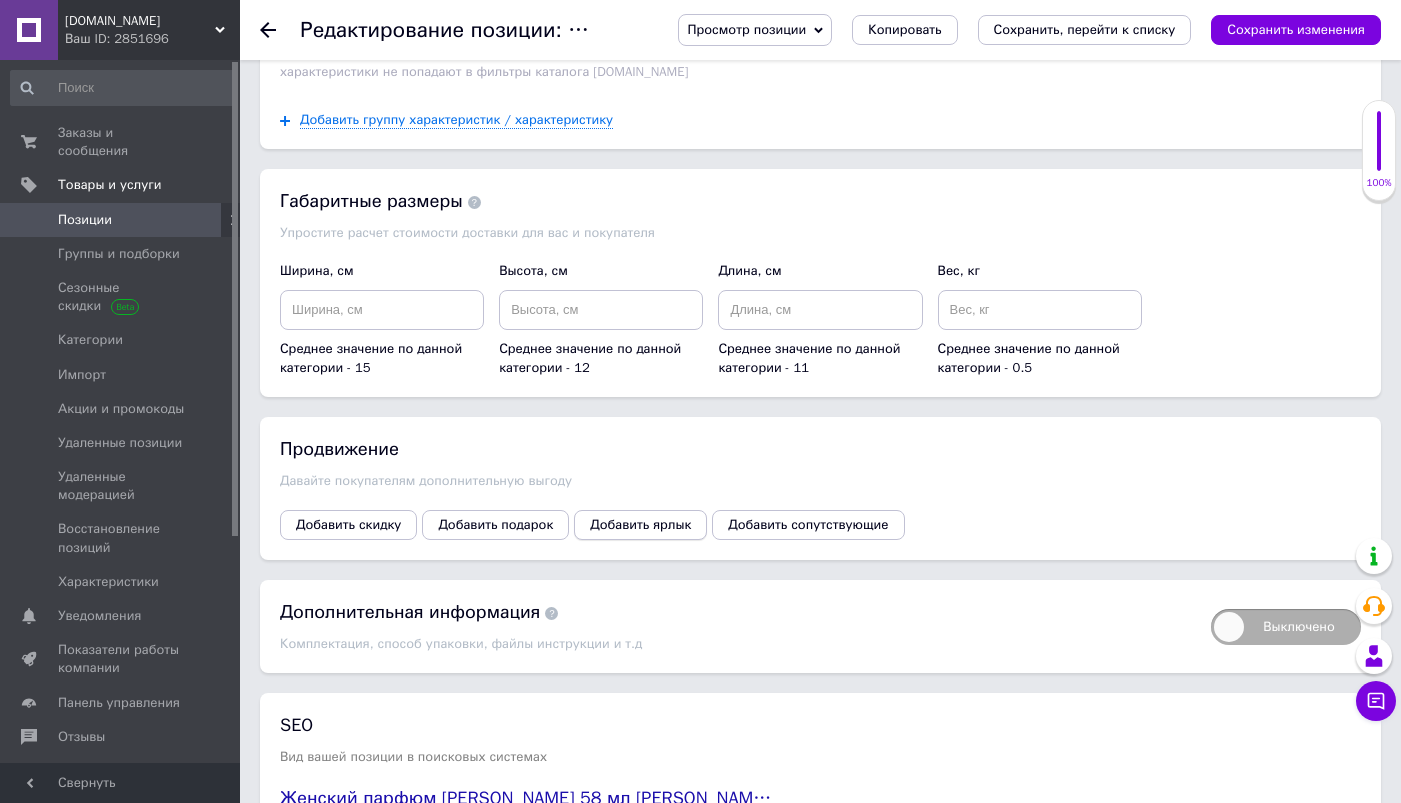 click on "Добавить ярлык" at bounding box center [640, 525] 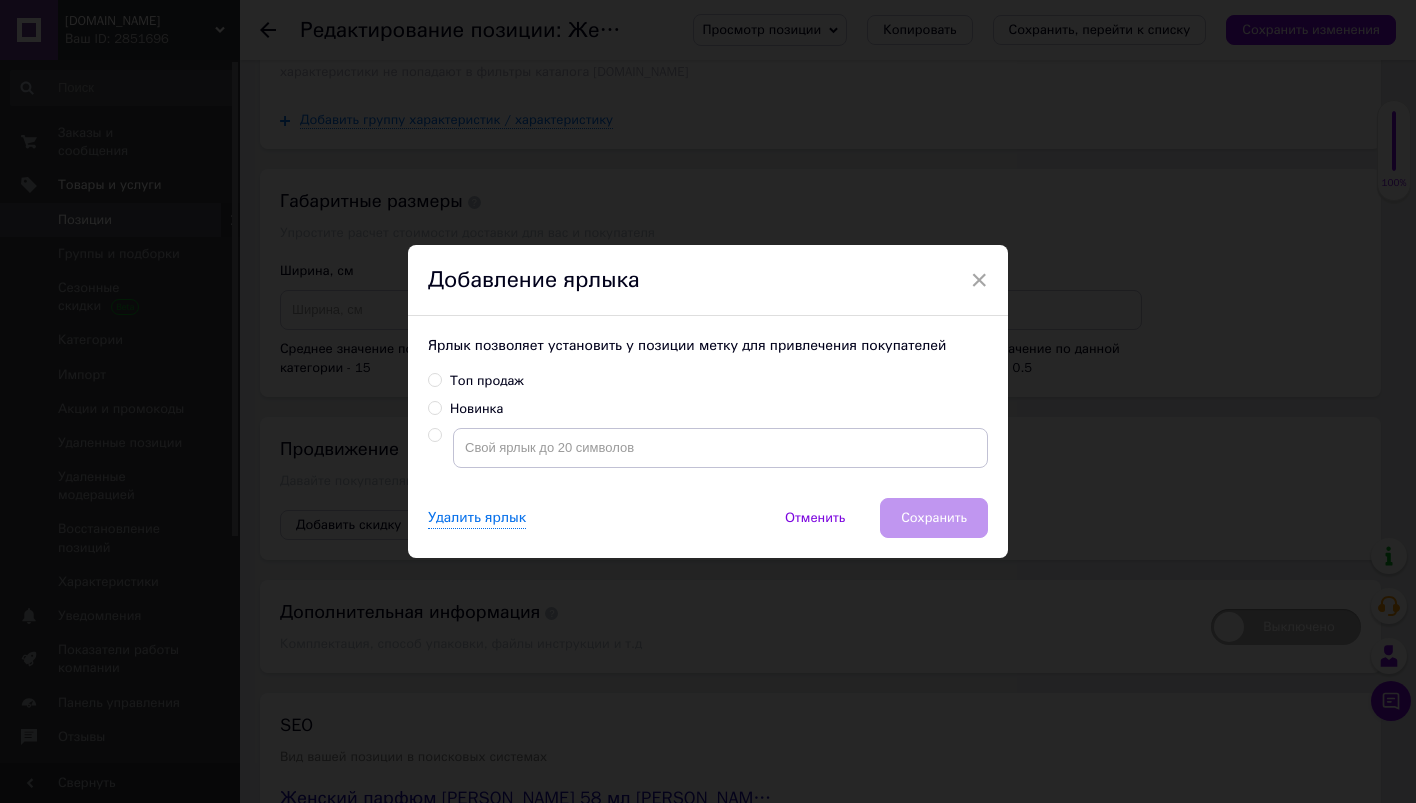 click on "Топ продаж" at bounding box center (434, 379) 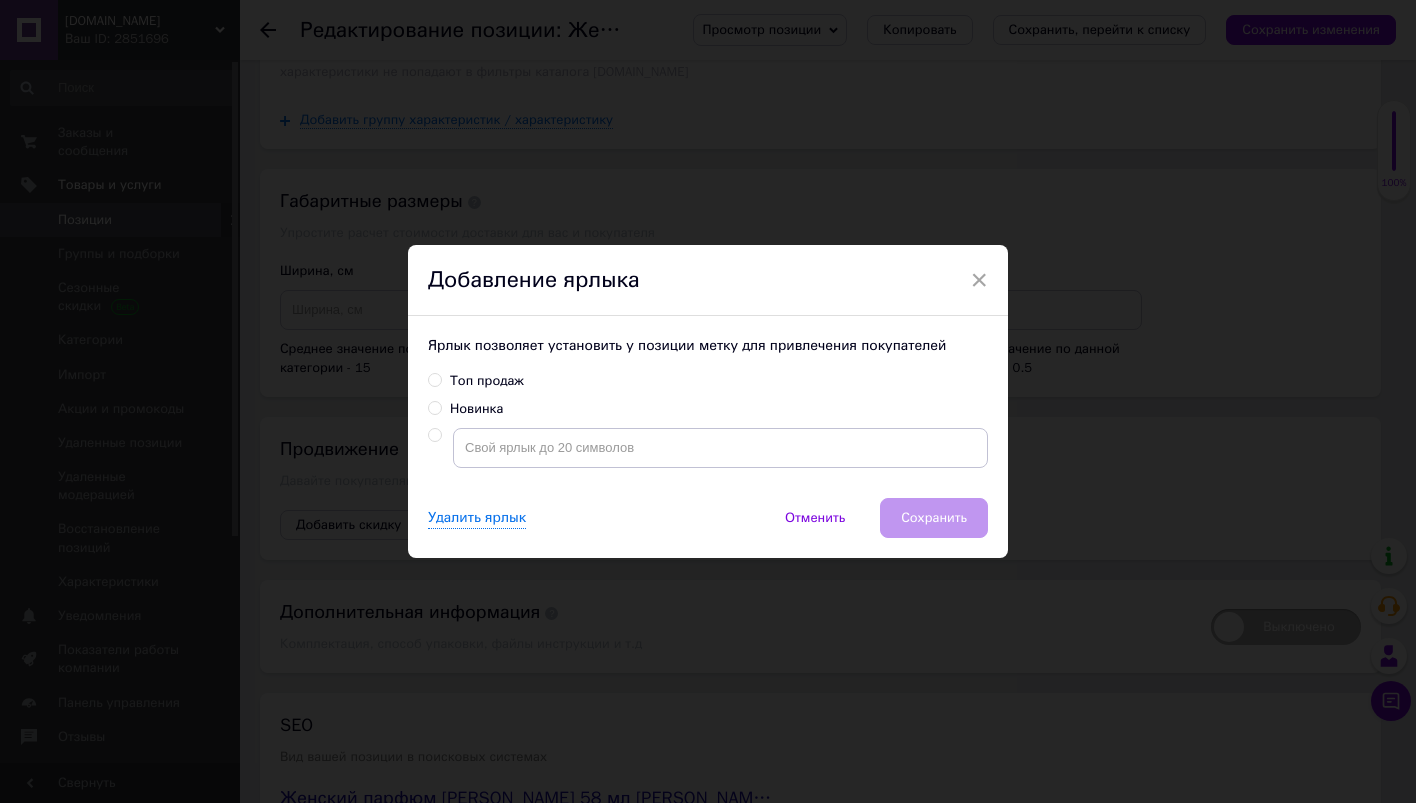 radio on "true" 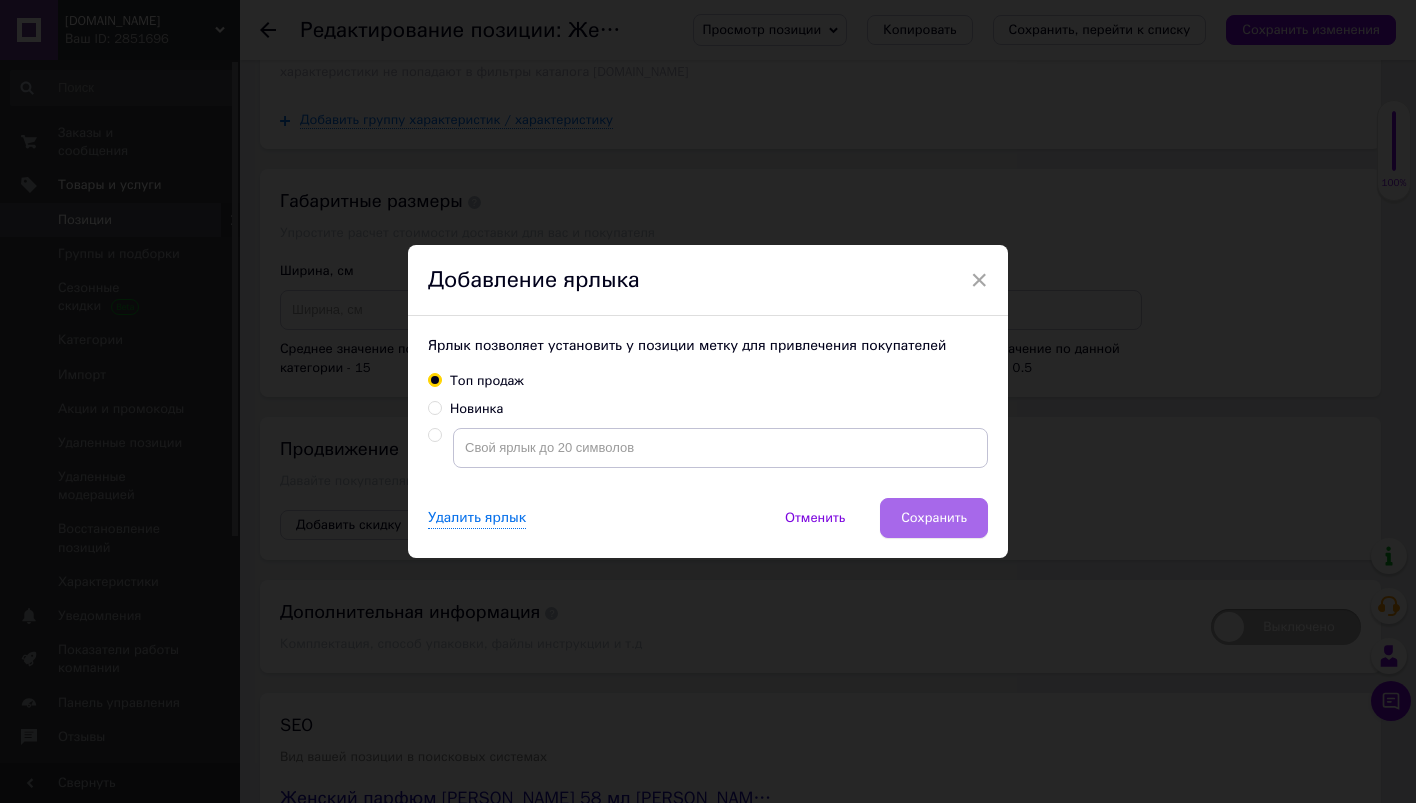 click on "Сохранить" at bounding box center (934, 518) 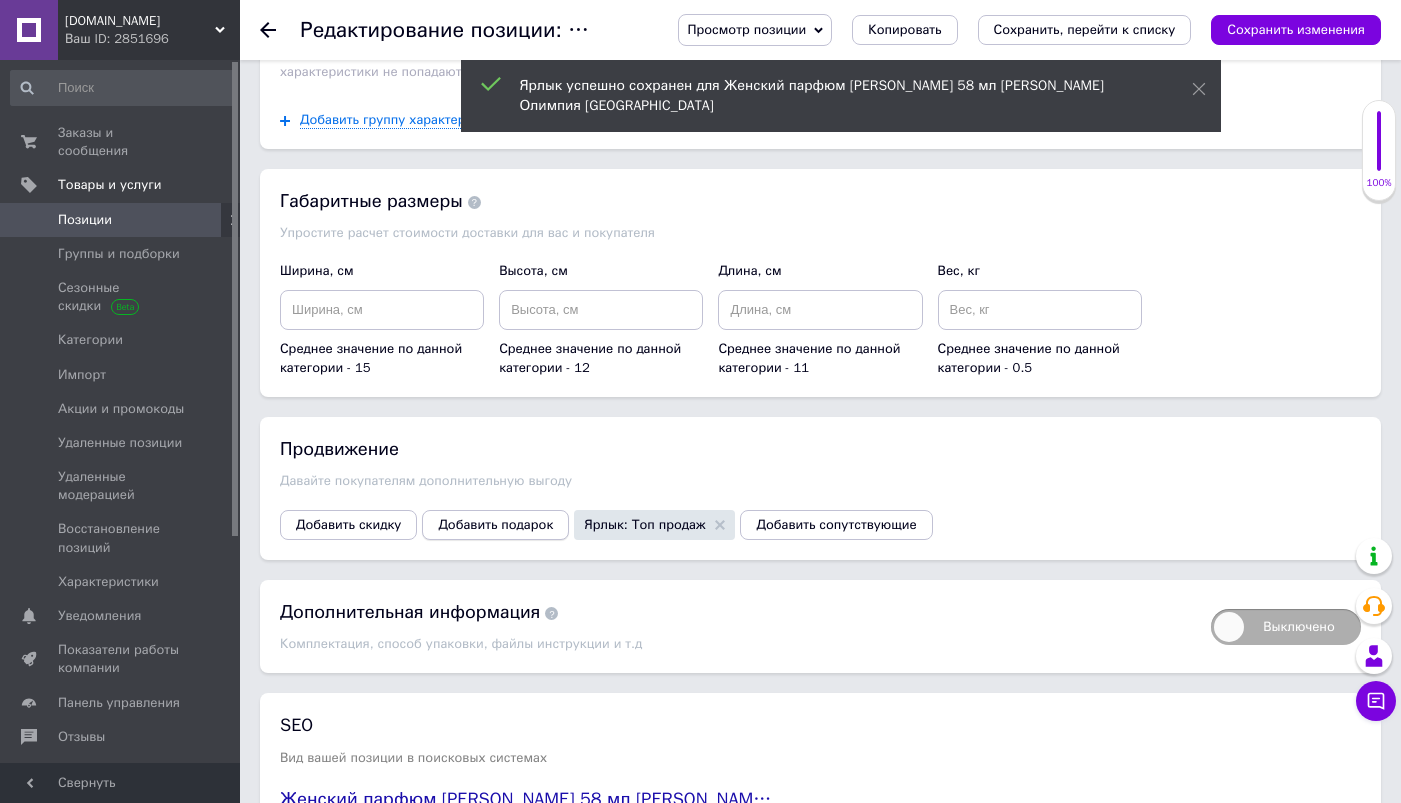click on "Добавить подарок" at bounding box center [495, 525] 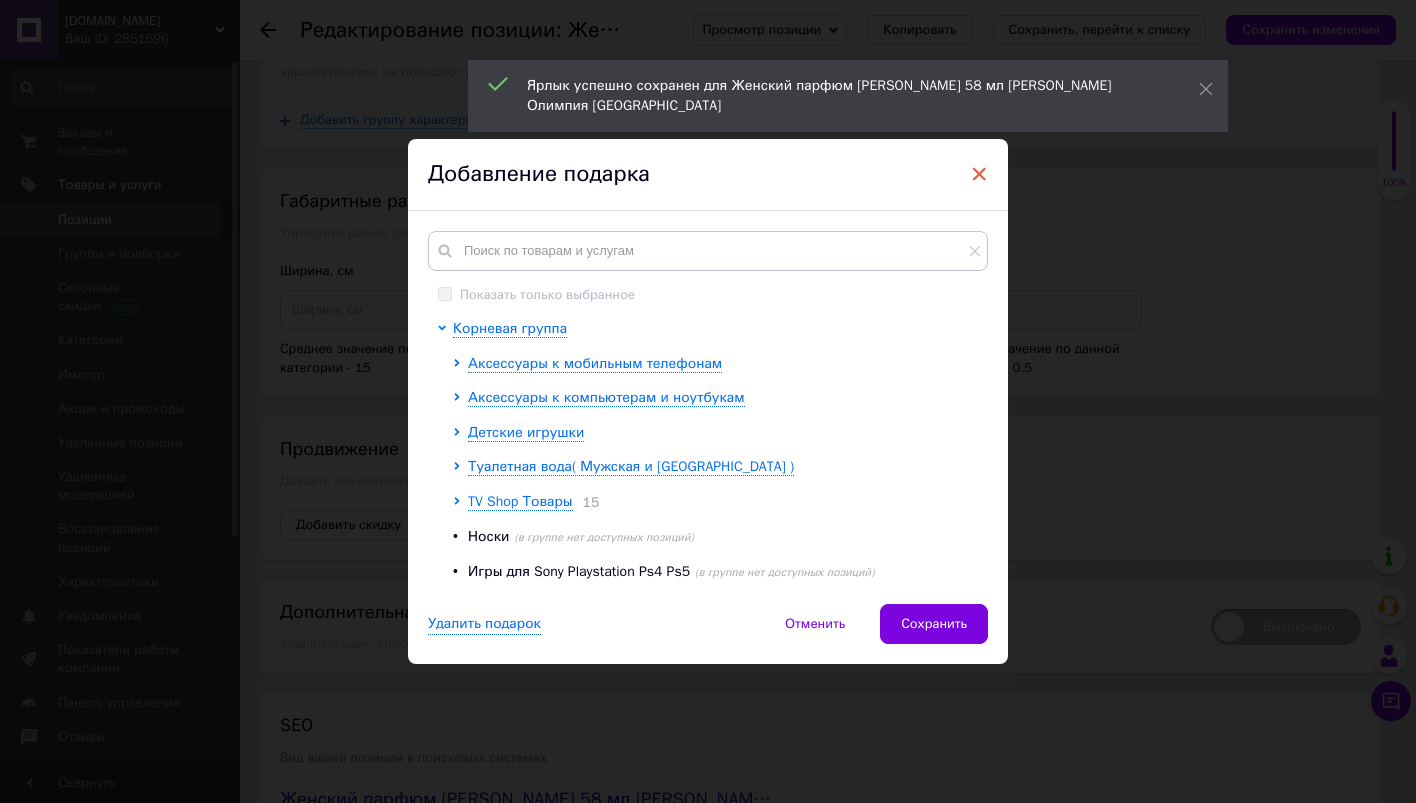 click on "×" at bounding box center [979, 174] 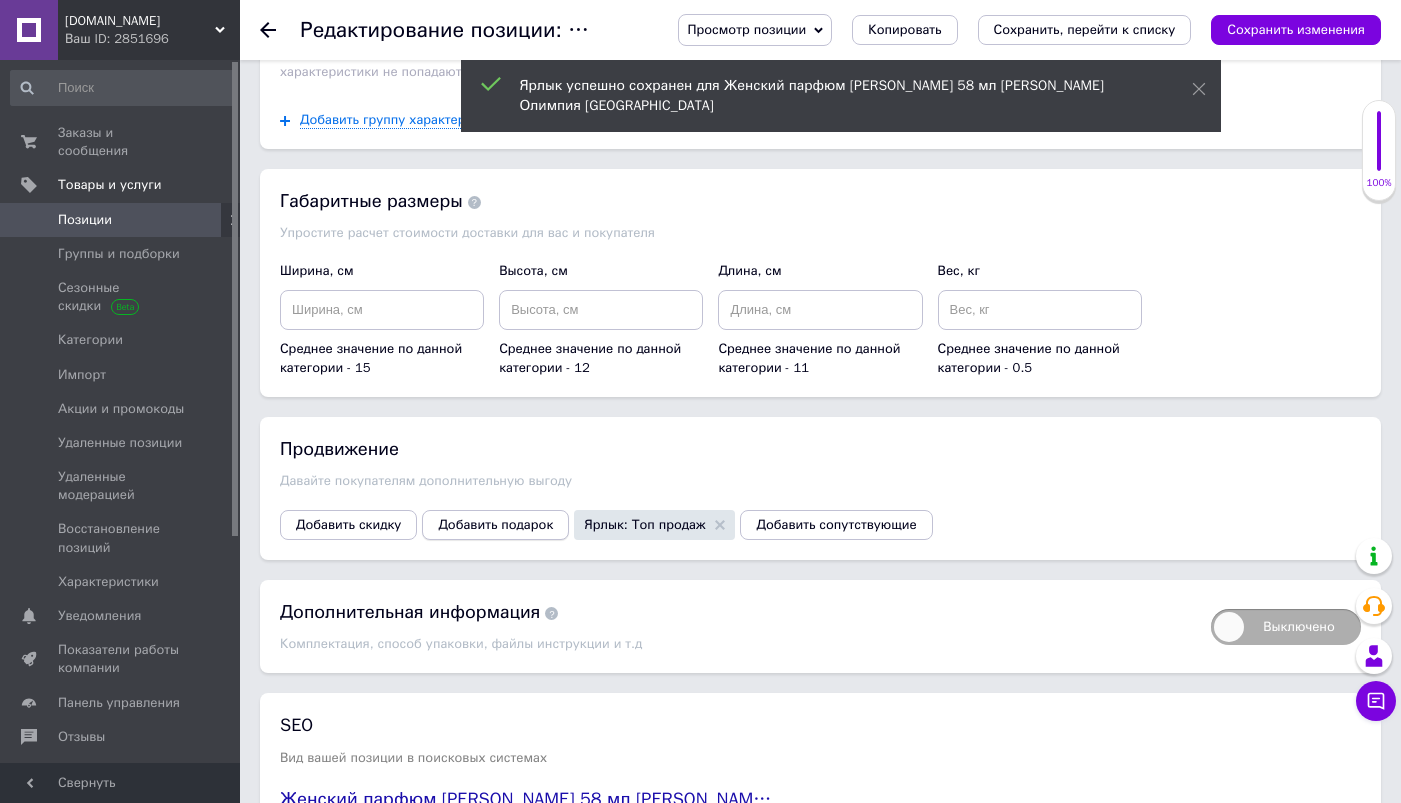 click on "Добавить подарок" at bounding box center [495, 525] 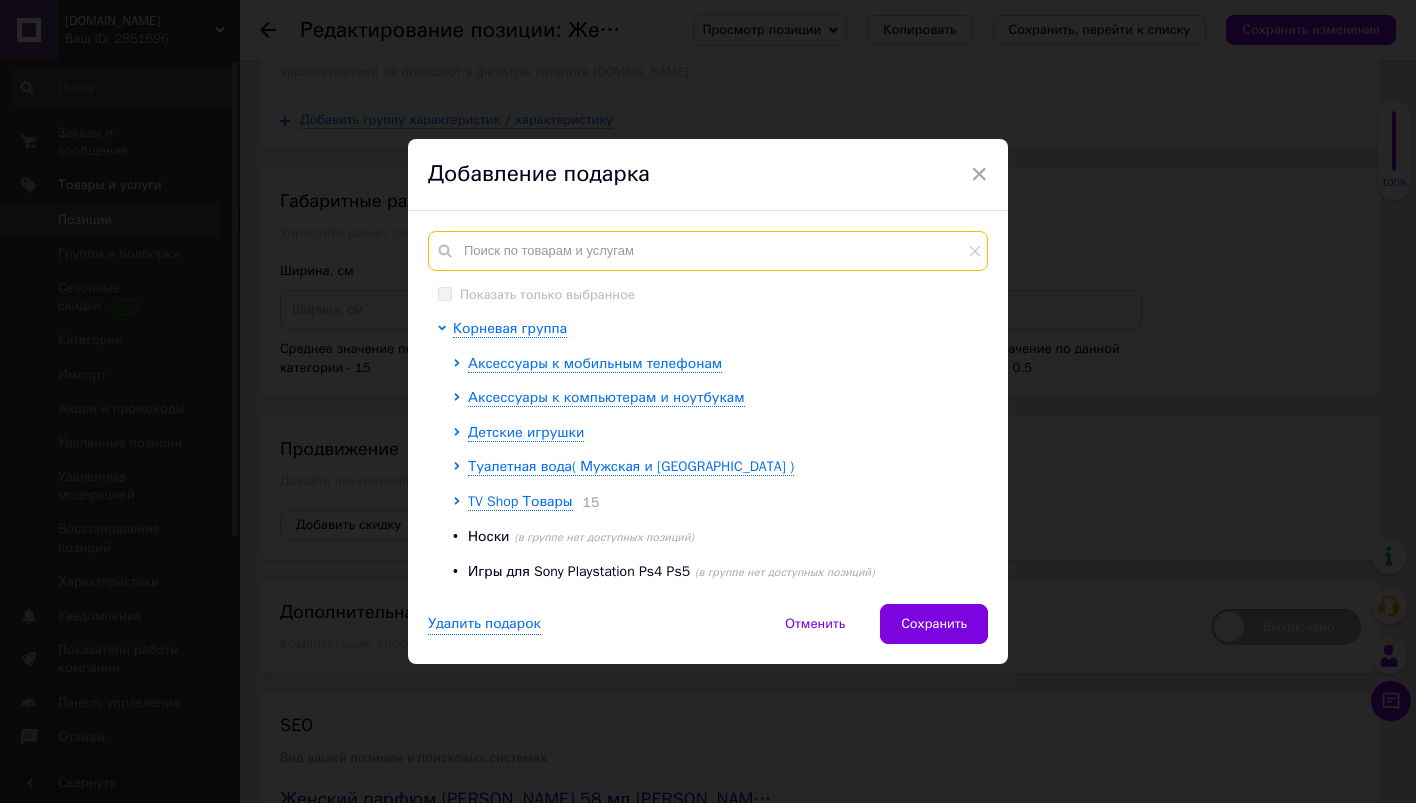 click at bounding box center (708, 251) 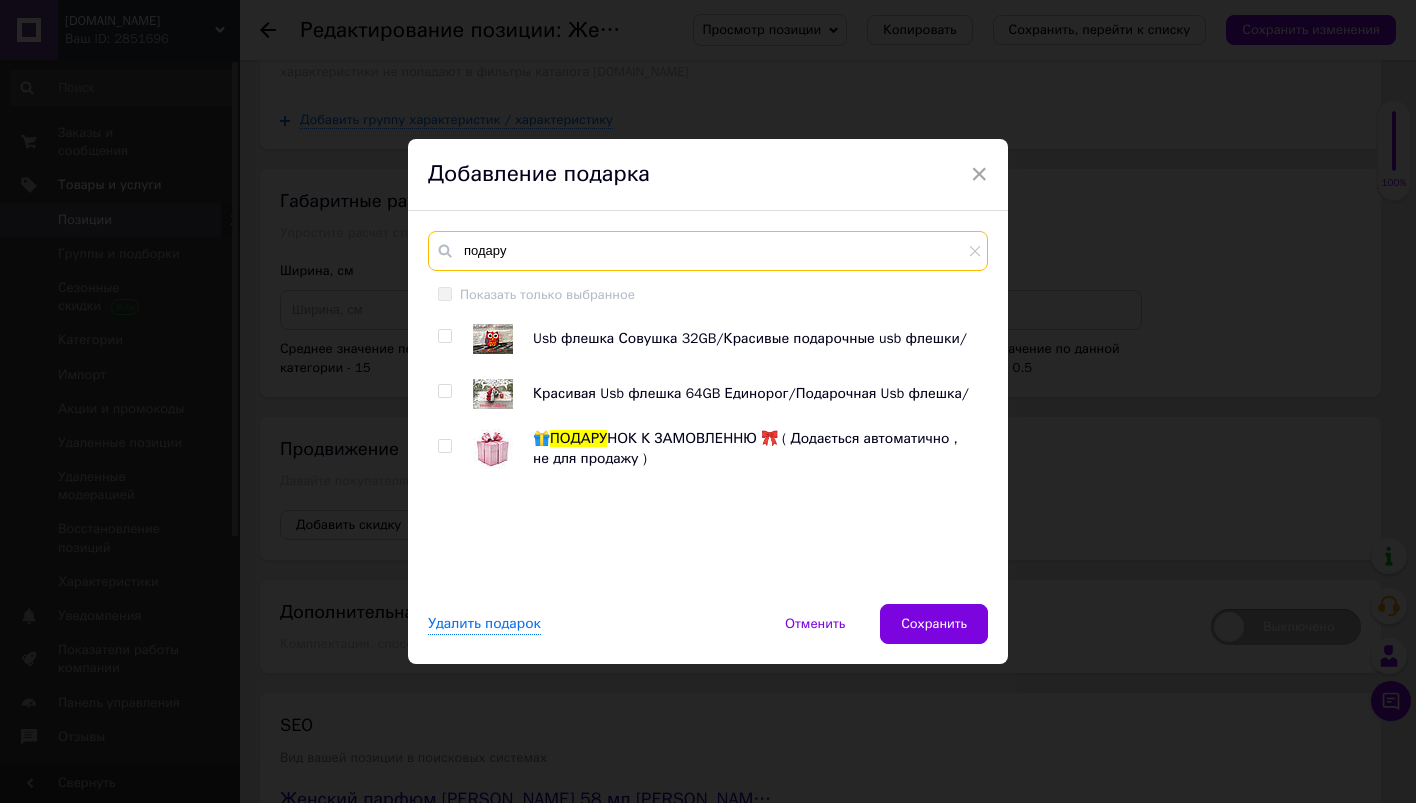 type on "подару" 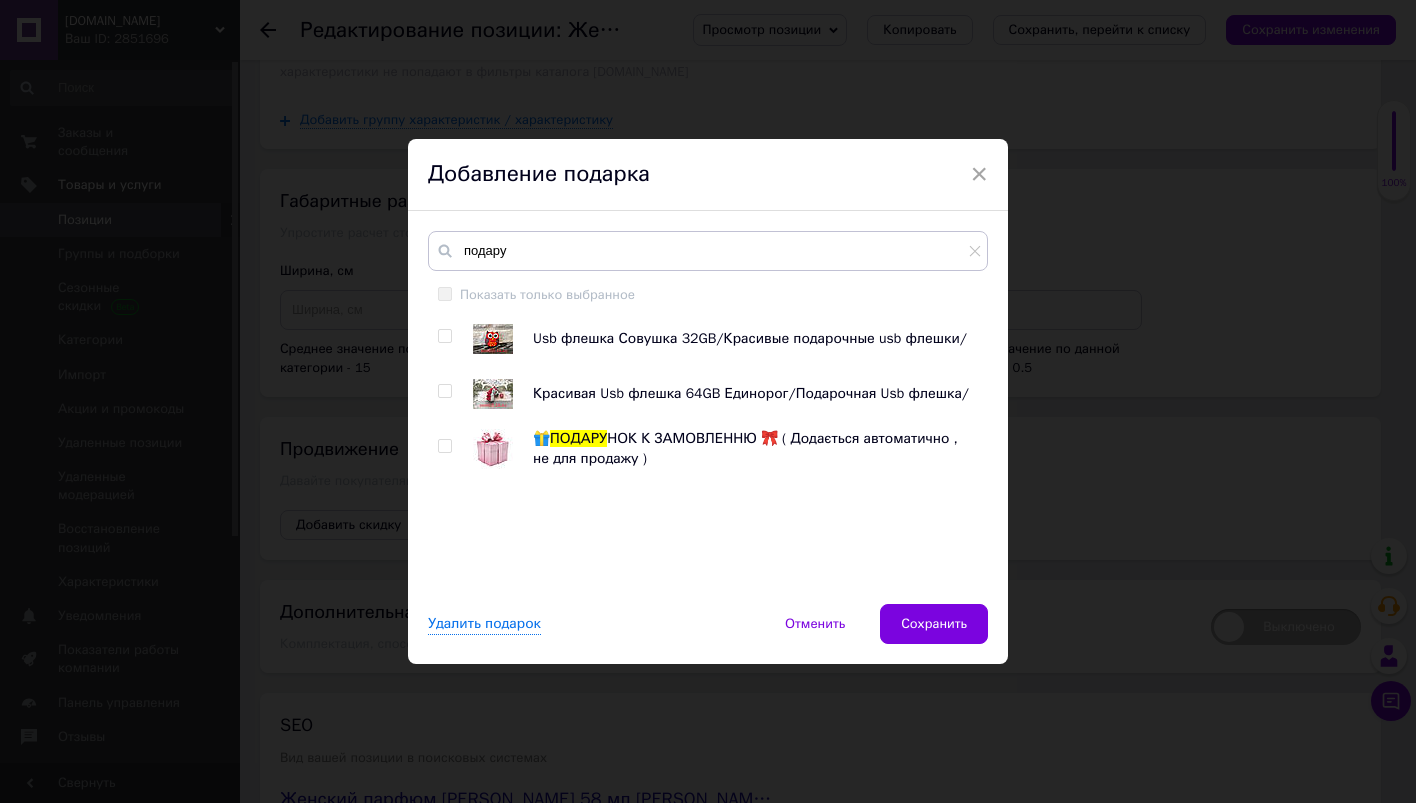click at bounding box center [444, 446] 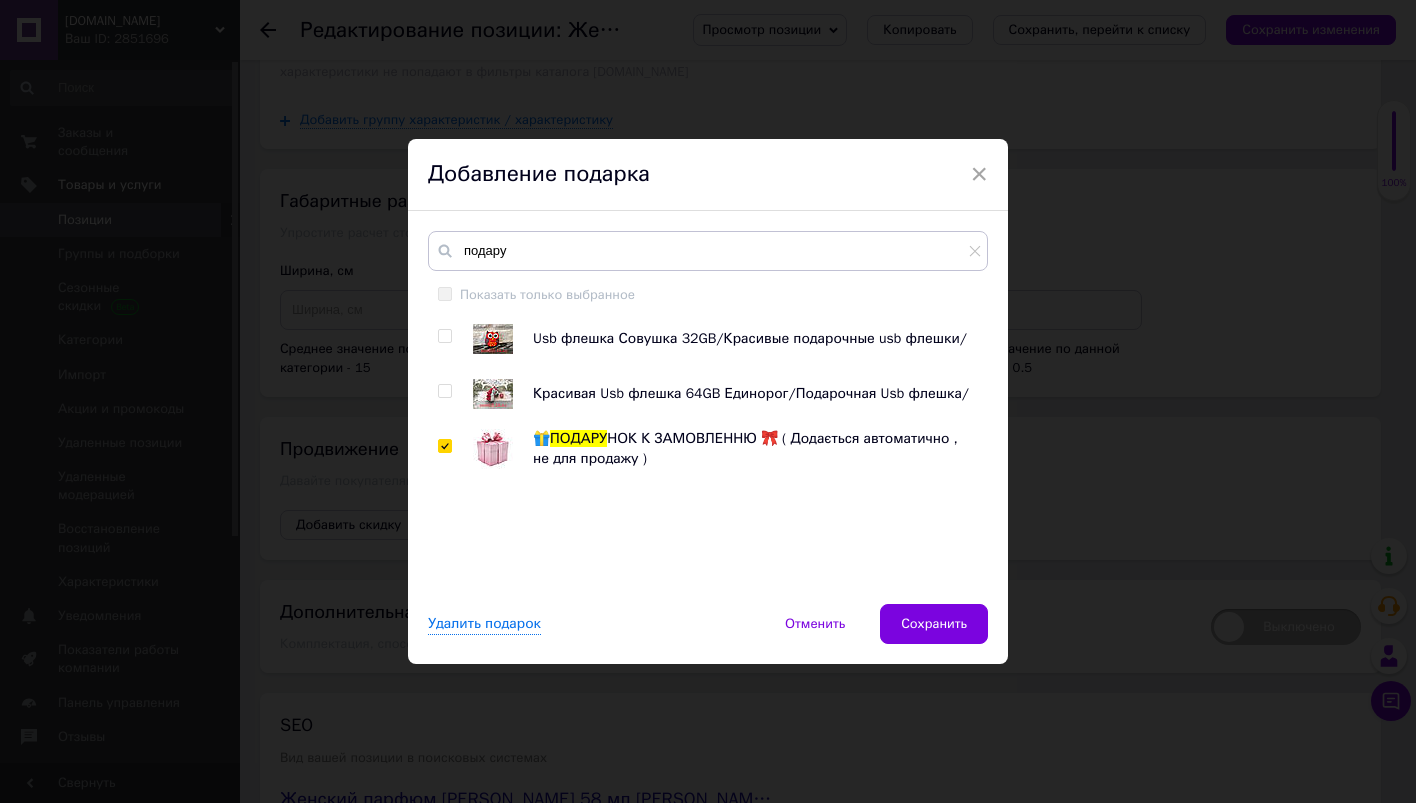 checkbox on "true" 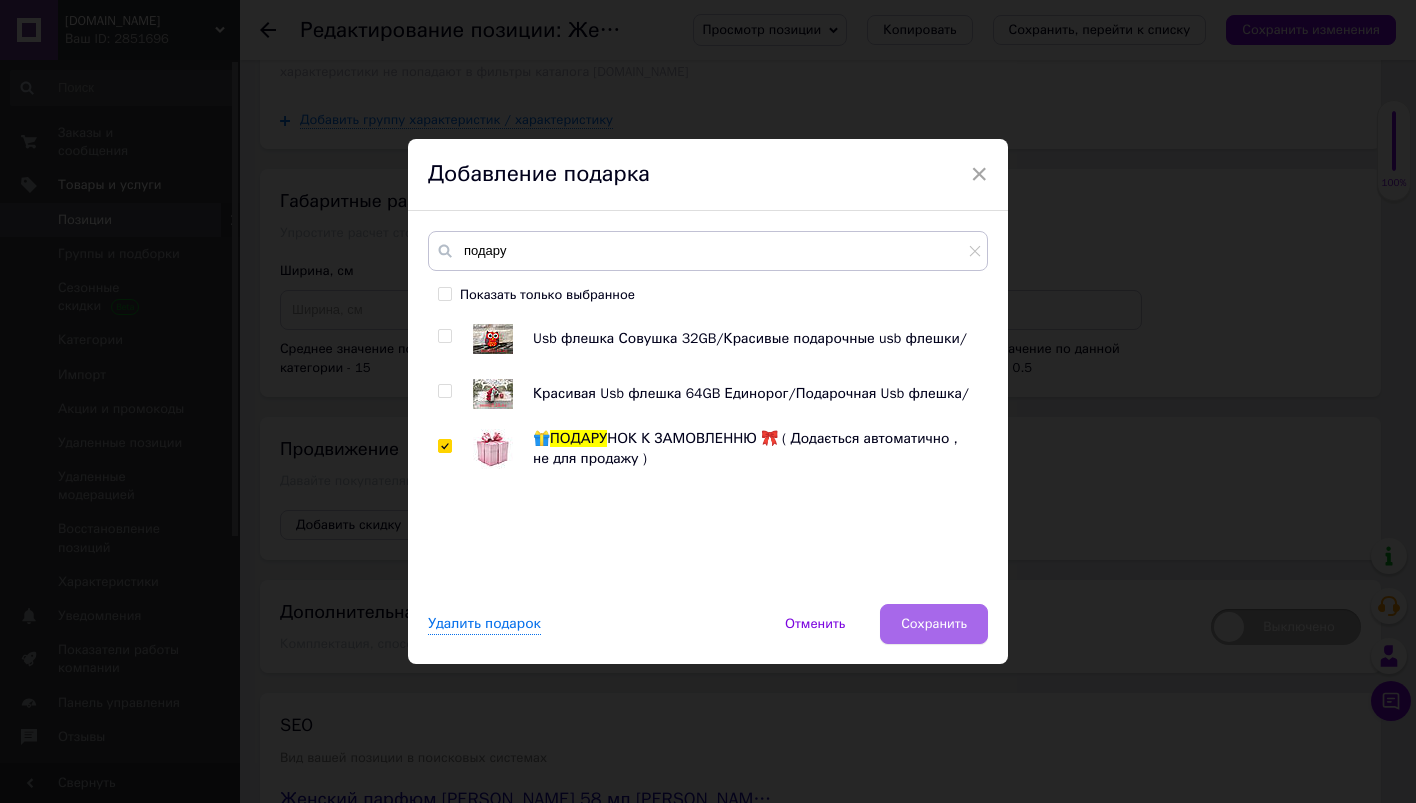 click on "Сохранить" at bounding box center [934, 624] 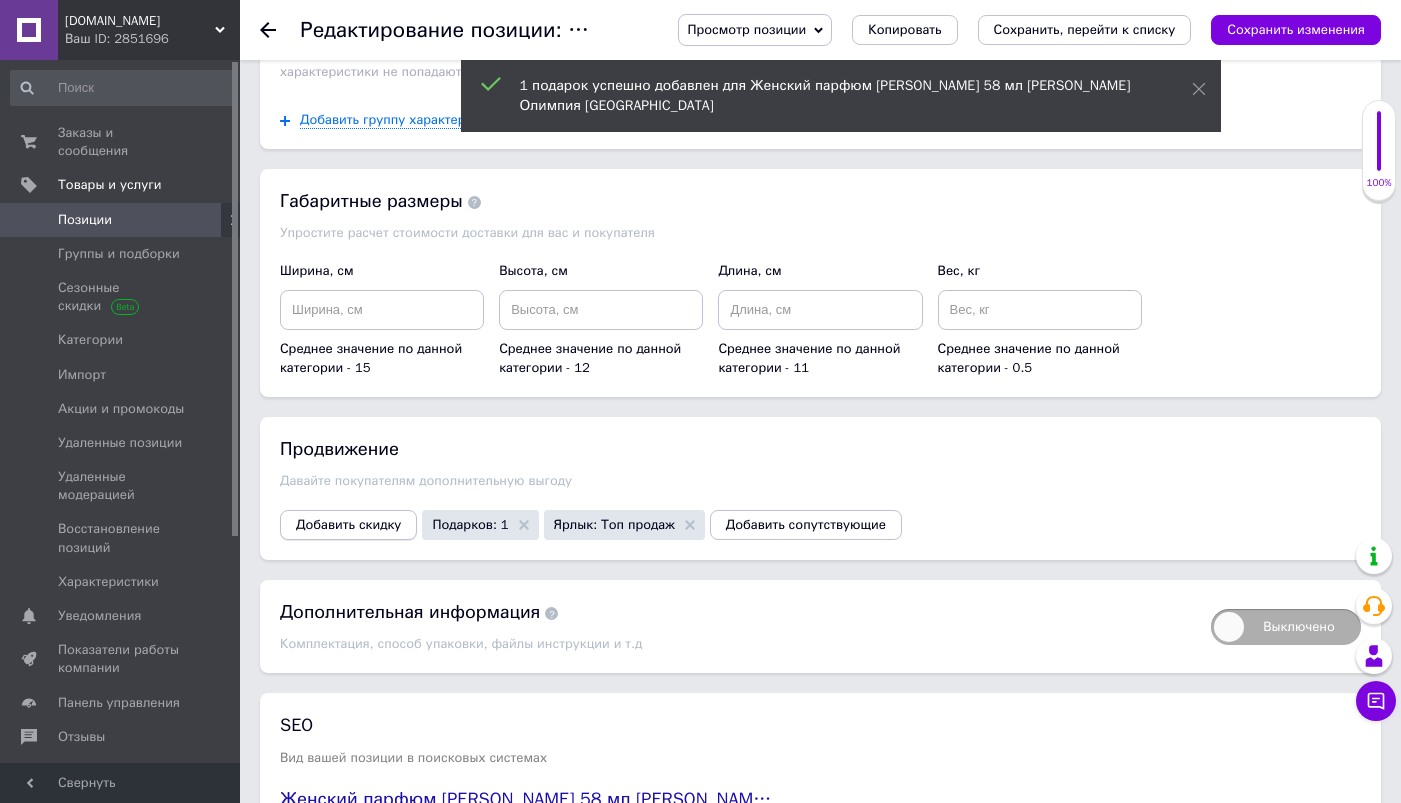 click on "Добавить скидку" at bounding box center (348, 525) 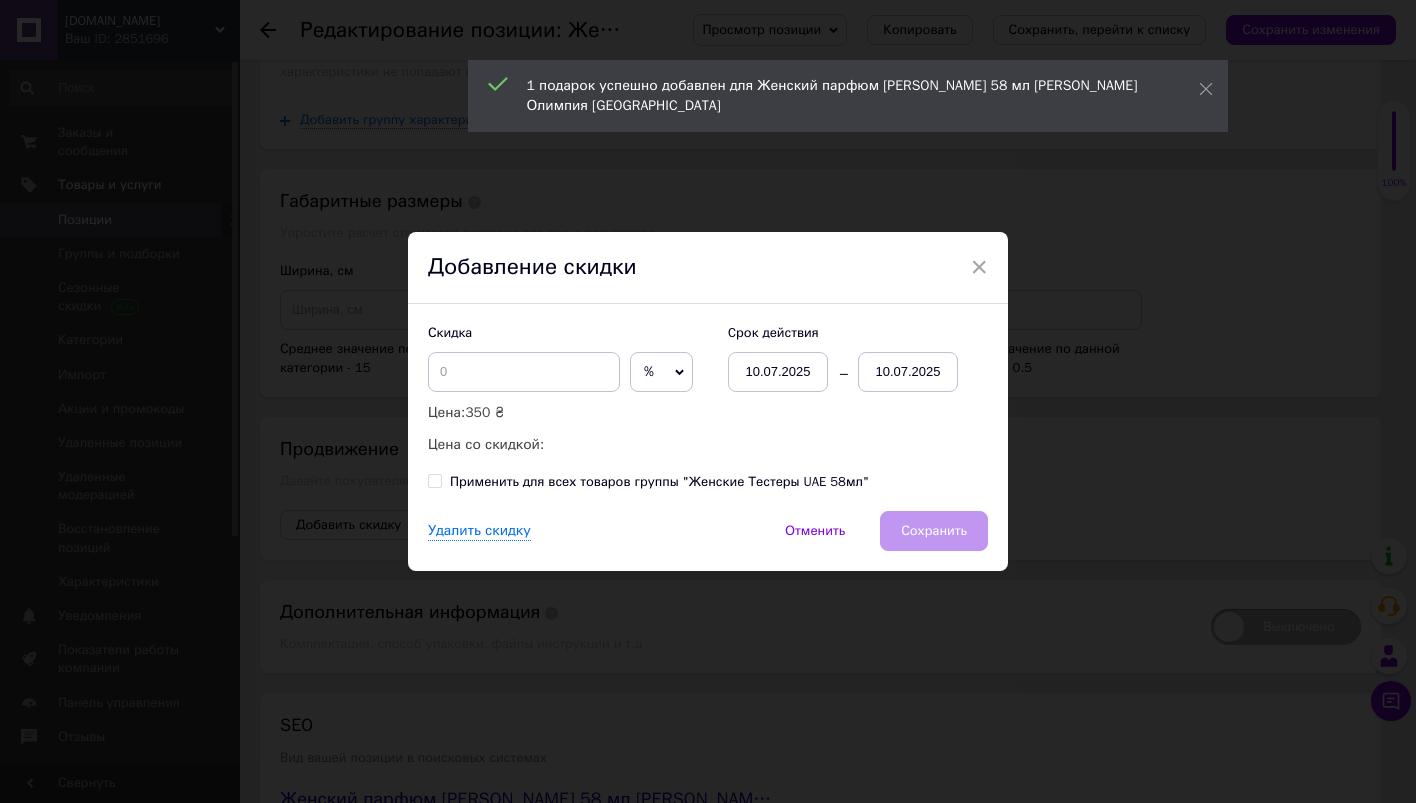 click on "%" at bounding box center [661, 372] 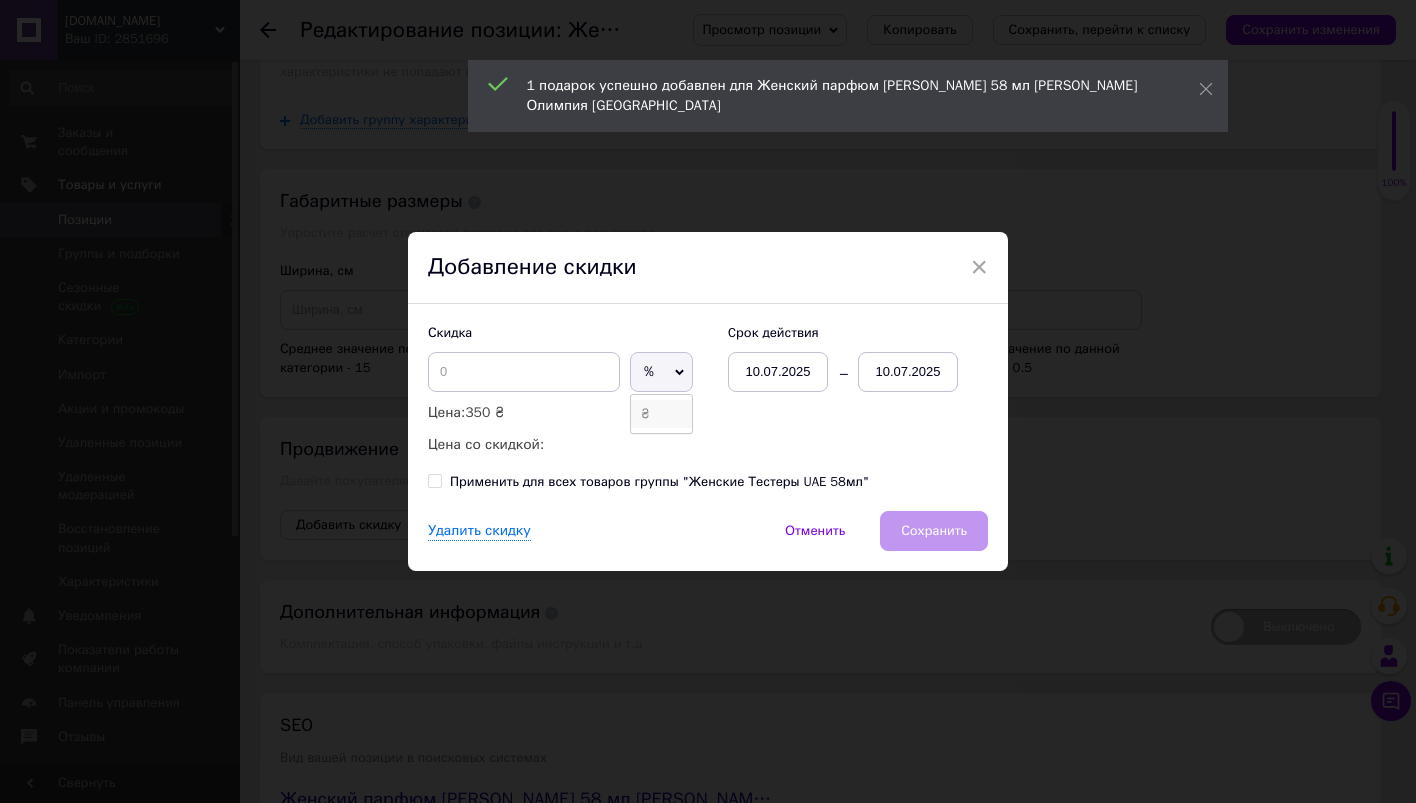 click on "₴" at bounding box center [661, 414] 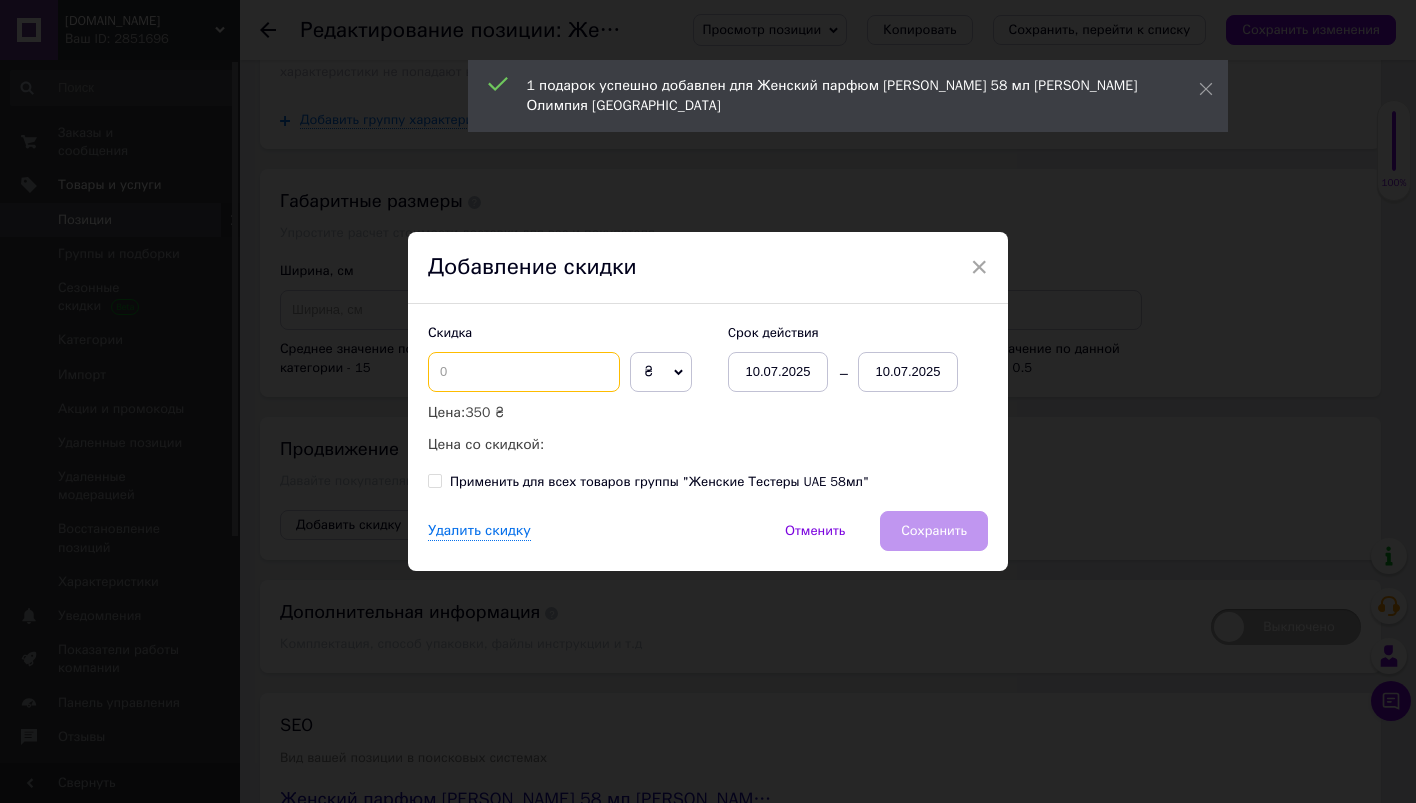 click at bounding box center (524, 372) 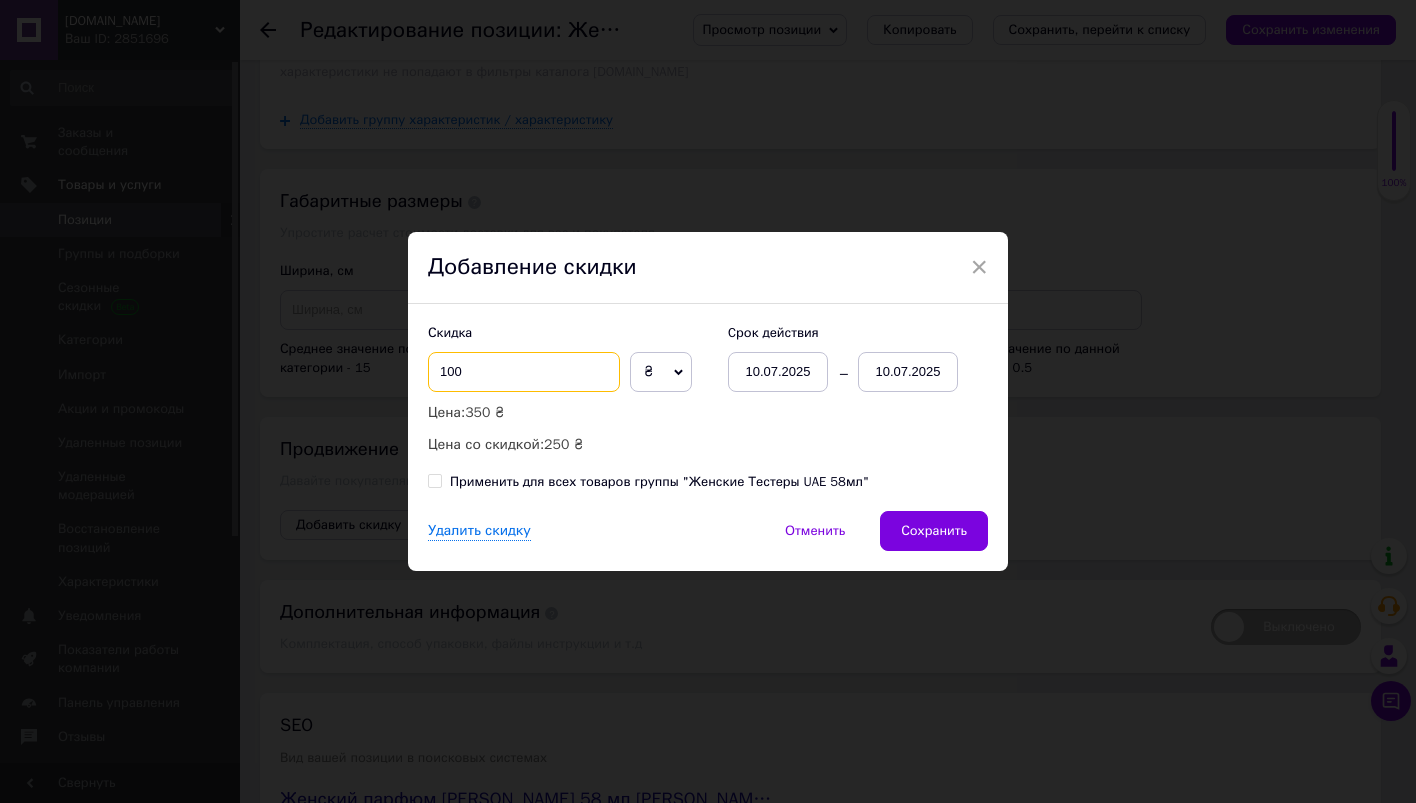 type on "100" 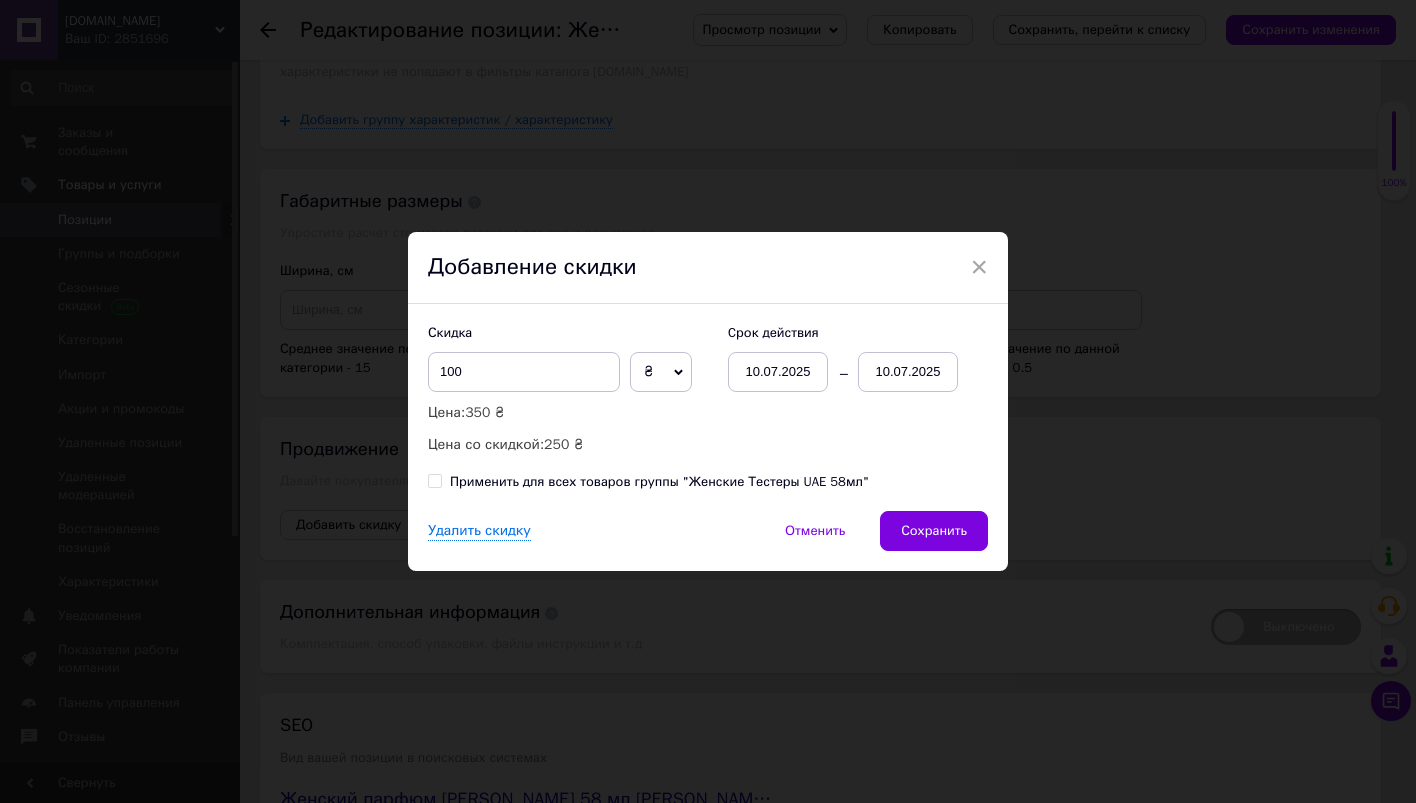 click on "10.07.2025" at bounding box center [908, 372] 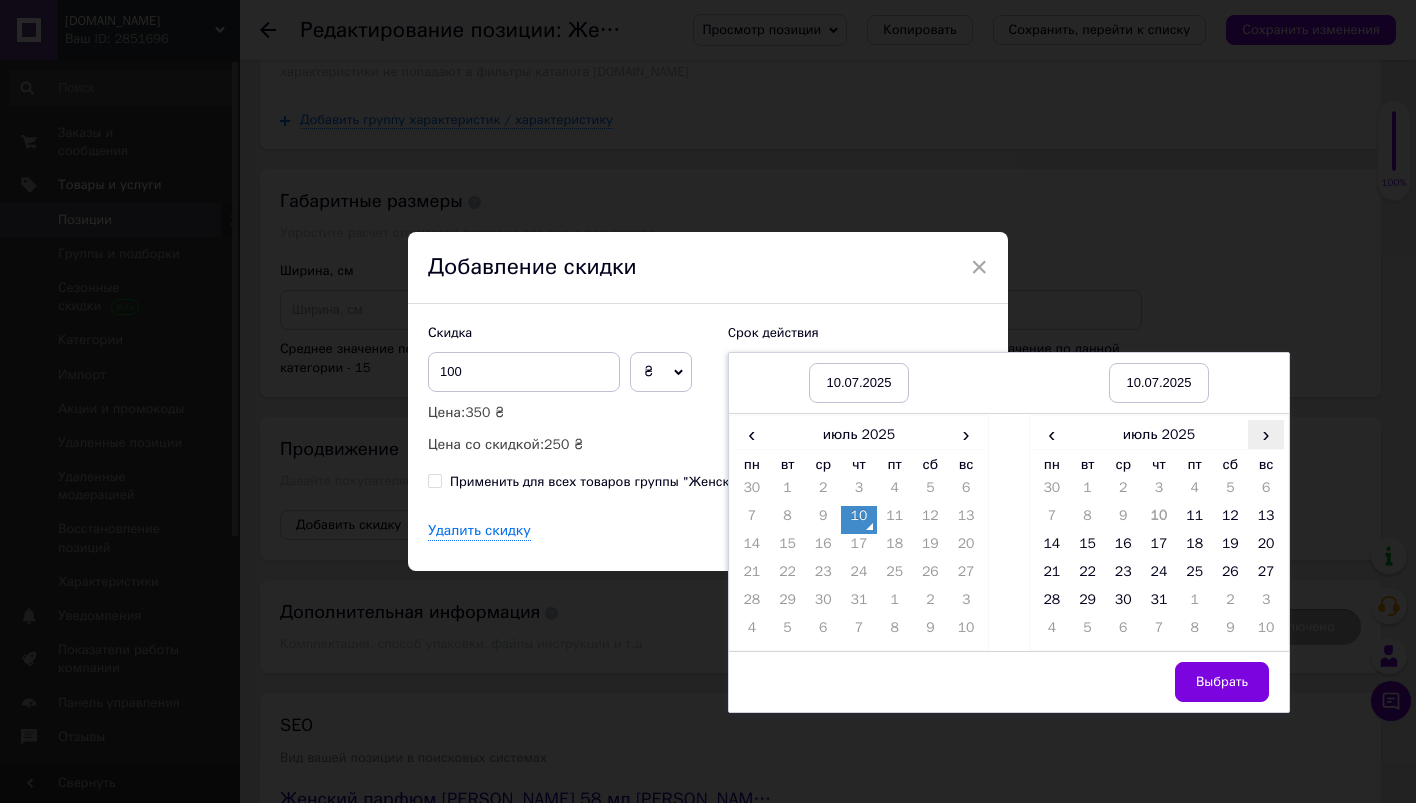 click on "›" at bounding box center [1266, 434] 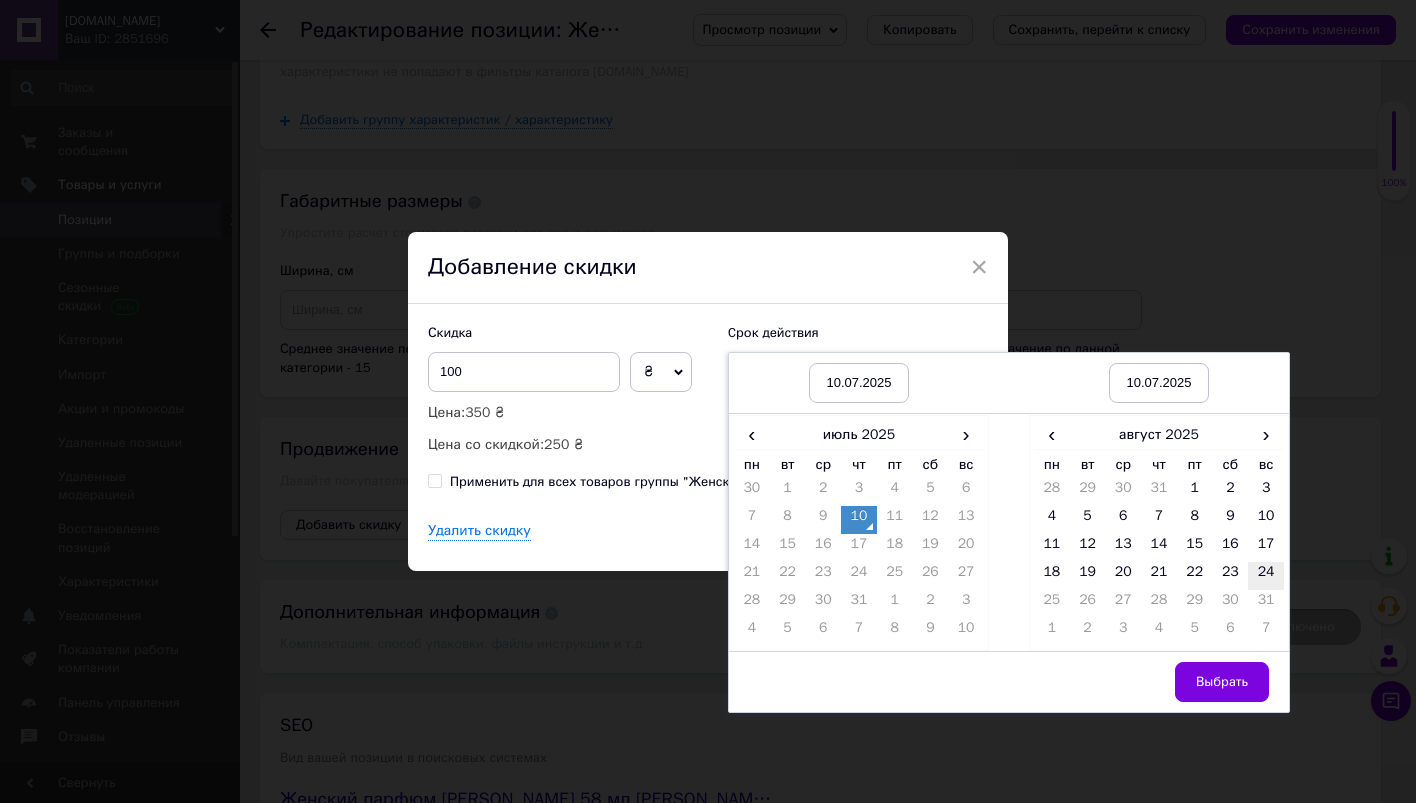 click on "24" at bounding box center [1266, 576] 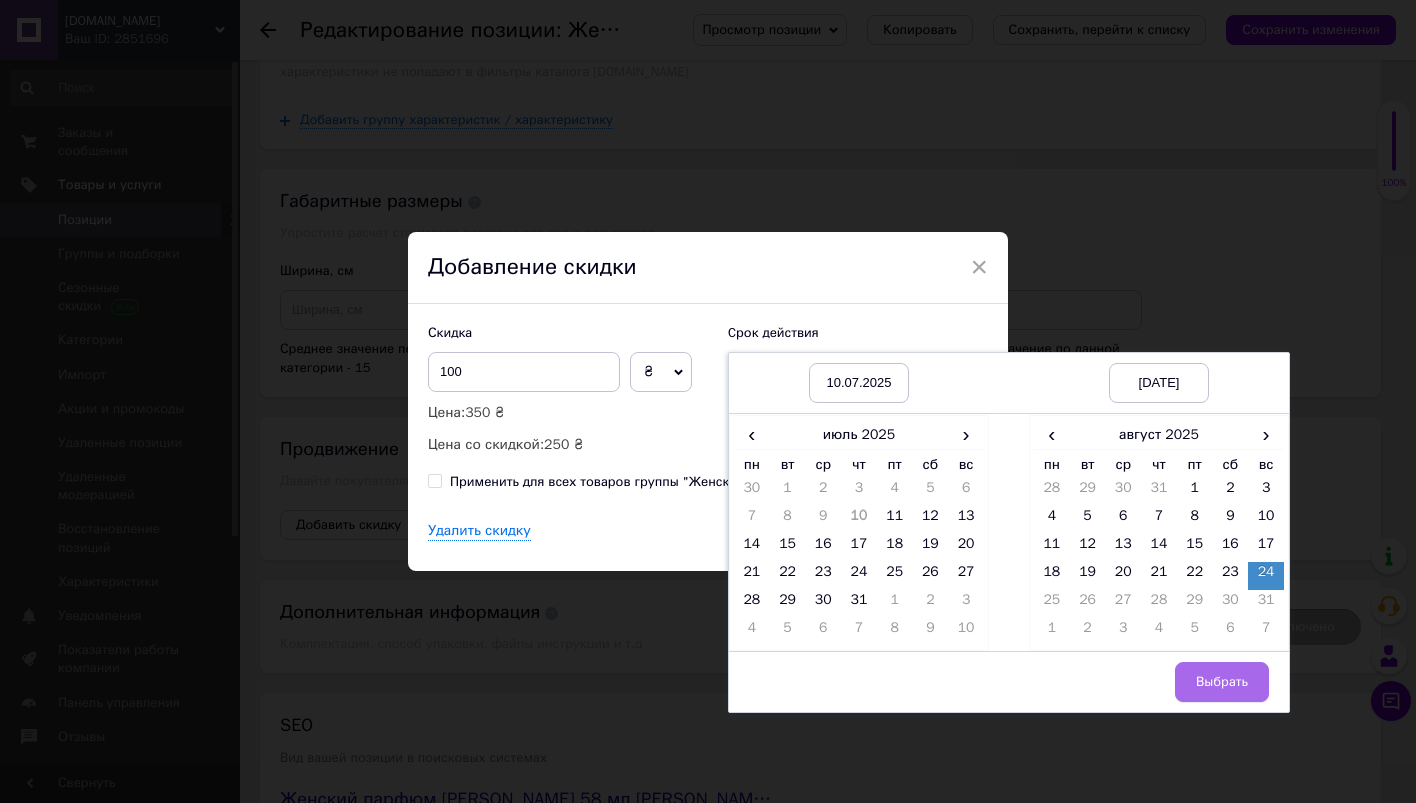 click on "Выбрать" at bounding box center (1222, 682) 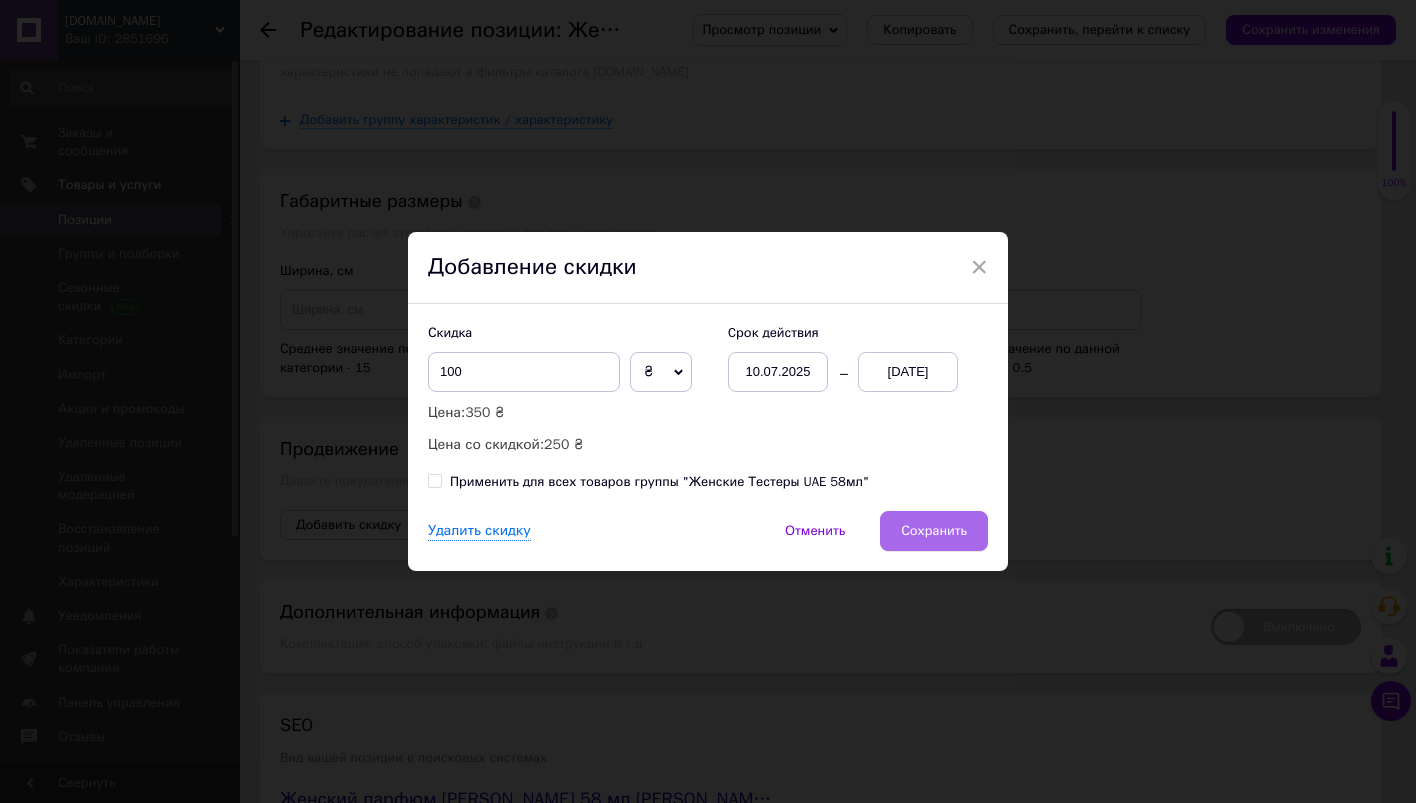 click on "Сохранить" at bounding box center [934, 531] 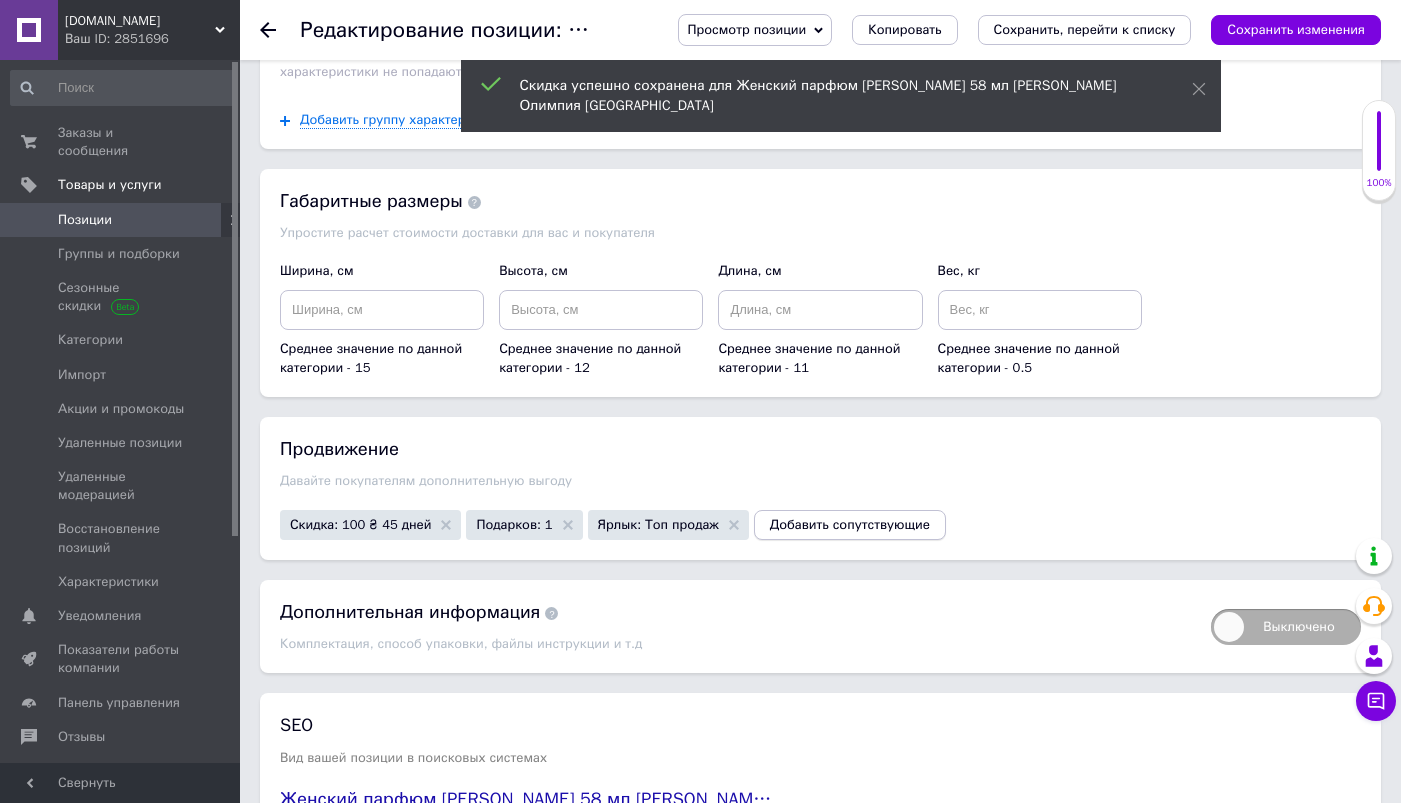 click on "Добавить сопутствующие" at bounding box center (850, 525) 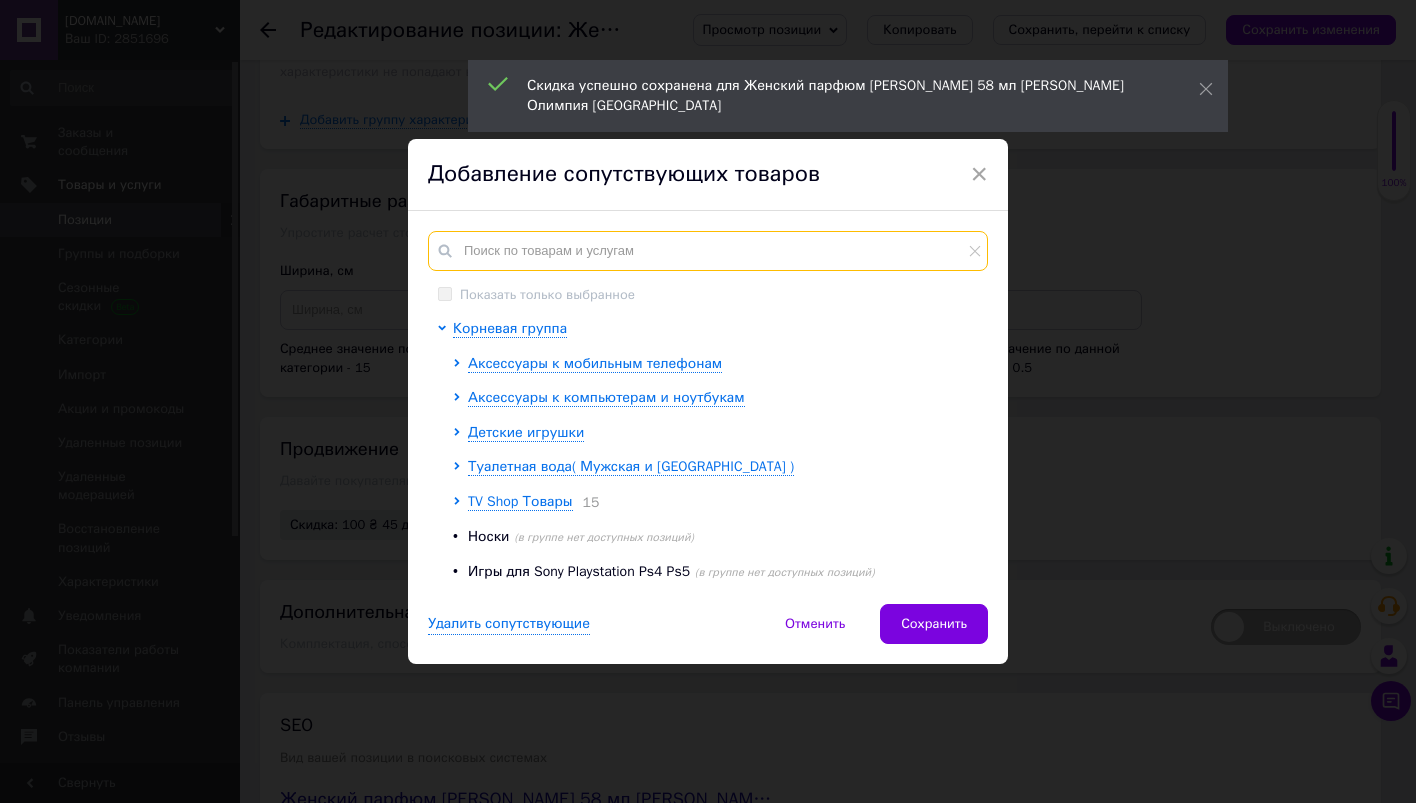 click at bounding box center (708, 251) 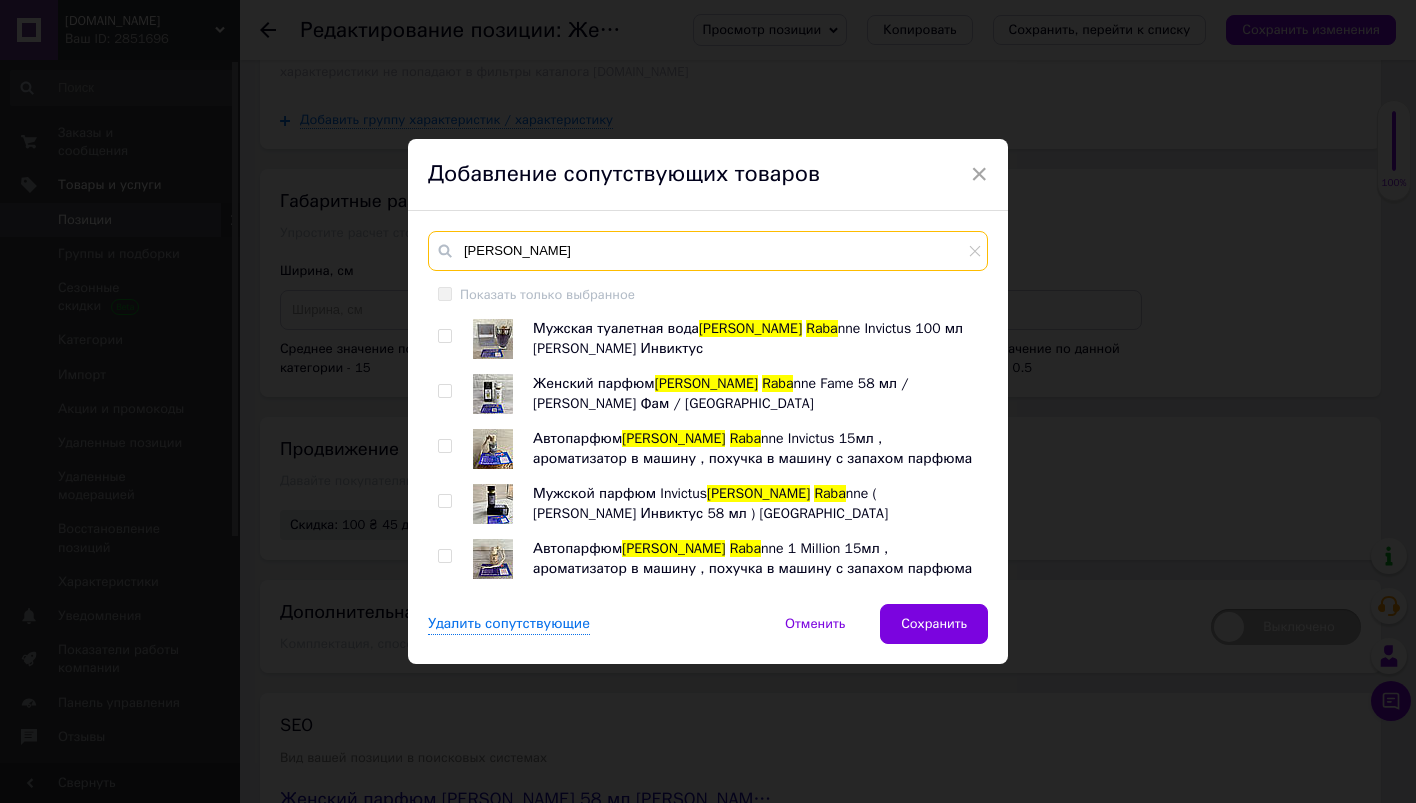 type on "paco raba" 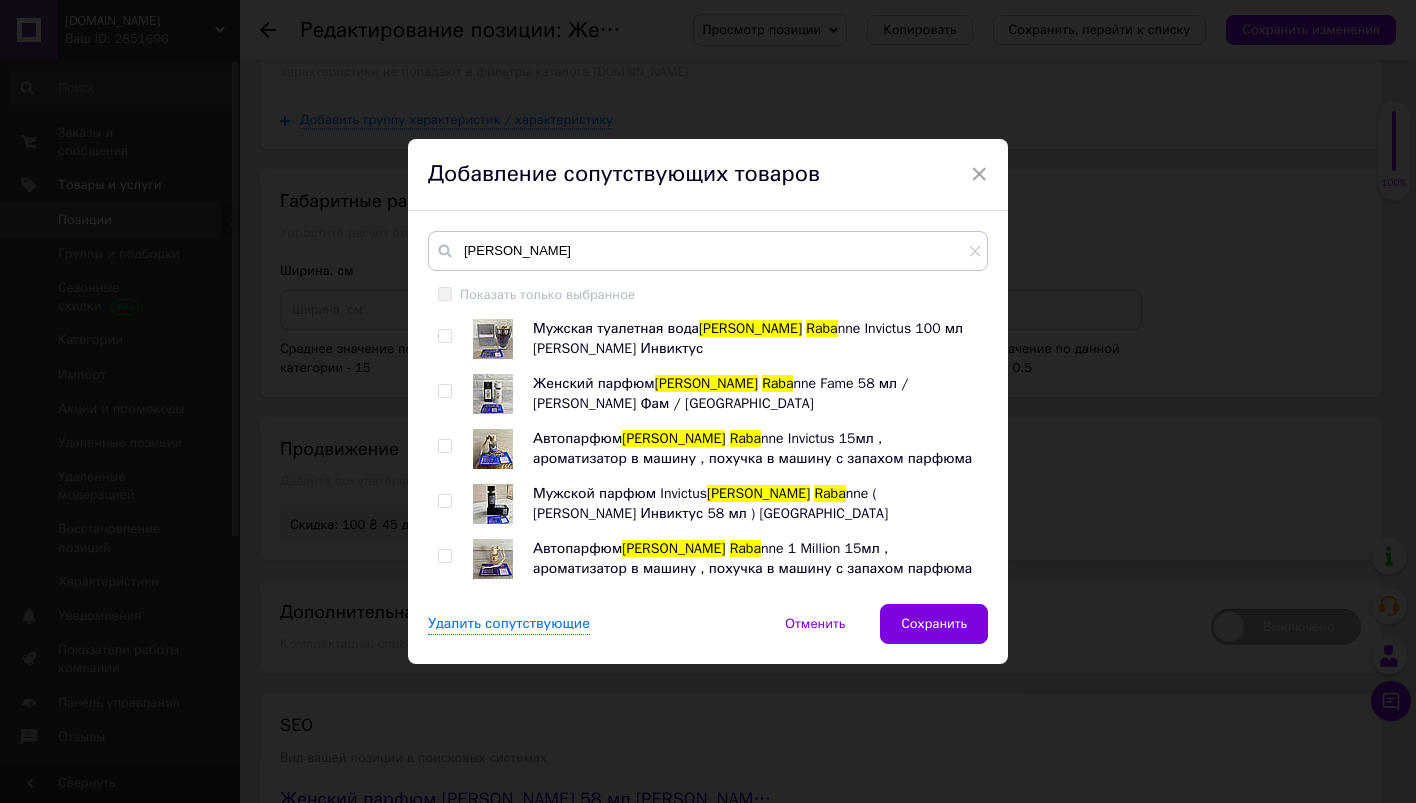 click at bounding box center (444, 391) 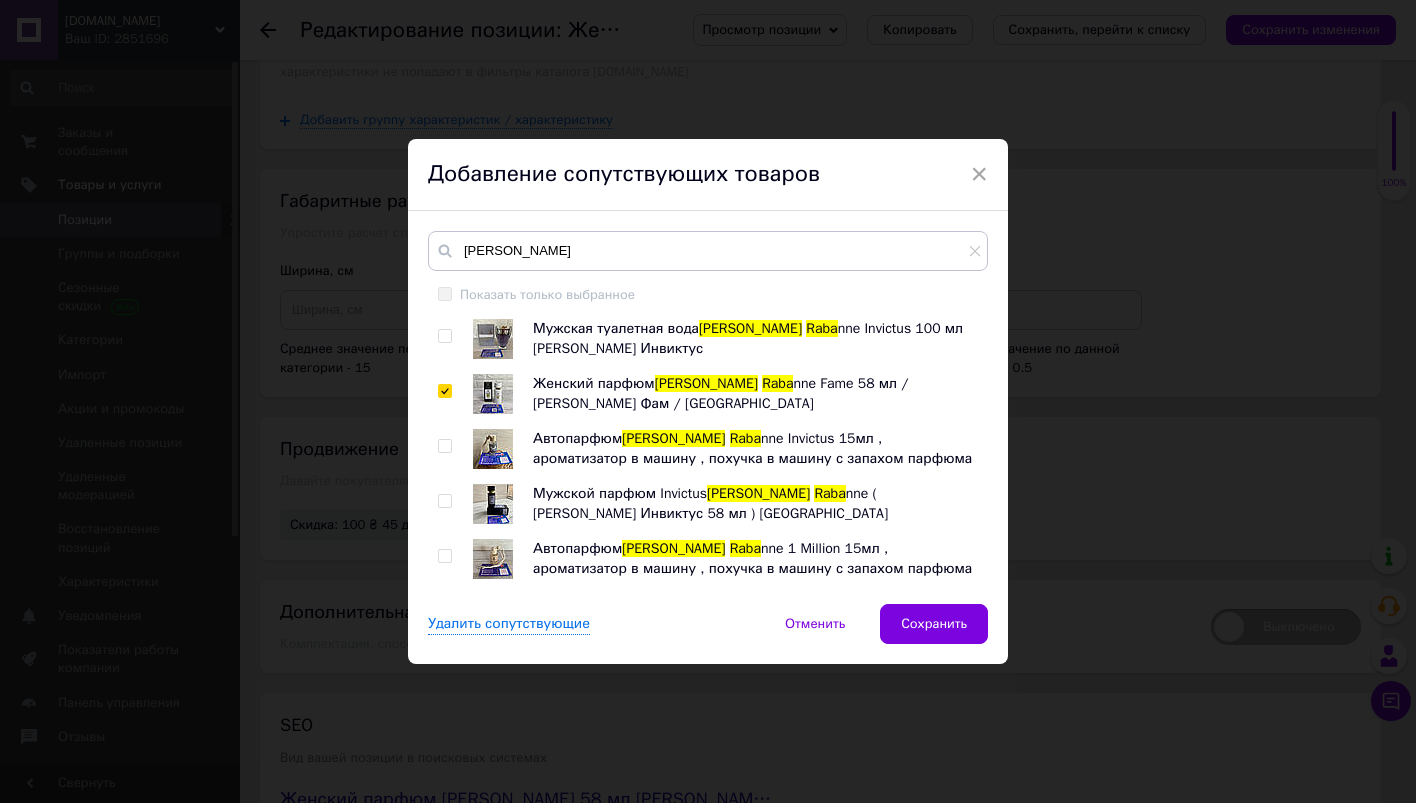 checkbox on "true" 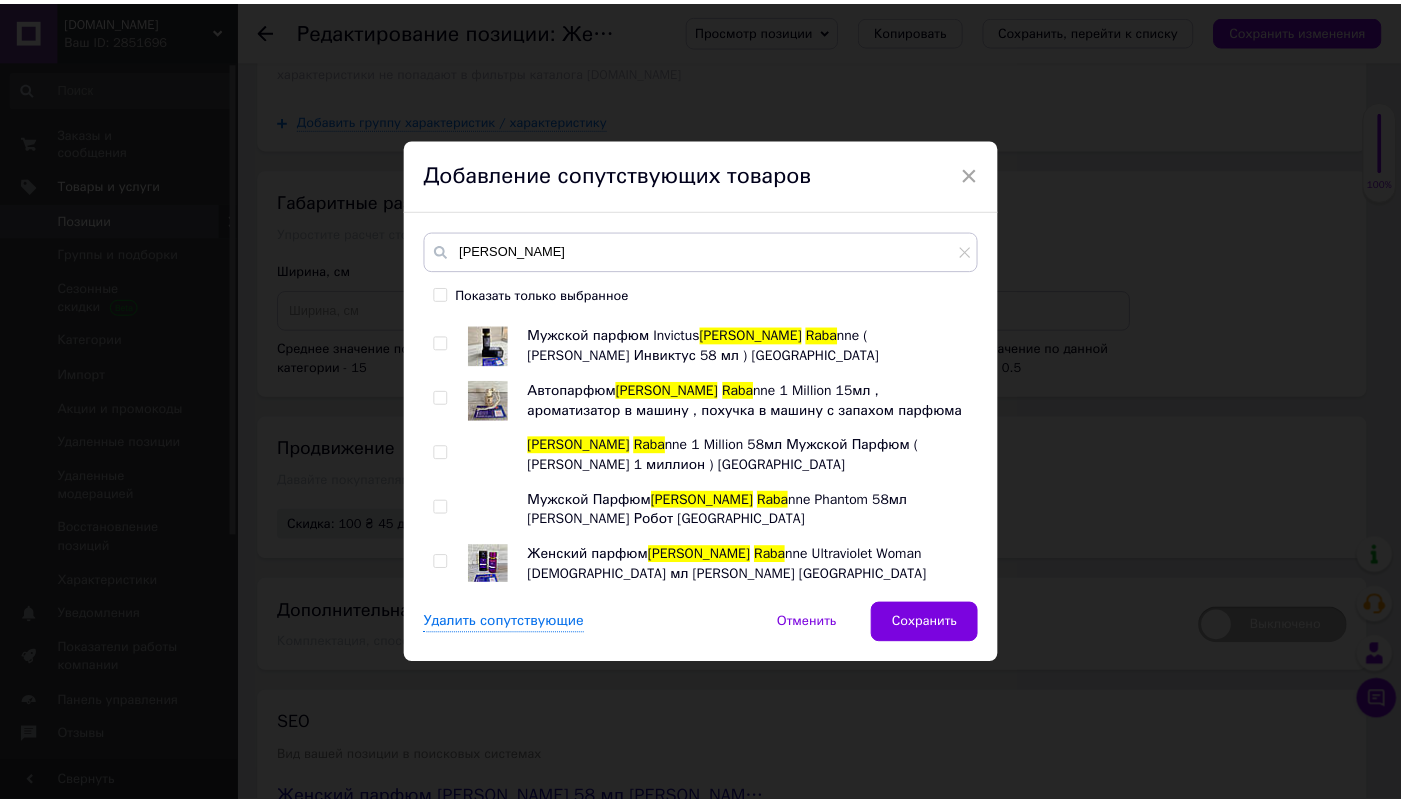 scroll, scrollTop: 160, scrollLeft: 0, axis: vertical 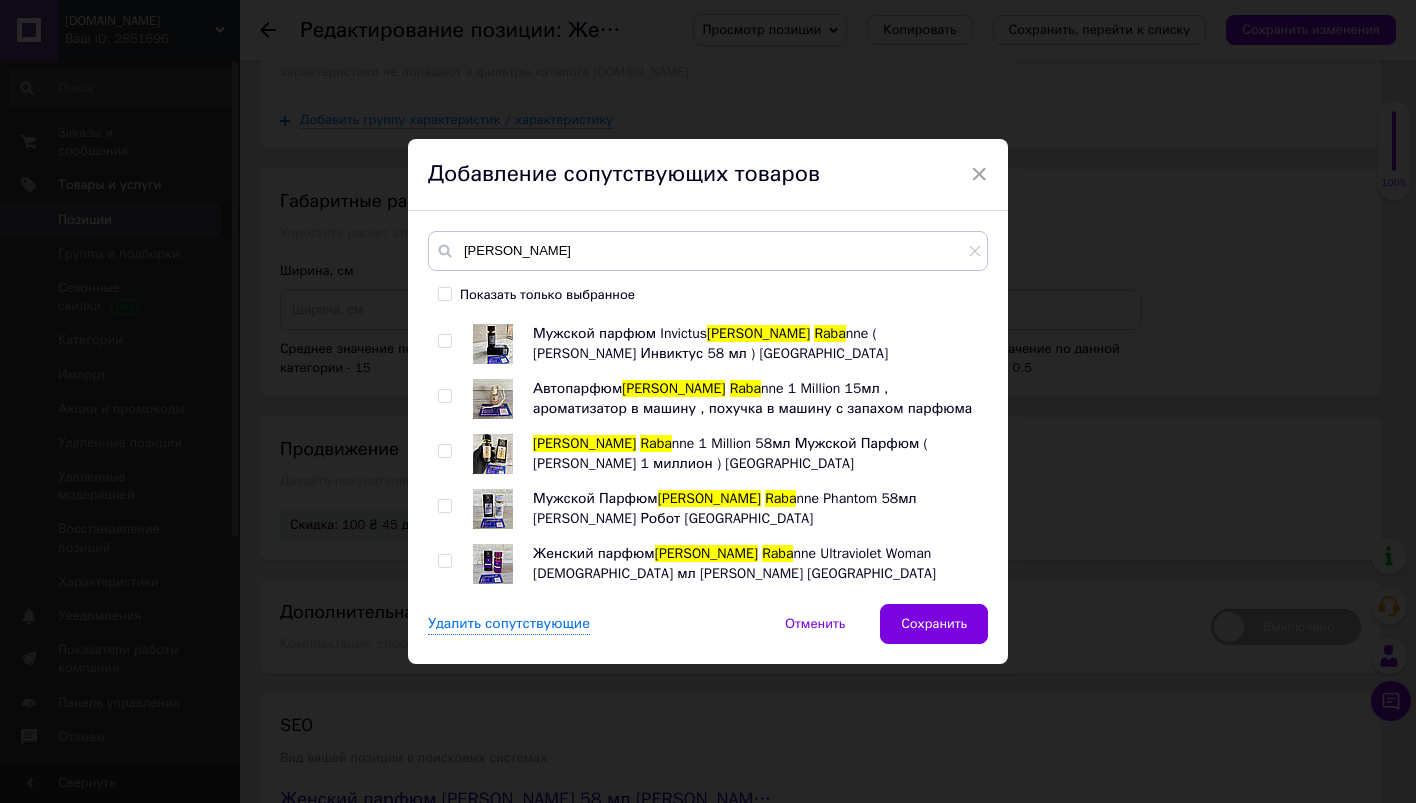 click at bounding box center [444, 561] 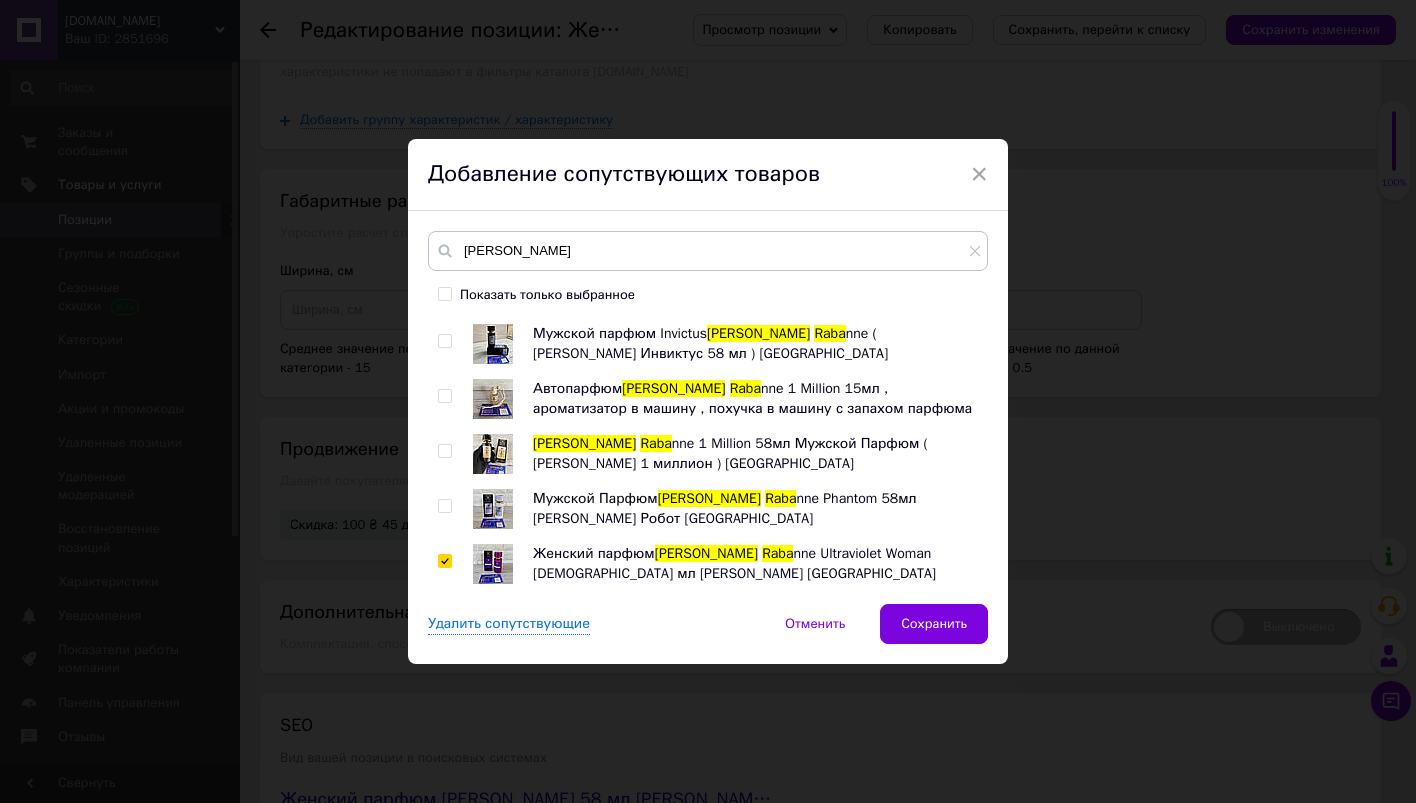 checkbox on "true" 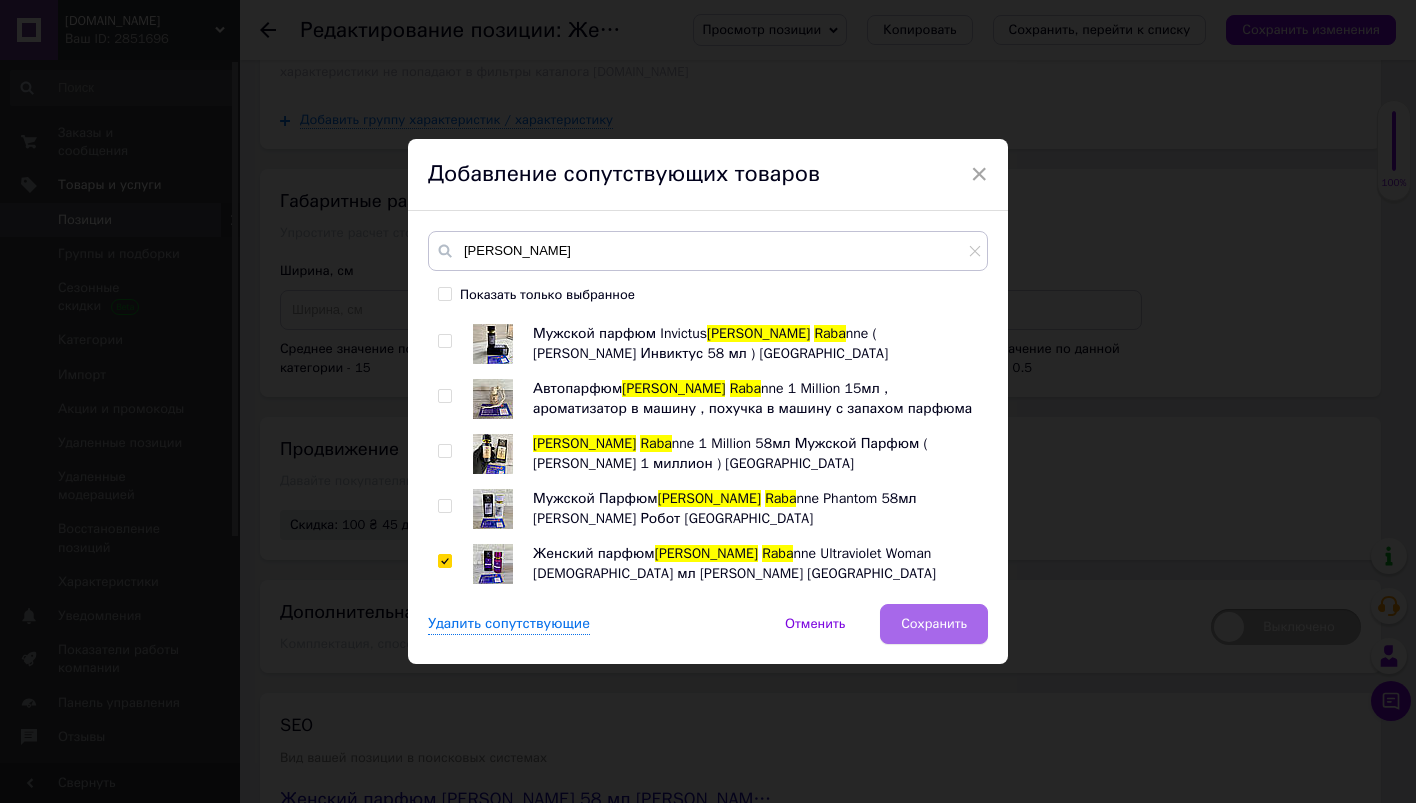 click on "Сохранить" at bounding box center (934, 624) 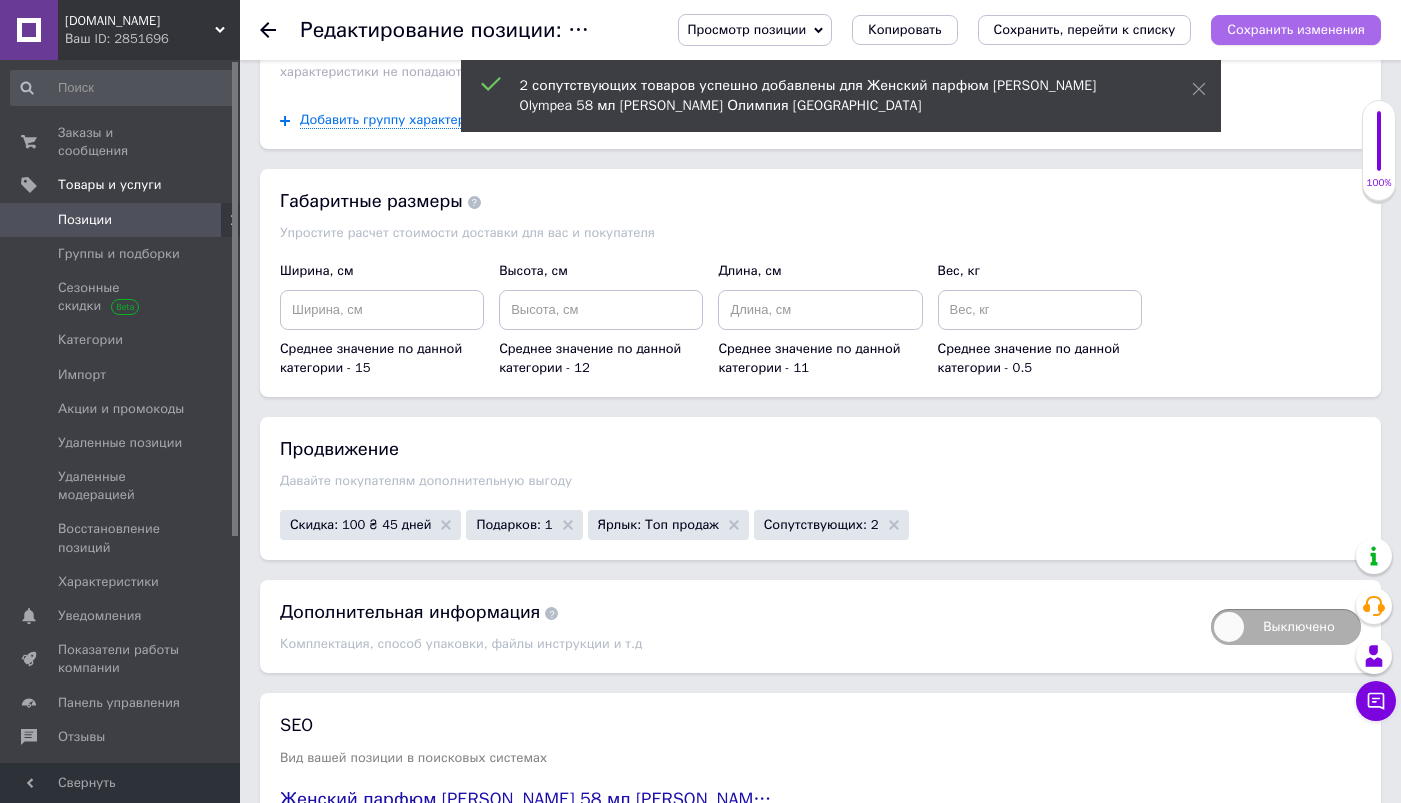 click on "Сохранить изменения" at bounding box center [1296, 29] 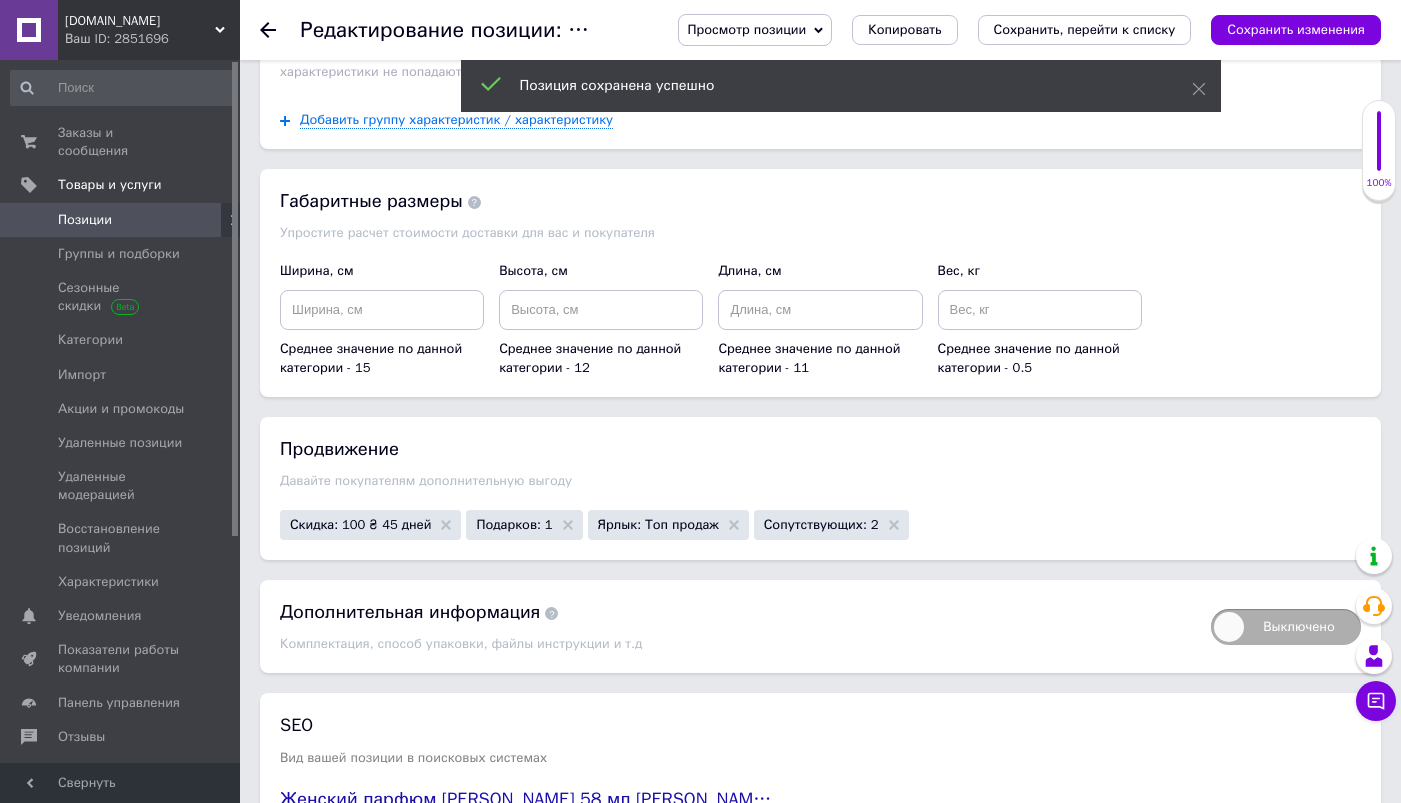 click on "Позиции" at bounding box center (121, 220) 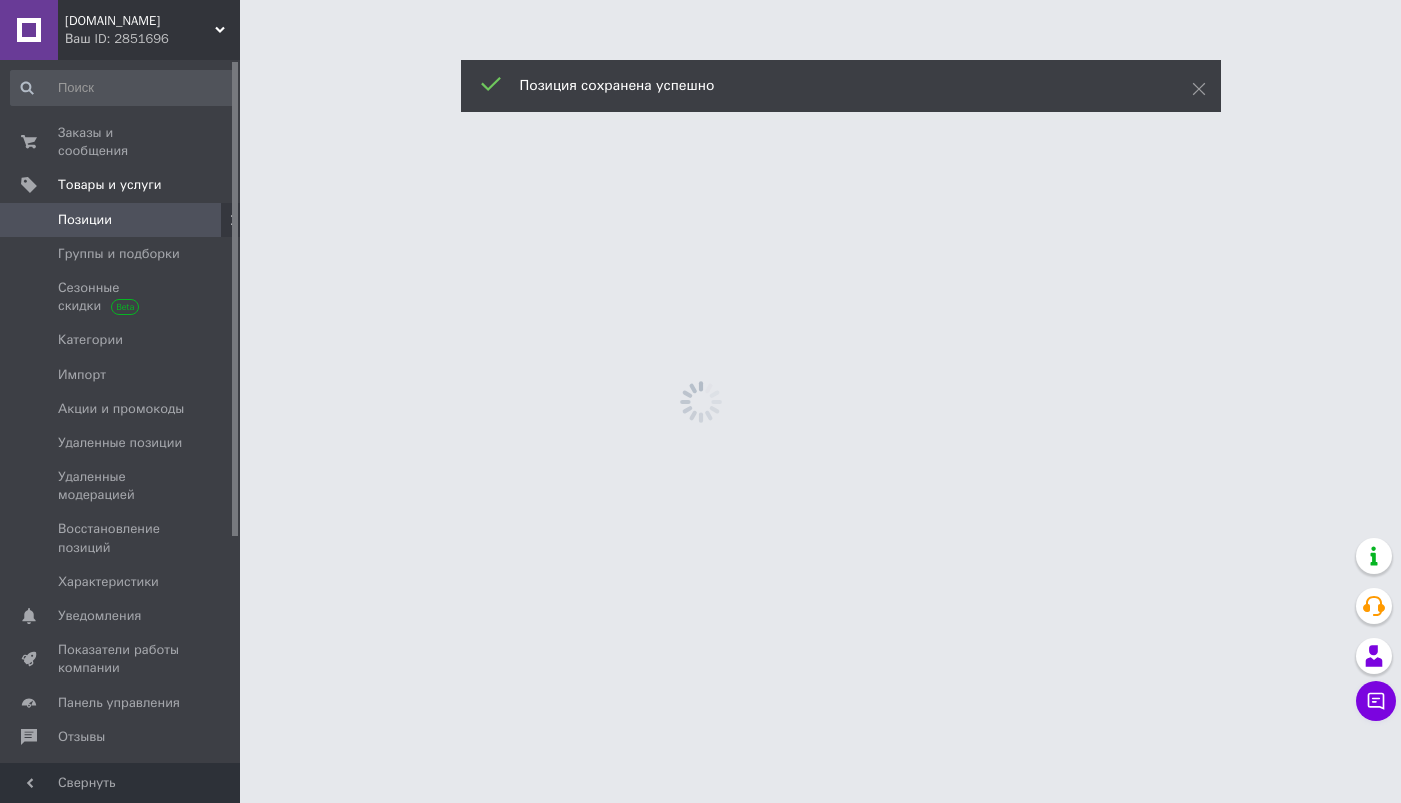 scroll, scrollTop: 0, scrollLeft: 0, axis: both 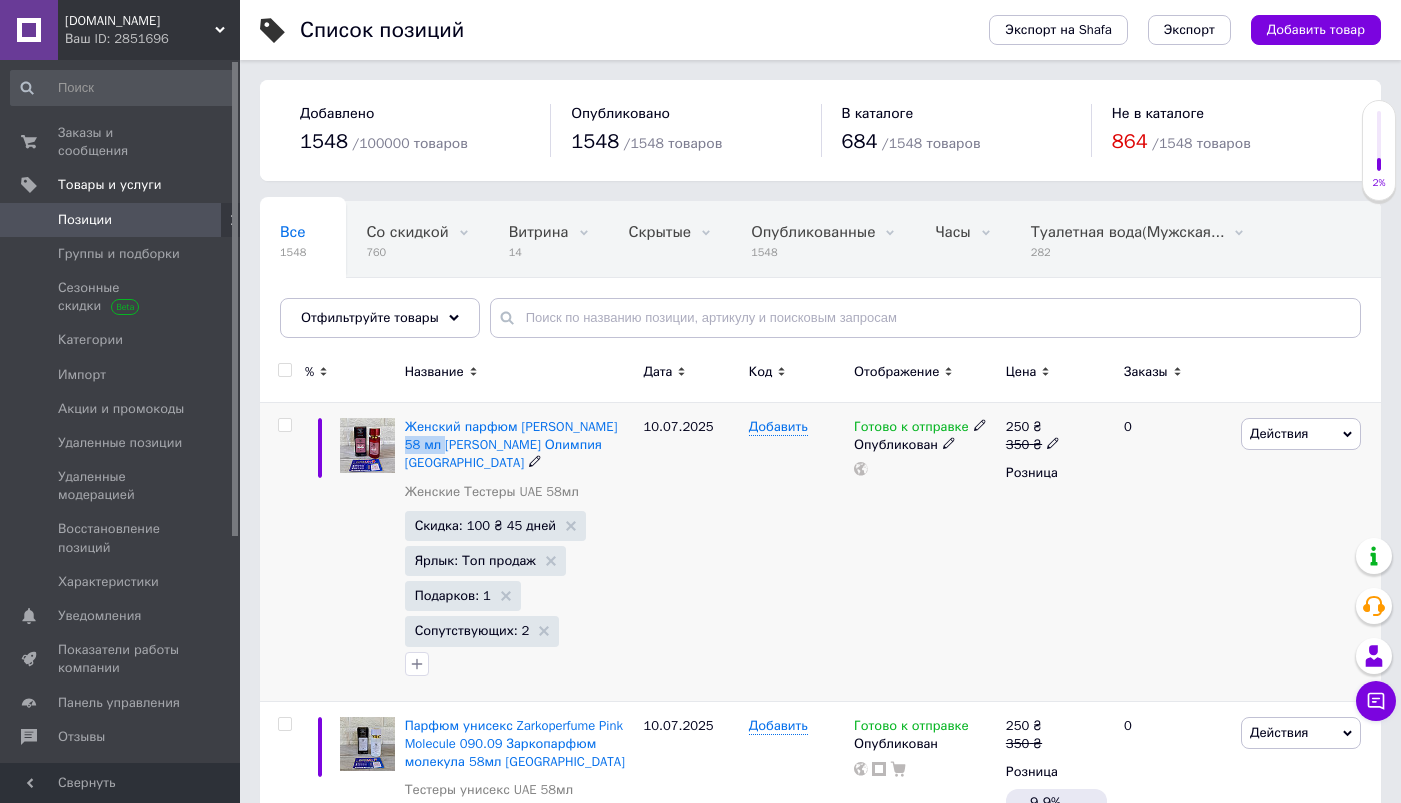 drag, startPoint x: 459, startPoint y: 449, endPoint x: 401, endPoint y: 442, distance: 58.420887 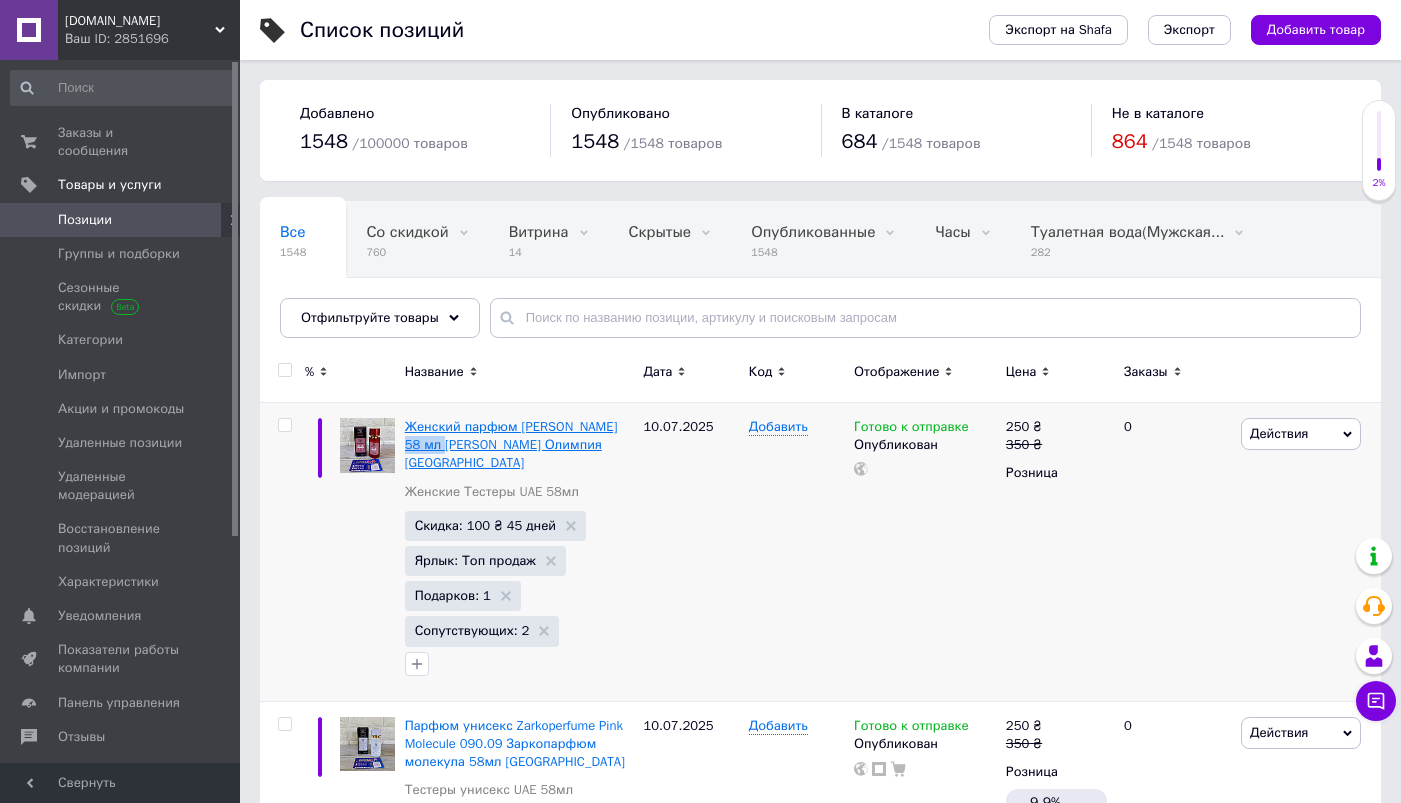 copy on "Olympea" 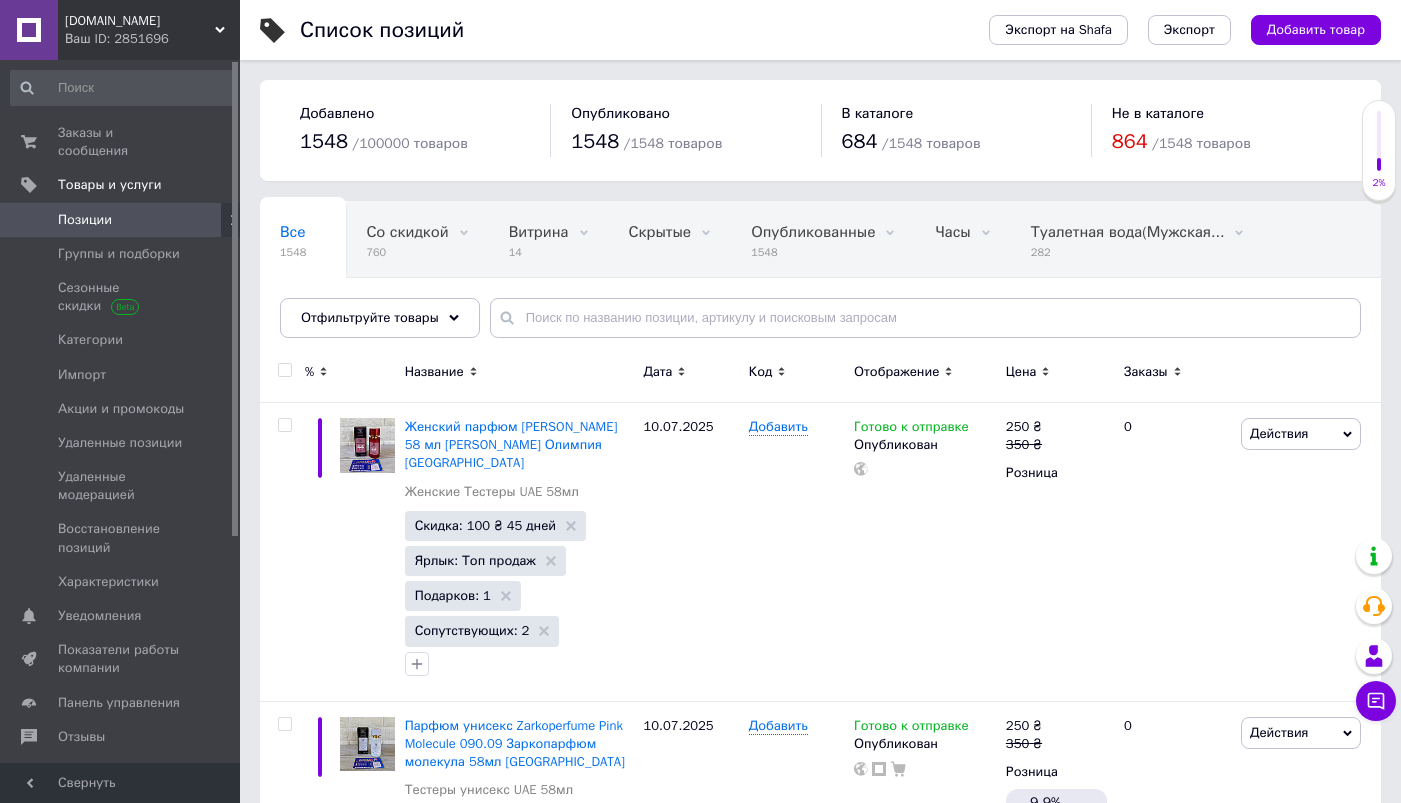 click on "Ваш ID: 2851696" at bounding box center (152, 39) 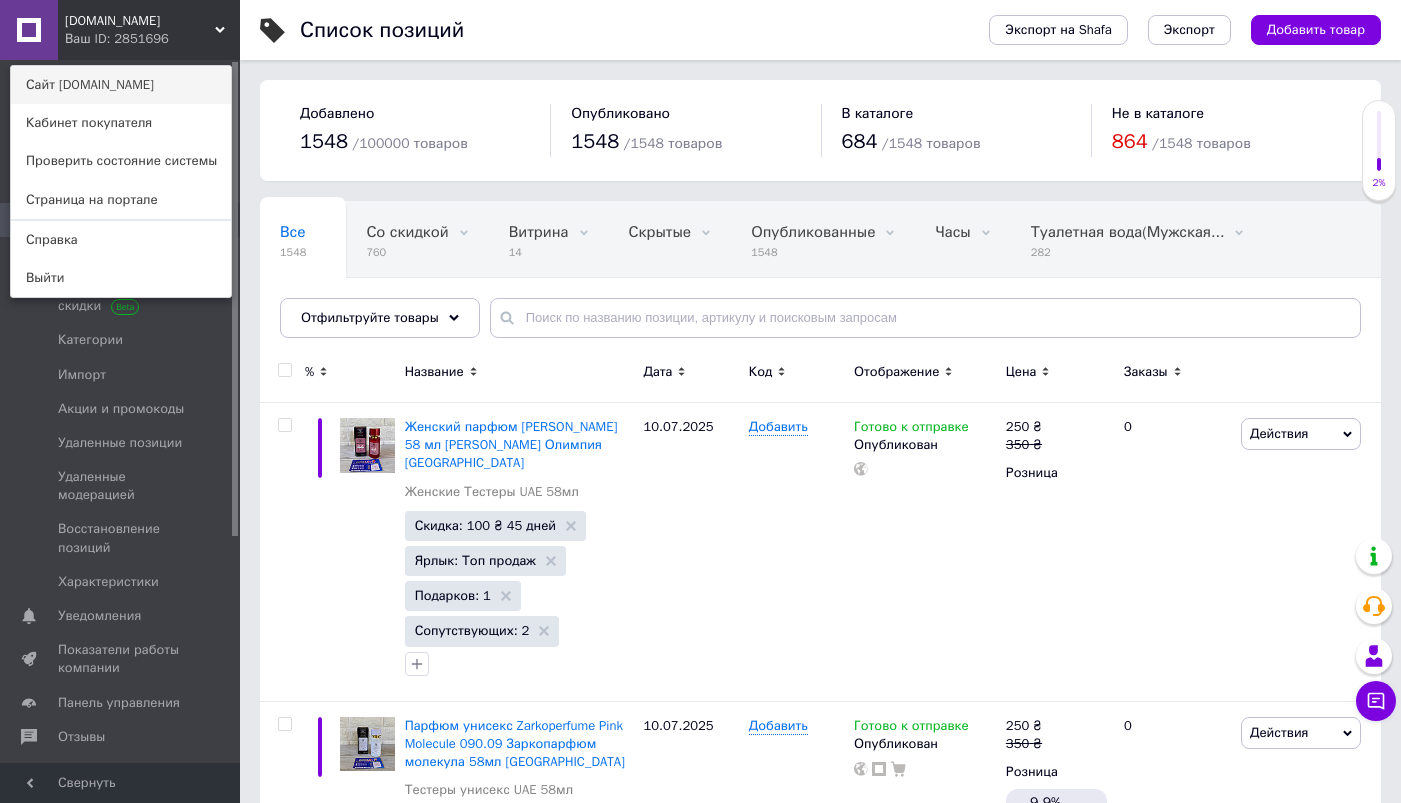 click on "Сайт [DOMAIN_NAME]" at bounding box center (121, 85) 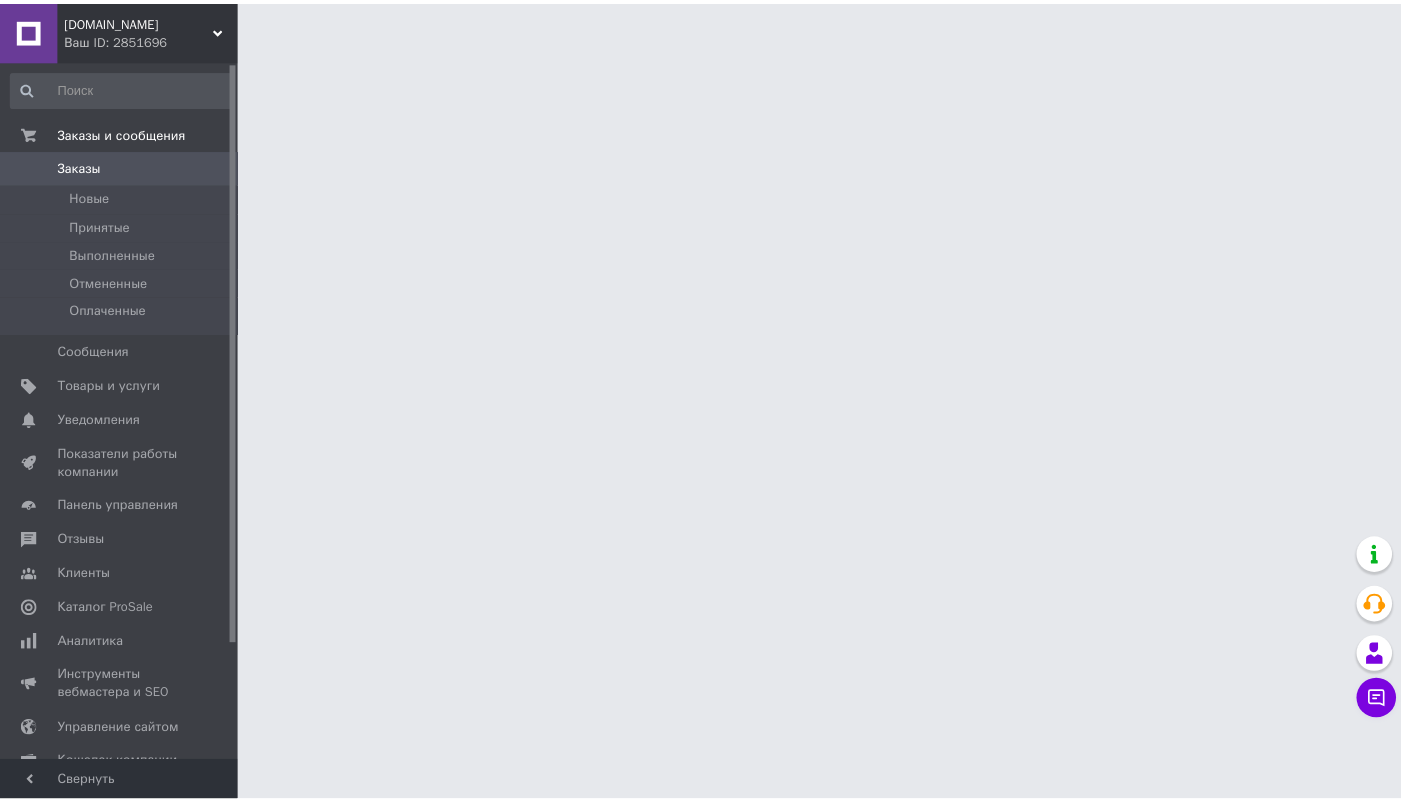 scroll, scrollTop: 0, scrollLeft: 0, axis: both 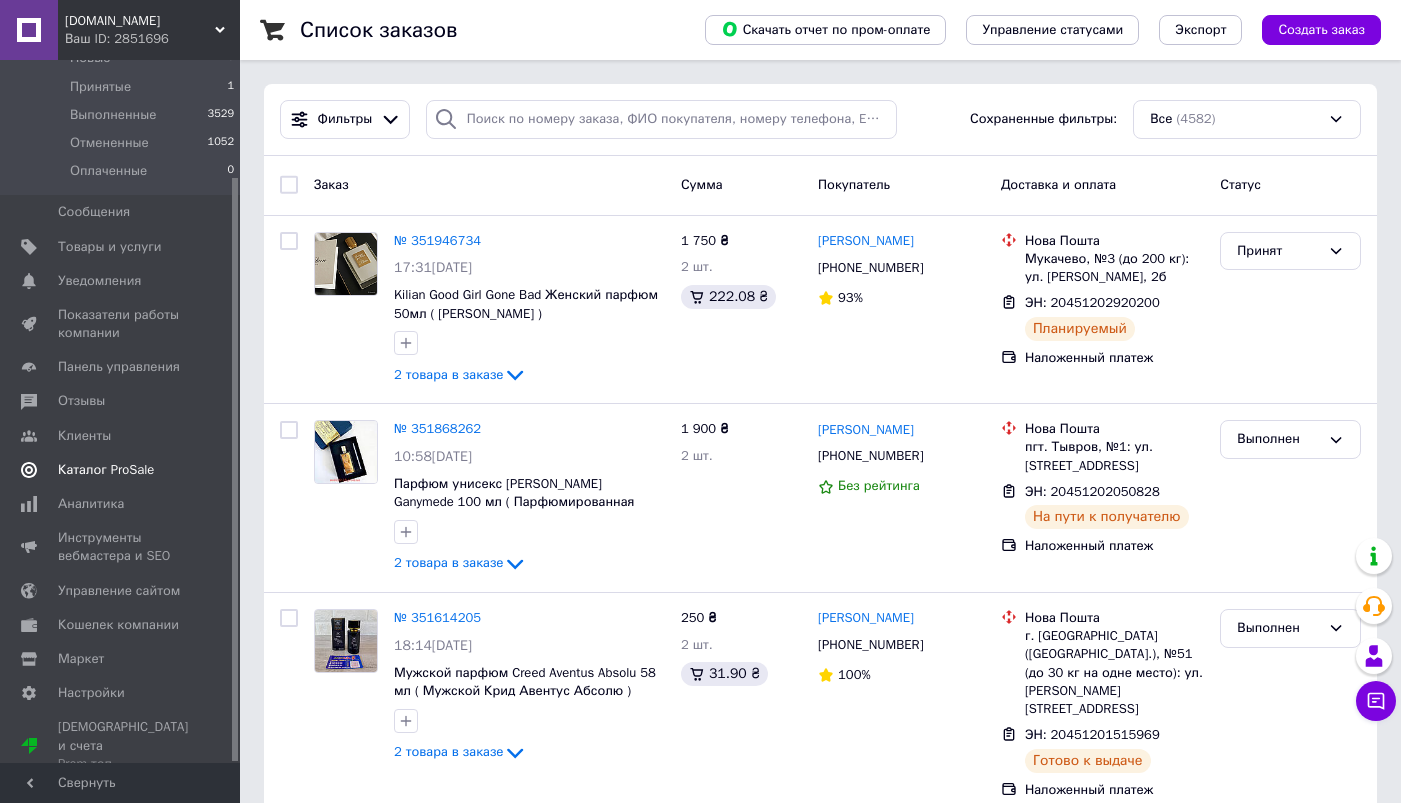 click on "Каталог ProSale" at bounding box center (121, 470) 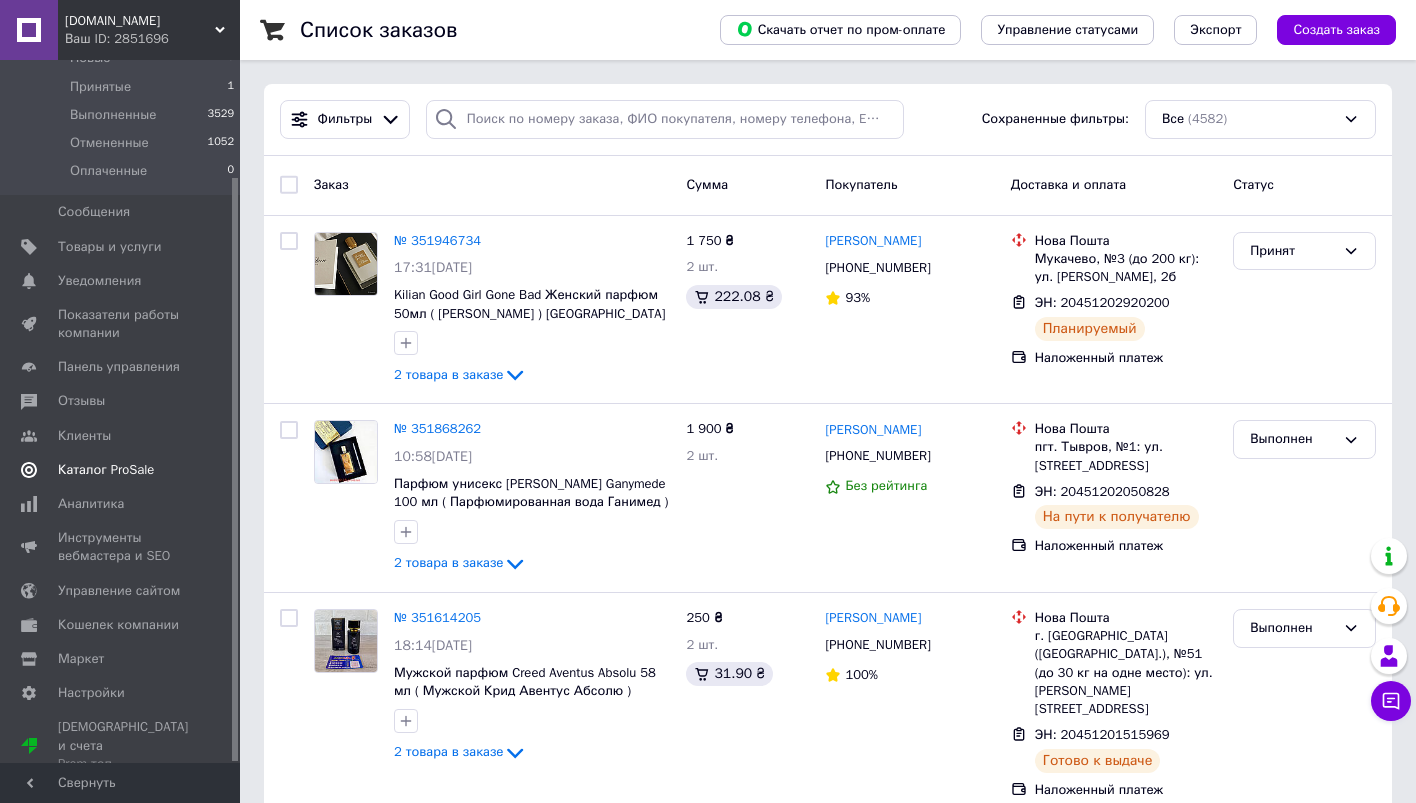 scroll, scrollTop: 25, scrollLeft: 0, axis: vertical 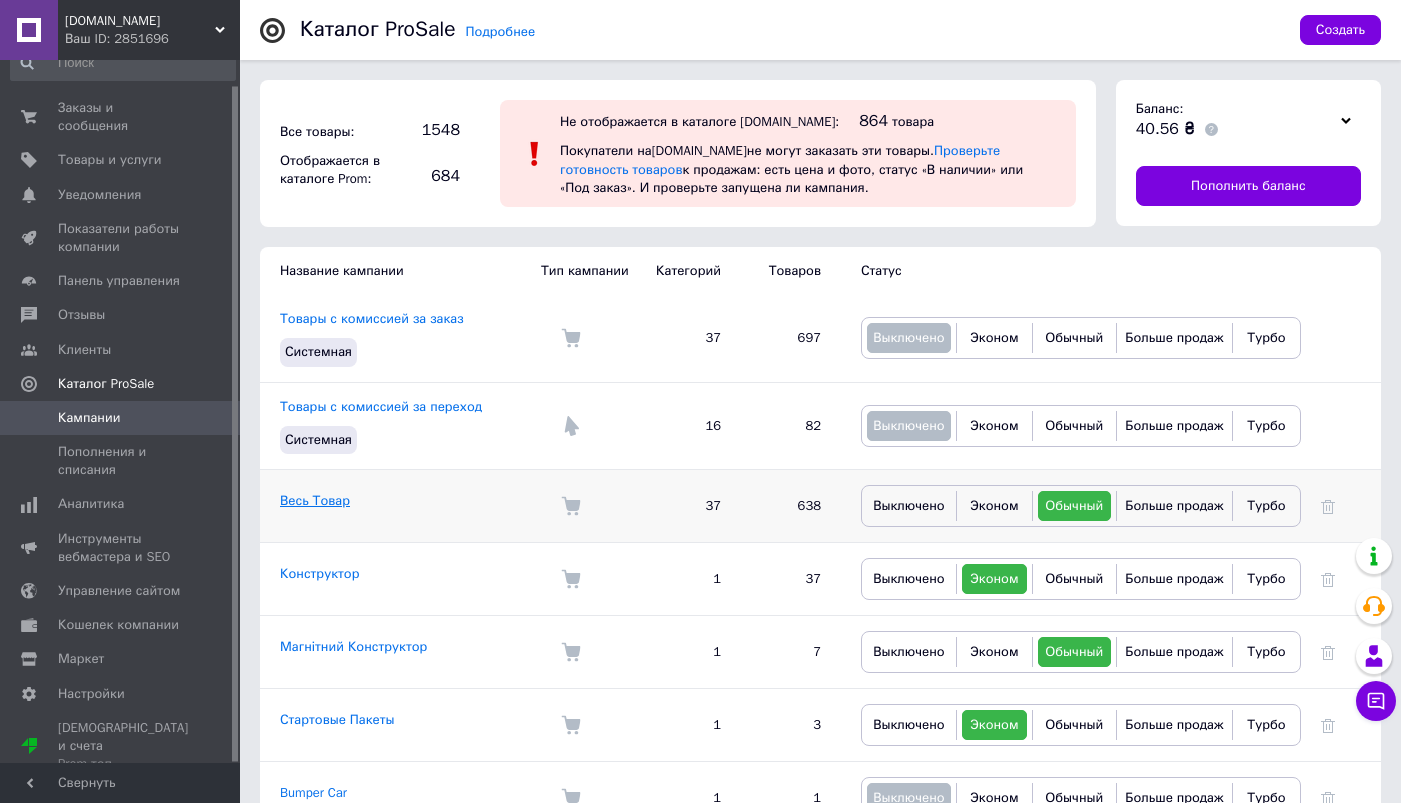 click on "Весь Товар" at bounding box center [315, 500] 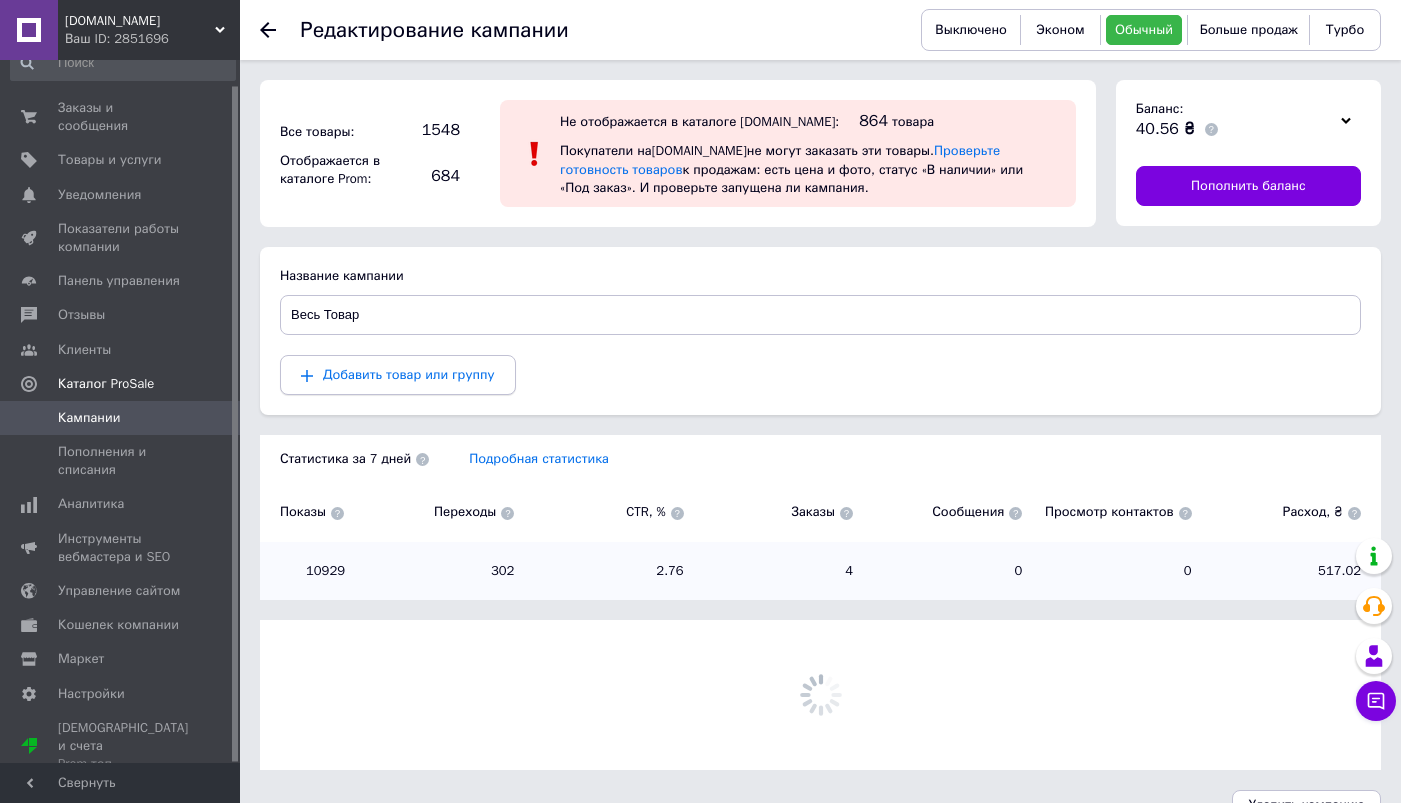 click on "Добавить товар или группу" at bounding box center [409, 374] 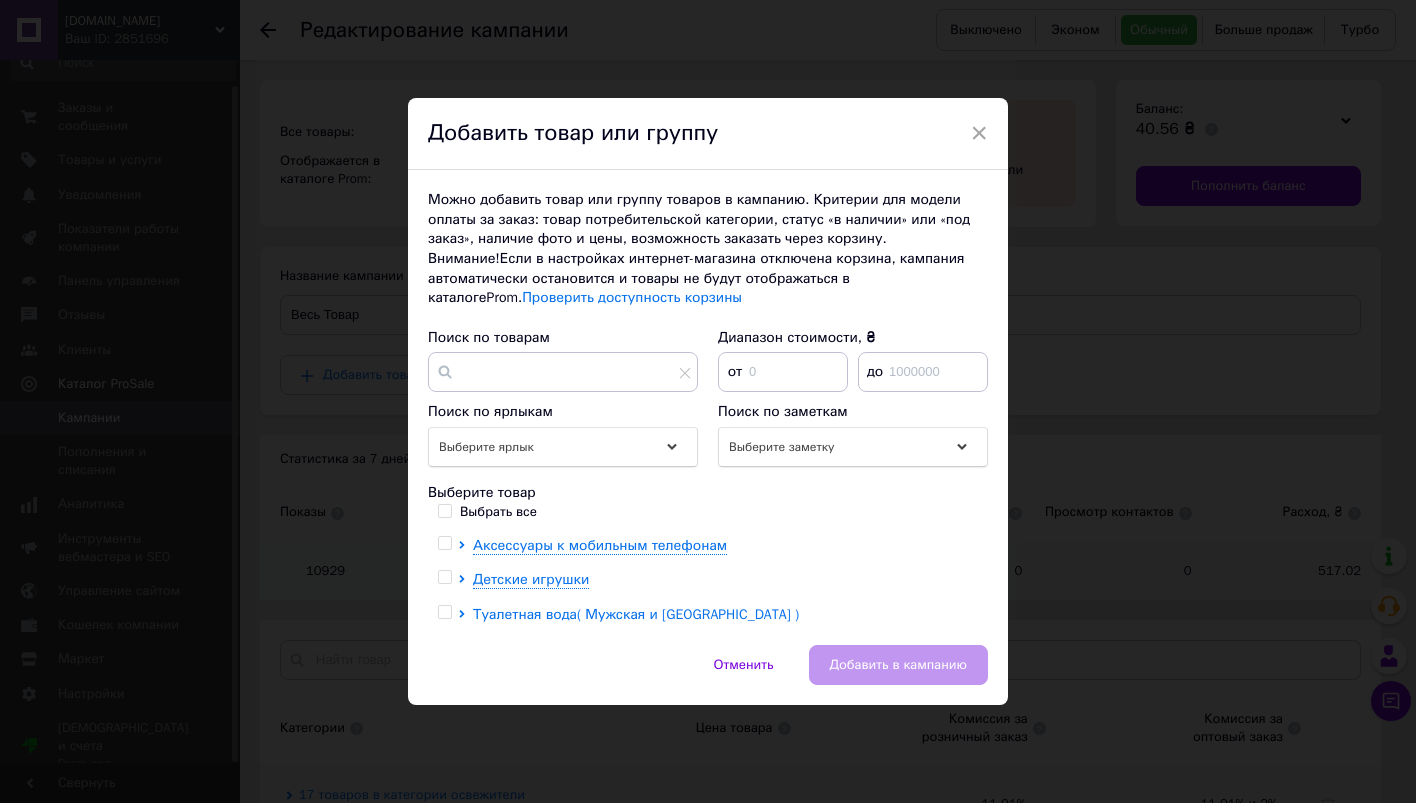 click on "Туалетная вода( Мужская и Женская )" at bounding box center [636, 614] 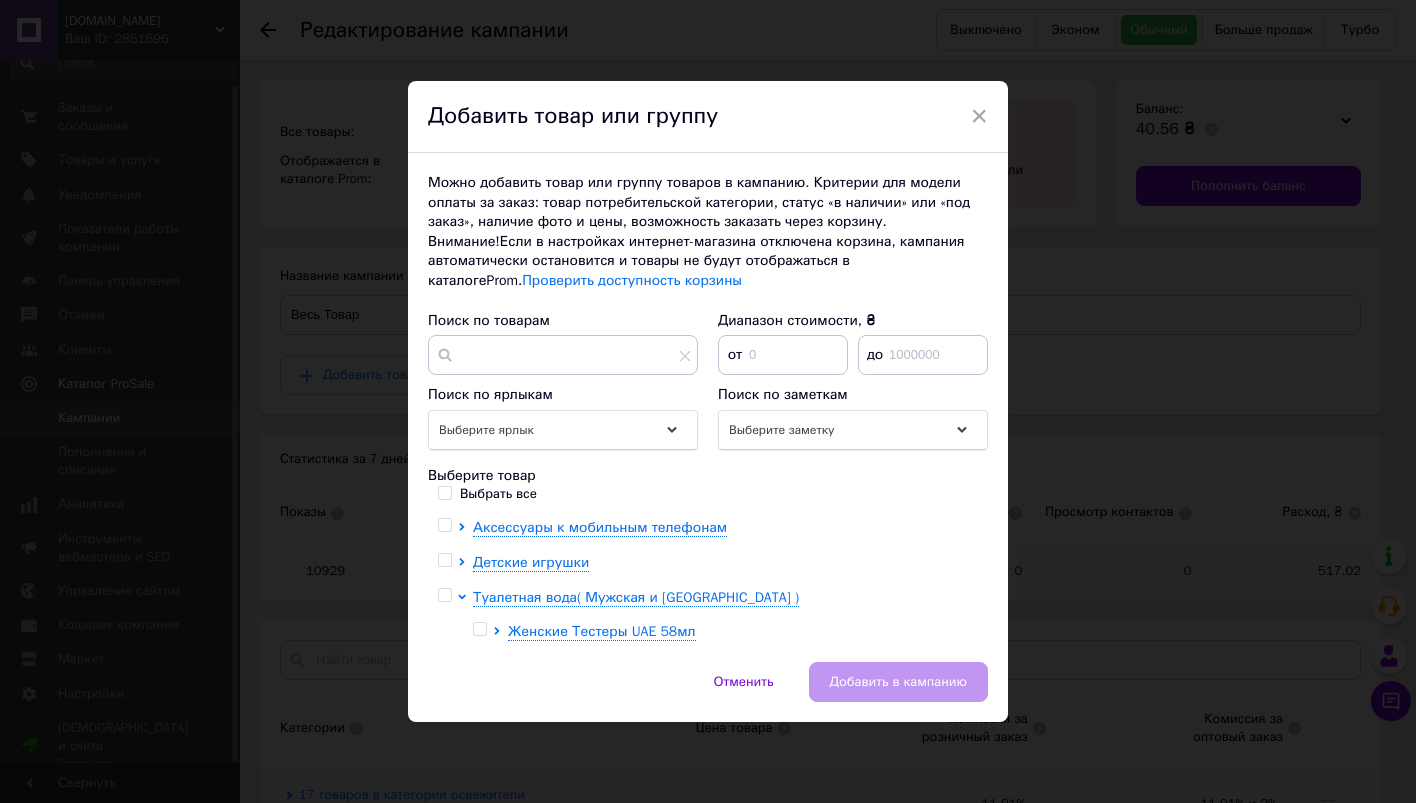 click at bounding box center [480, 629] 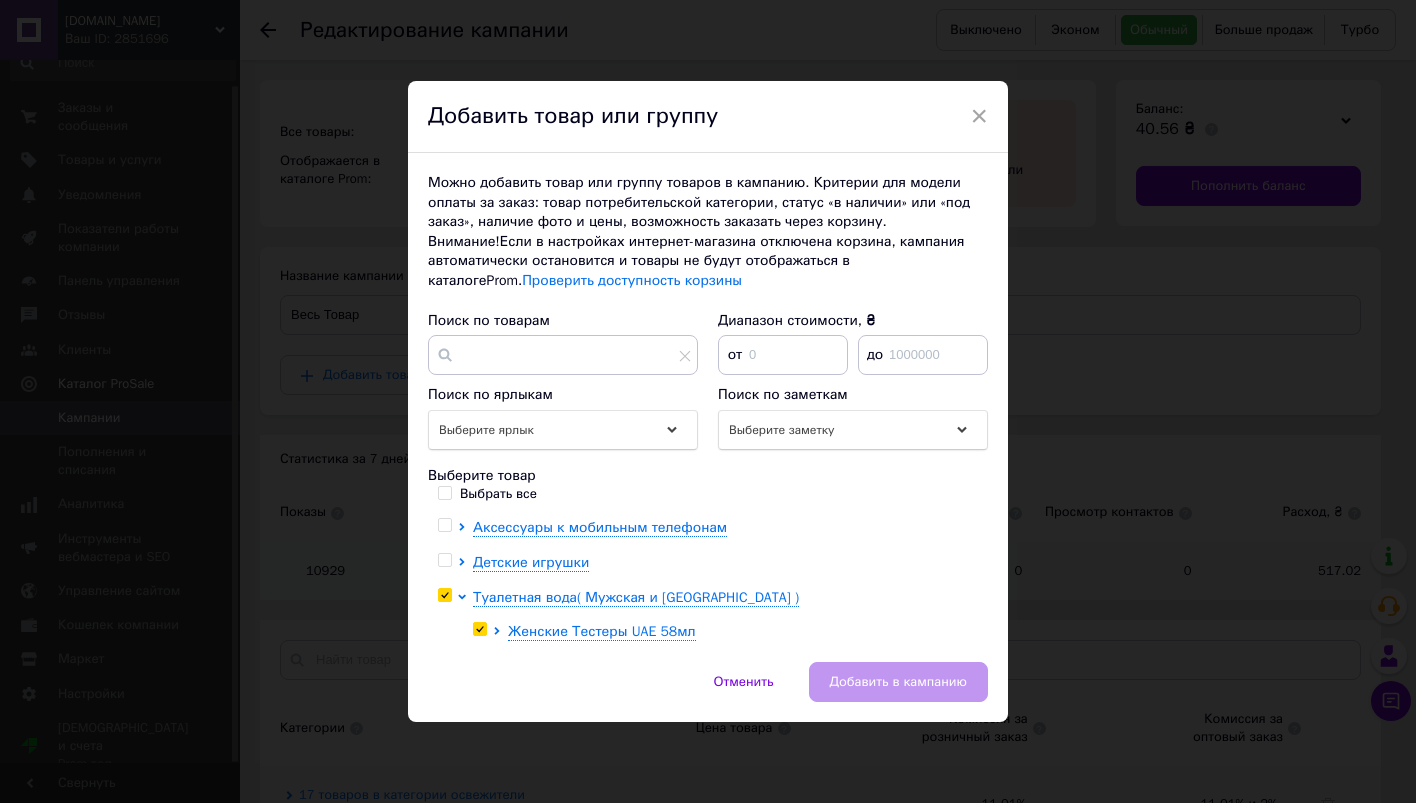 checkbox on "true" 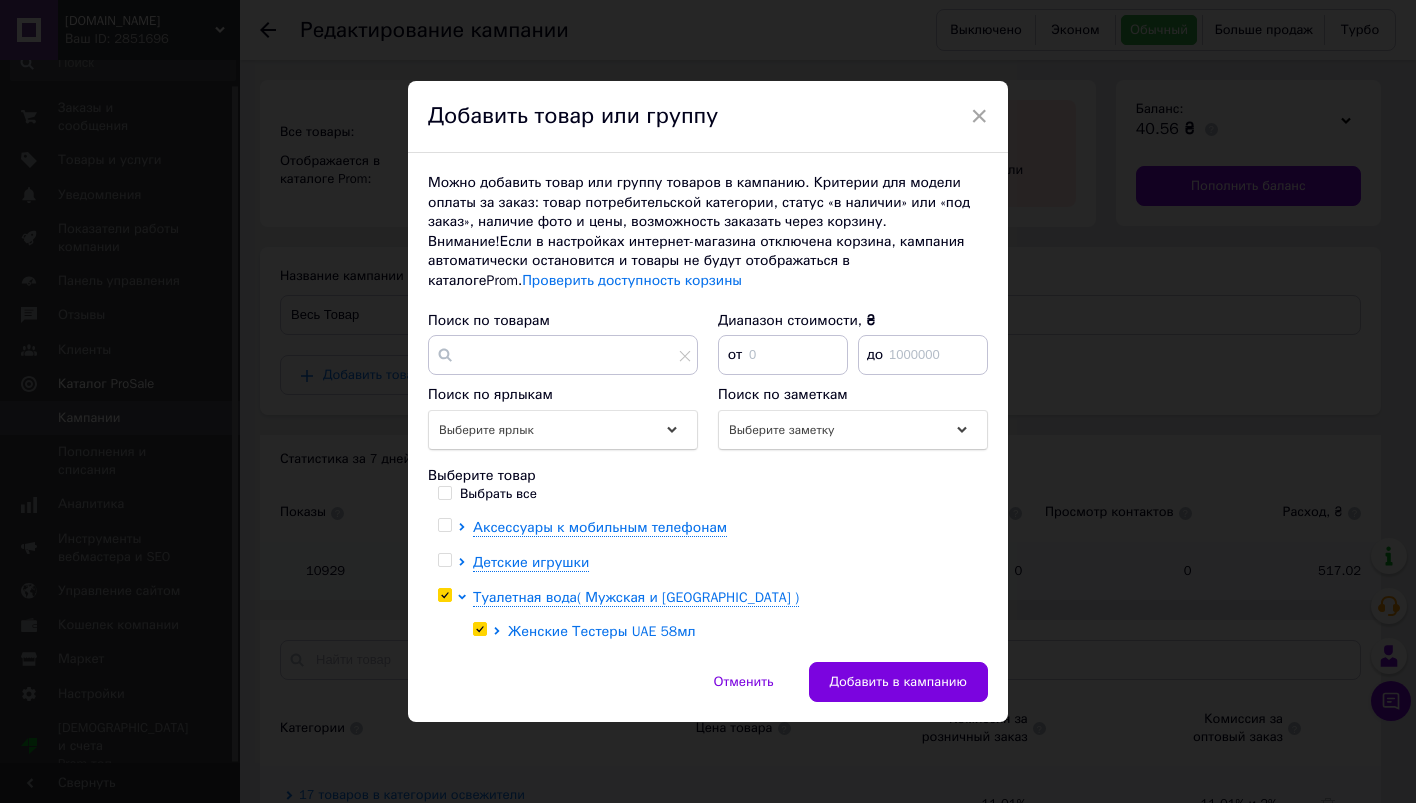 click on "Женские Тестеры UAE 58мл" at bounding box center (602, 631) 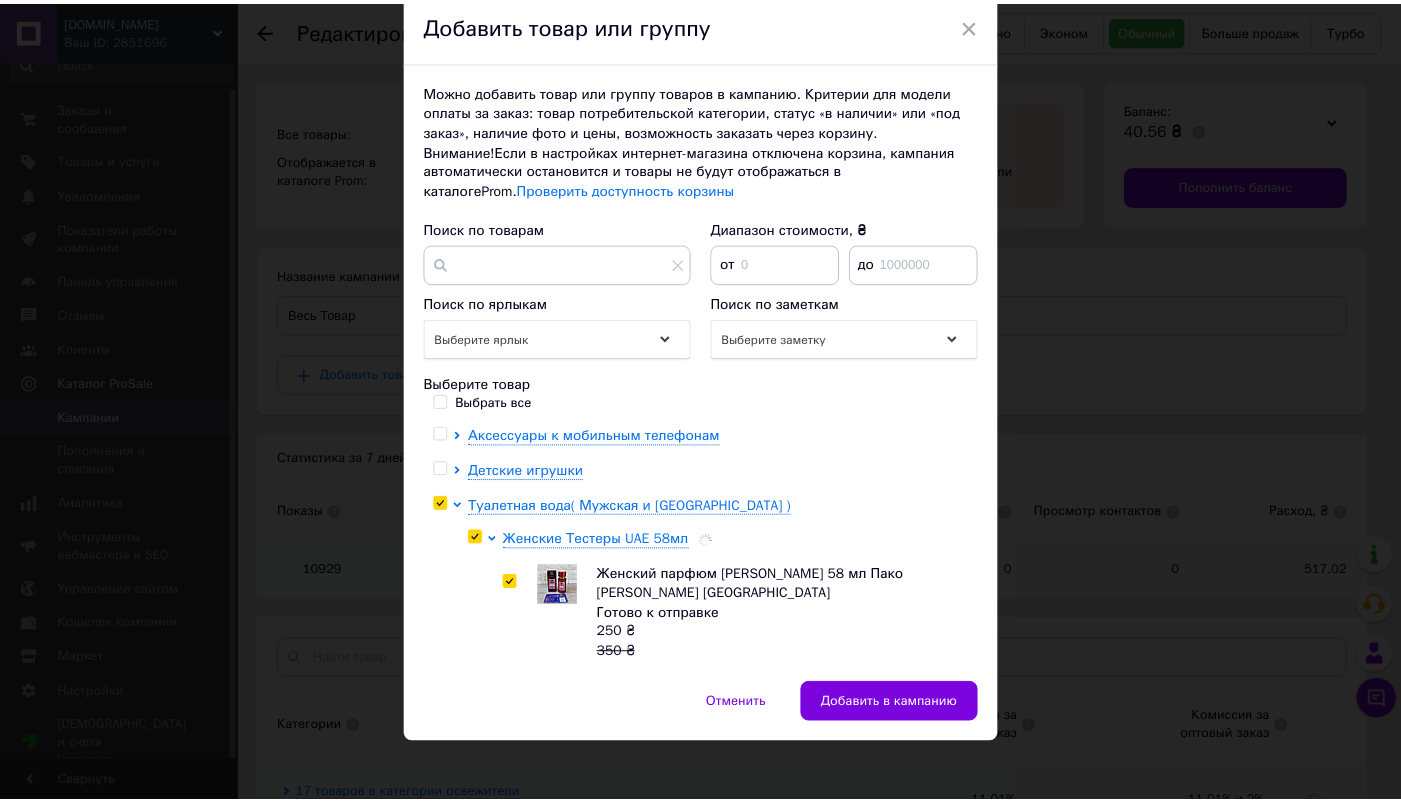 scroll, scrollTop: 91, scrollLeft: 0, axis: vertical 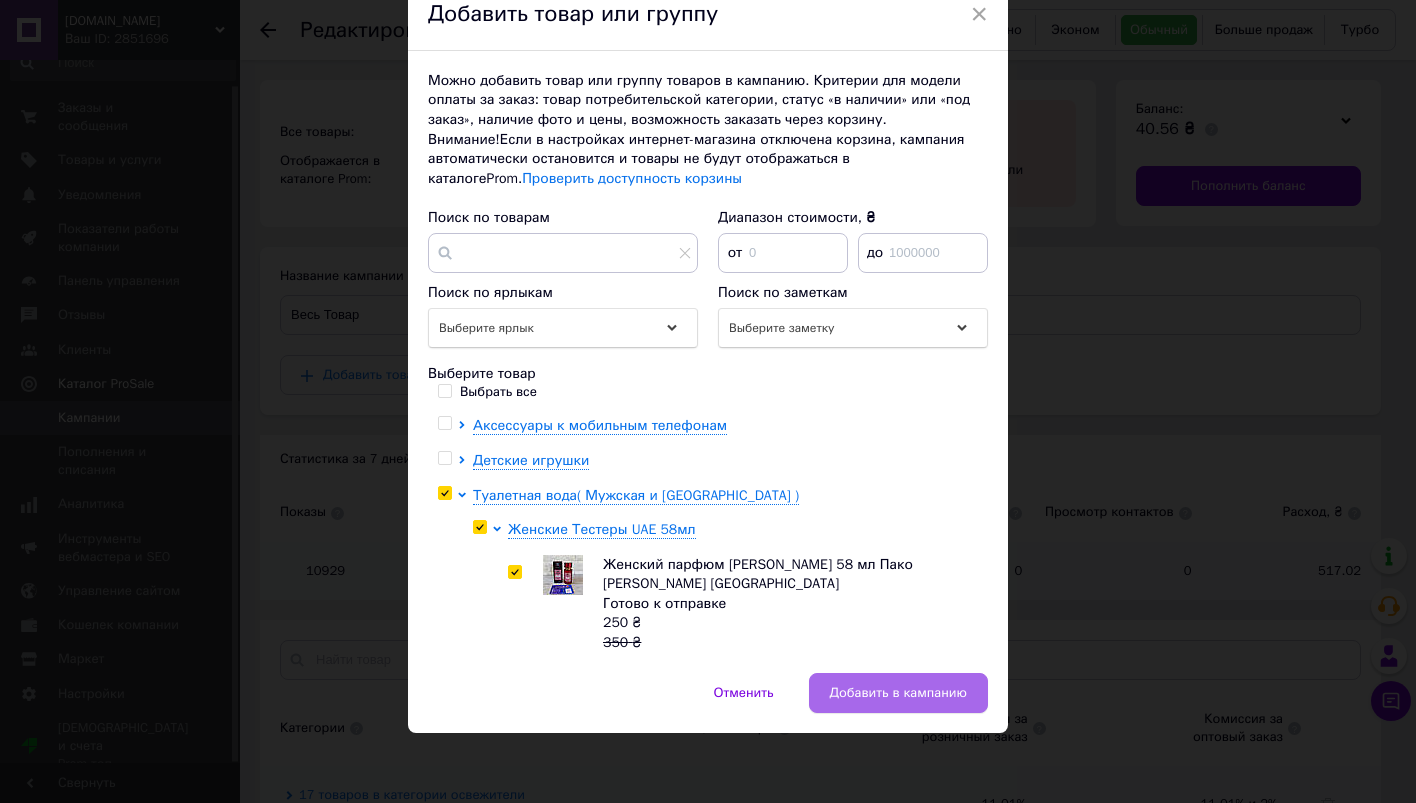click on "Добавить в кампанию" at bounding box center [898, 693] 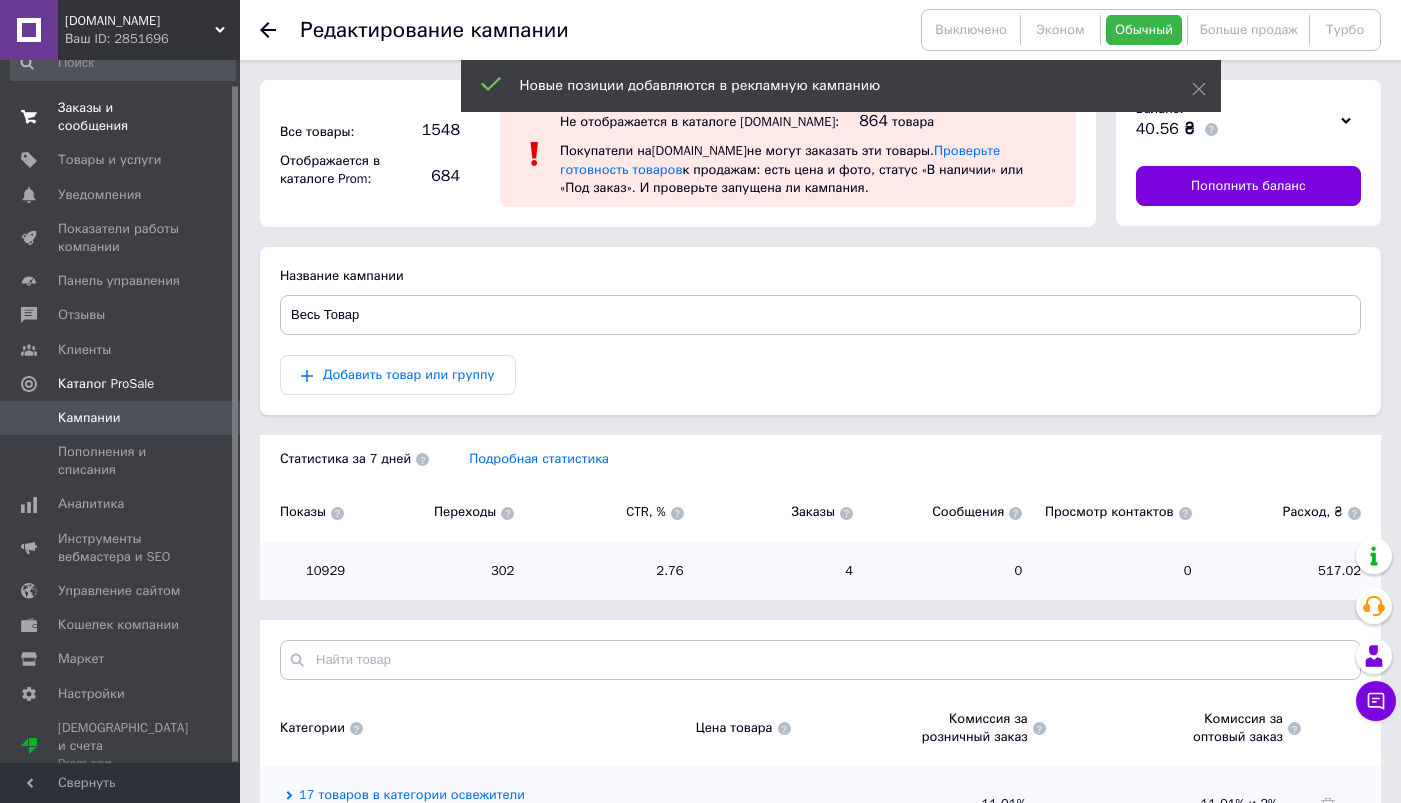 click on "Заказы и сообщения" at bounding box center [121, 117] 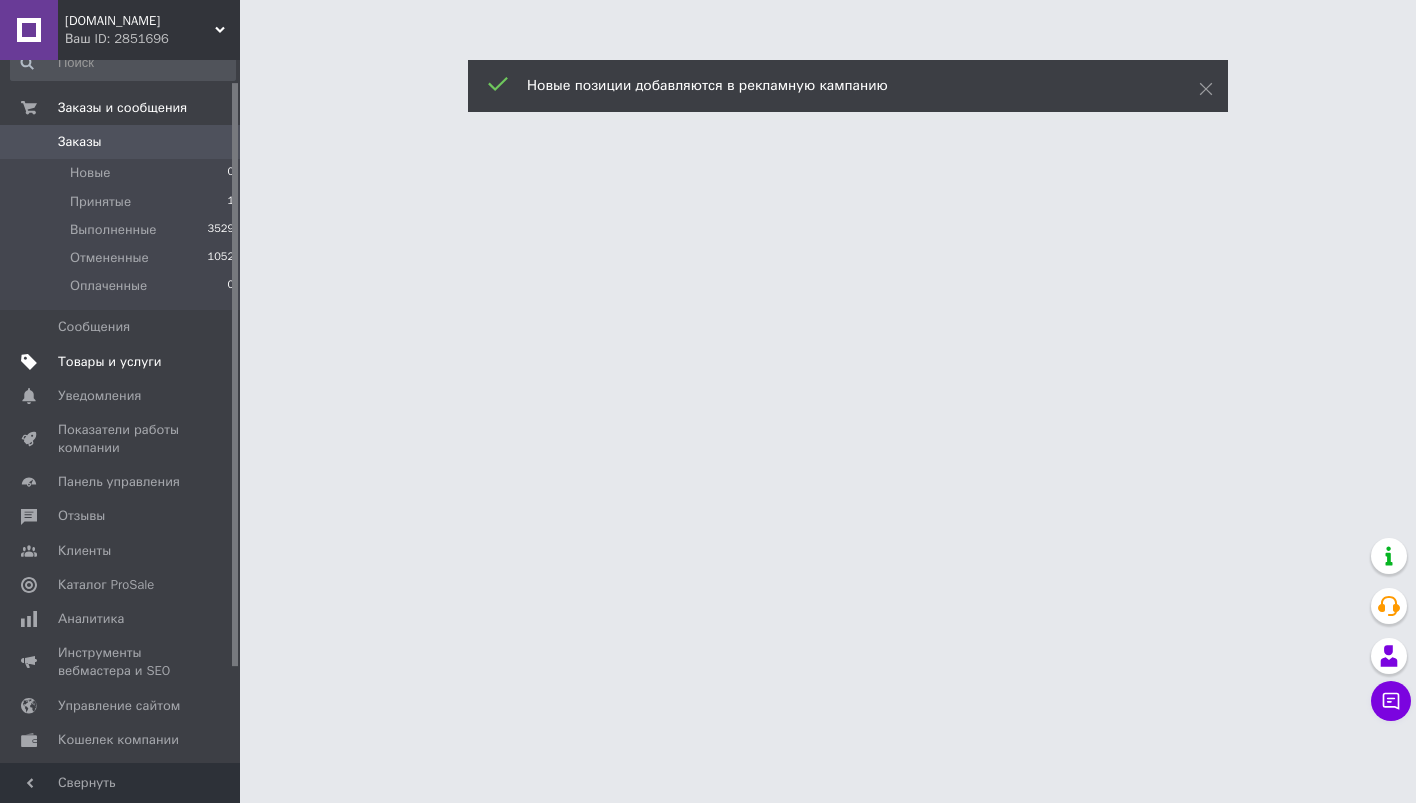 click on "Товары и услуги" at bounding box center (110, 362) 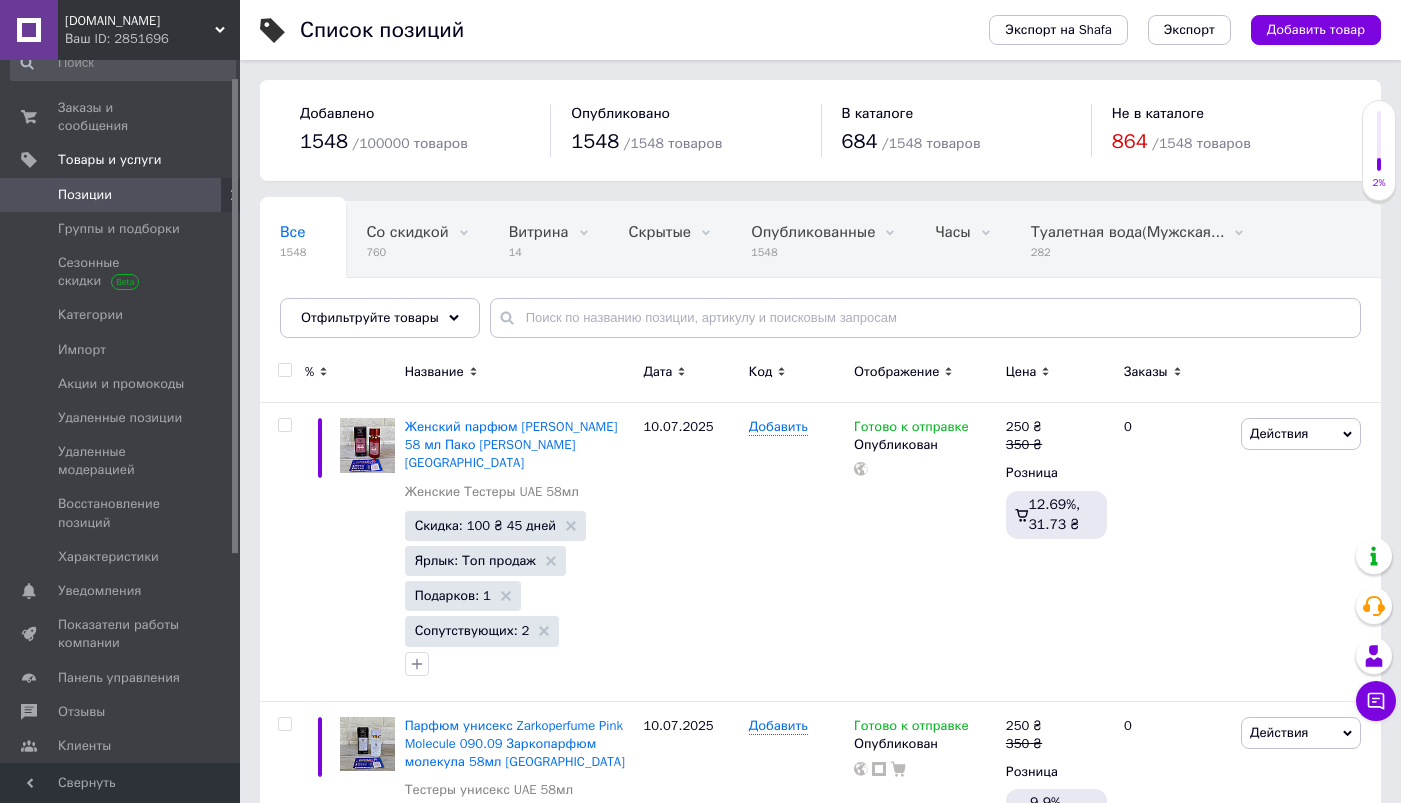 click on "Позиции" at bounding box center (121, 195) 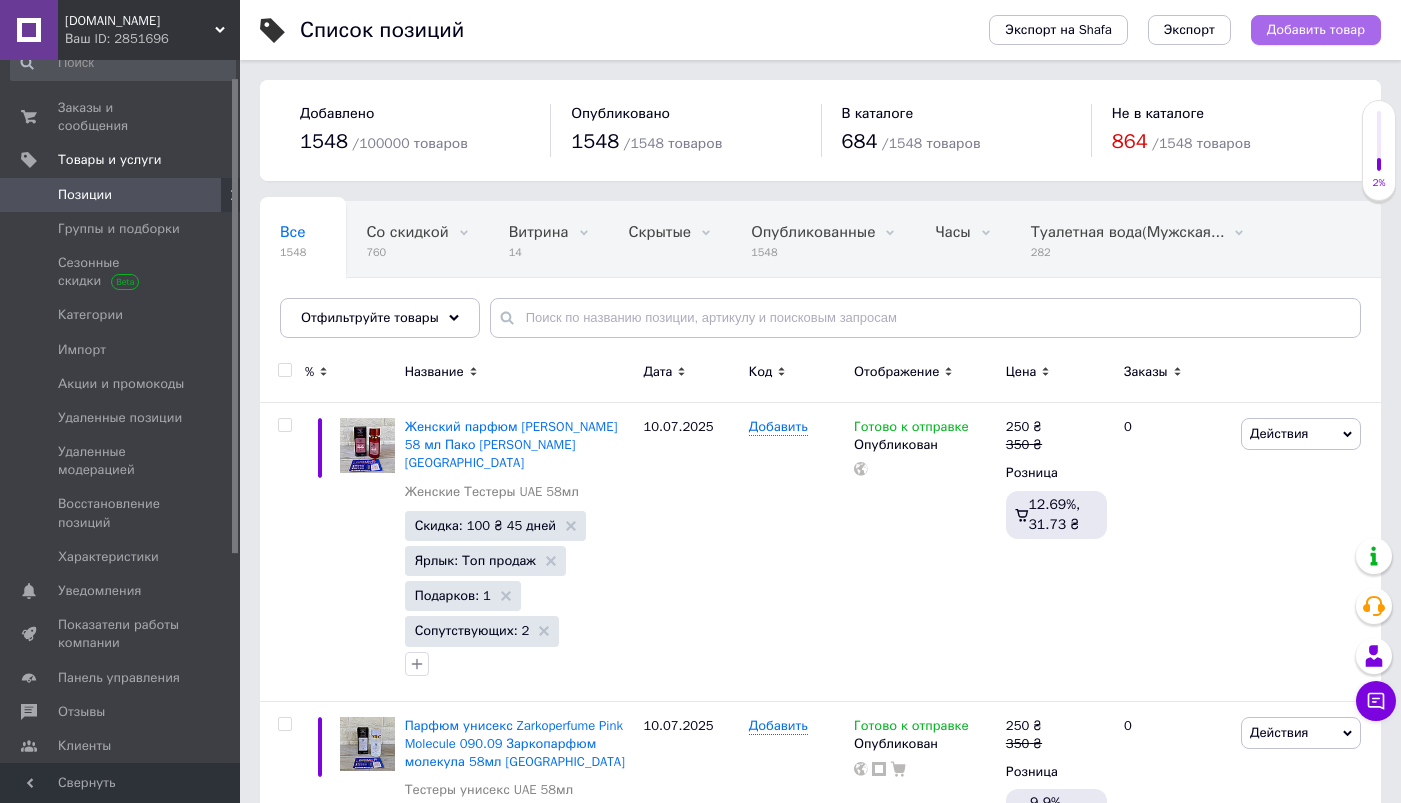 click on "Добавить товар" at bounding box center [1316, 30] 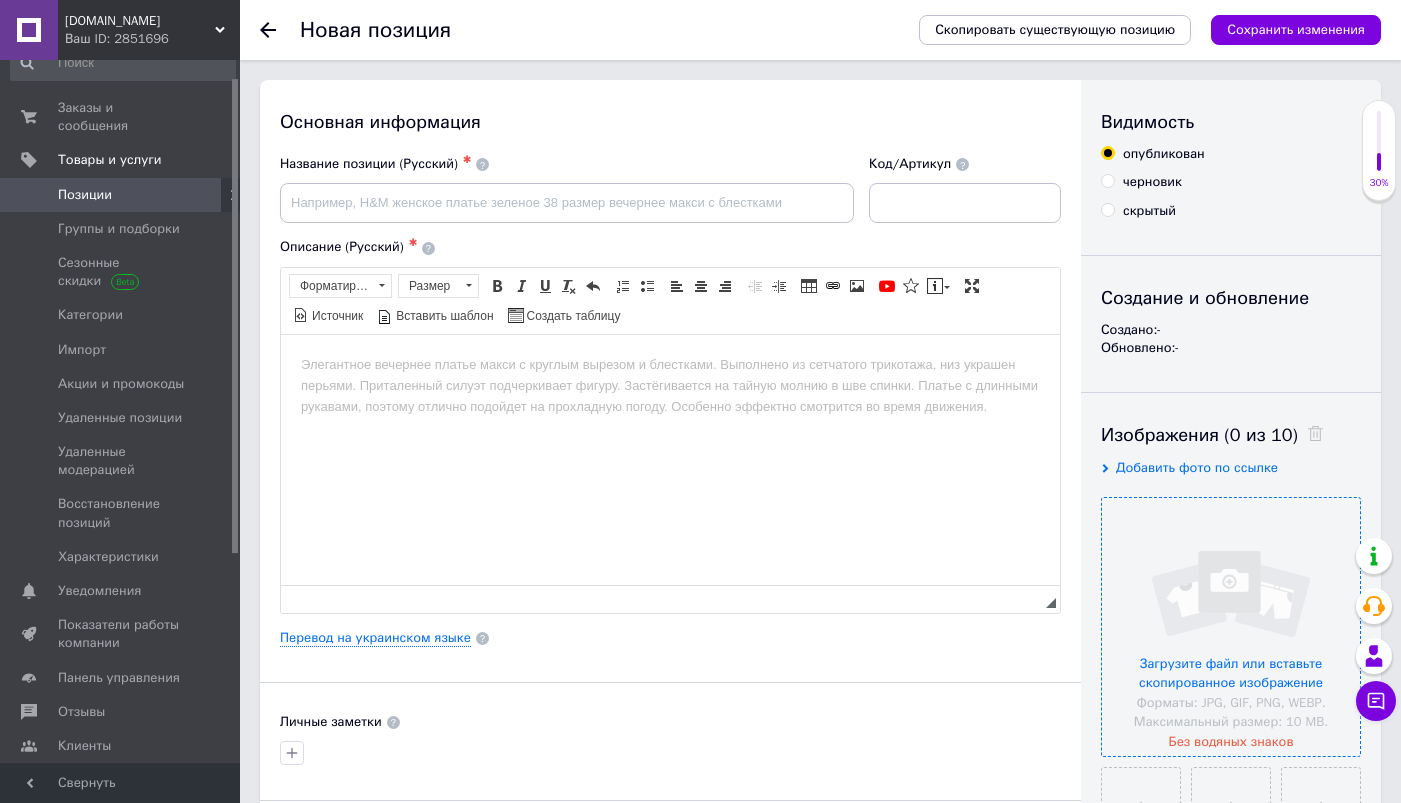 scroll, scrollTop: 0, scrollLeft: 0, axis: both 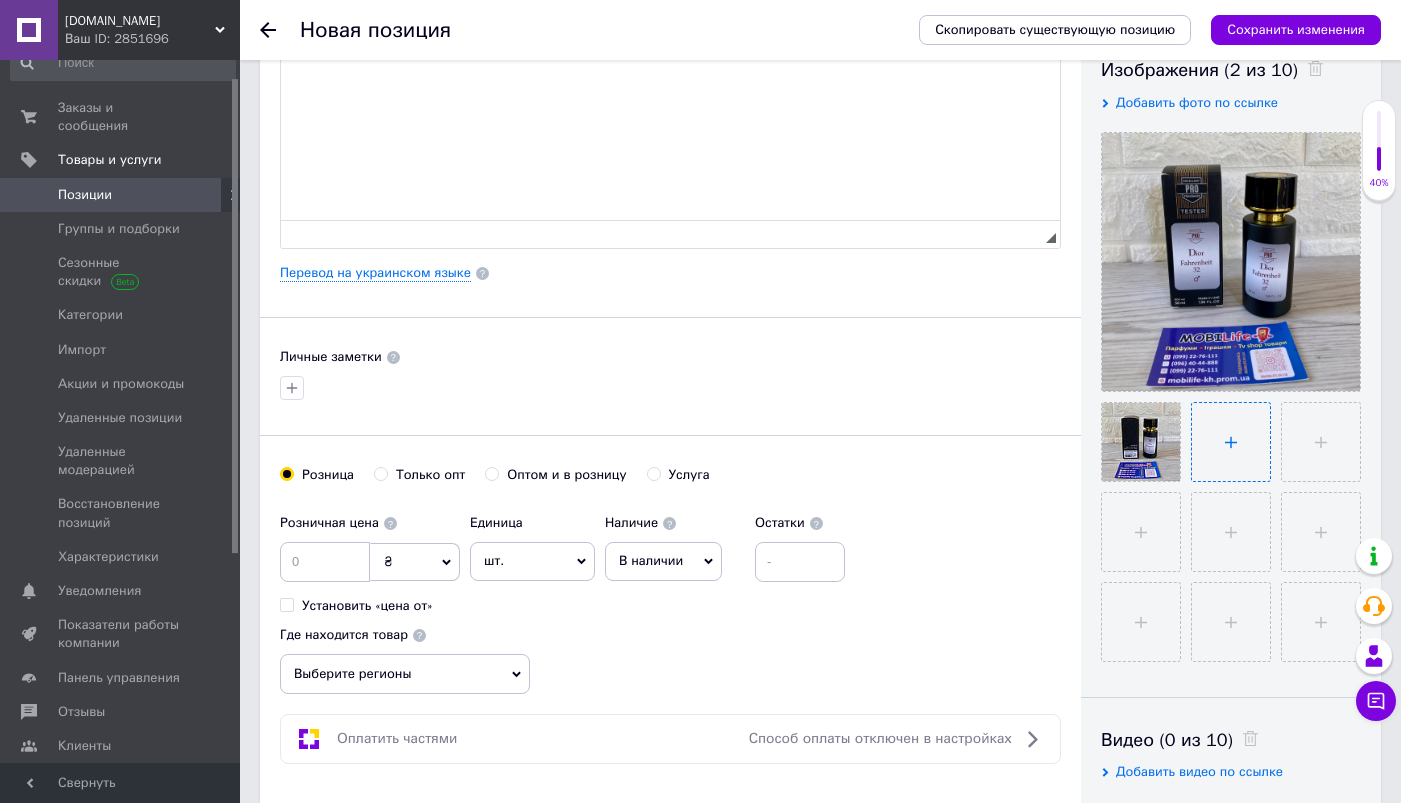 click at bounding box center [1231, 442] 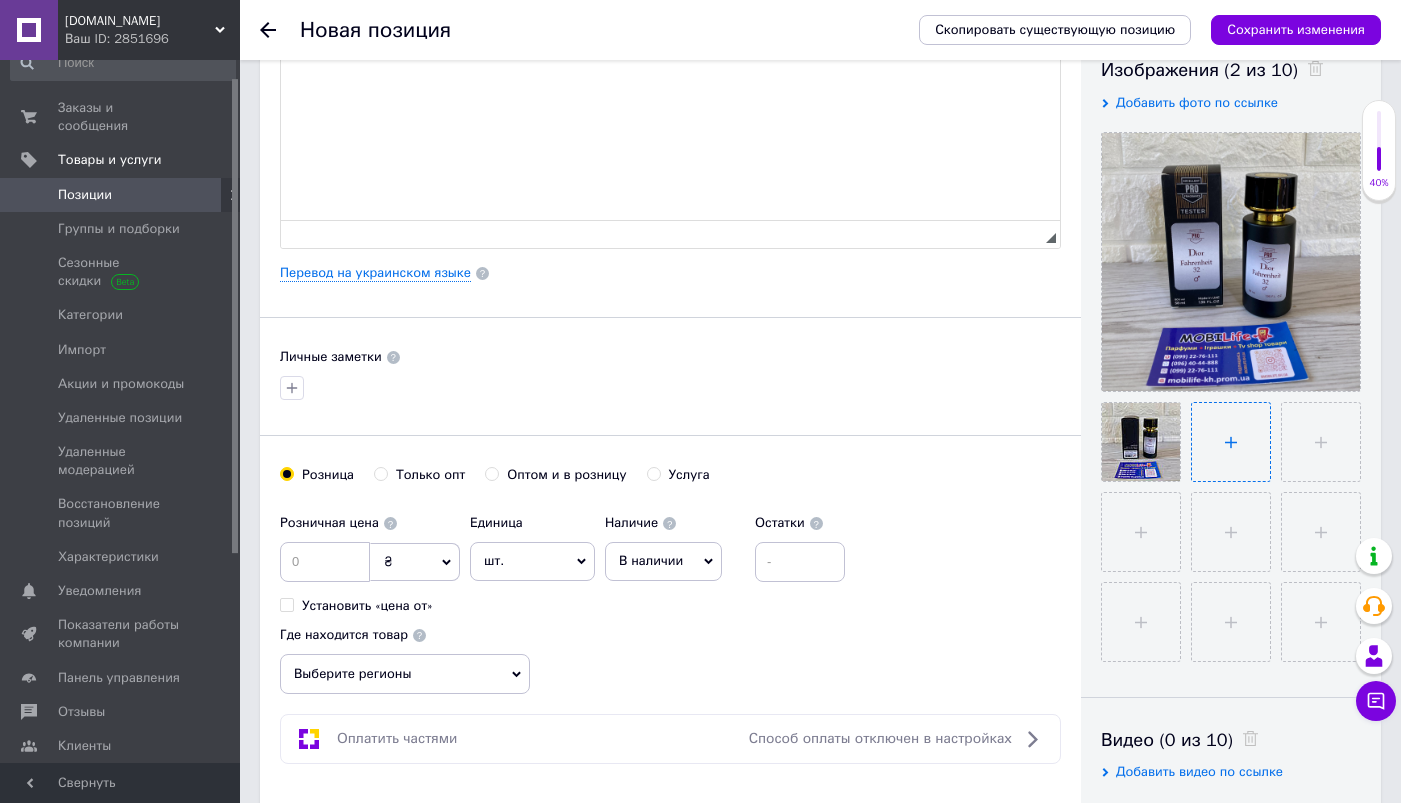 type on "C:\fakepath\IMG_0636.jpeg" 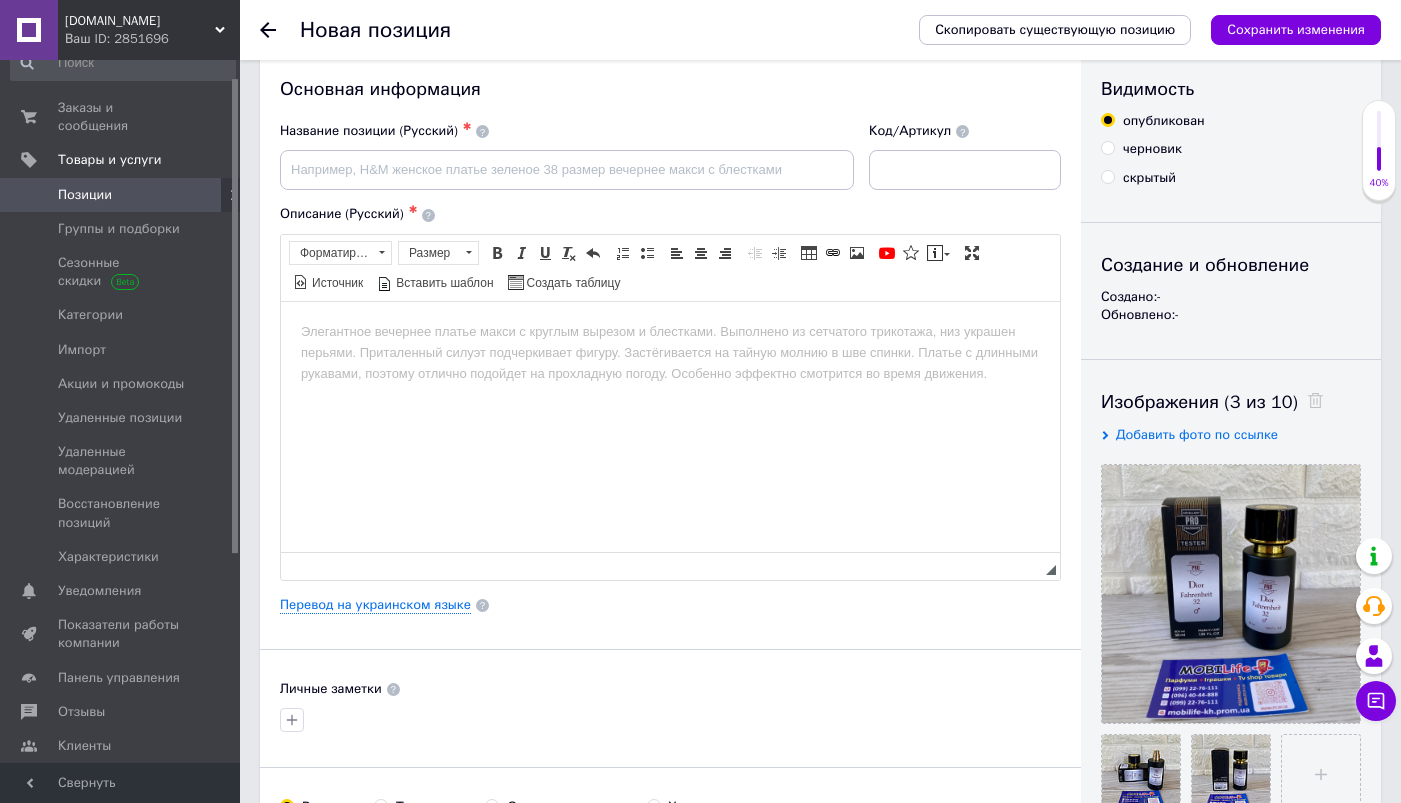 scroll, scrollTop: 0, scrollLeft: 0, axis: both 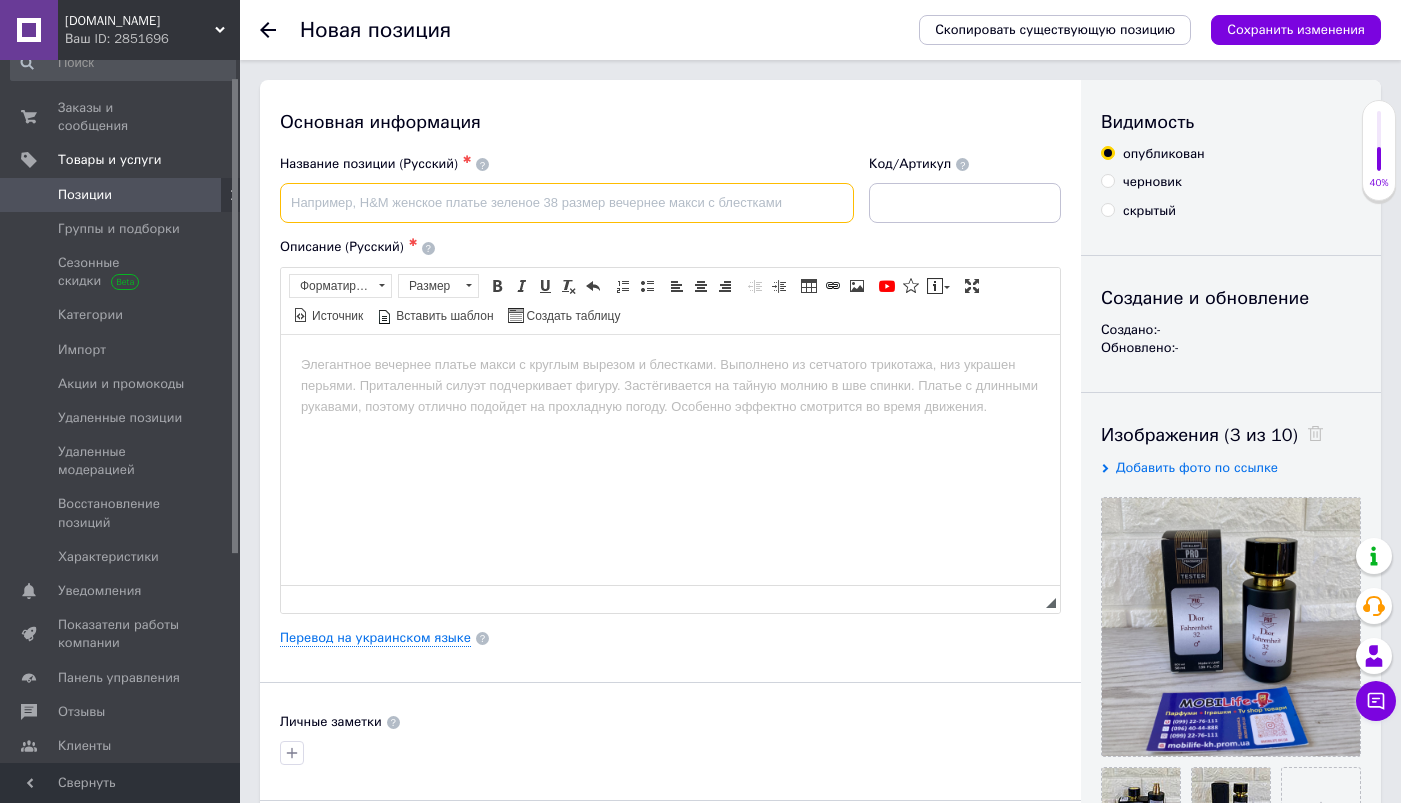 click at bounding box center [567, 203] 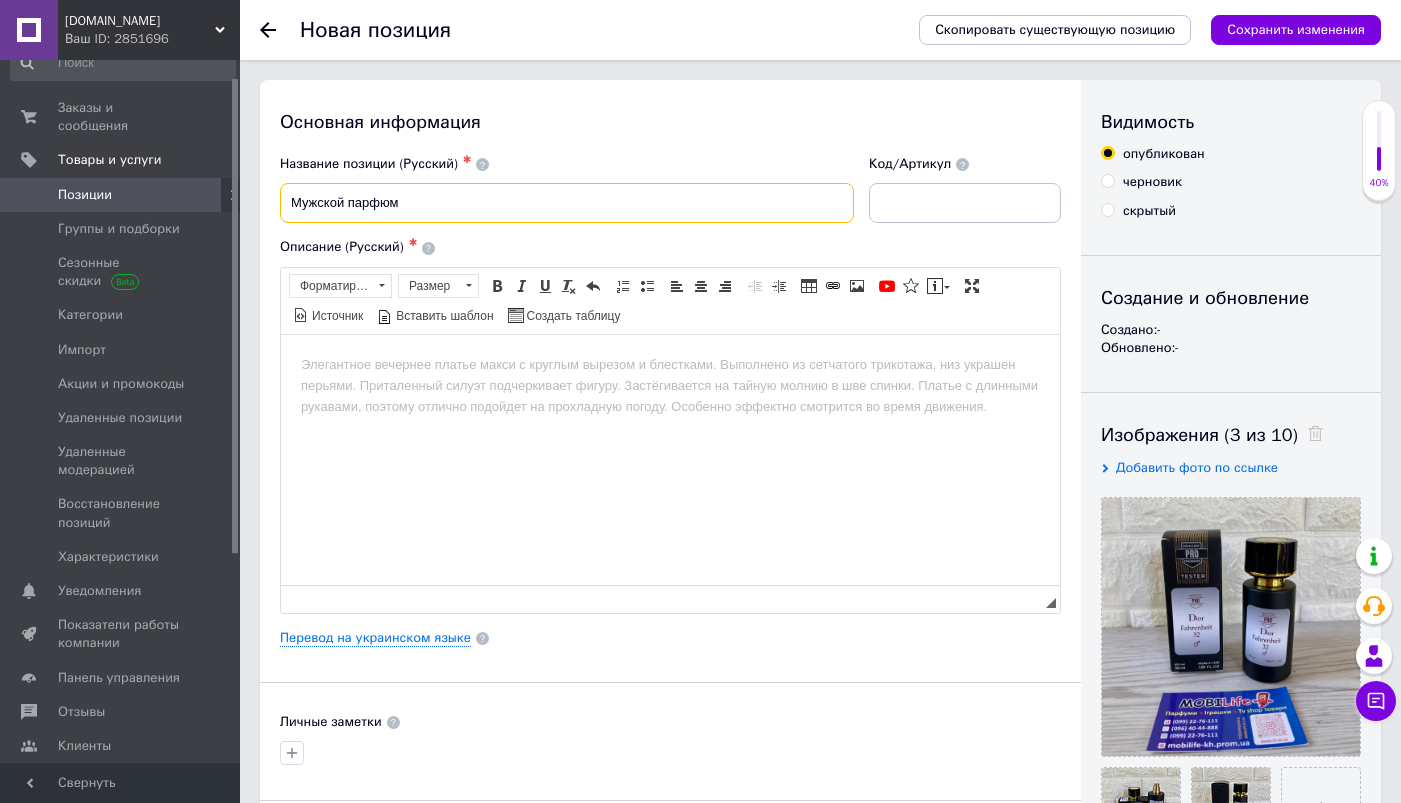 paste on "dior fahrenheit 32" 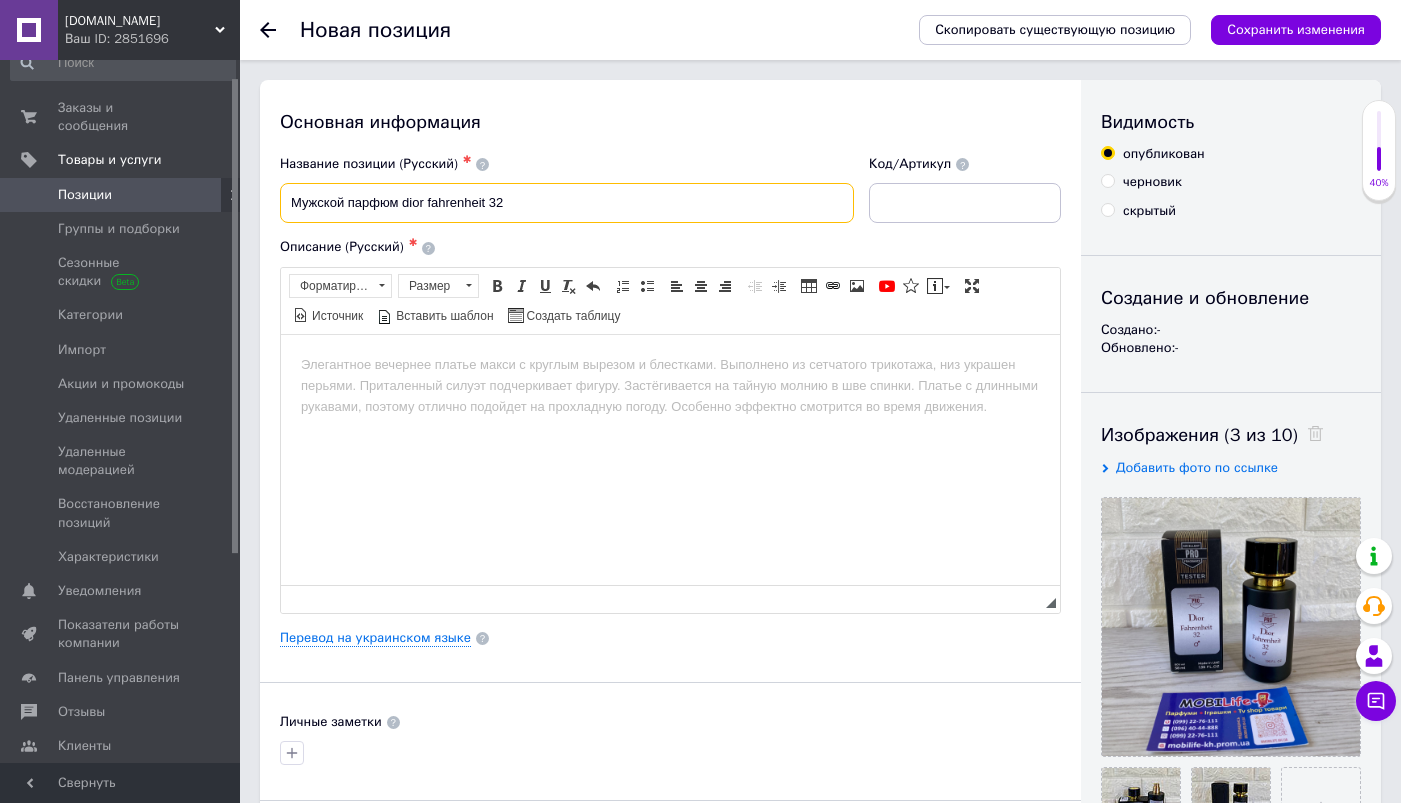 click on "Мужской парфюм dior fahrenheit 32" at bounding box center [567, 203] 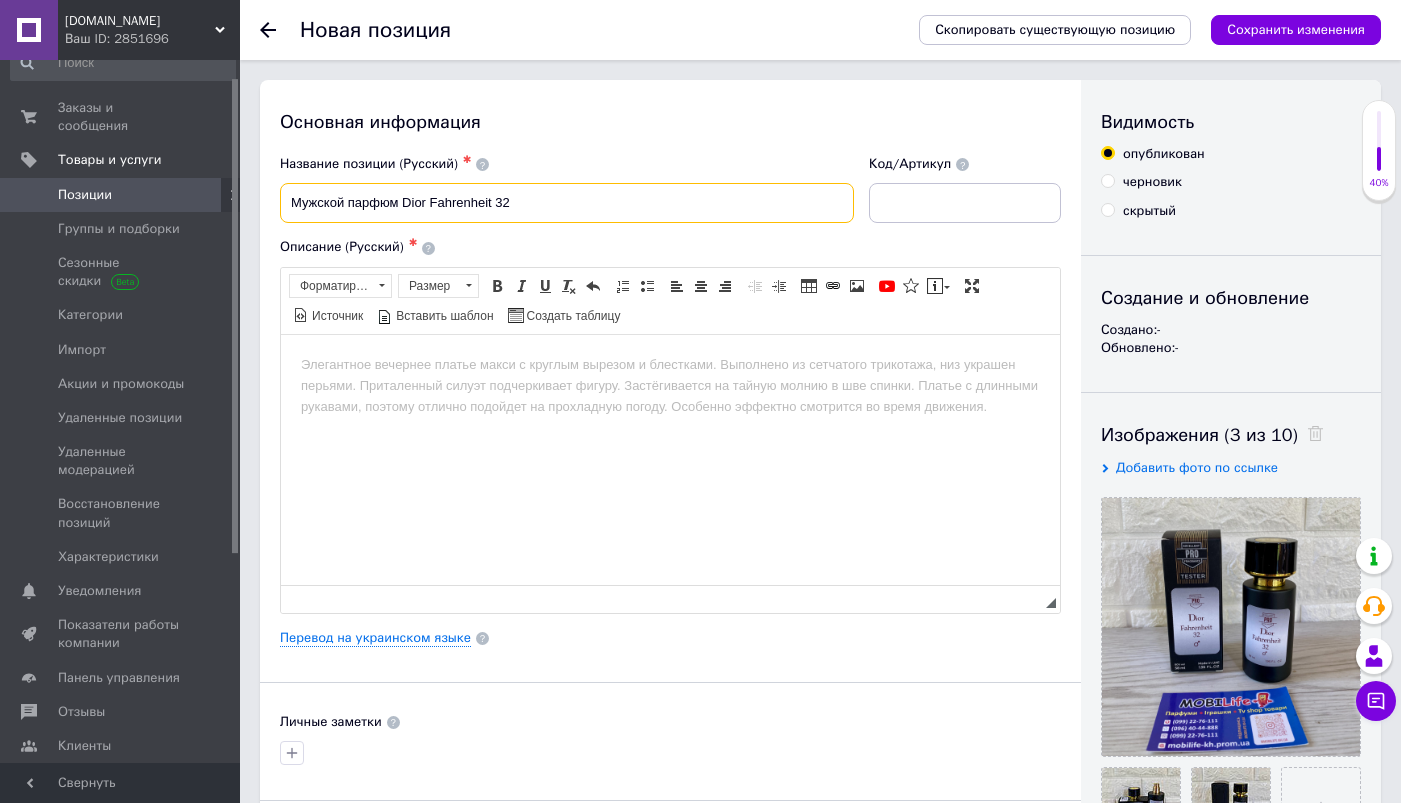 click on "Мужской парфюм Dior Fahrenheit 32" at bounding box center [567, 203] 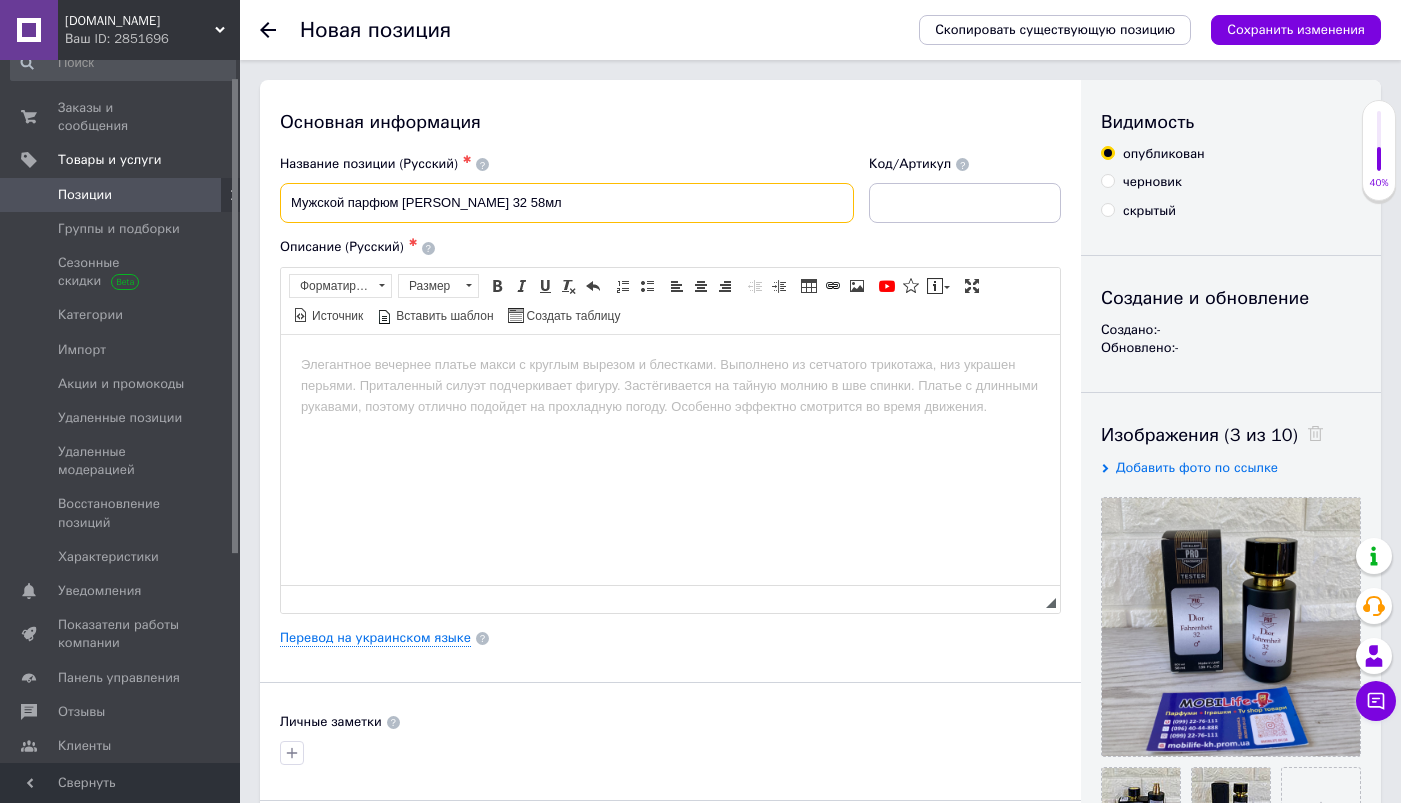 paste on "диор фаренгейт 32" 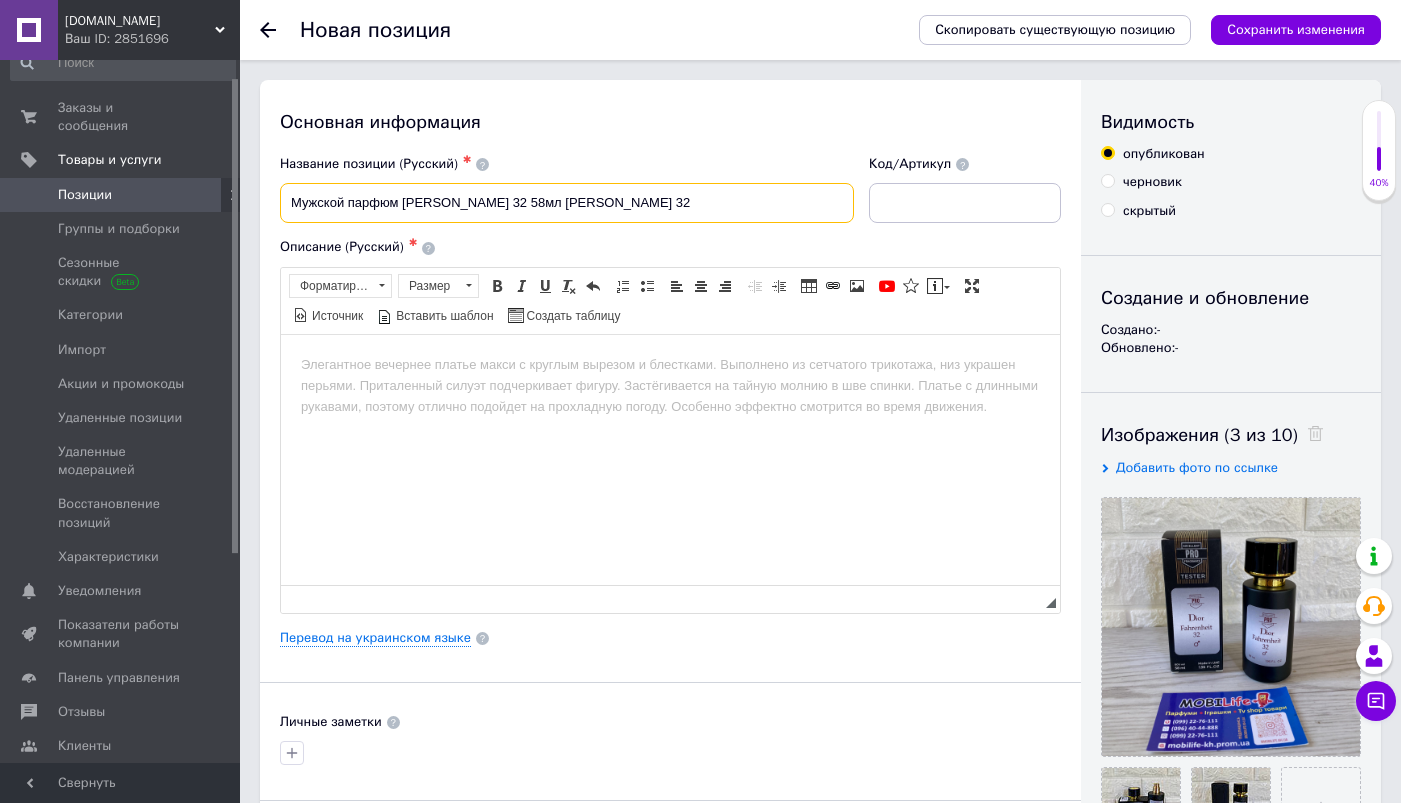 click on "Мужской парфюм Dior Fahrenheit 32 58мл диор фаренгейт 32" at bounding box center [567, 203] 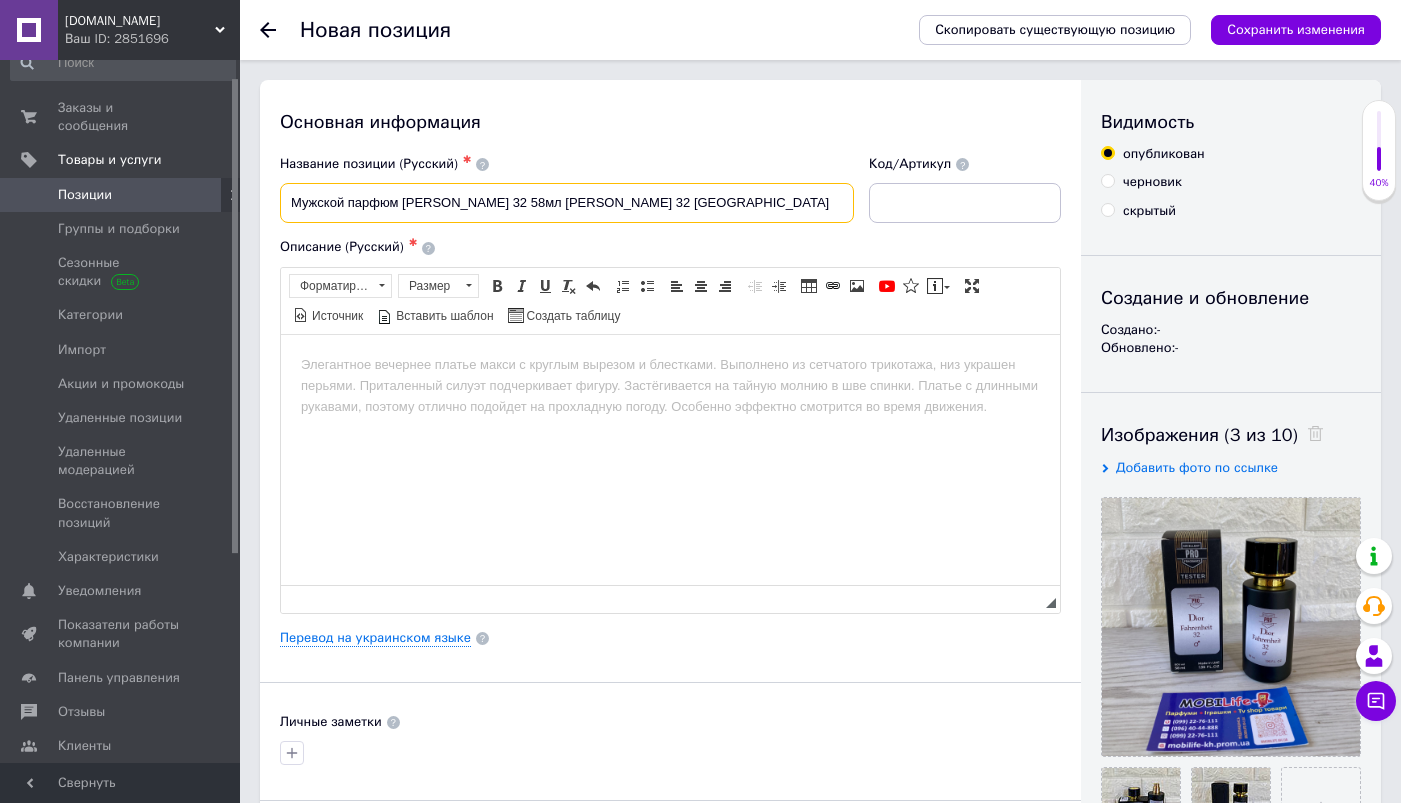 drag, startPoint x: 732, startPoint y: 205, endPoint x: 301, endPoint y: 192, distance: 431.196 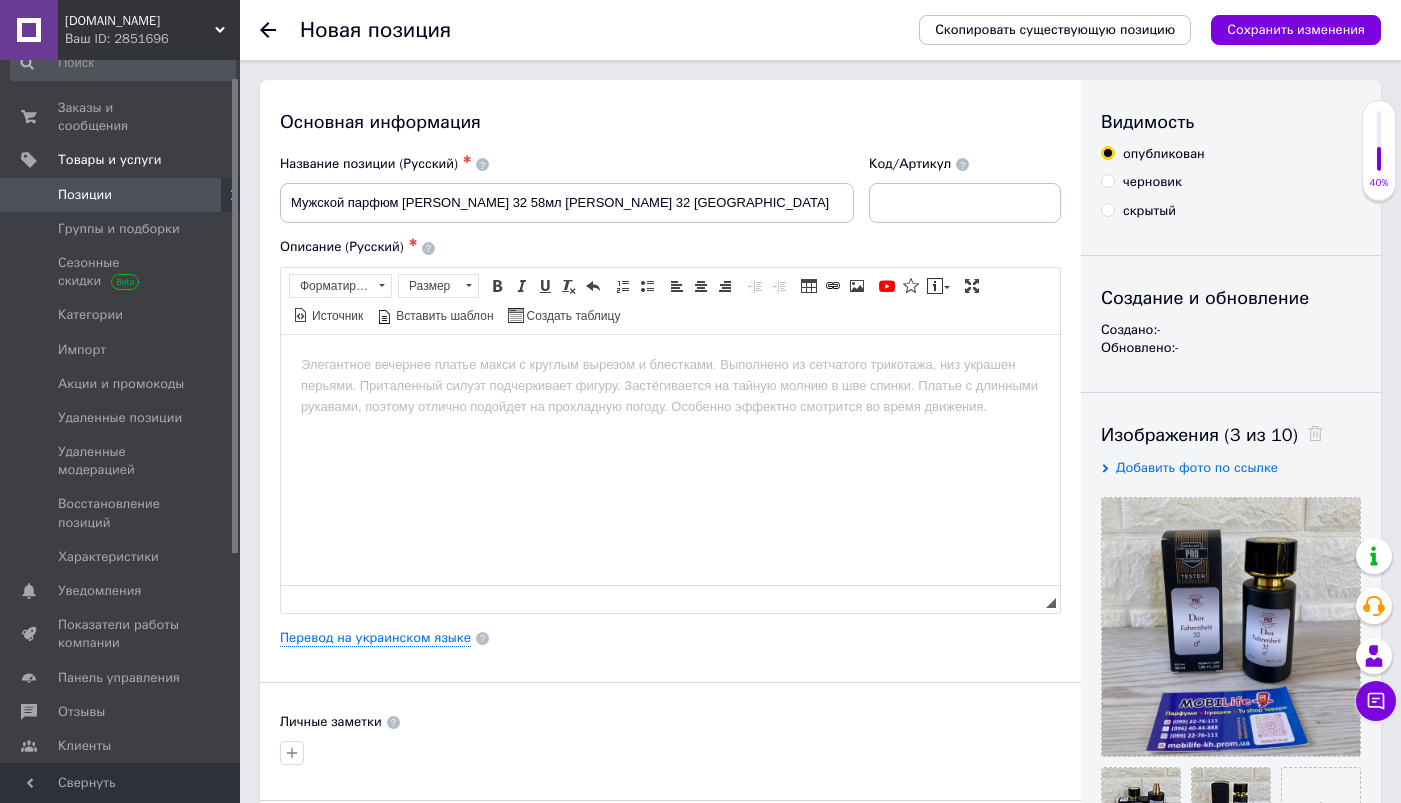 click at bounding box center (670, 364) 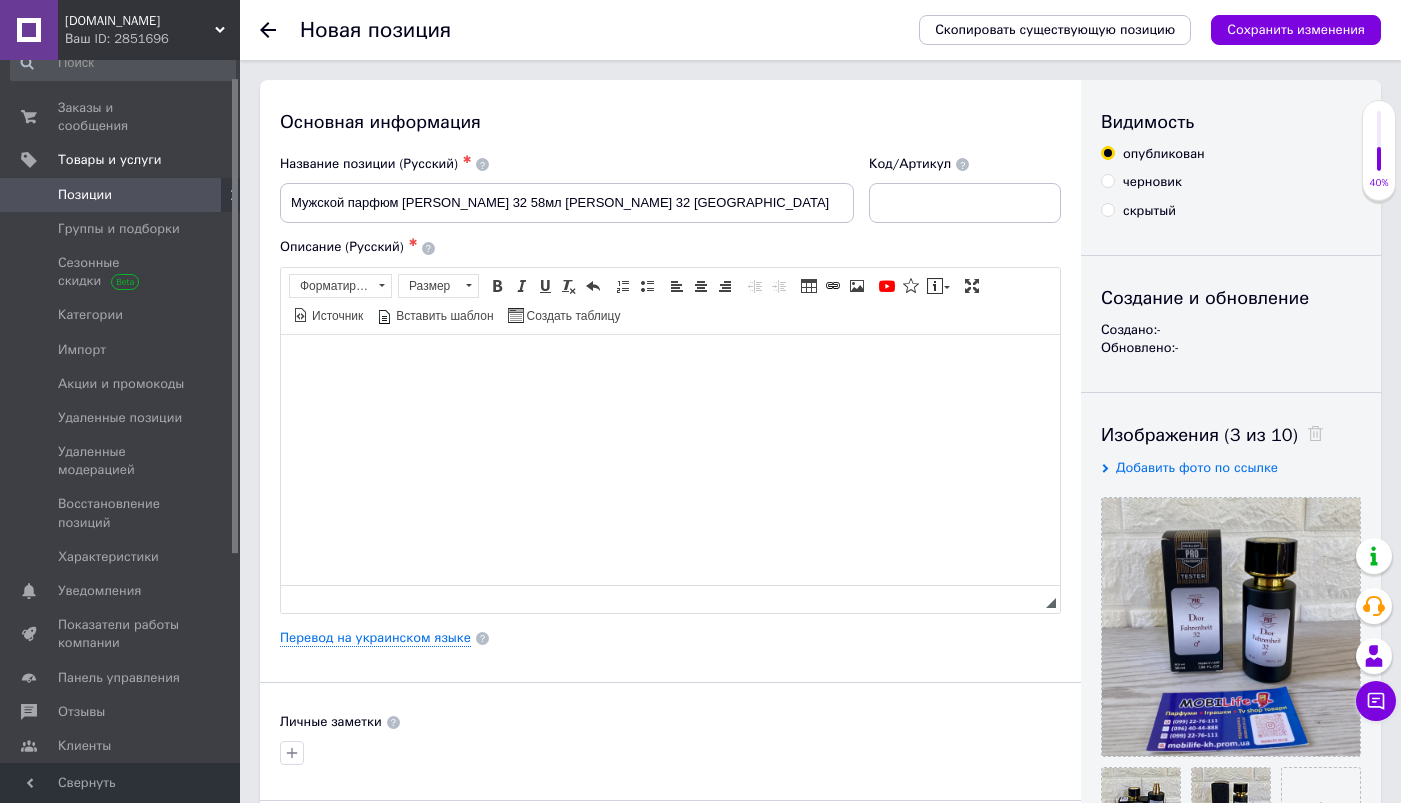 click at bounding box center (670, 364) 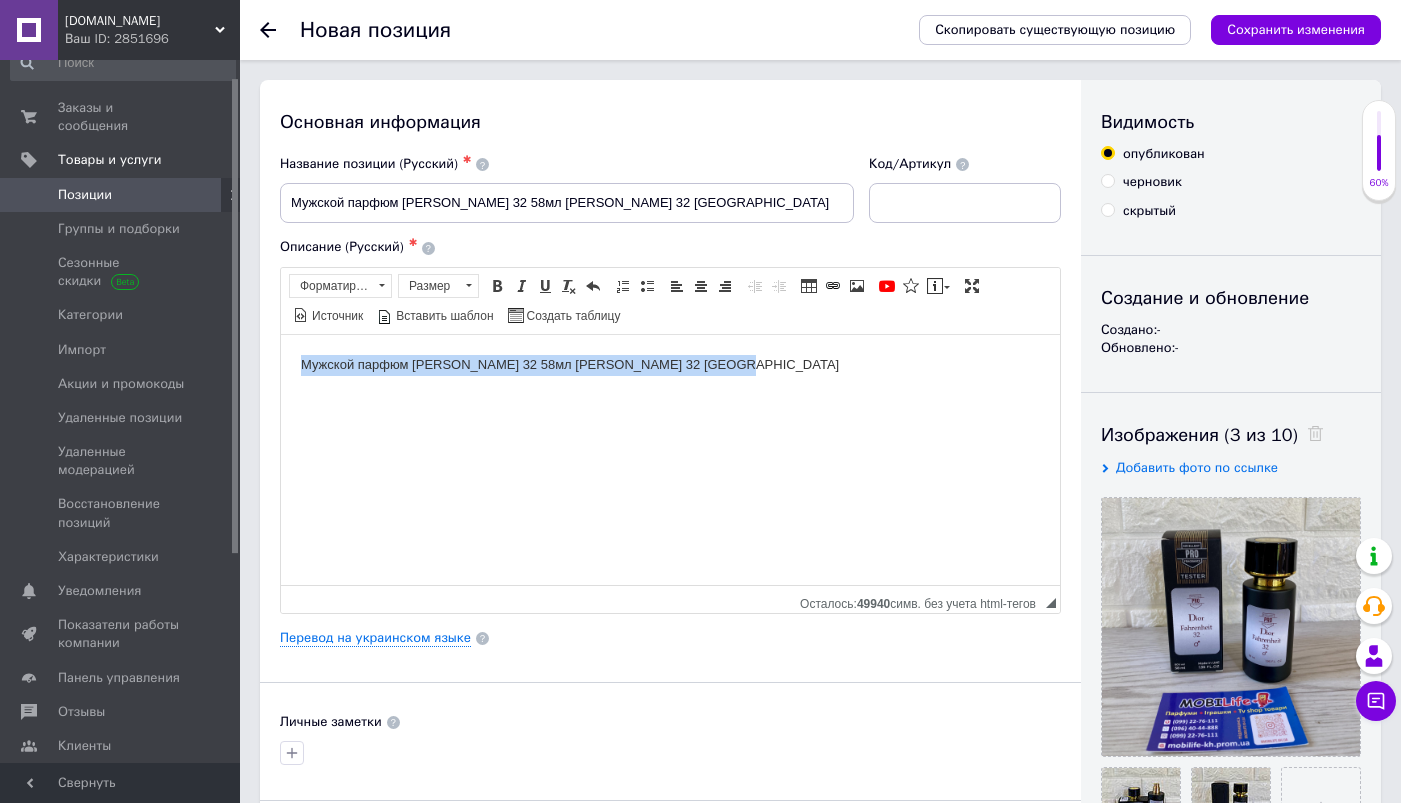 drag, startPoint x: 739, startPoint y: 371, endPoint x: 341, endPoint y: 347, distance: 398.72296 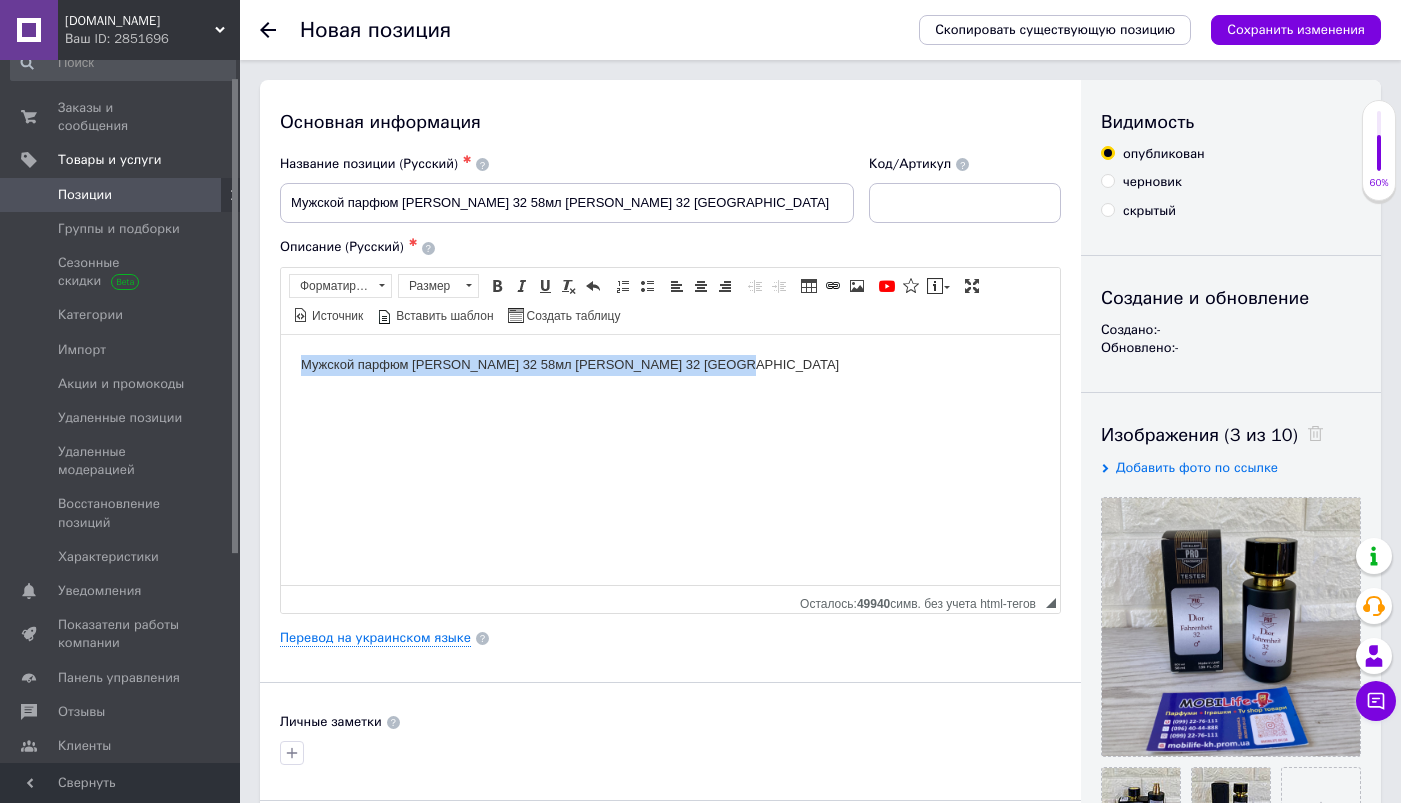 drag, startPoint x: 720, startPoint y: 365, endPoint x: 315, endPoint y: 338, distance: 405.89902 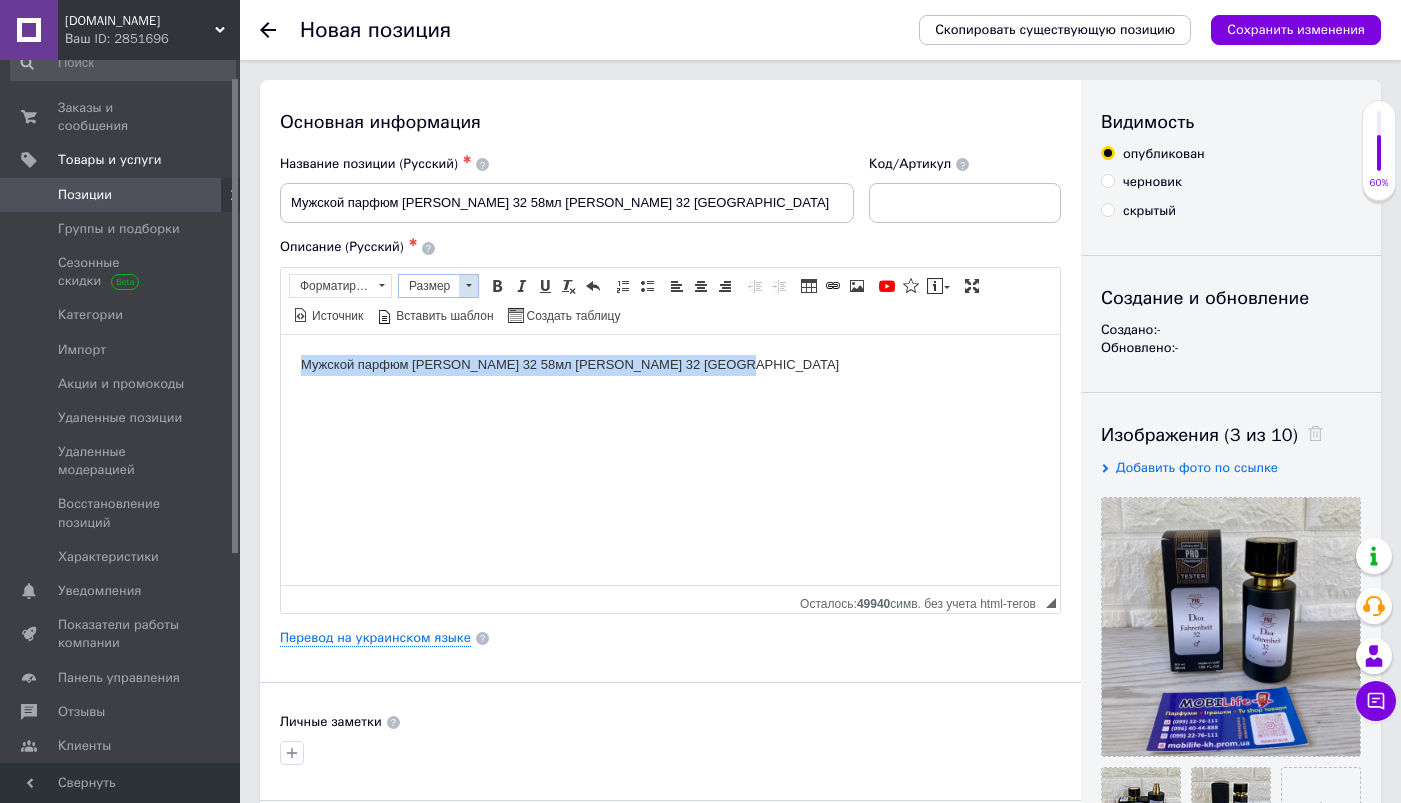 click at bounding box center [468, 286] 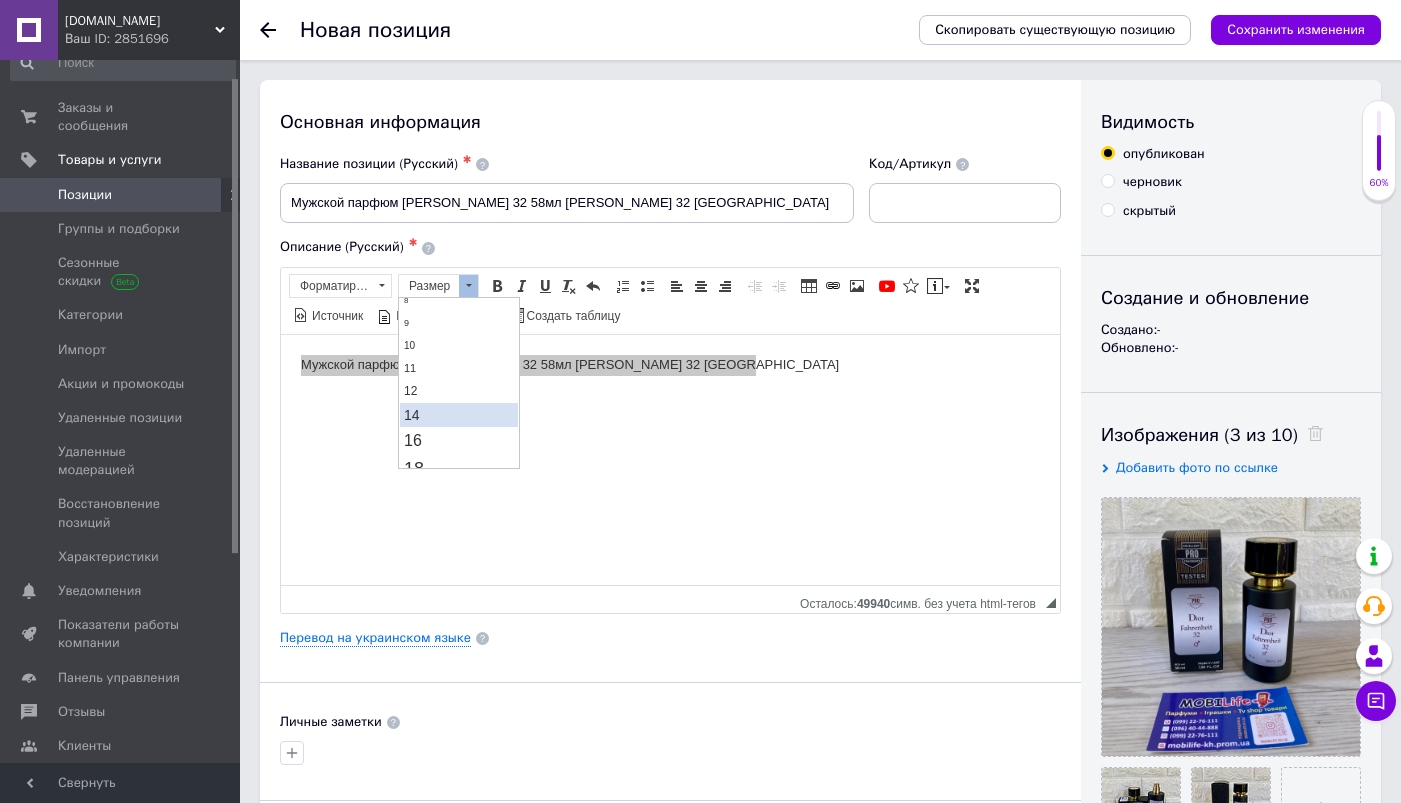 scroll, scrollTop: 63, scrollLeft: 0, axis: vertical 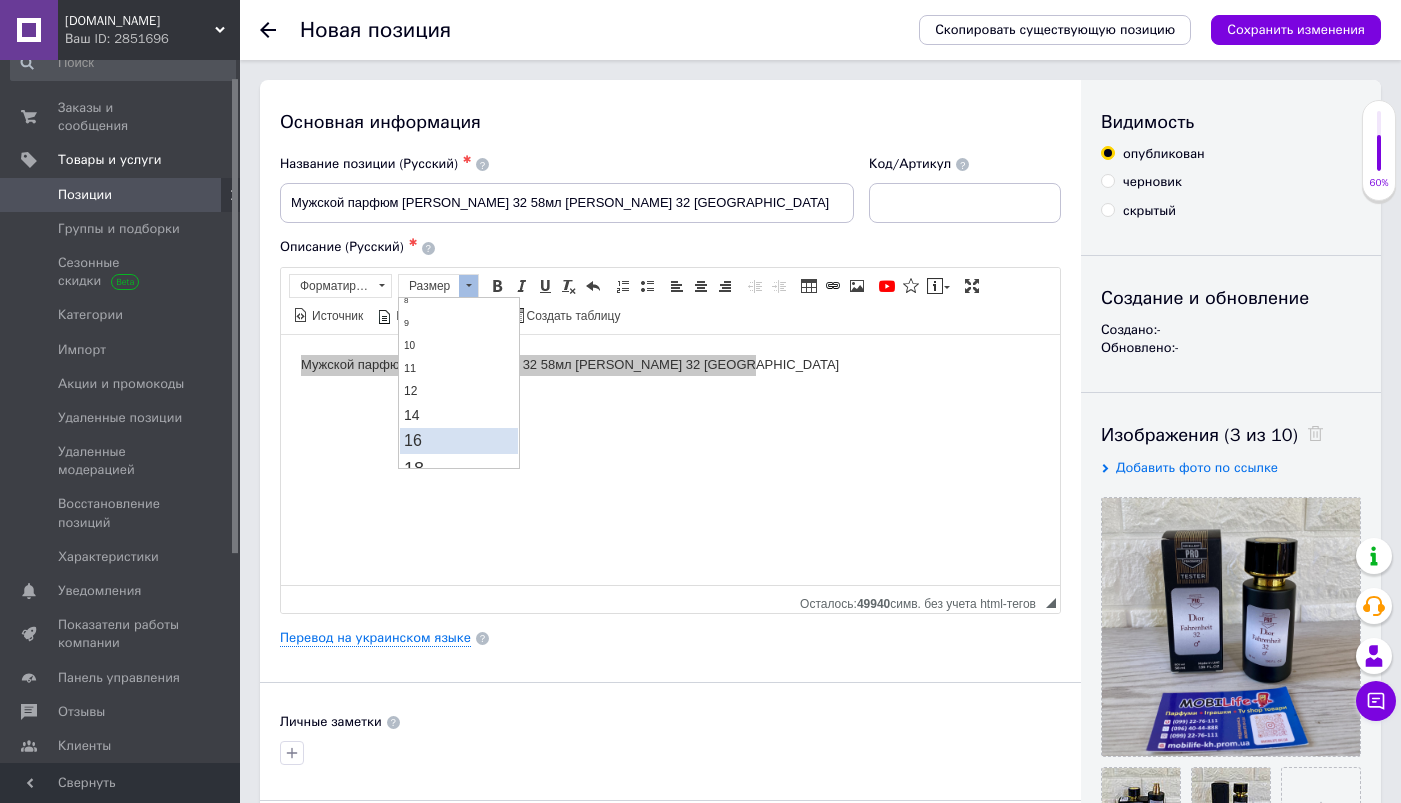 click on "16" at bounding box center (459, 440) 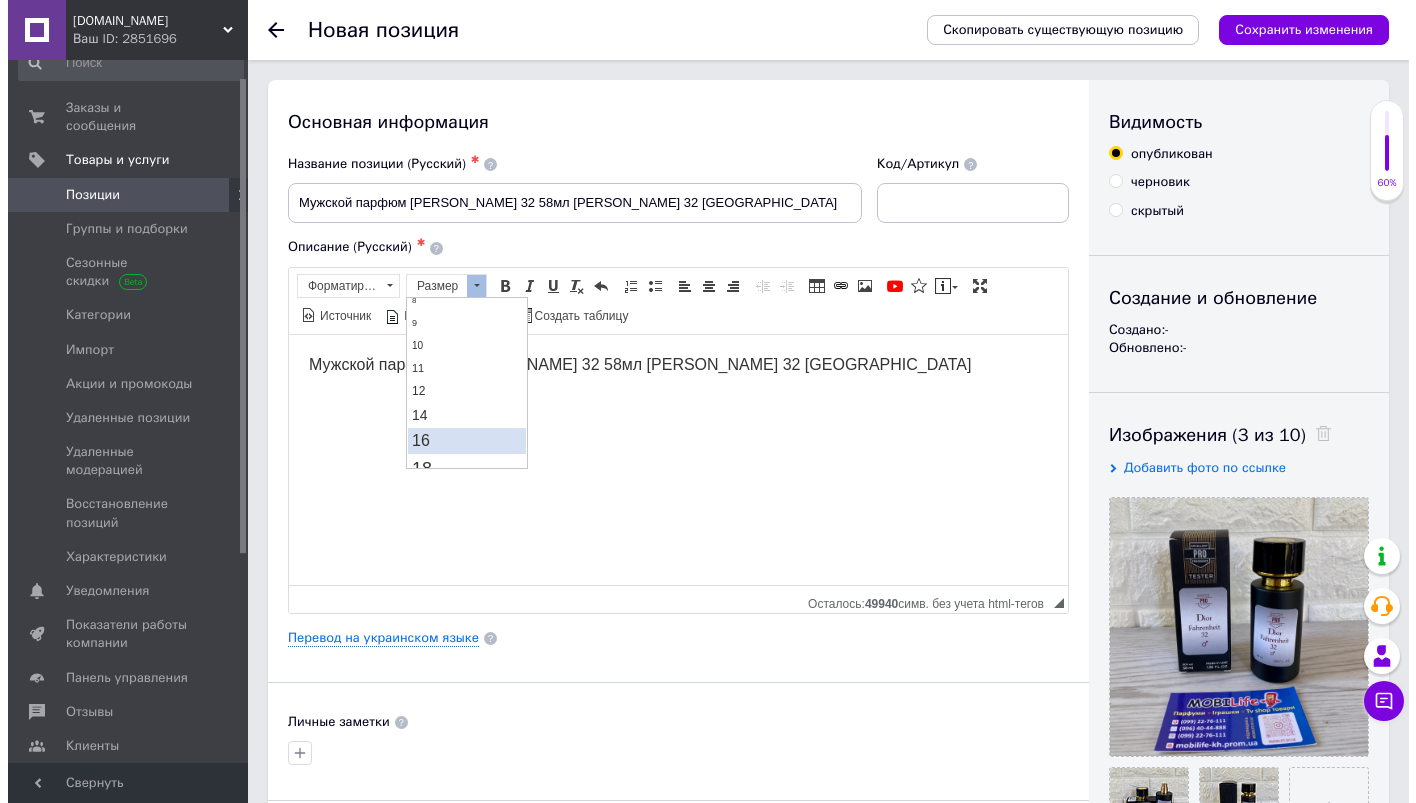 scroll, scrollTop: 0, scrollLeft: 0, axis: both 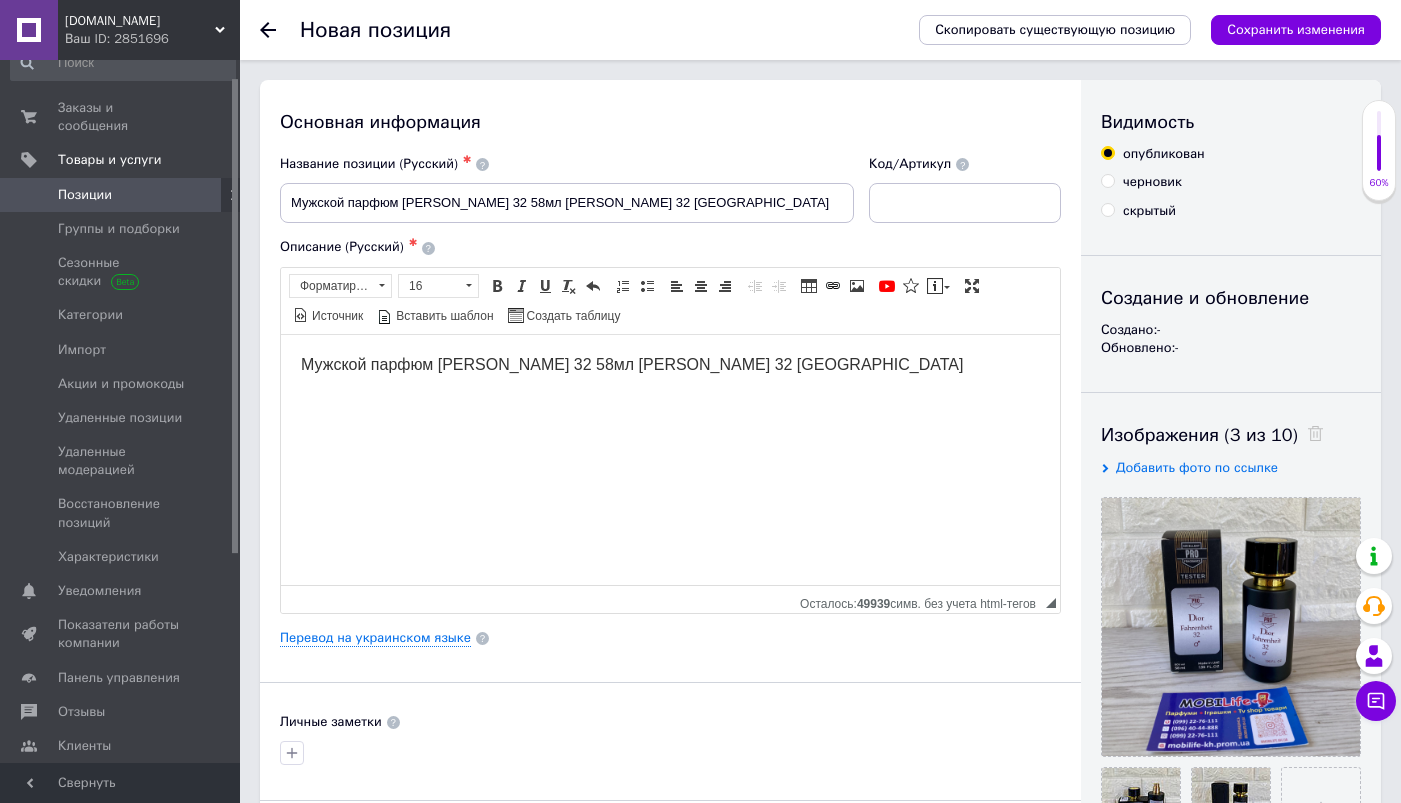 click on "Мужской парфюм Dior Fahrenheit 32 58мл Диор Фаренгейт 32 UAE" at bounding box center [670, 365] 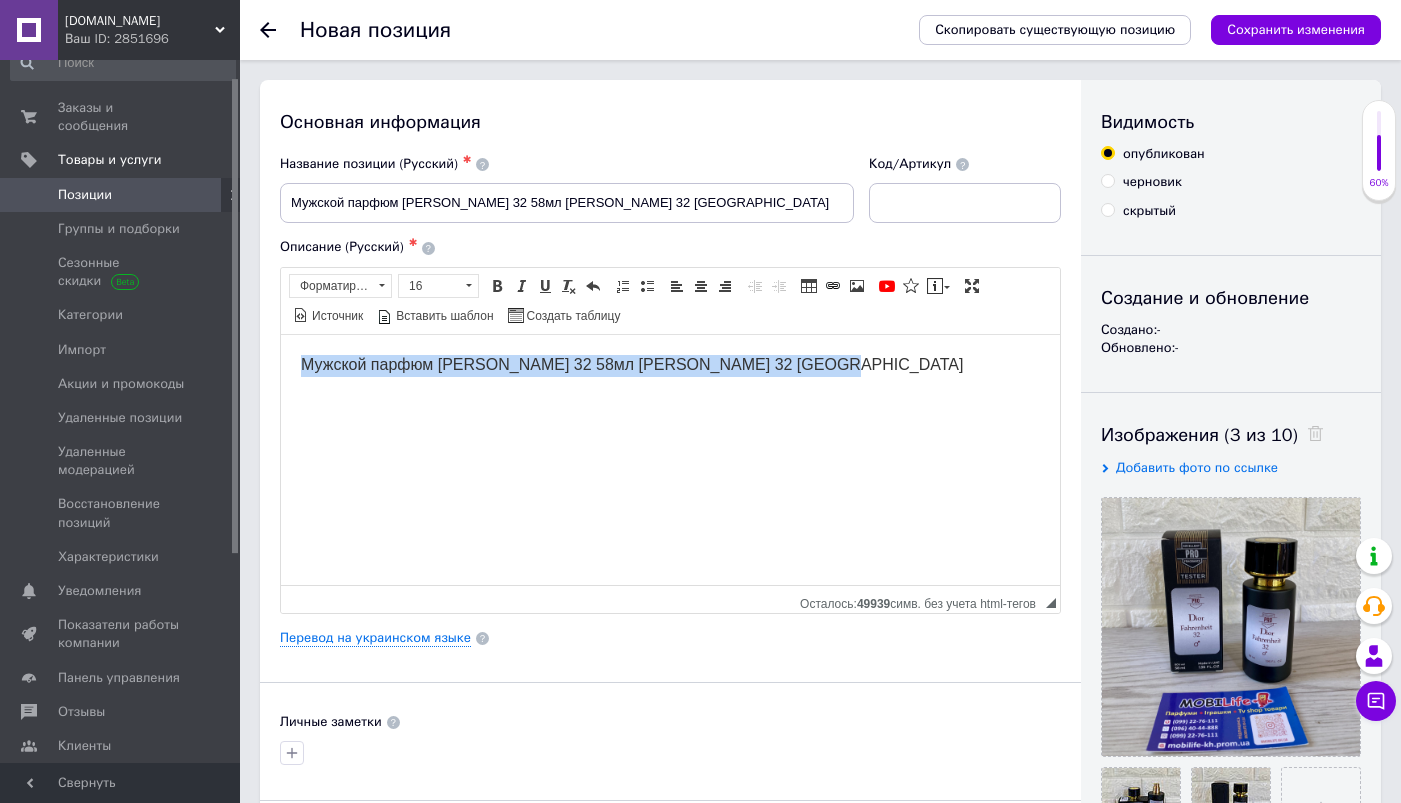 drag, startPoint x: 830, startPoint y: 363, endPoint x: 295, endPoint y: 356, distance: 535.0458 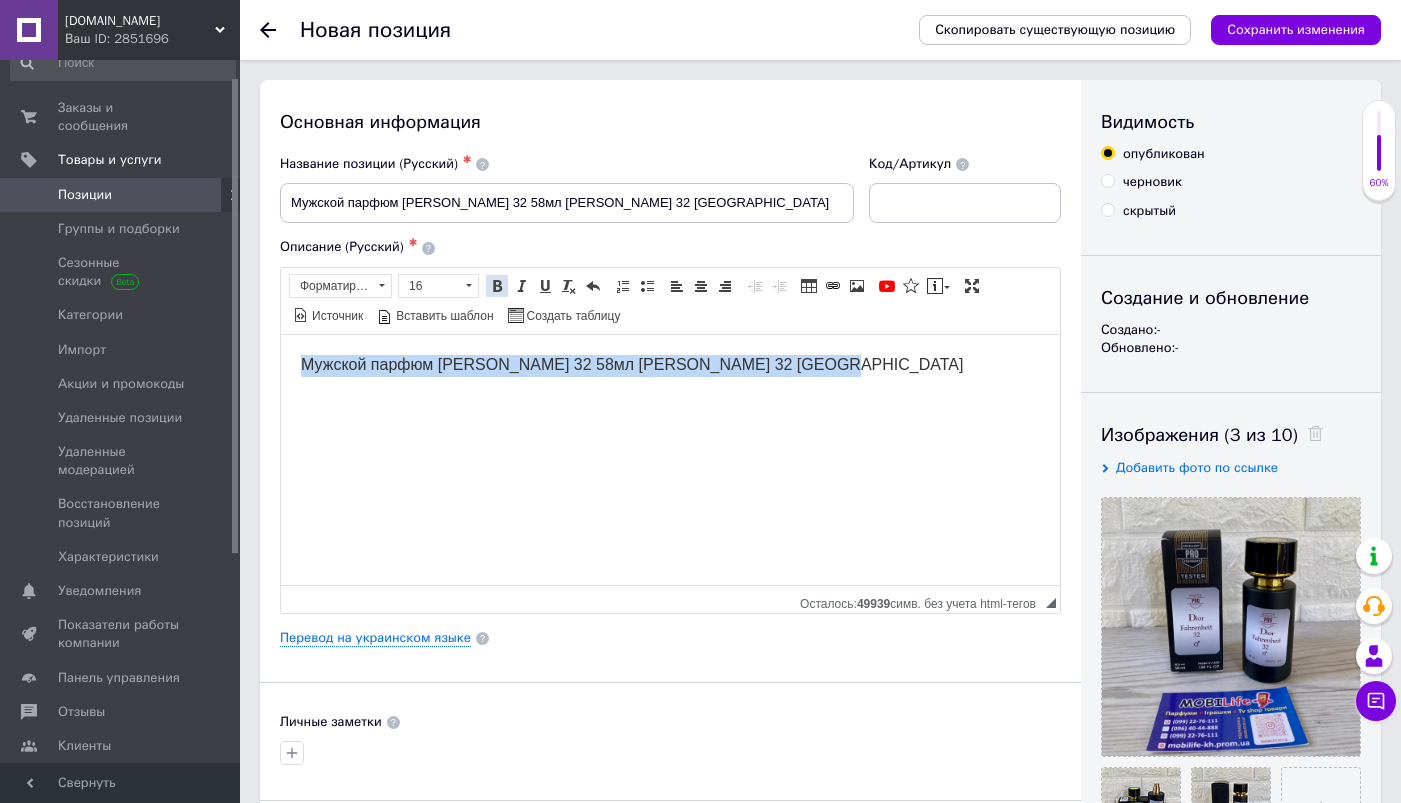 click at bounding box center (497, 286) 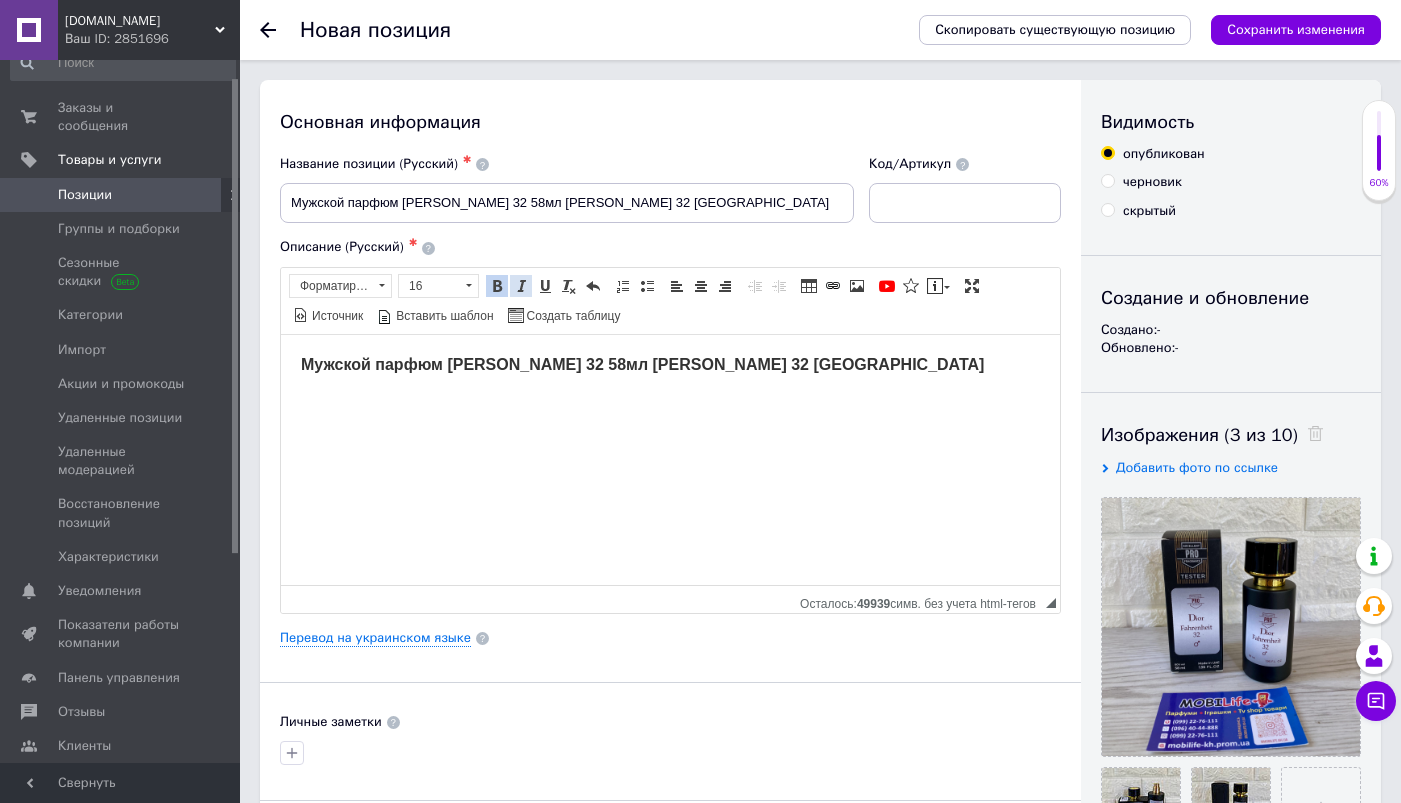click at bounding box center [521, 286] 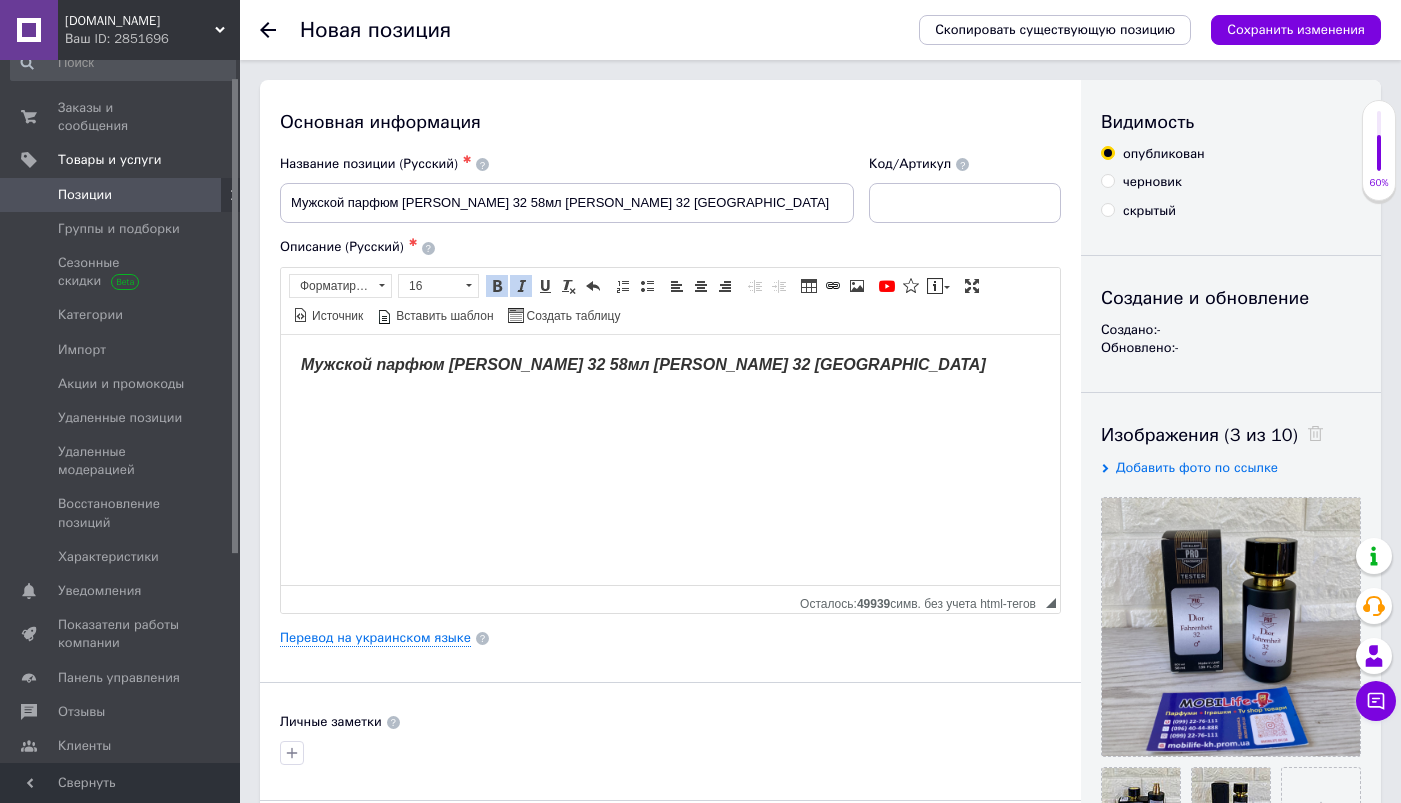 click on "Мужской парфюм Dior Fahrenheit 32 58мл Диор Фаренгейт 32 UAE" at bounding box center (670, 365) 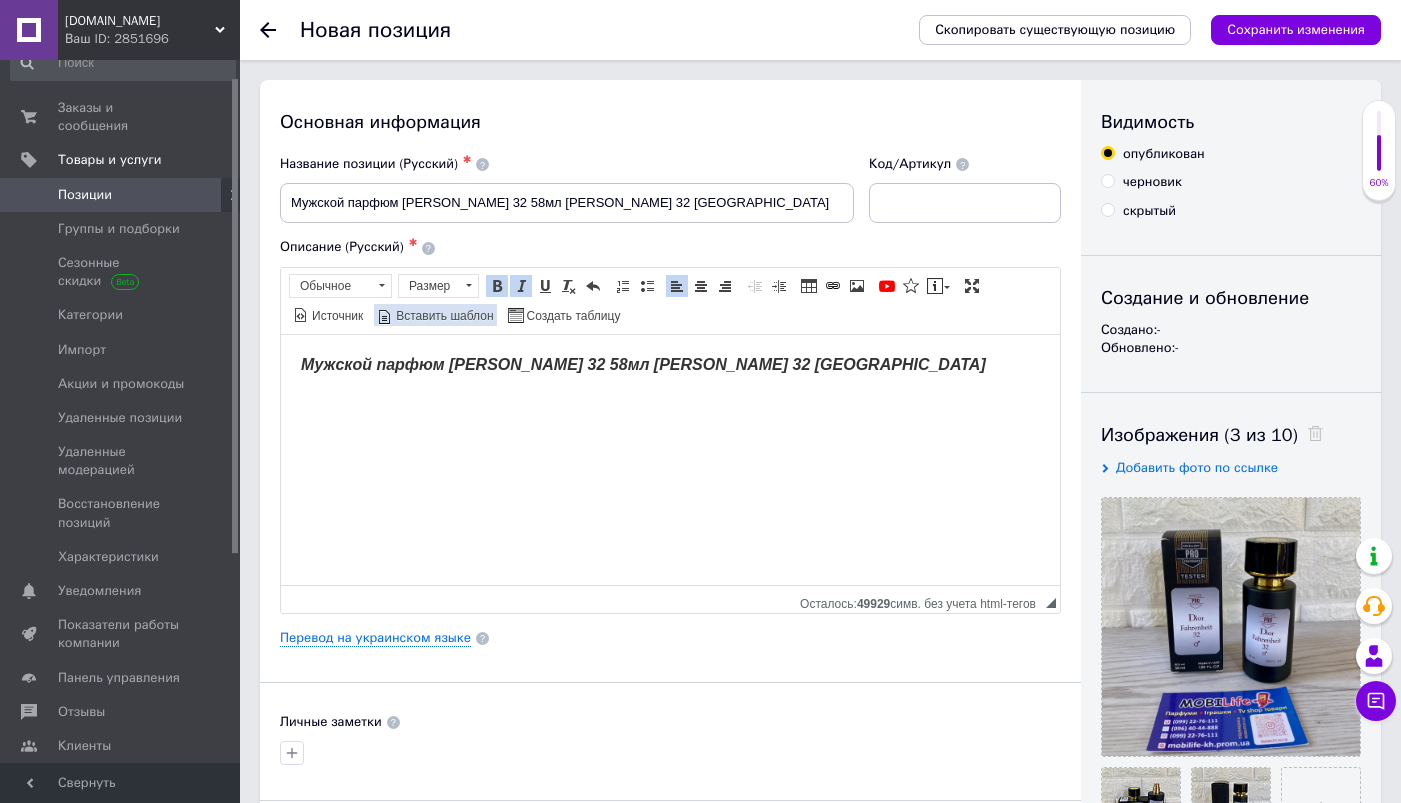 click on "Вставить шаблон" at bounding box center [443, 316] 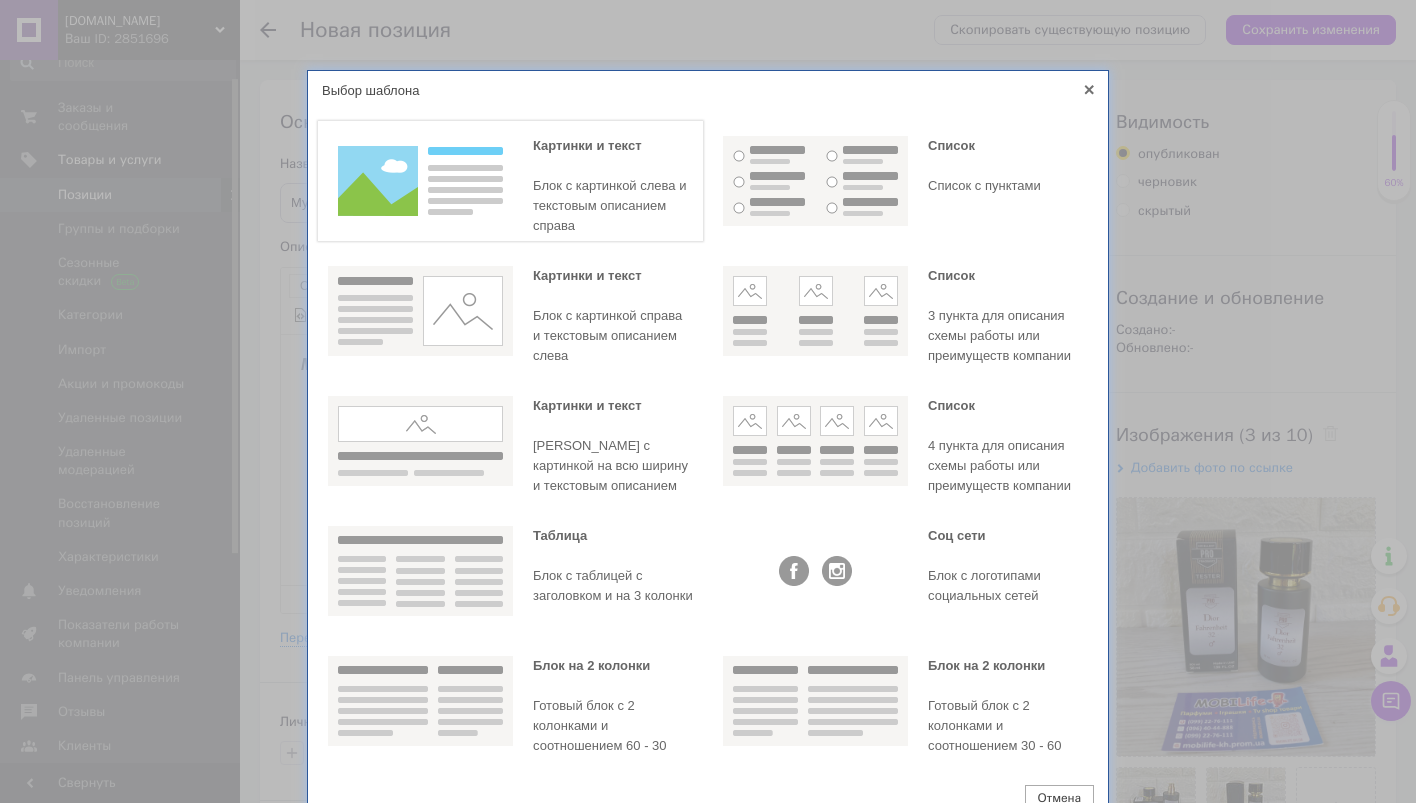 click at bounding box center [420, 181] 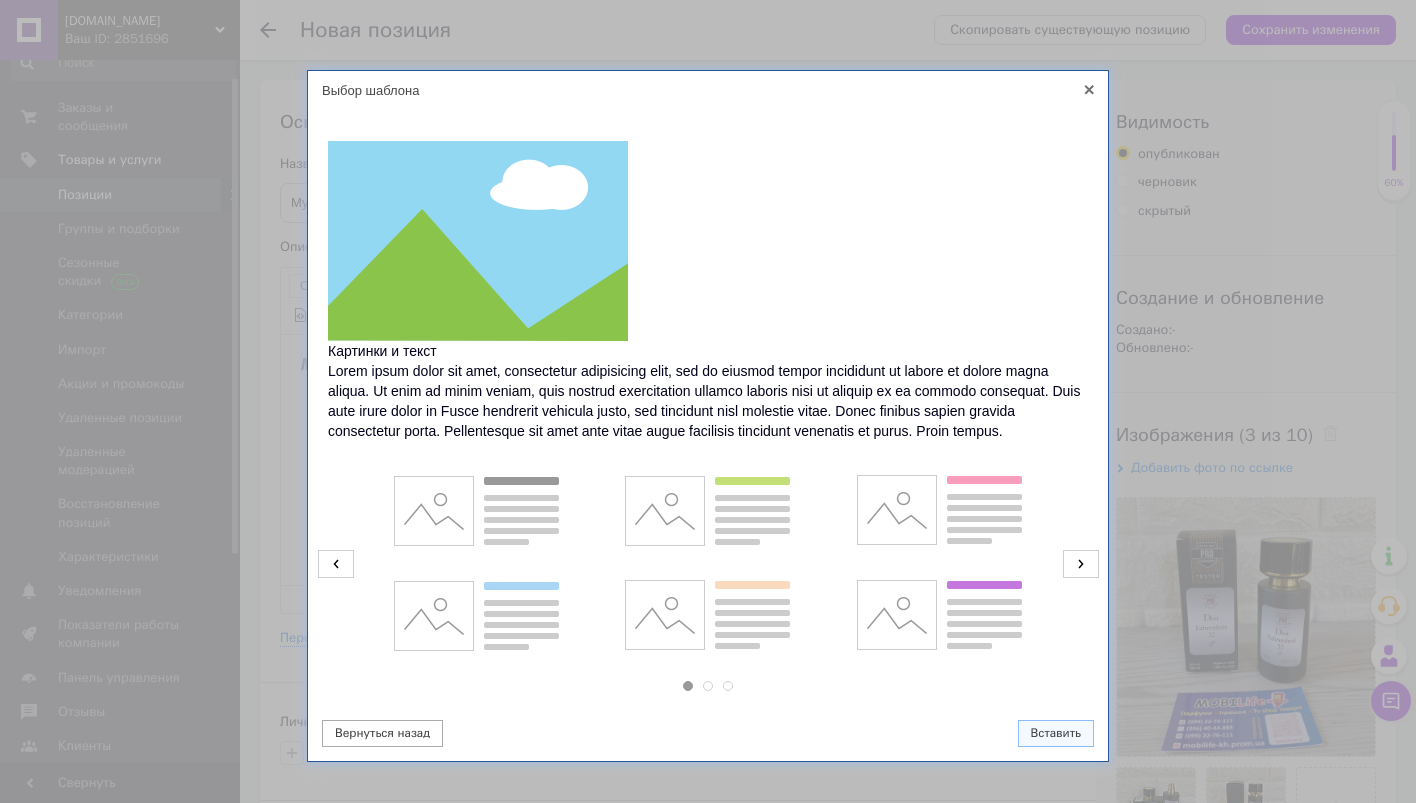 click 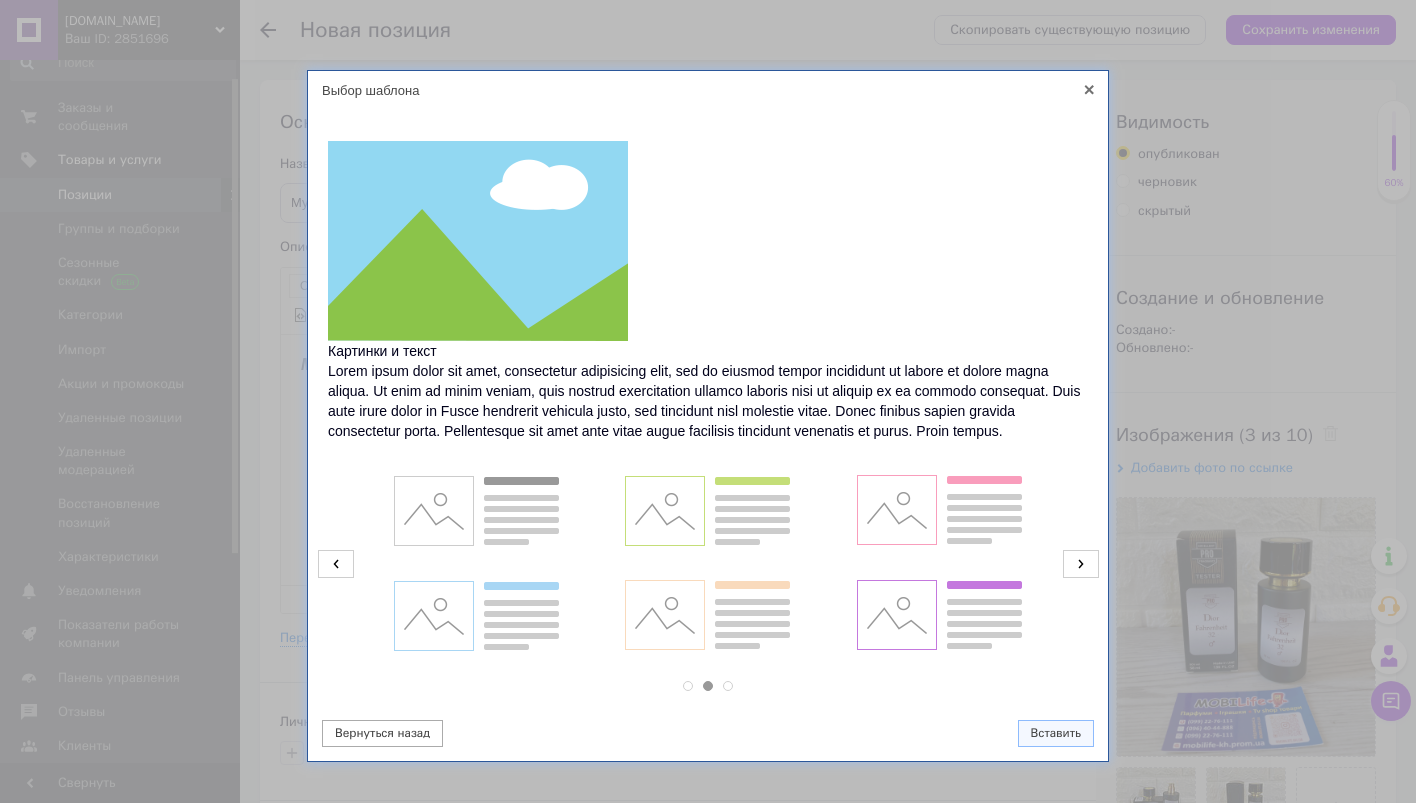 click 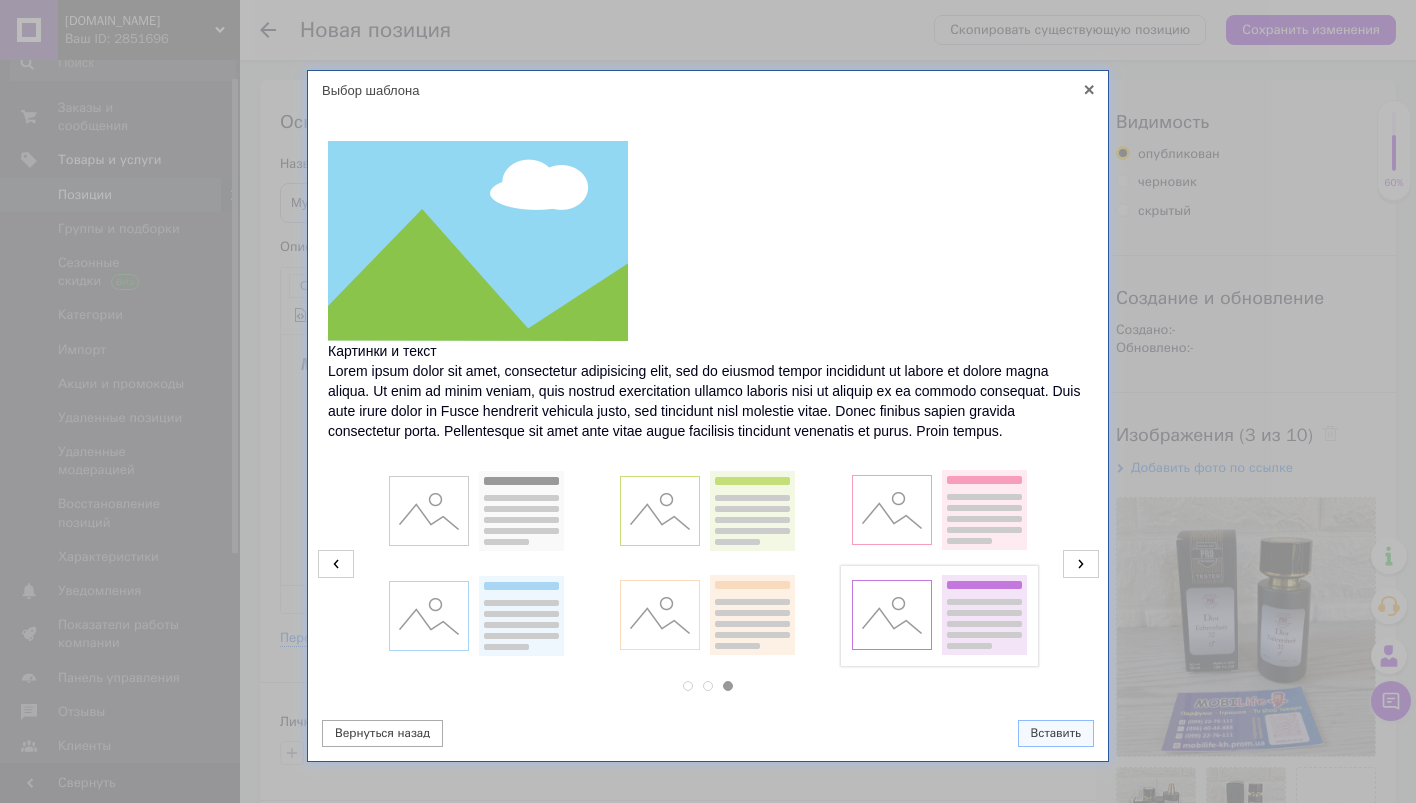 click at bounding box center (939, 616) 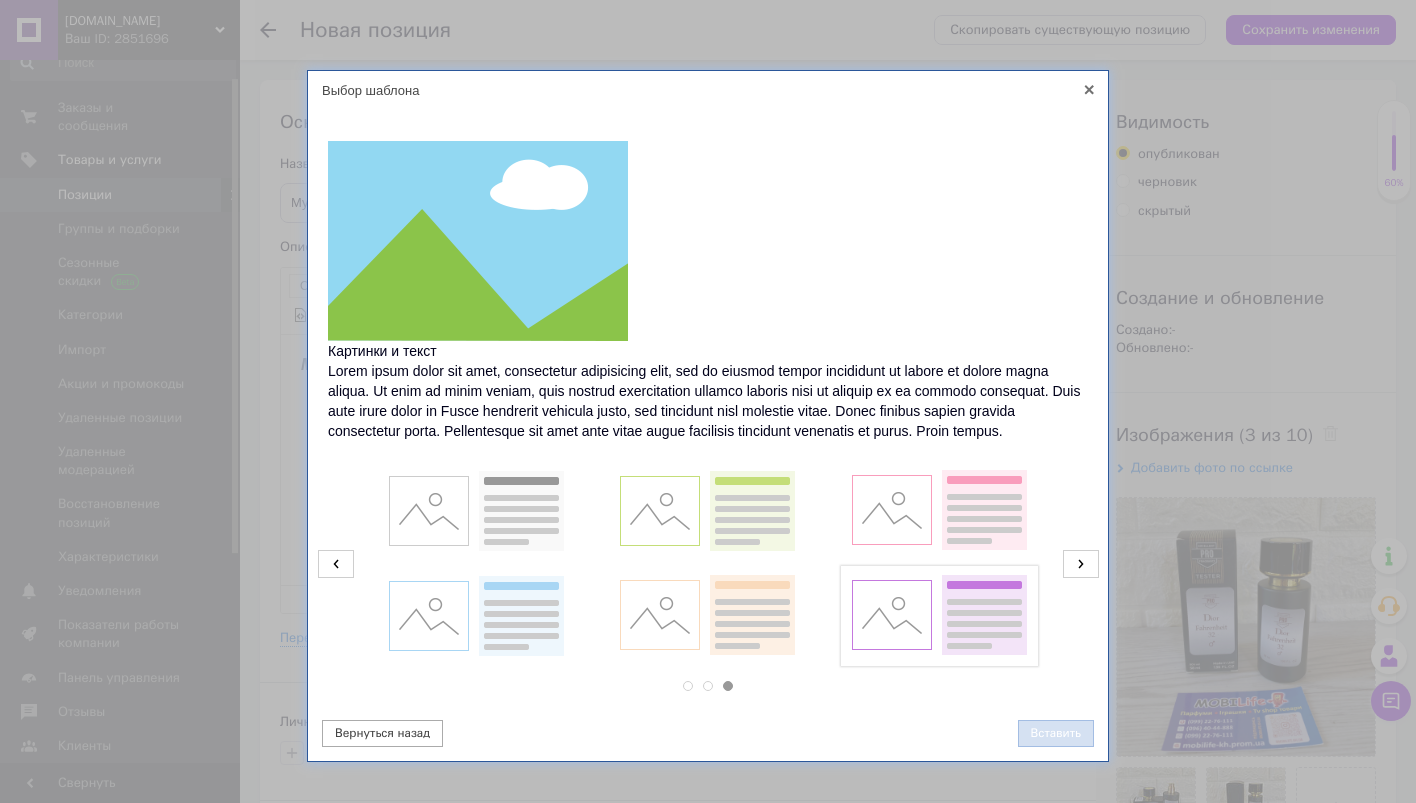 drag, startPoint x: 1052, startPoint y: 739, endPoint x: 1023, endPoint y: 699, distance: 49.40648 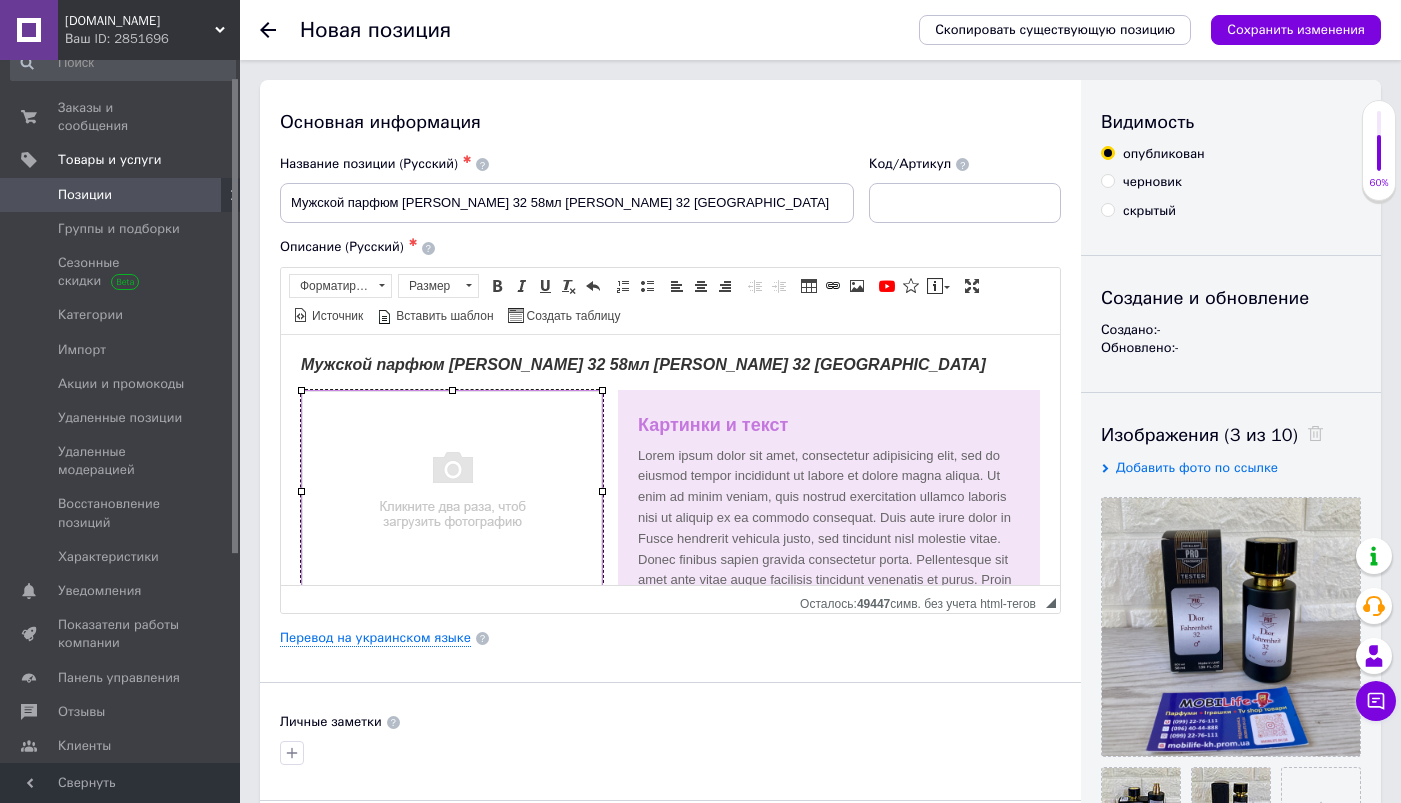 click at bounding box center (452, 490) 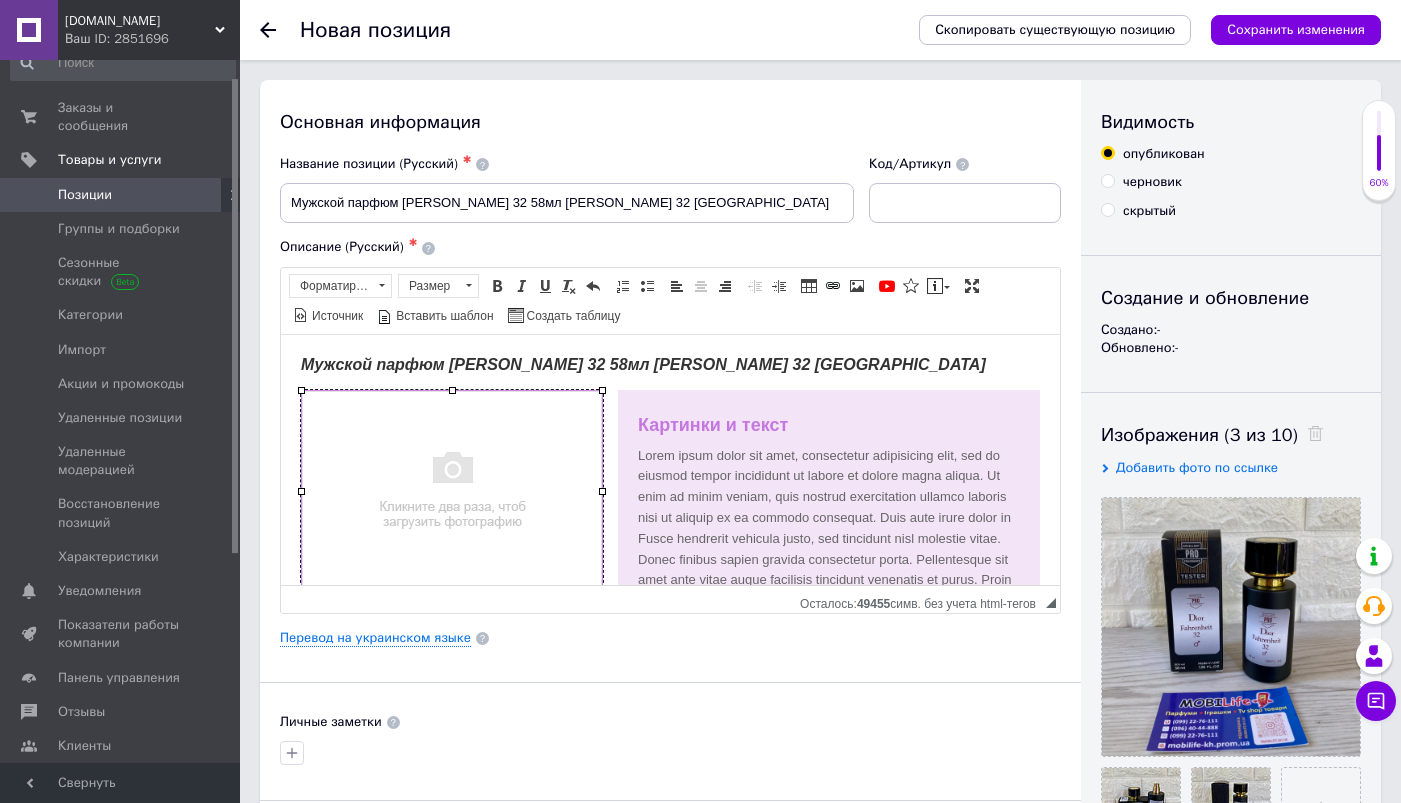 click at bounding box center [452, 490] 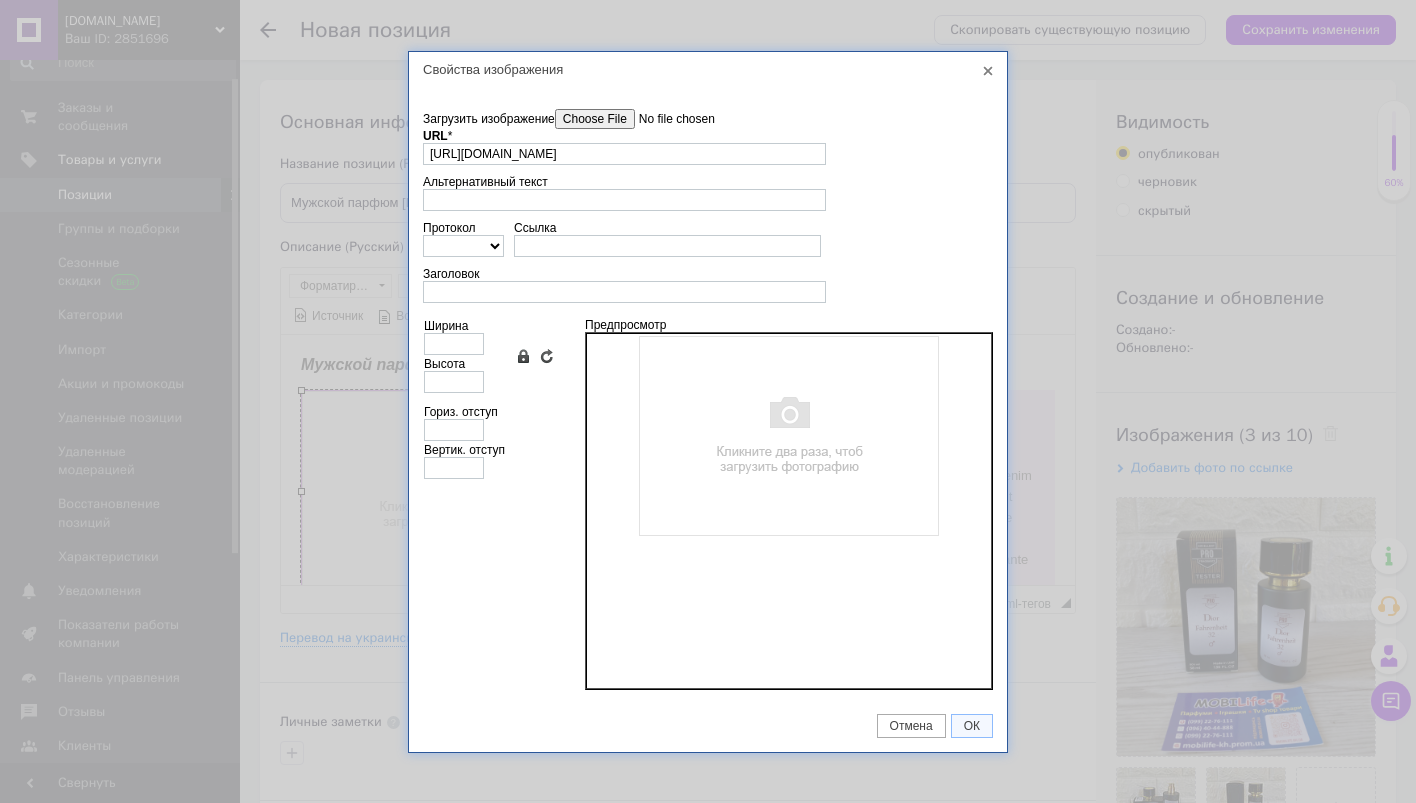 scroll, scrollTop: 0, scrollLeft: 64, axis: horizontal 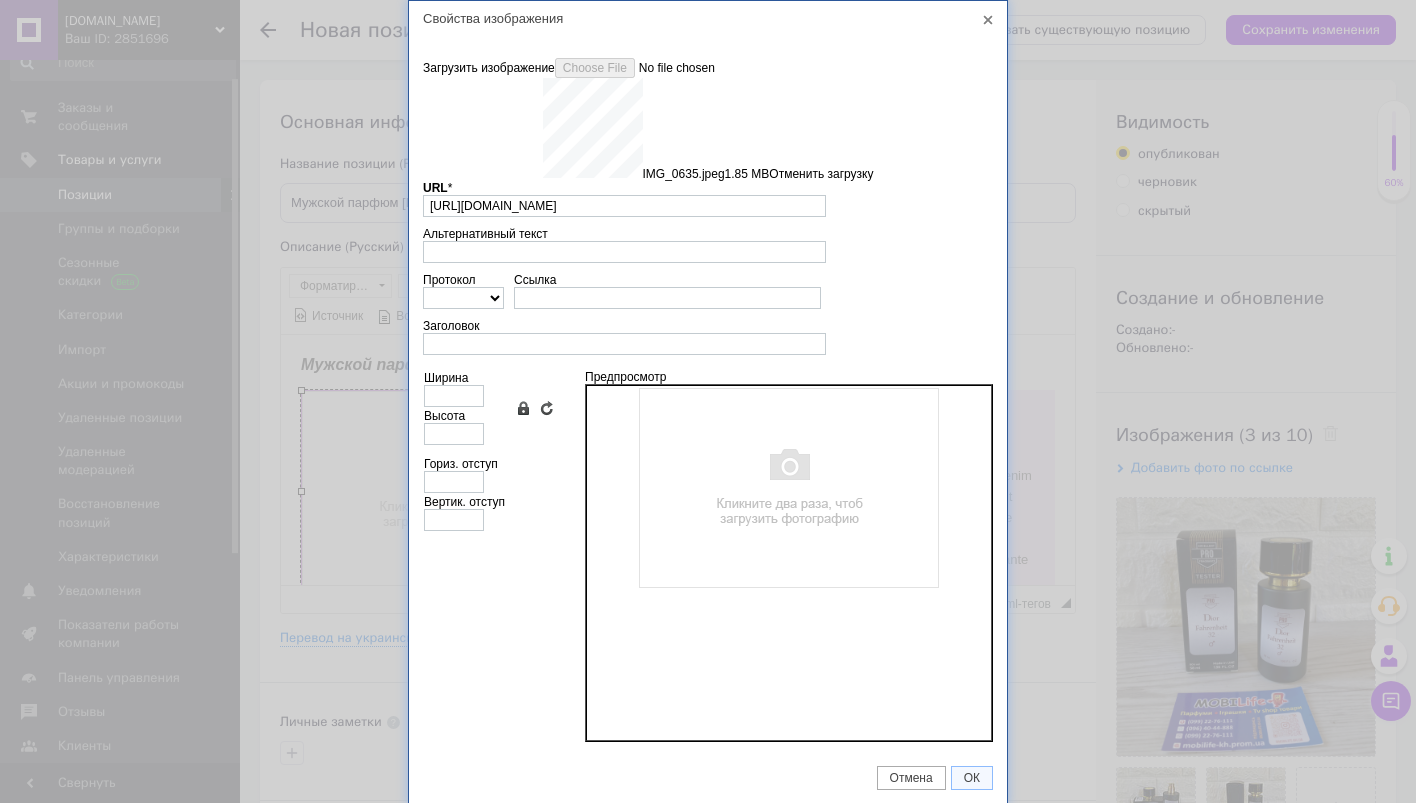 type on "https://images.prom.ua/6743704231_w640_h2048_img_0635.jpeg?fresh=1&PIMAGE_ID=6743704231" 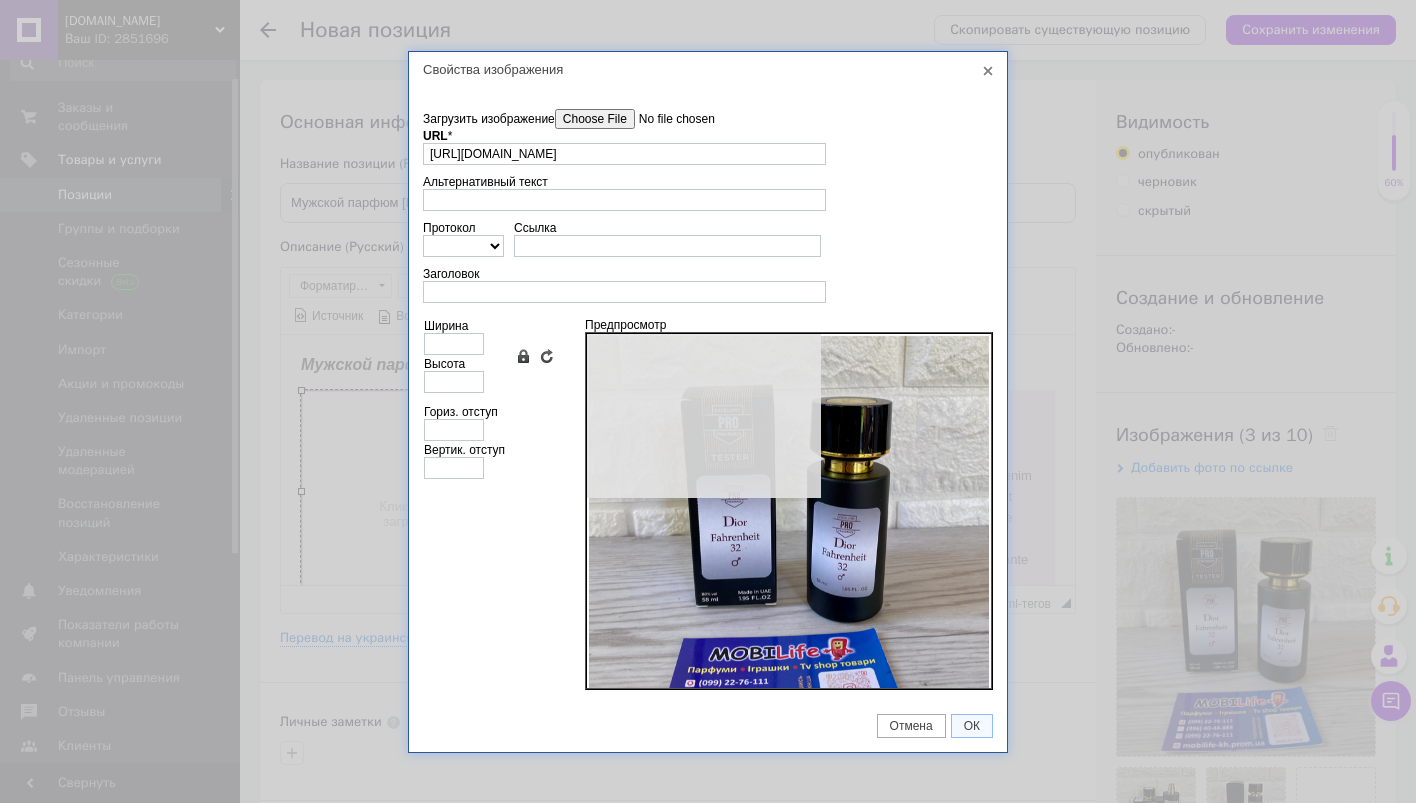 type on "640" 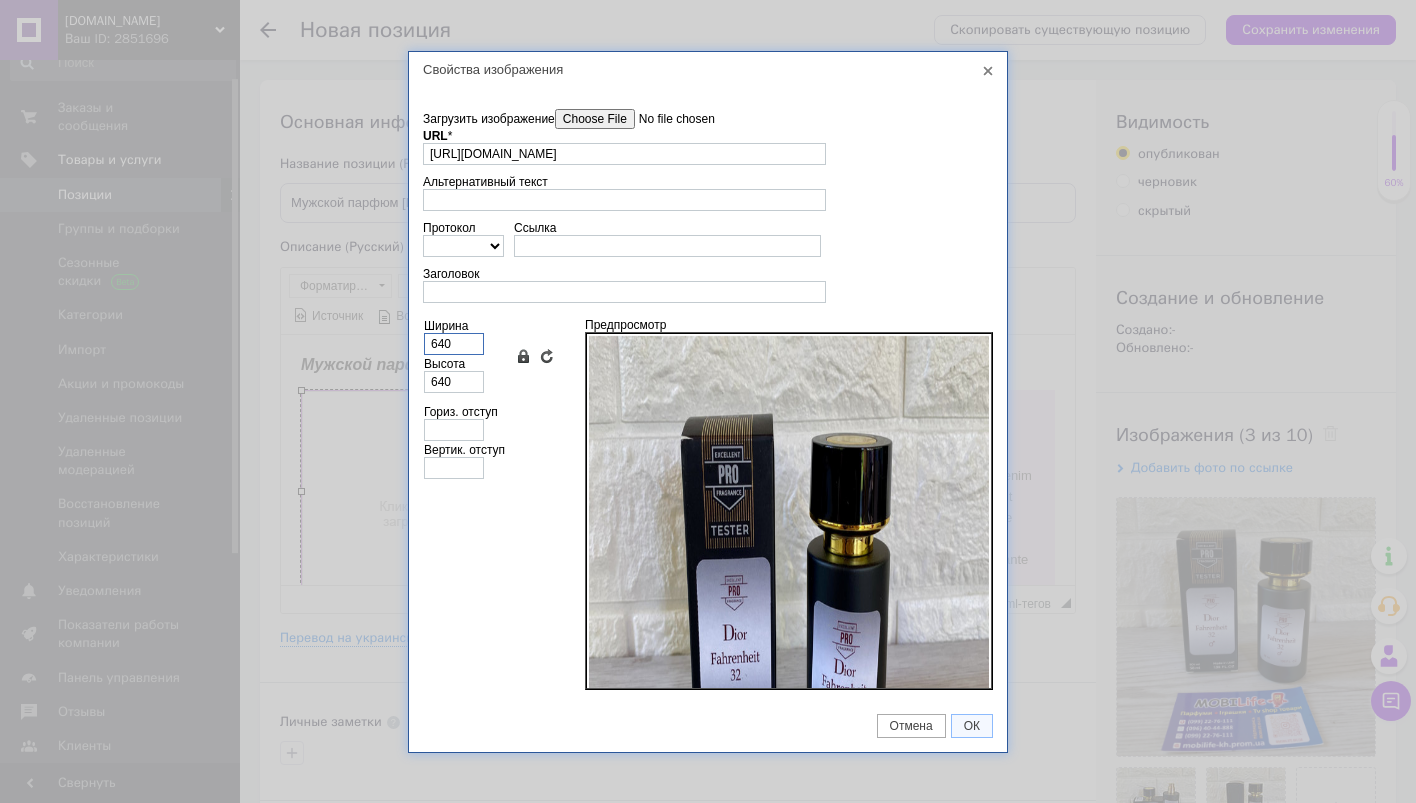 click on "640" at bounding box center [454, 344] 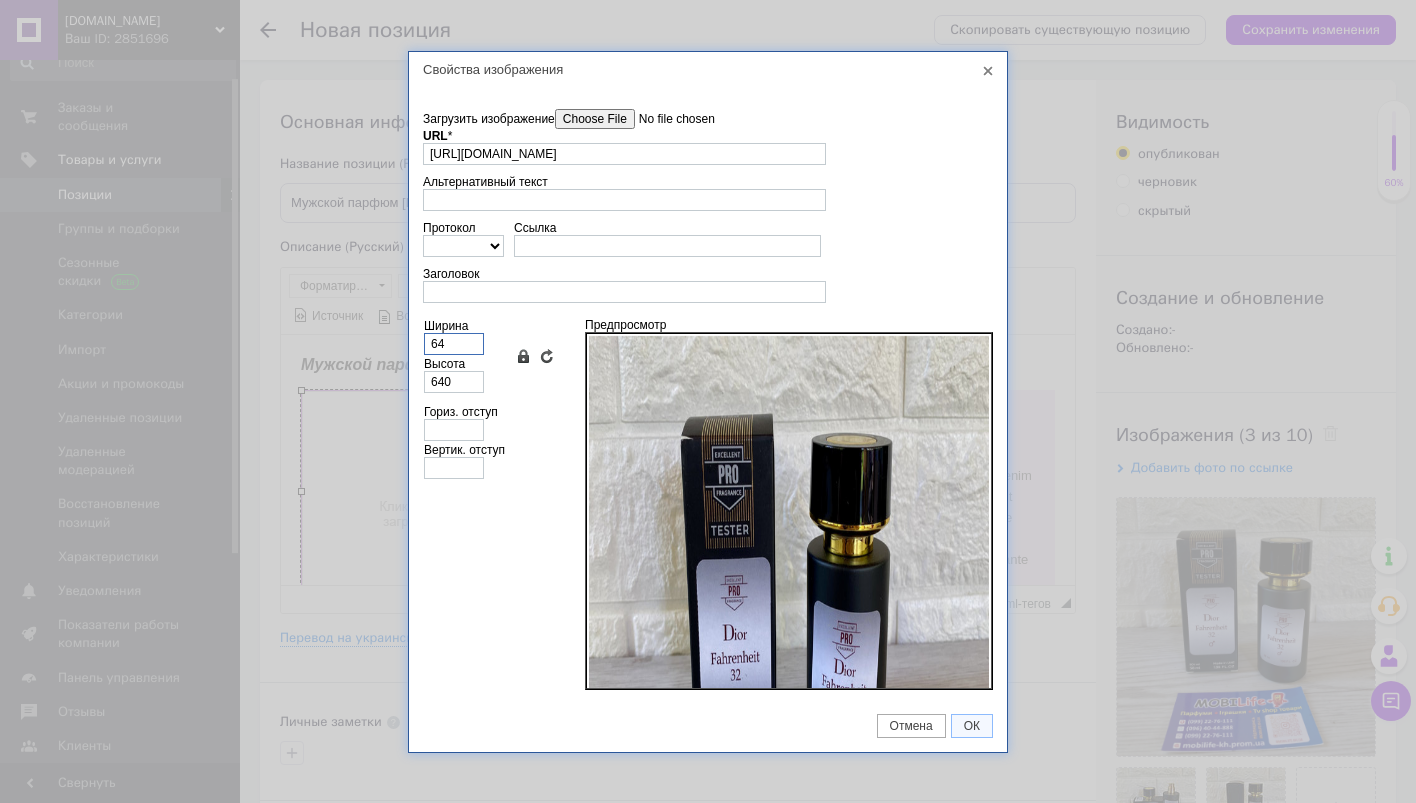 type on "64" 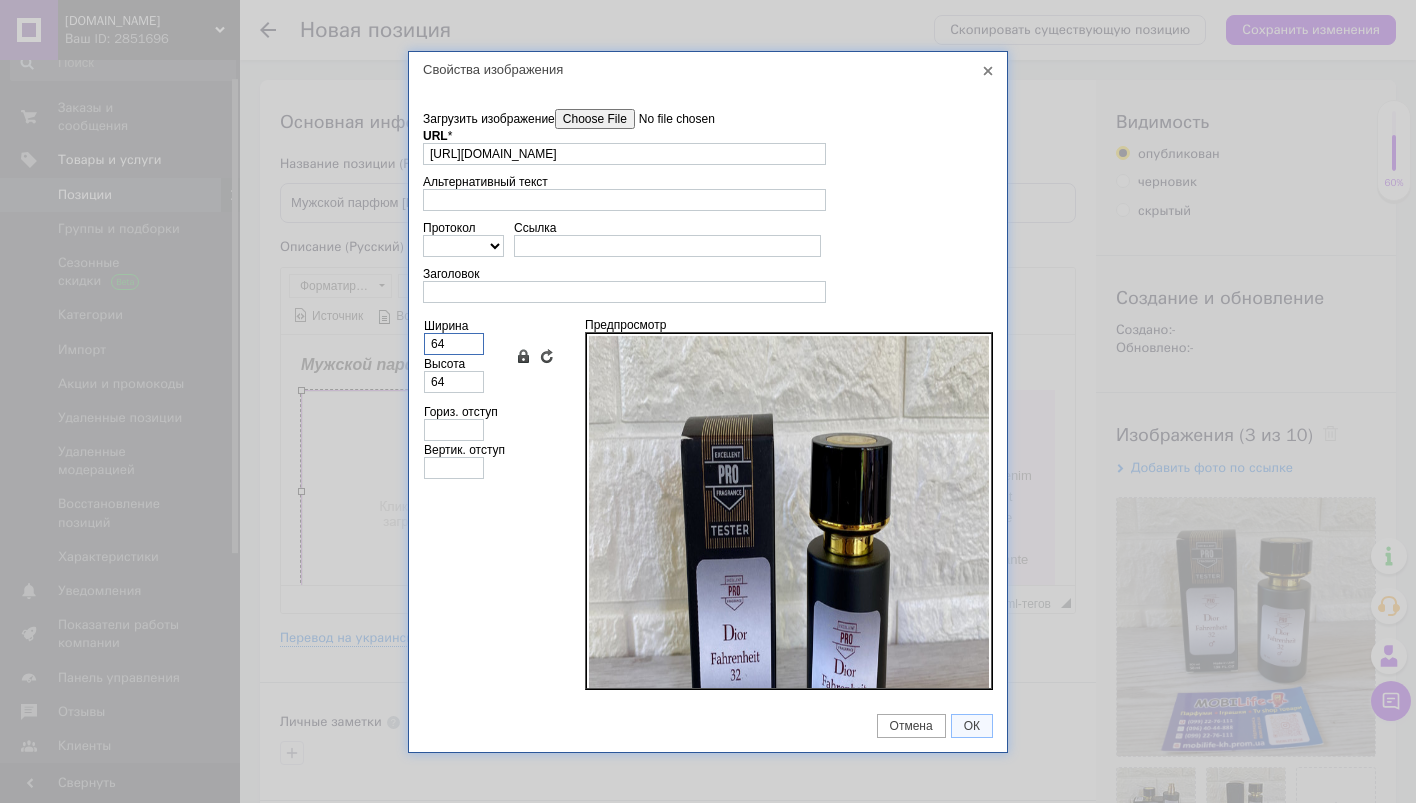 type on "6" 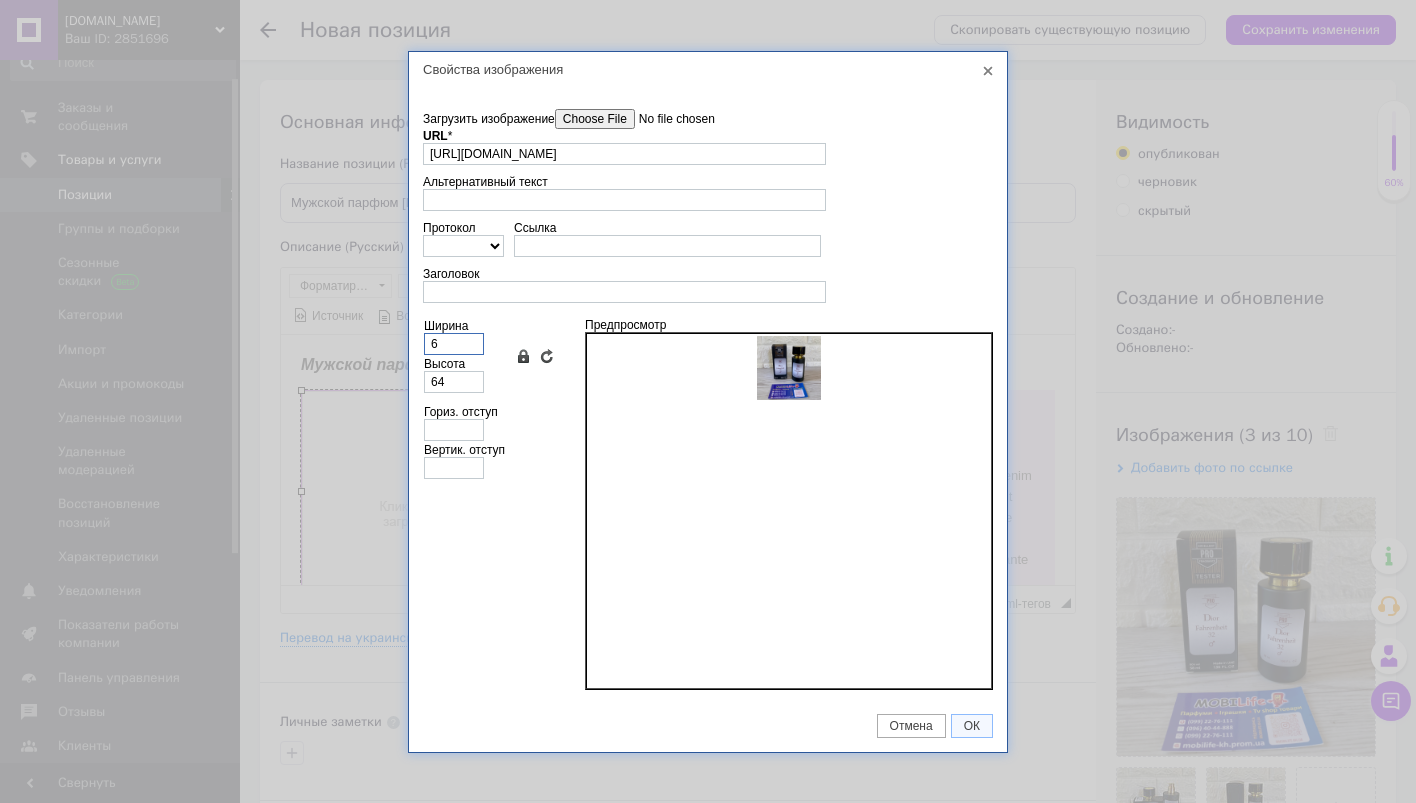 type on "6" 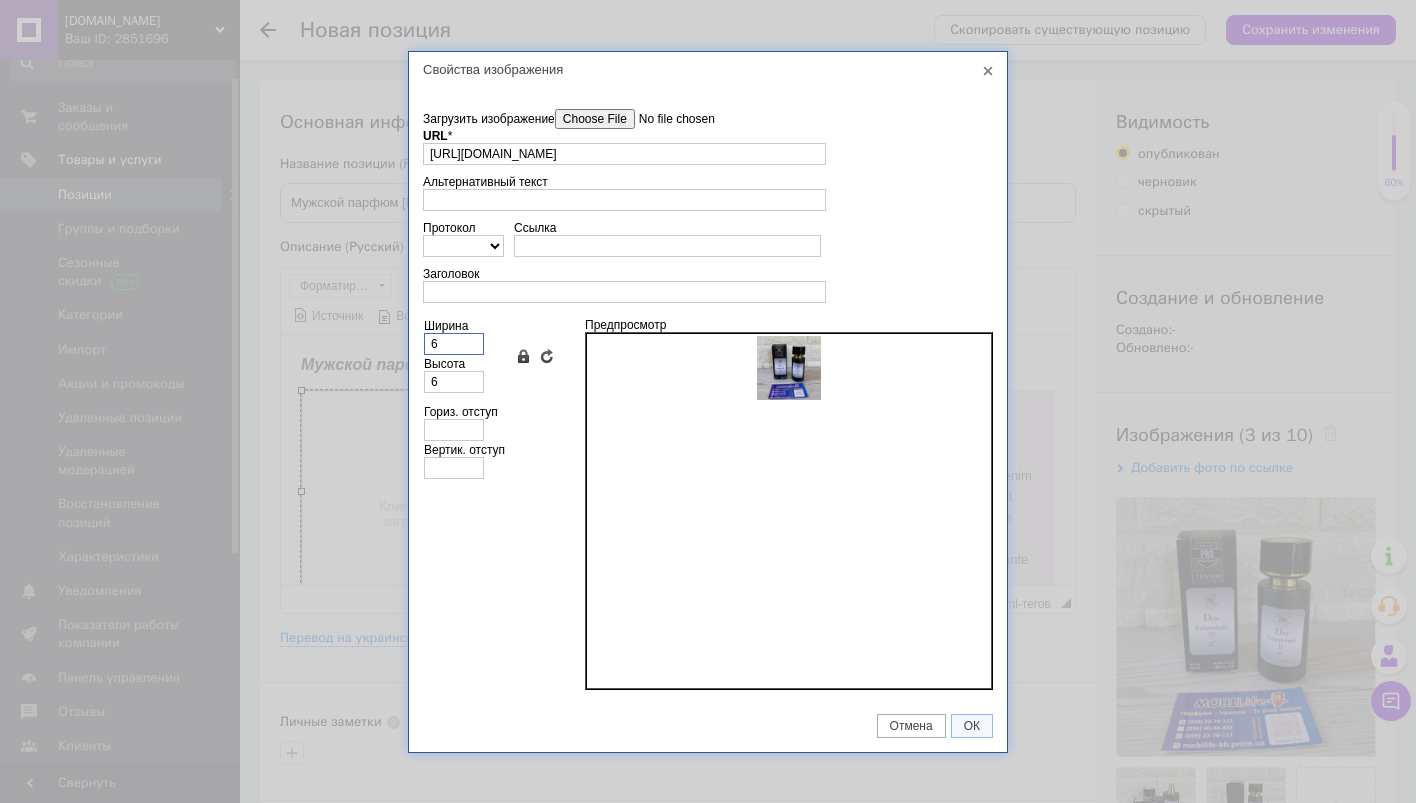type 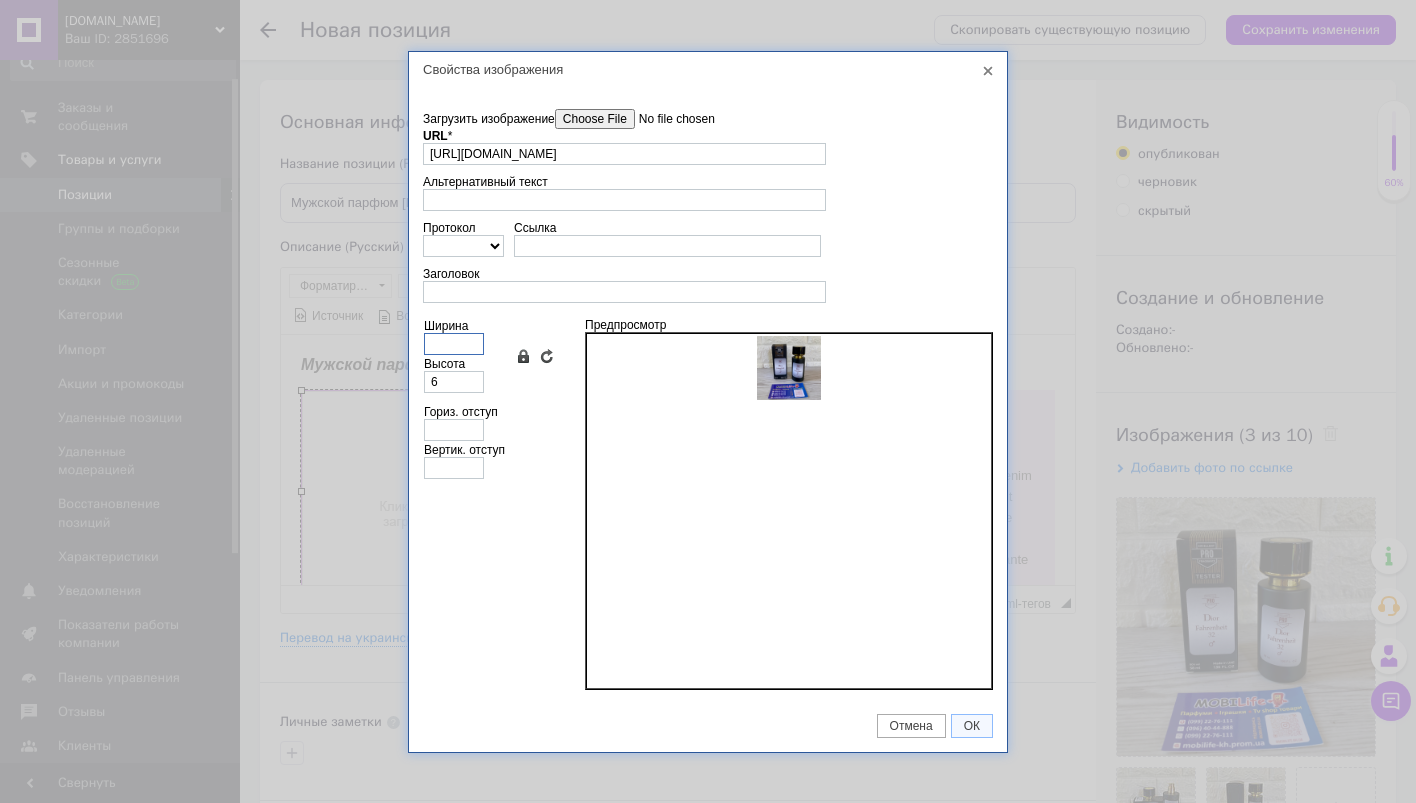 type 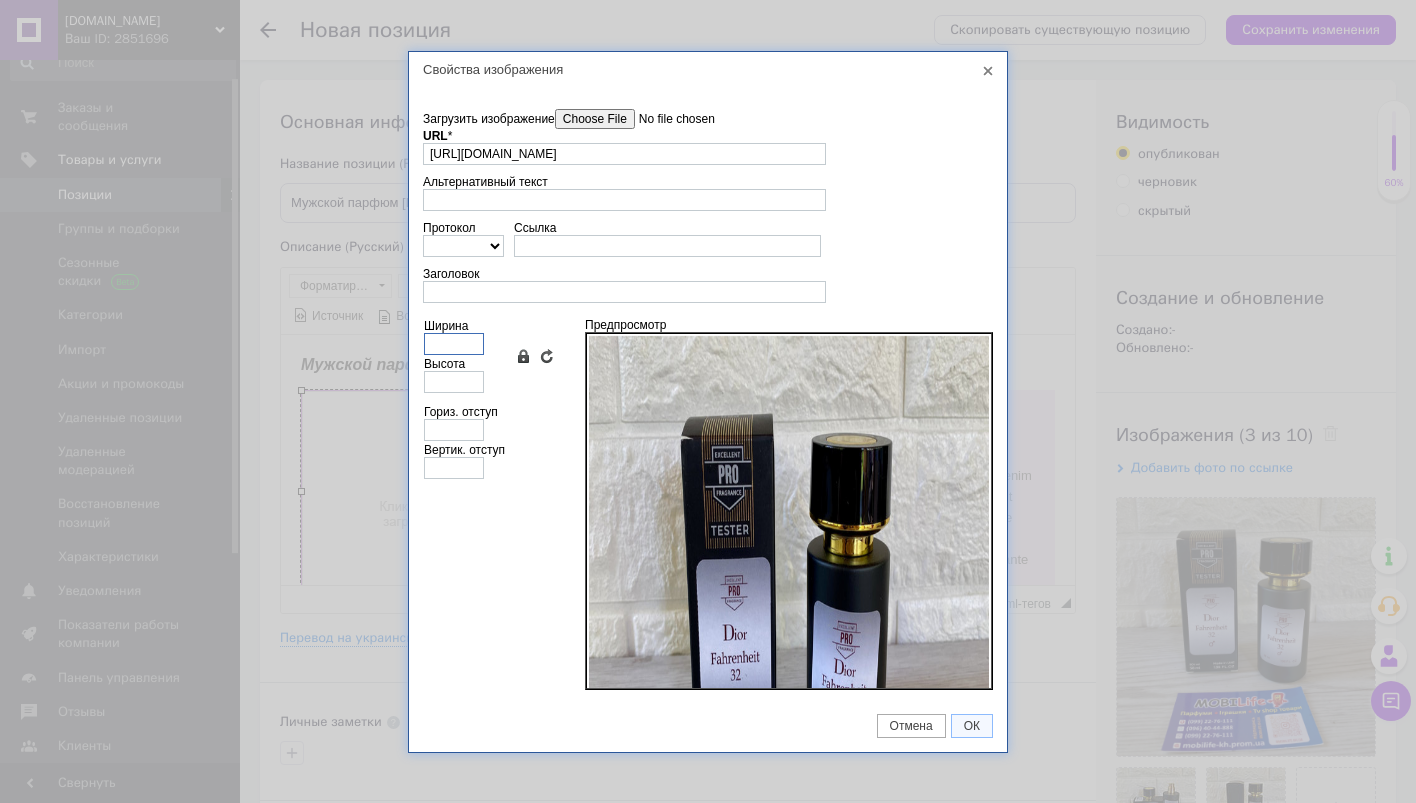 type on "3" 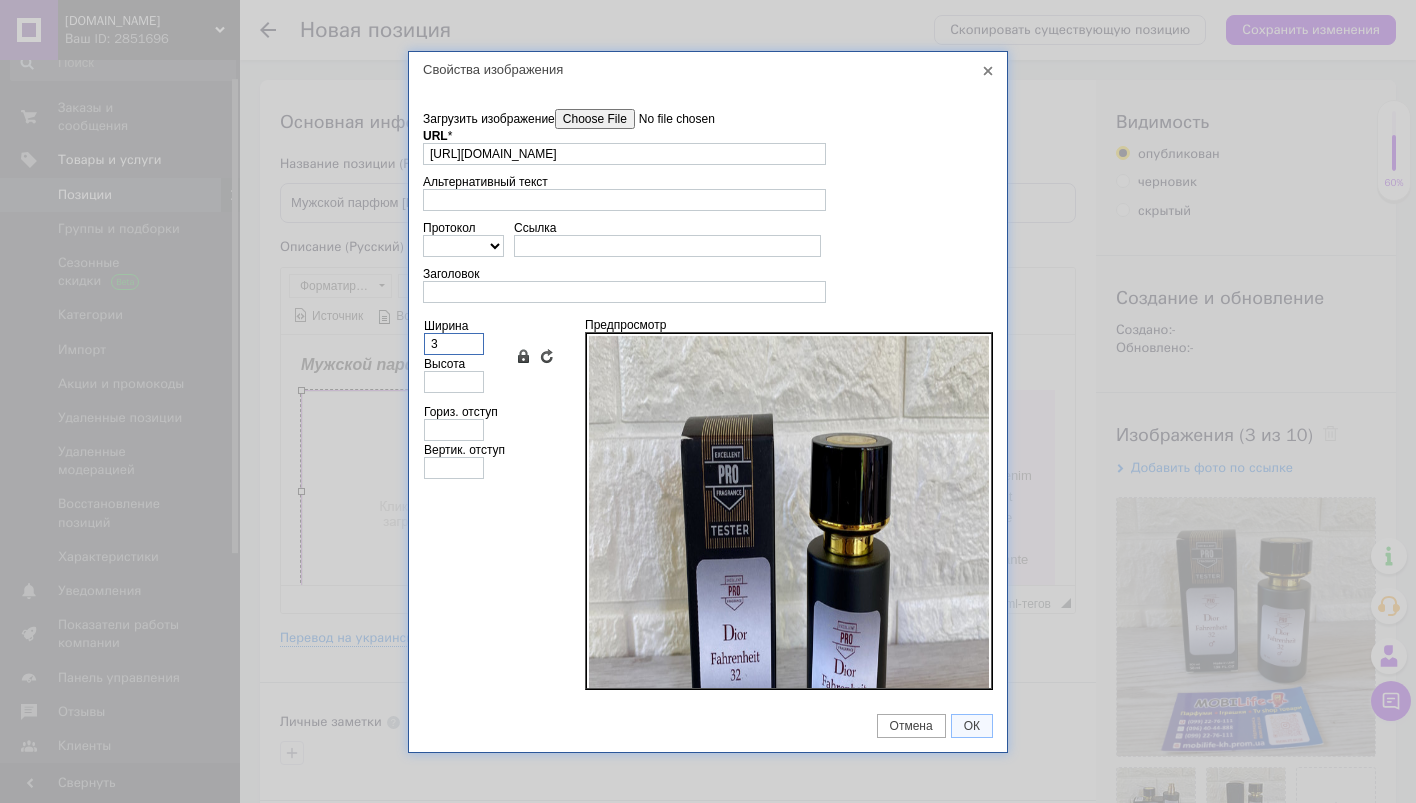 type on "3" 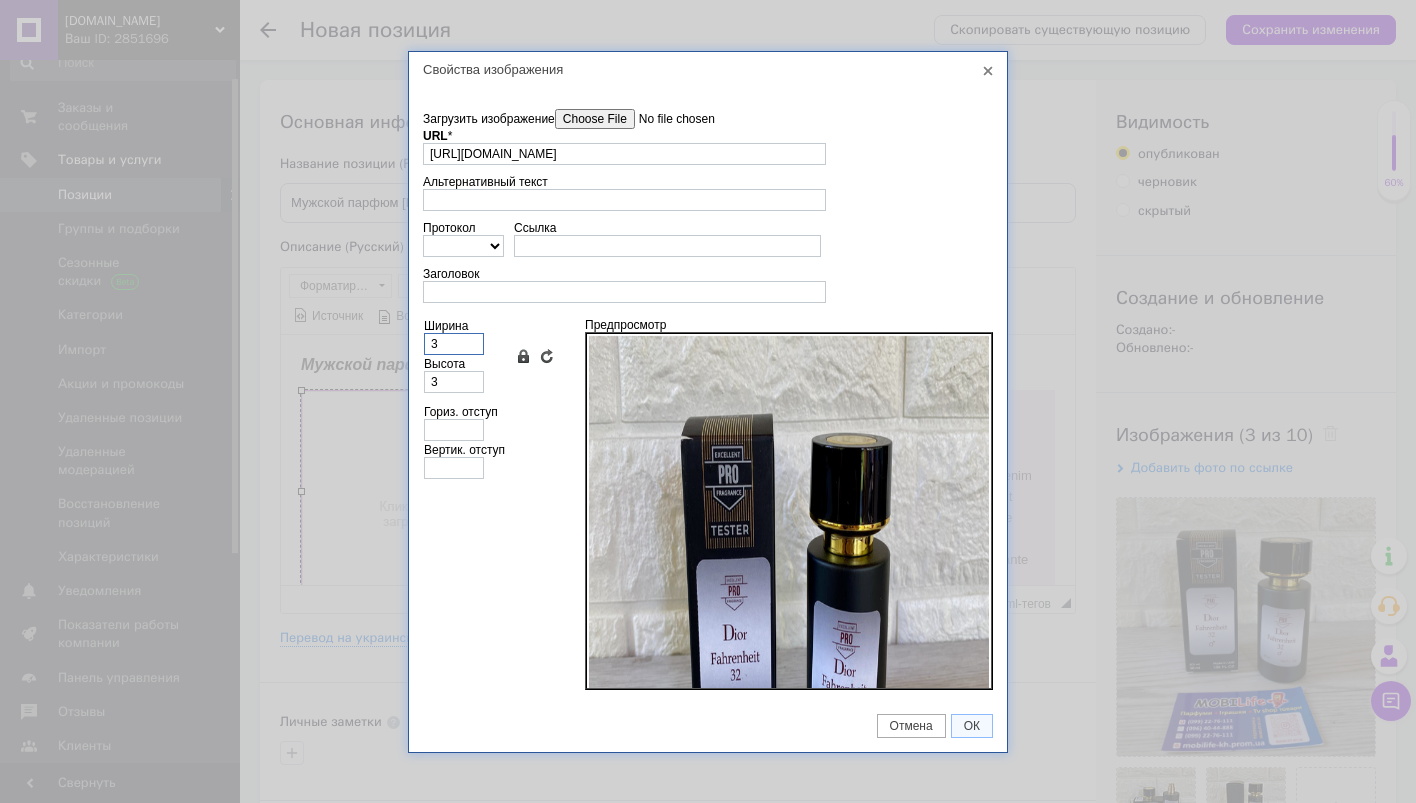 type on "34" 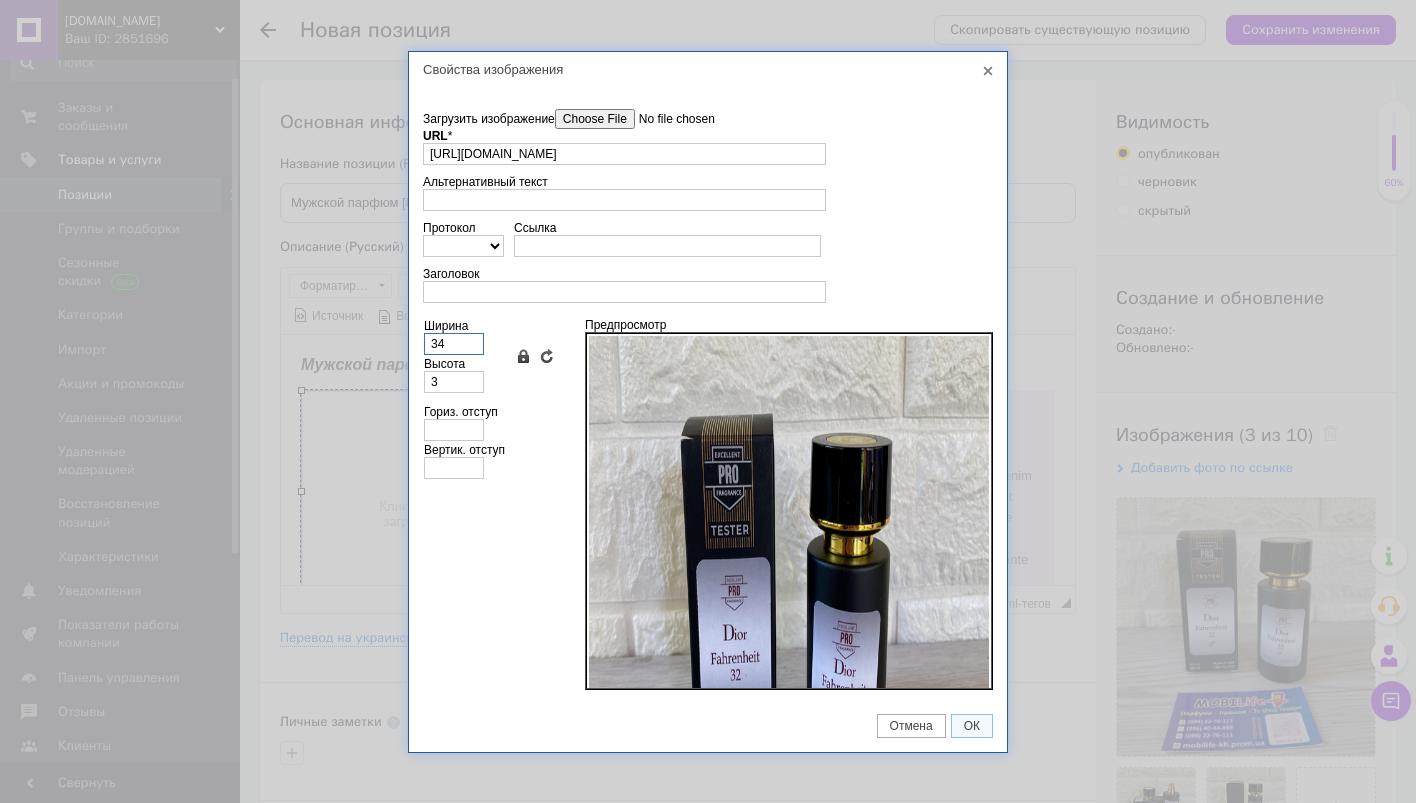 type on "34" 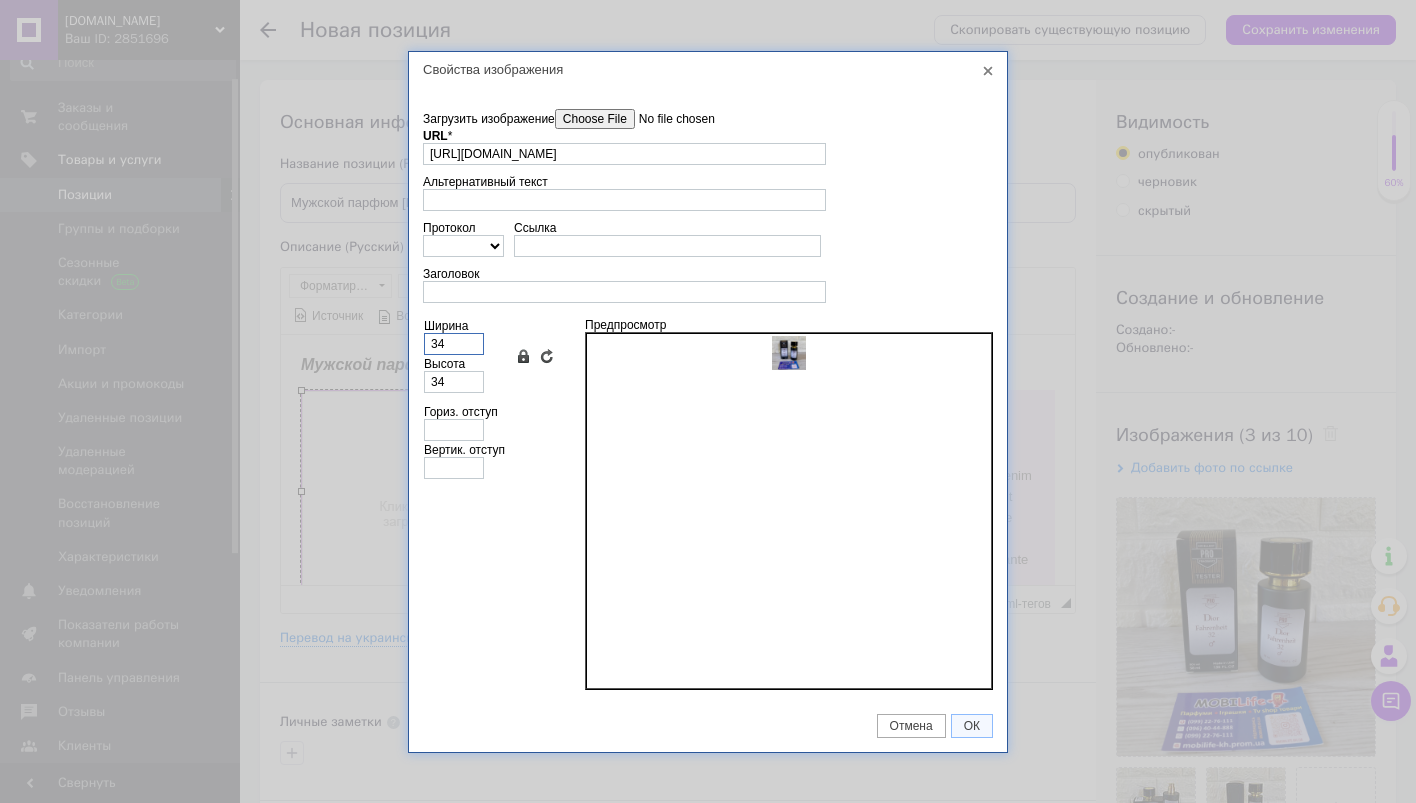 type on "340" 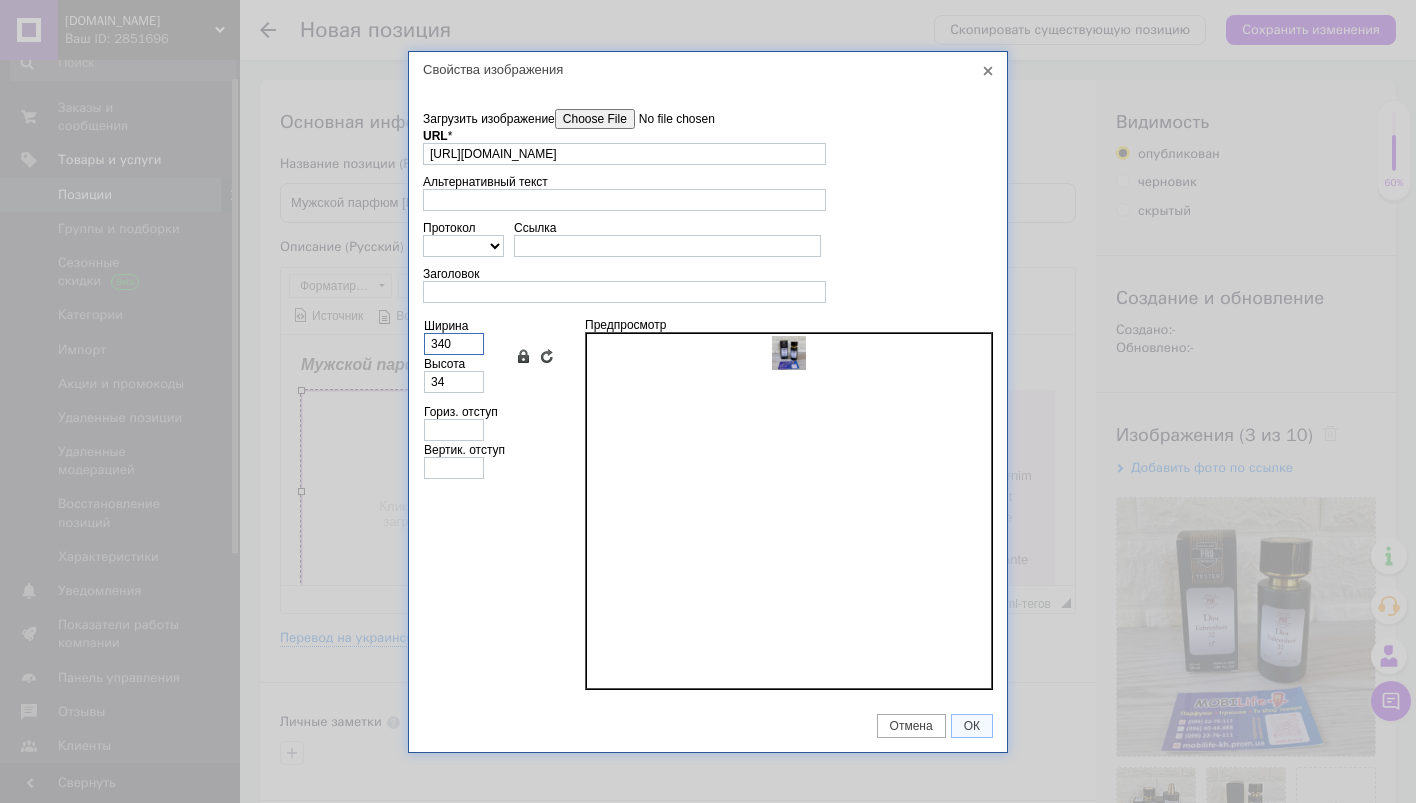 type on "340" 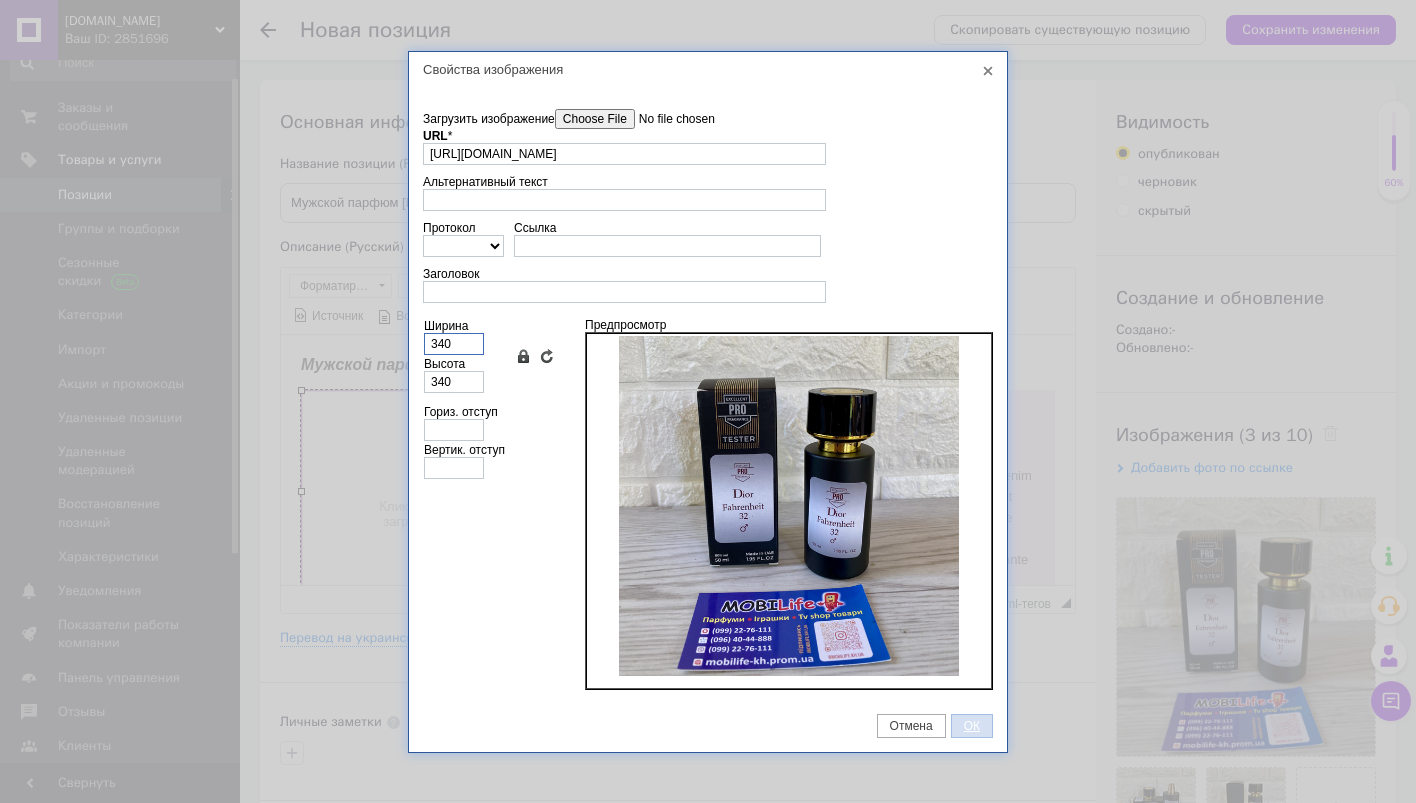 type on "340" 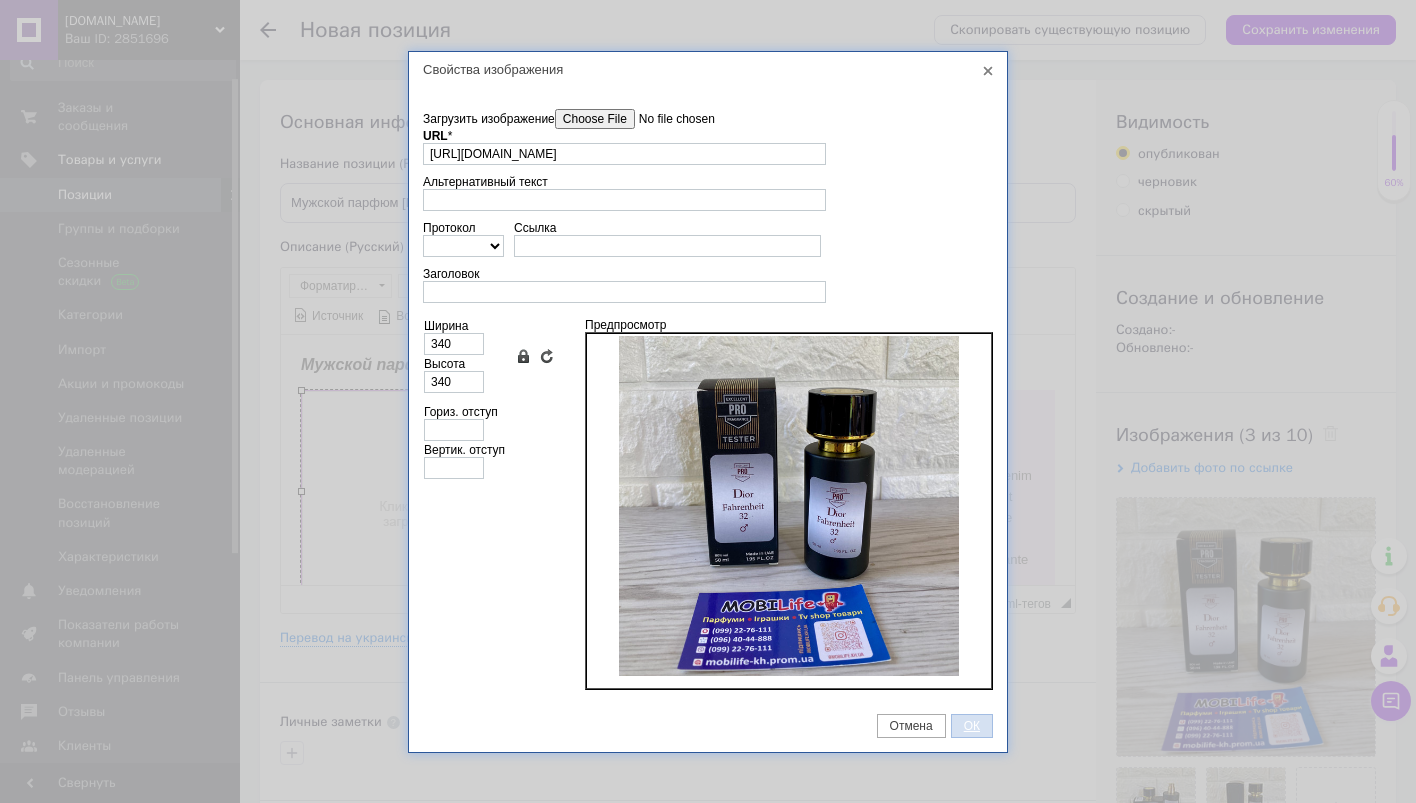 click on "ОК" at bounding box center [972, 726] 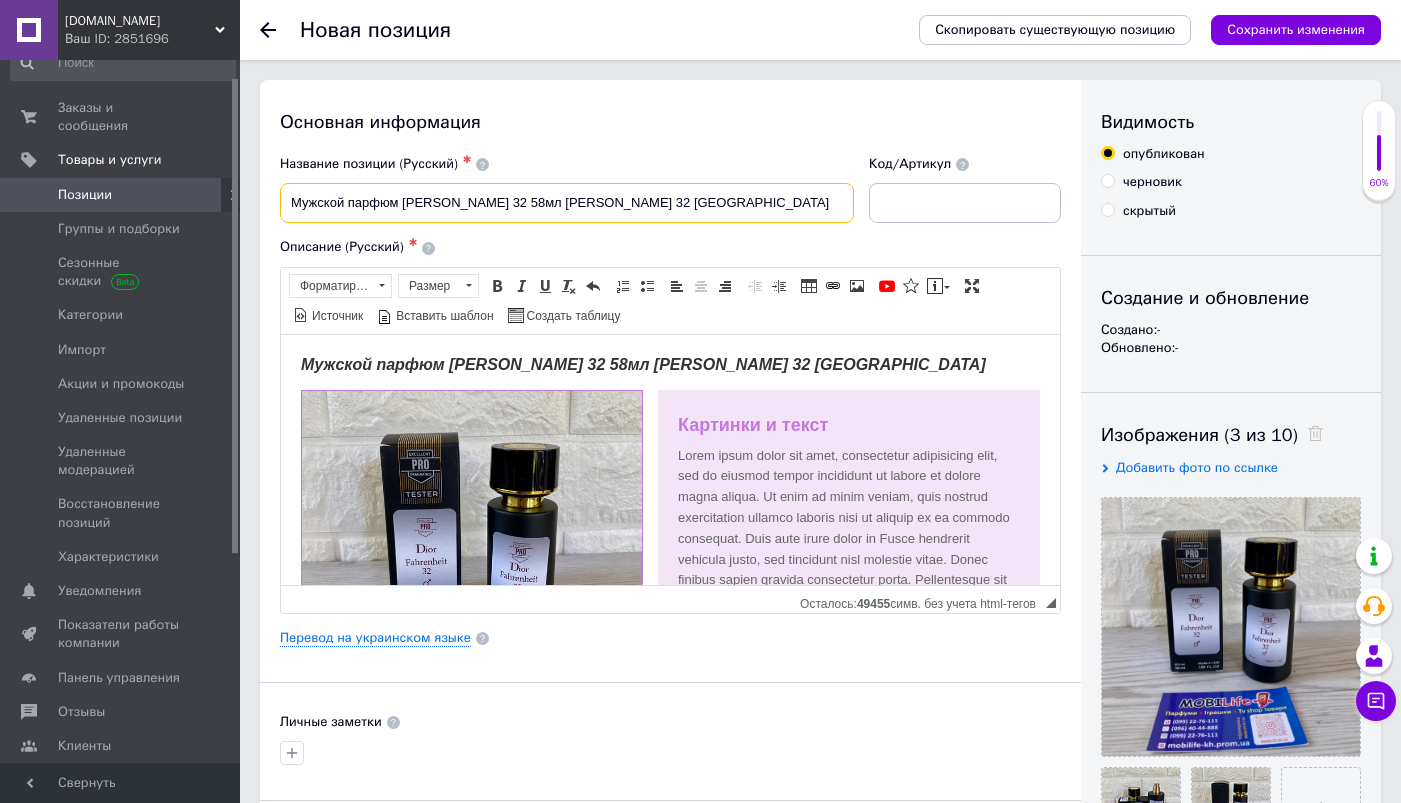 drag, startPoint x: 509, startPoint y: 204, endPoint x: 405, endPoint y: 197, distance: 104.23531 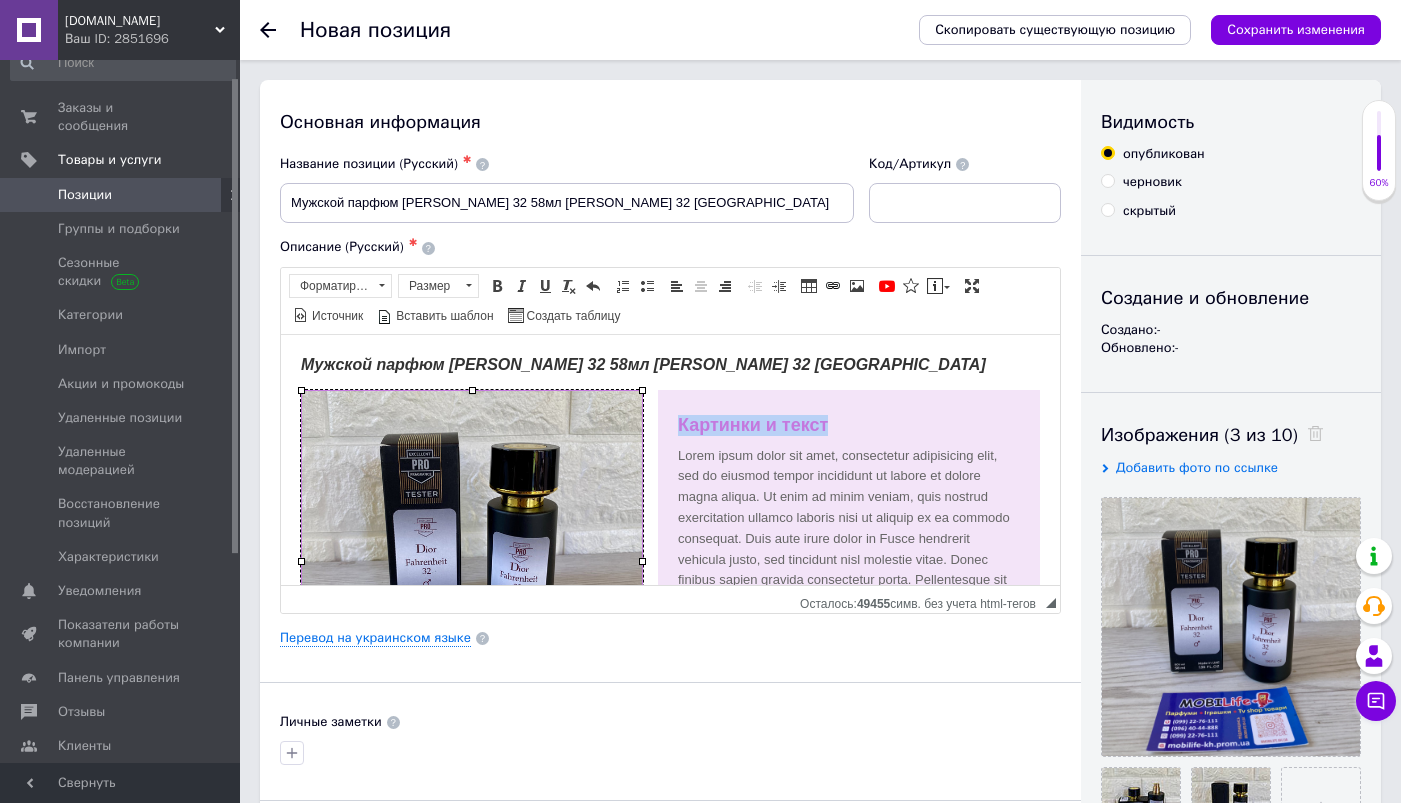 drag, startPoint x: 834, startPoint y: 428, endPoint x: 676, endPoint y: 405, distance: 159.66527 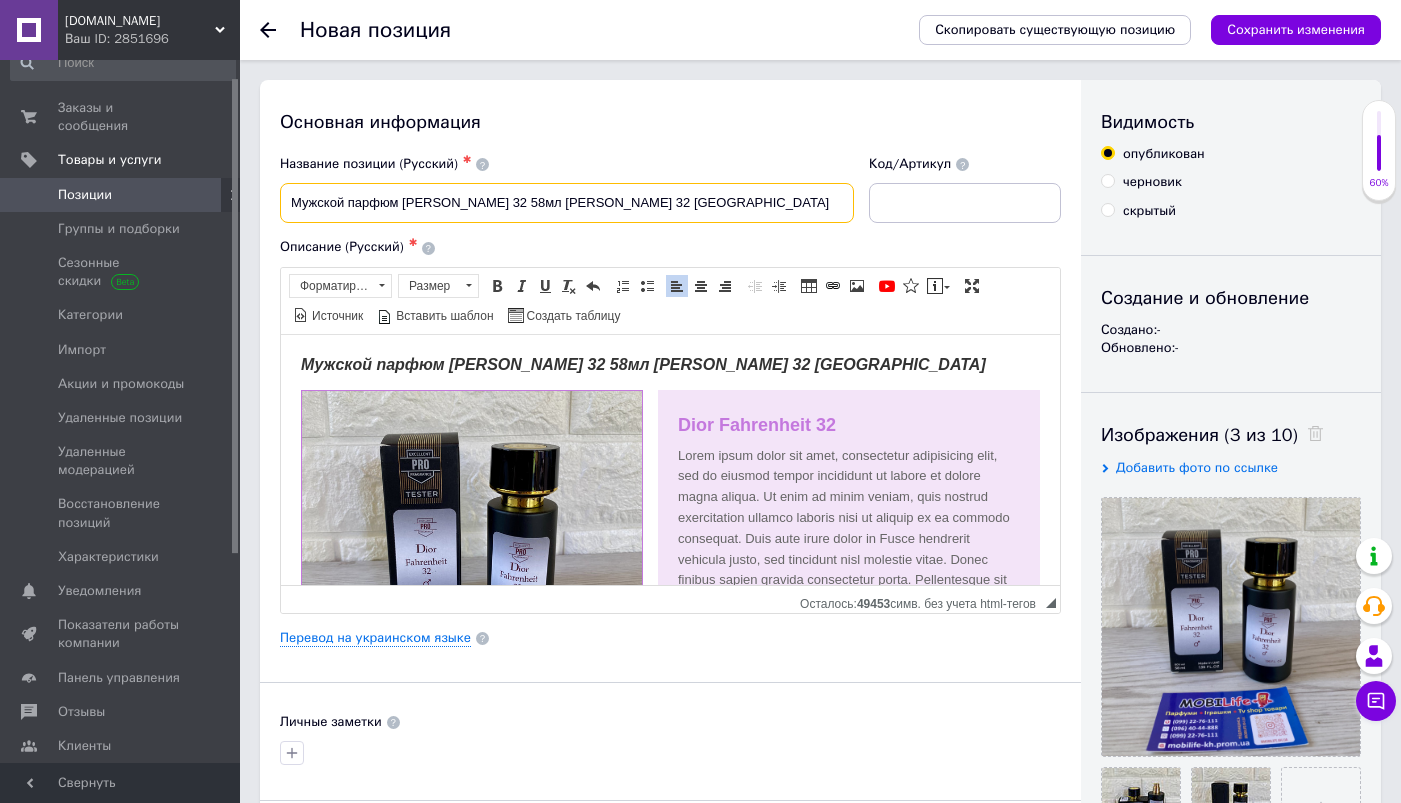 drag, startPoint x: 510, startPoint y: 204, endPoint x: 403, endPoint y: 199, distance: 107.11676 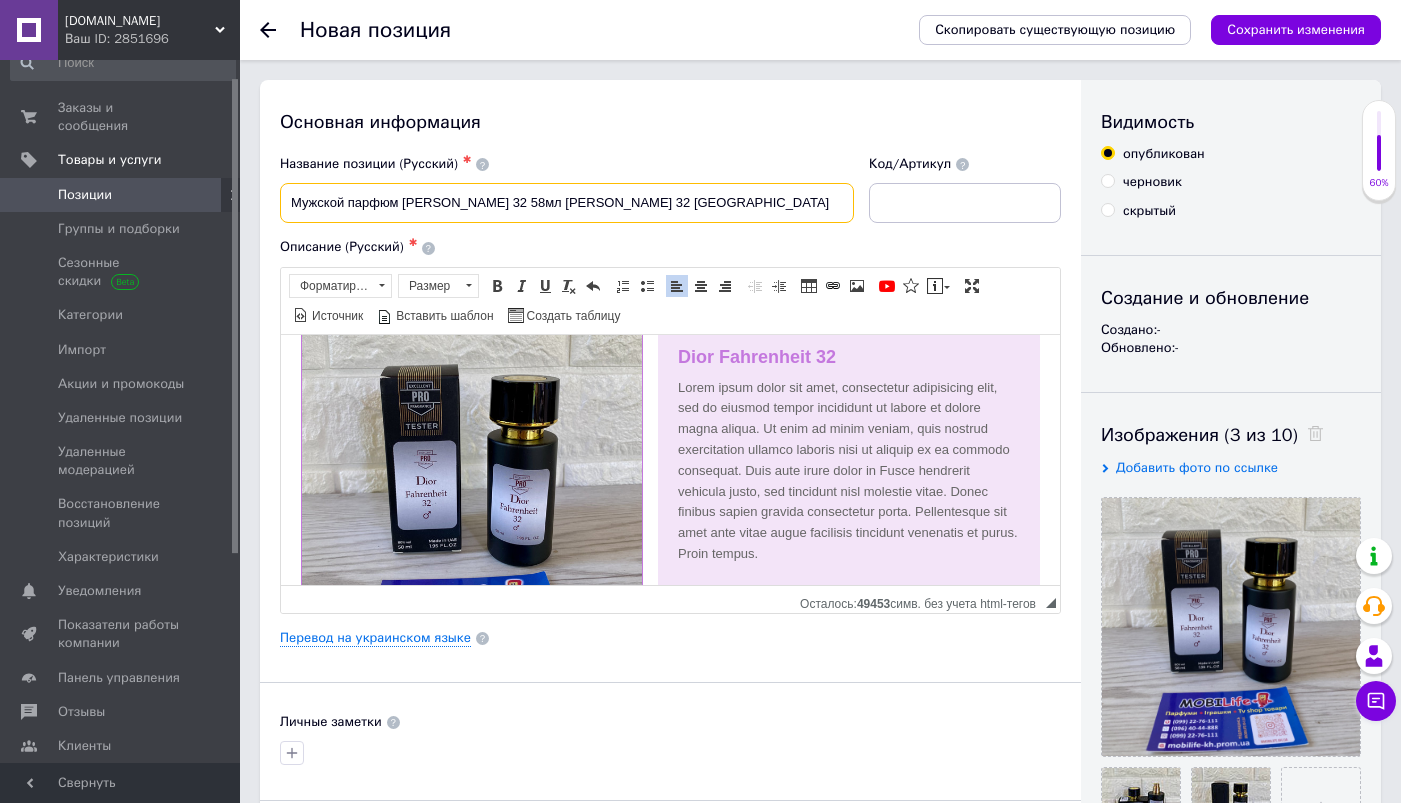 scroll, scrollTop: 150, scrollLeft: 0, axis: vertical 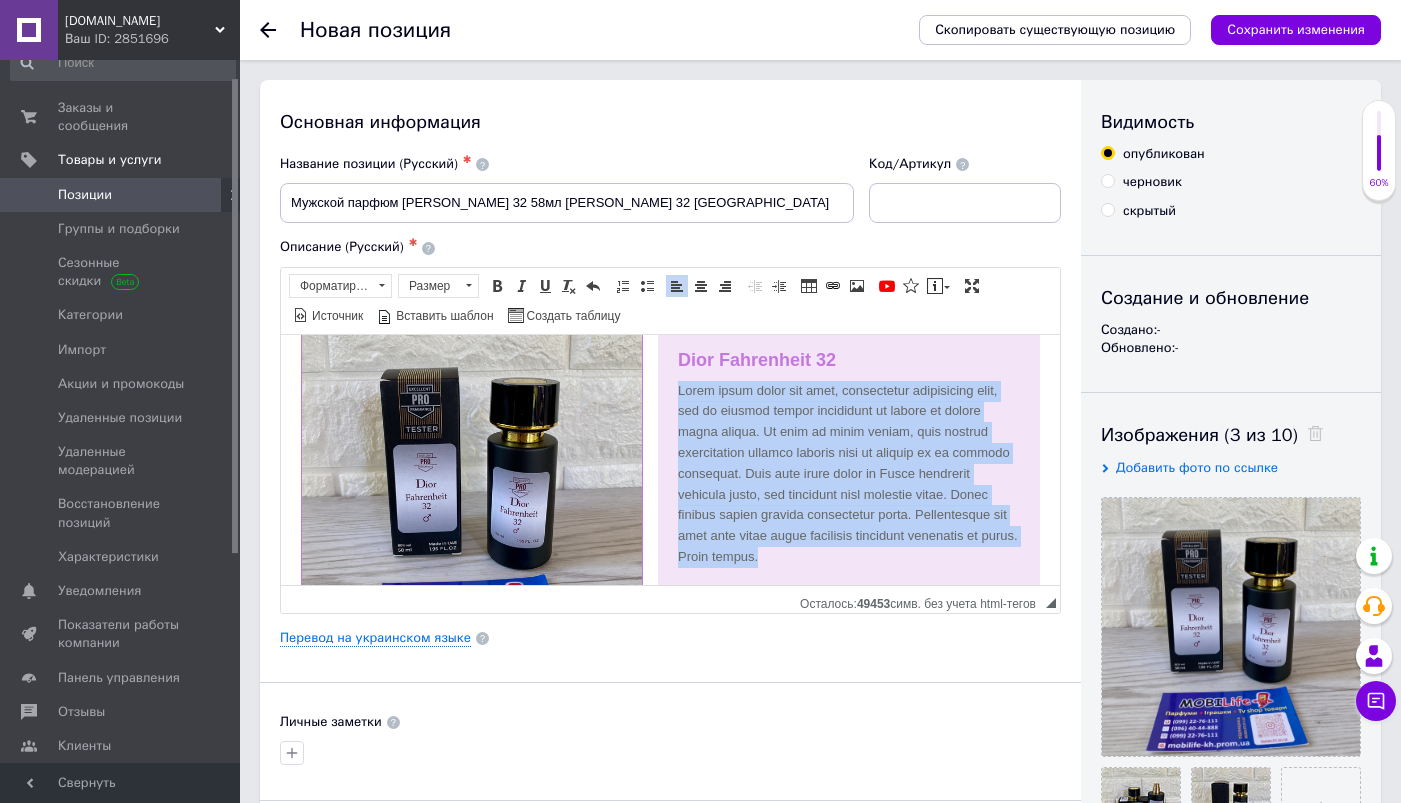 drag, startPoint x: 902, startPoint y: 483, endPoint x: 678, endPoint y: 389, distance: 242.92386 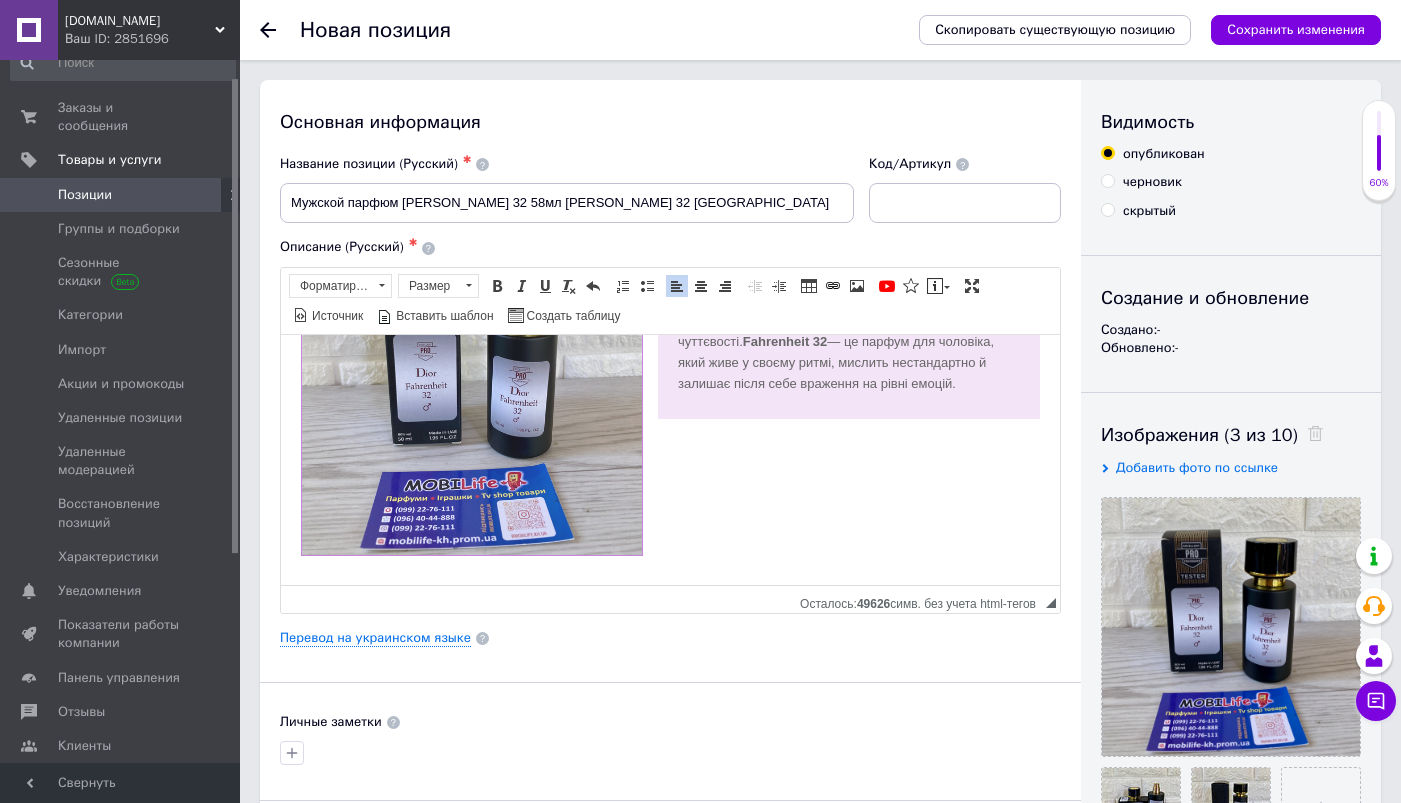 scroll, scrollTop: 182, scrollLeft: 0, axis: vertical 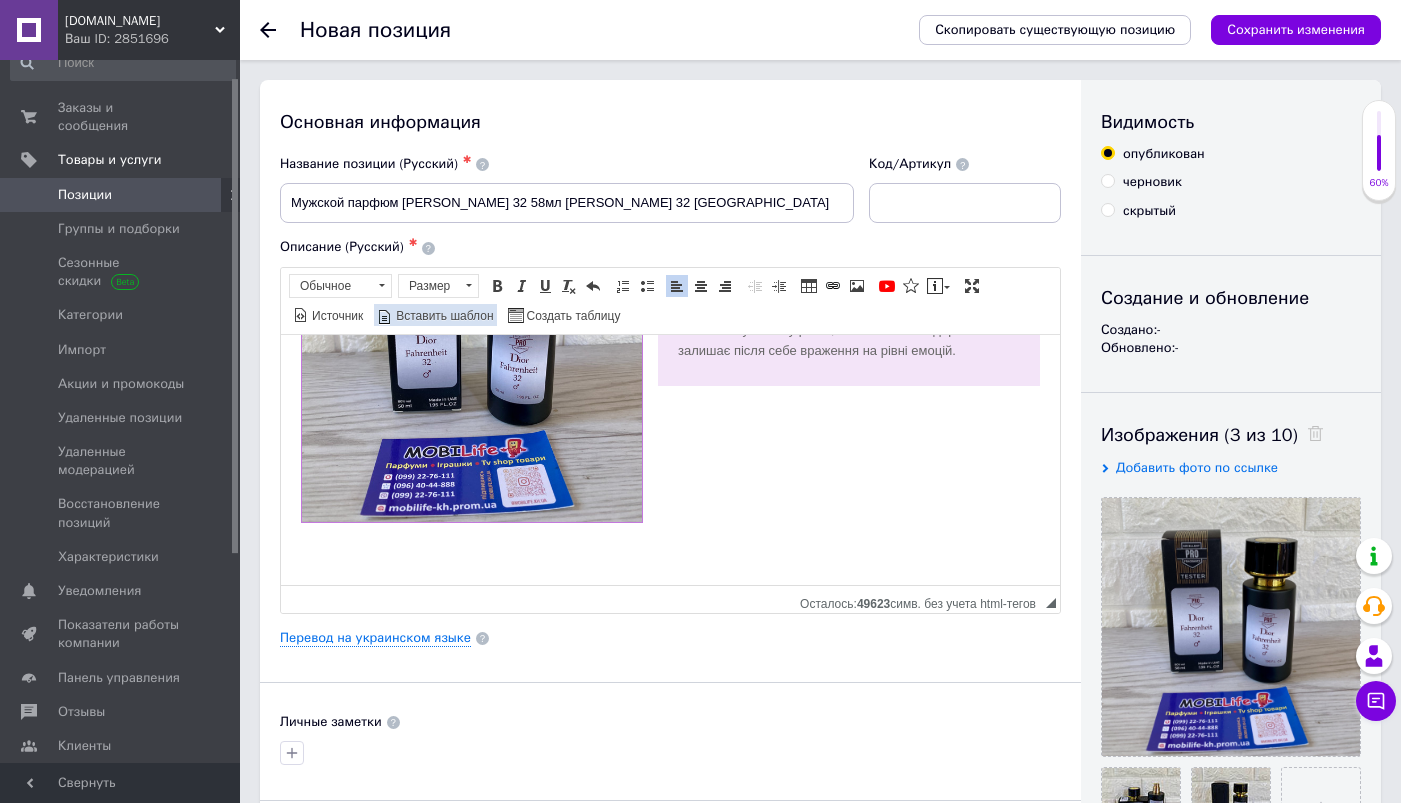 click on "Вставить шаблон" at bounding box center (443, 316) 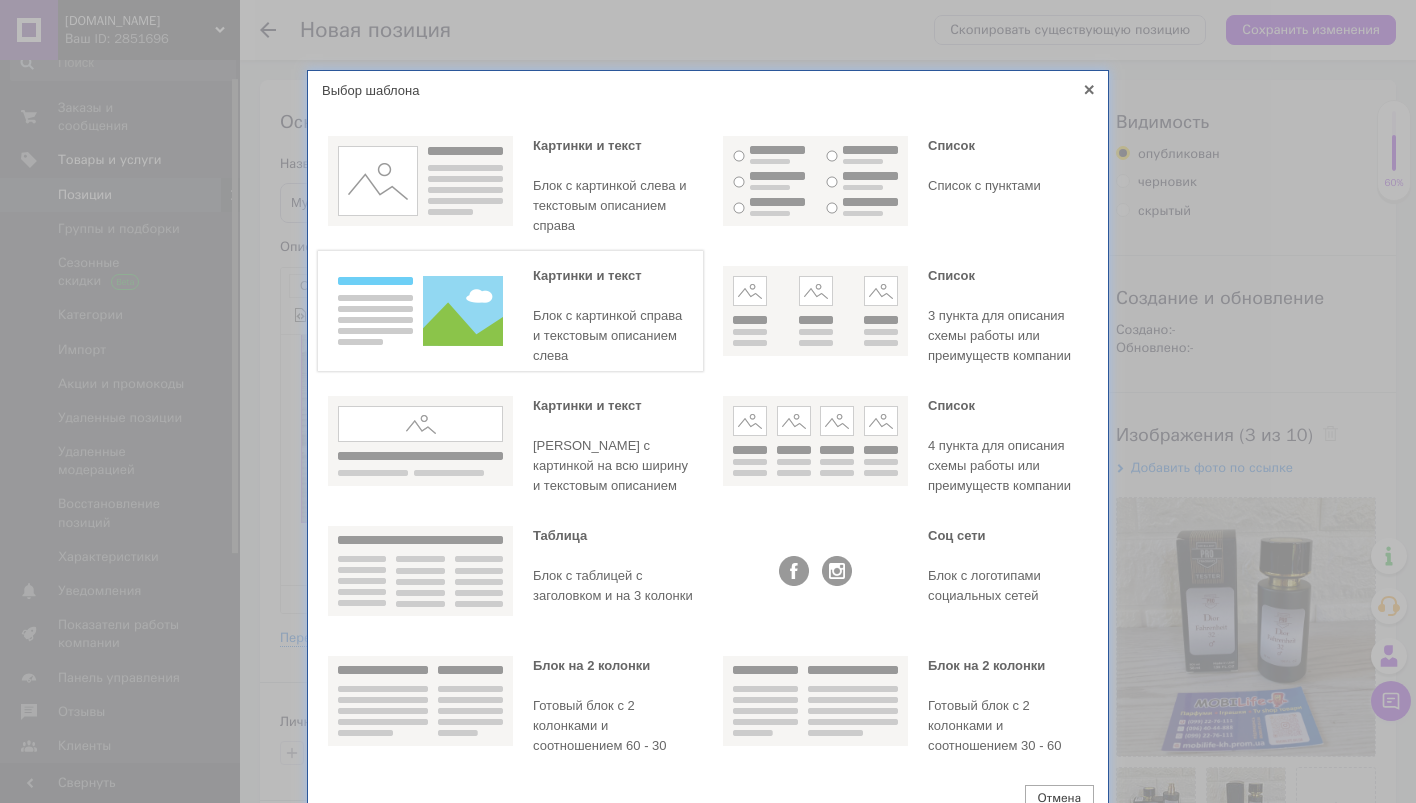 click at bounding box center (420, 311) 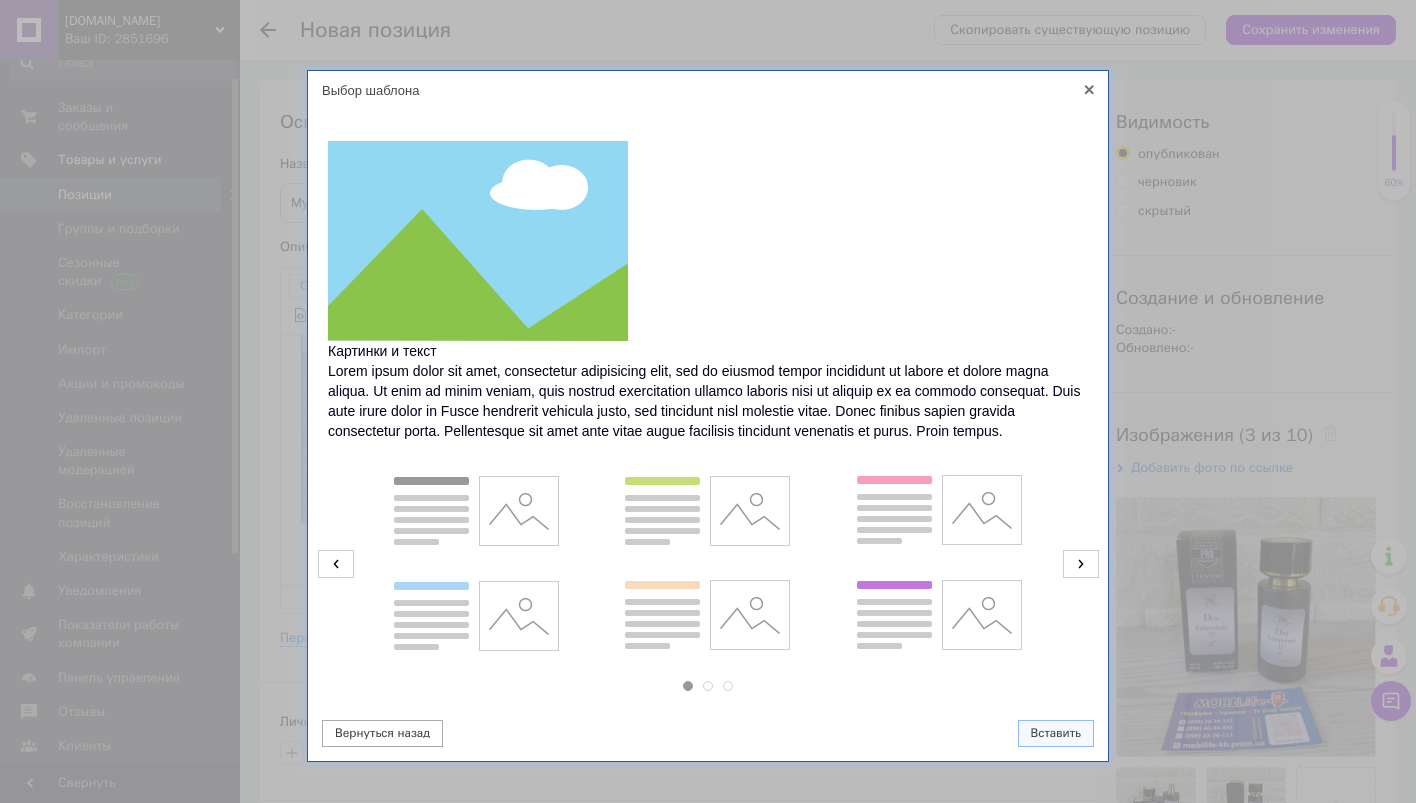 click 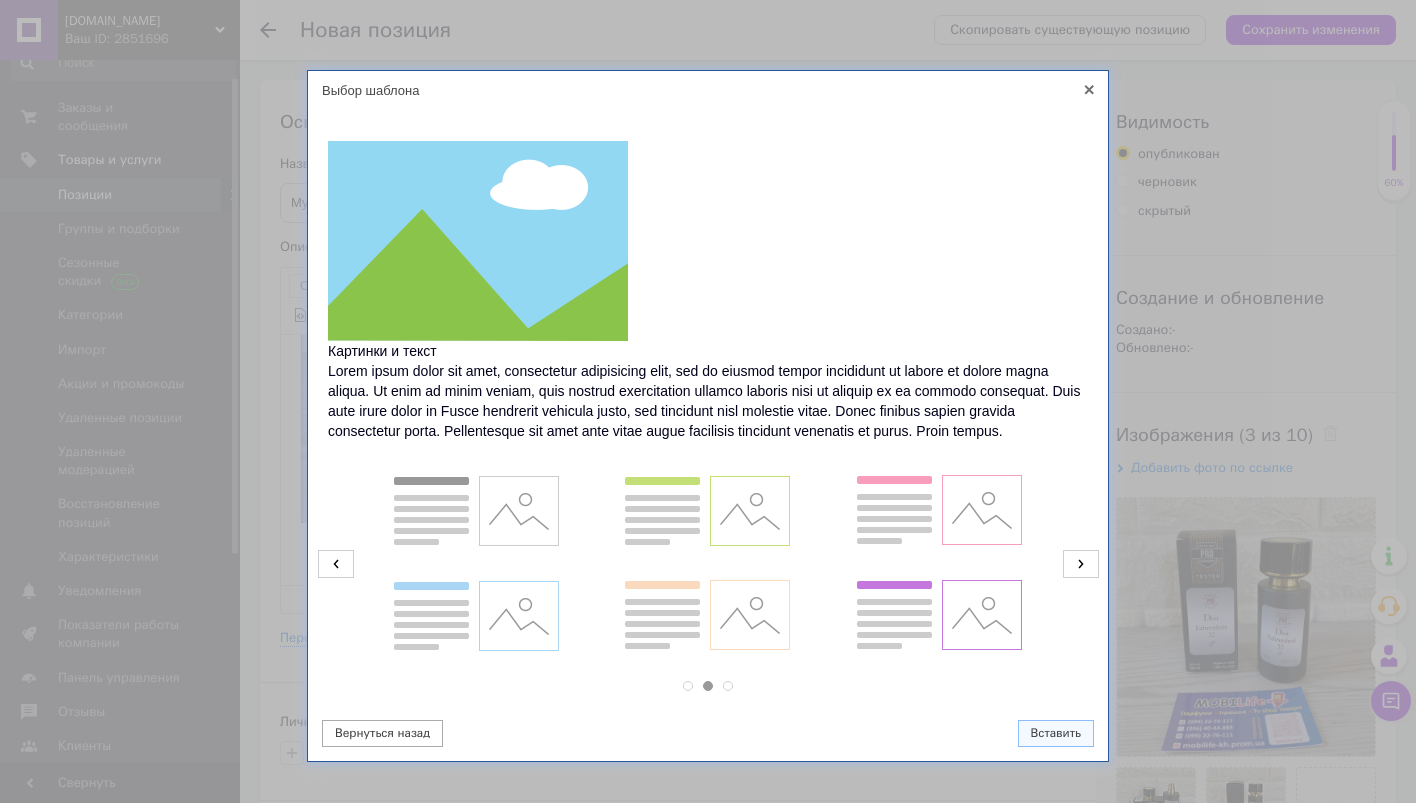 click 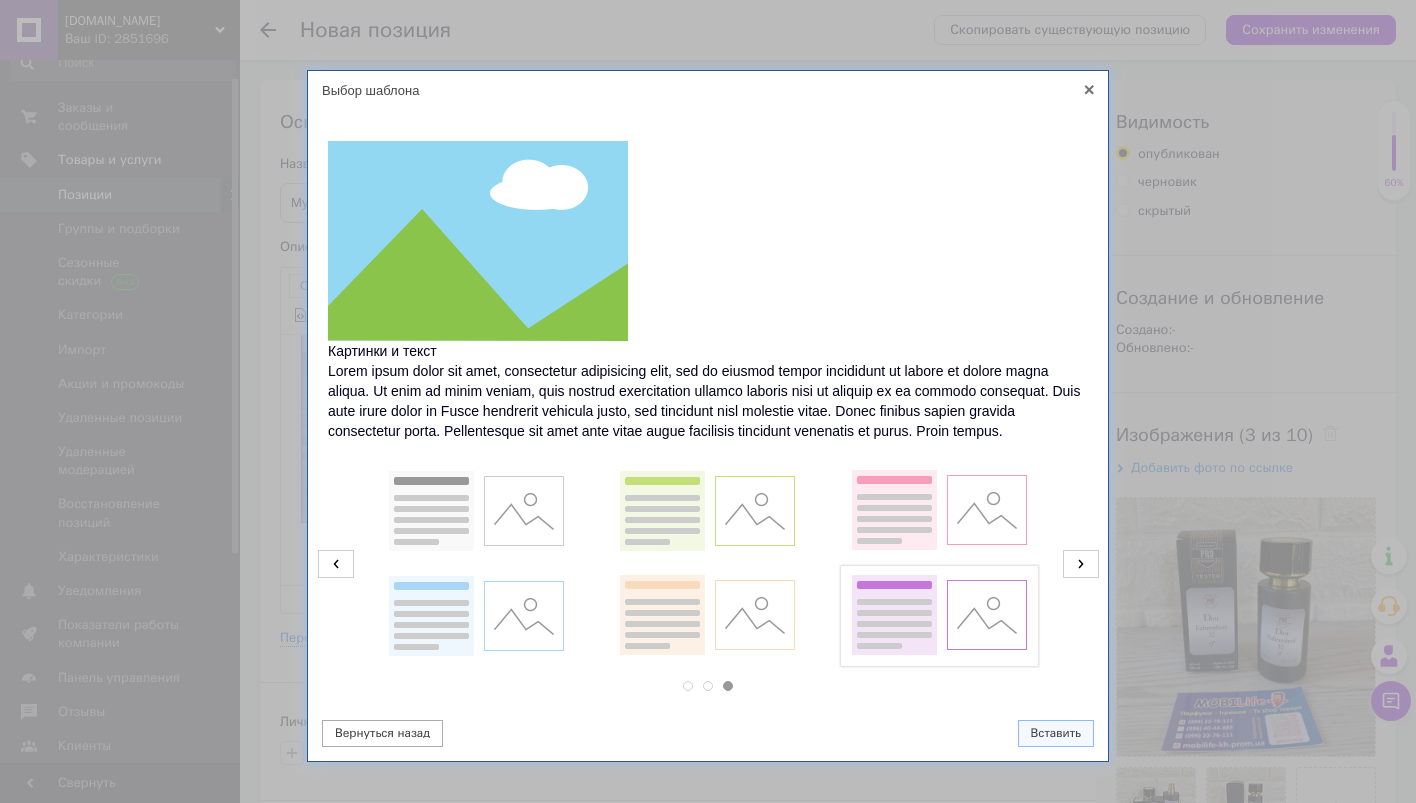 click at bounding box center (939, 616) 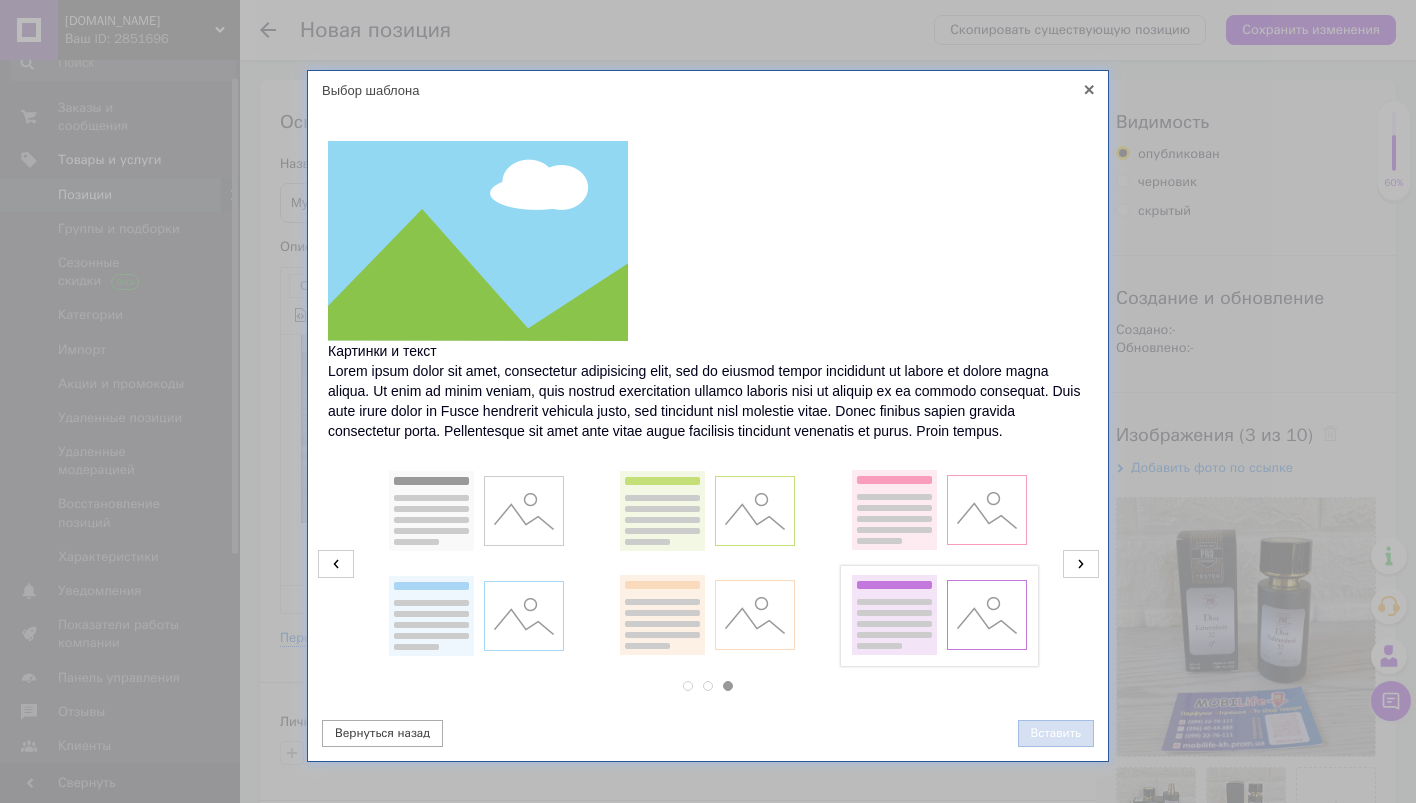 click on "Вставить" at bounding box center (1056, 733) 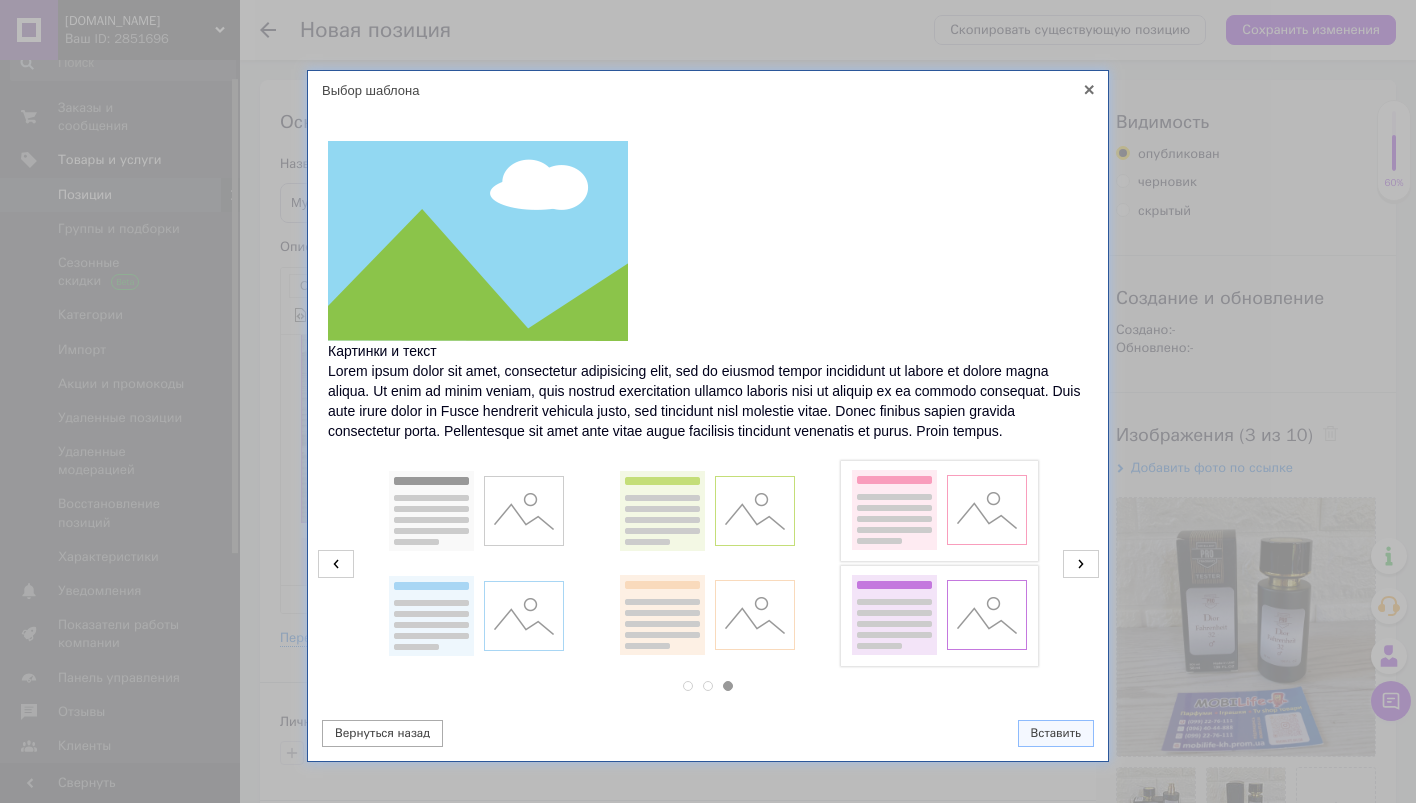 scroll, scrollTop: 356, scrollLeft: 0, axis: vertical 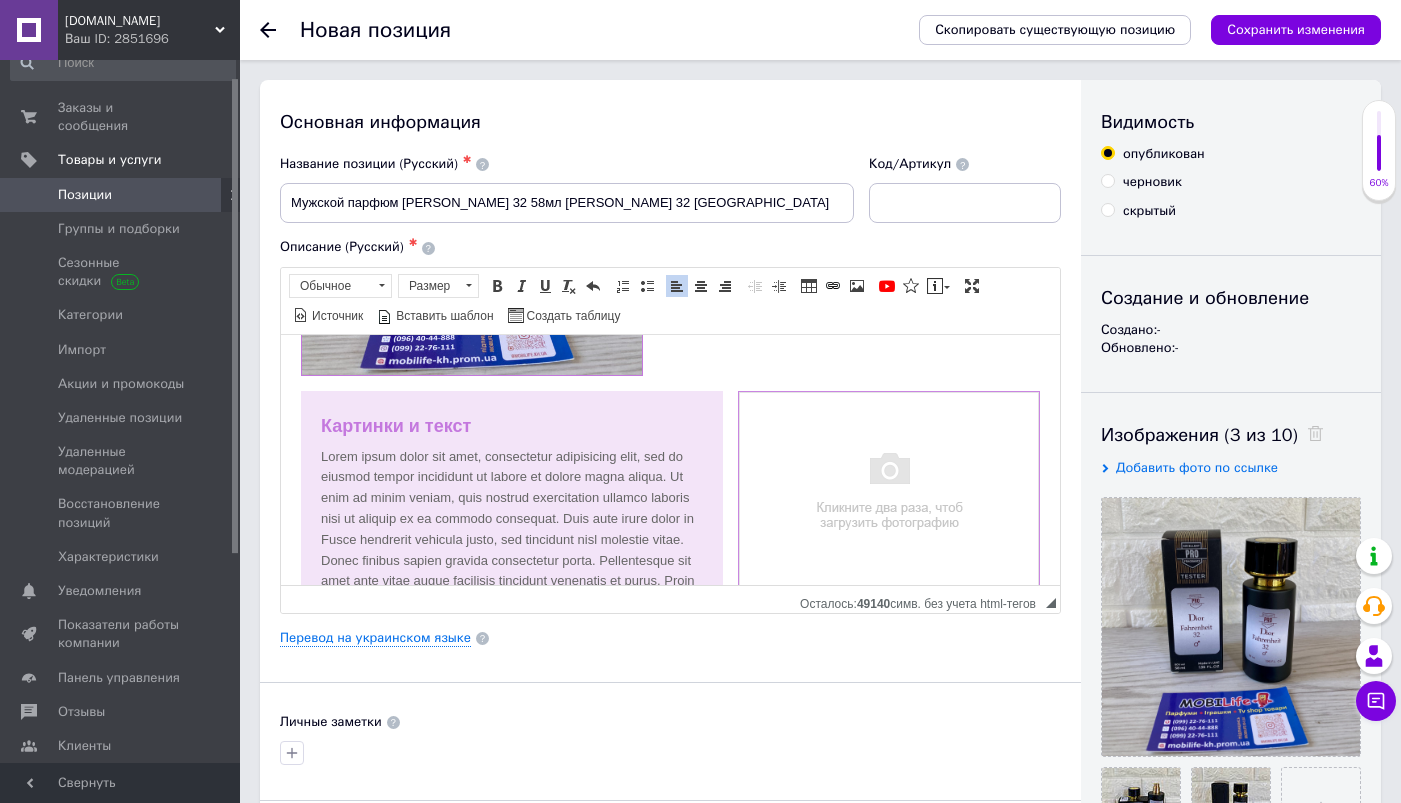 click at bounding box center (889, 491) 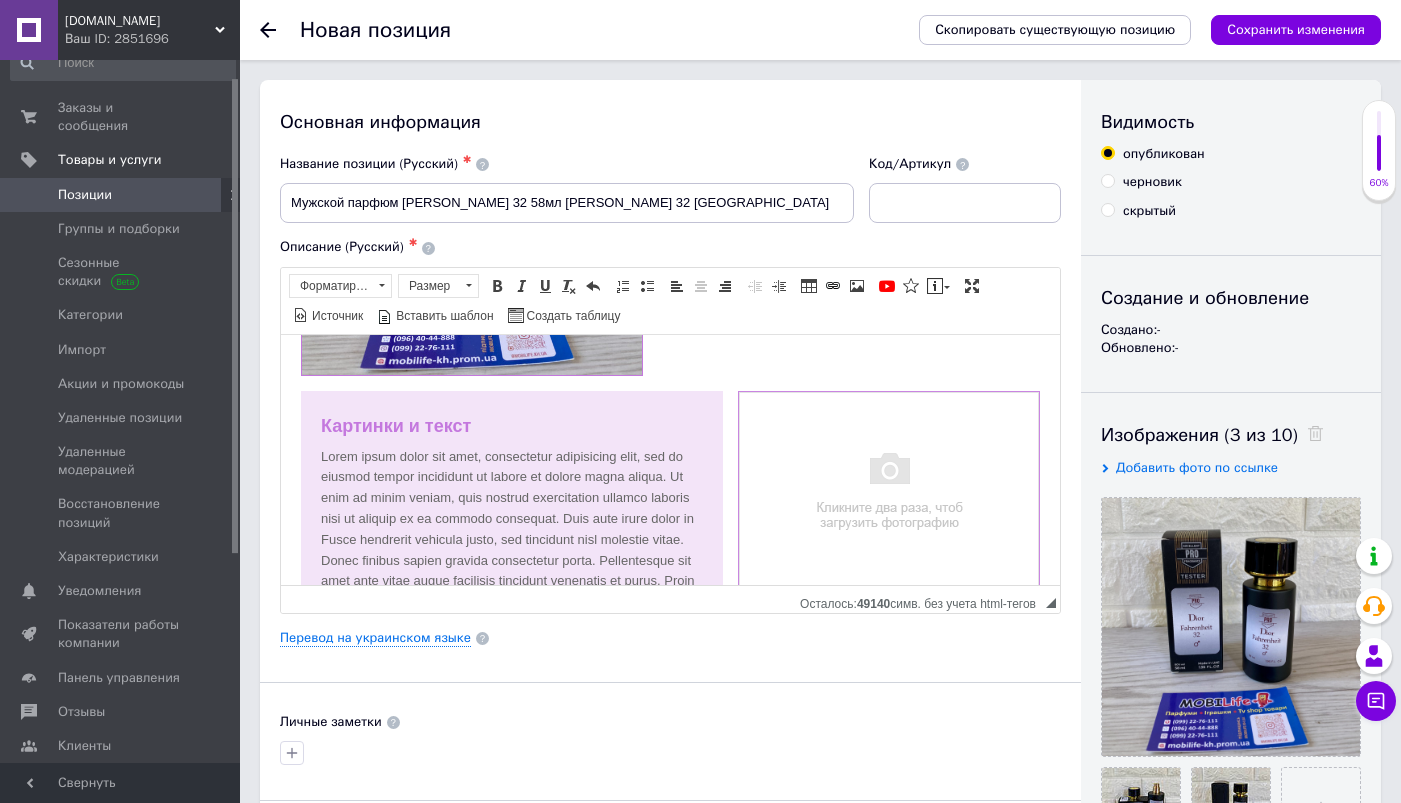 click at bounding box center [889, 491] 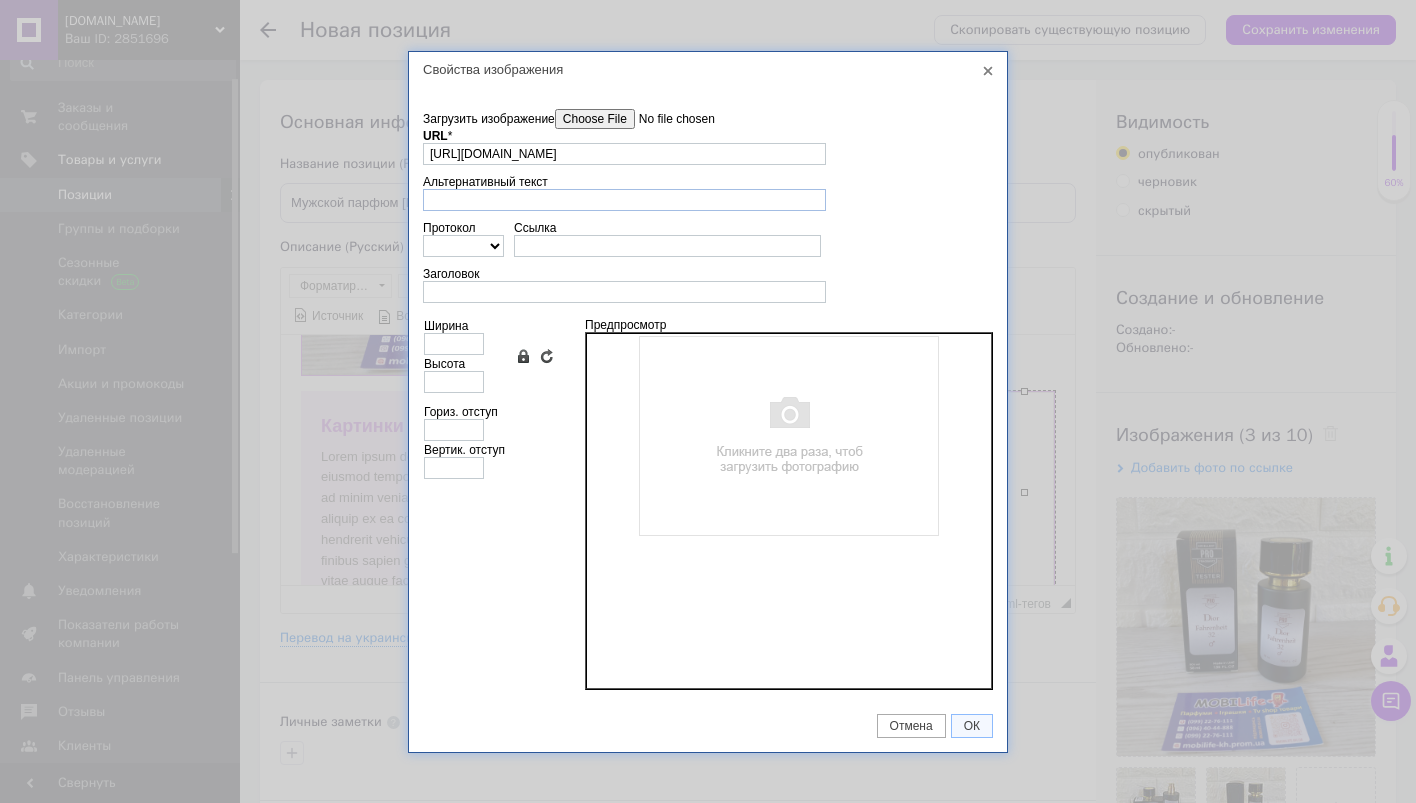 scroll, scrollTop: 0, scrollLeft: 64, axis: horizontal 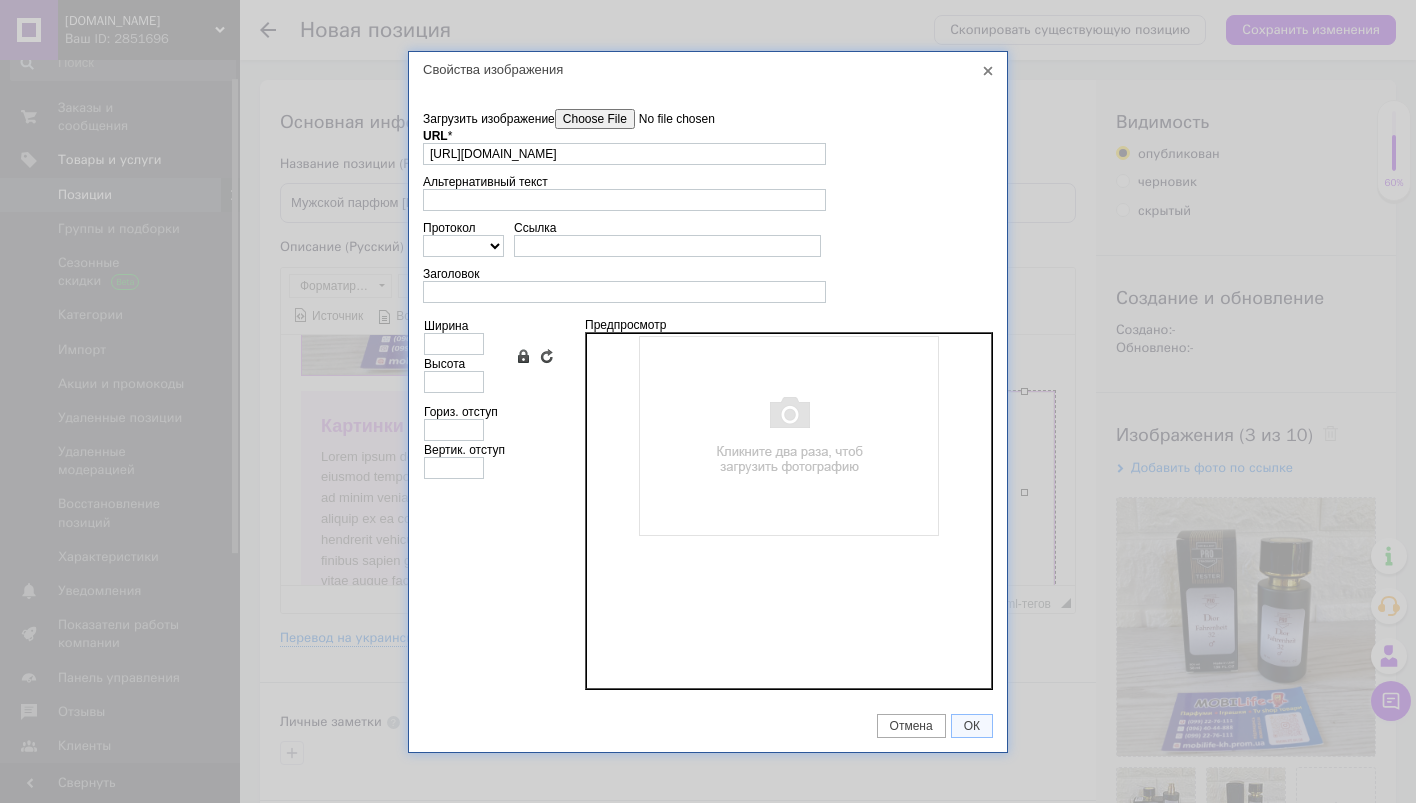 click on "Загрузить изображение" at bounding box center [668, 119] 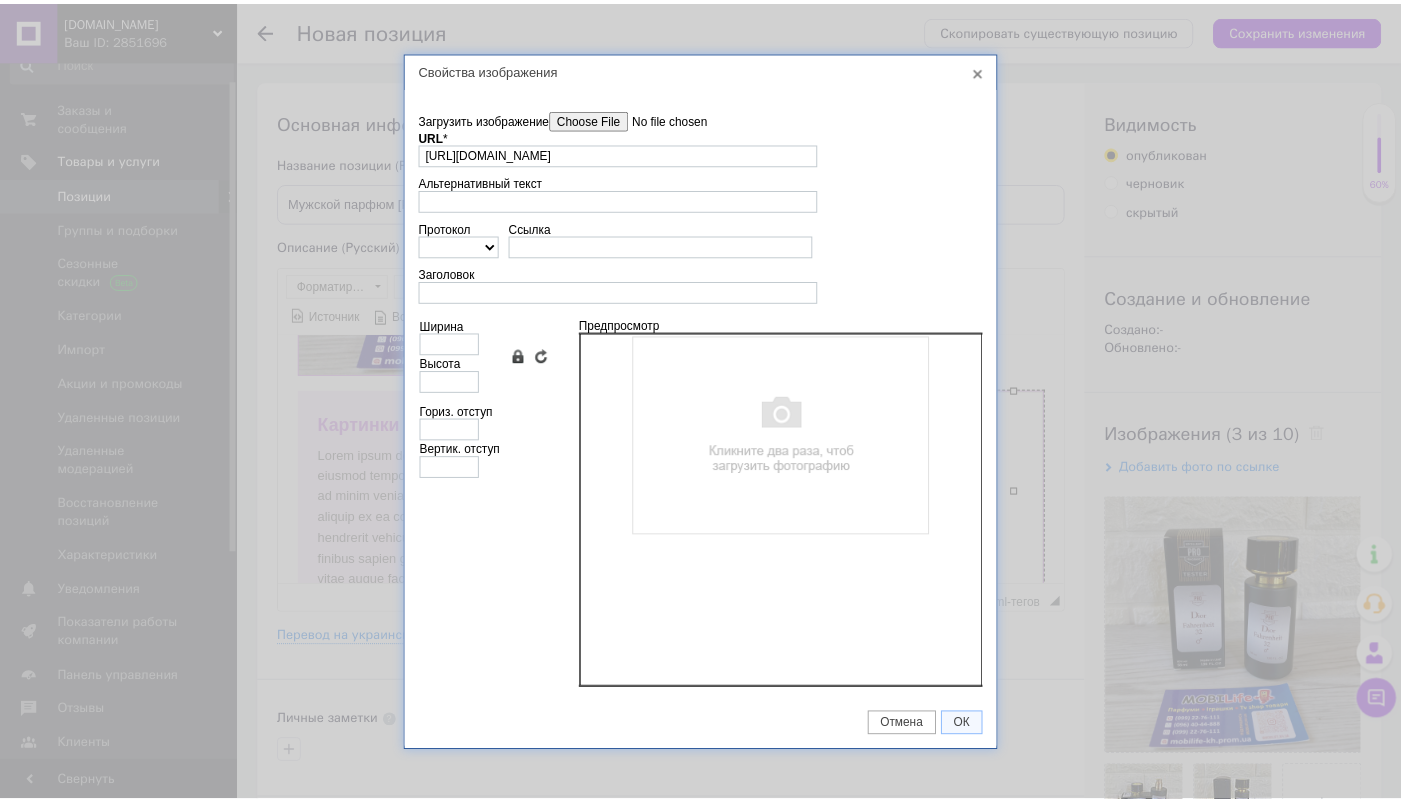 scroll, scrollTop: 0, scrollLeft: 0, axis: both 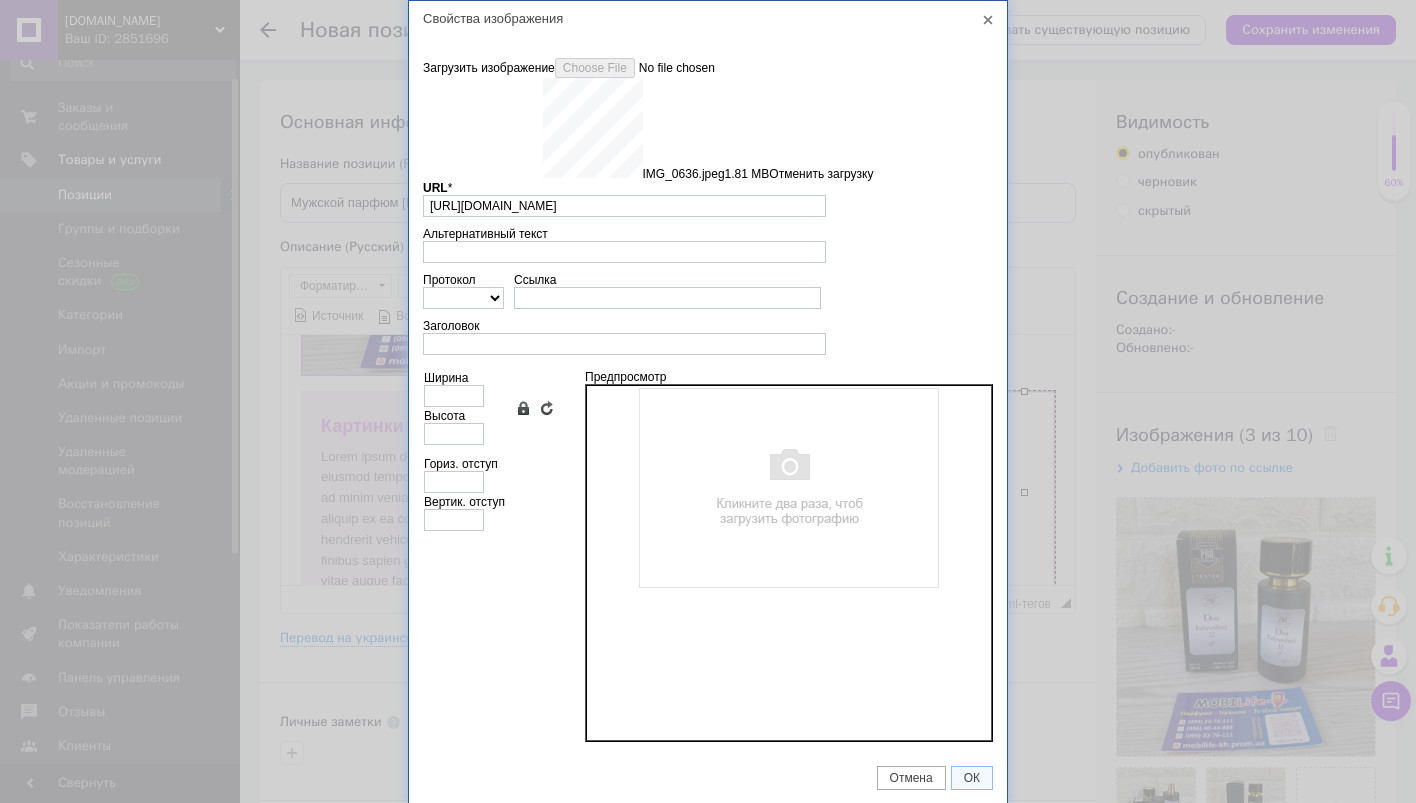 type on "https://images.prom.ua/6743708667_w640_h2048_img_0636.jpeg?fresh=1&PIMAGE_ID=6743708667" 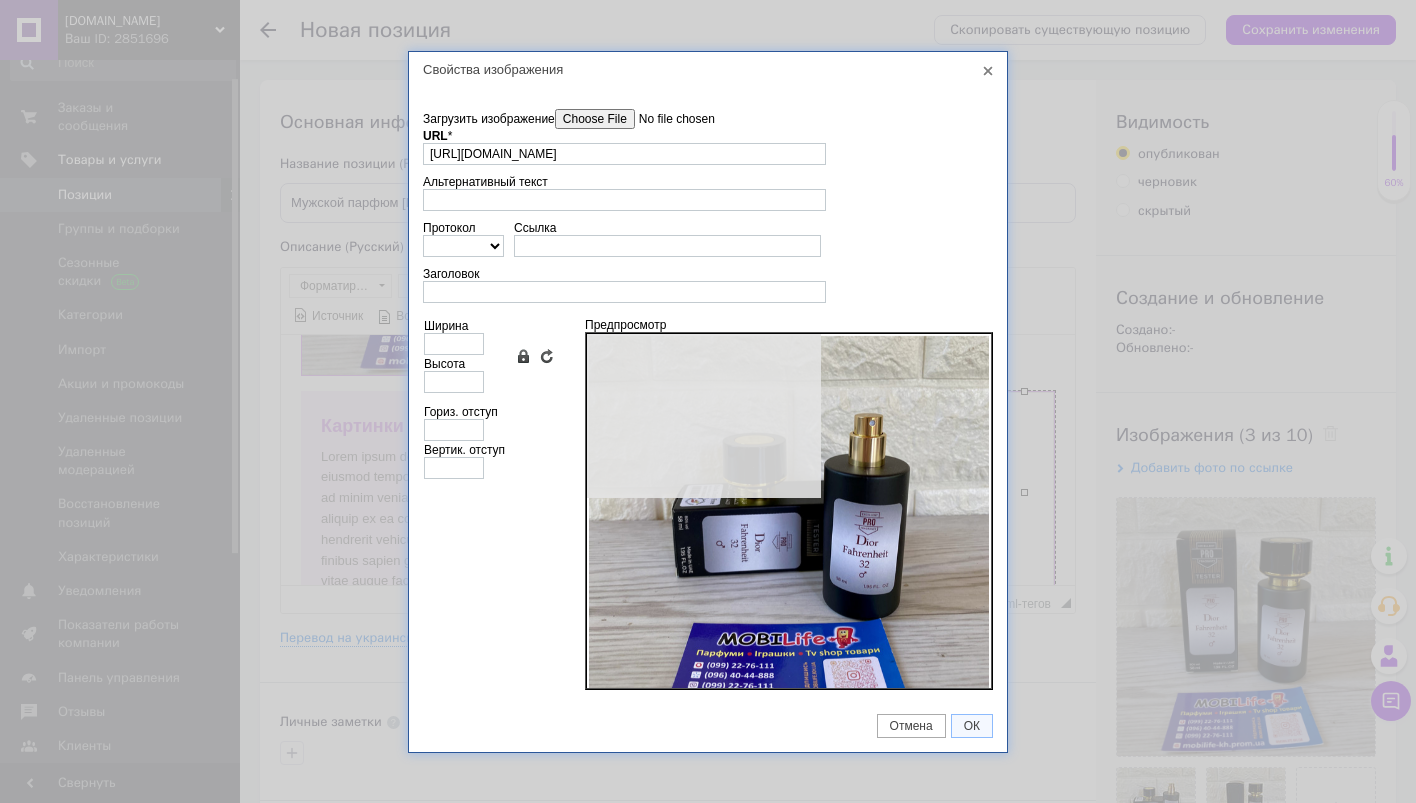 type on "640" 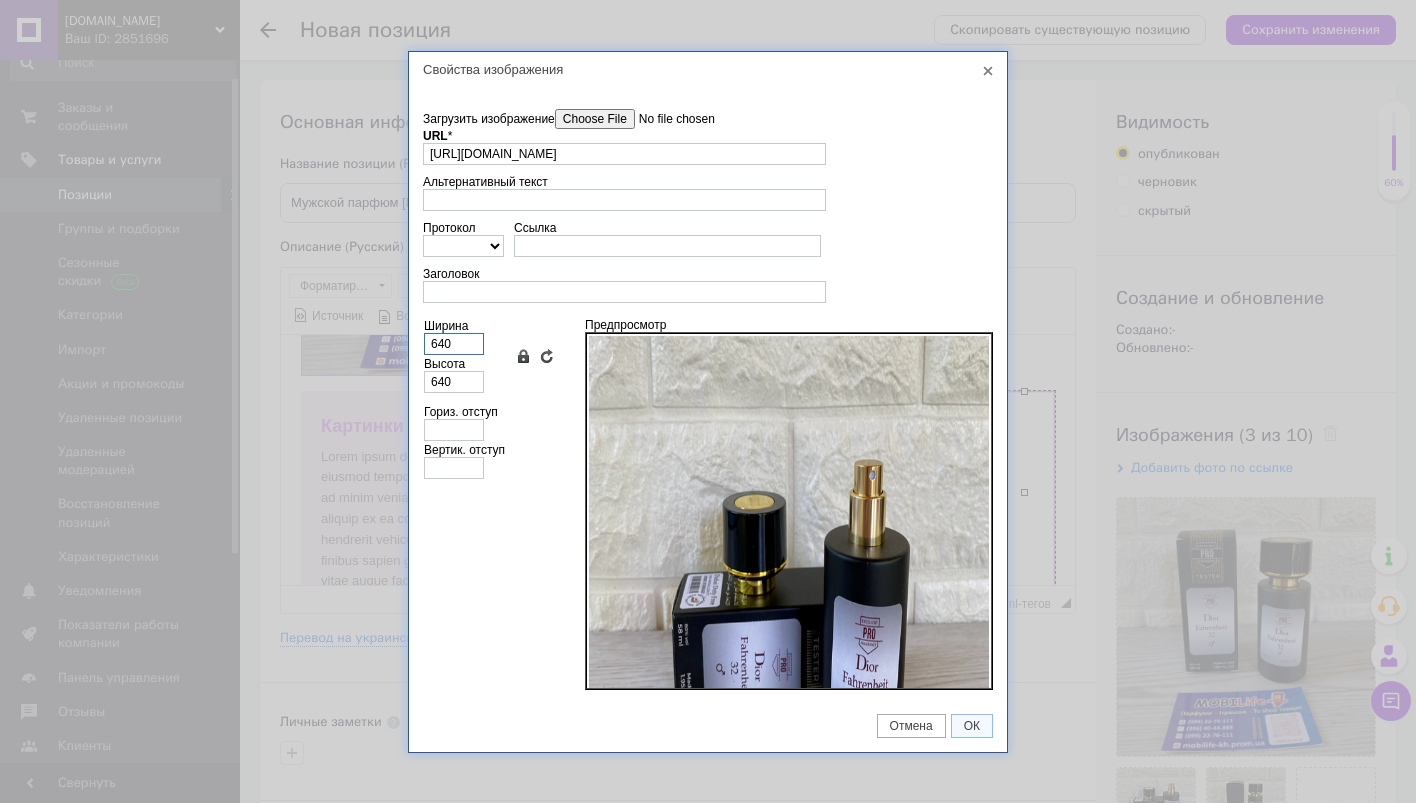 click on "640" at bounding box center [454, 344] 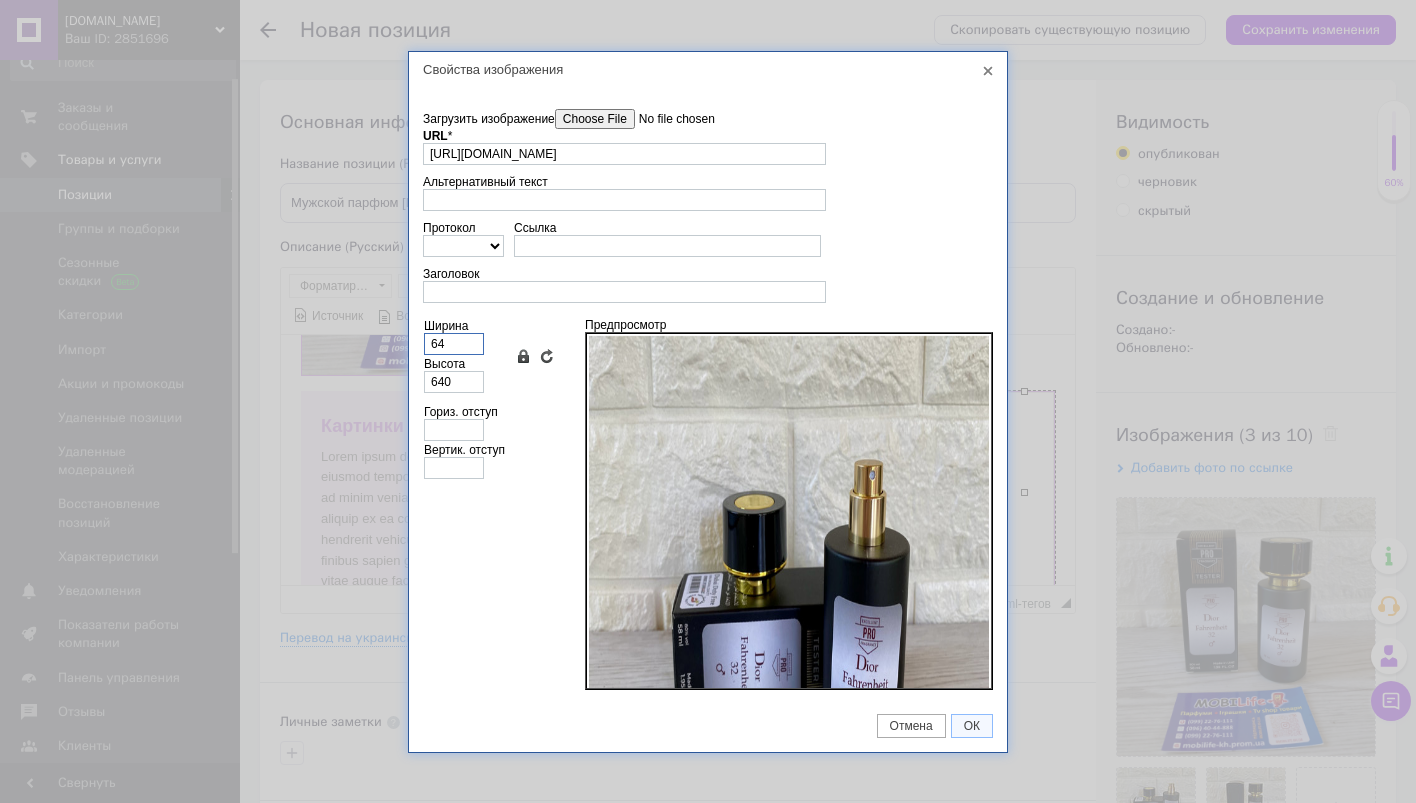 type on "64" 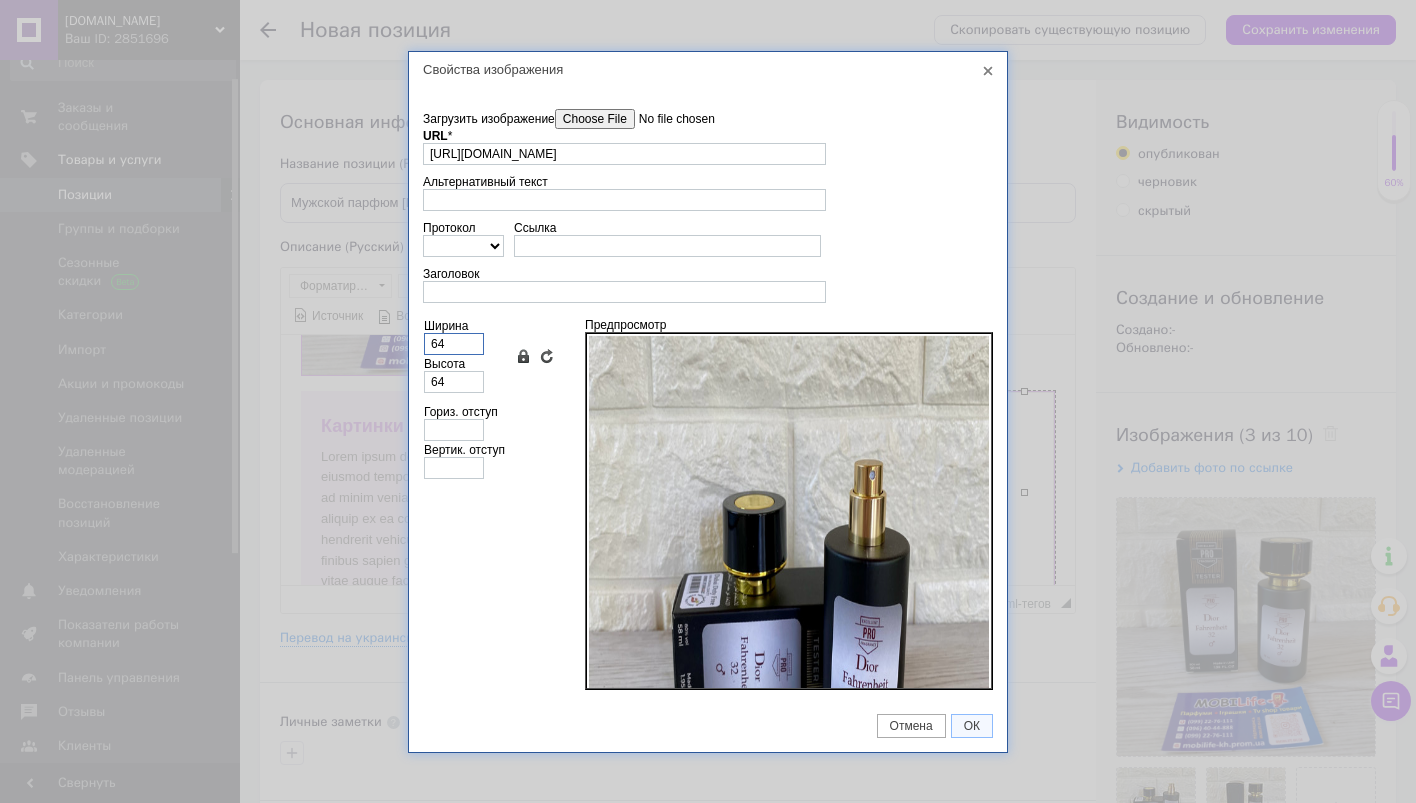 type on "6" 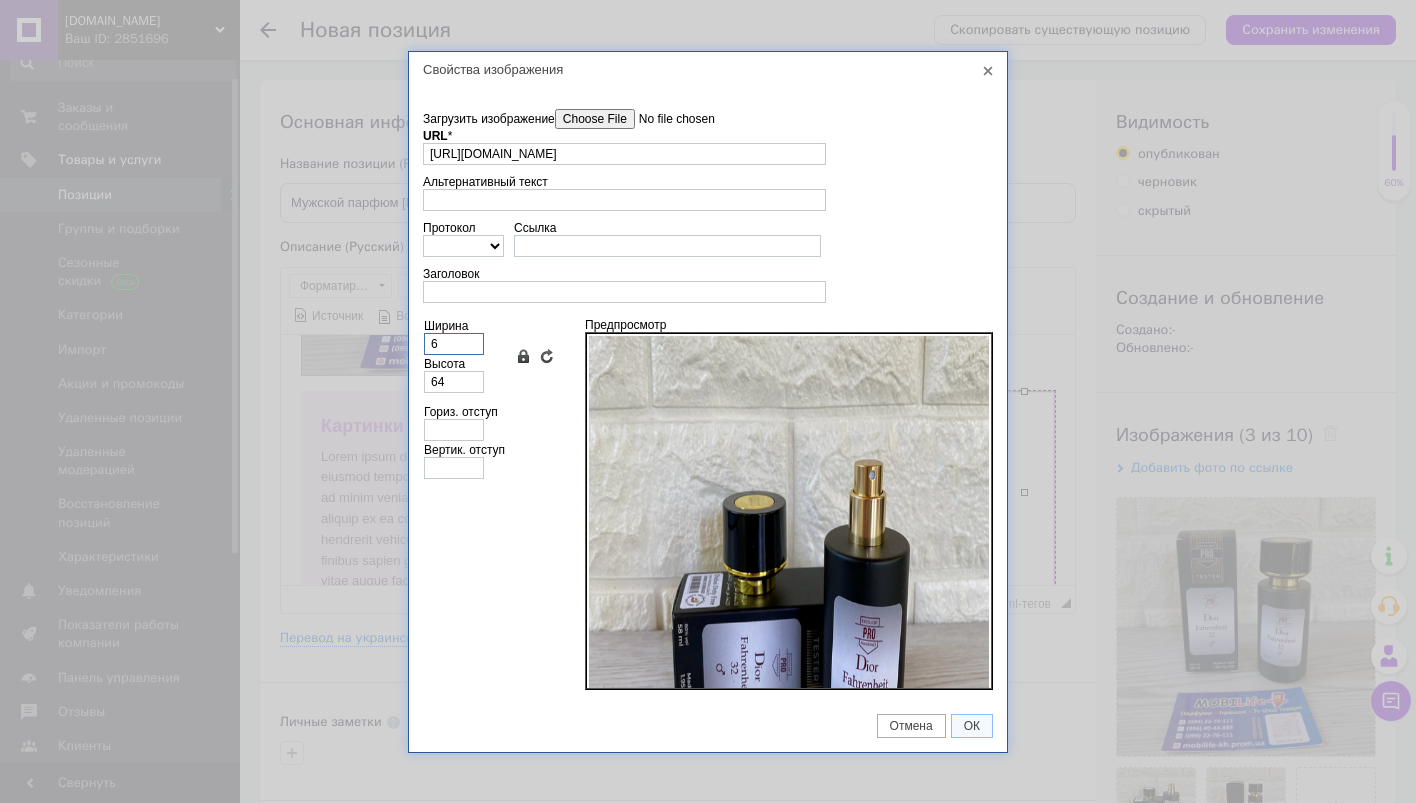 type on "6" 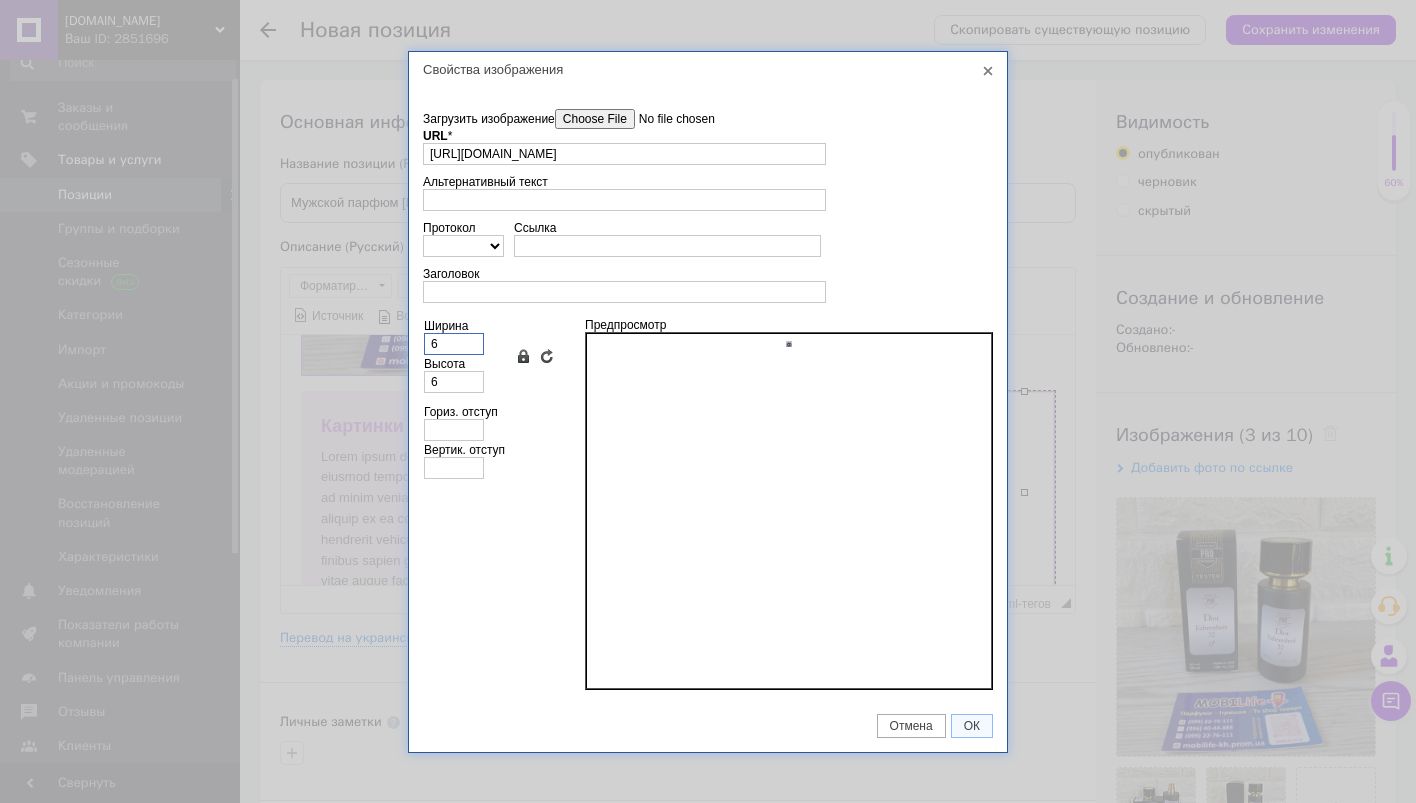 type 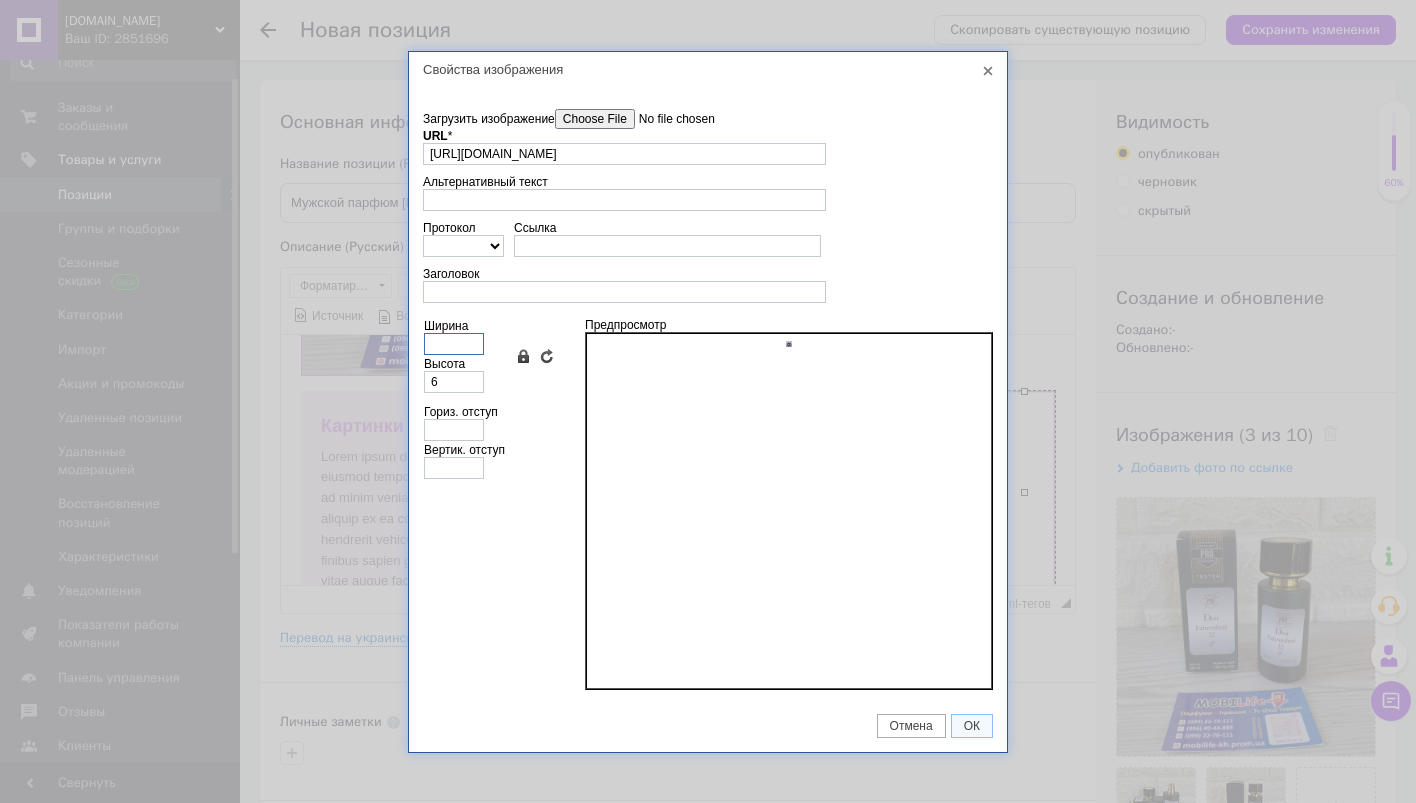 type 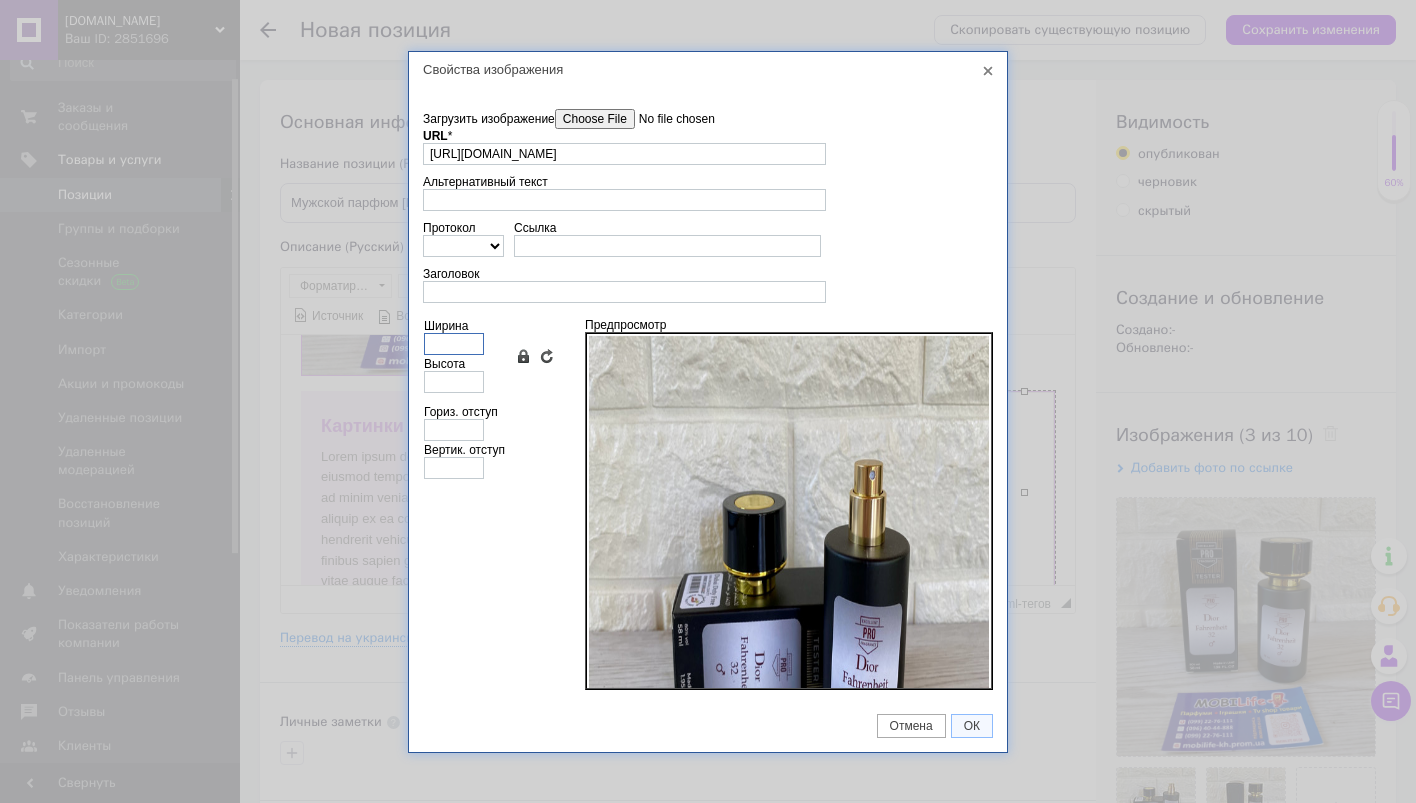 type on "3" 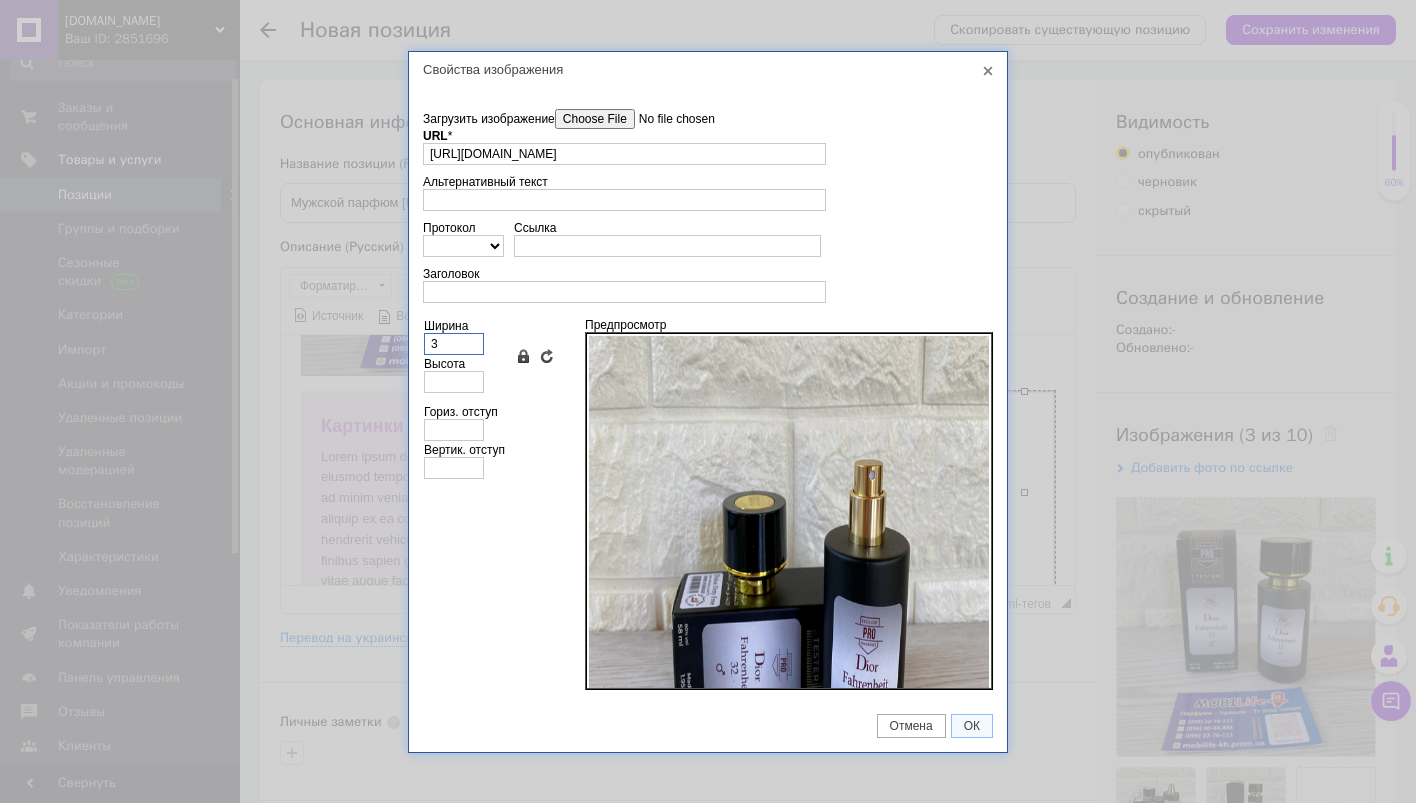 type on "3" 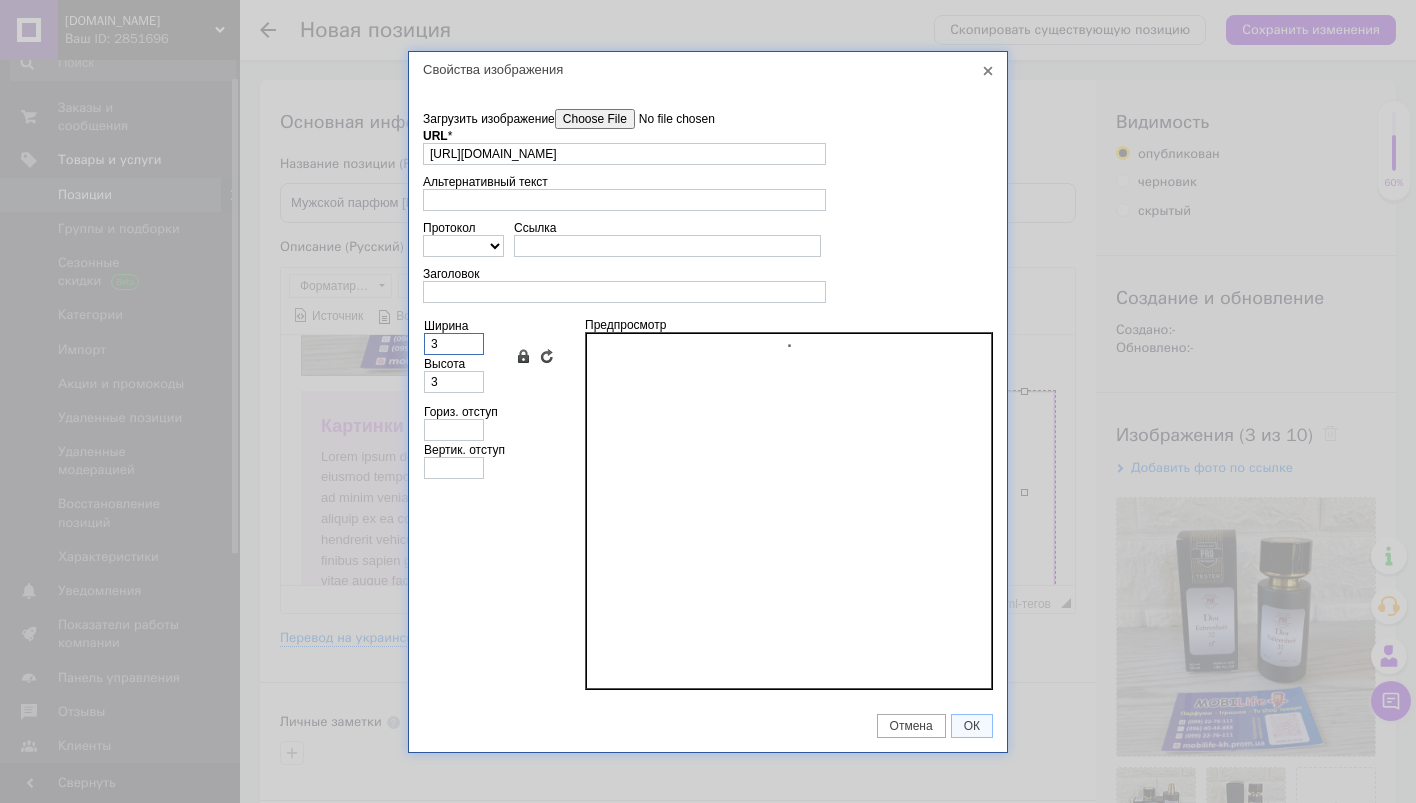 type on "34" 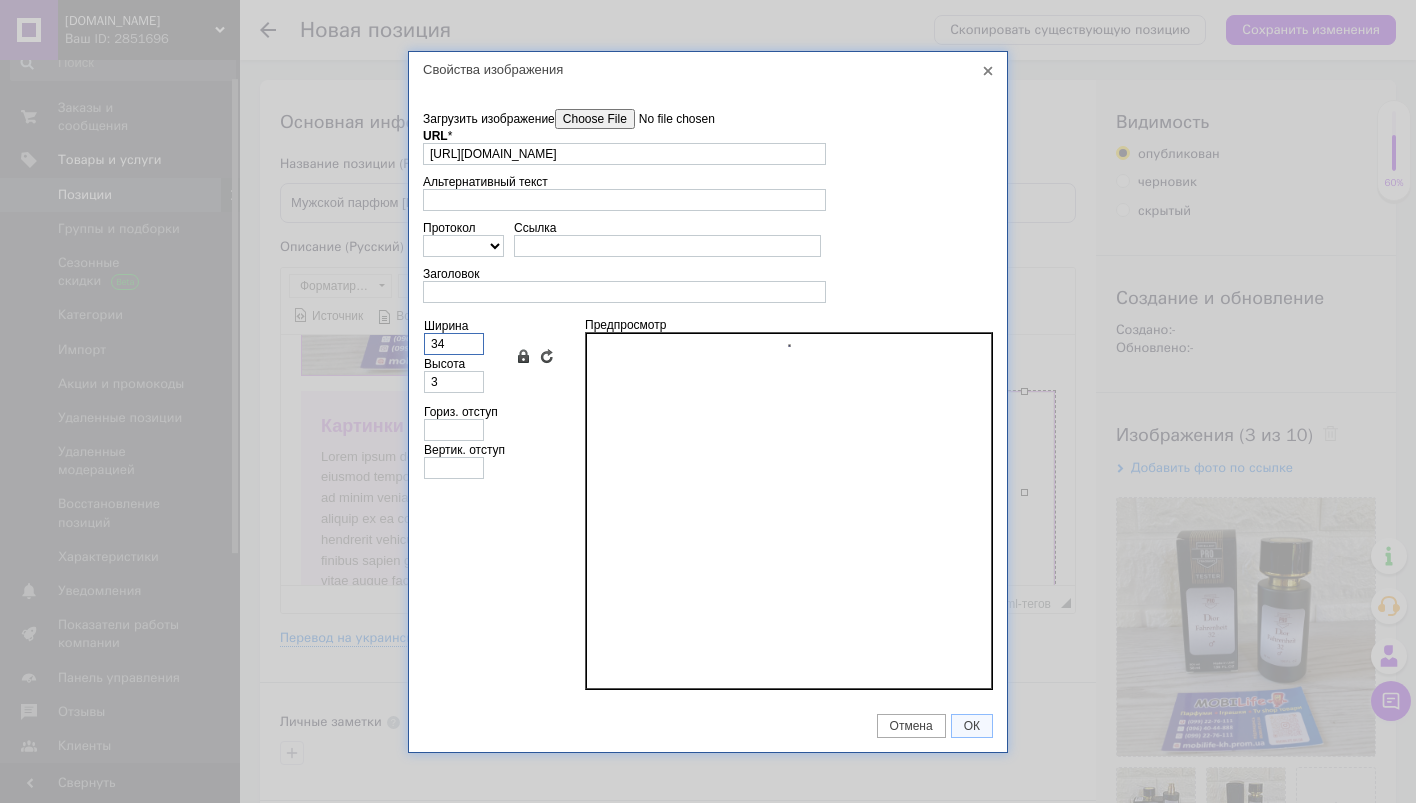 type on "34" 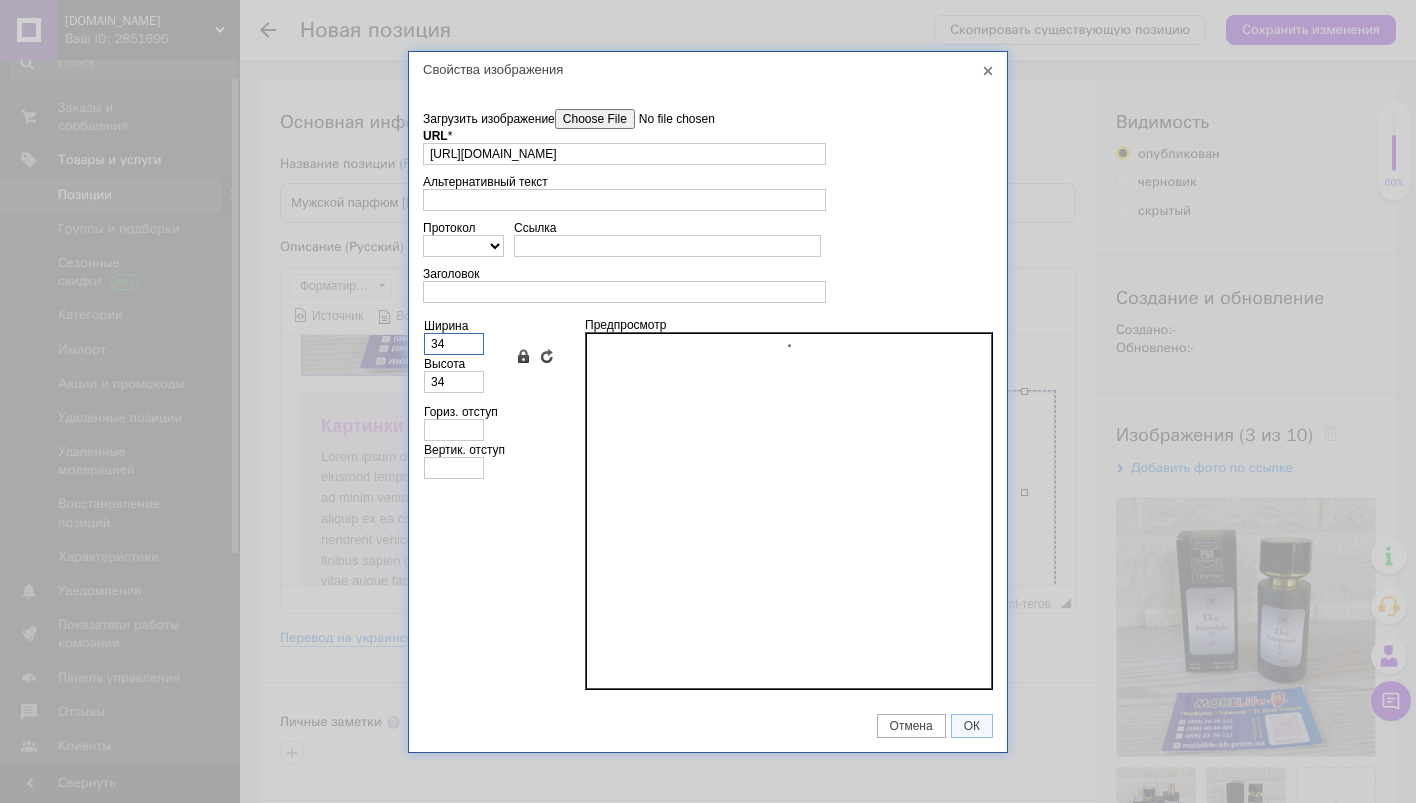 type on "340" 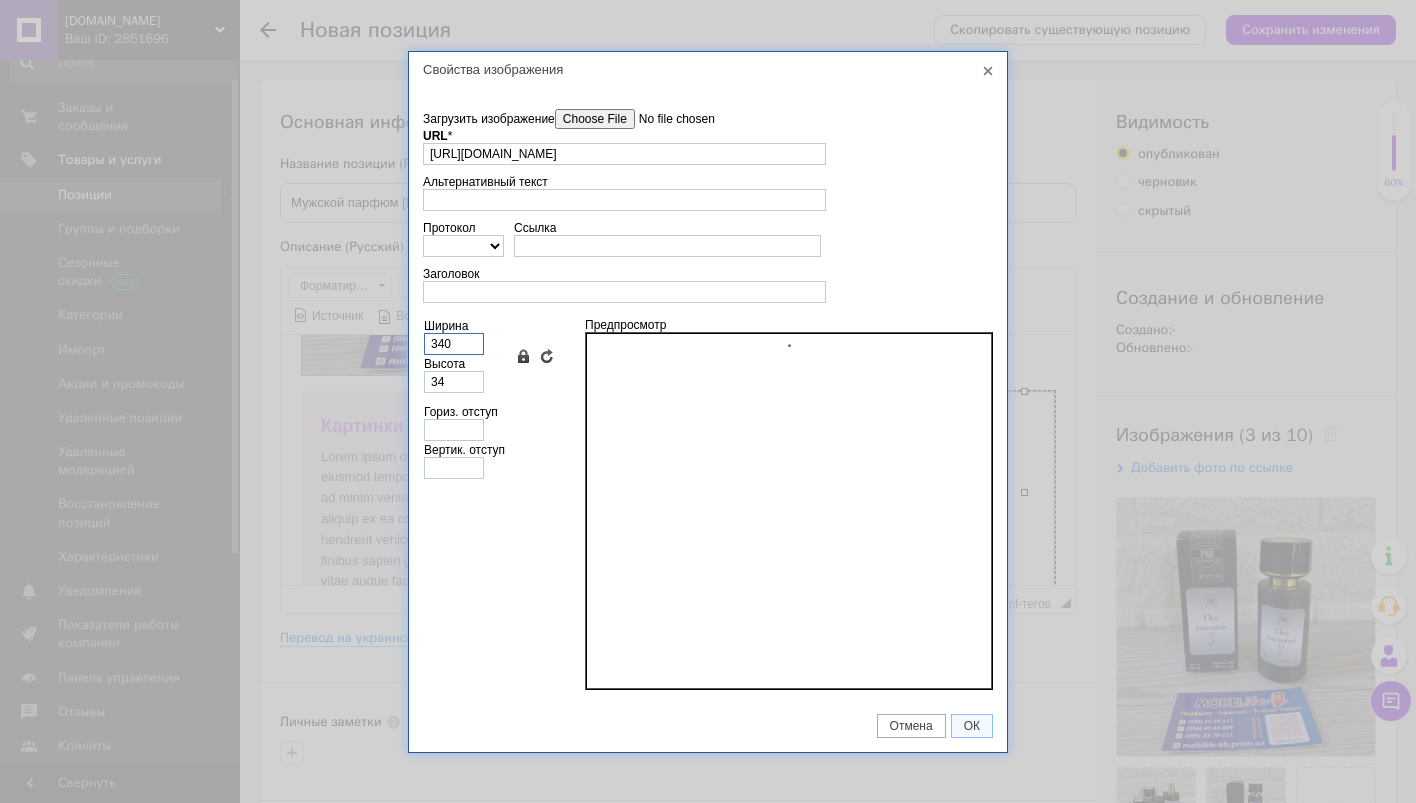 type on "340" 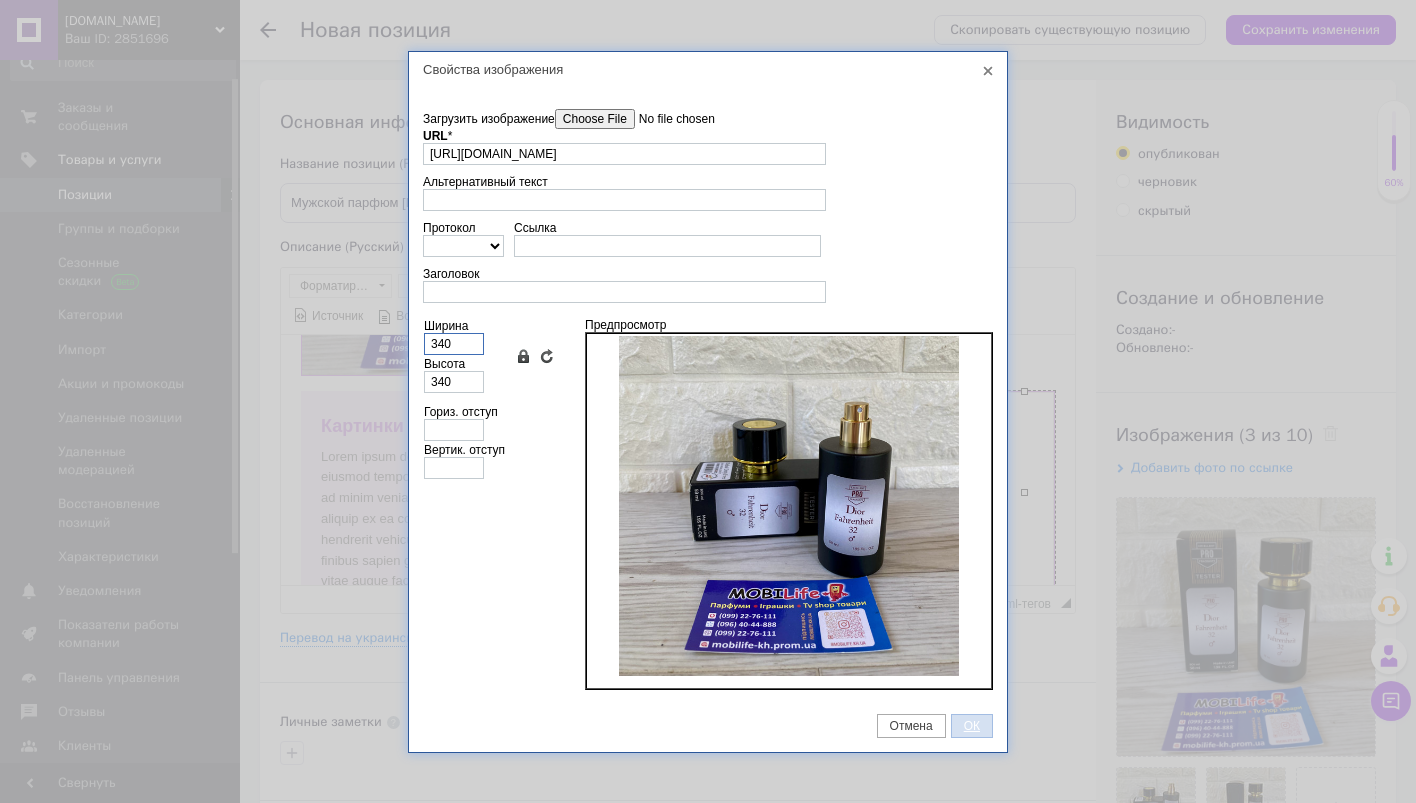 type on "340" 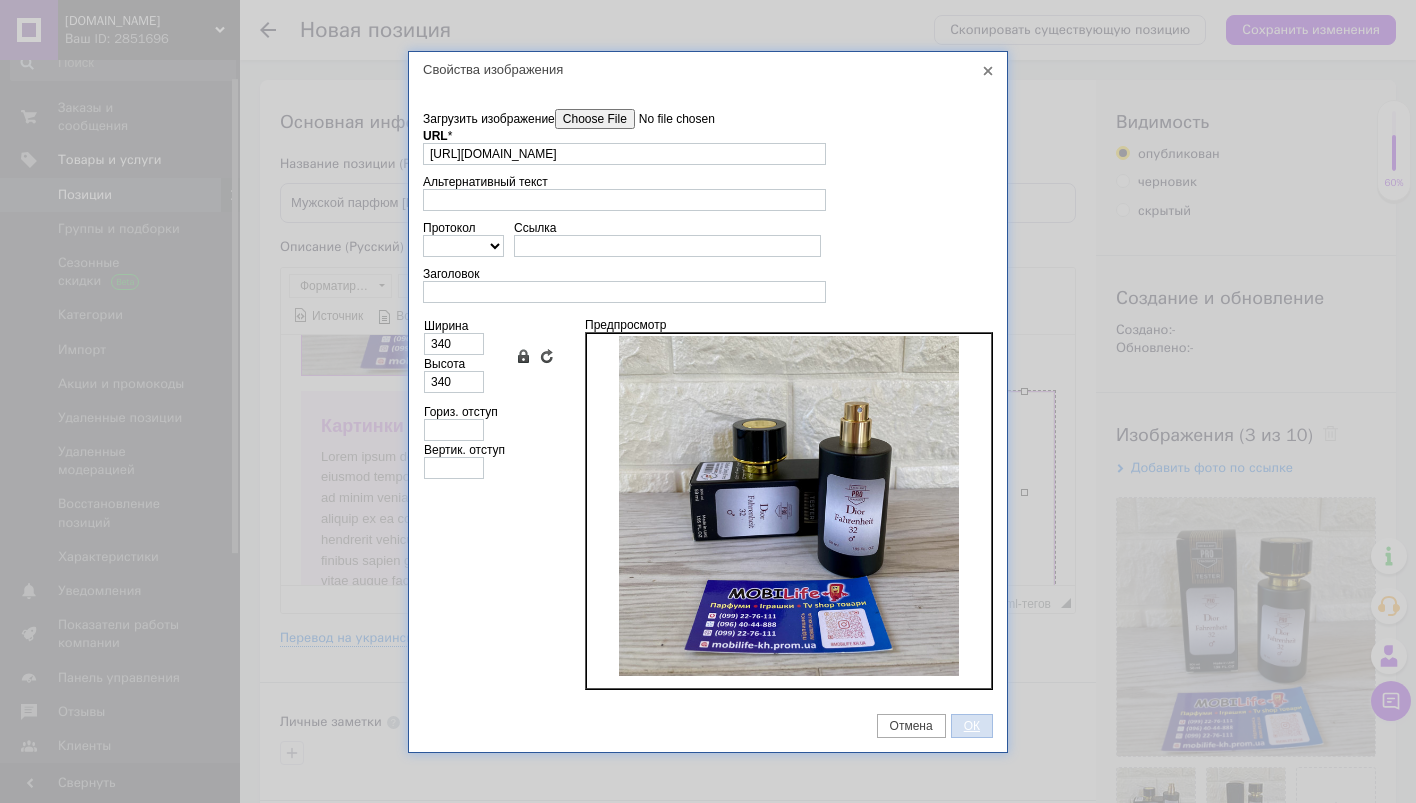 click on "ОК" at bounding box center [972, 726] 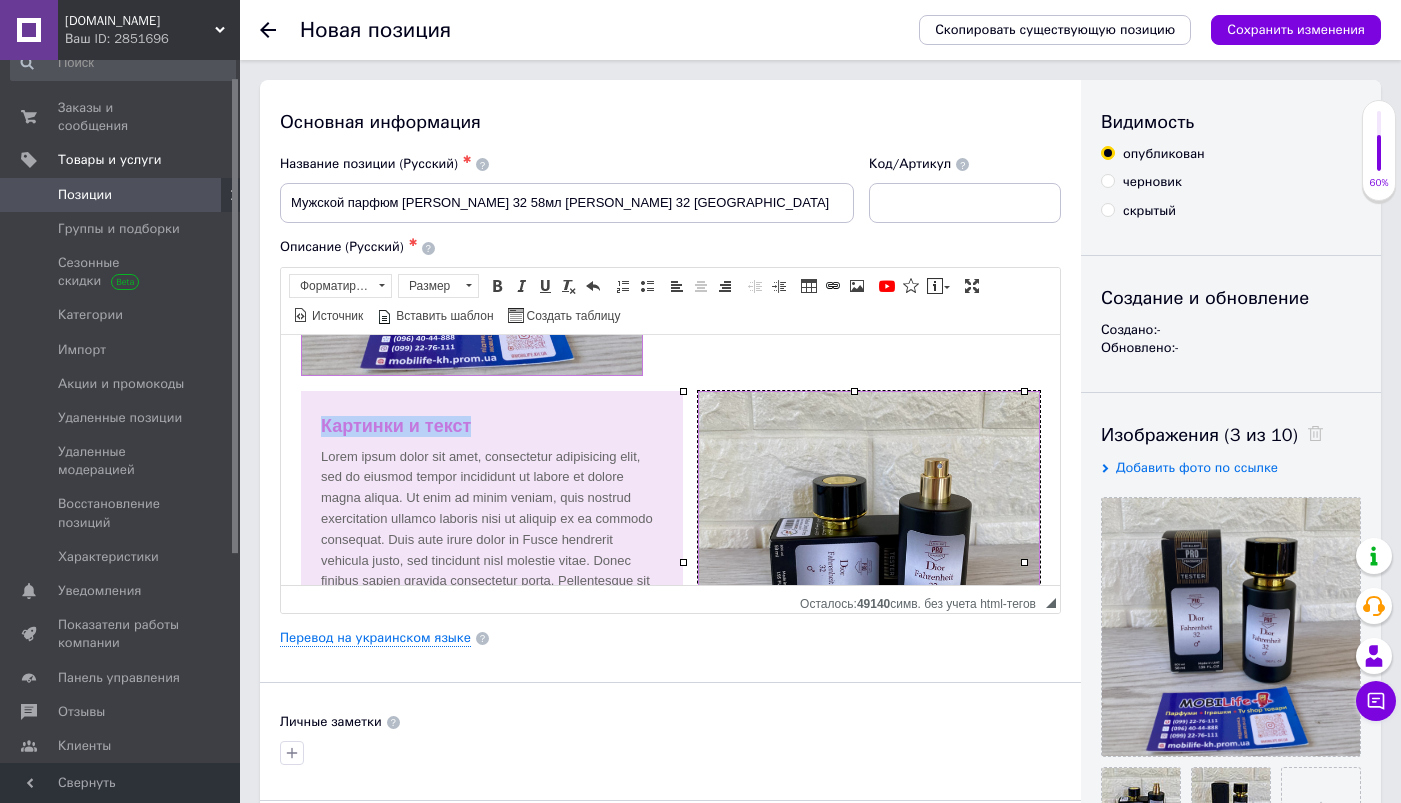 drag, startPoint x: 483, startPoint y: 423, endPoint x: 316, endPoint y: 418, distance: 167.07483 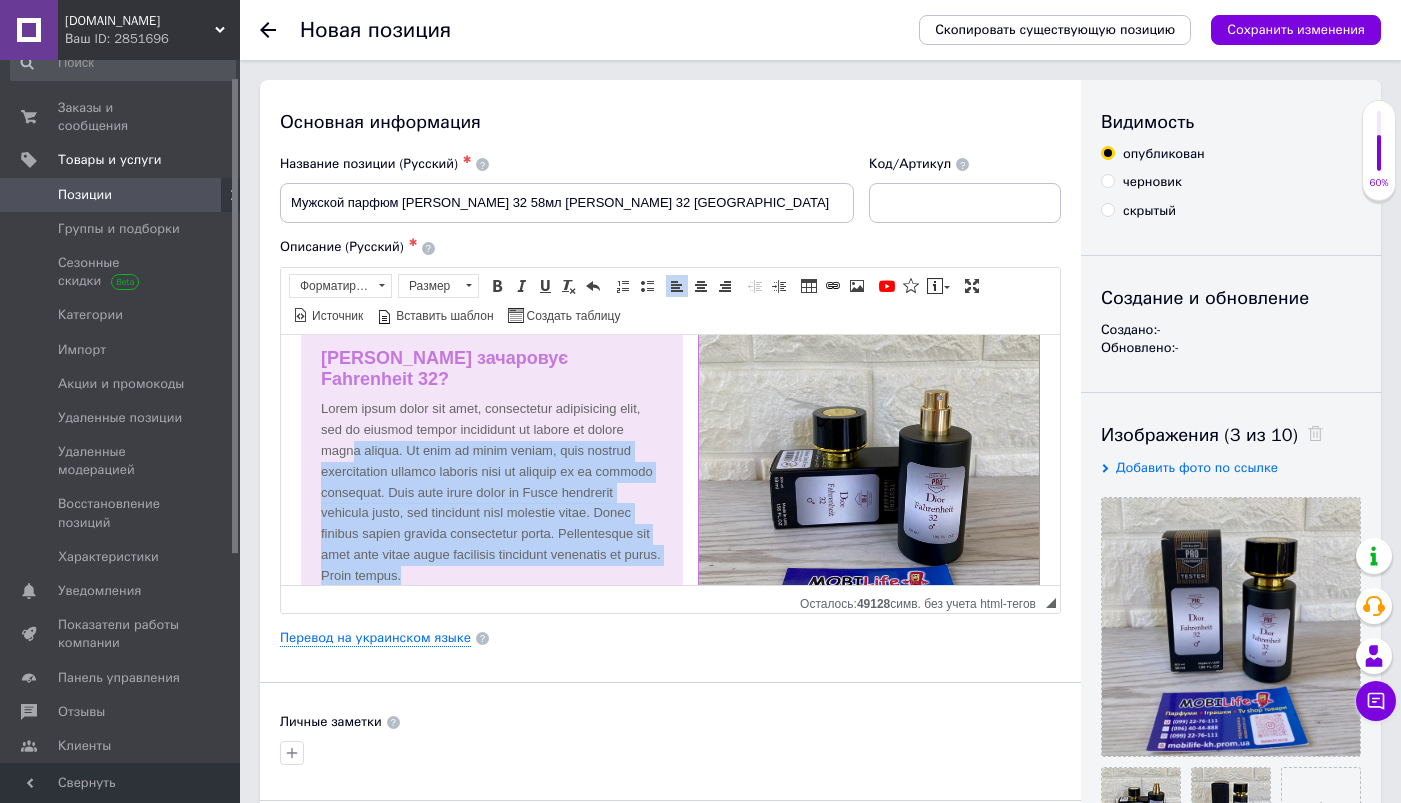 scroll, scrollTop: 422, scrollLeft: 0, axis: vertical 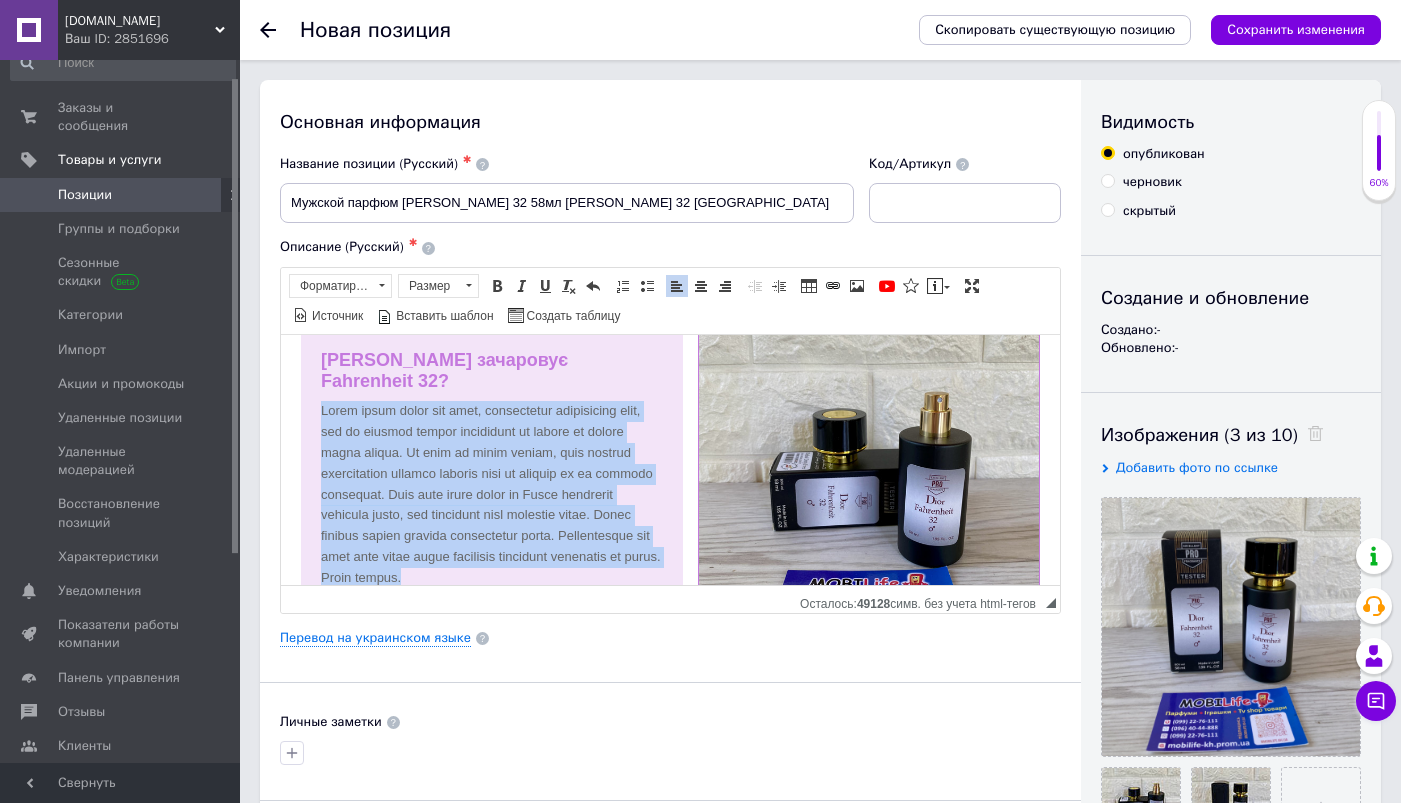 drag, startPoint x: 540, startPoint y: 487, endPoint x: 320, endPoint y: 393, distance: 239.24046 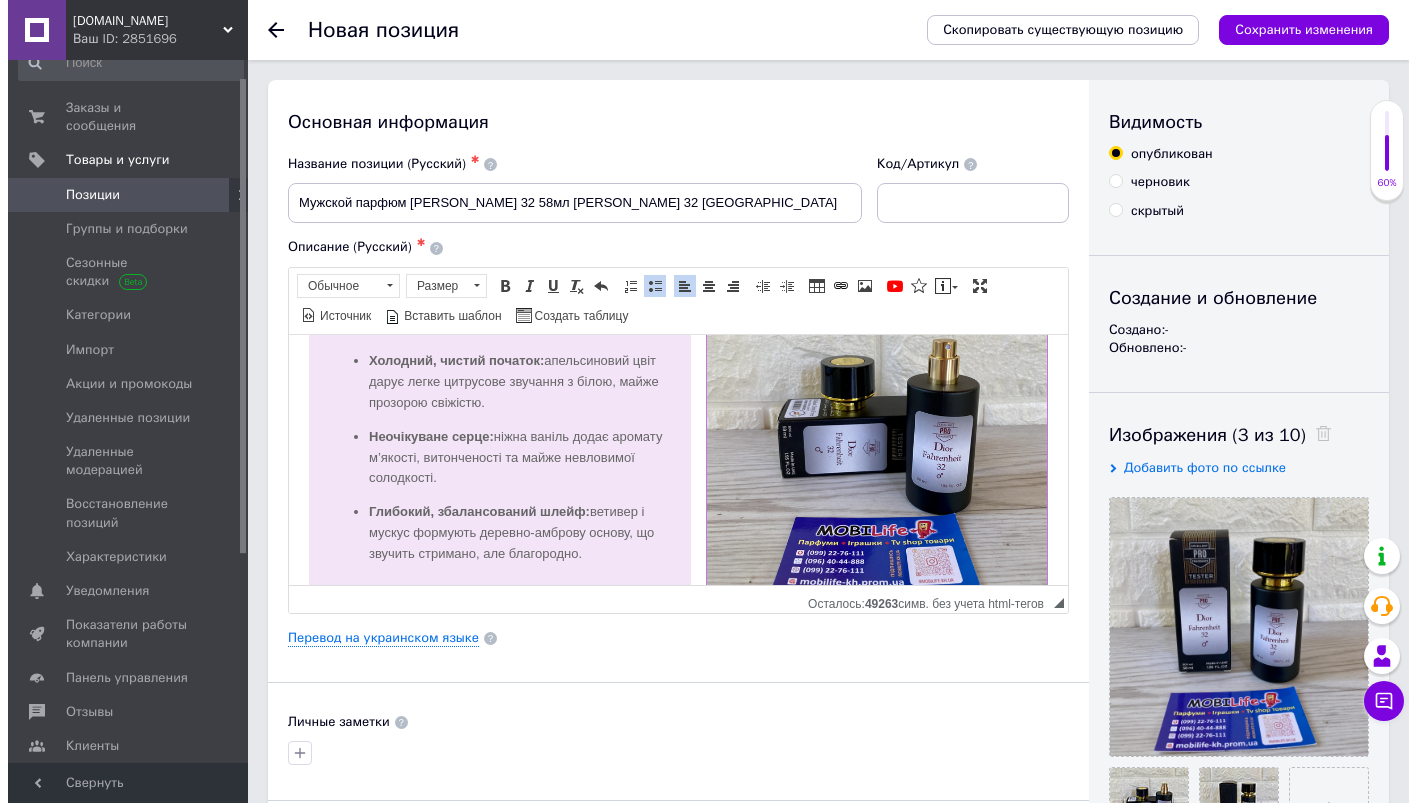 scroll, scrollTop: 573, scrollLeft: 0, axis: vertical 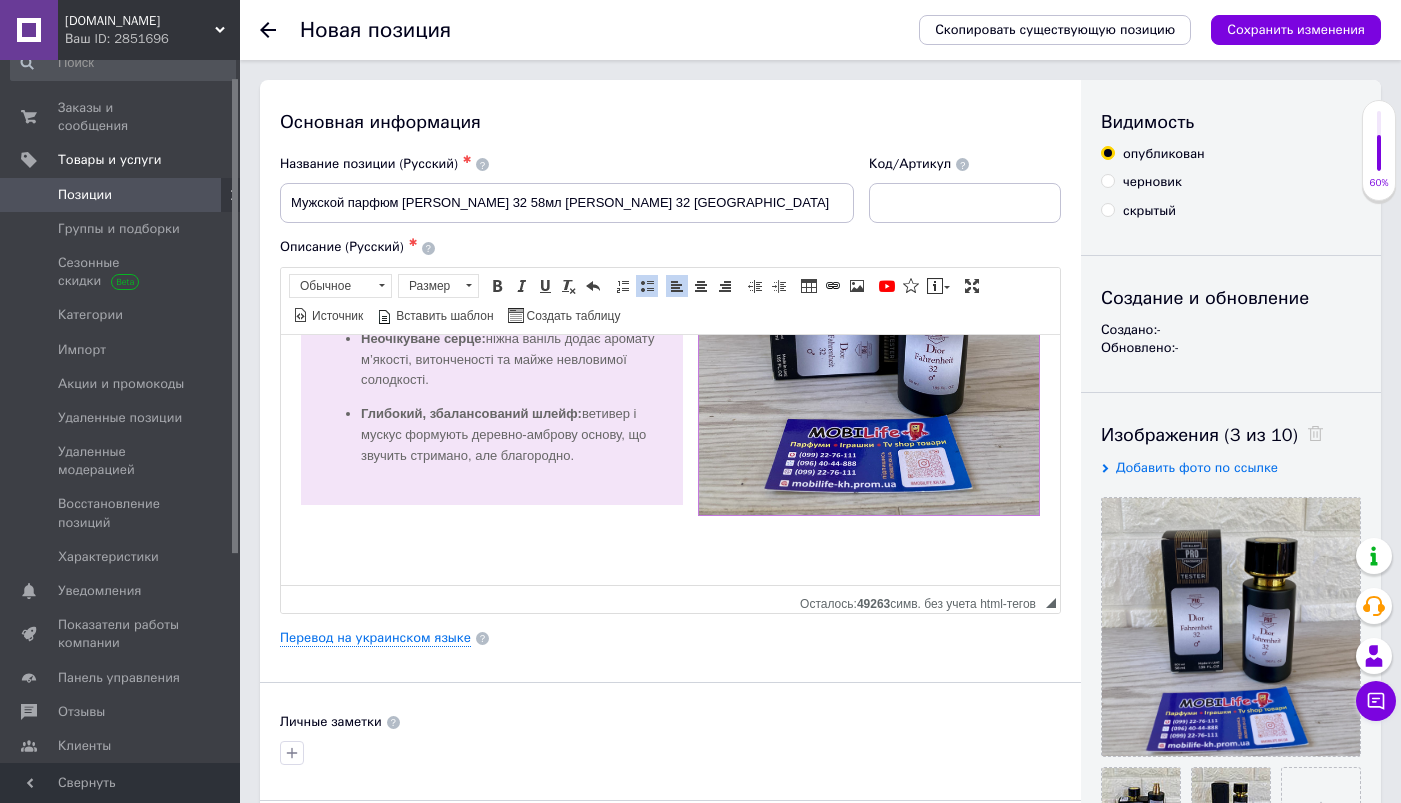 click at bounding box center [670, 553] 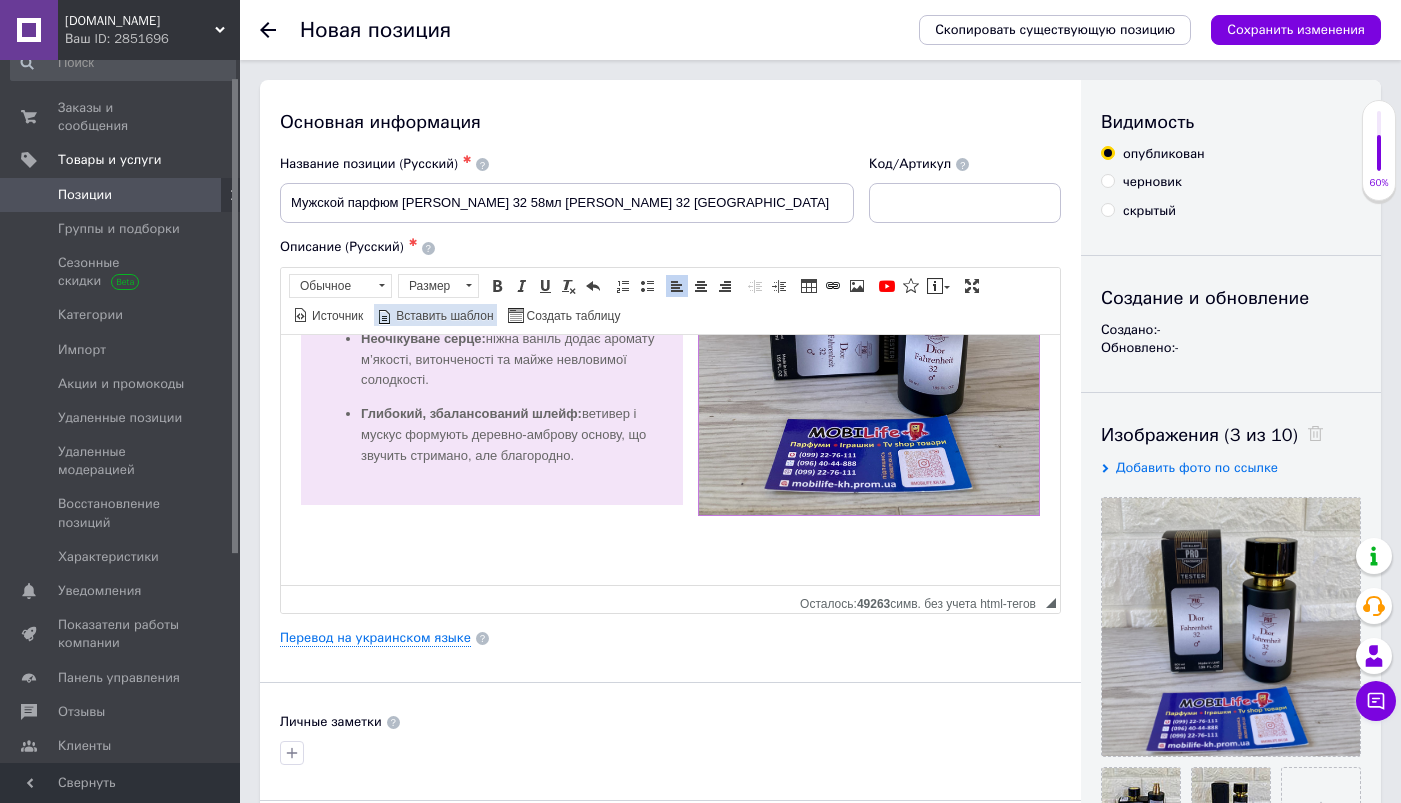 click on "Вставить шаблон" at bounding box center (443, 316) 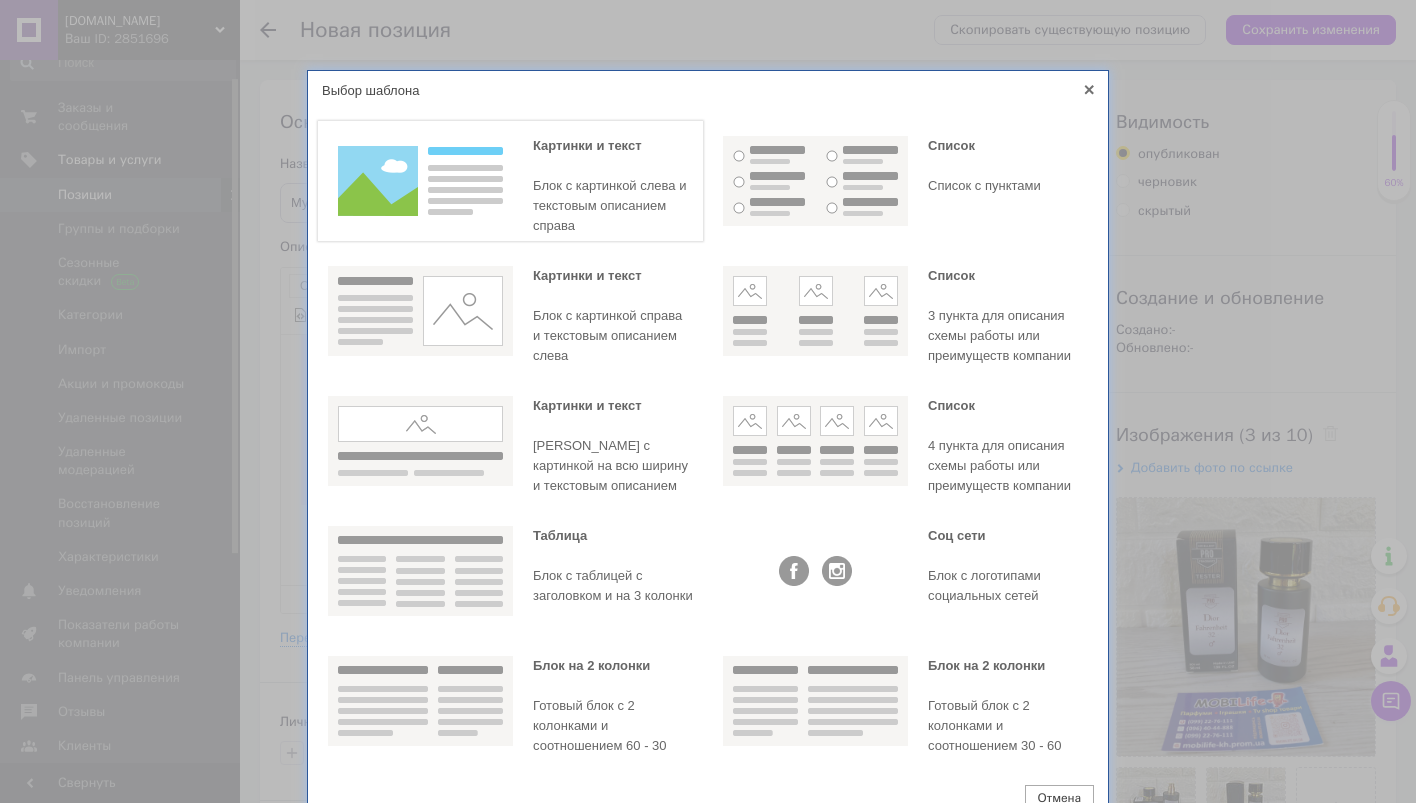 click at bounding box center (420, 181) 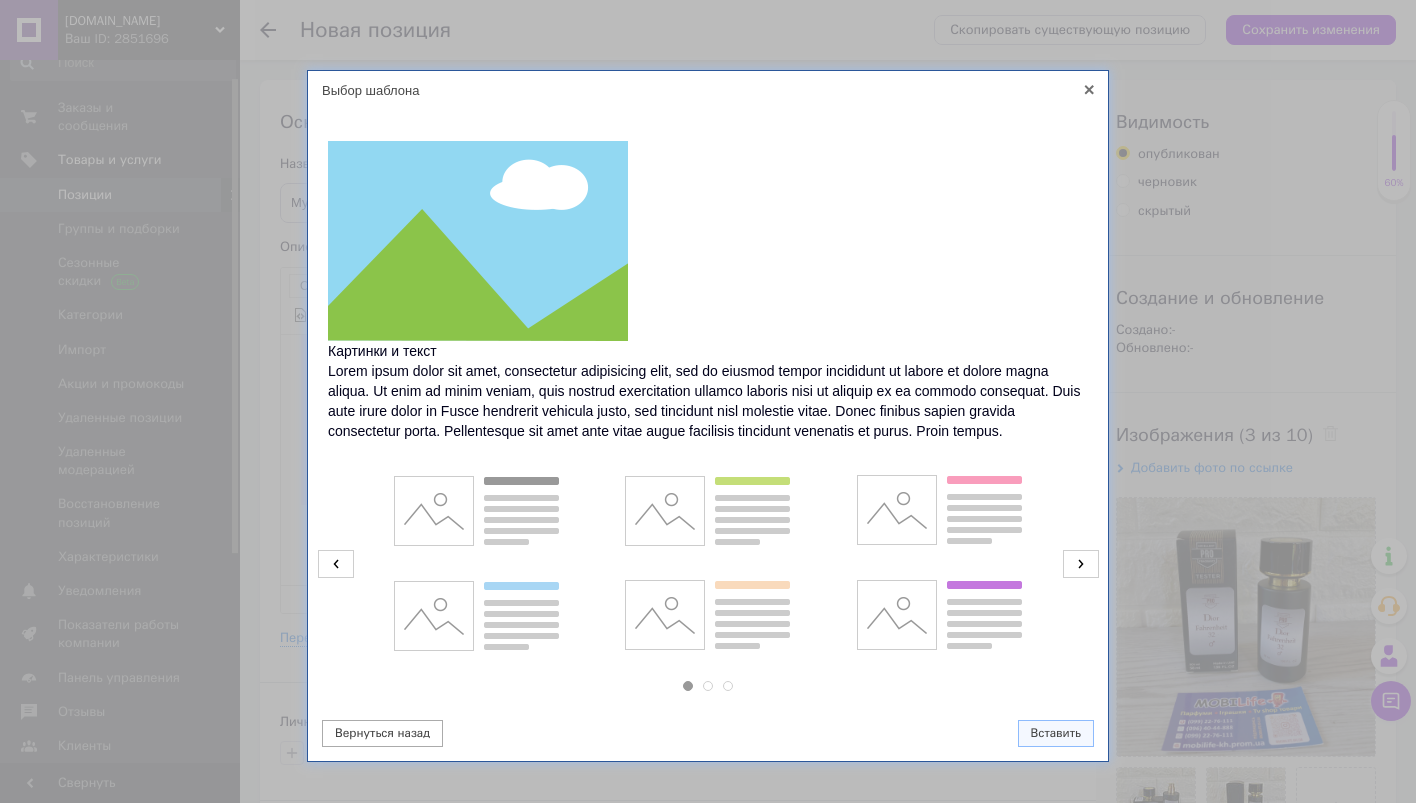 click 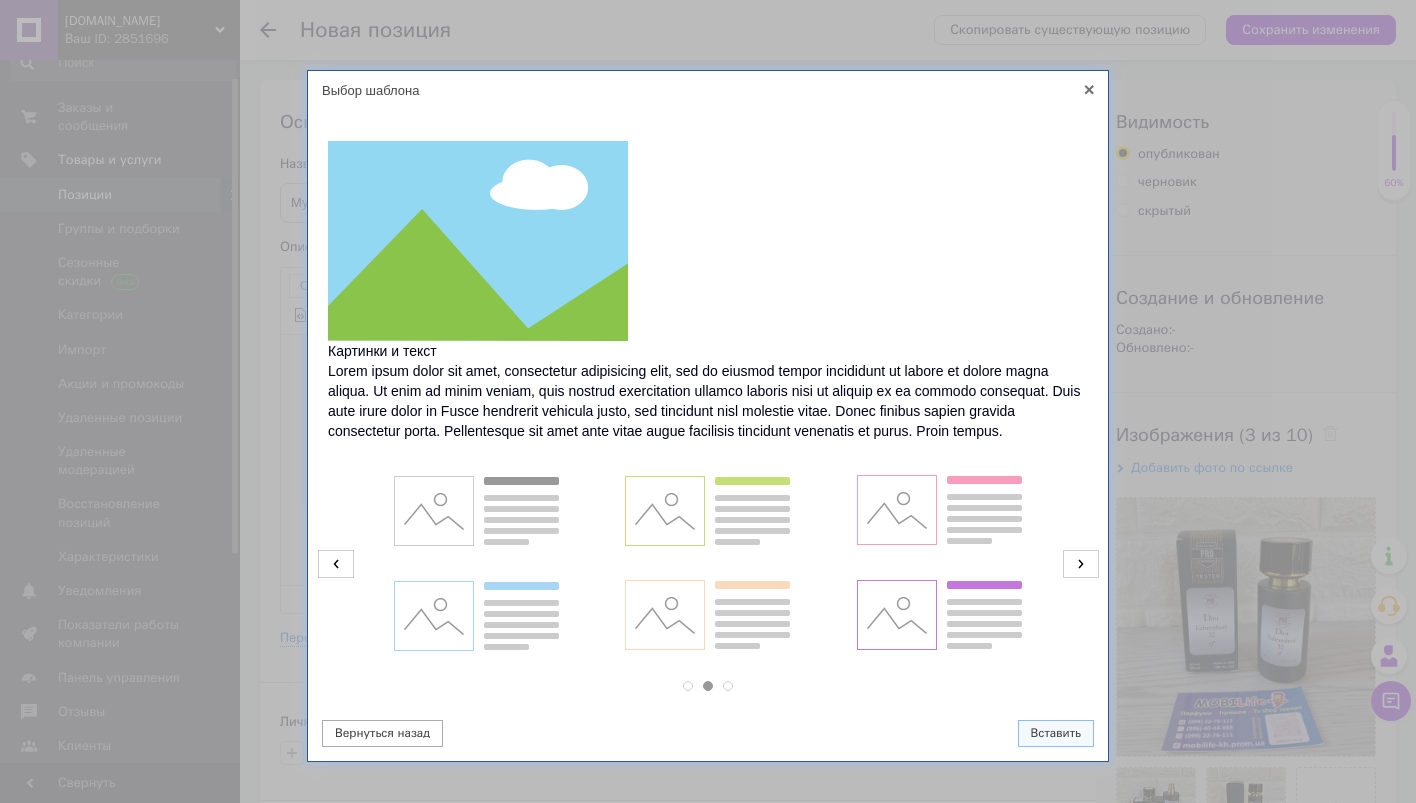 click 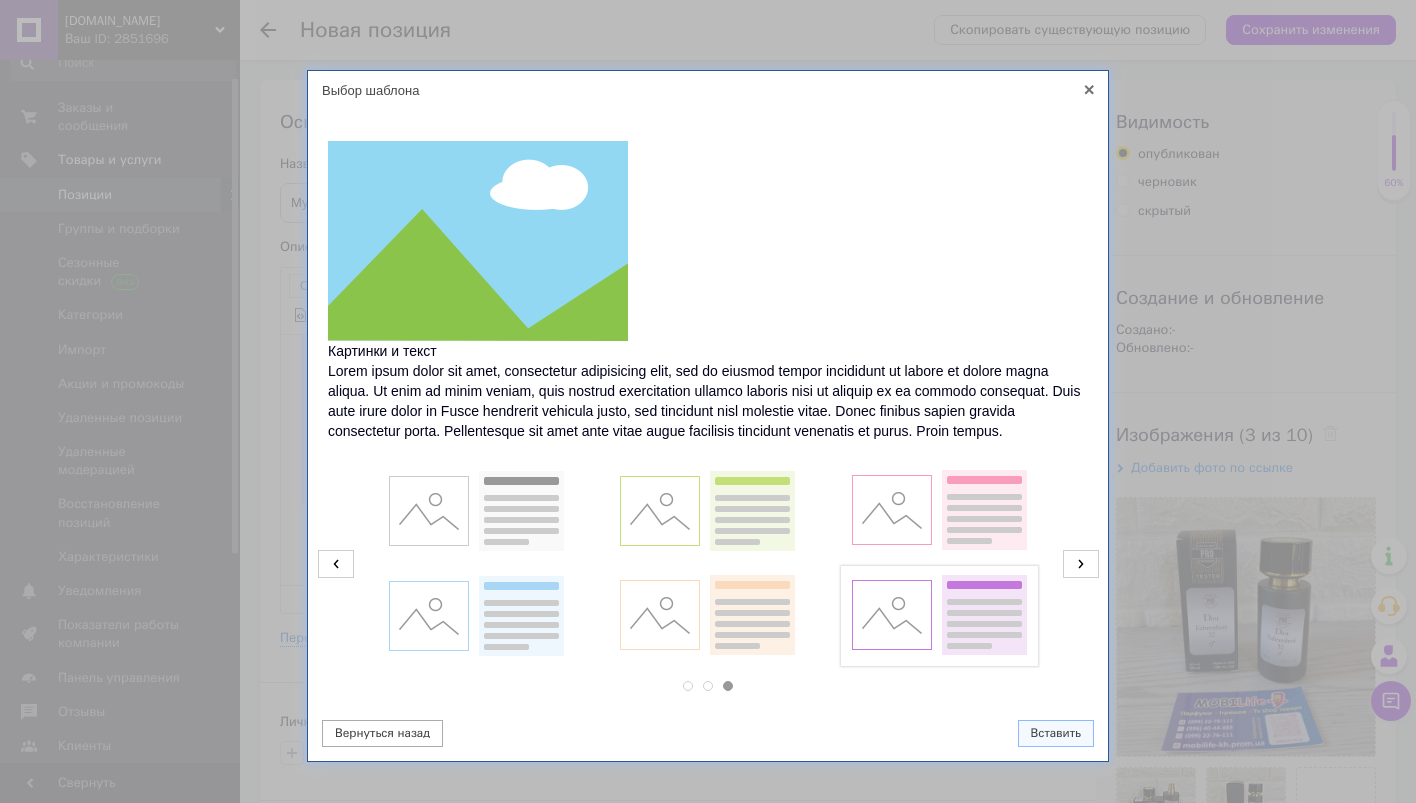 click at bounding box center (939, 616) 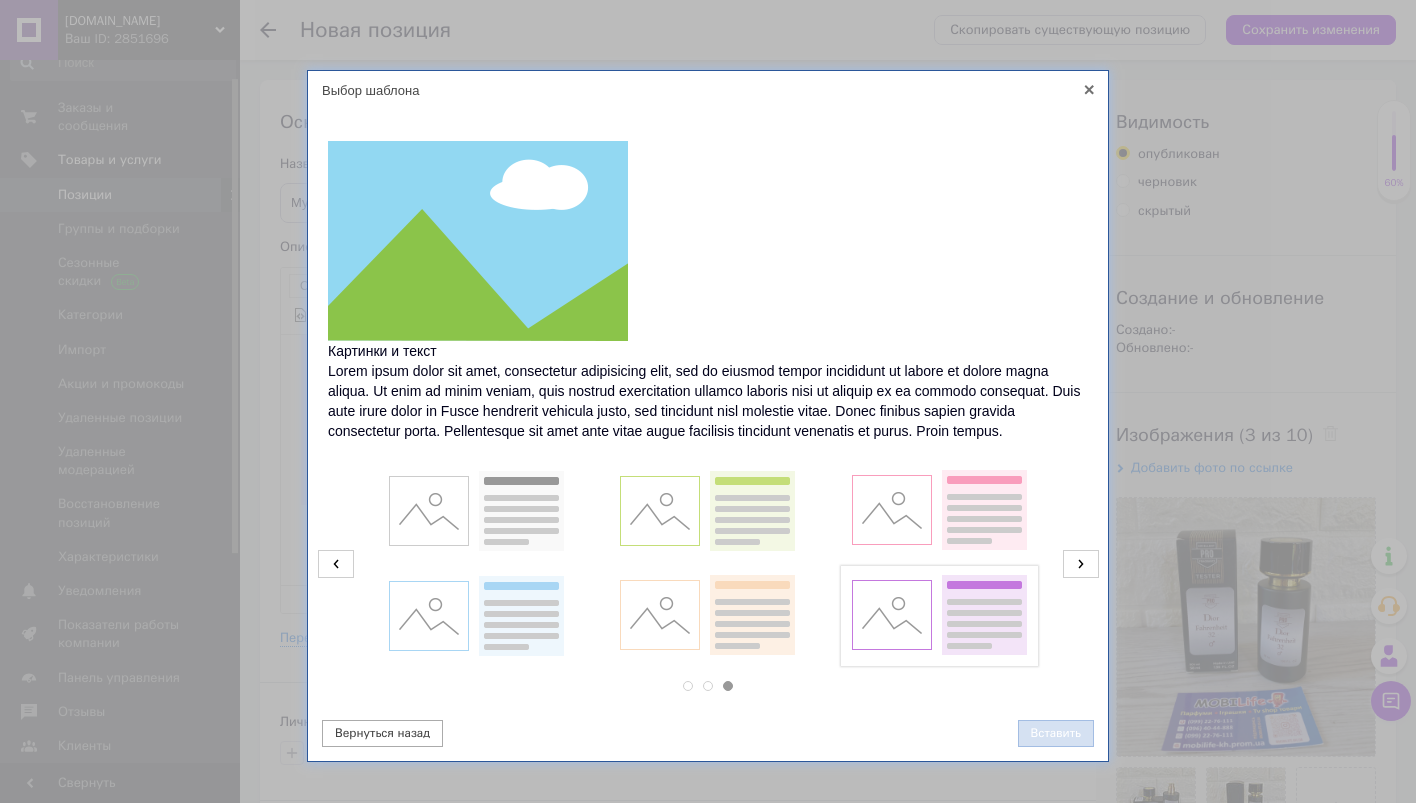 click on "Вставить" at bounding box center (1056, 733) 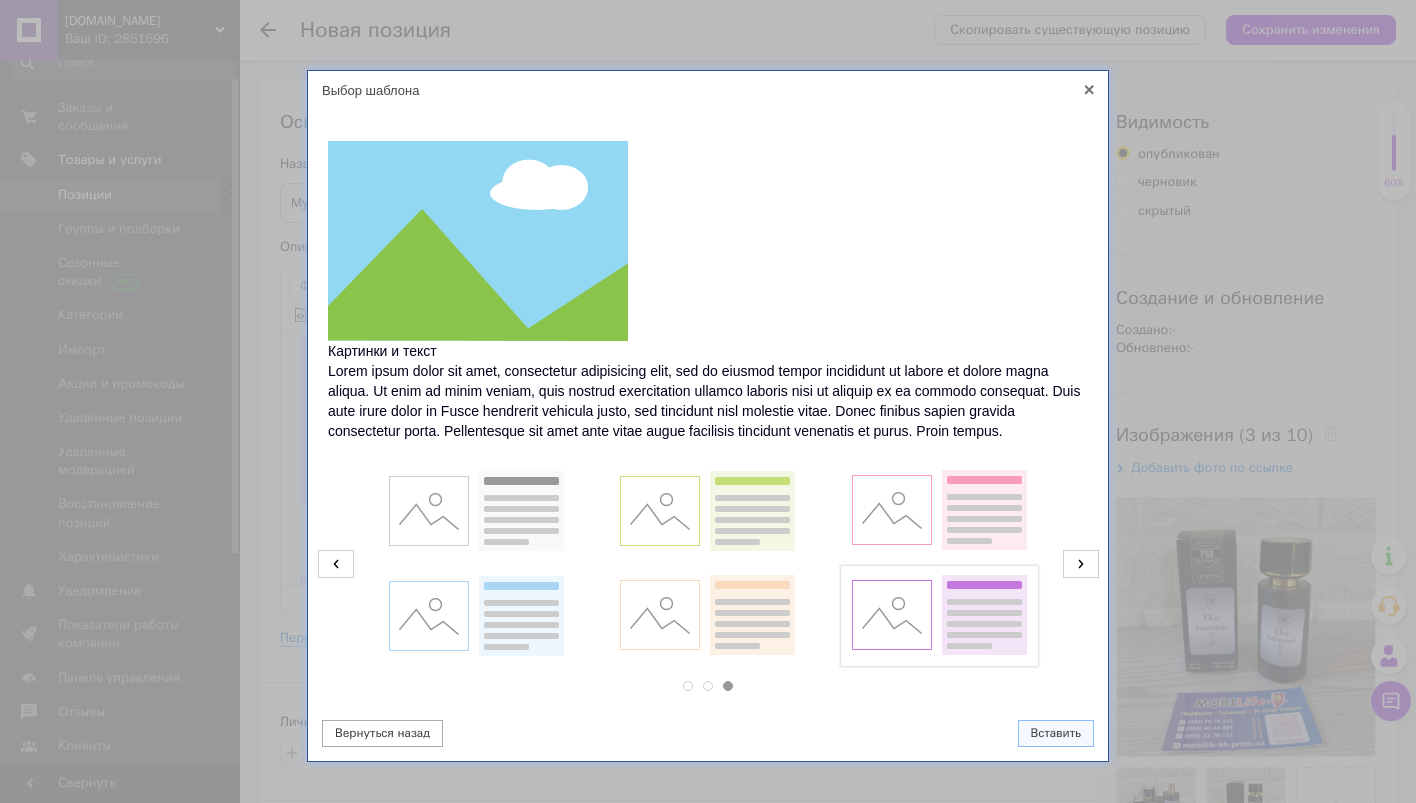 scroll, scrollTop: 747, scrollLeft: 0, axis: vertical 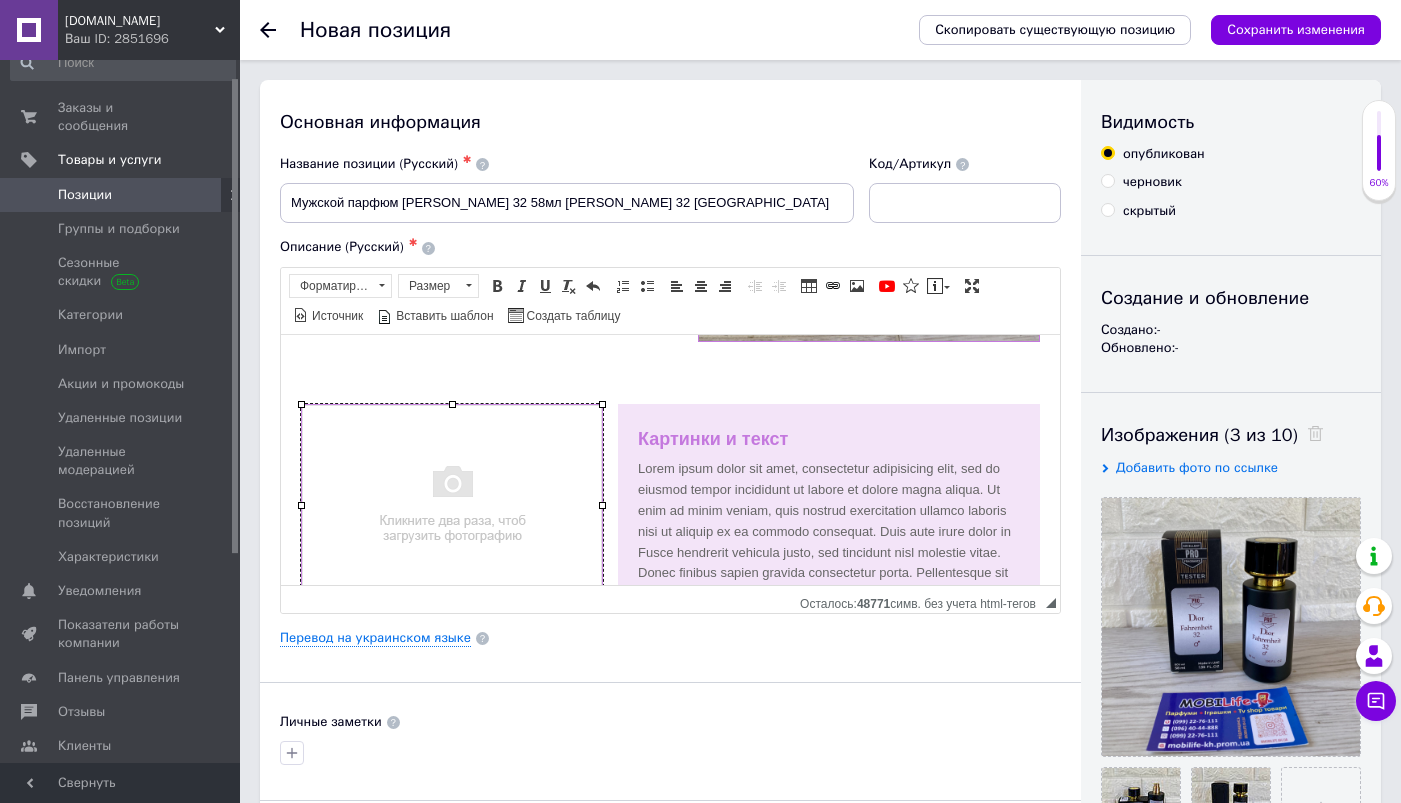 click at bounding box center [452, 504] 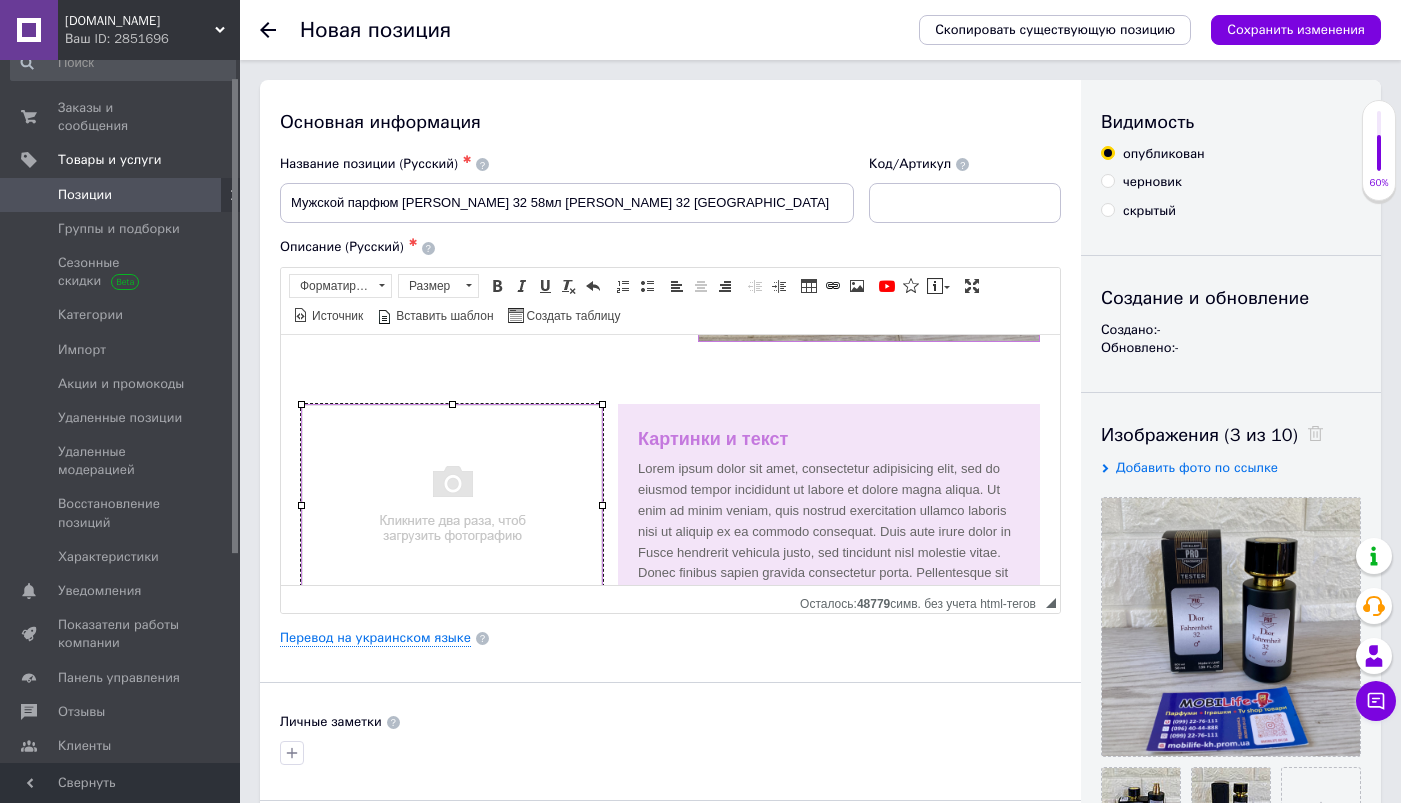 click at bounding box center [452, 504] 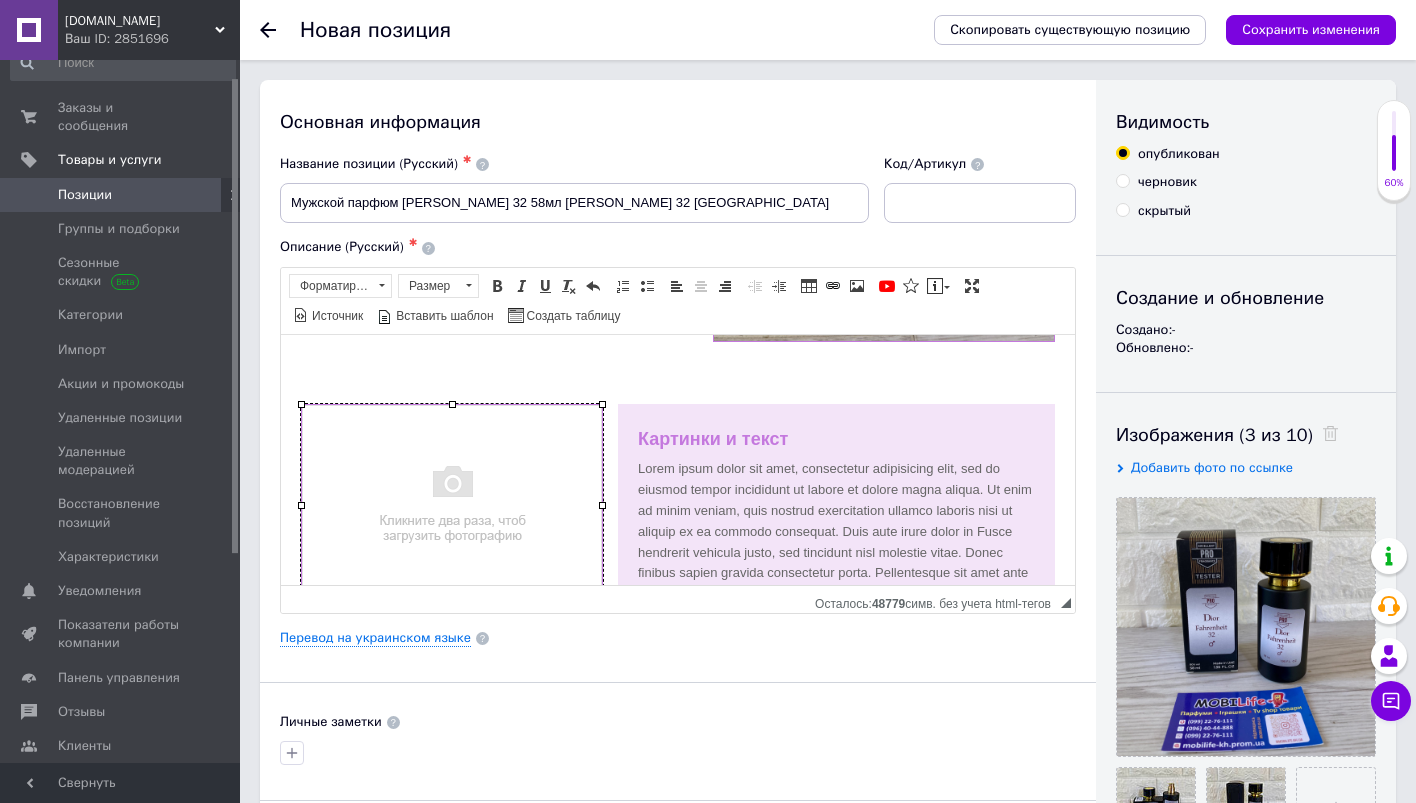 scroll, scrollTop: 0, scrollLeft: 64, axis: horizontal 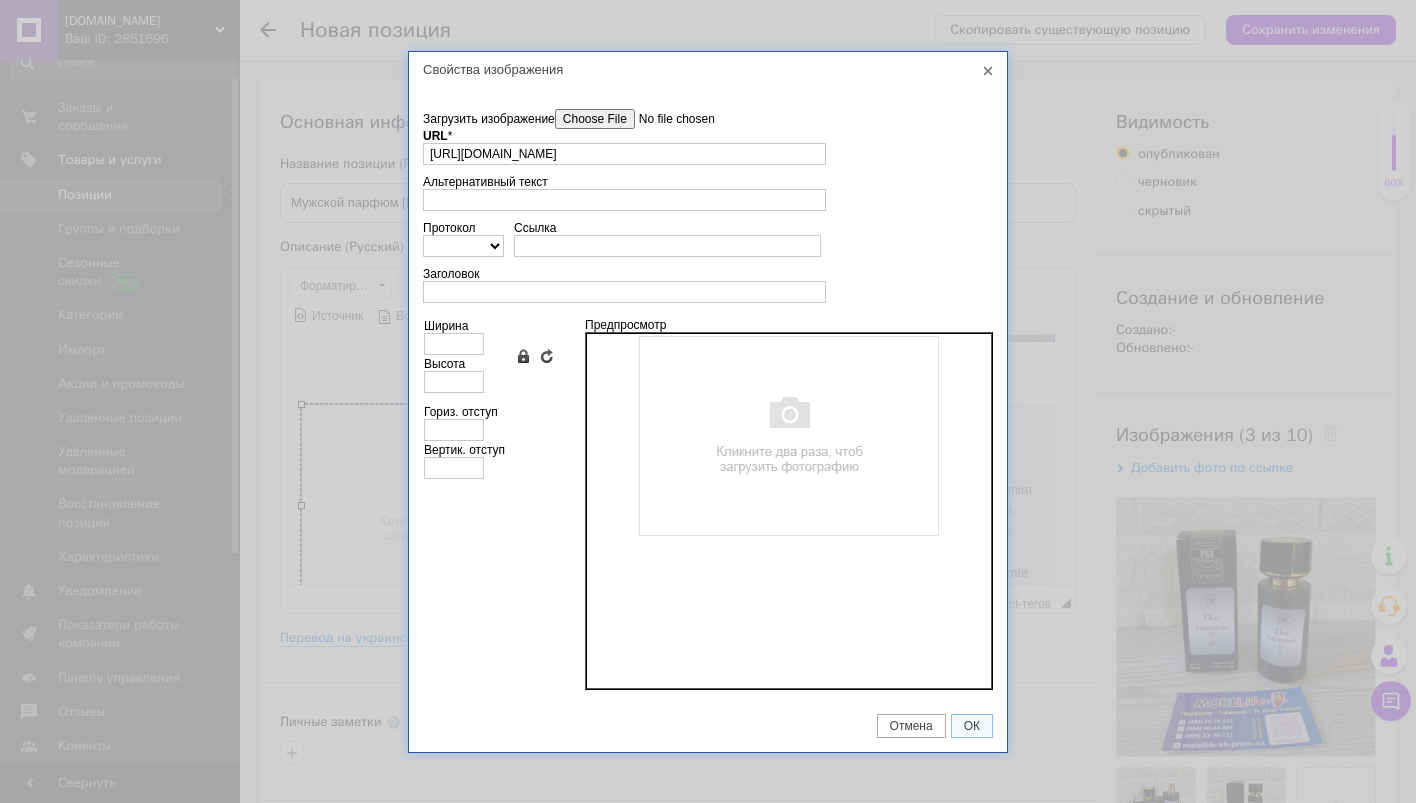 click on "Загрузить изображение" at bounding box center [668, 119] 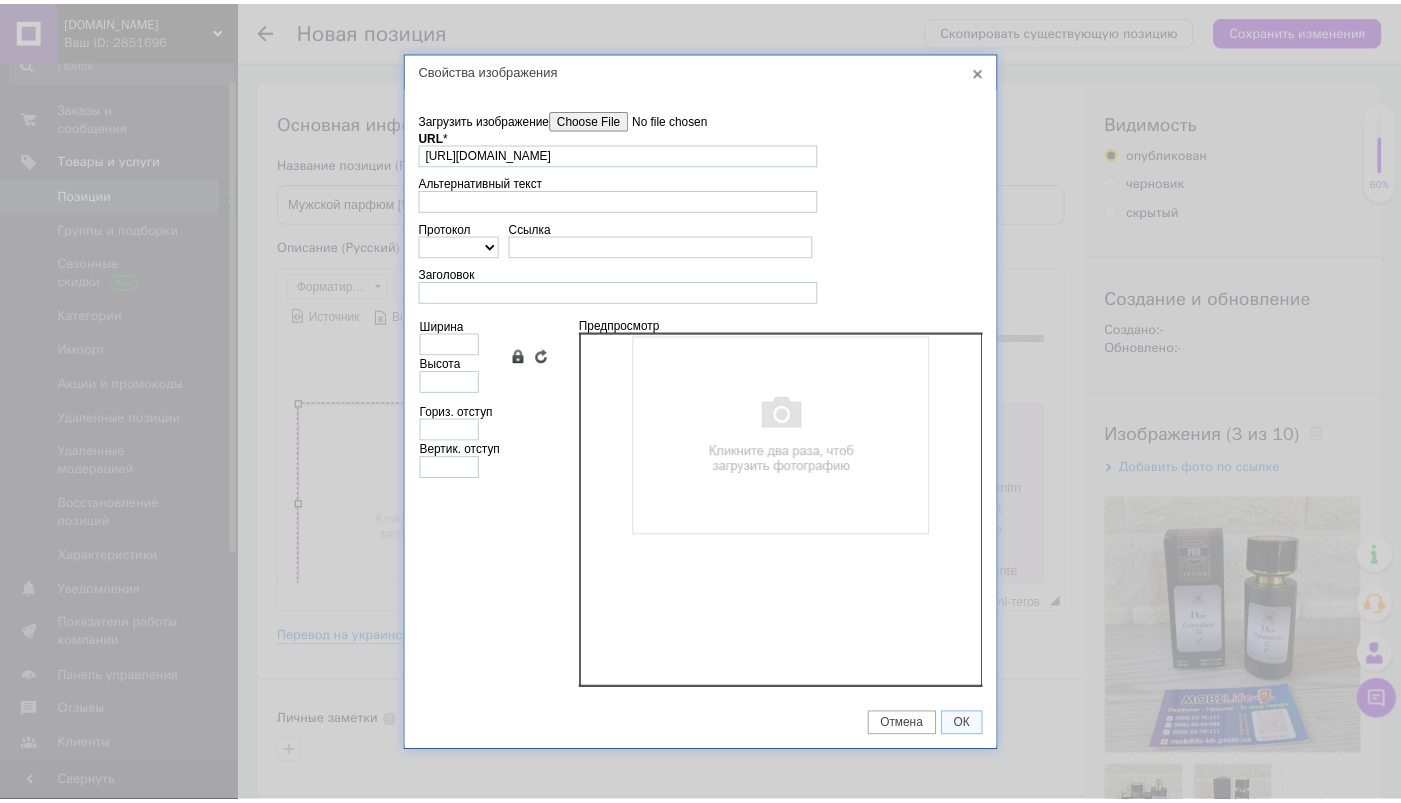 scroll, scrollTop: 0, scrollLeft: 0, axis: both 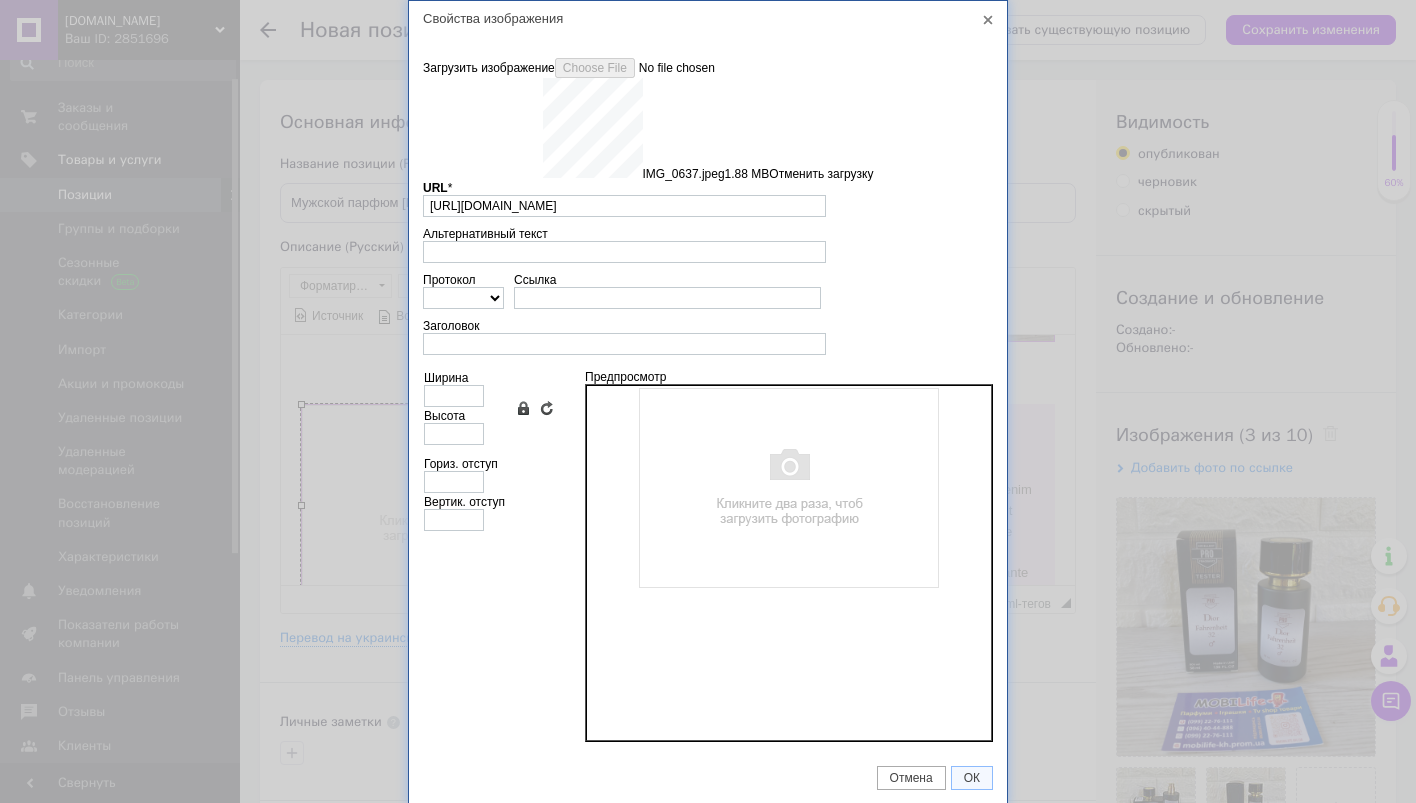 type on "https://images.prom.ua/6743710225_w640_h2048_img_0637.jpeg?fresh=1&PIMAGE_ID=6743710225" 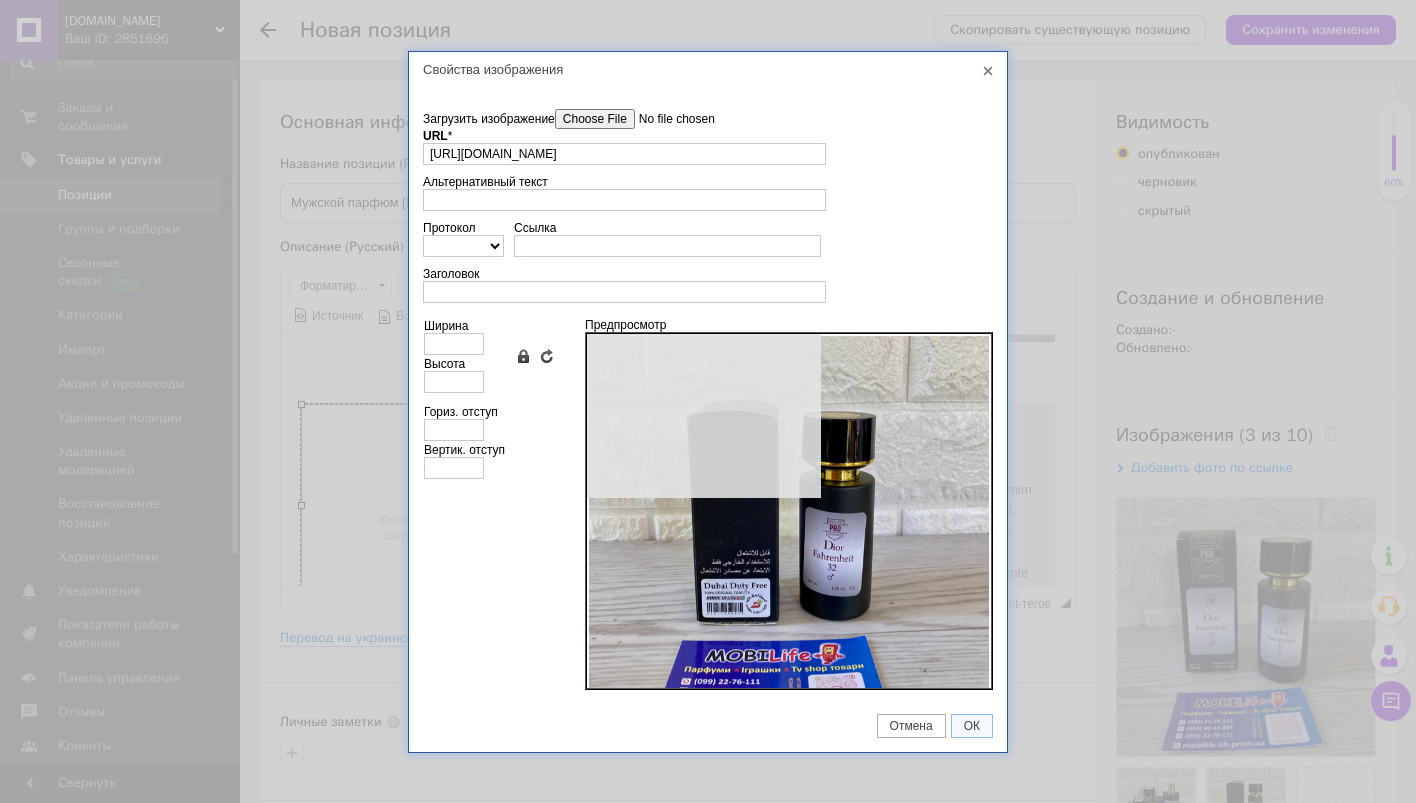 type on "640" 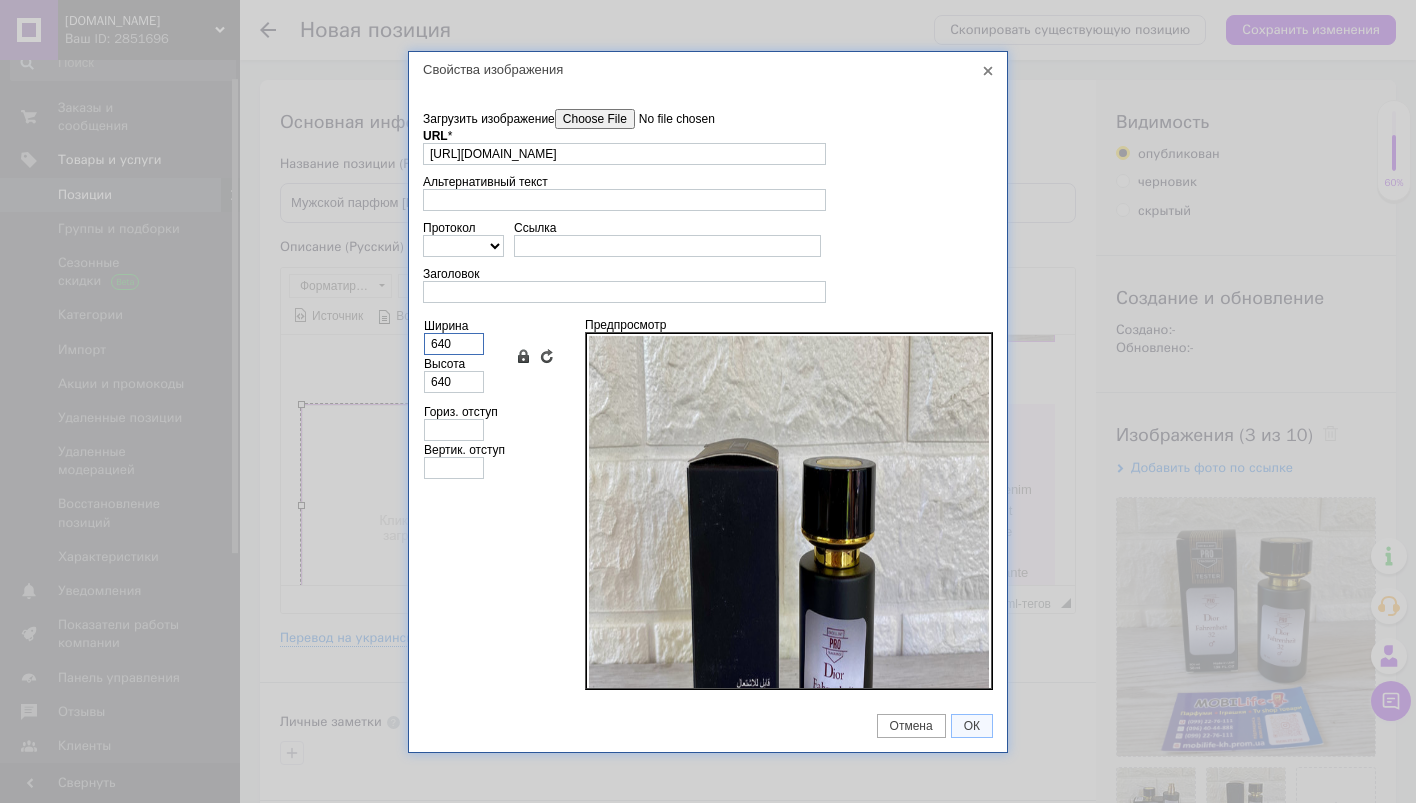 click on "640" at bounding box center (454, 344) 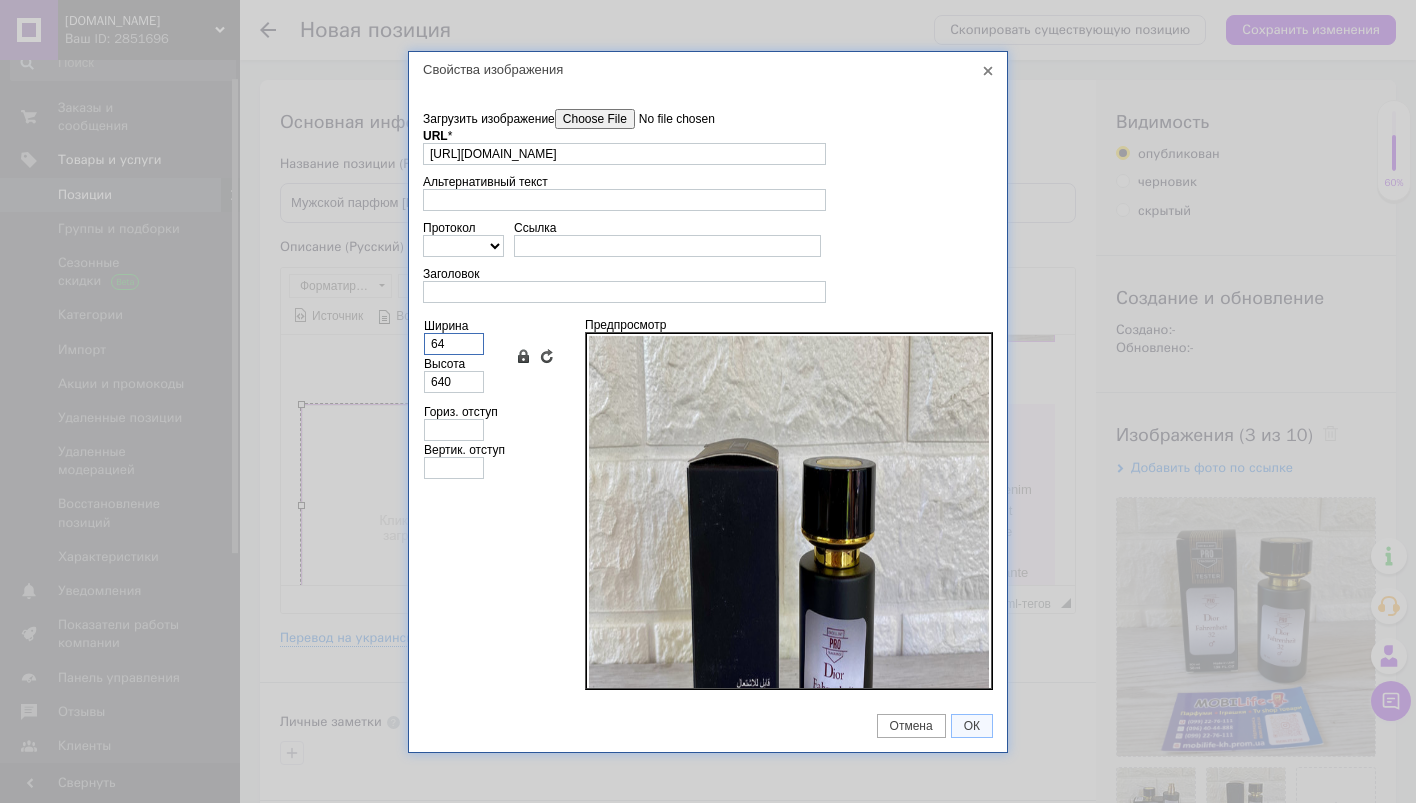 type on "64" 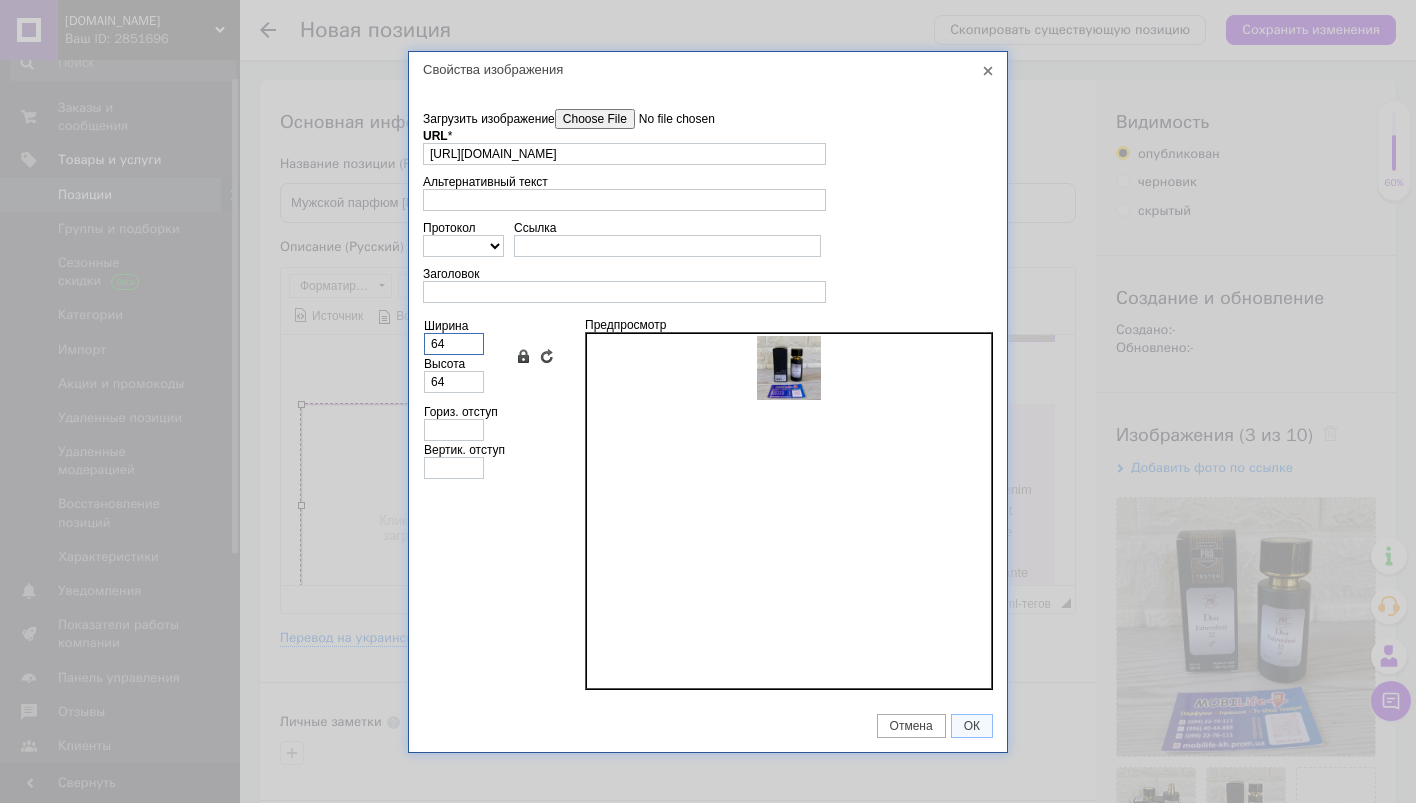 type on "6" 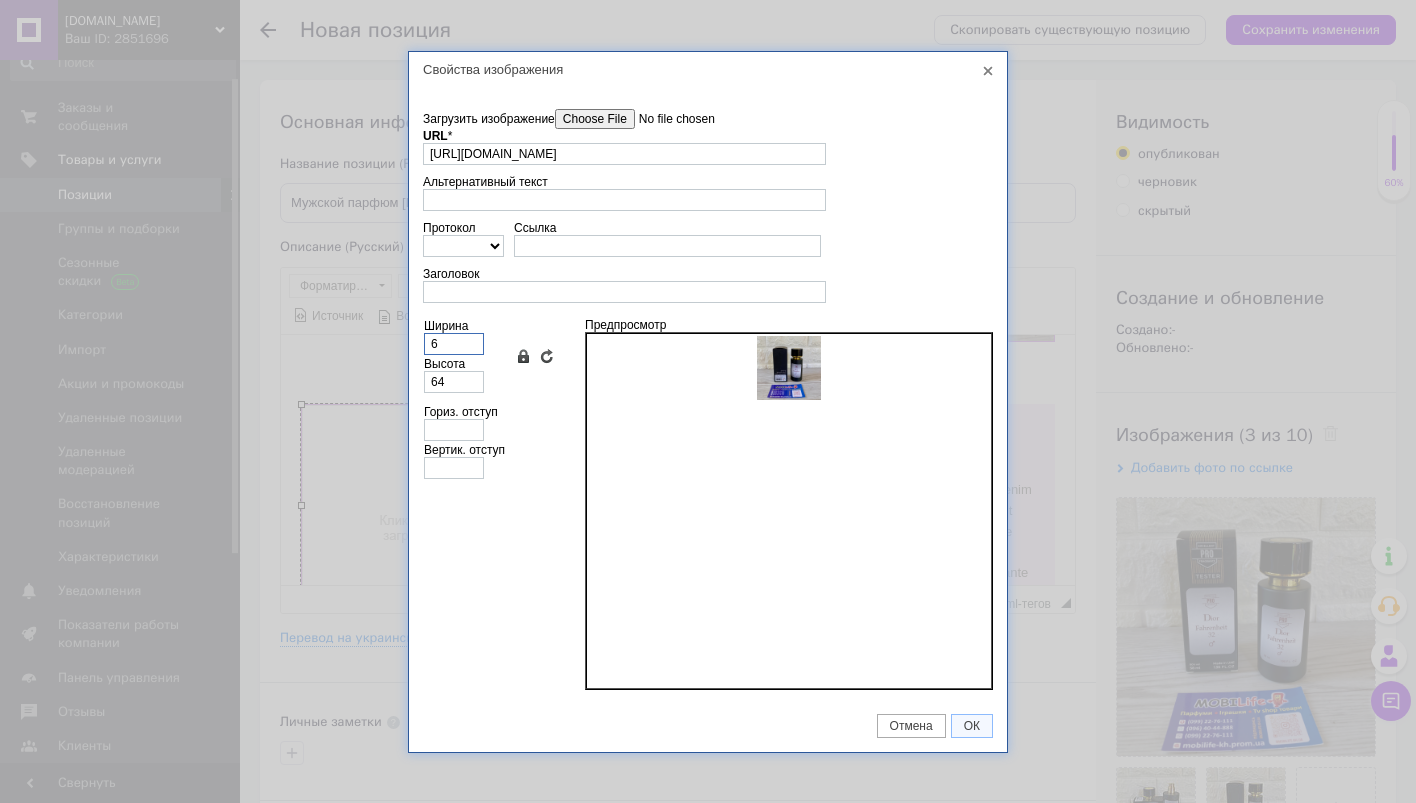 type on "6" 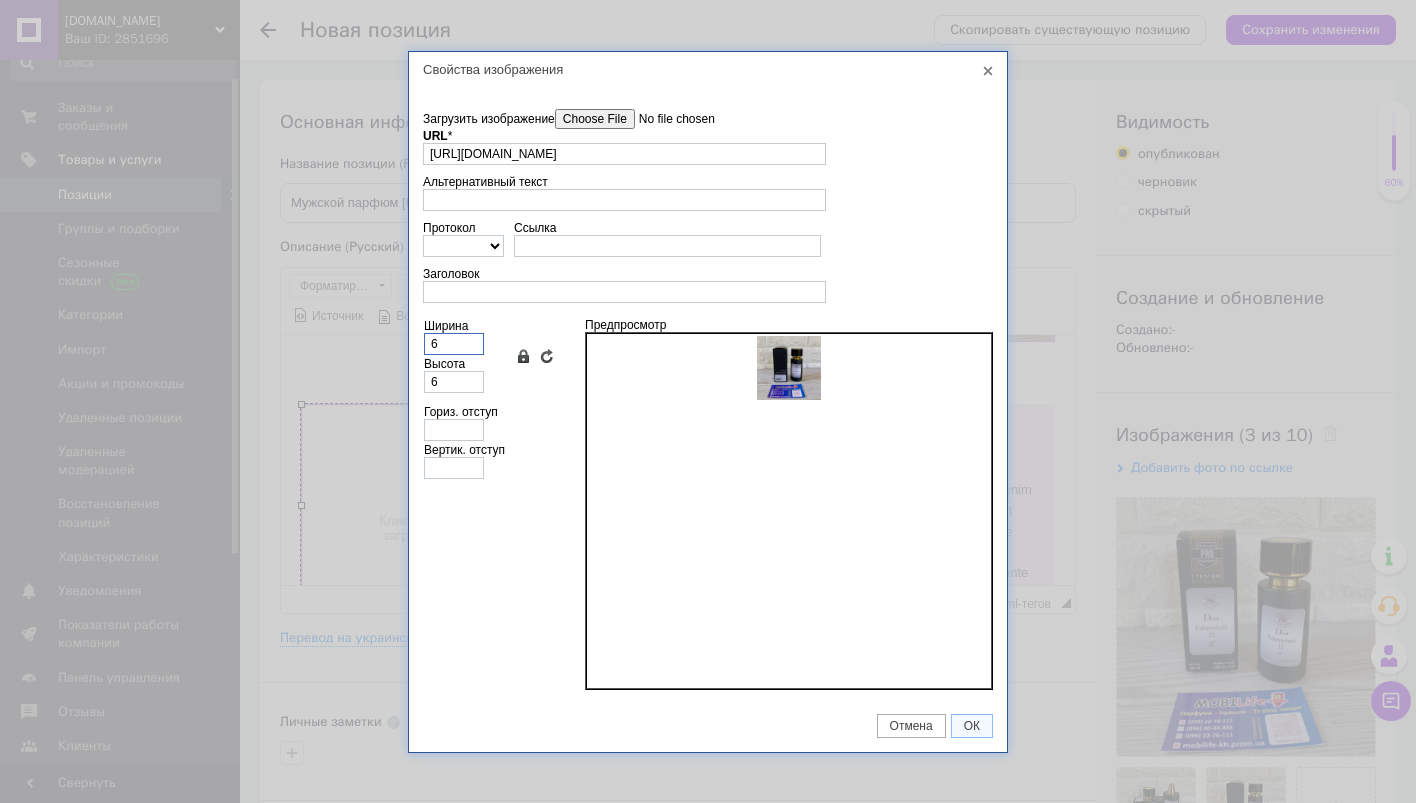 type 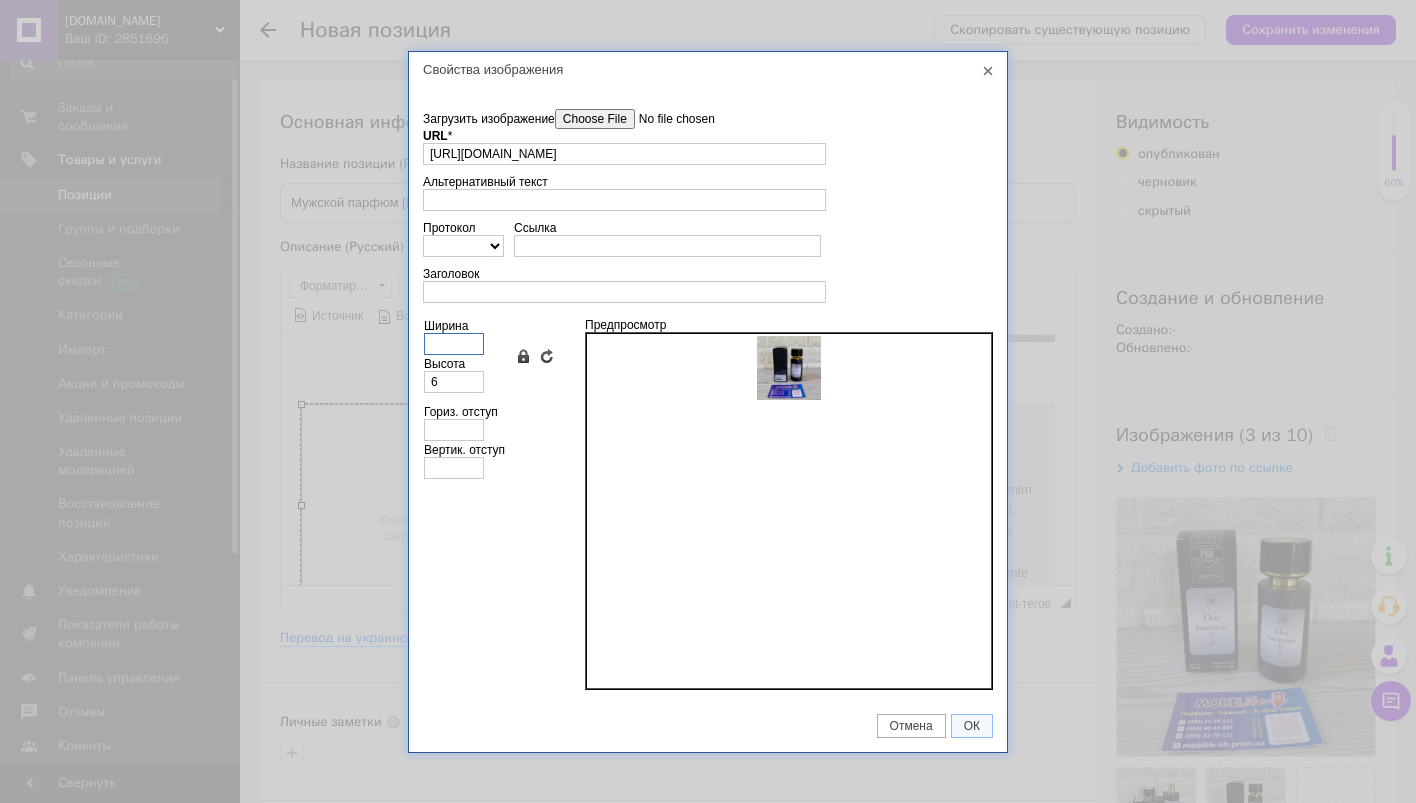 type 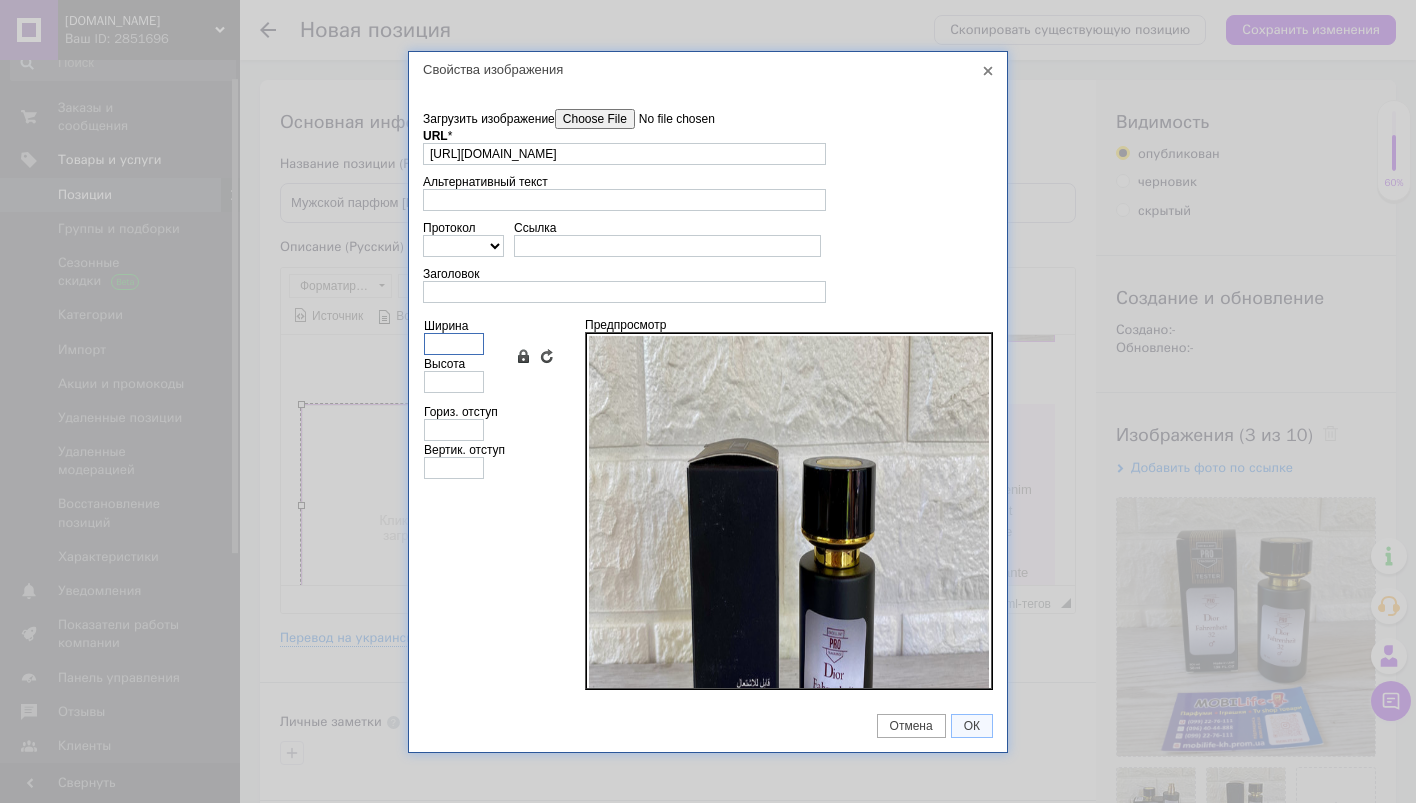 type on "3" 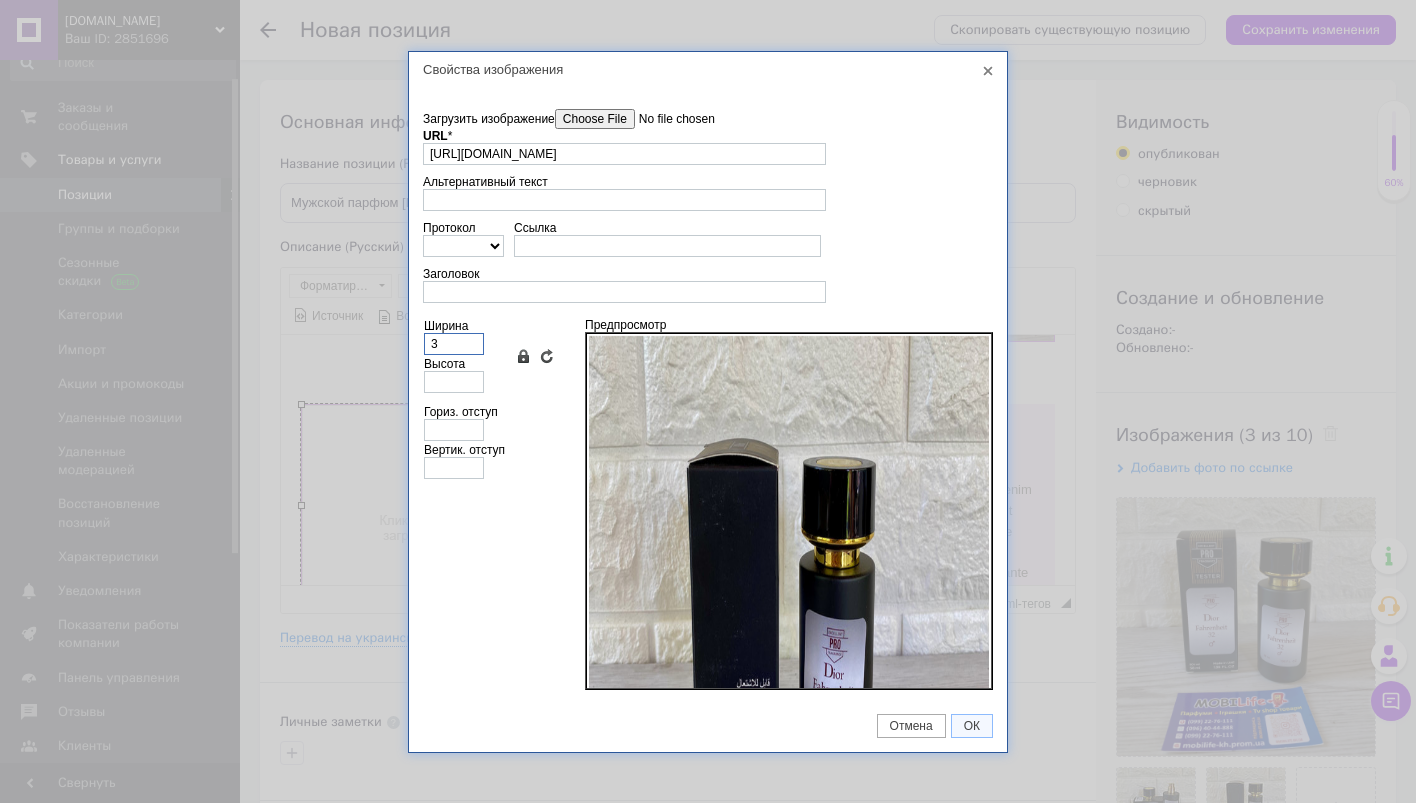 type on "3" 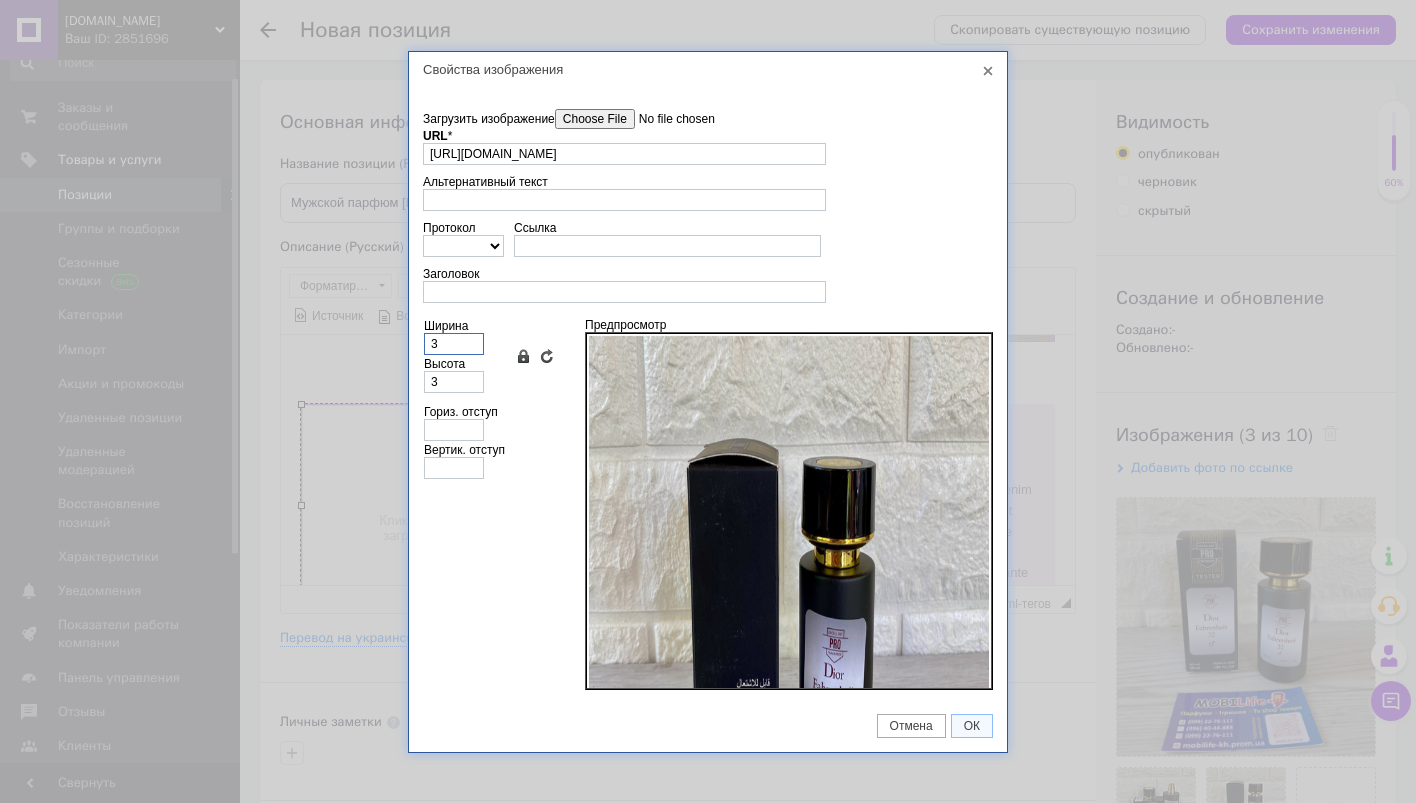 type on "34" 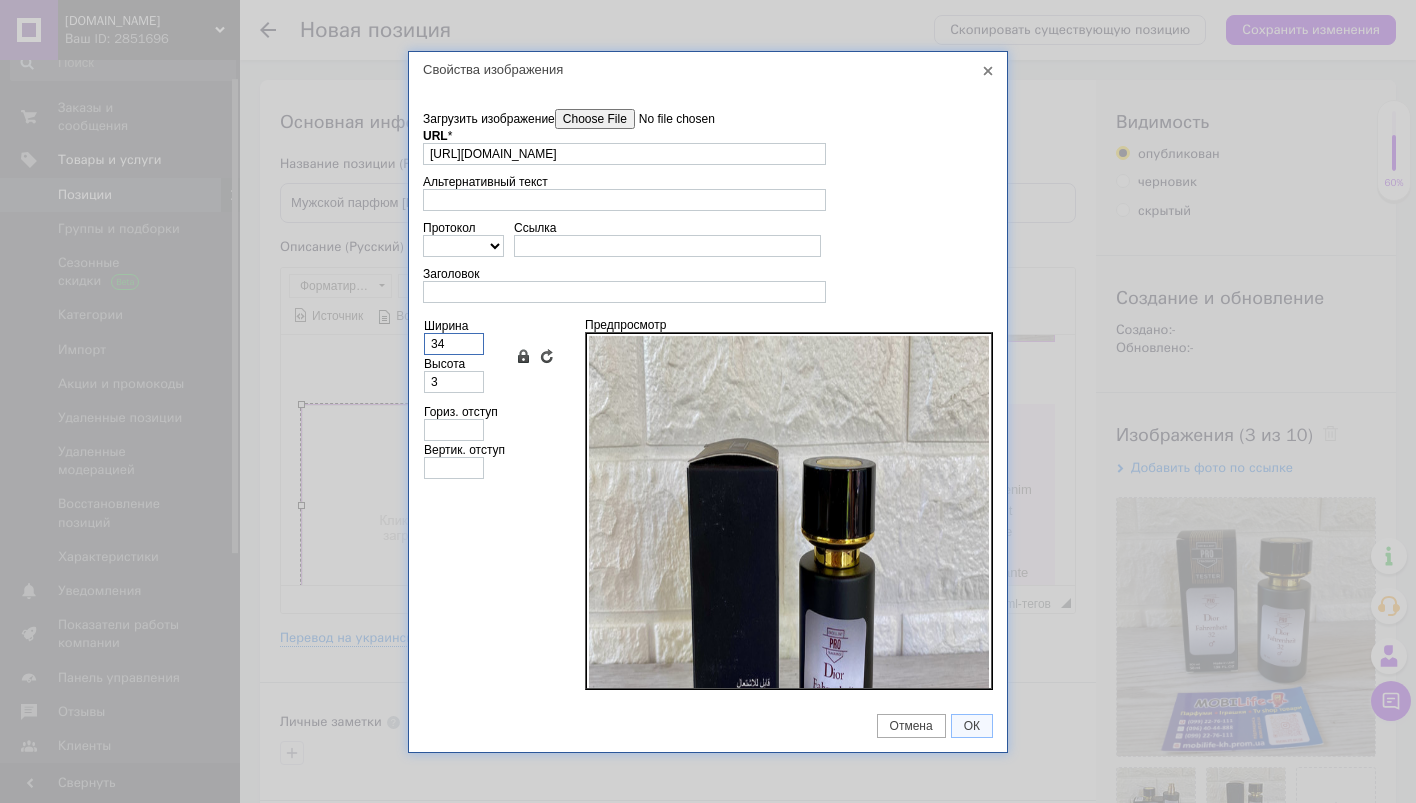 type on "34" 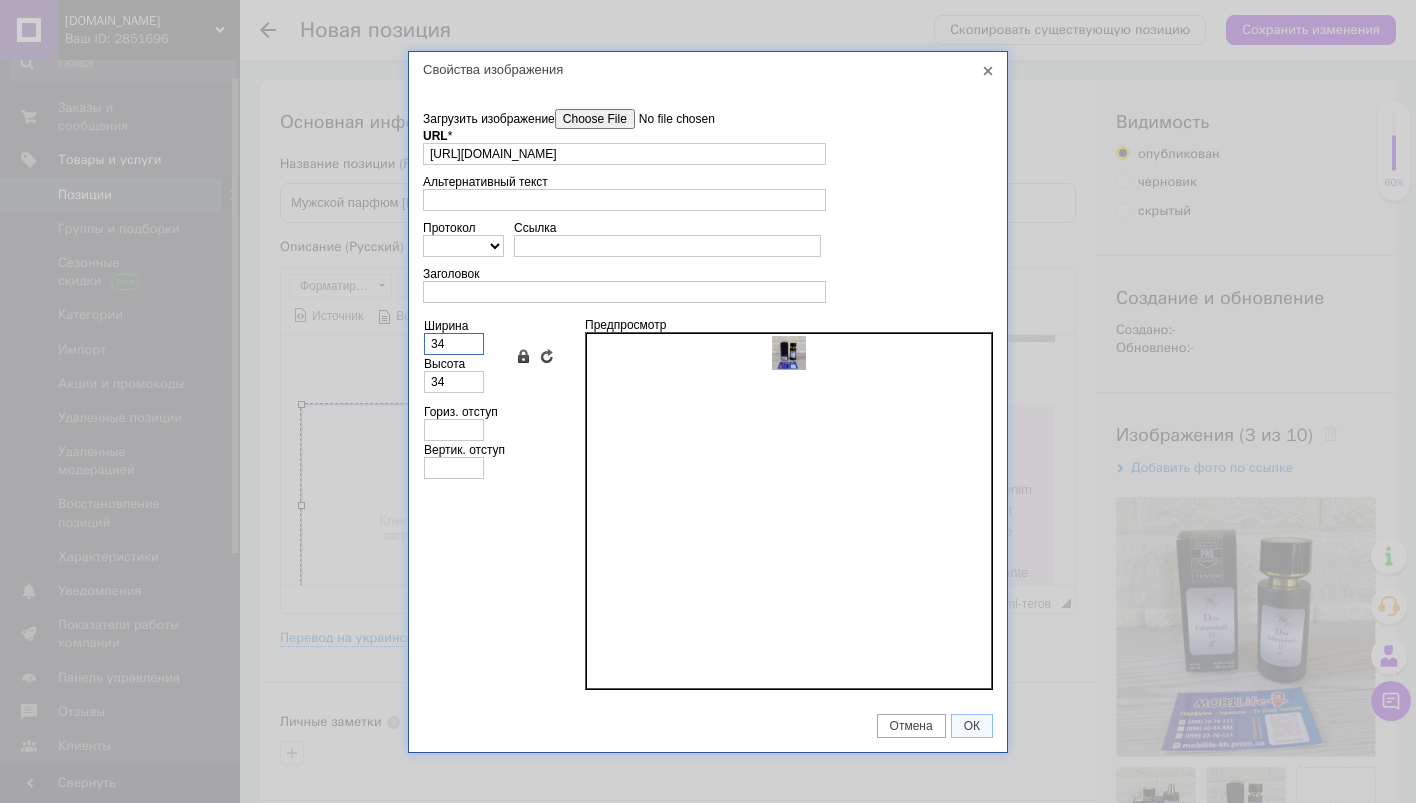 type on "340" 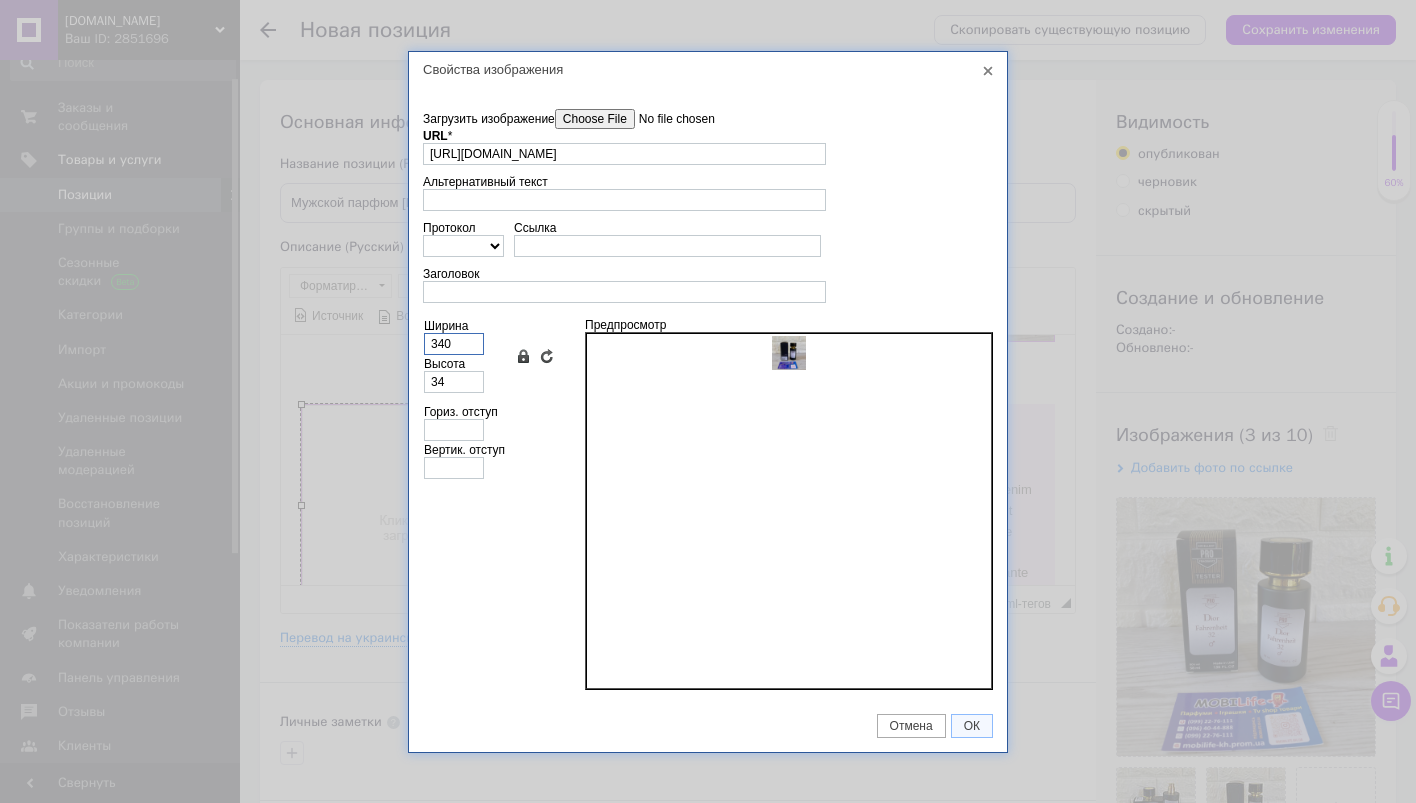 type on "340" 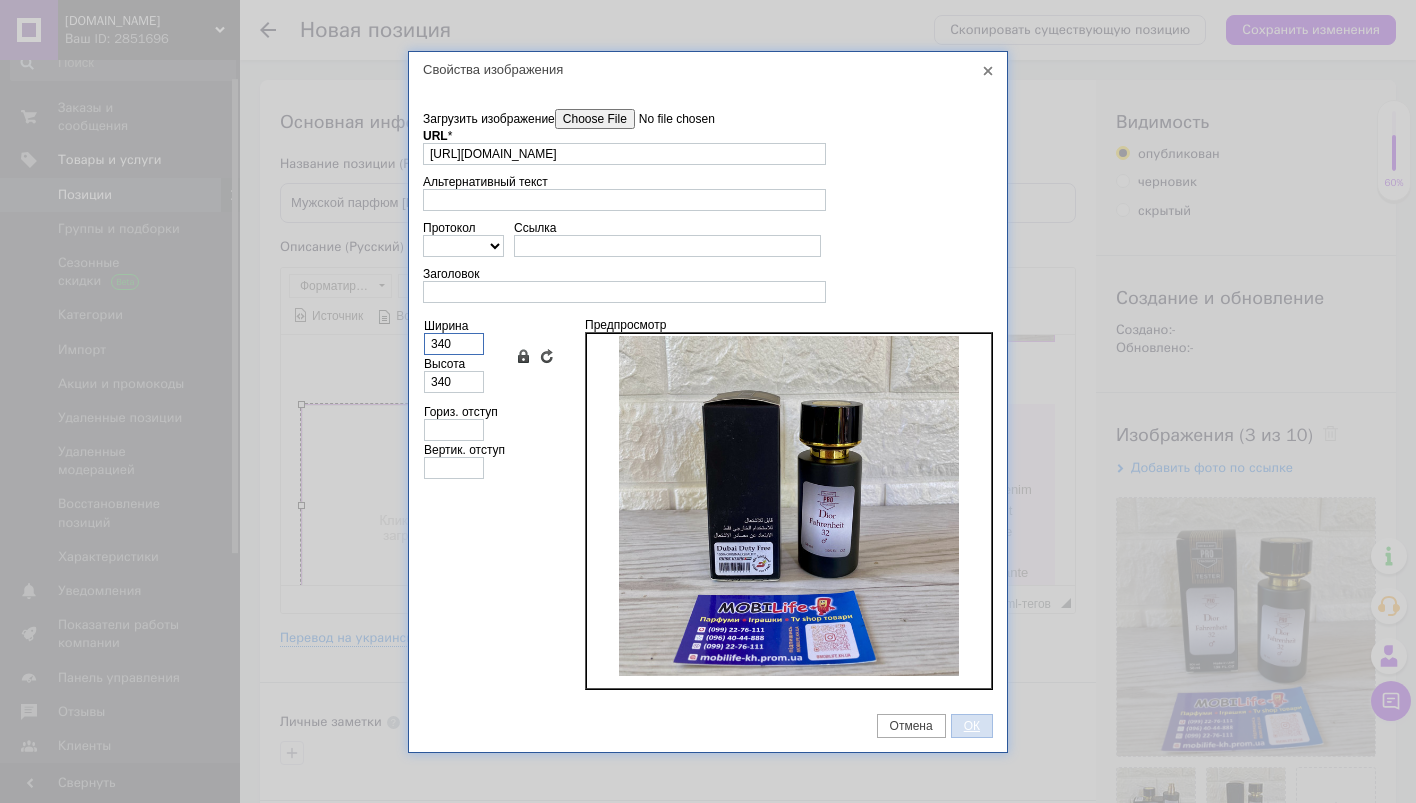 type on "340" 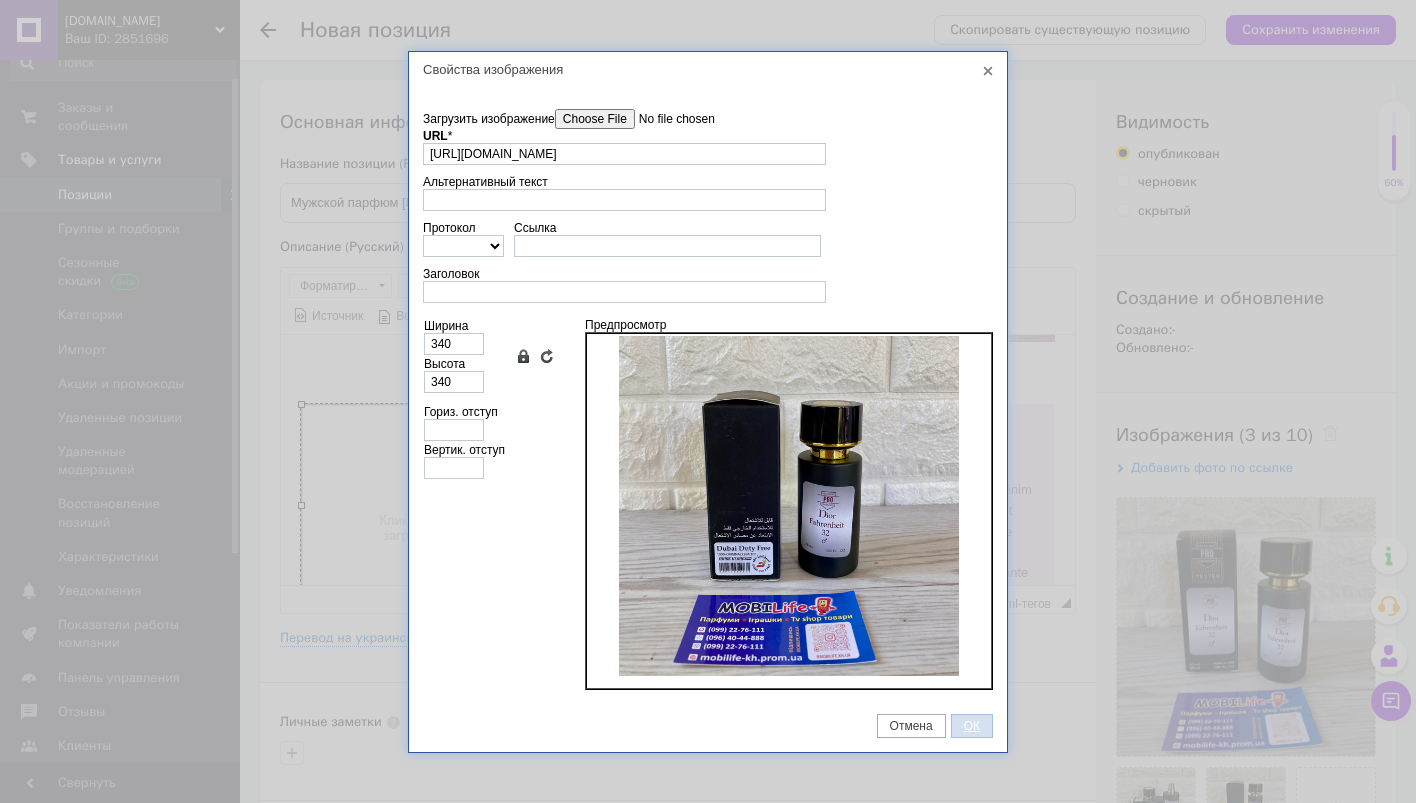 click on "ОК" at bounding box center (972, 726) 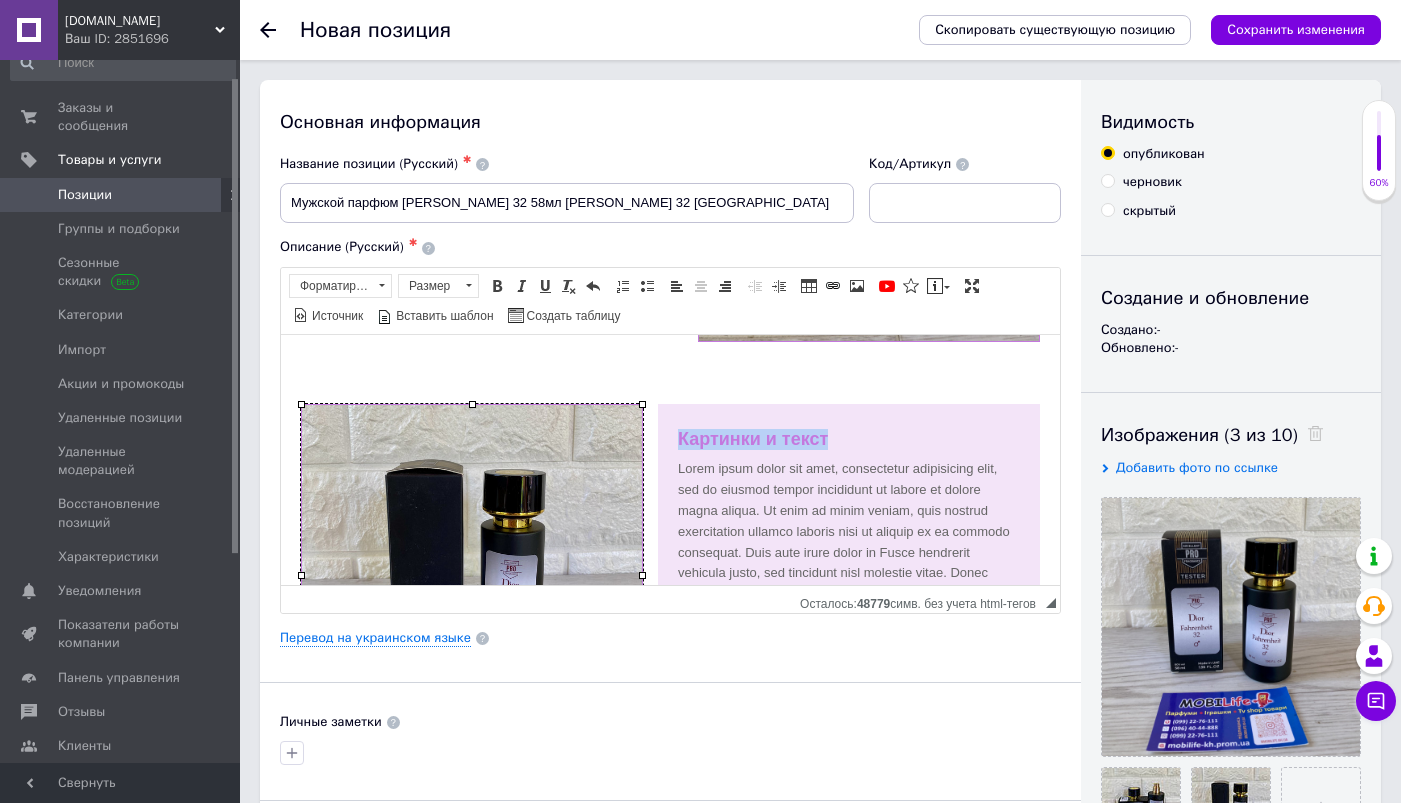 drag, startPoint x: 834, startPoint y: 440, endPoint x: 669, endPoint y: 434, distance: 165.10905 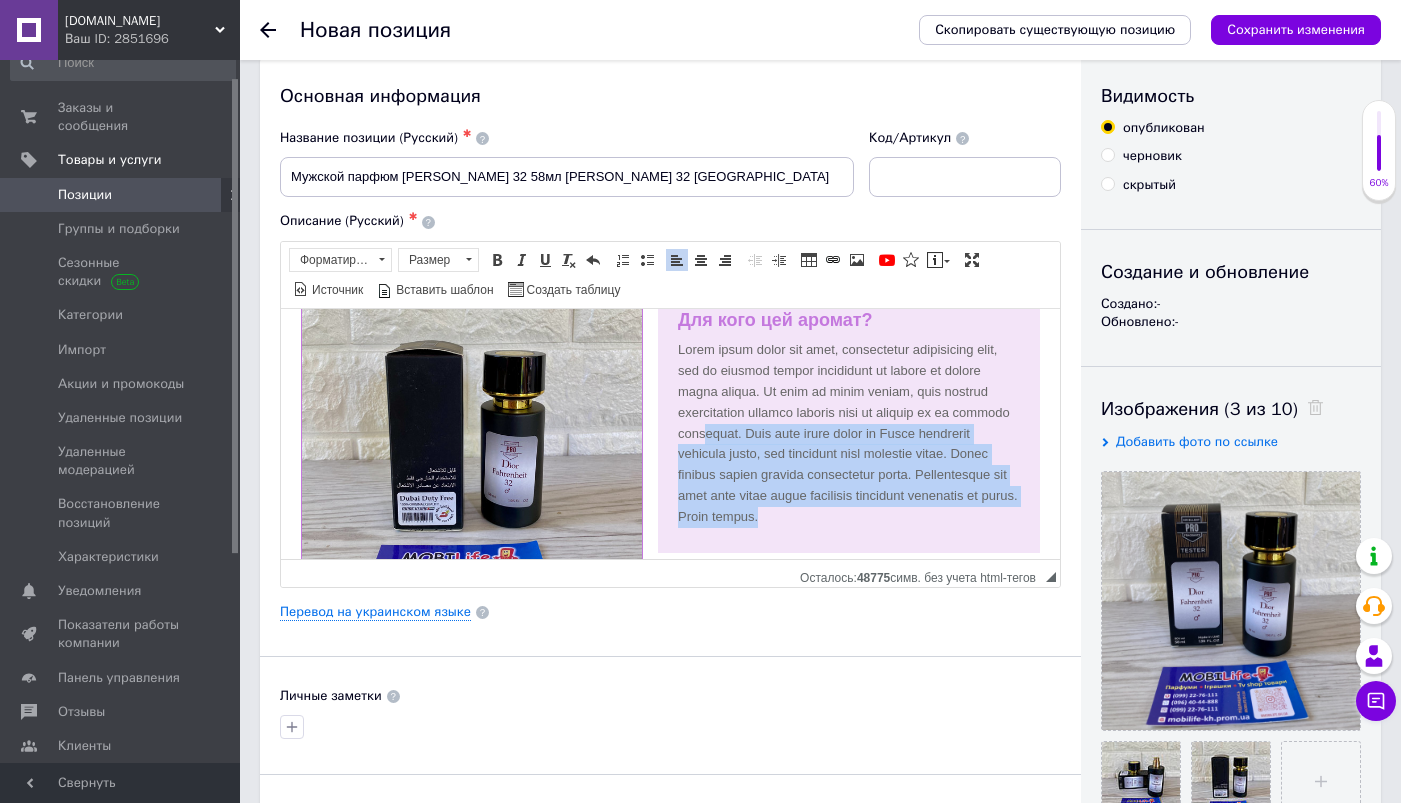 scroll, scrollTop: 739, scrollLeft: 0, axis: vertical 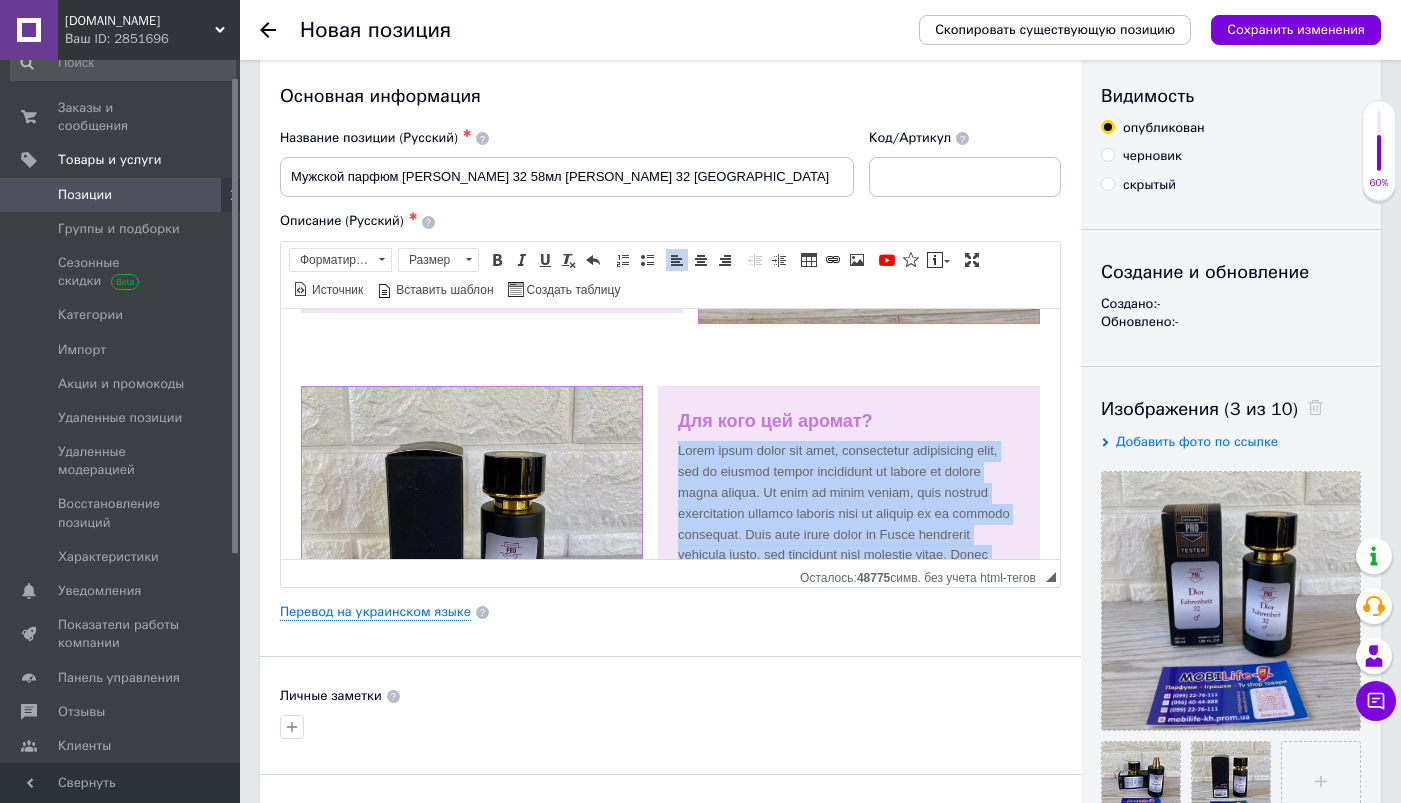drag, startPoint x: 889, startPoint y: 472, endPoint x: 677, endPoint y: 452, distance: 212.9413 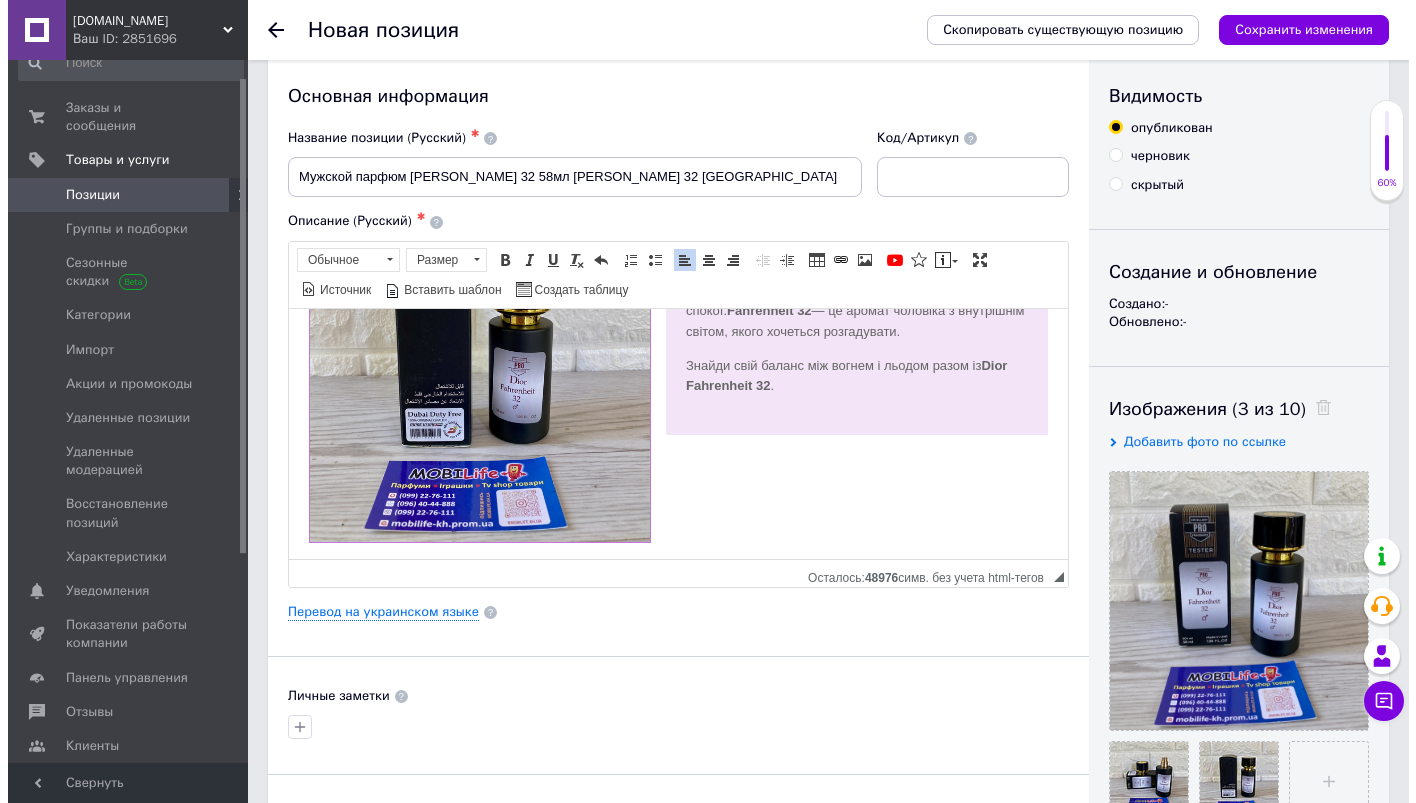 scroll, scrollTop: 926, scrollLeft: 0, axis: vertical 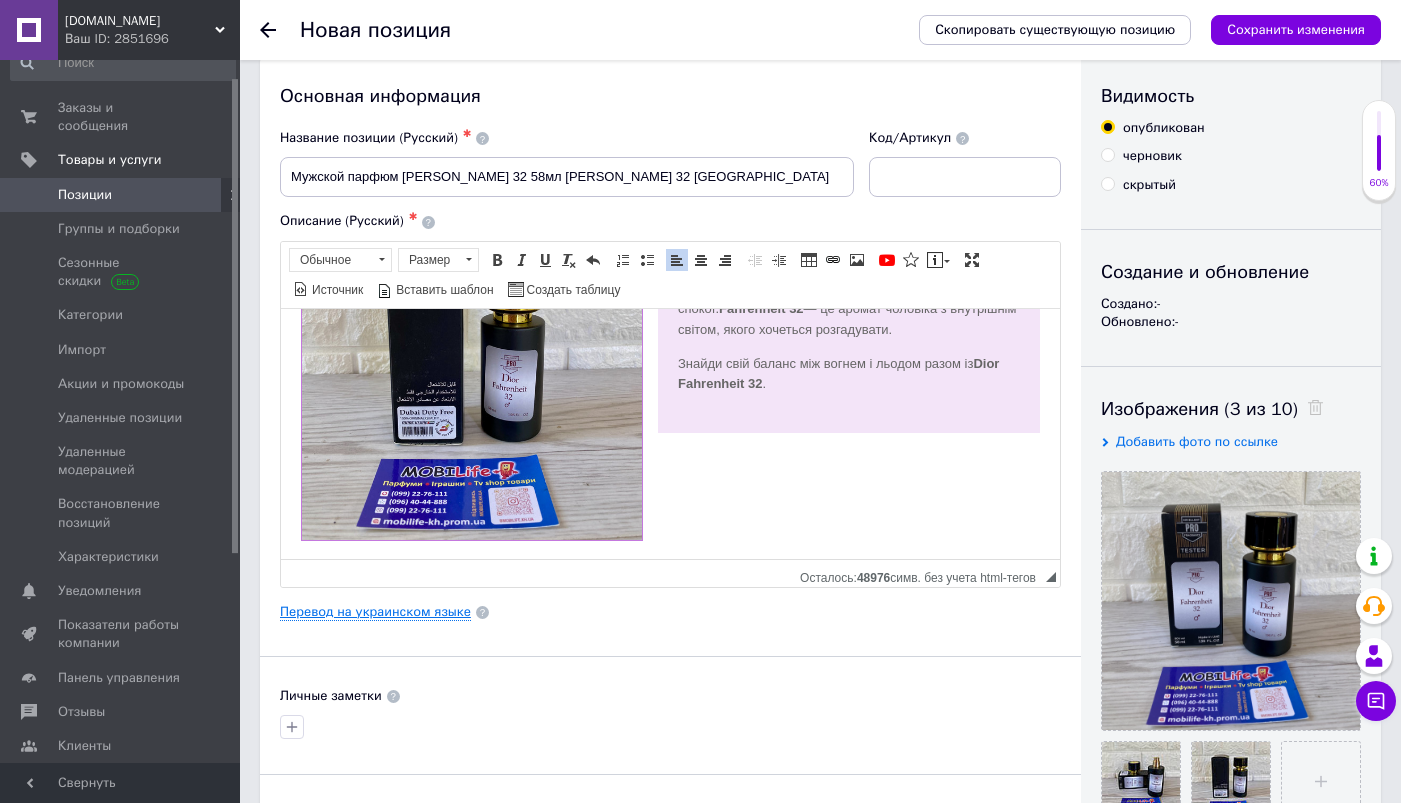 click on "Перевод на украинском языке" at bounding box center [375, 612] 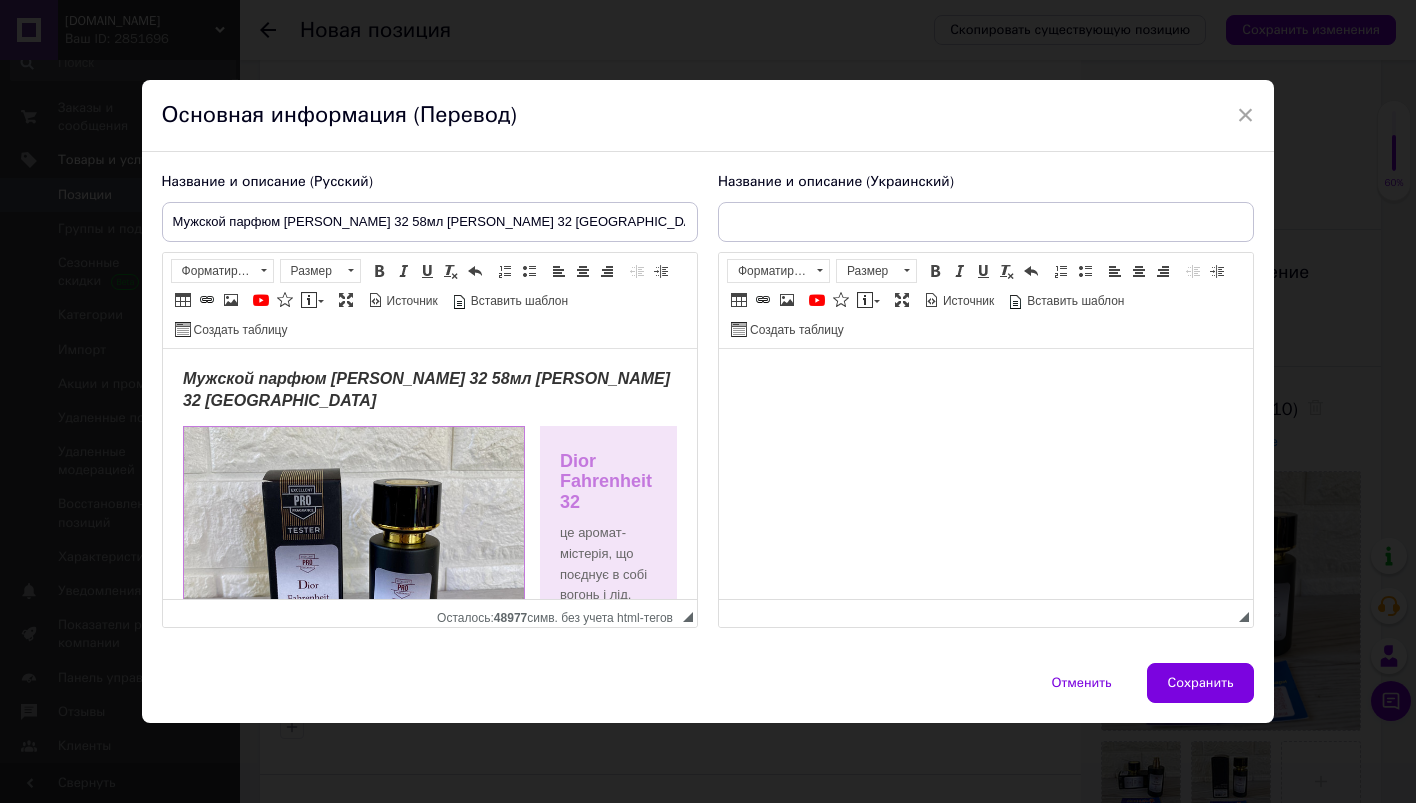 scroll, scrollTop: 0, scrollLeft: 0, axis: both 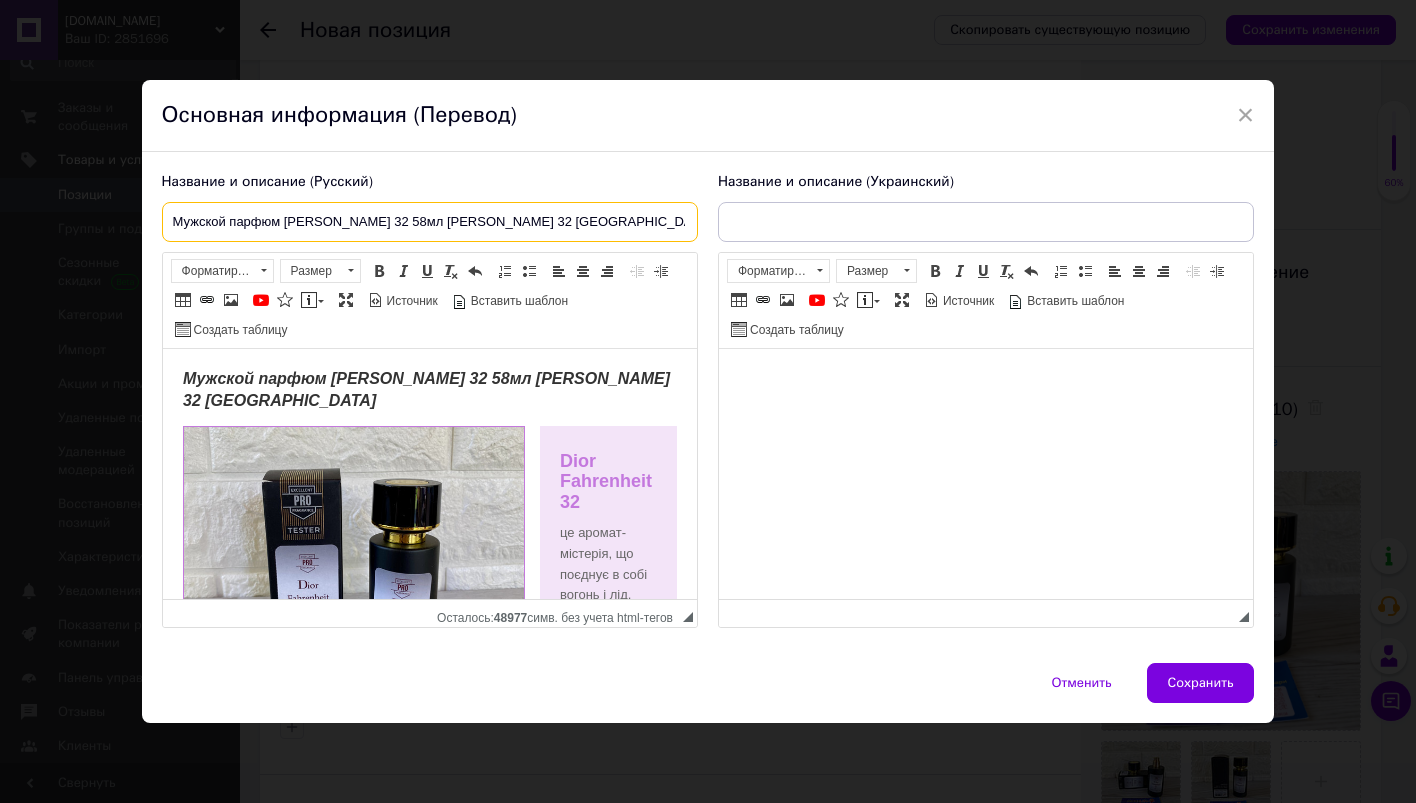 drag, startPoint x: 161, startPoint y: 216, endPoint x: 587, endPoint y: 216, distance: 426 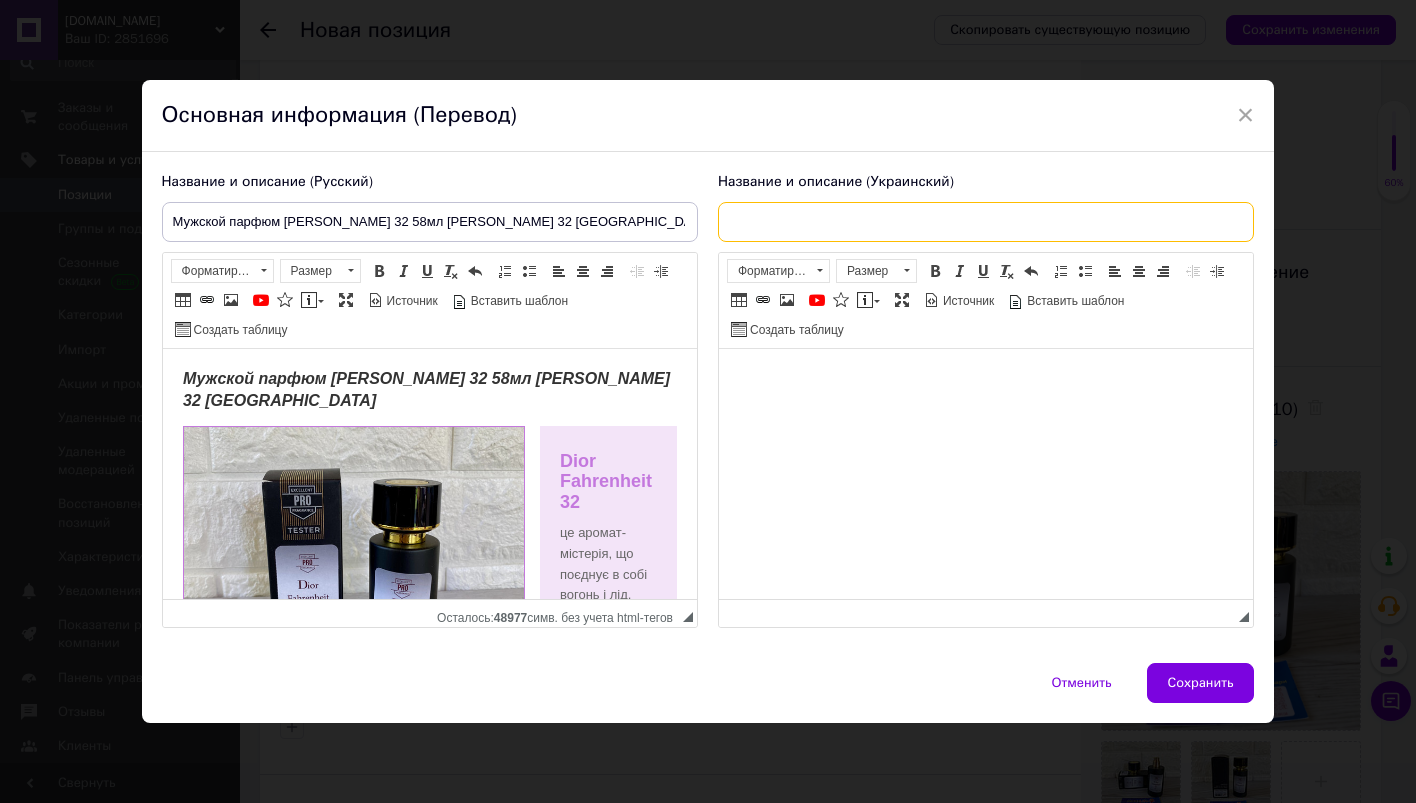 click at bounding box center [986, 222] 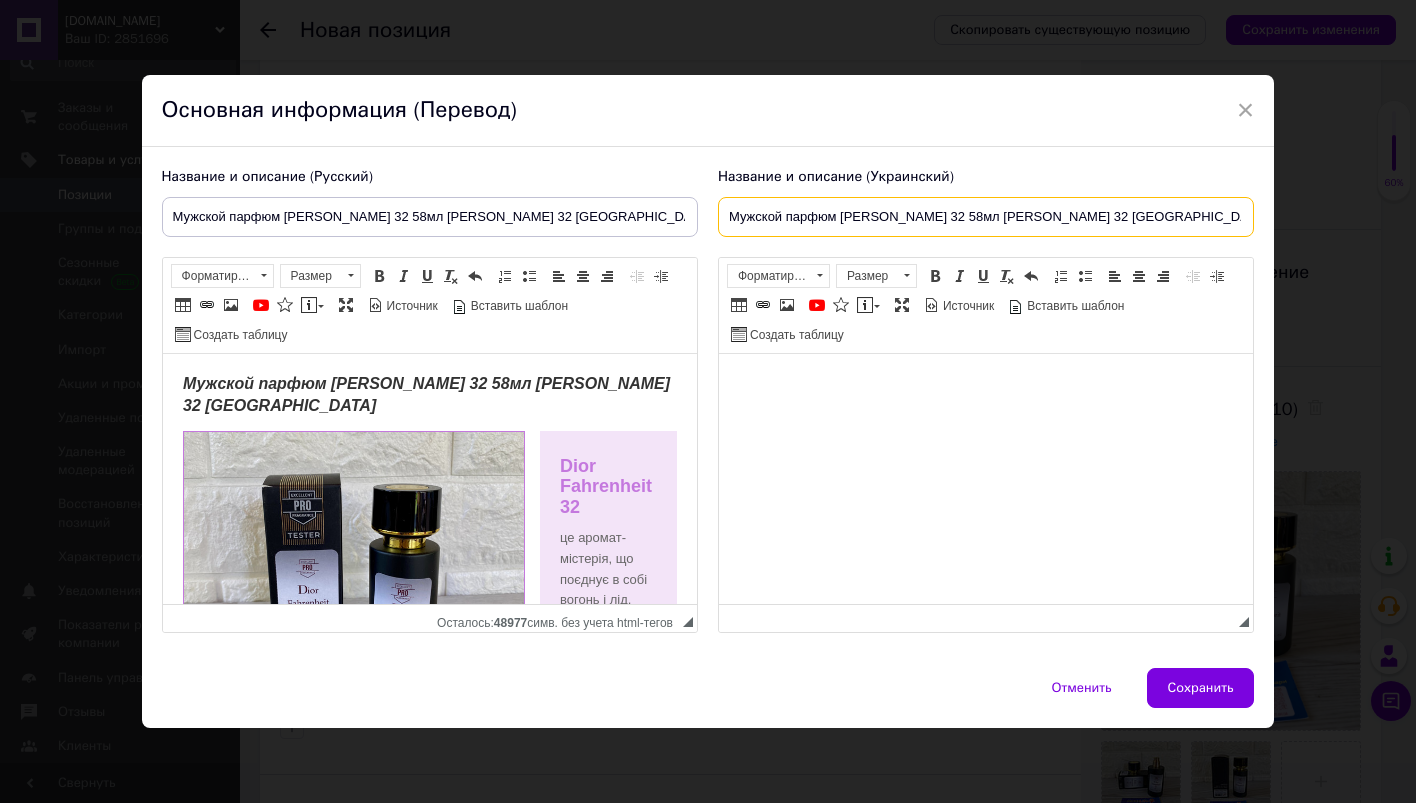 type on "Мужской парфюм Dior Fahrenheit 32 58мл Диор Фаренгейт 32 UAE" 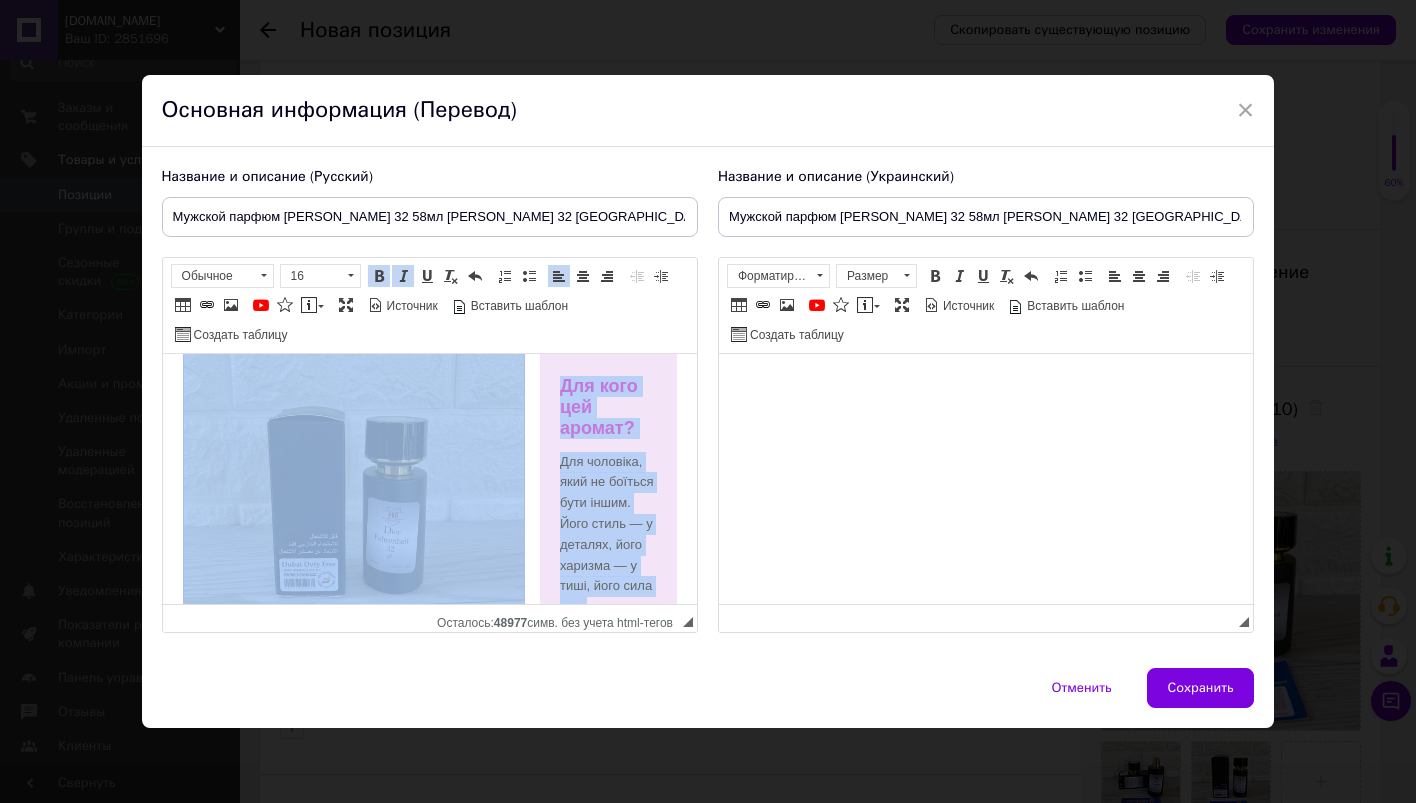 scroll, scrollTop: 1393, scrollLeft: 0, axis: vertical 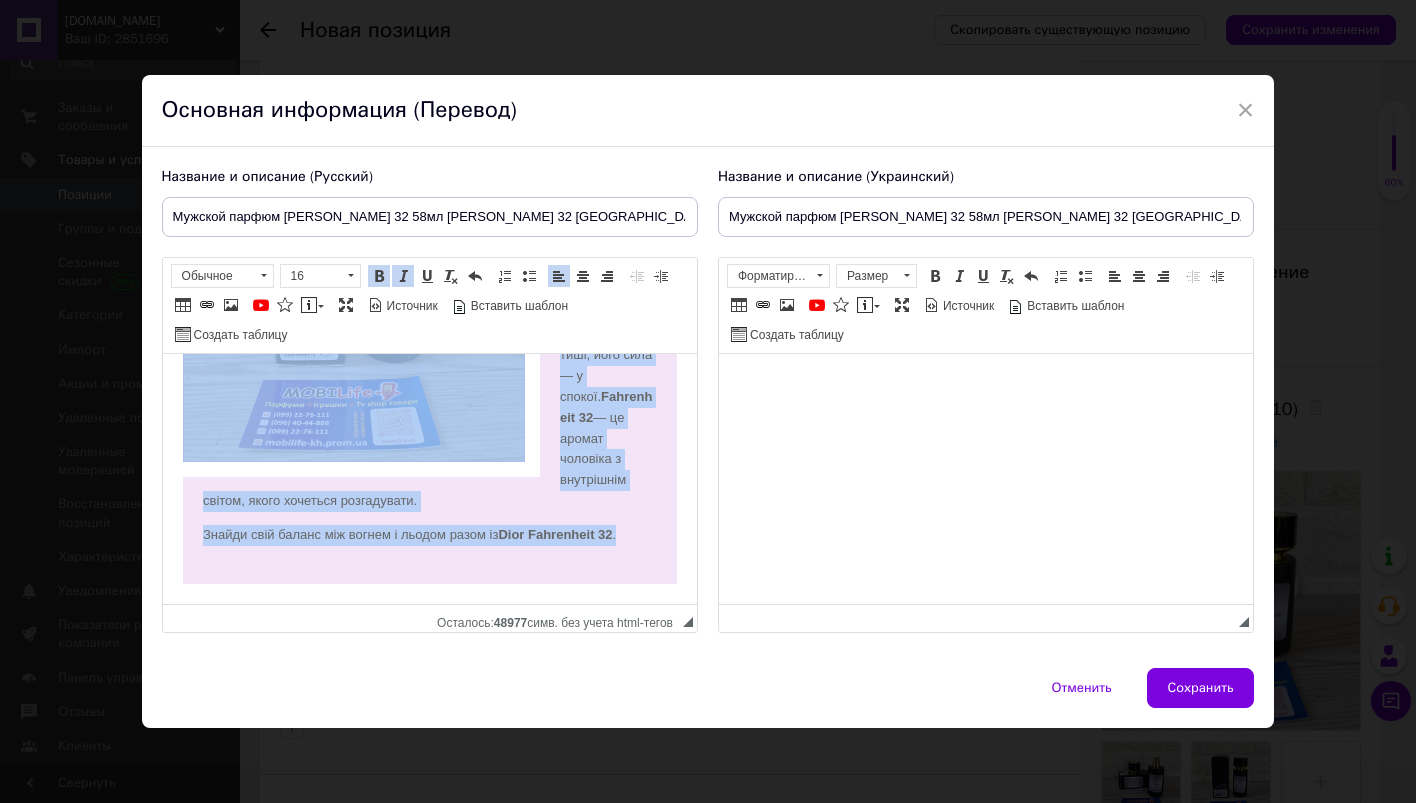 drag, startPoint x: 173, startPoint y: 376, endPoint x: 585, endPoint y: 667, distance: 504.40558 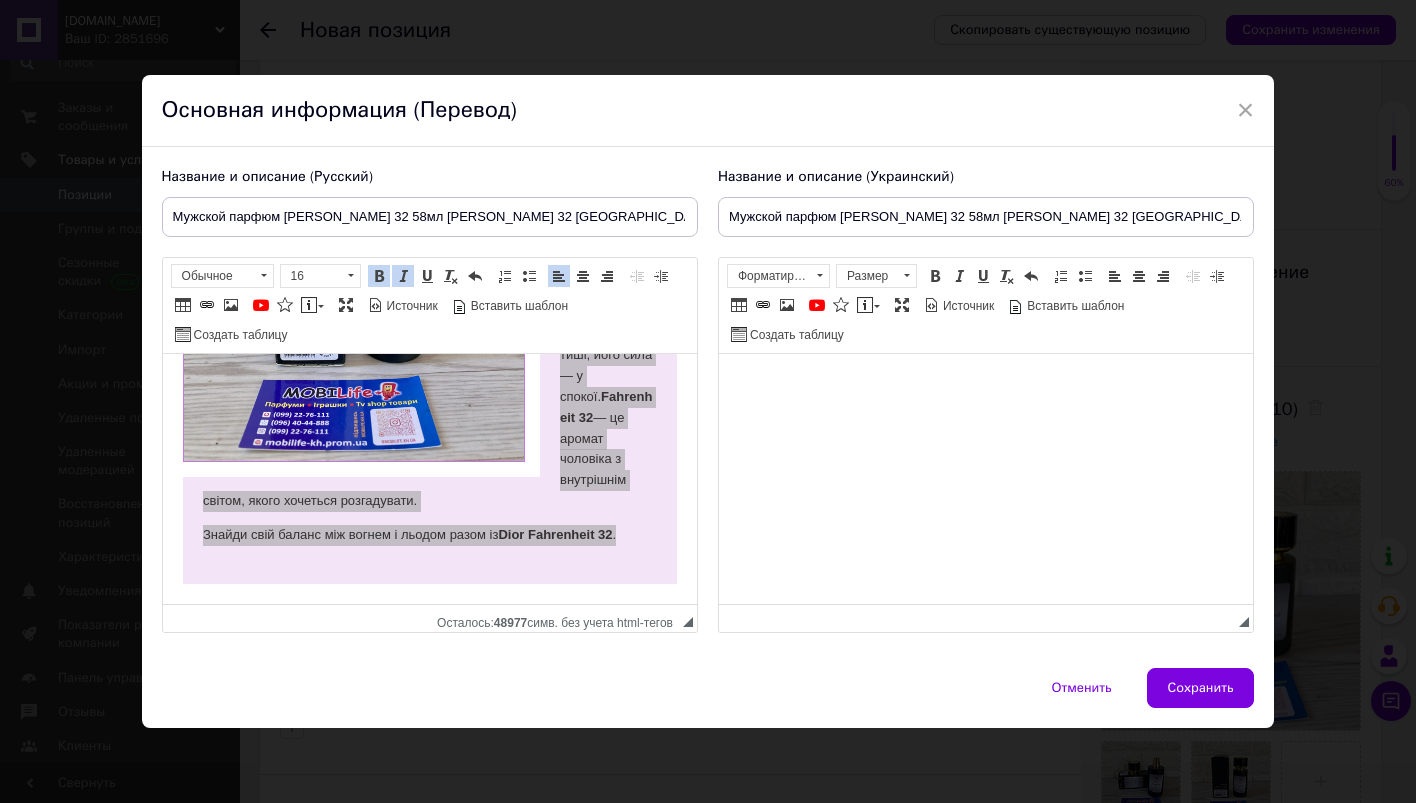 click at bounding box center [985, 383] 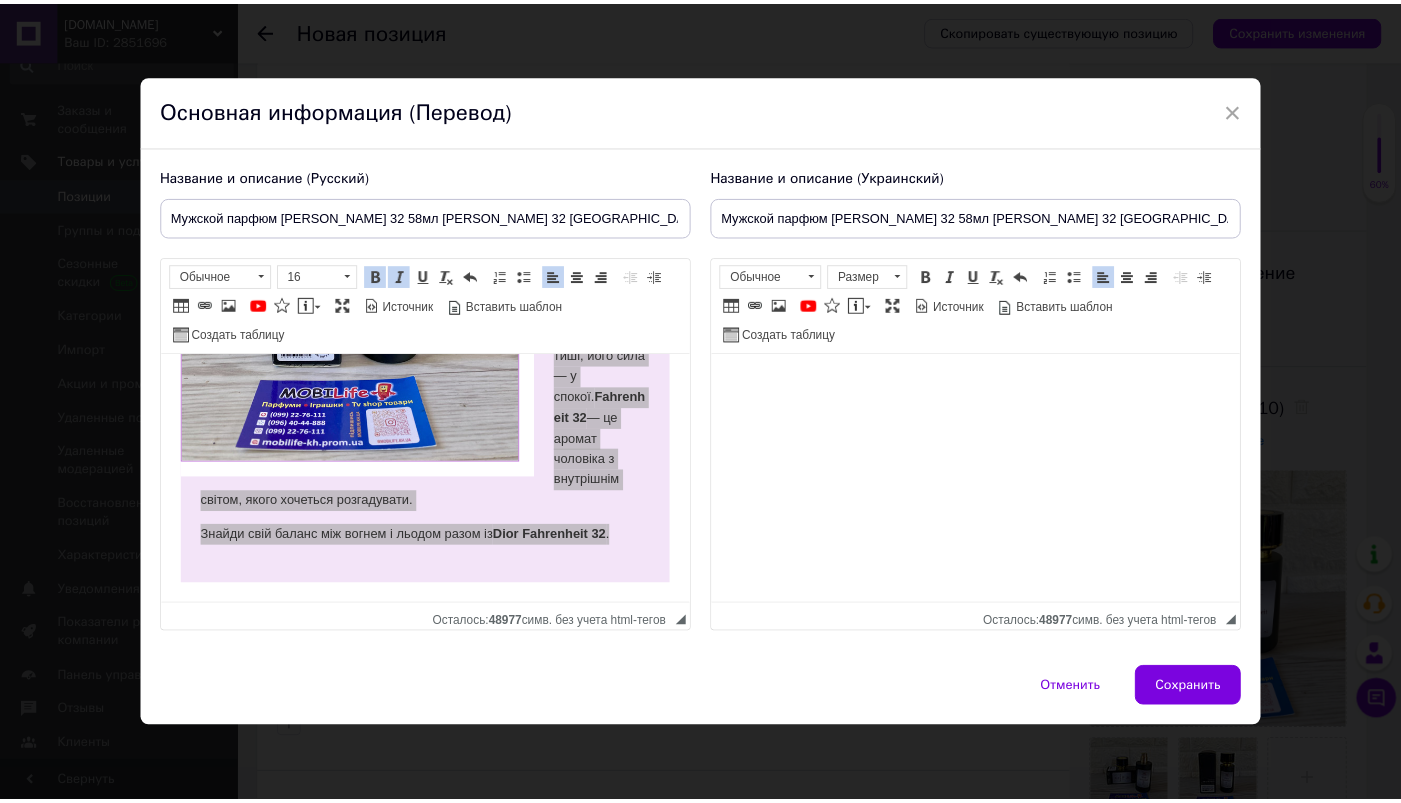 scroll, scrollTop: 1331, scrollLeft: 0, axis: vertical 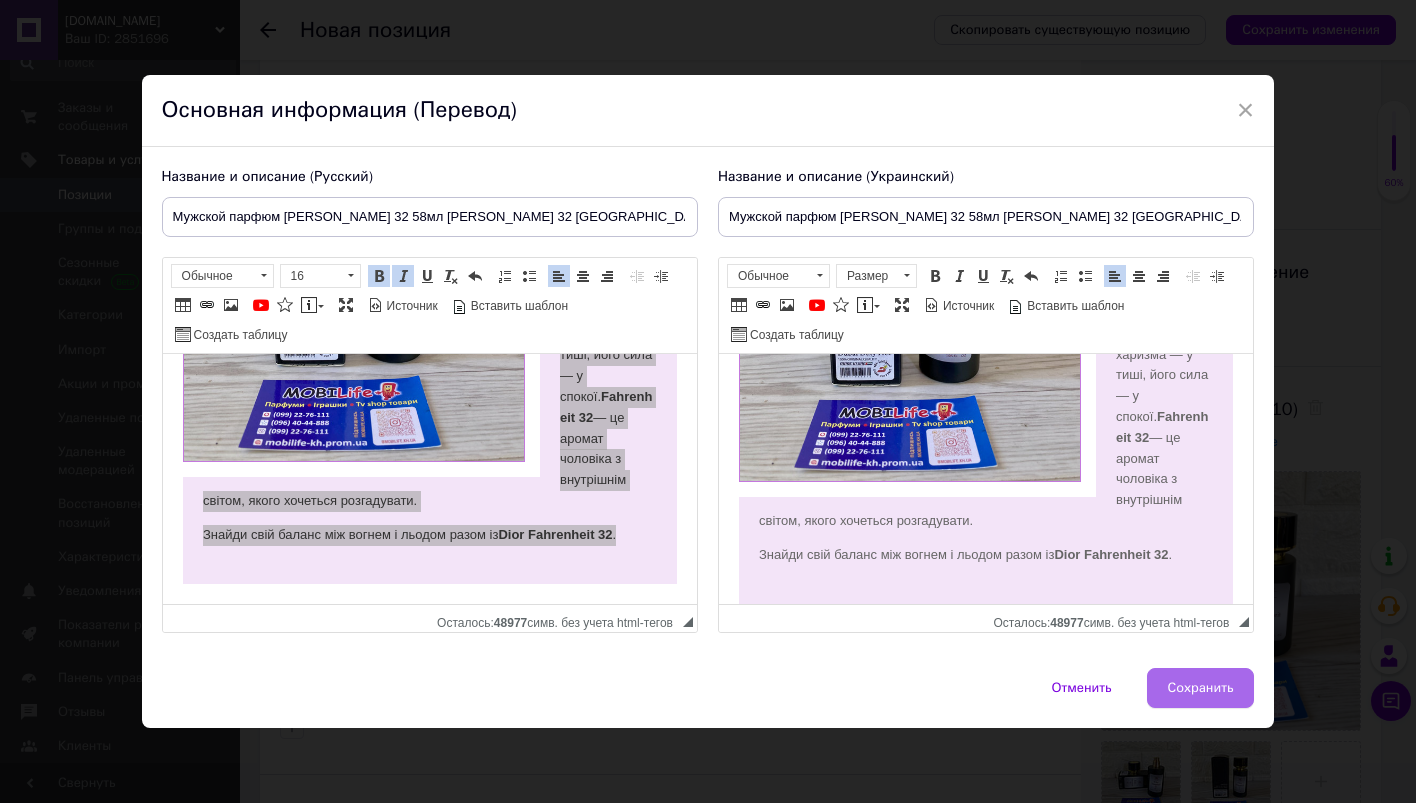 click on "Сохранить" at bounding box center (1201, 688) 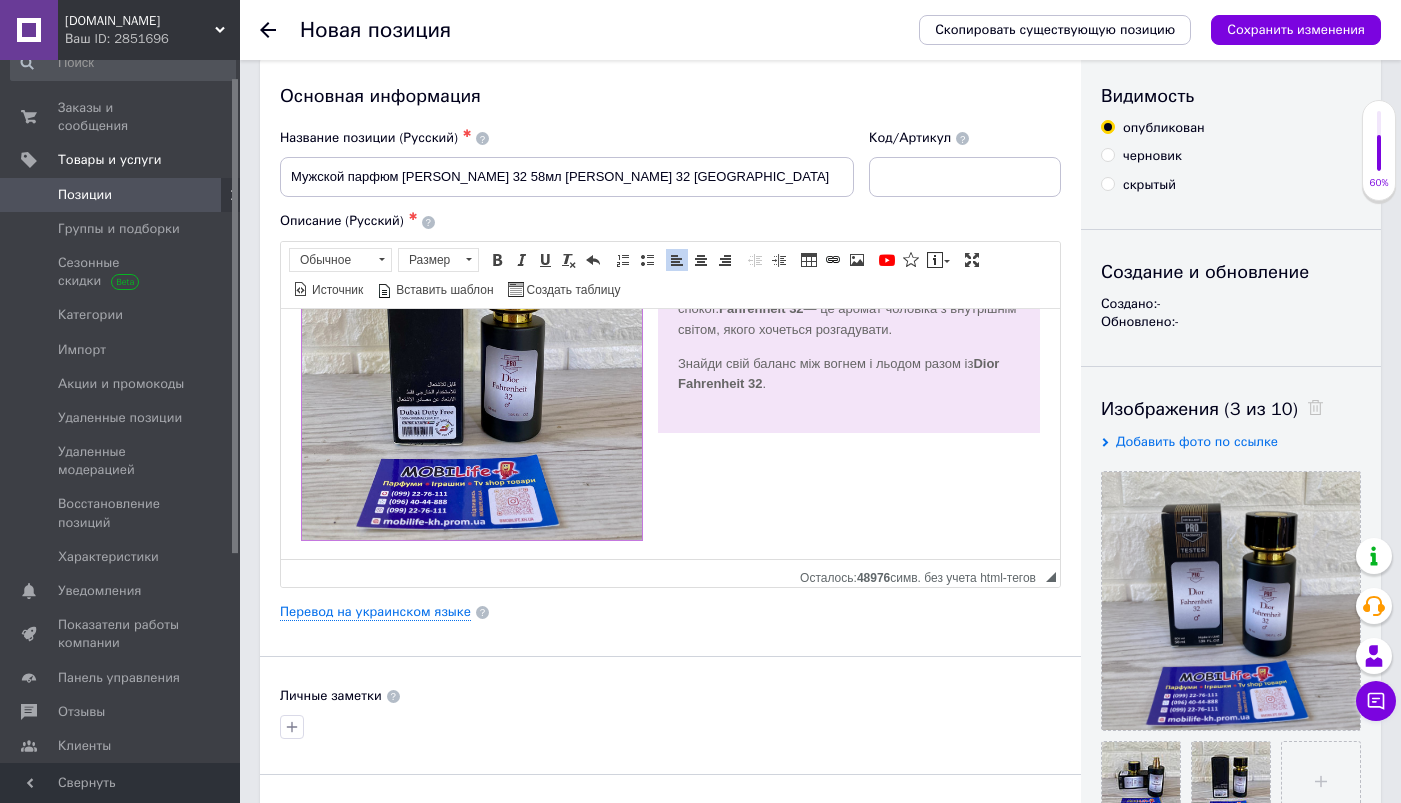 scroll, scrollTop: 425, scrollLeft: 0, axis: vertical 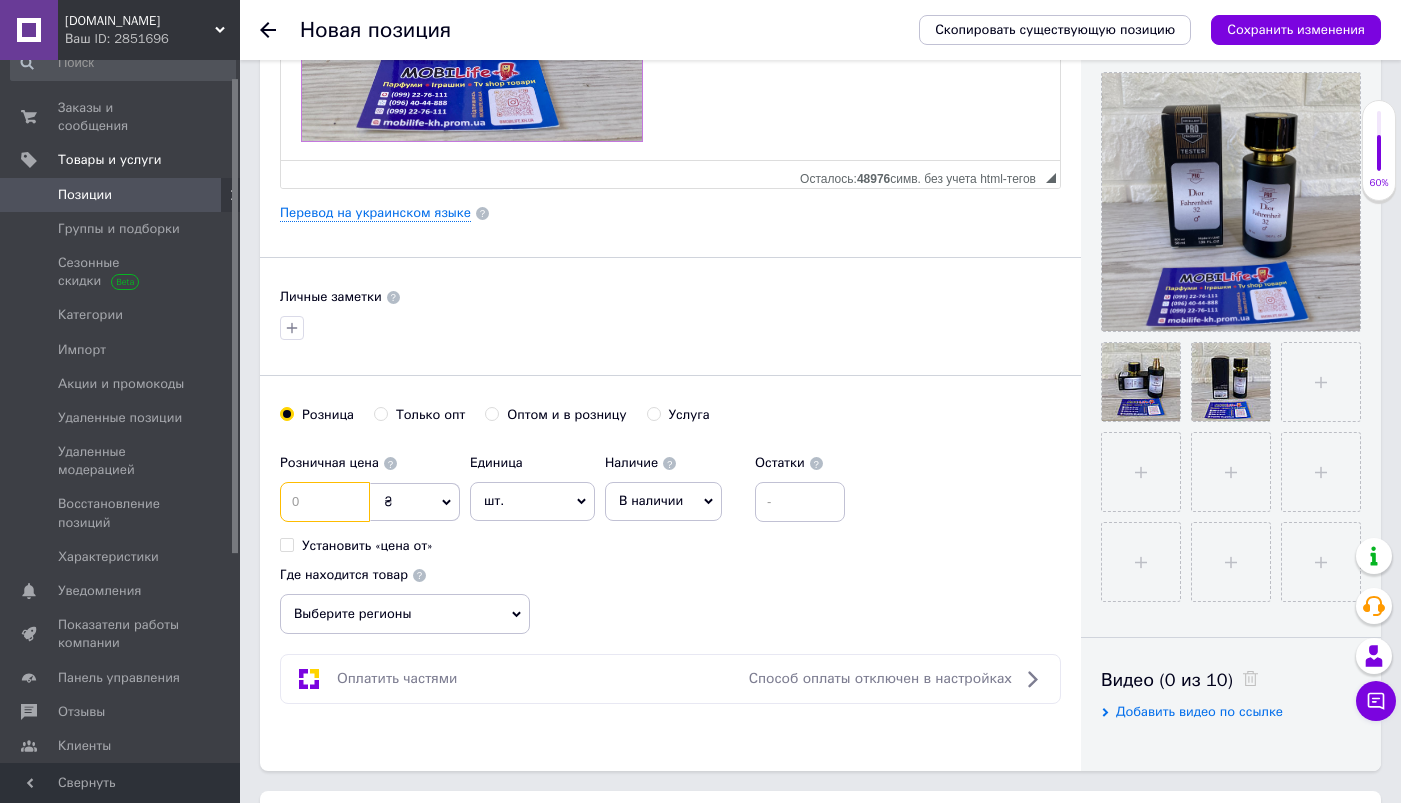 click at bounding box center (325, 502) 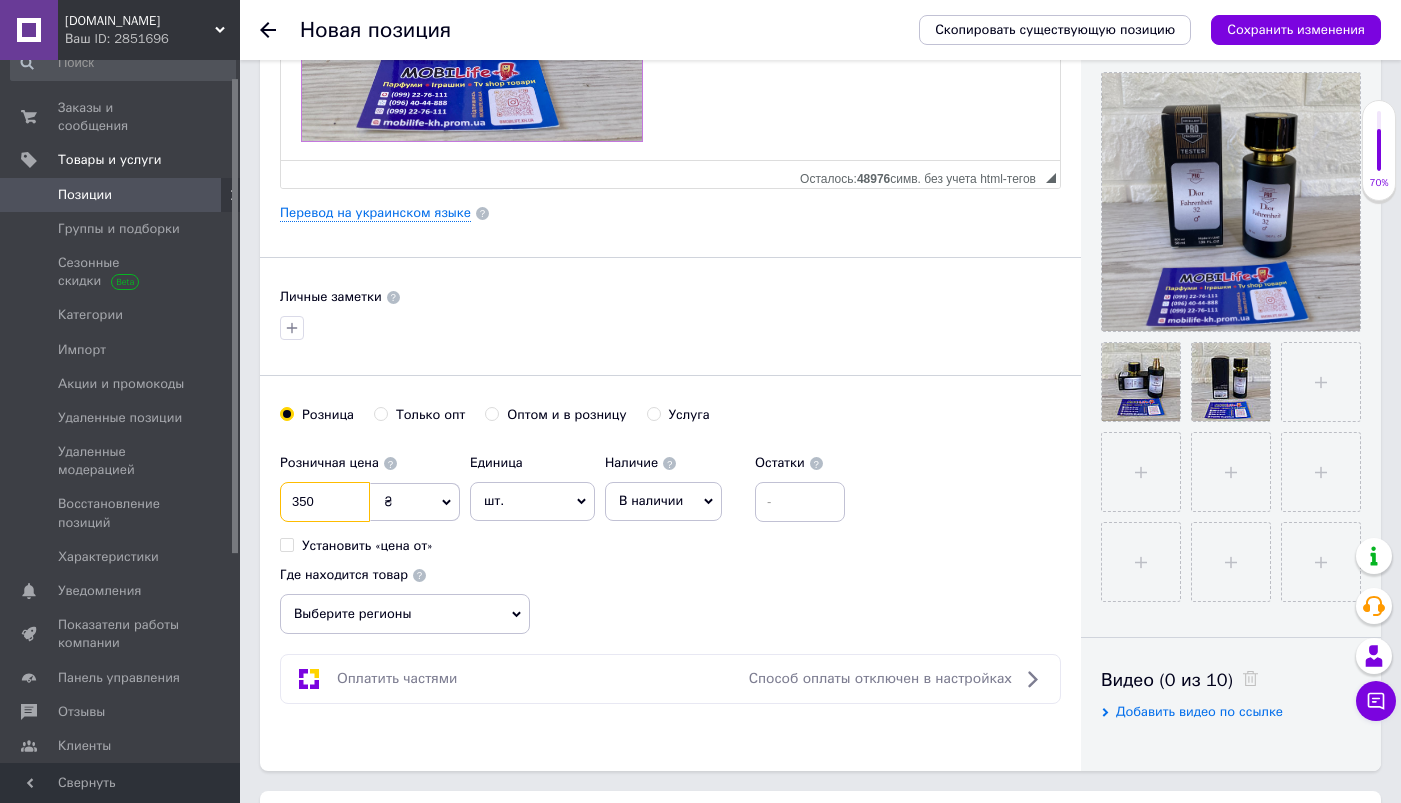 type on "350" 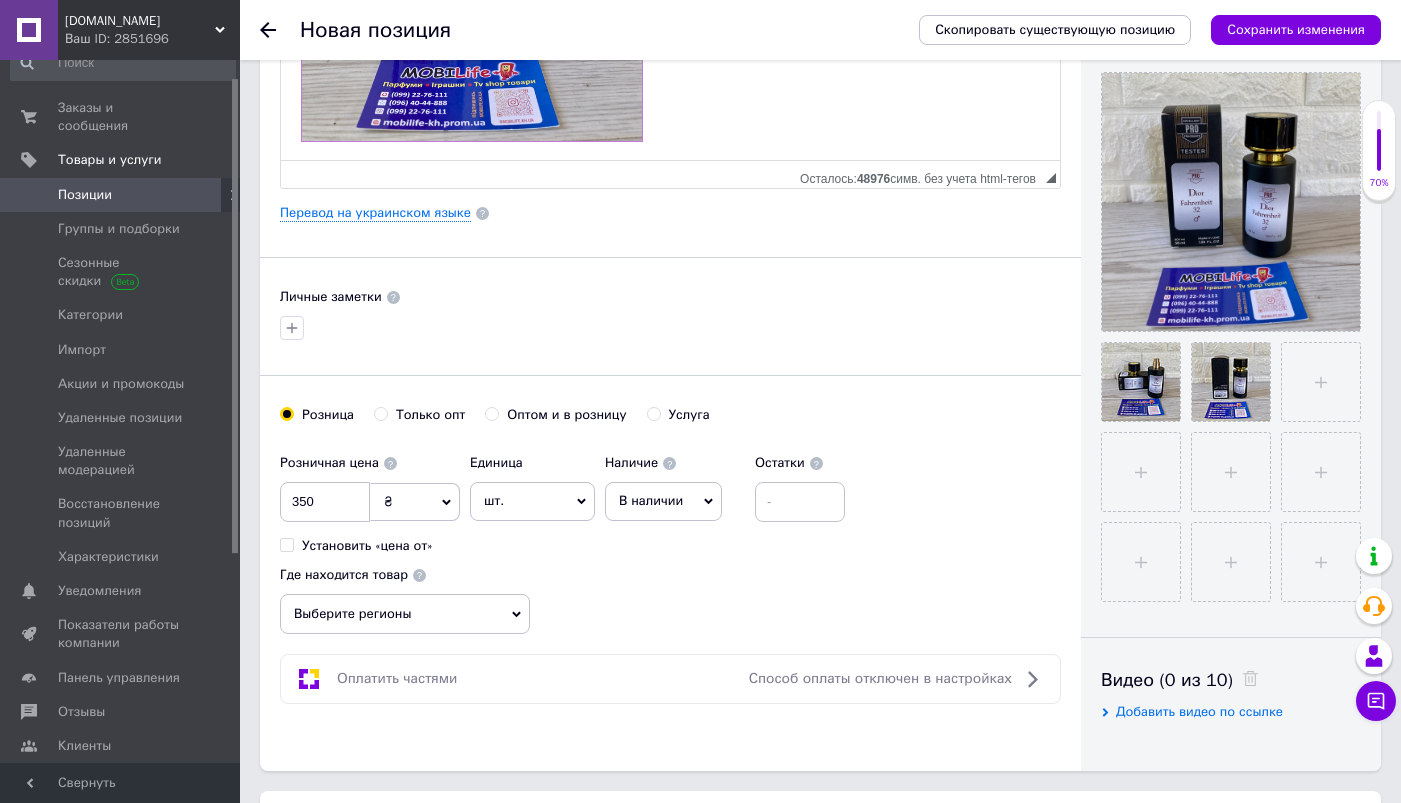click on "В наличии" at bounding box center [663, 501] 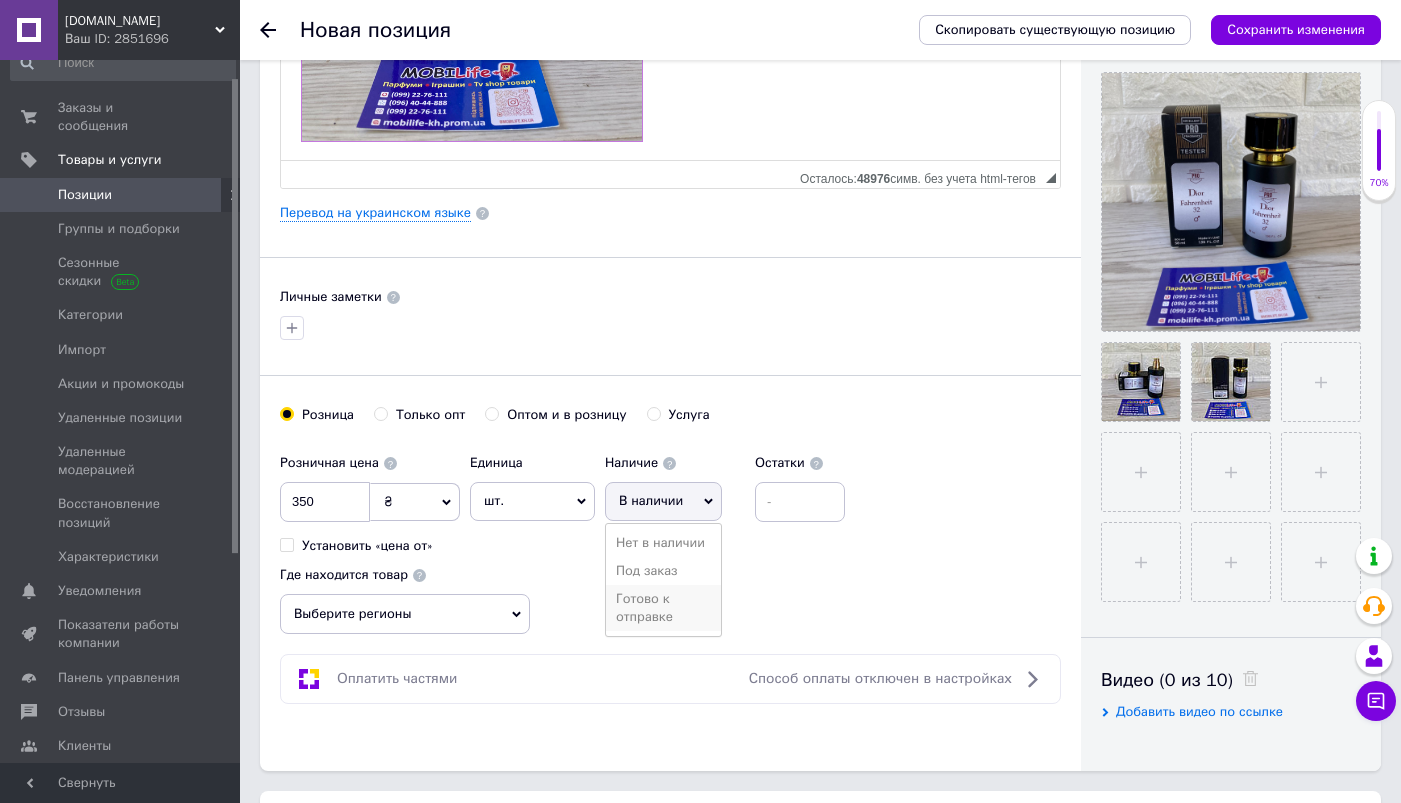 click on "Готово к отправке" at bounding box center (663, 608) 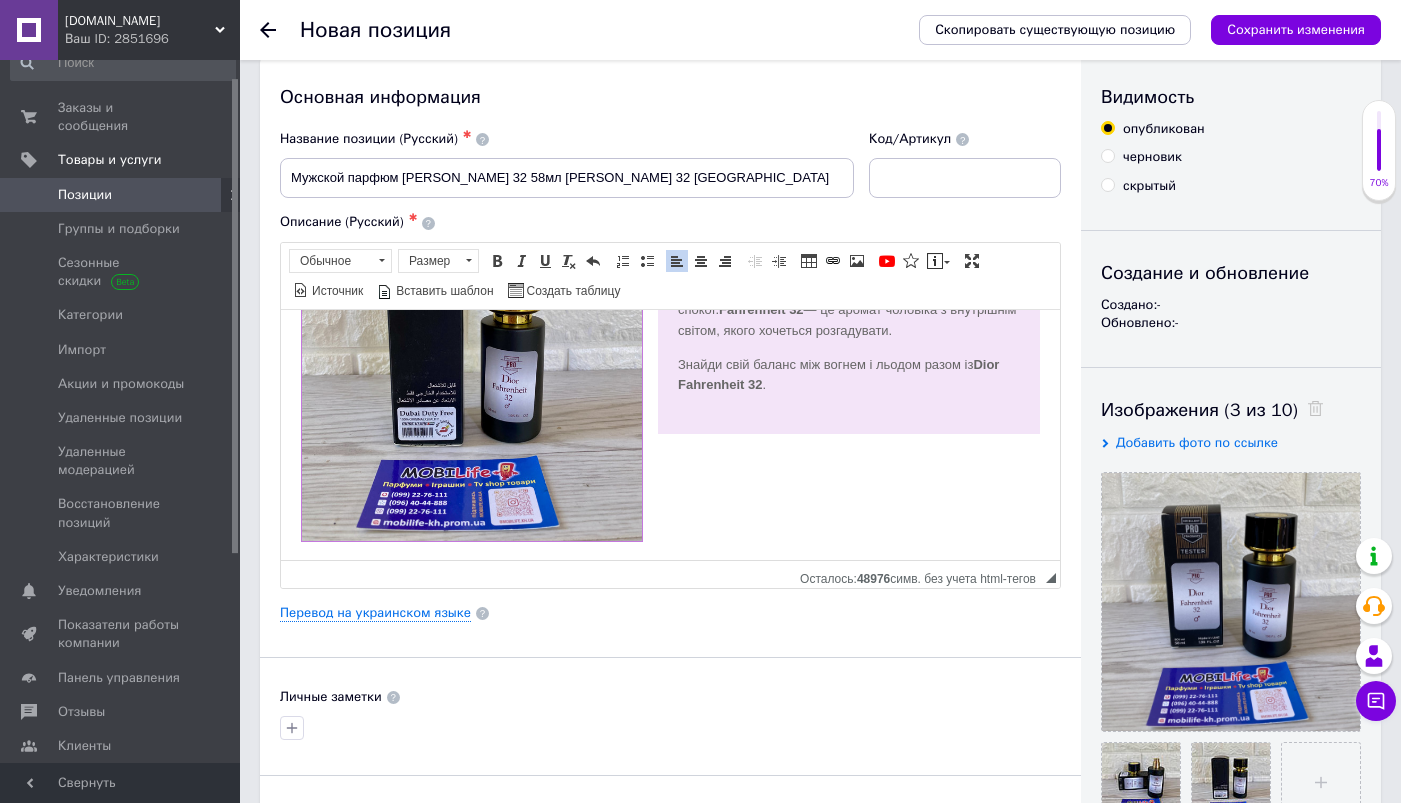 scroll, scrollTop: 0, scrollLeft: 0, axis: both 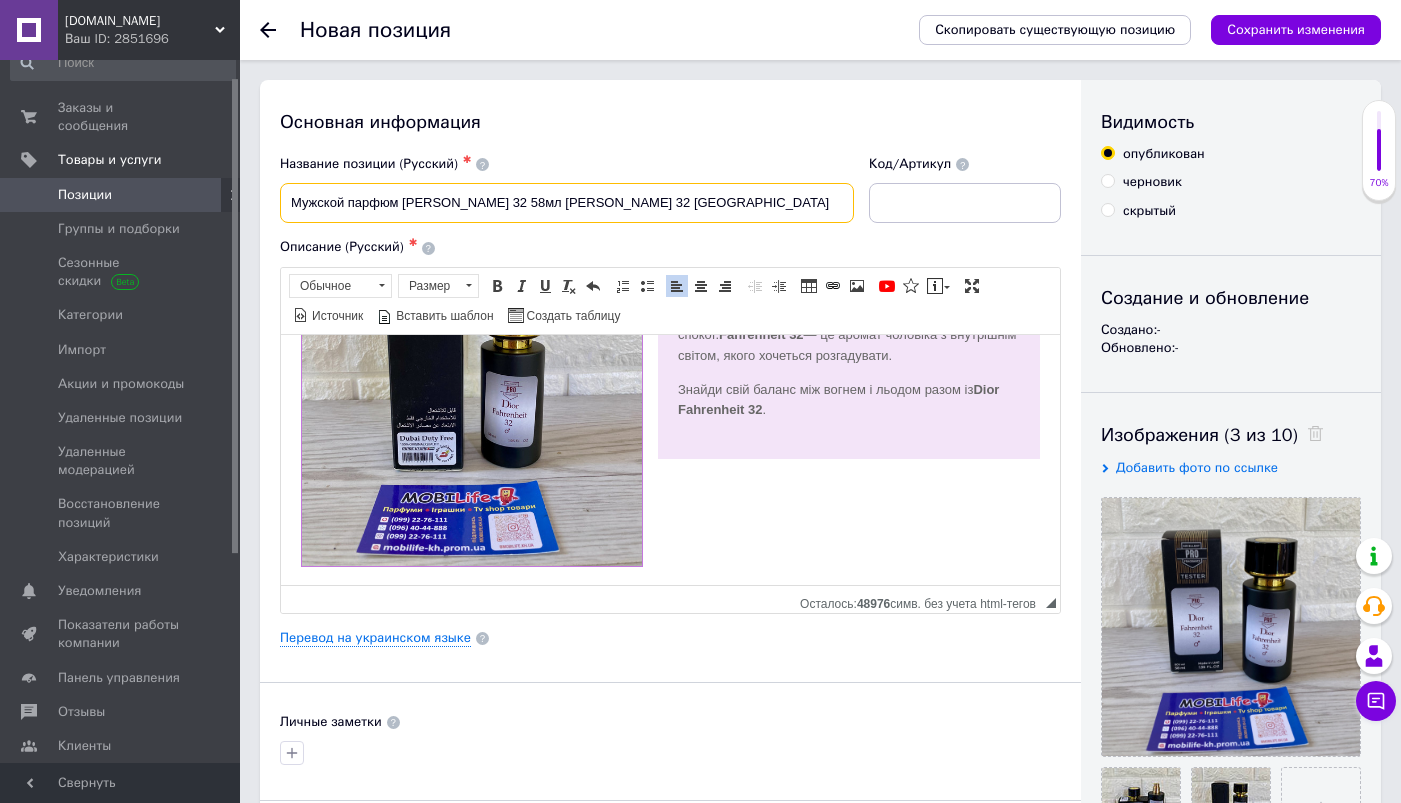 drag, startPoint x: 292, startPoint y: 206, endPoint x: 508, endPoint y: 202, distance: 216.03703 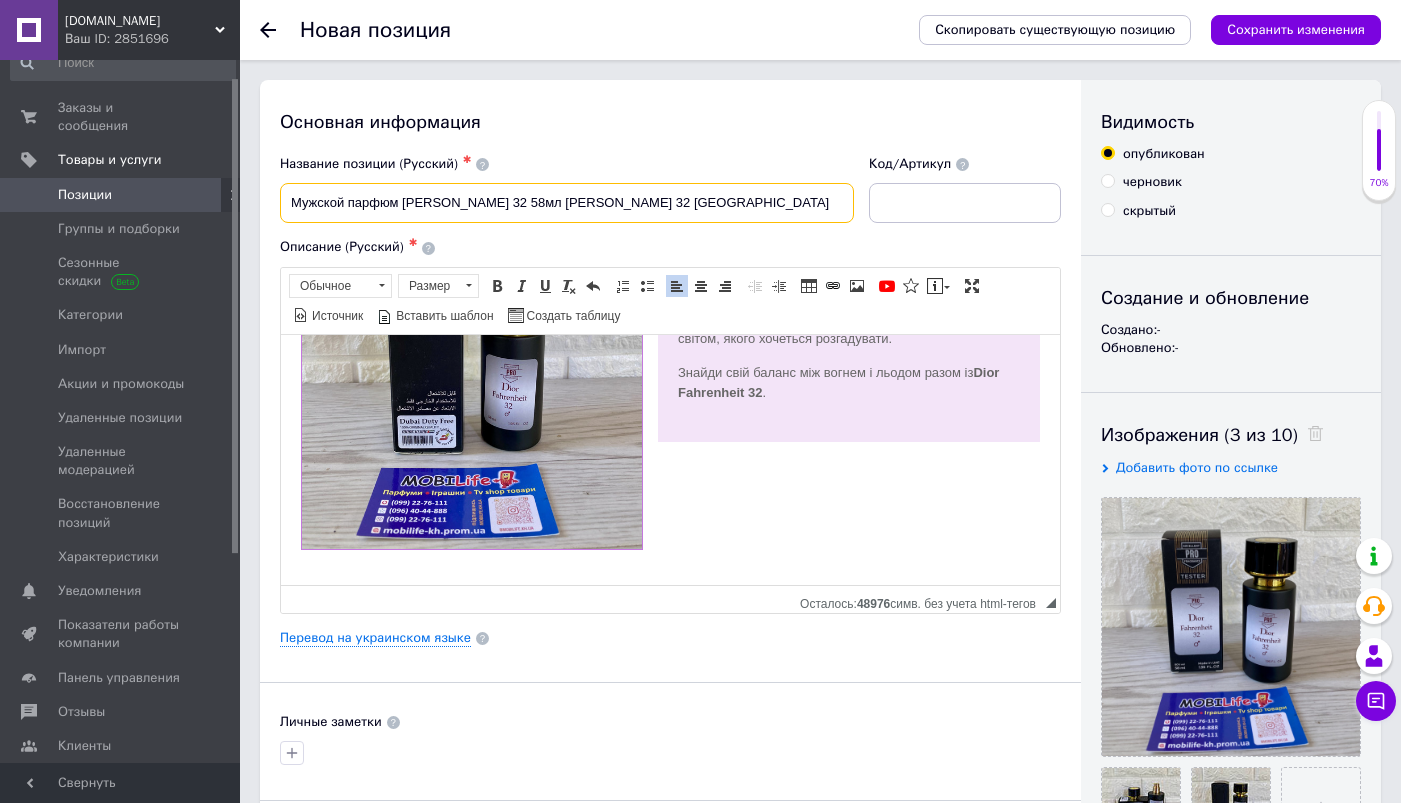 scroll, scrollTop: 663, scrollLeft: 0, axis: vertical 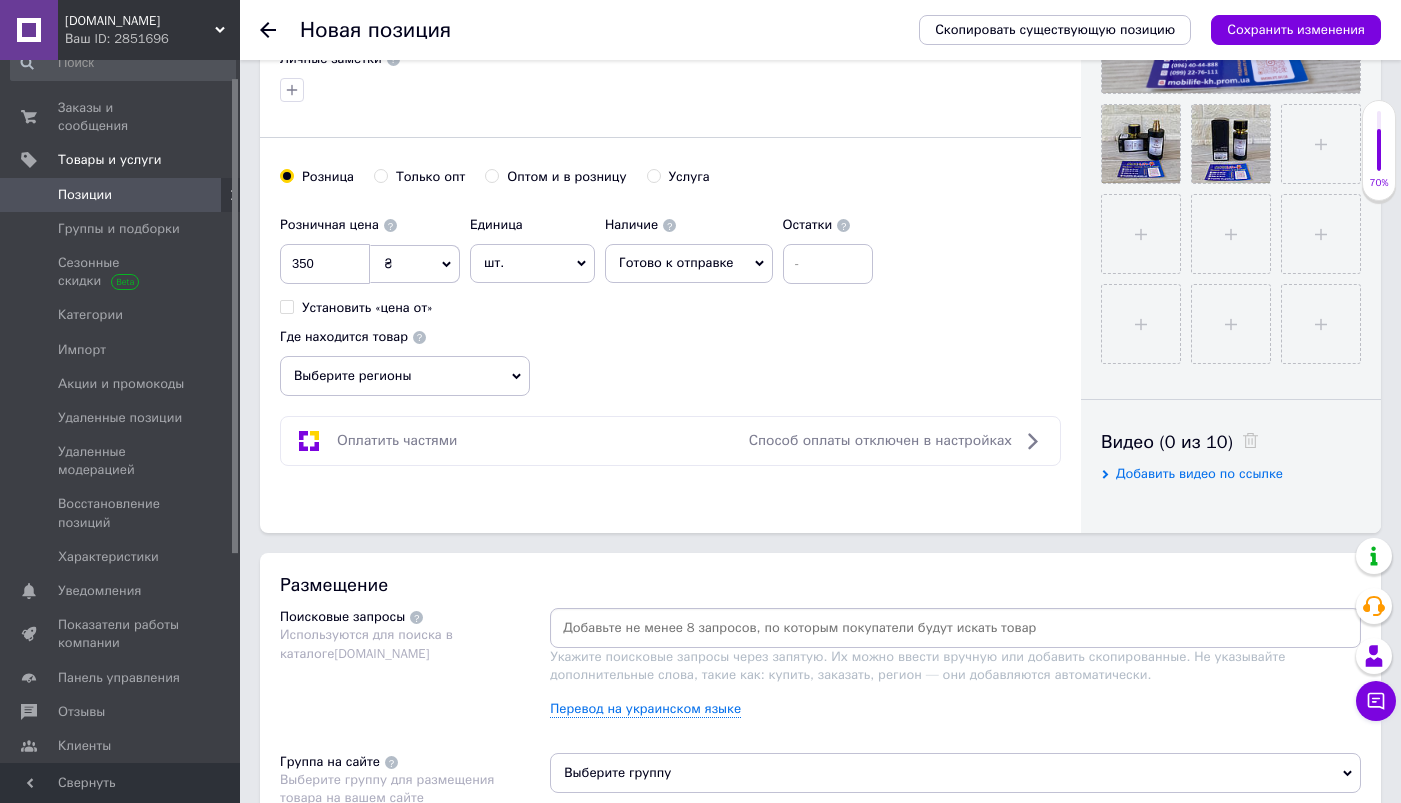 click at bounding box center (955, 628) 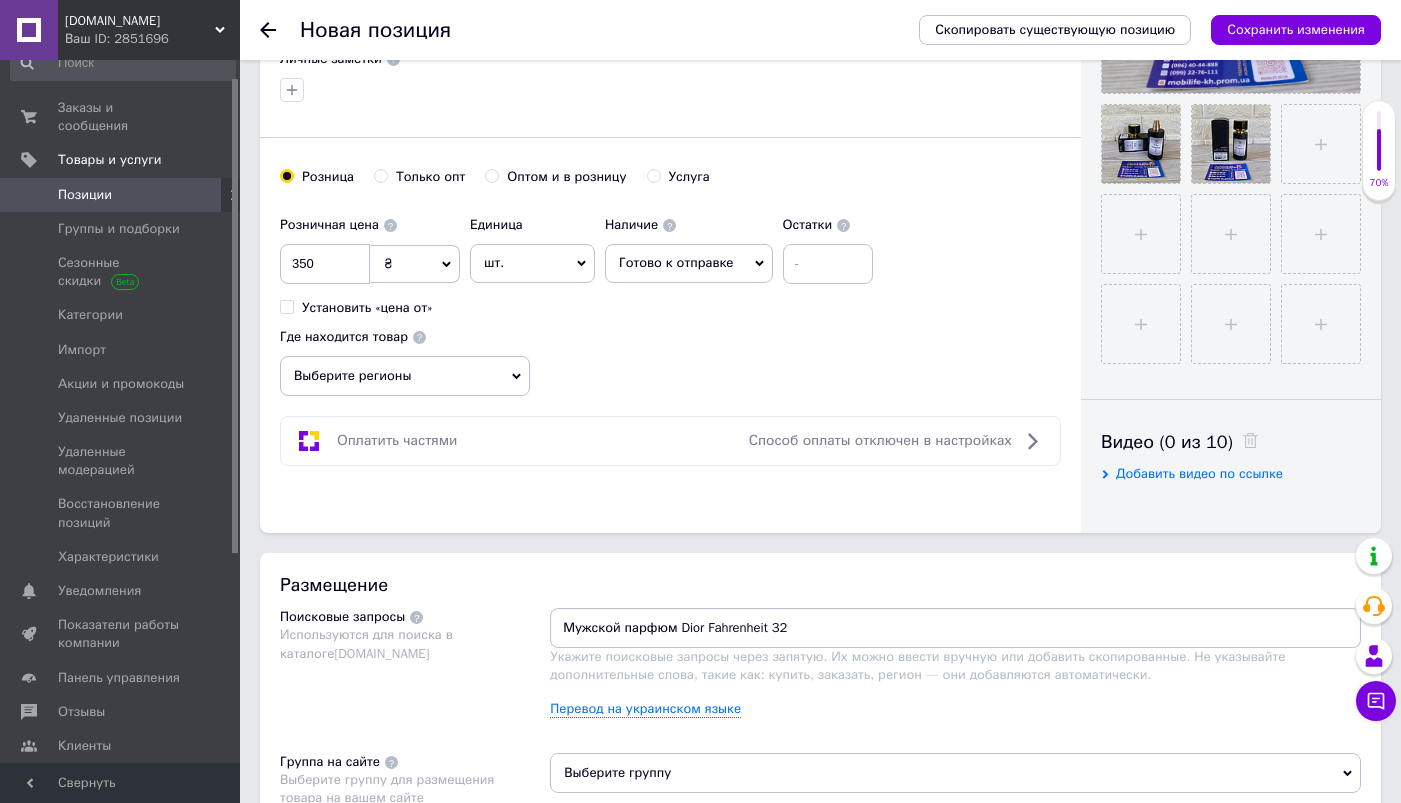 type 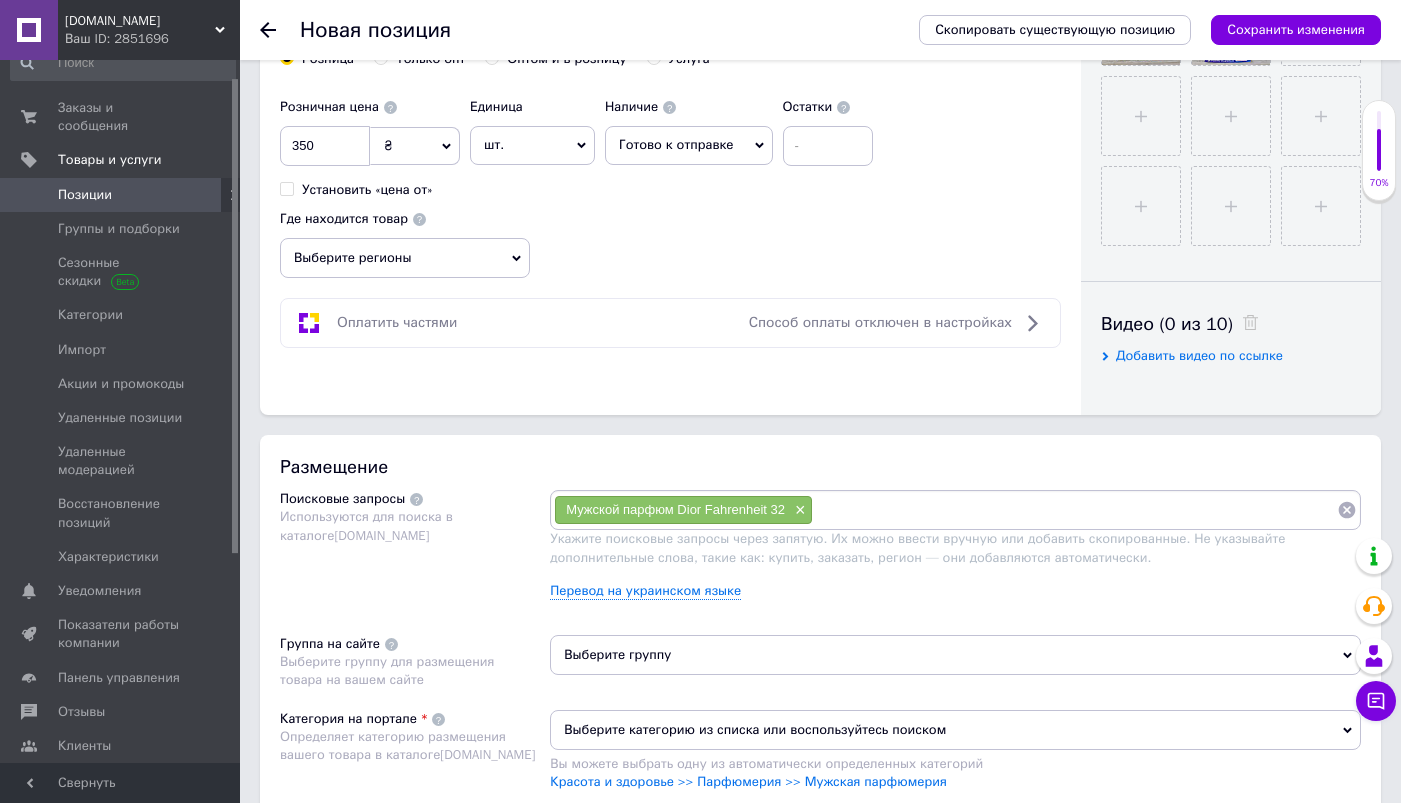 scroll, scrollTop: 880, scrollLeft: 0, axis: vertical 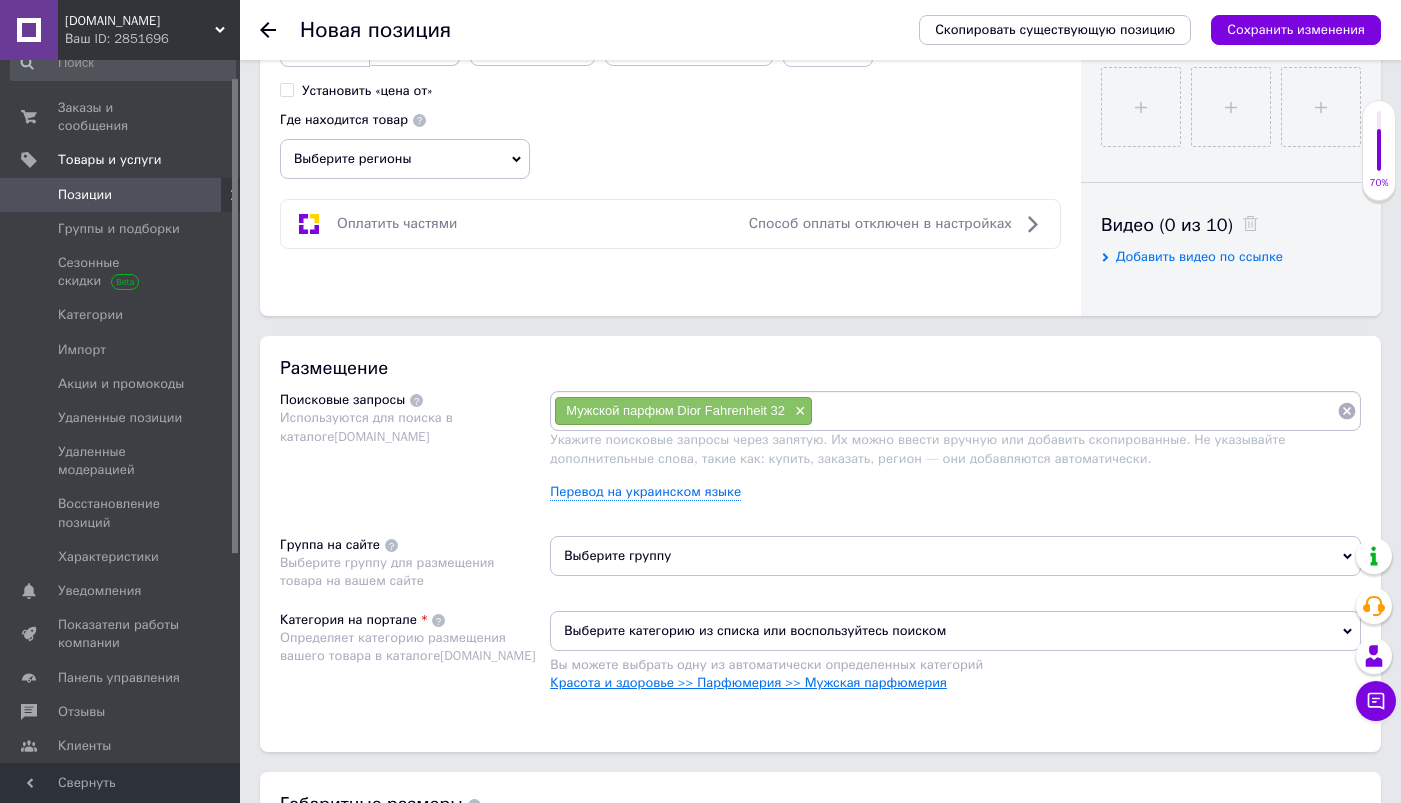 click on "Красота и здоровье >> Парфюмерия >> Мужская парфюмерия" at bounding box center [748, 682] 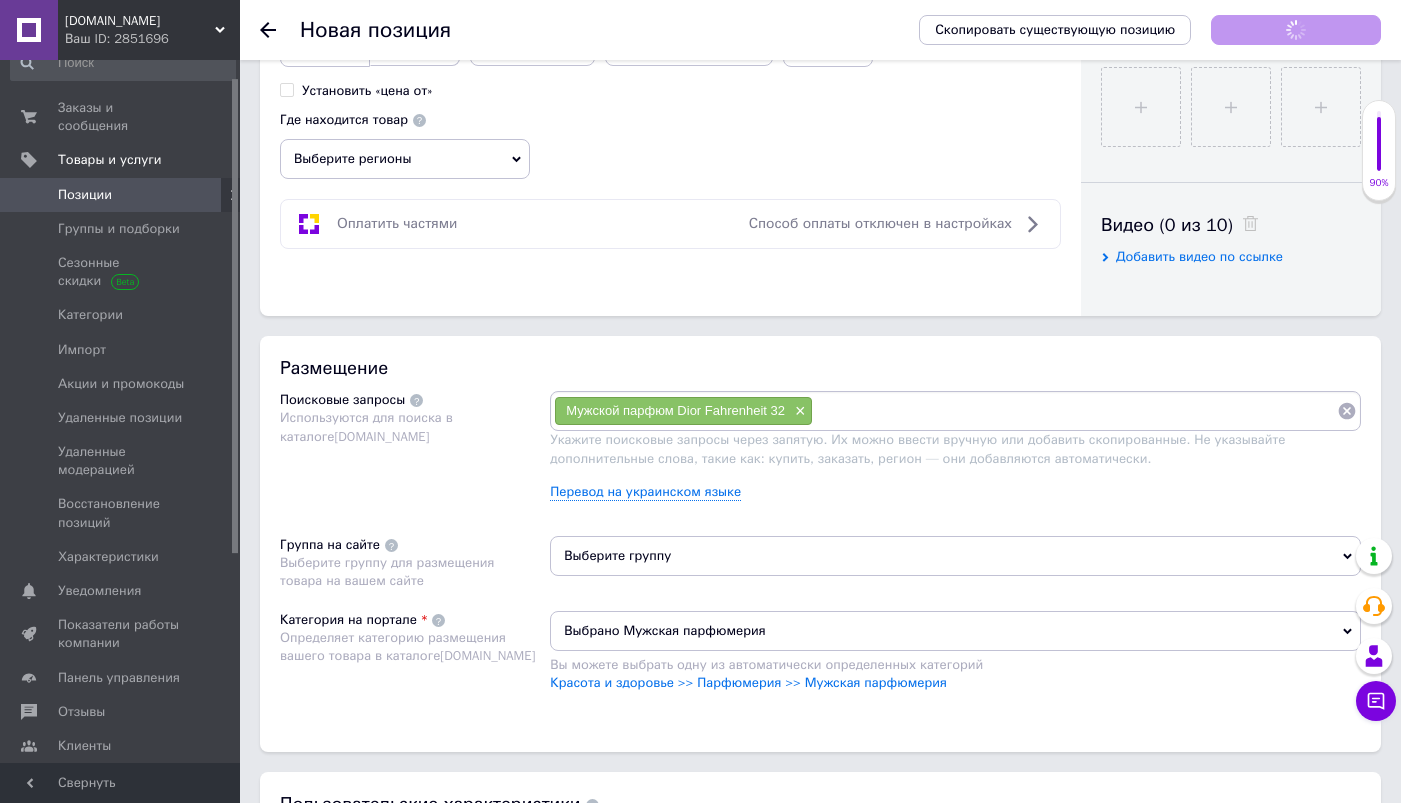 click on "Выберите группу" at bounding box center (955, 556) 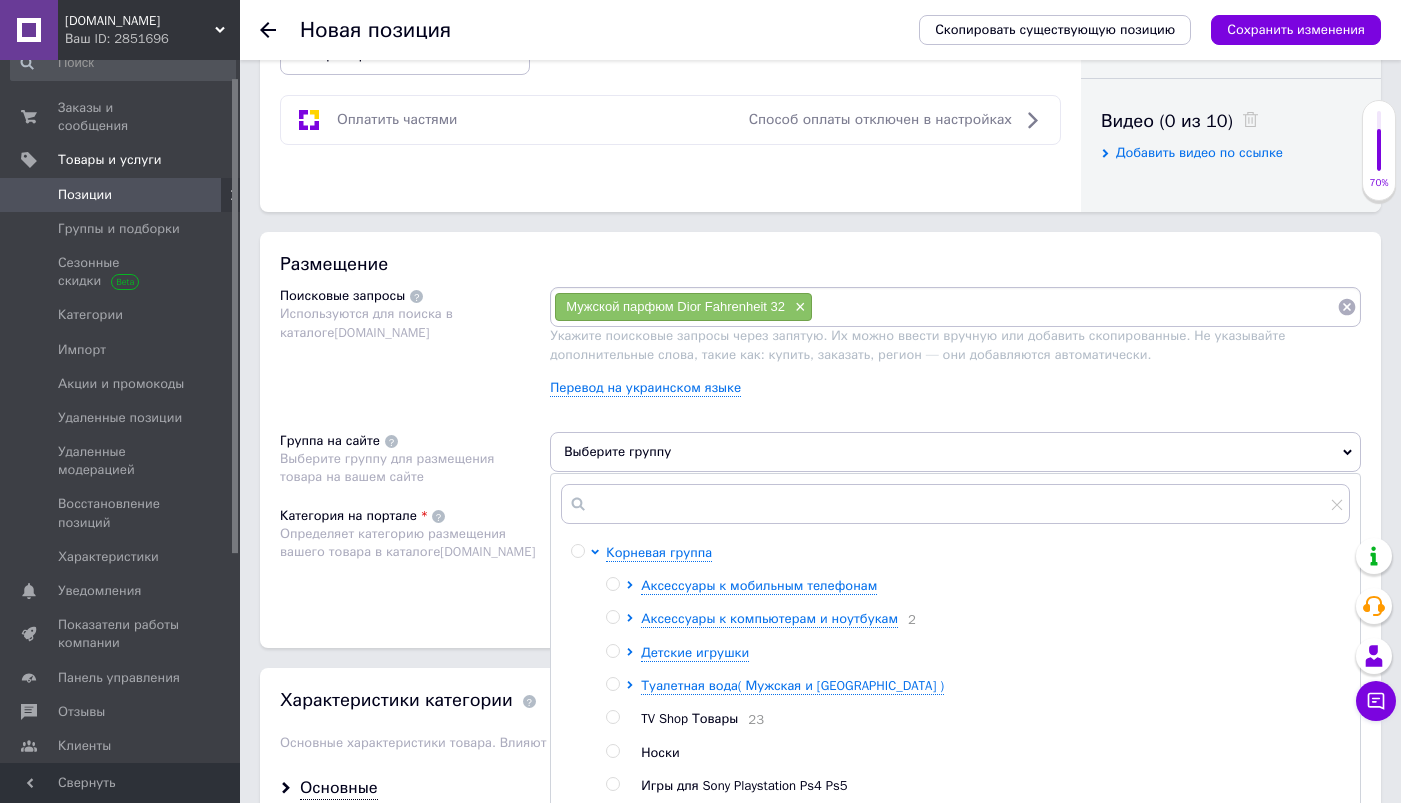 scroll, scrollTop: 985, scrollLeft: 0, axis: vertical 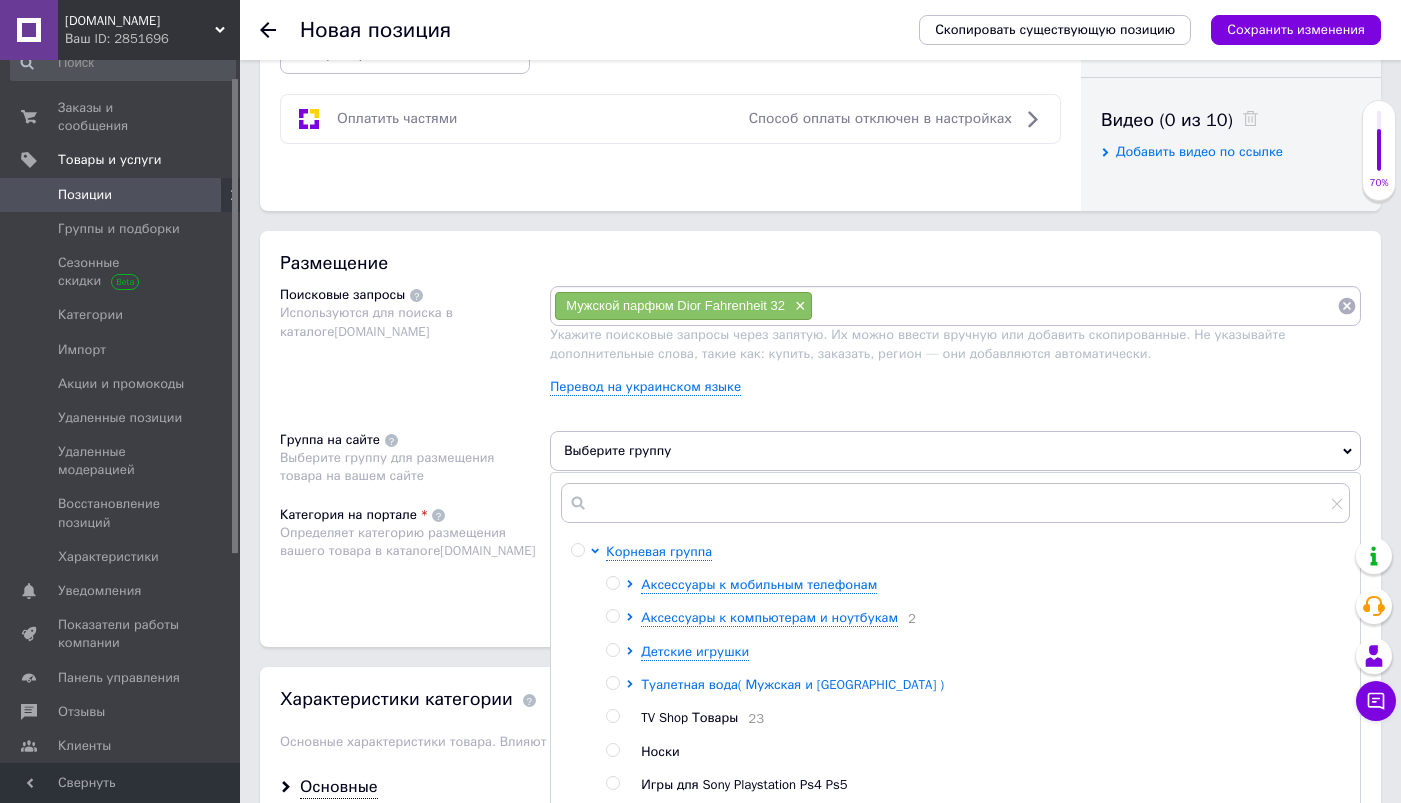 click on "Туалетная вода( Мужская и Женская )" at bounding box center (792, 684) 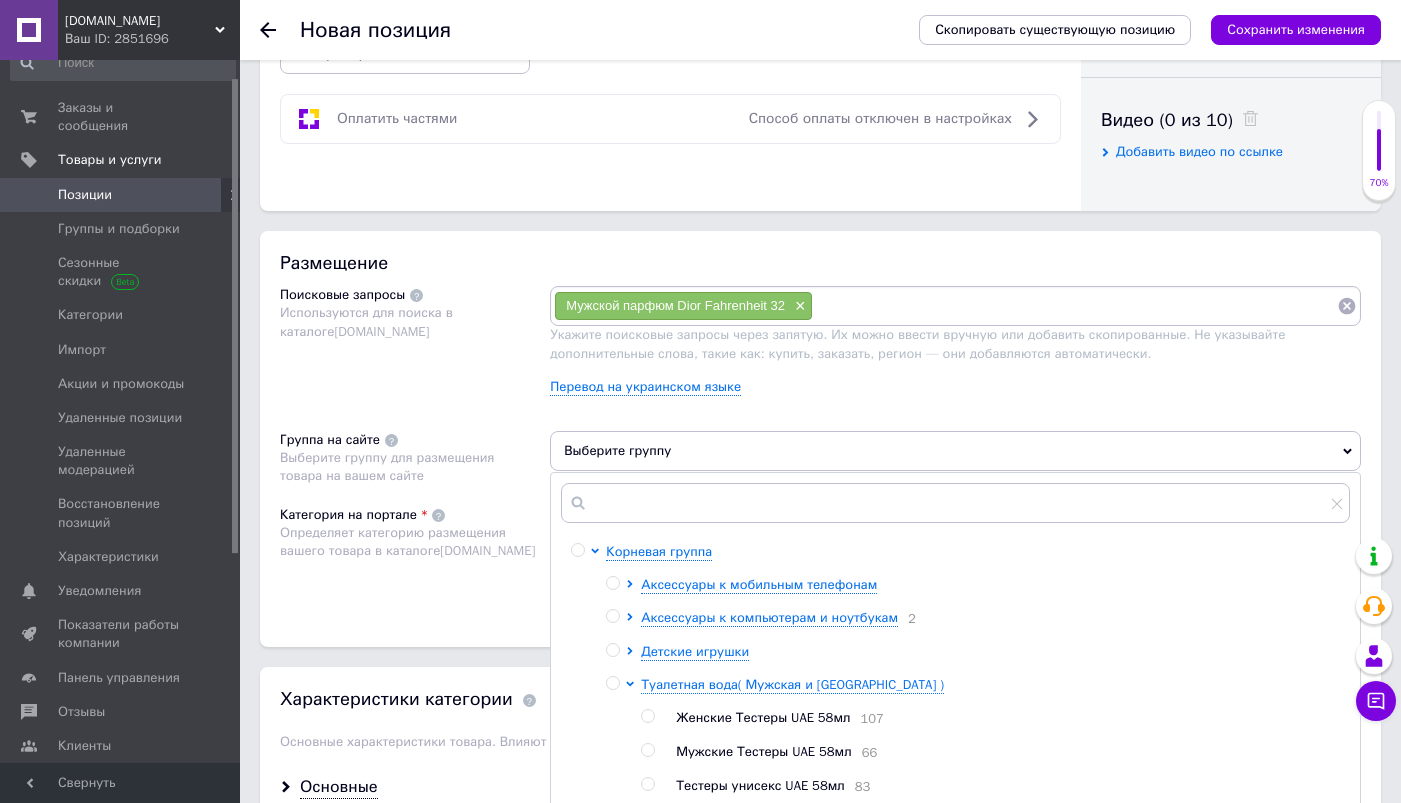 click at bounding box center (647, 750) 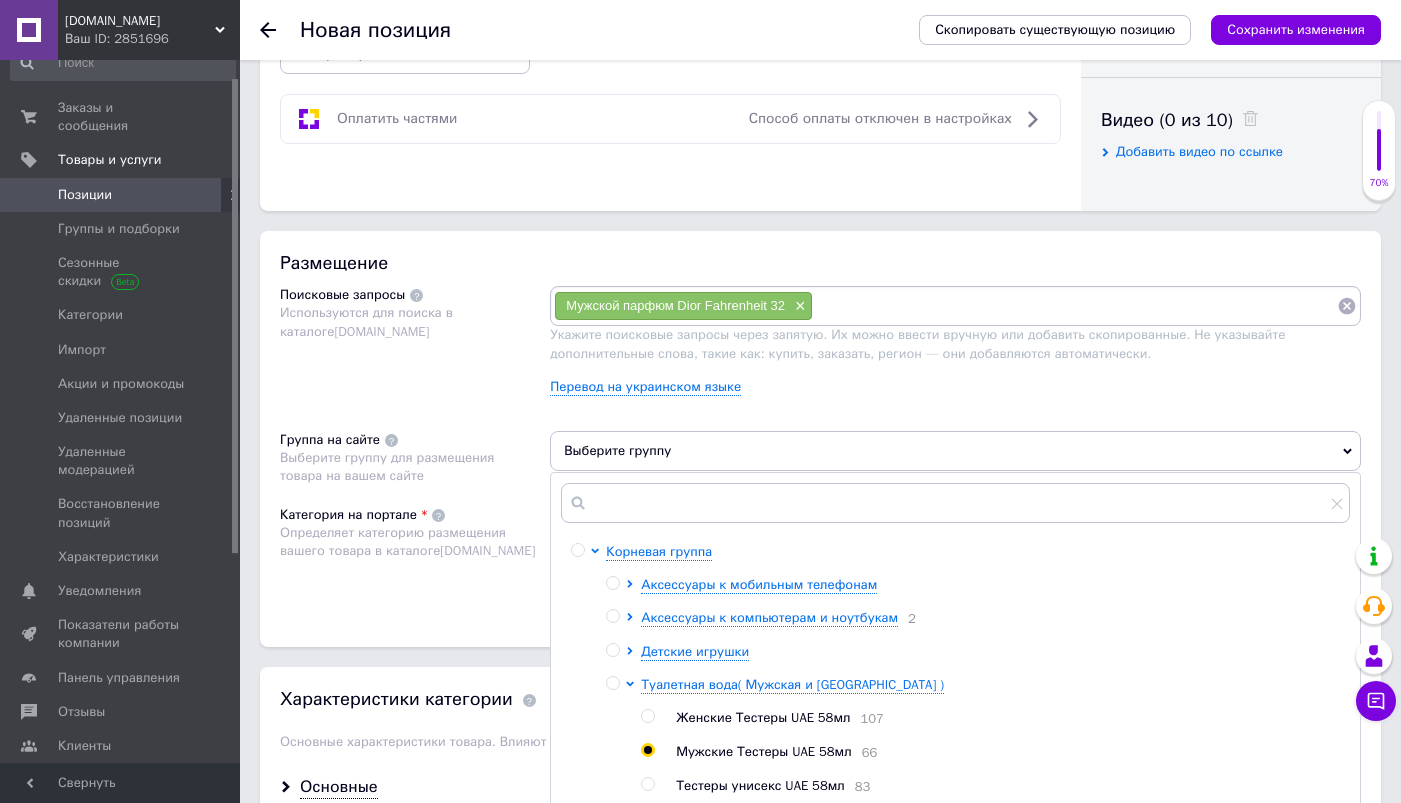 radio on "true" 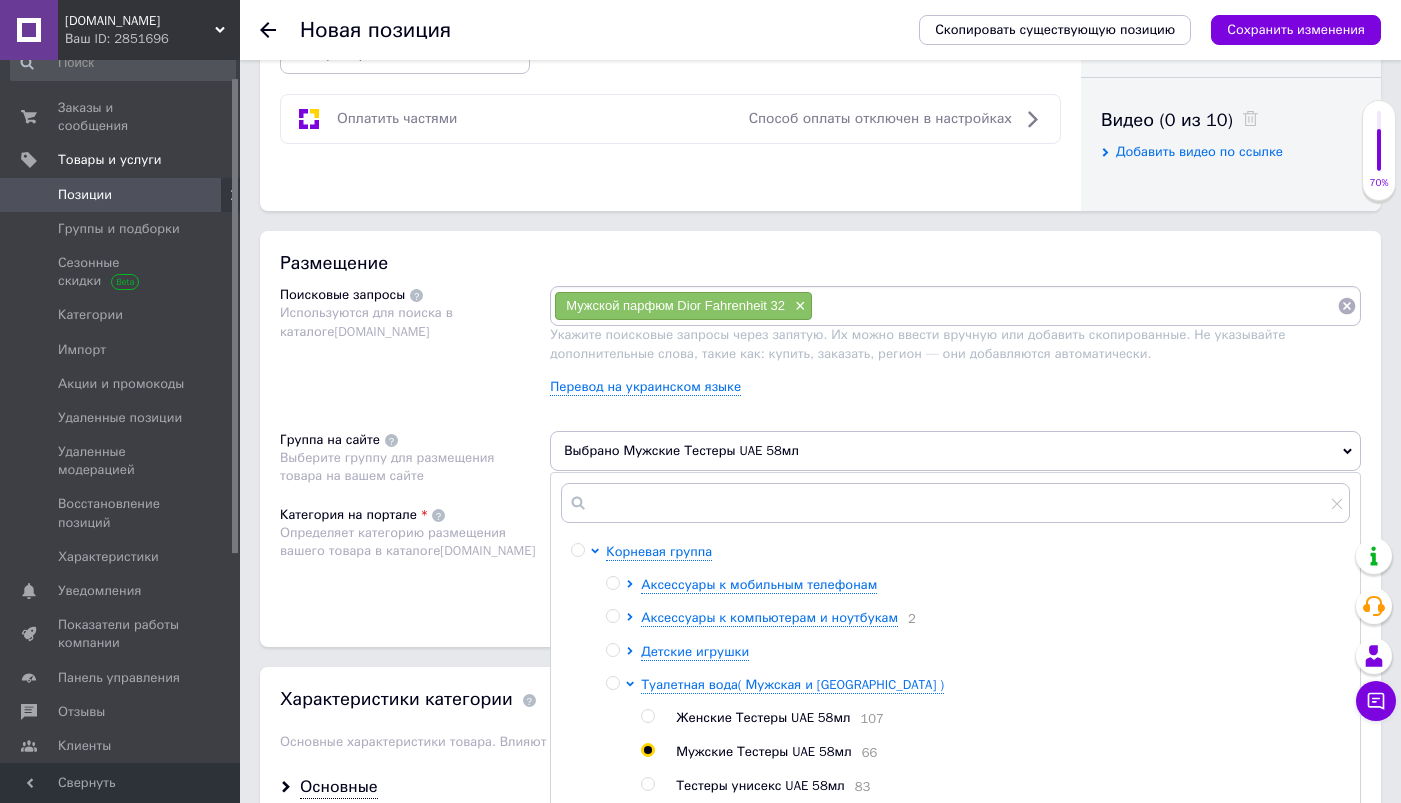 click on "Категория на портале Определяет категорию размещения вашего товара в каталоге  Prom.ua" at bounding box center (415, 556) 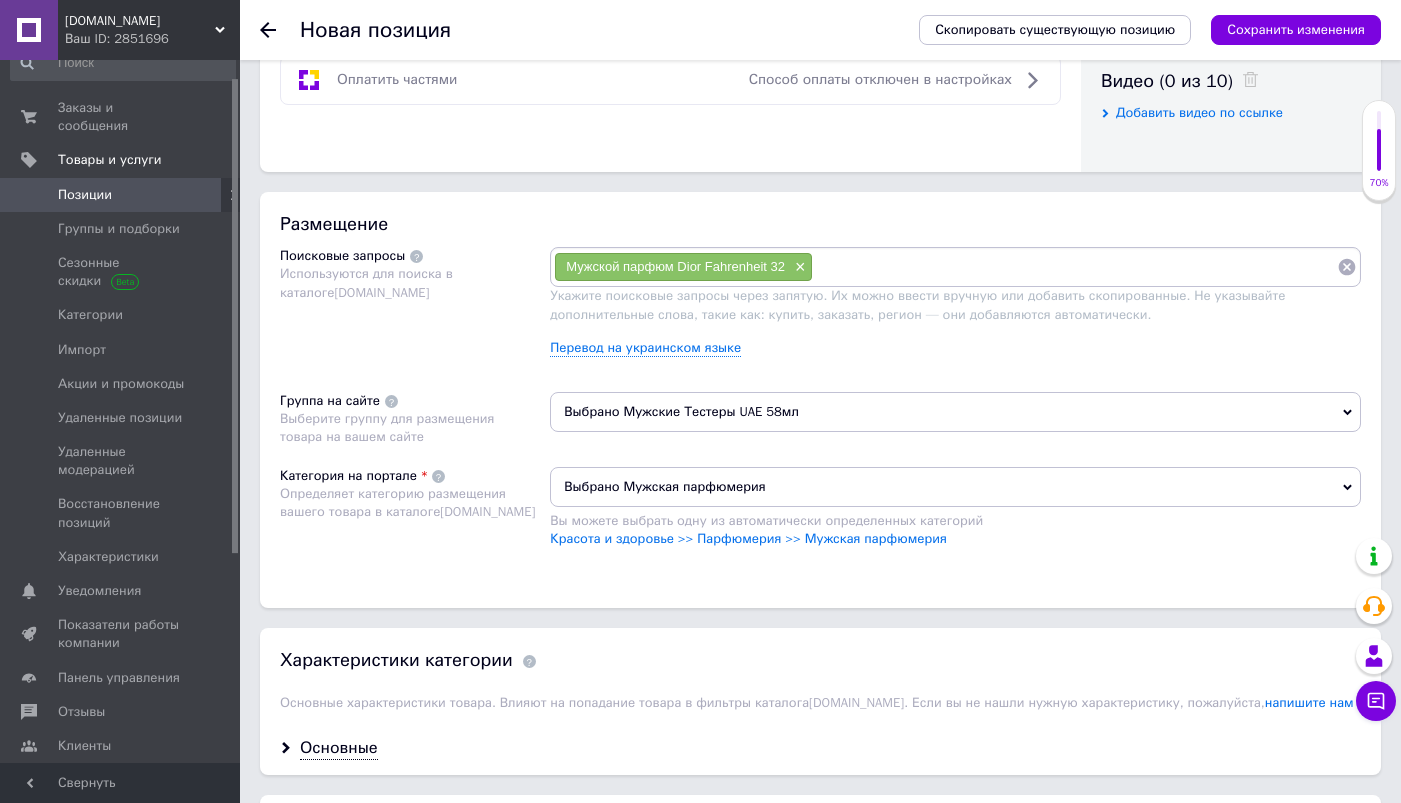 scroll, scrollTop: 975, scrollLeft: 0, axis: vertical 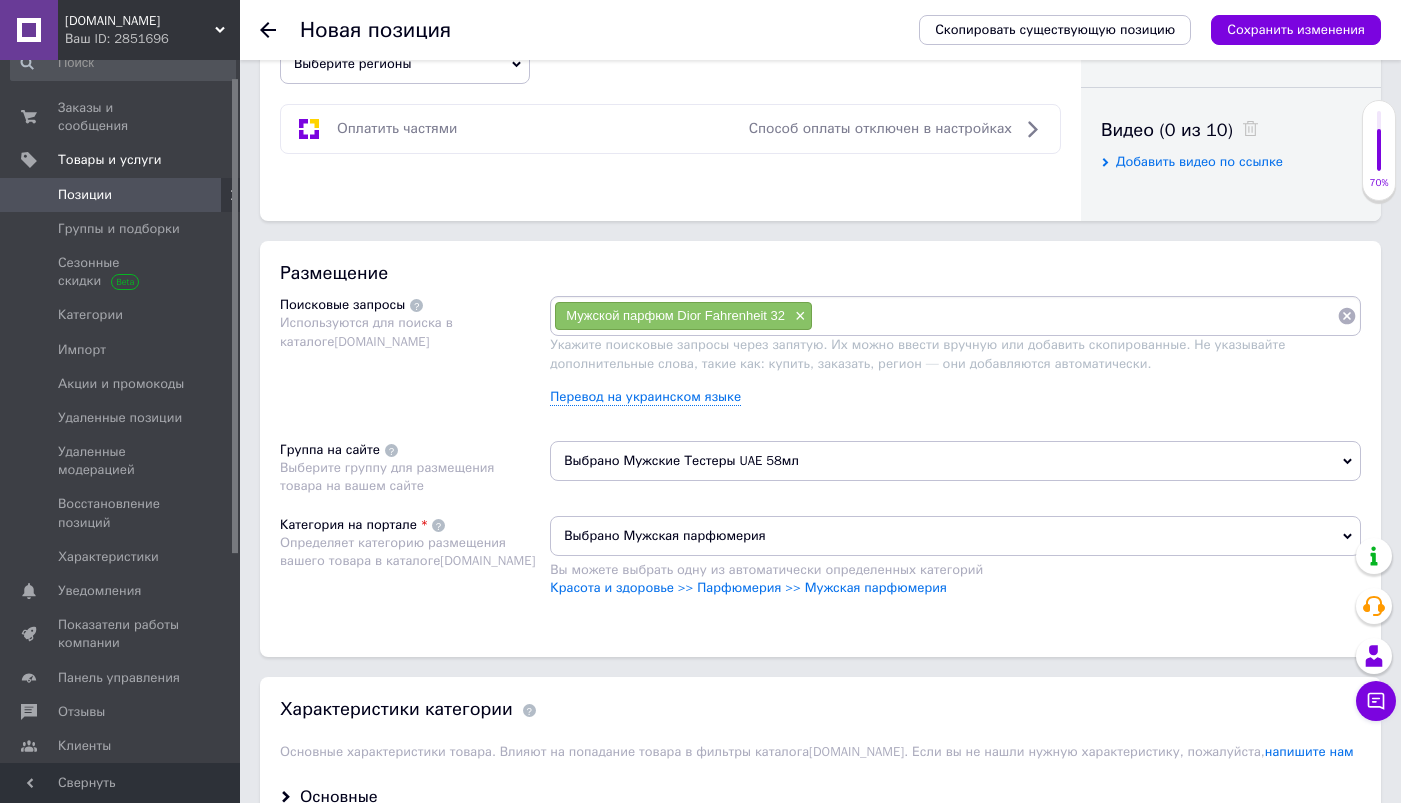 click at bounding box center [1075, 316] 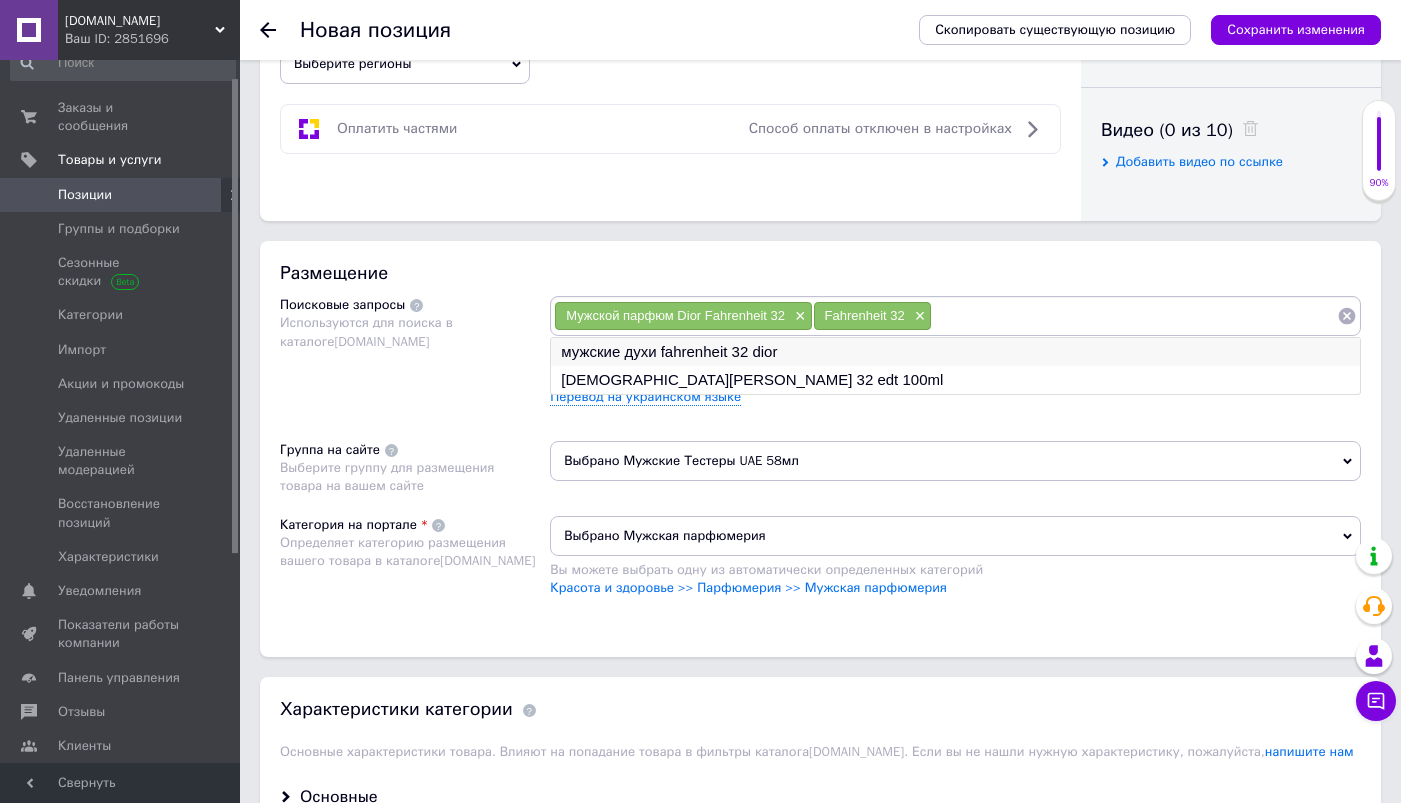 paste on "Christian Dior Fahrenheit 32" 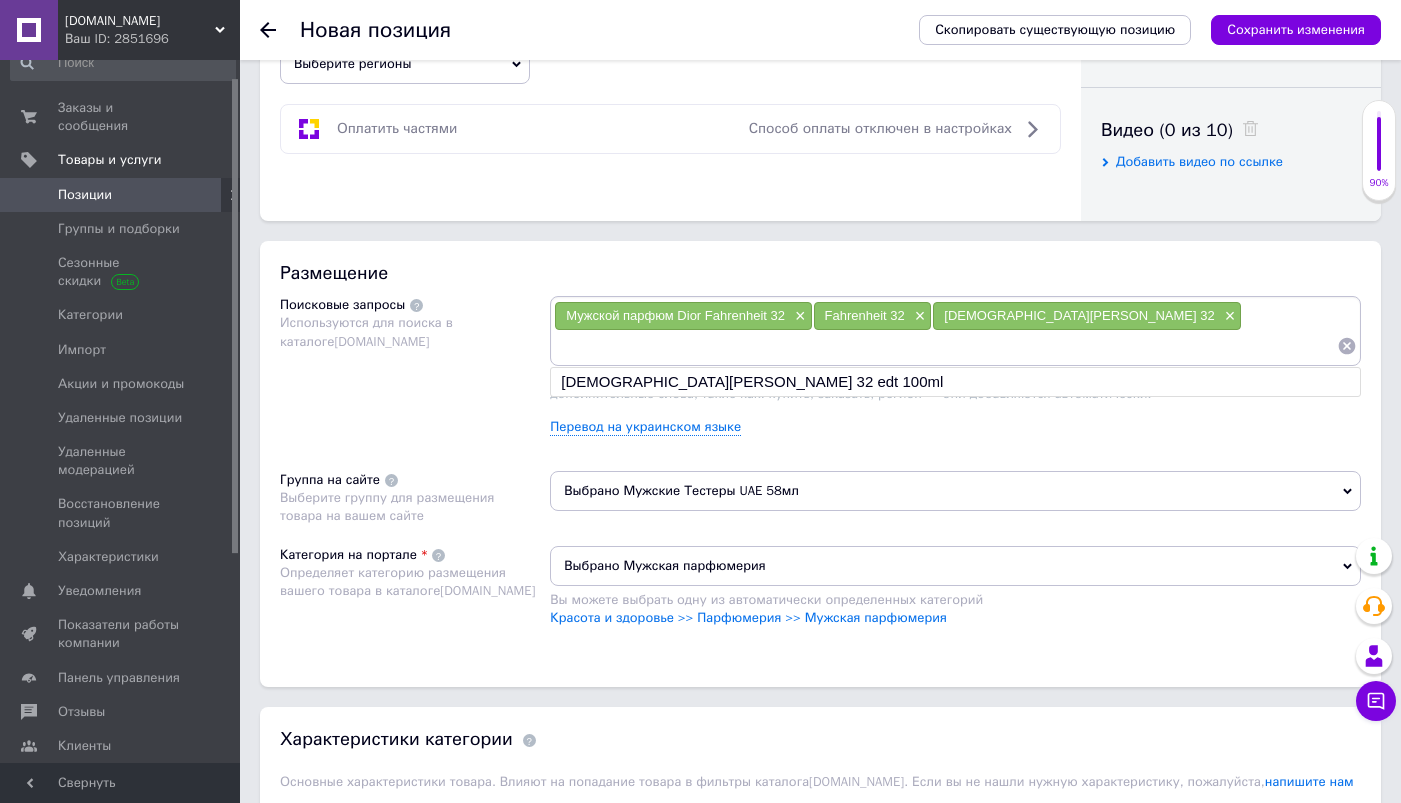 paste on "Christian Dior Fahrenheit 32" 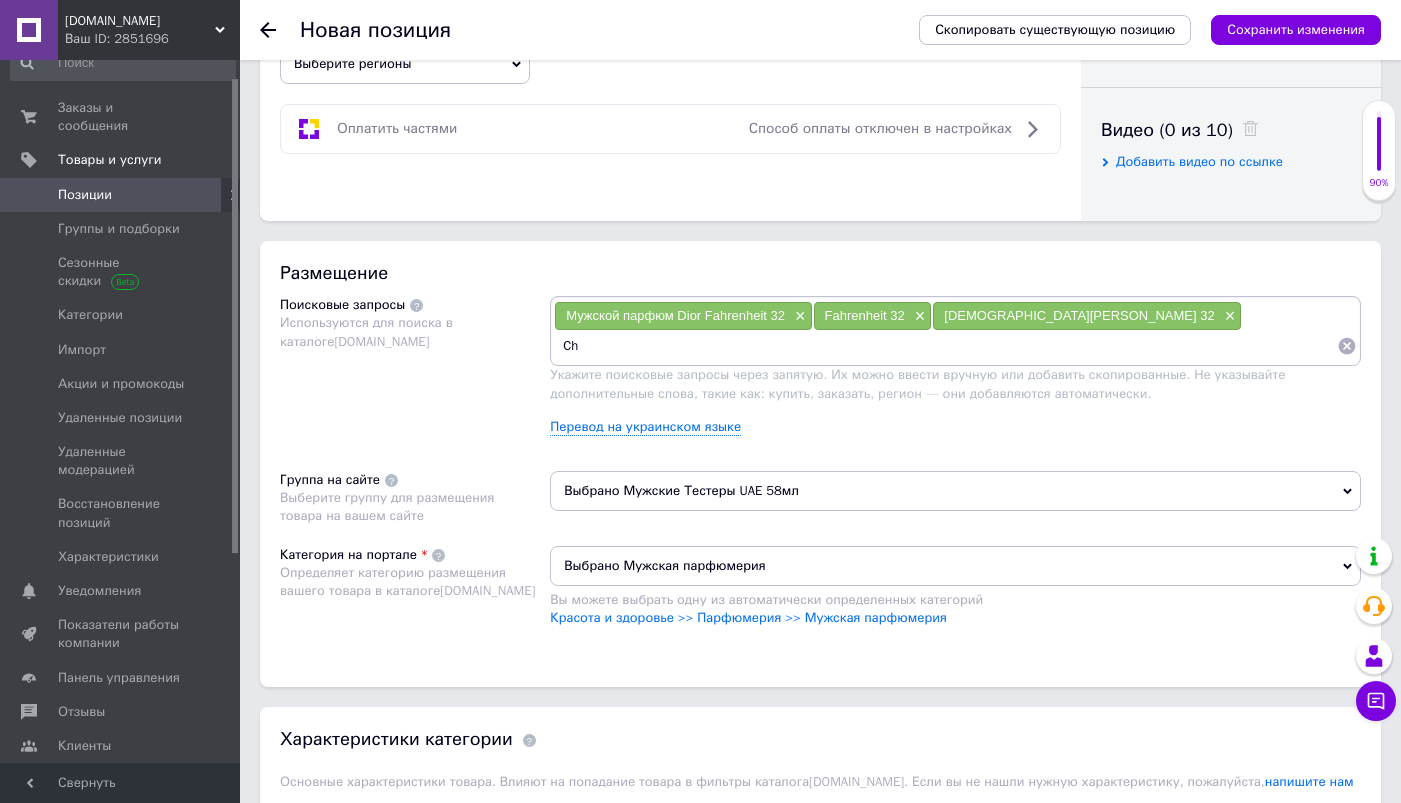 type on "C" 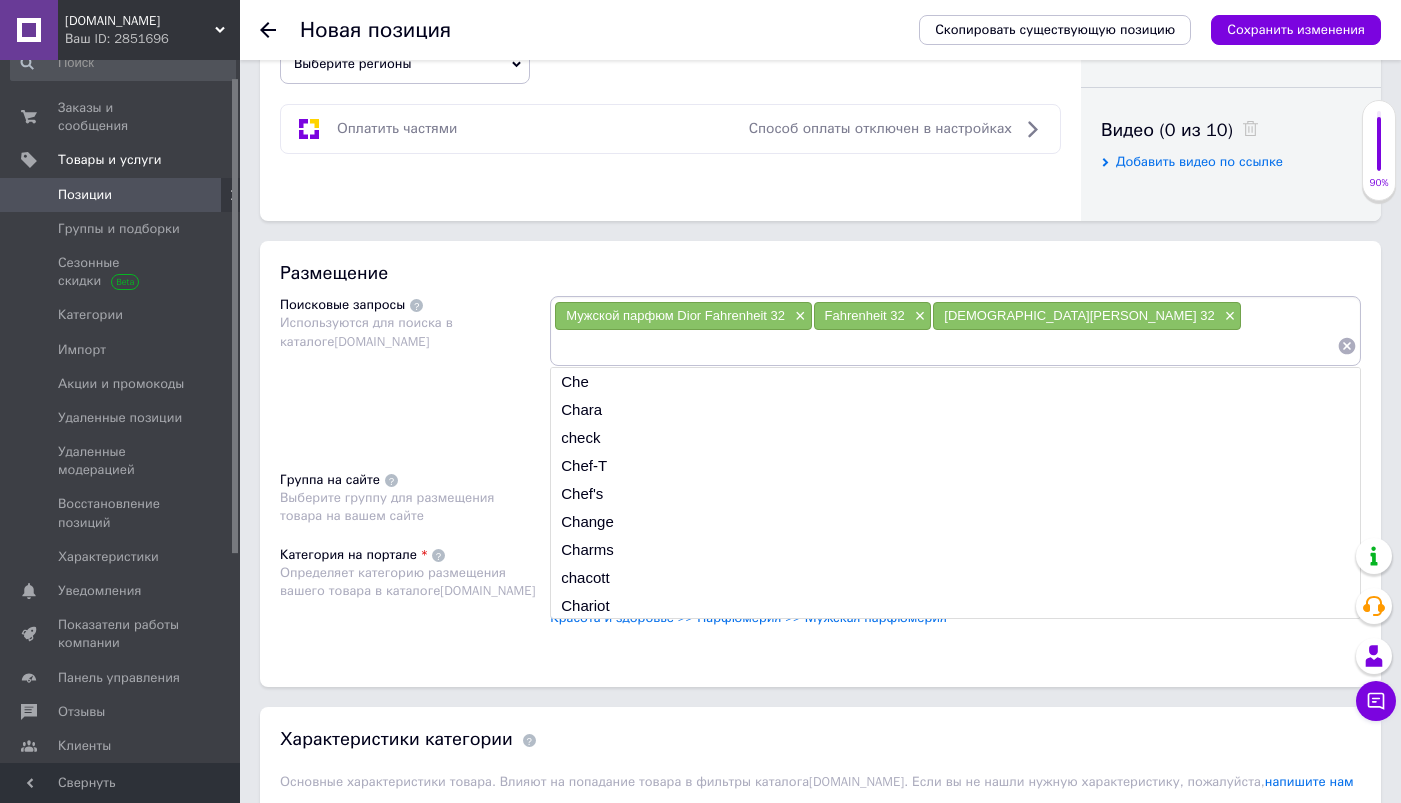paste on "Мужская туалетная вода Christian Dior Fahrenheit 32" 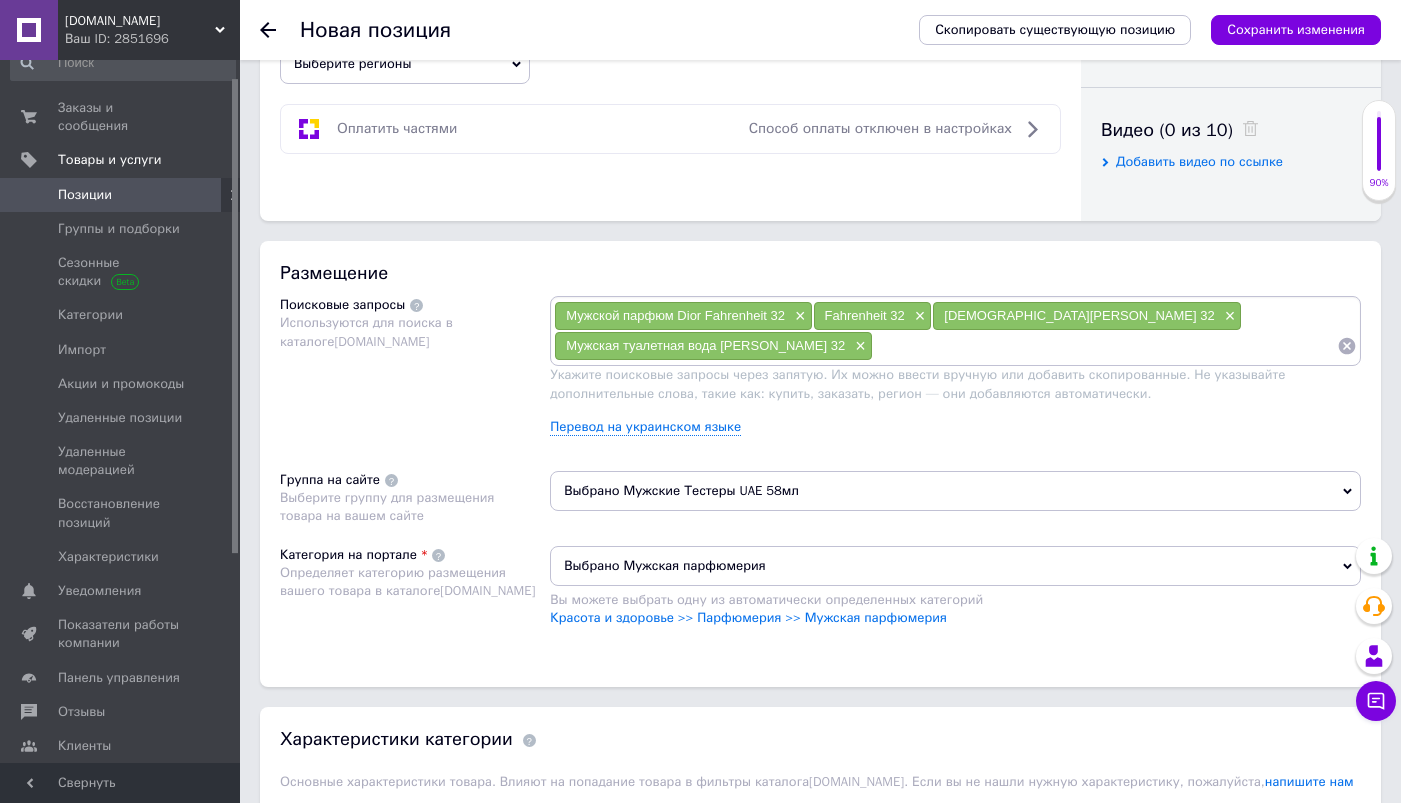 paste on "Туалетная вода Christian Dior Fahrenheit 32" 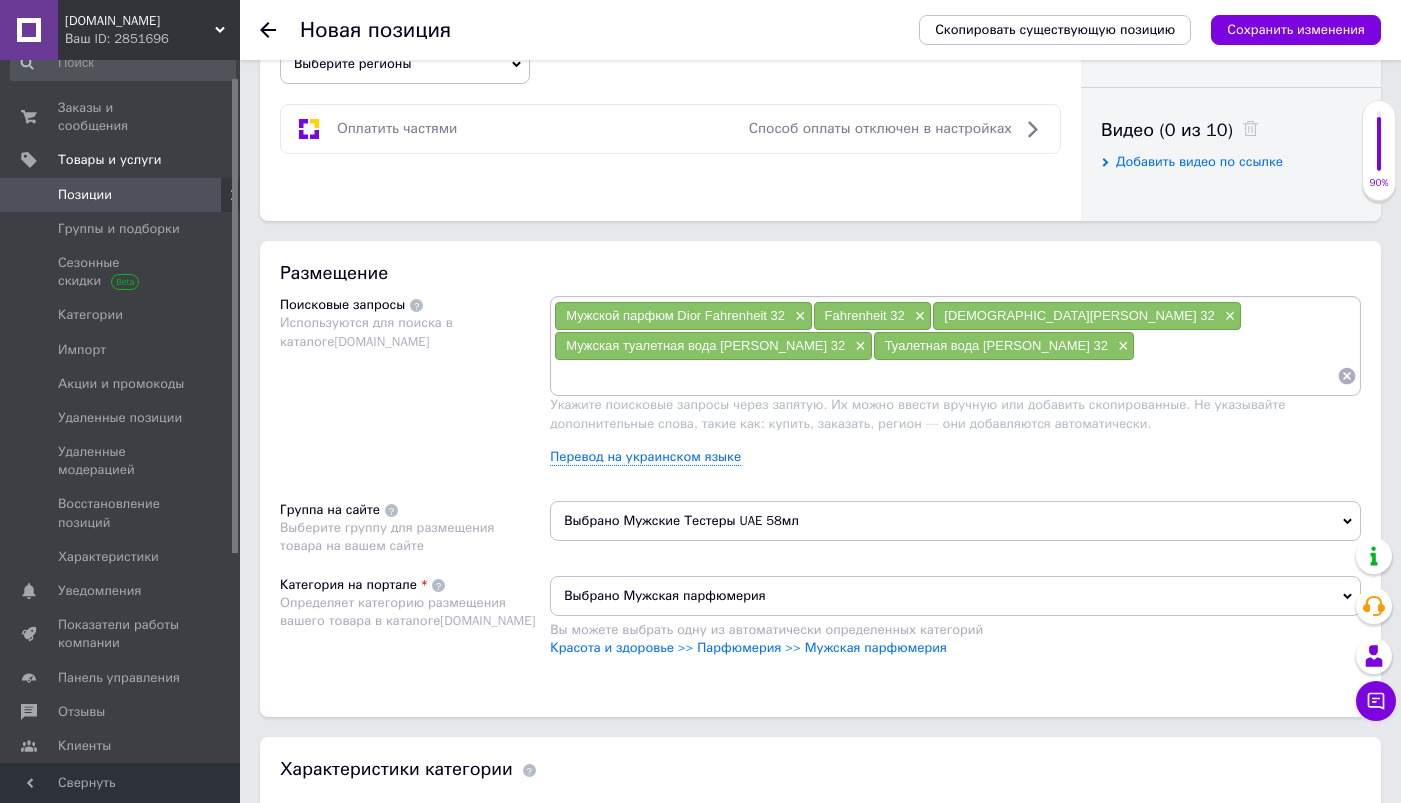 paste on "Туалетная вода Christian Dior Fahrenheit 32 для мужчин" 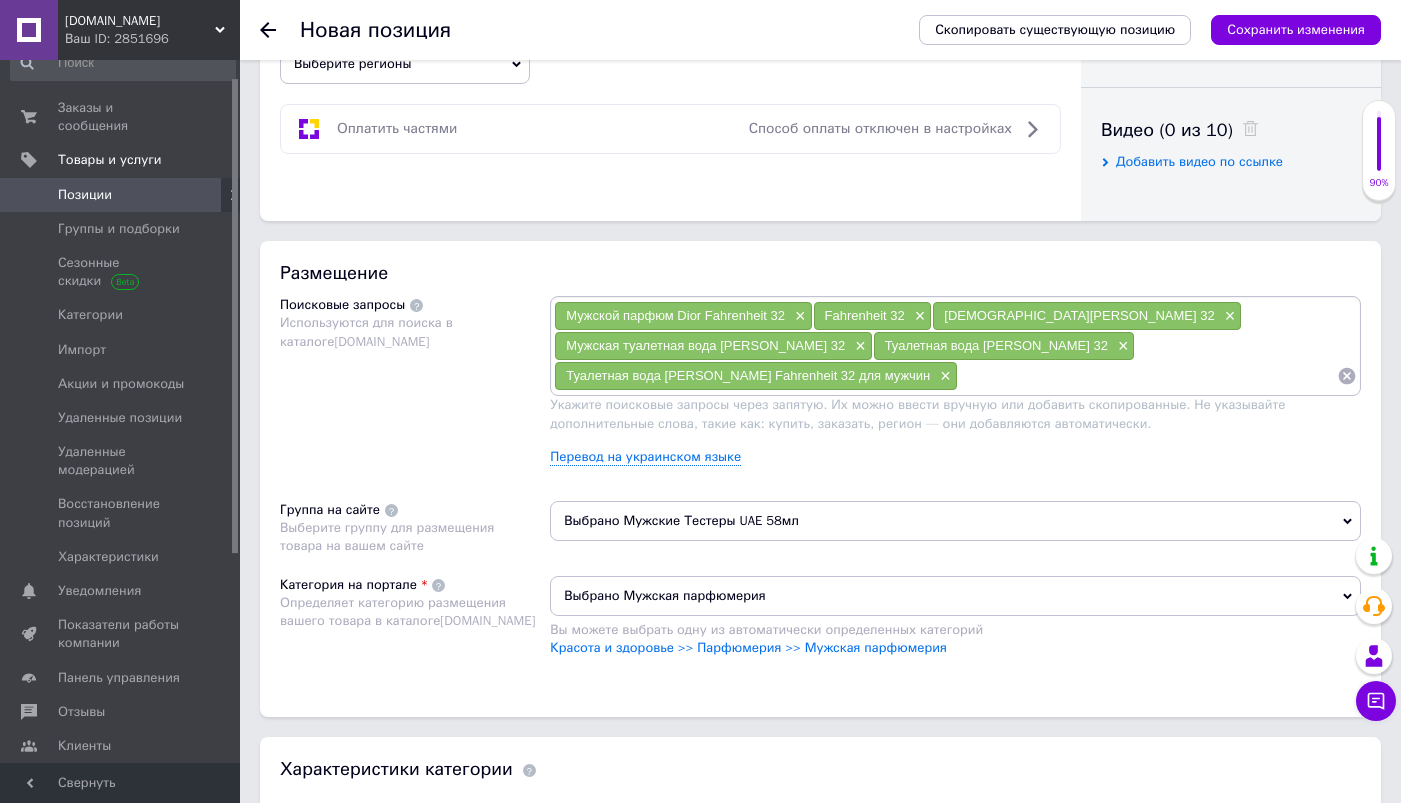 paste on "Мужские духи Christian Dior Fahrenheit 32" 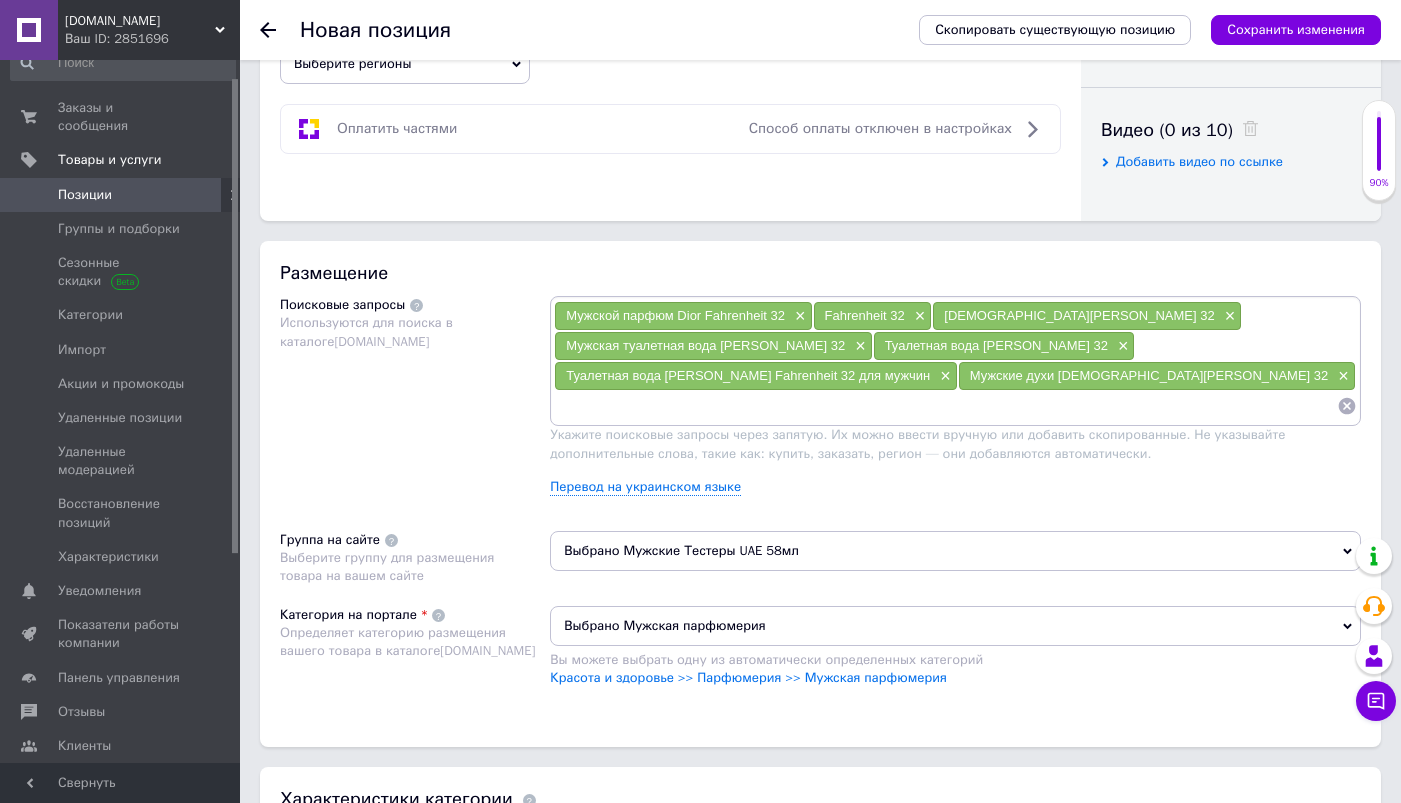 paste on "Мужской парфюм Fahrenheit 32 Dior" 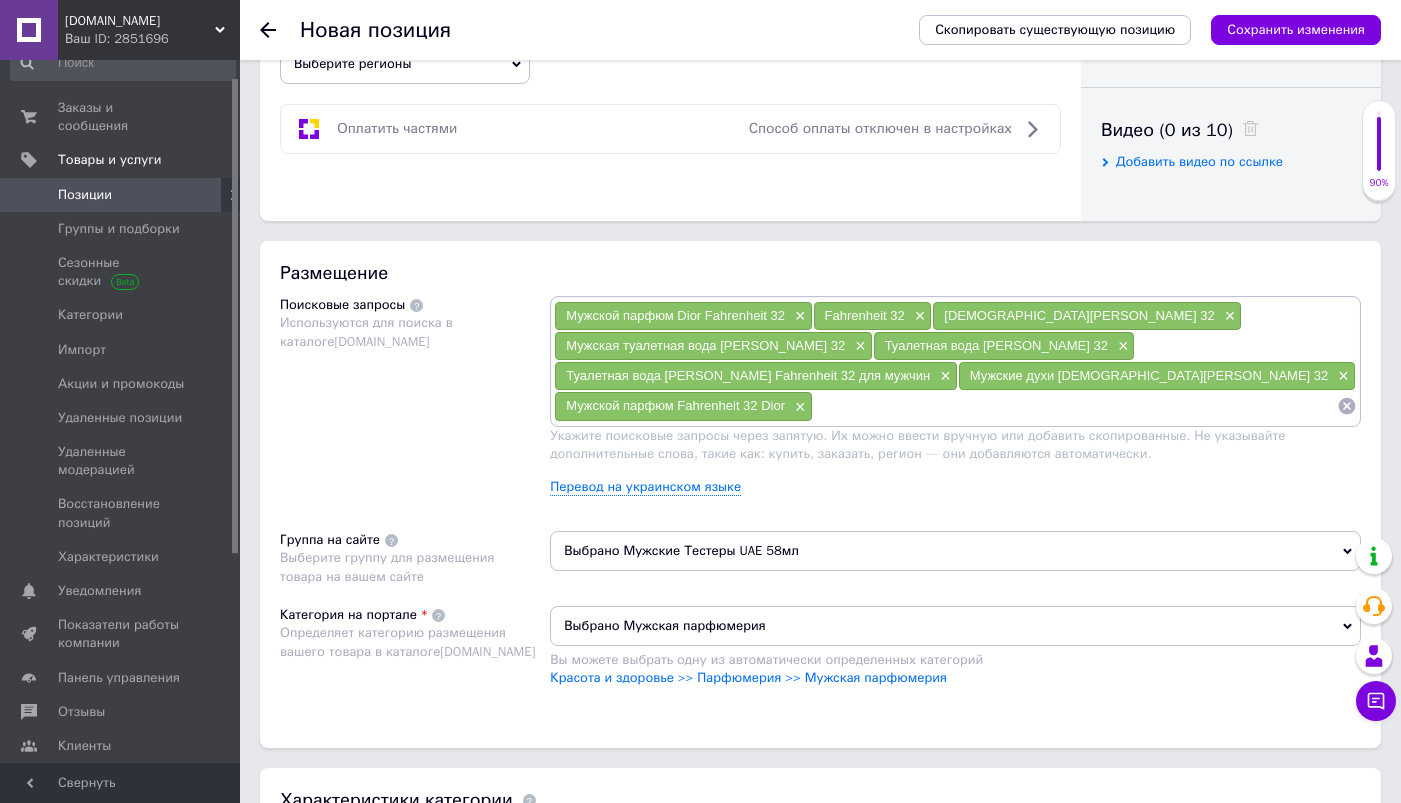 paste on "Мужские духи Christian Dior Fahrenheit 32" 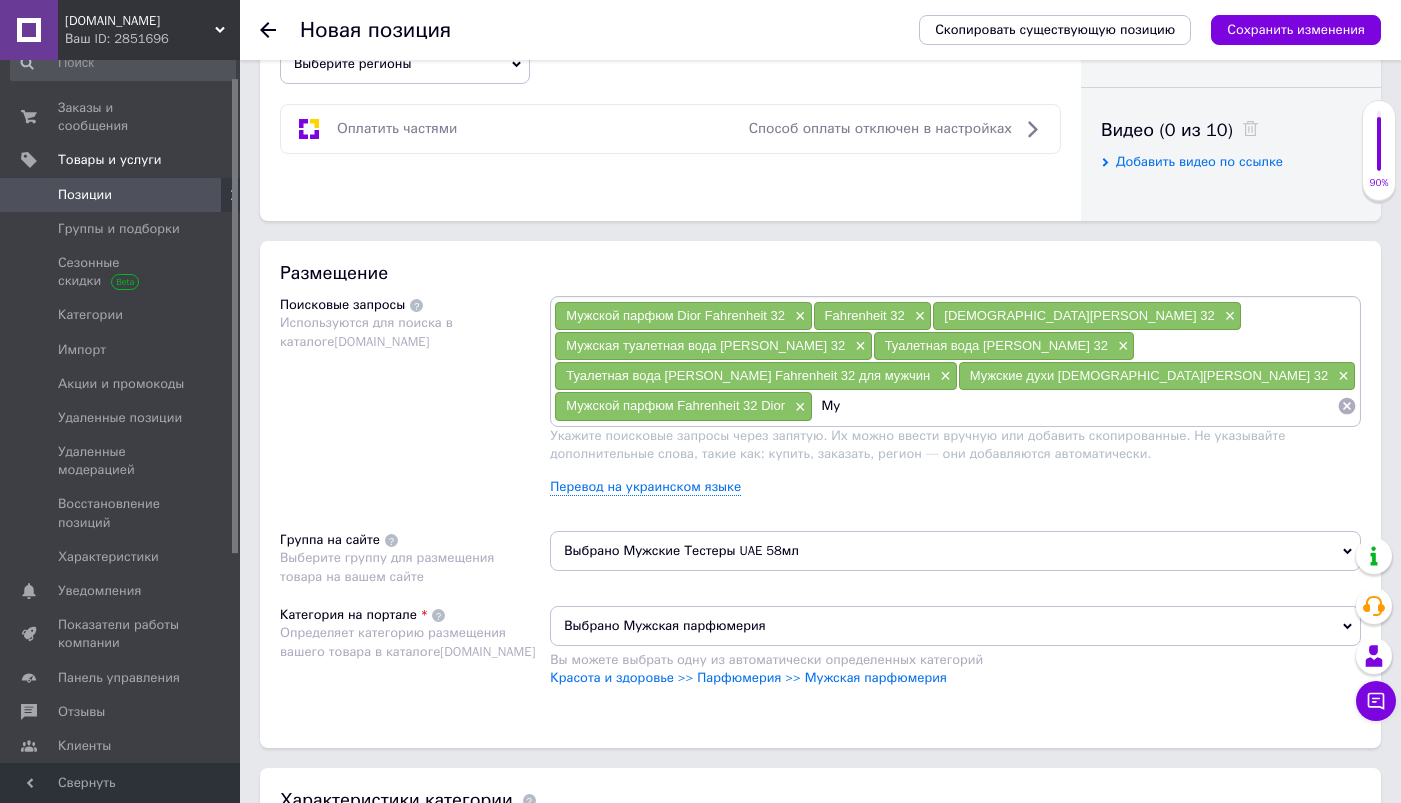 type on "М" 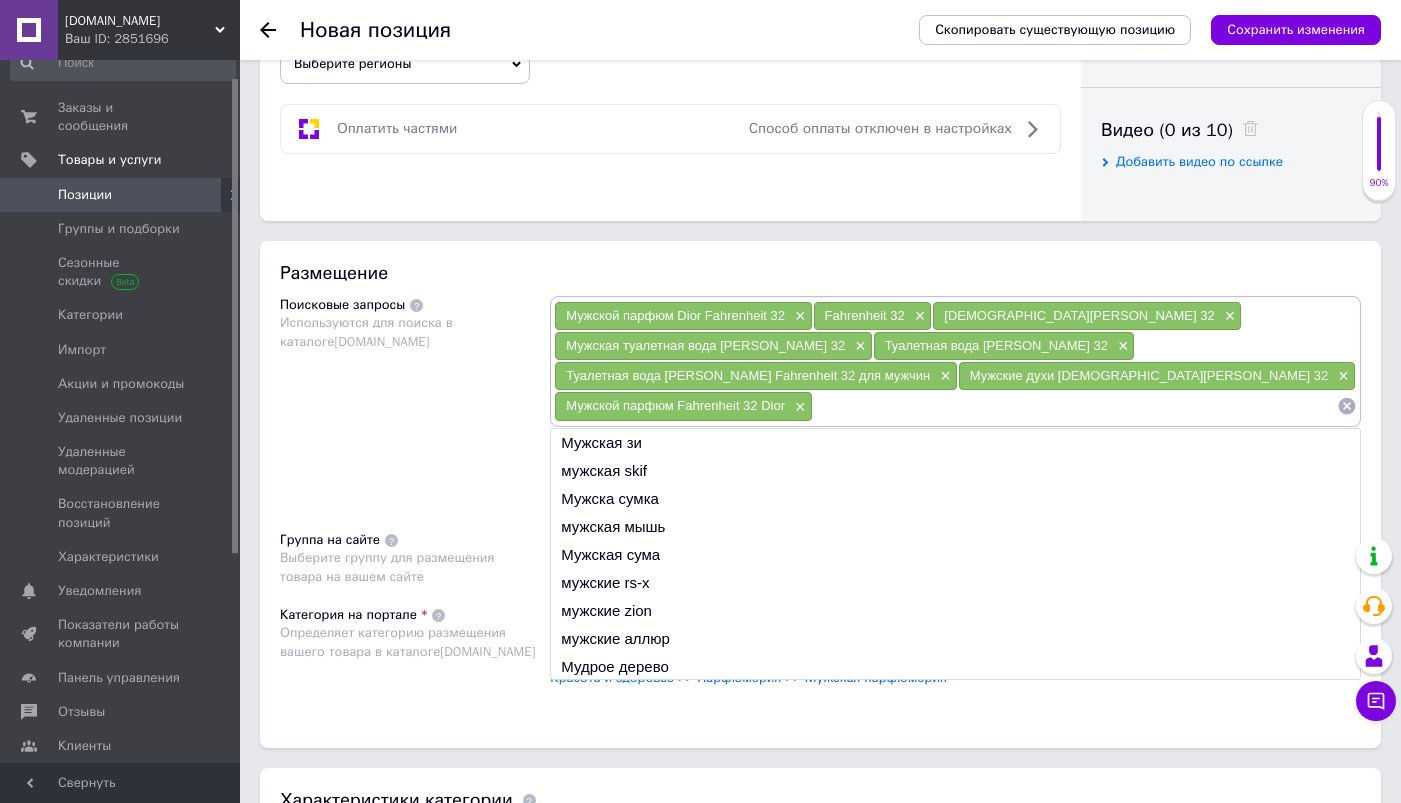 paste on "Christian Dior Fahrenheit 32 EDT 100 ML для мужчин" 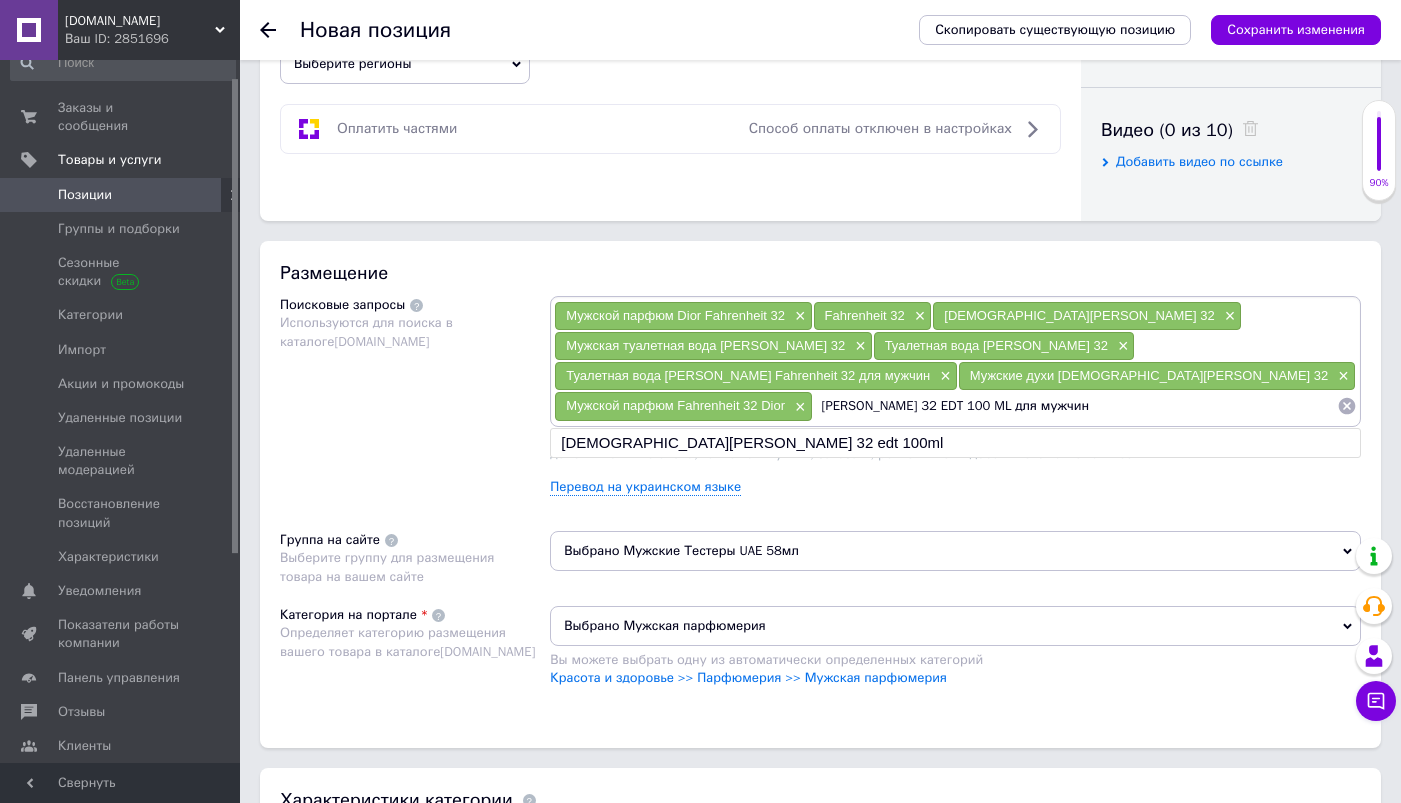 click on "Christian Dior Fahrenheit 32 EDT 100 ML для мужчин" at bounding box center [1075, 406] 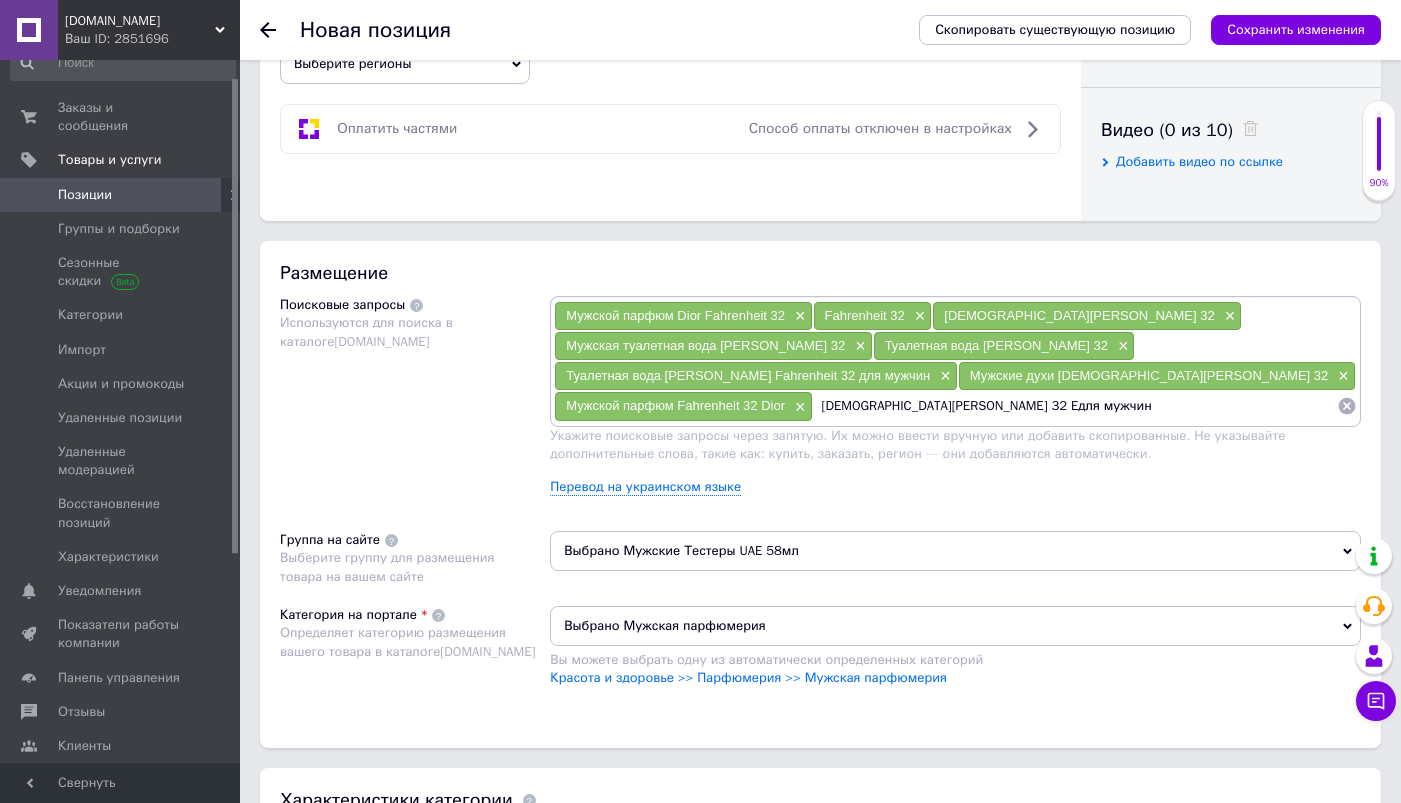 type on "Christian Dior Fahrenheit 32 для мужчин" 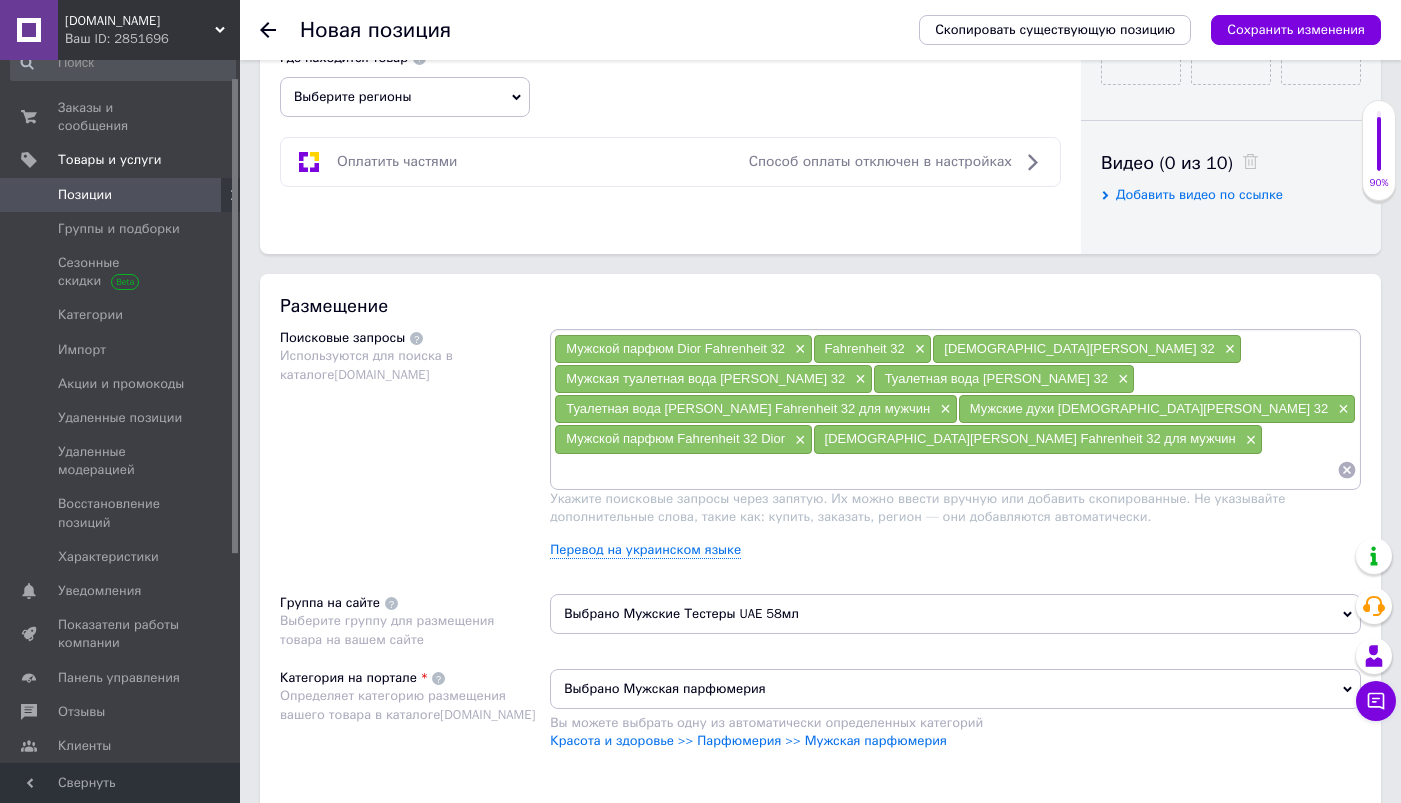 scroll, scrollTop: 0, scrollLeft: 0, axis: both 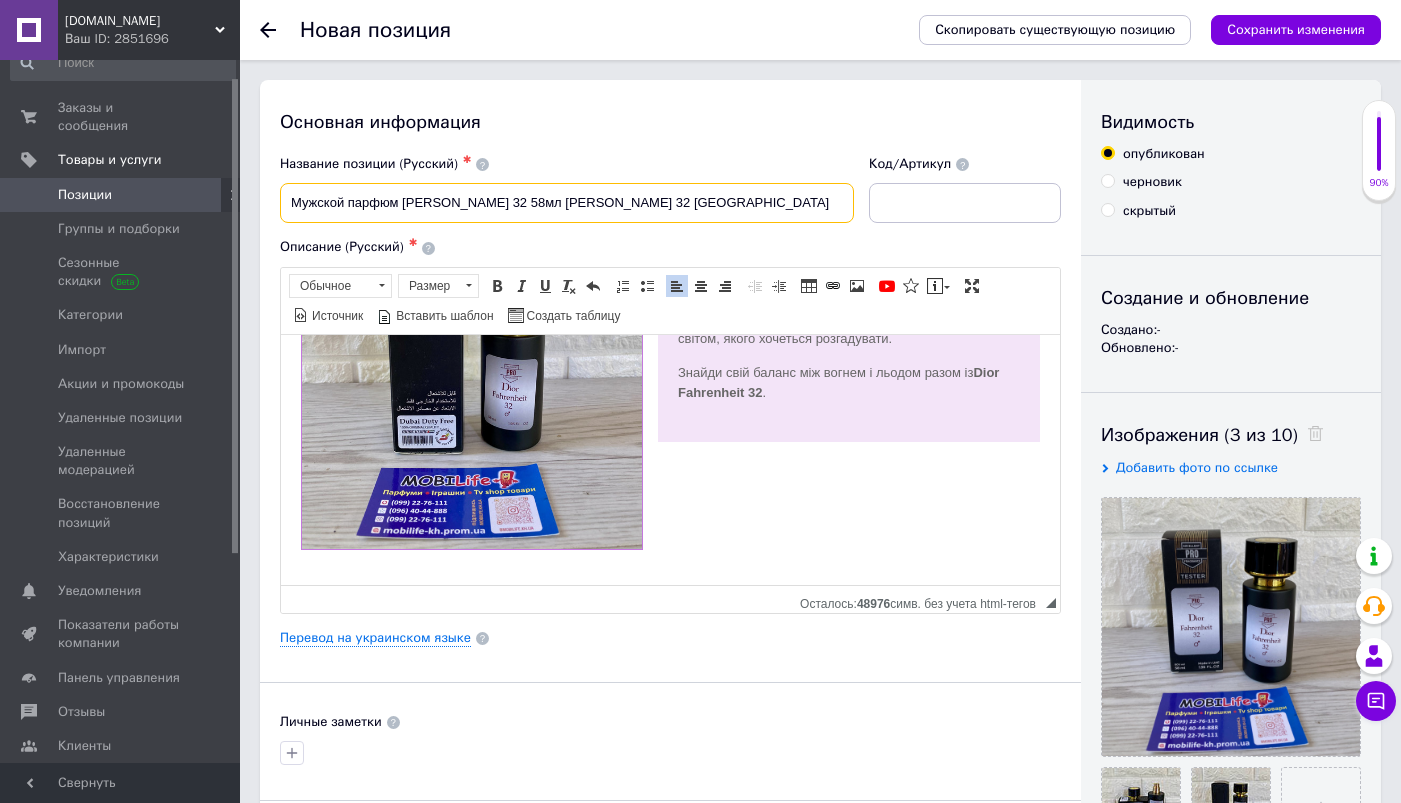 drag, startPoint x: 664, startPoint y: 201, endPoint x: 551, endPoint y: 200, distance: 113.004425 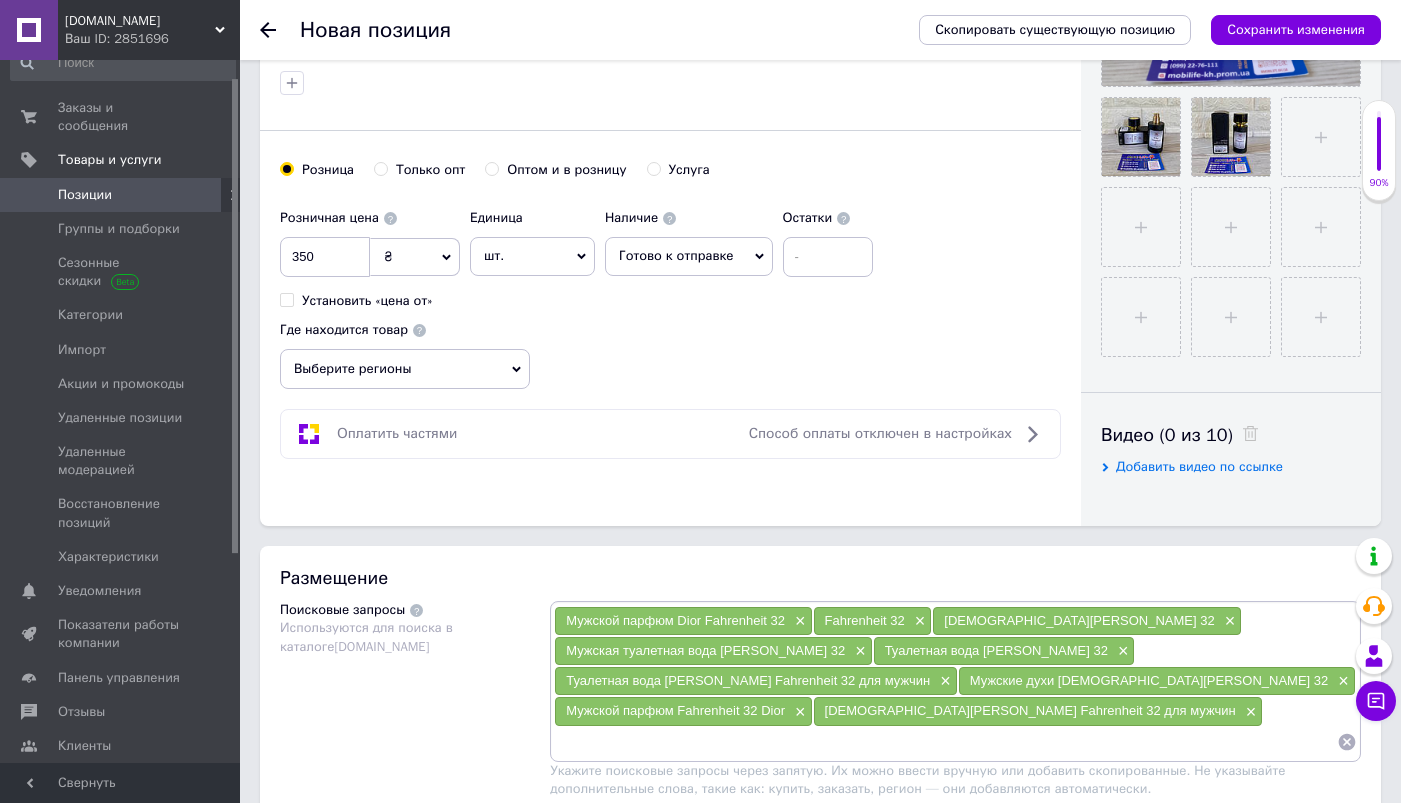 scroll, scrollTop: 706, scrollLeft: 0, axis: vertical 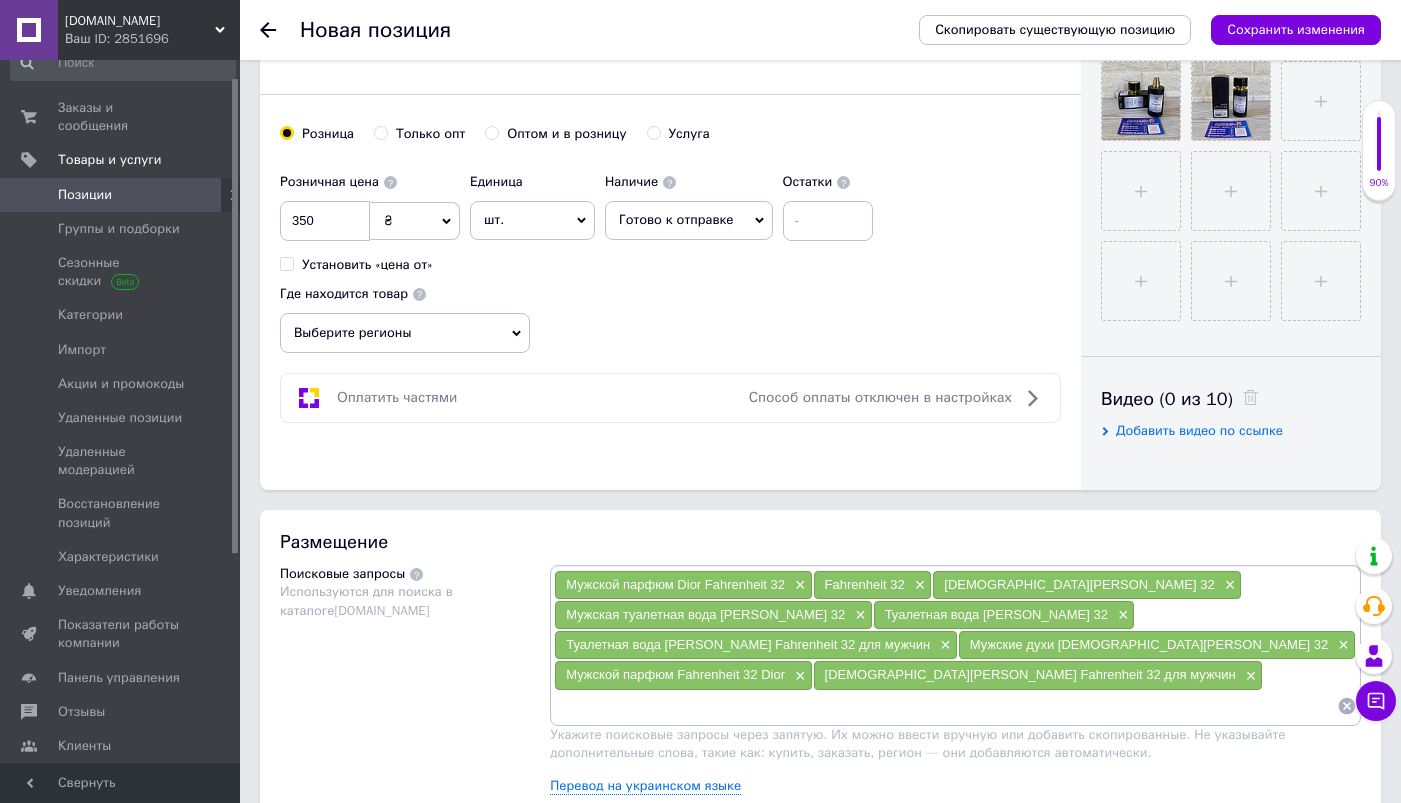 click at bounding box center (945, 706) 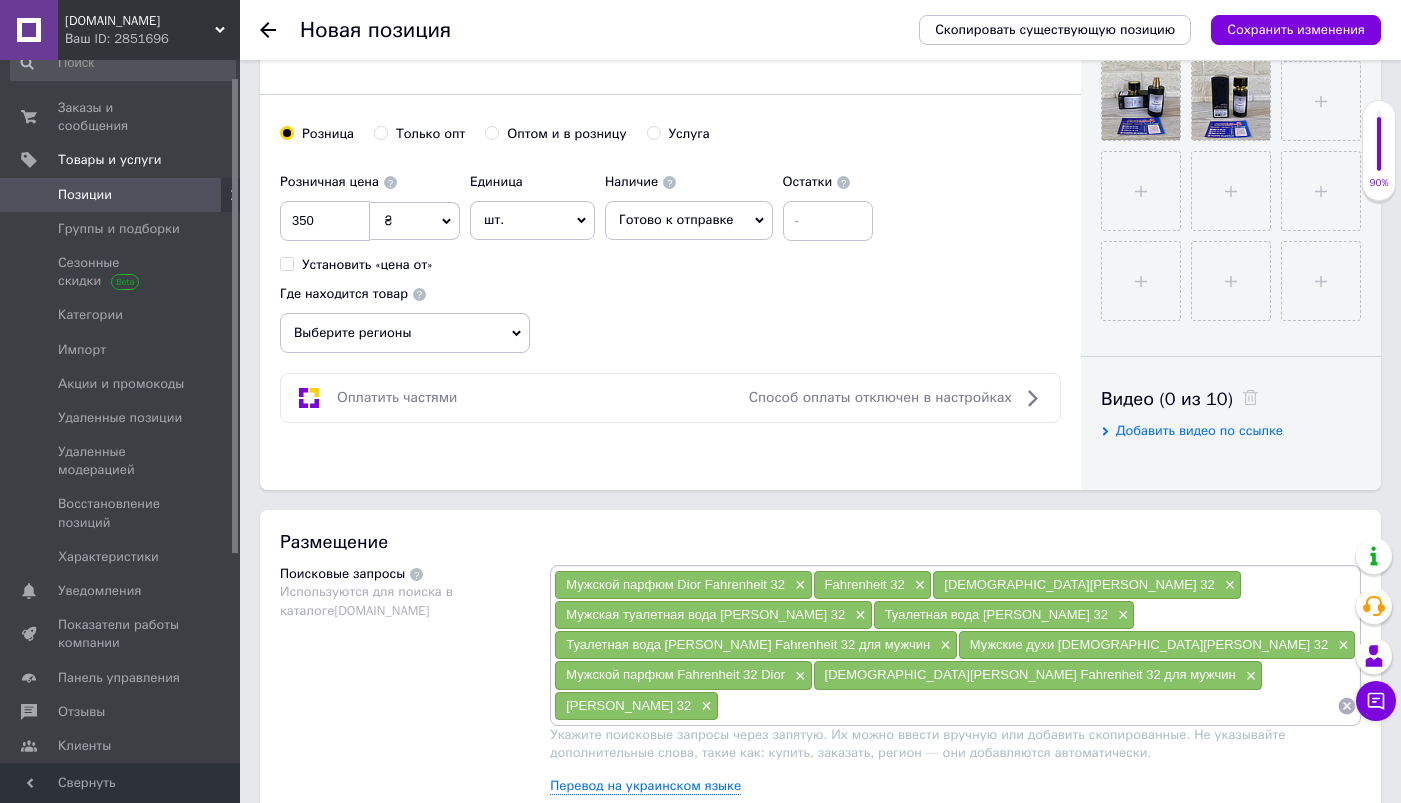 paste on "кристиан диор фаренгейт 32" 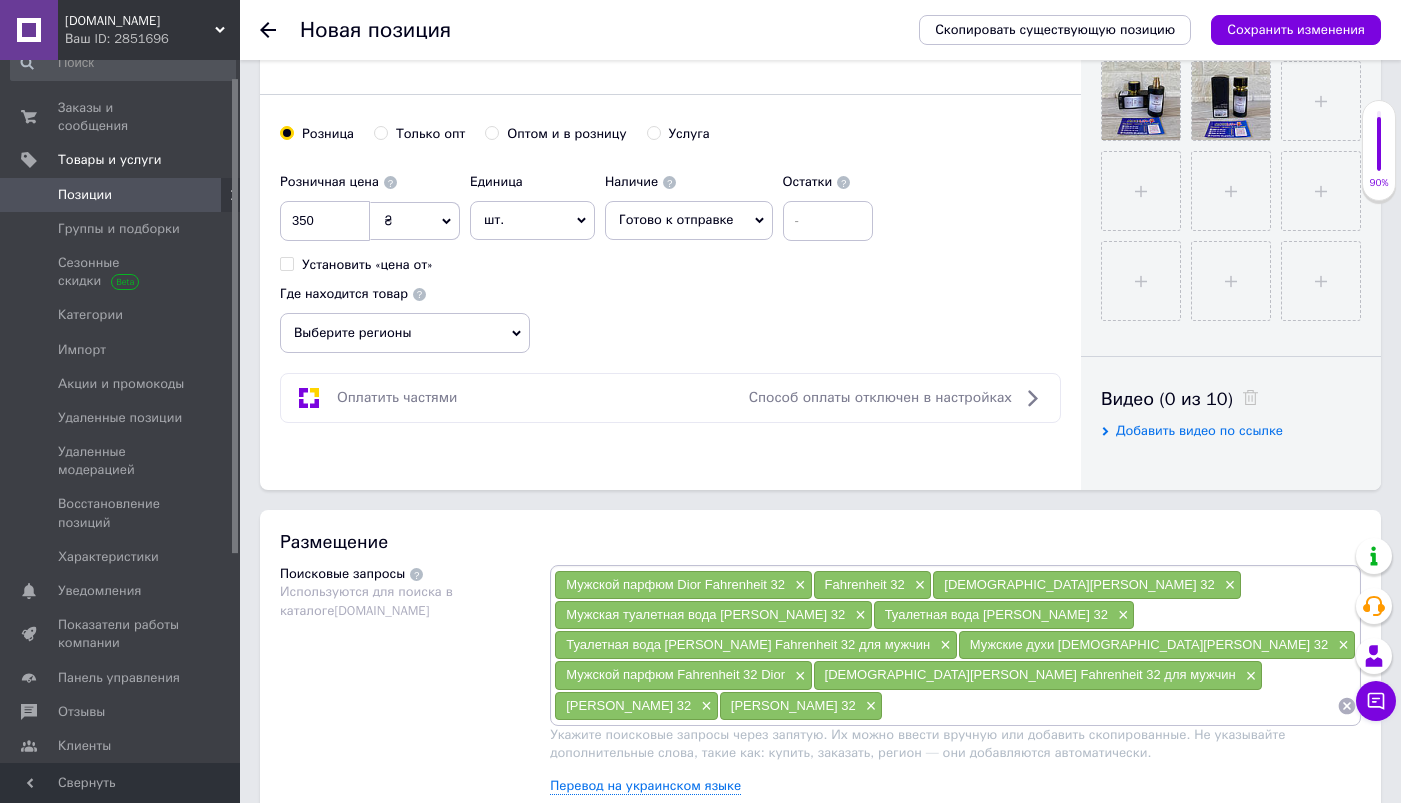 paste on "фаренгейт 32" 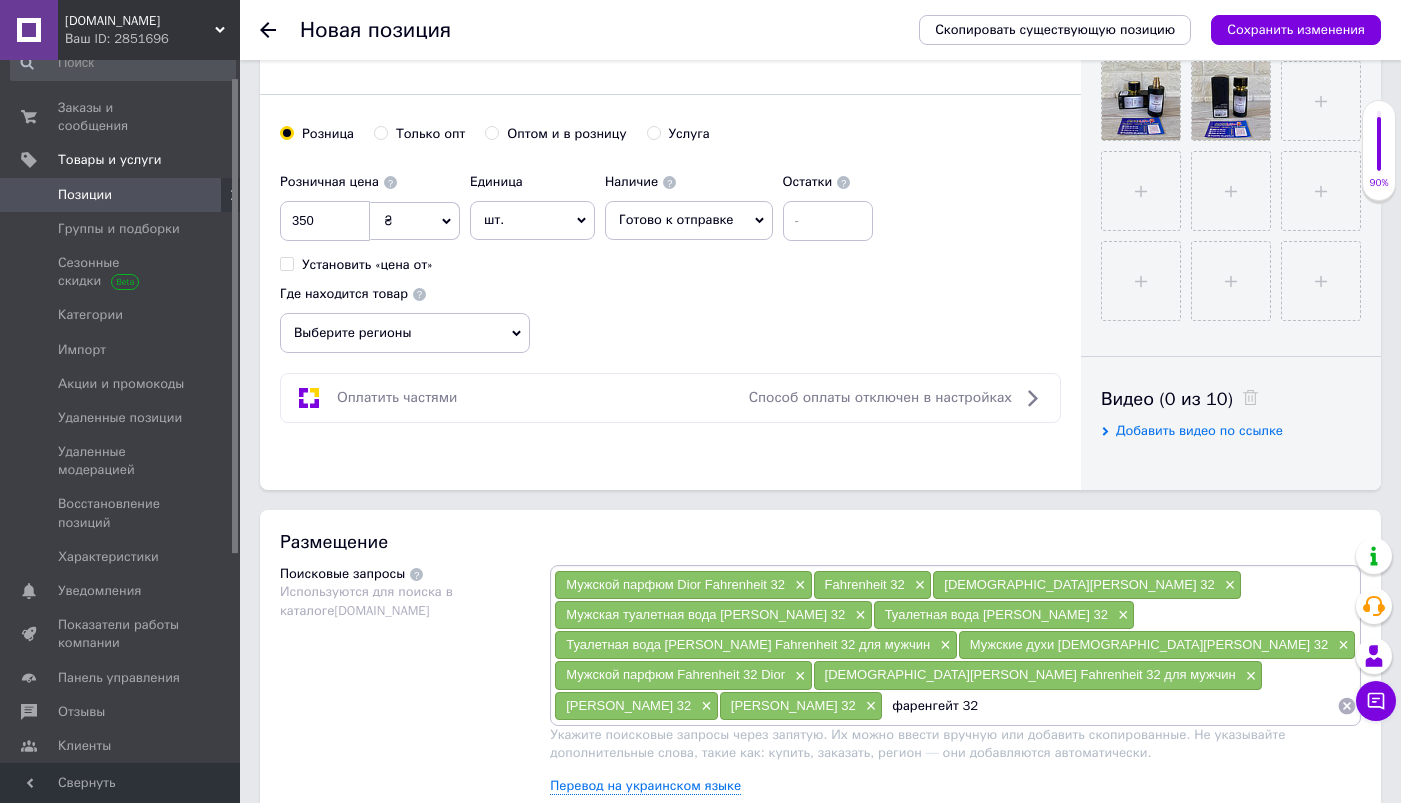 type 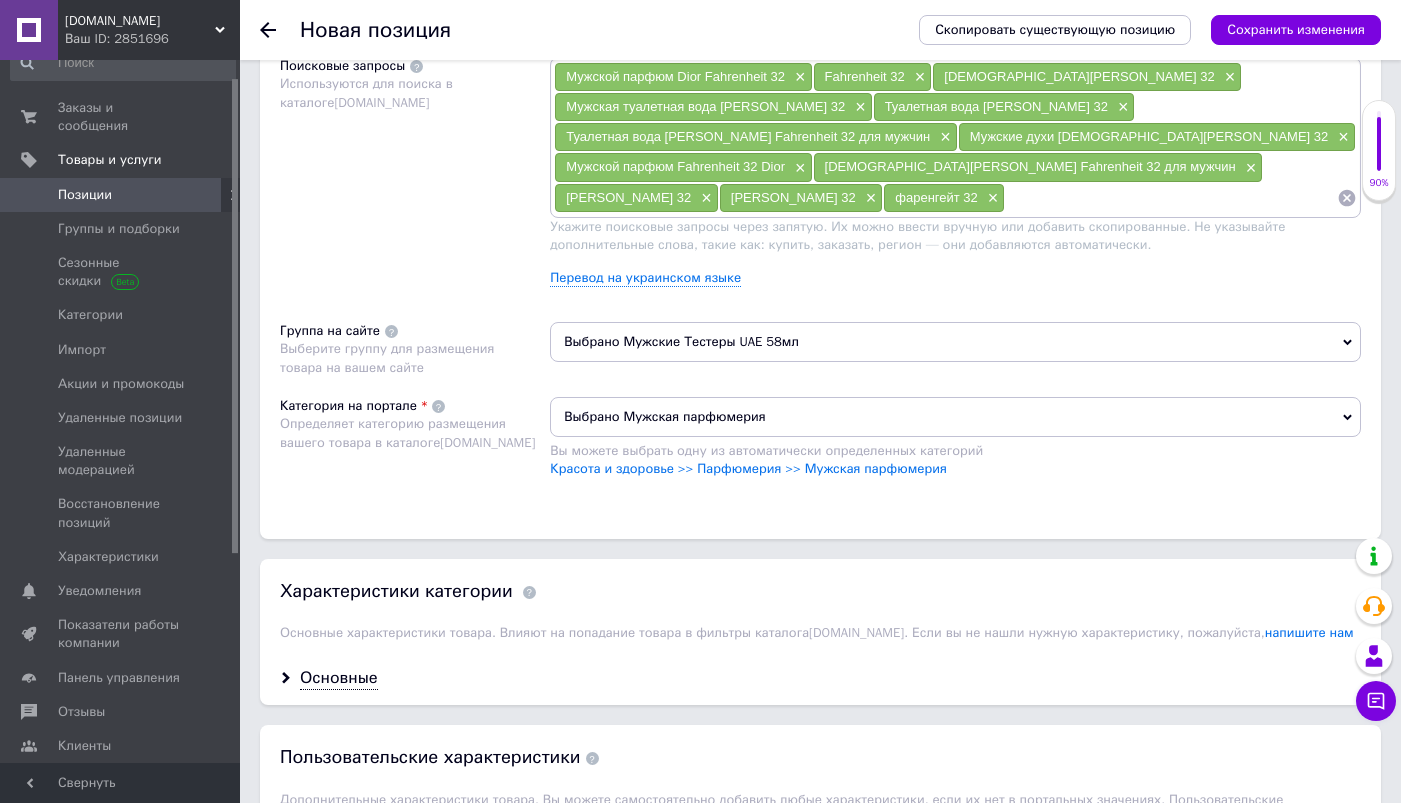 scroll, scrollTop: 1245, scrollLeft: 0, axis: vertical 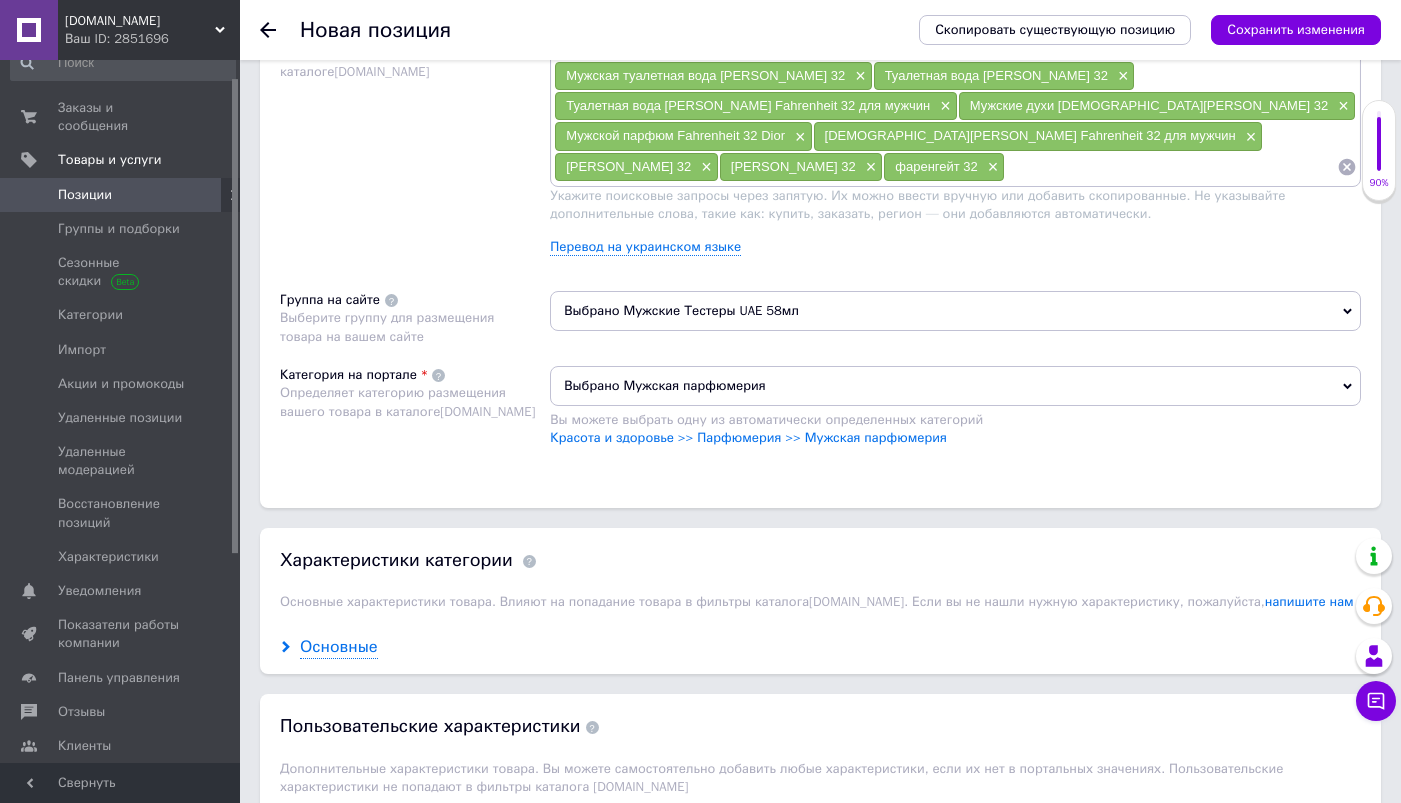 click on "Основные" at bounding box center [339, 647] 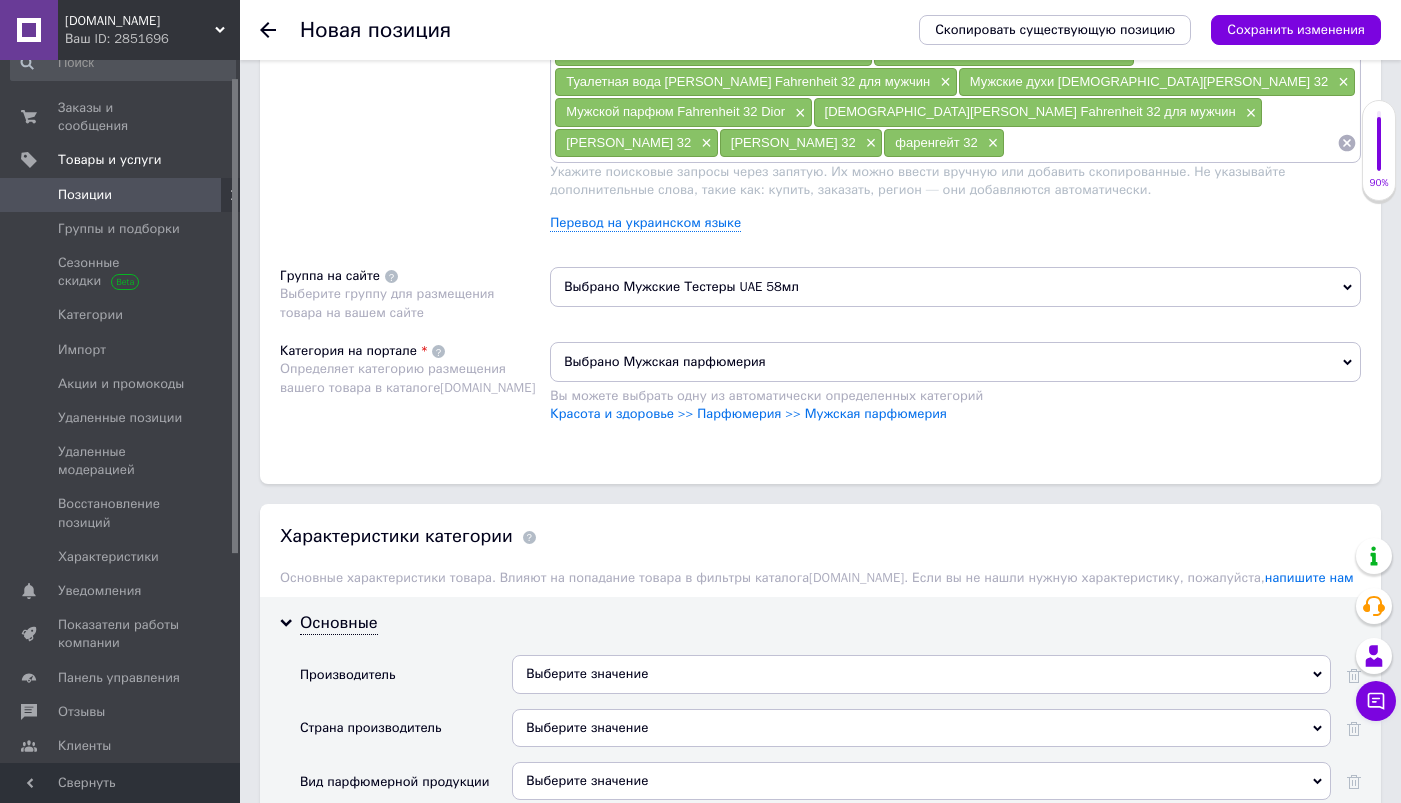 scroll, scrollTop: 1491, scrollLeft: 0, axis: vertical 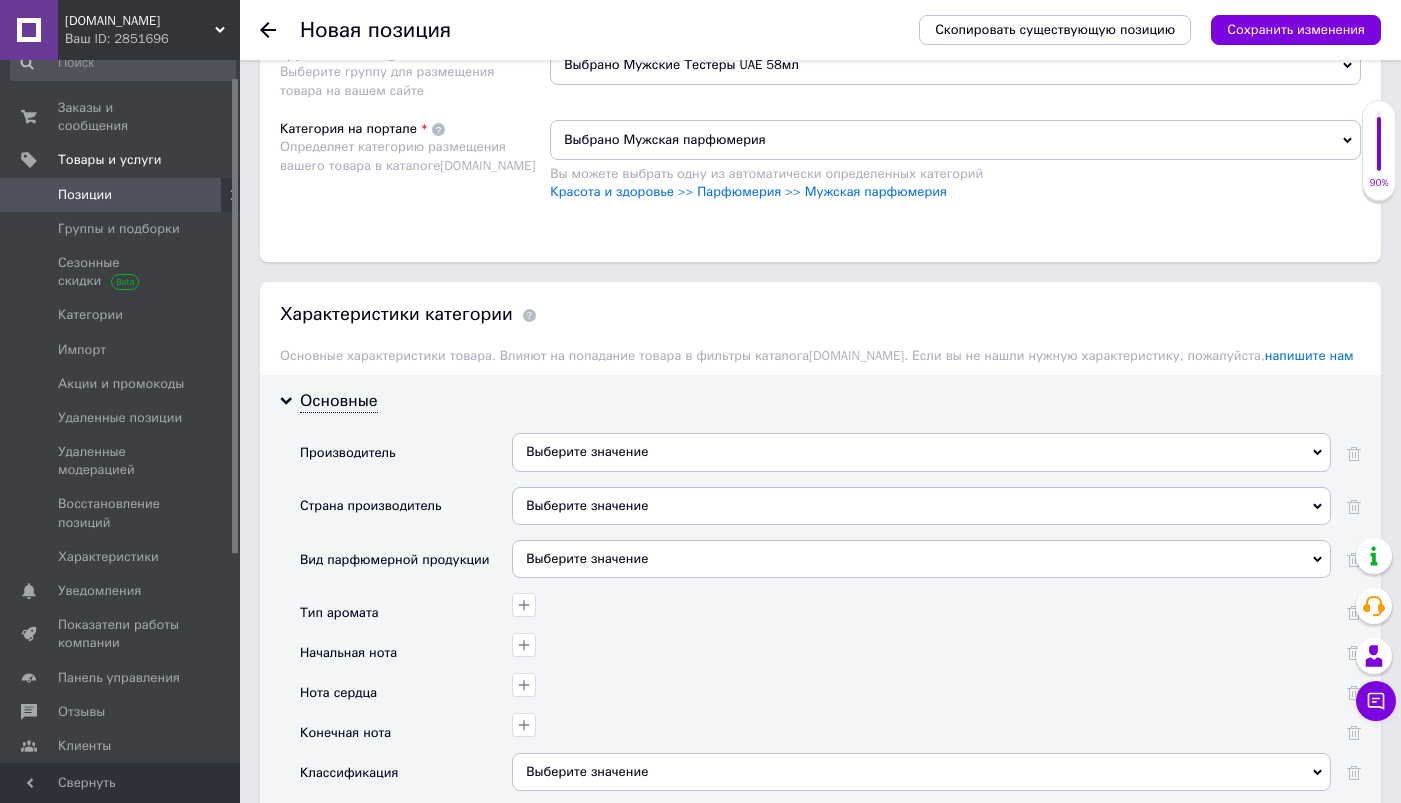 click on "Выберите значение" at bounding box center (921, 452) 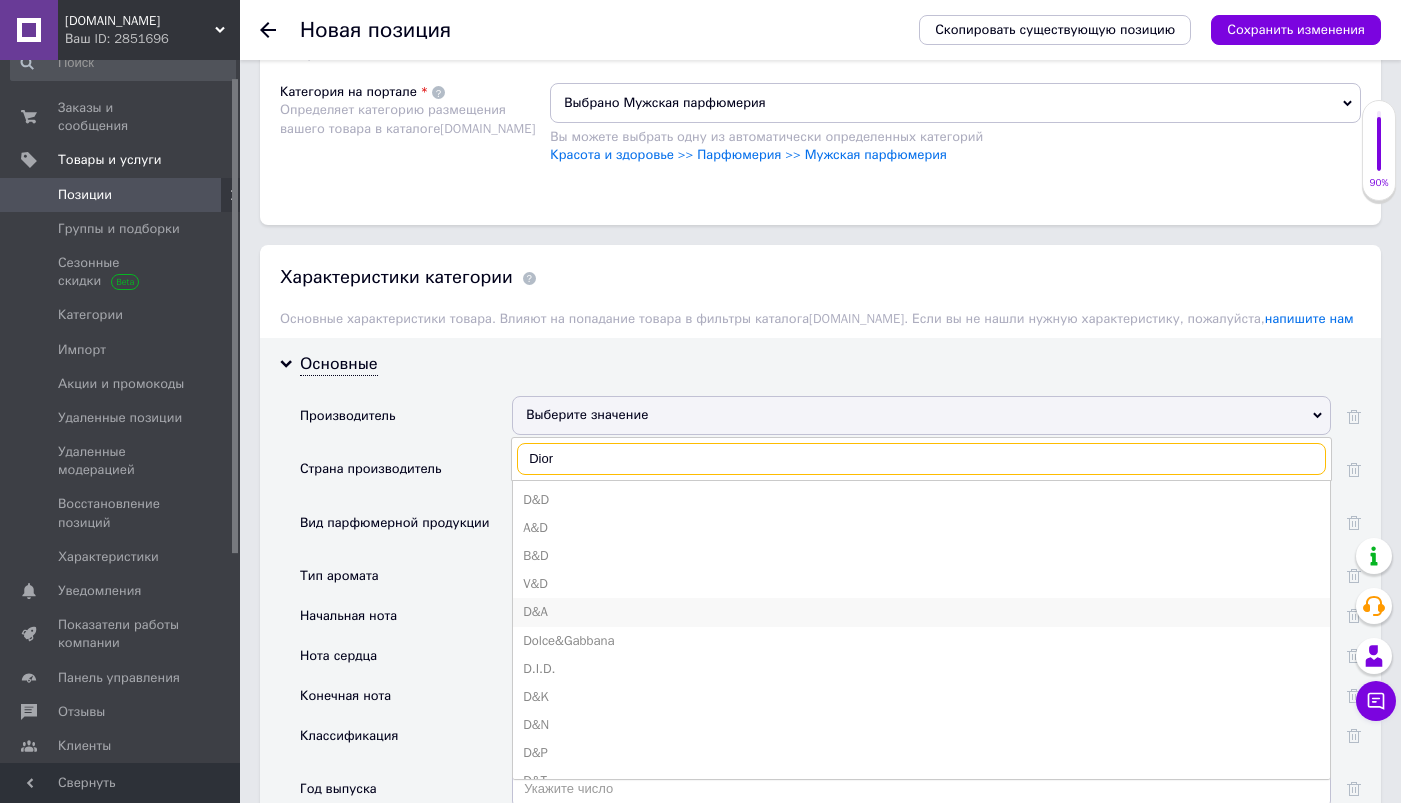scroll, scrollTop: 1529, scrollLeft: 0, axis: vertical 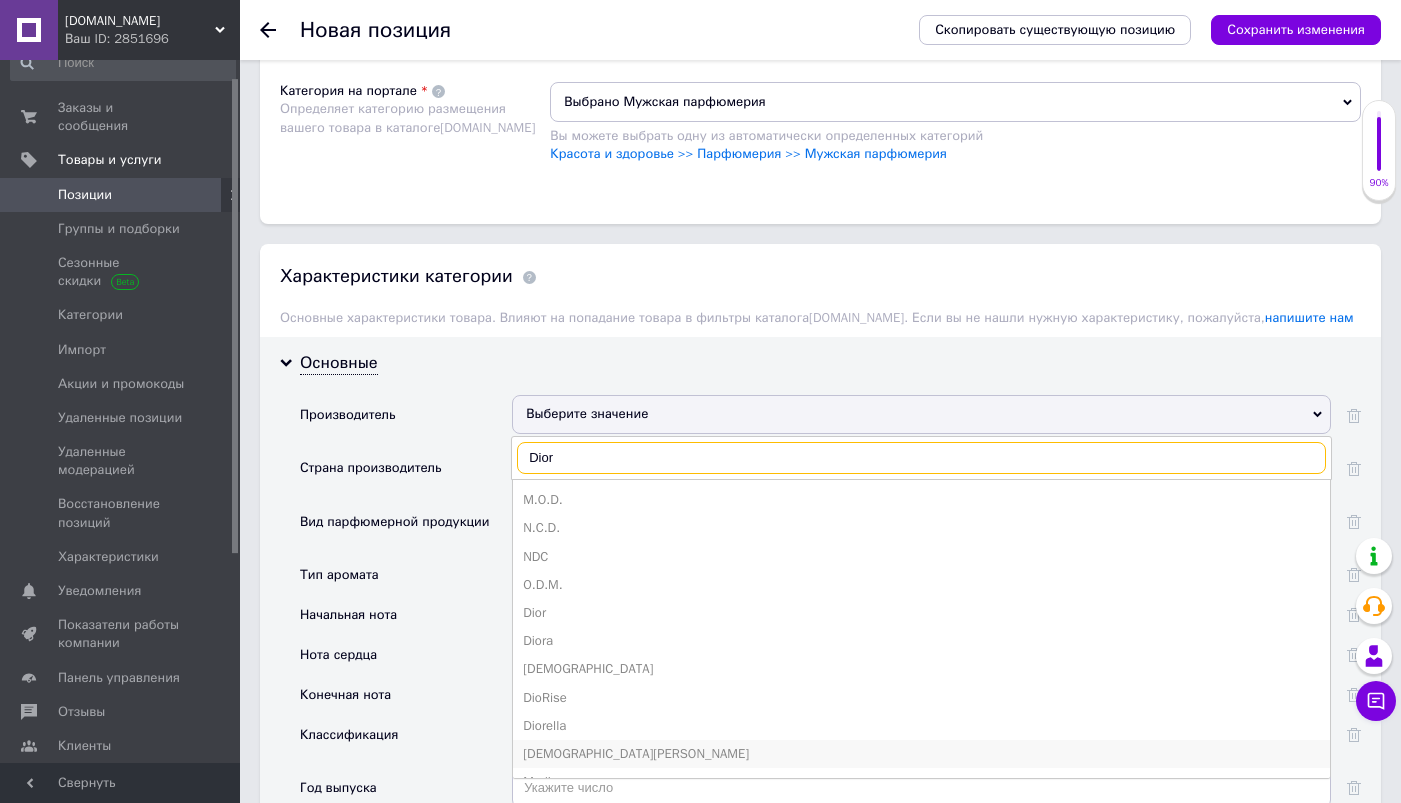 type on "Dior" 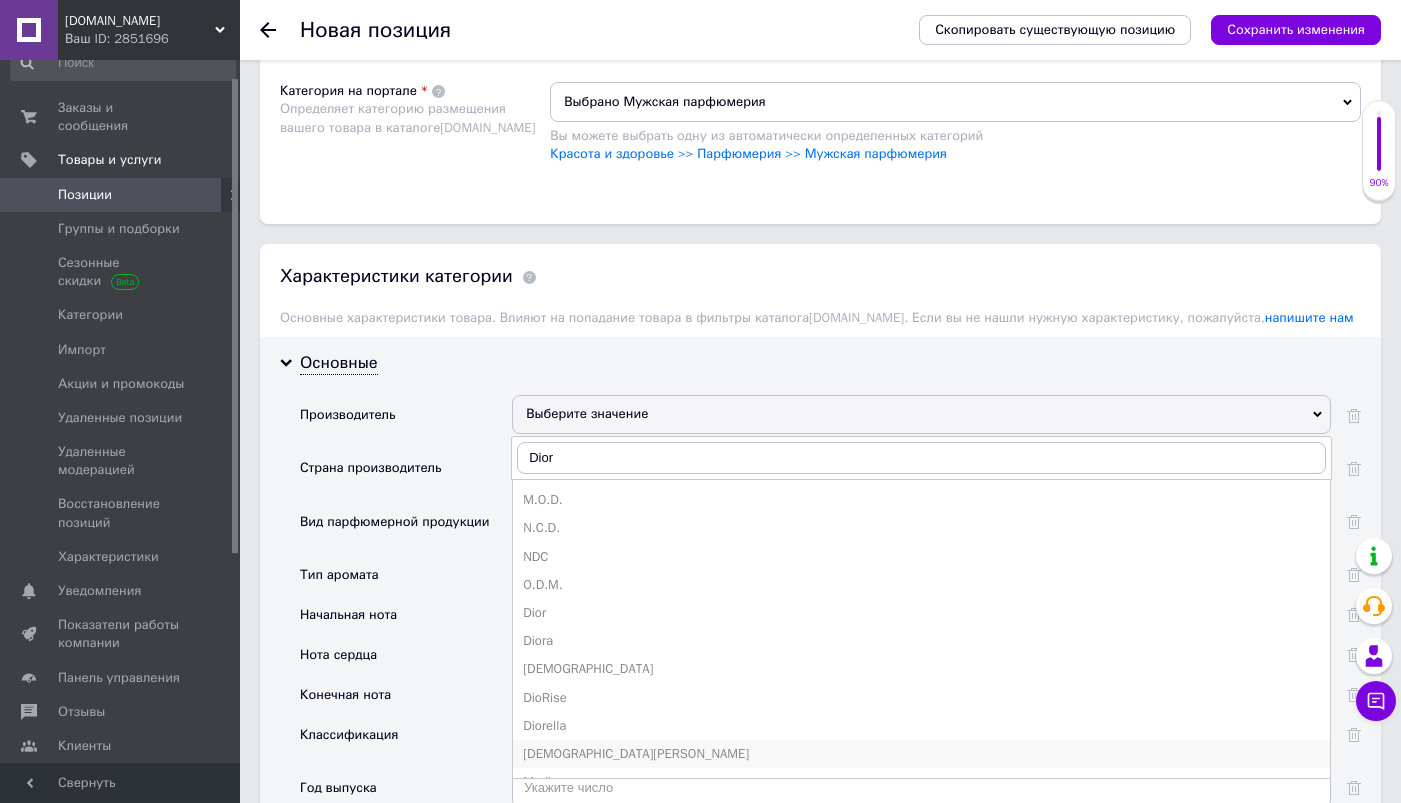 click on "Christian Dior" at bounding box center (921, 754) 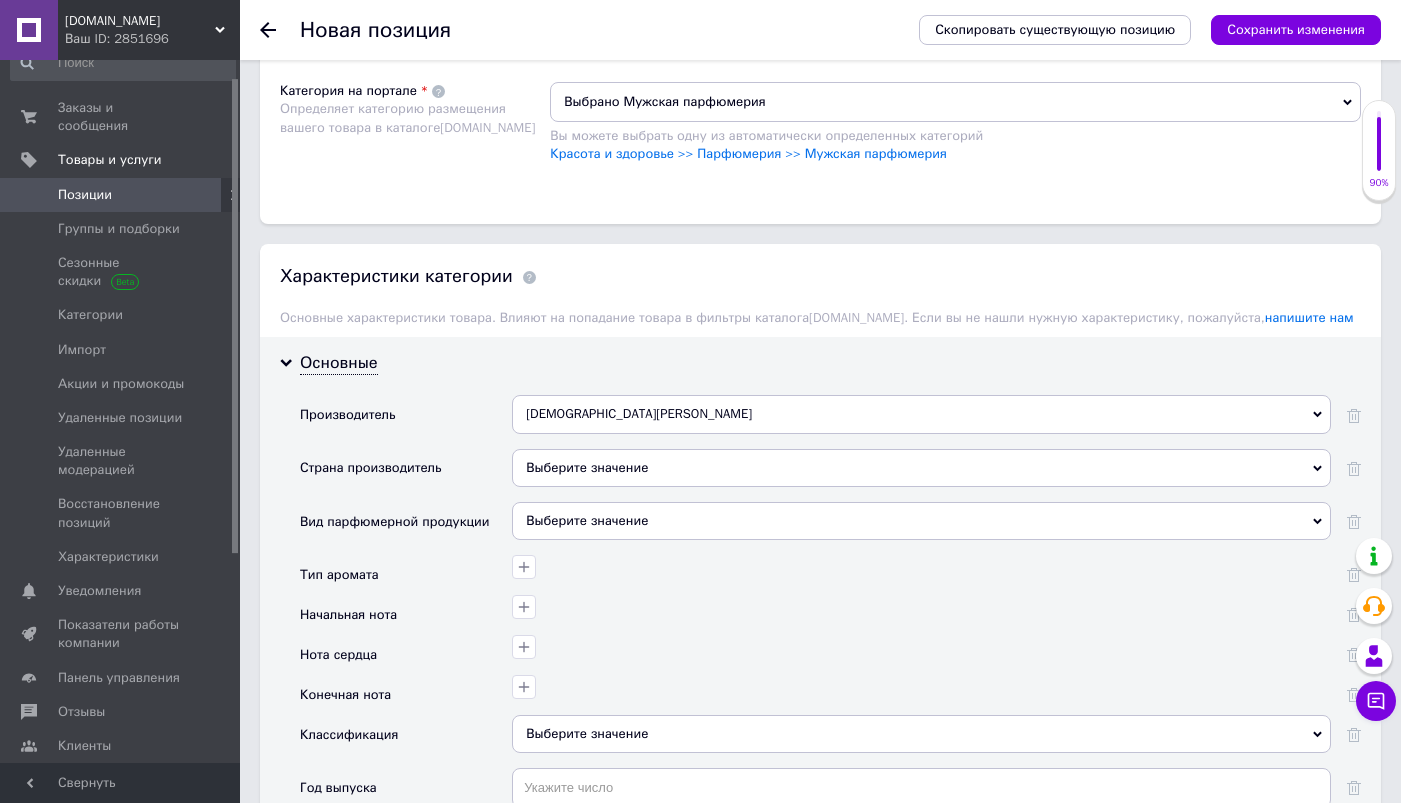 click on "Выберите значение" at bounding box center (921, 468) 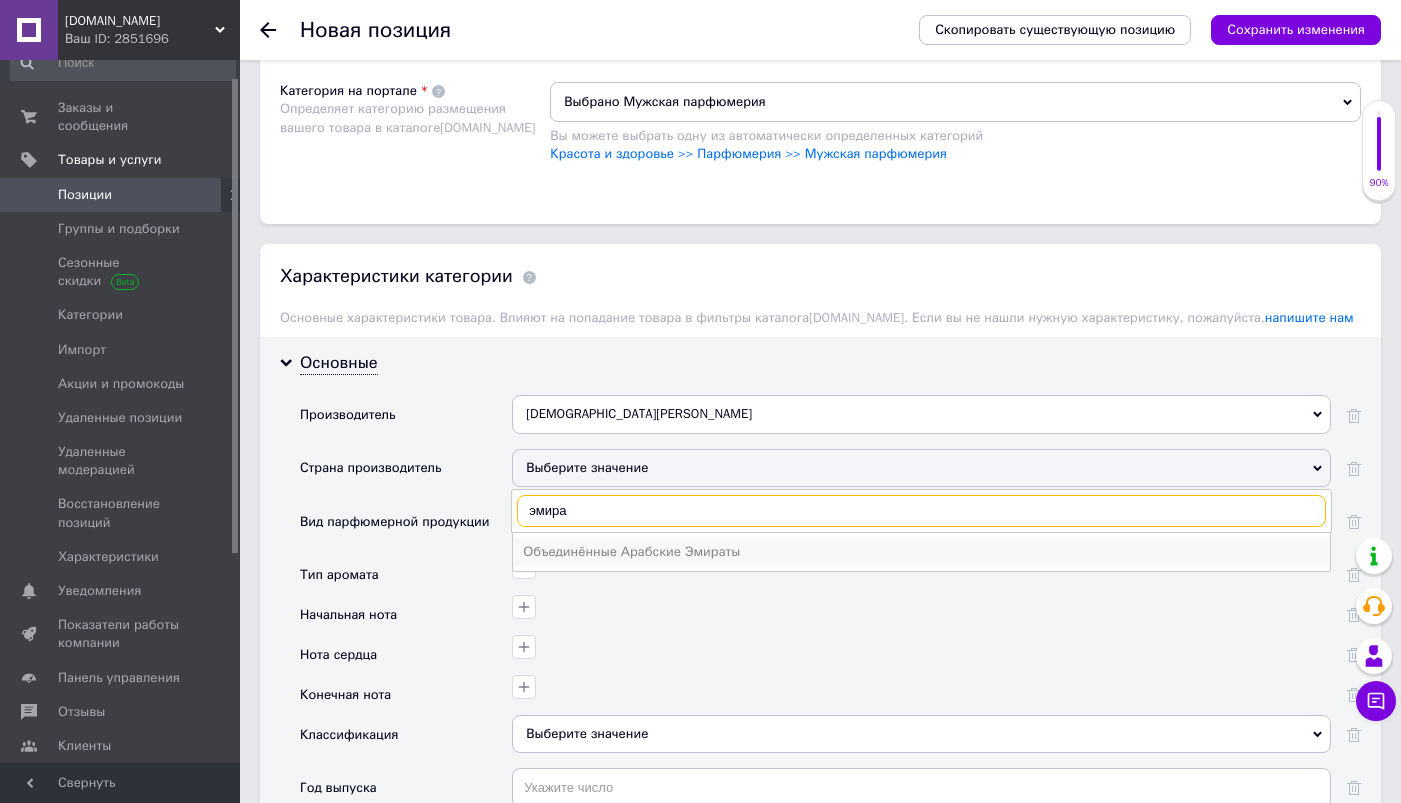 type on "эмира" 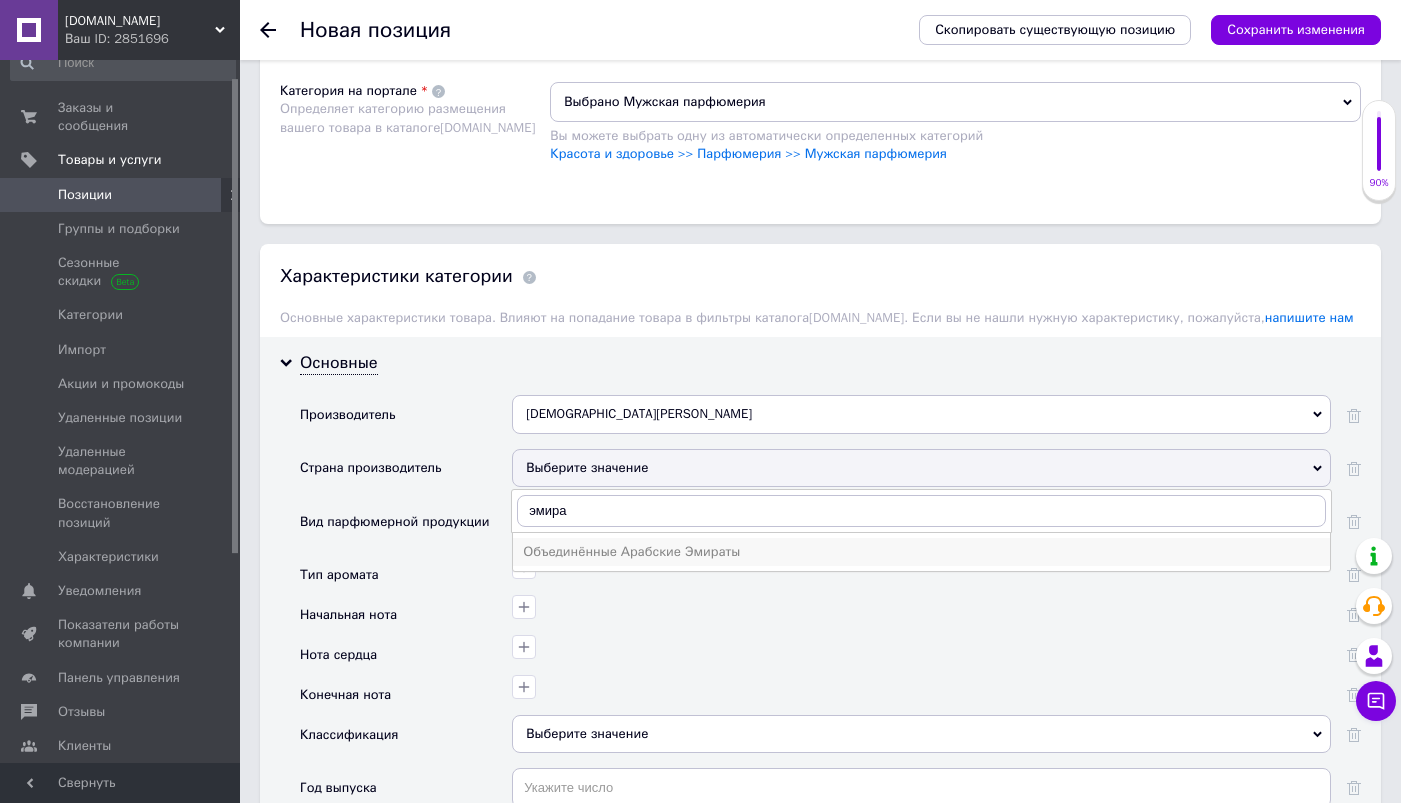 click on "Объединённые Арабские Эмираты" at bounding box center [921, 552] 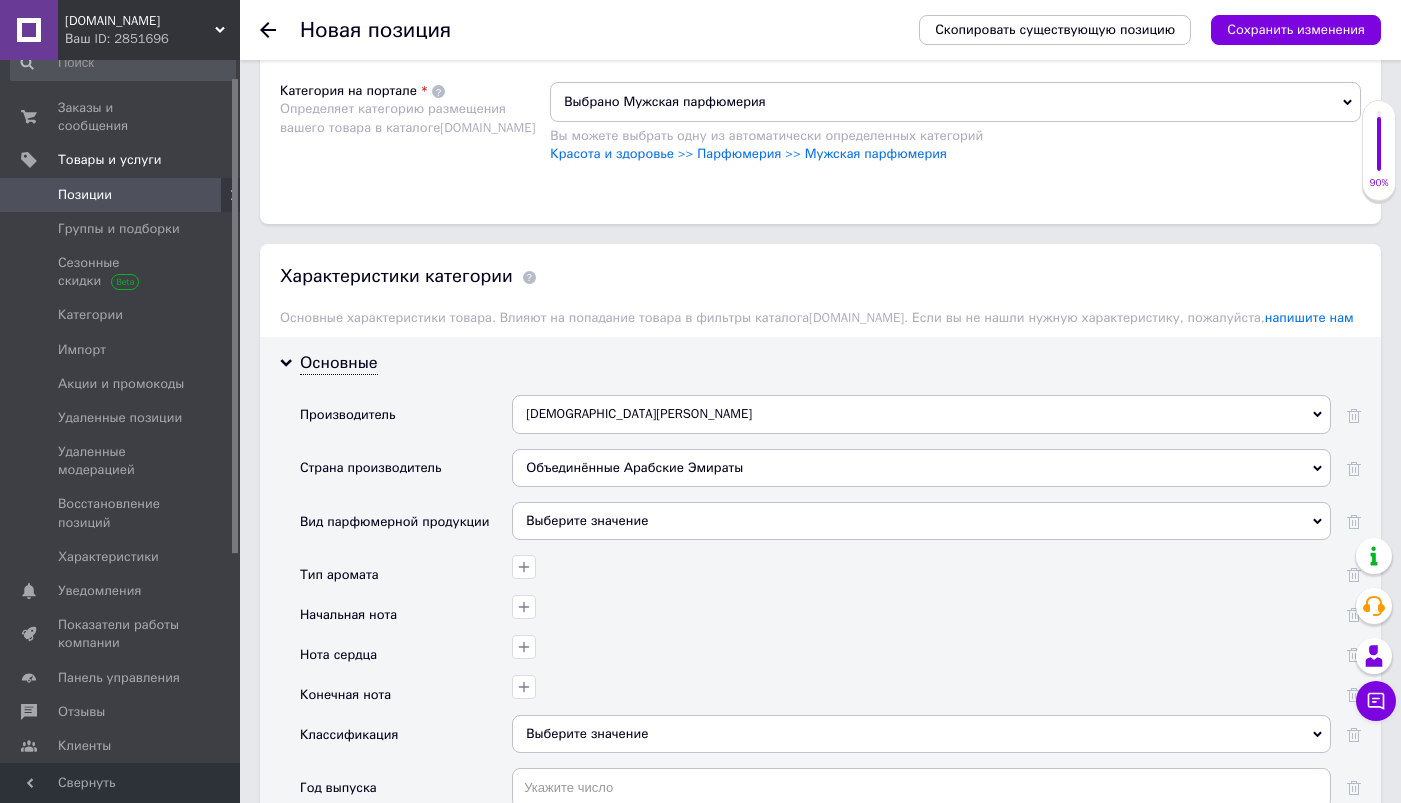 click on "Выберите значение" at bounding box center [921, 521] 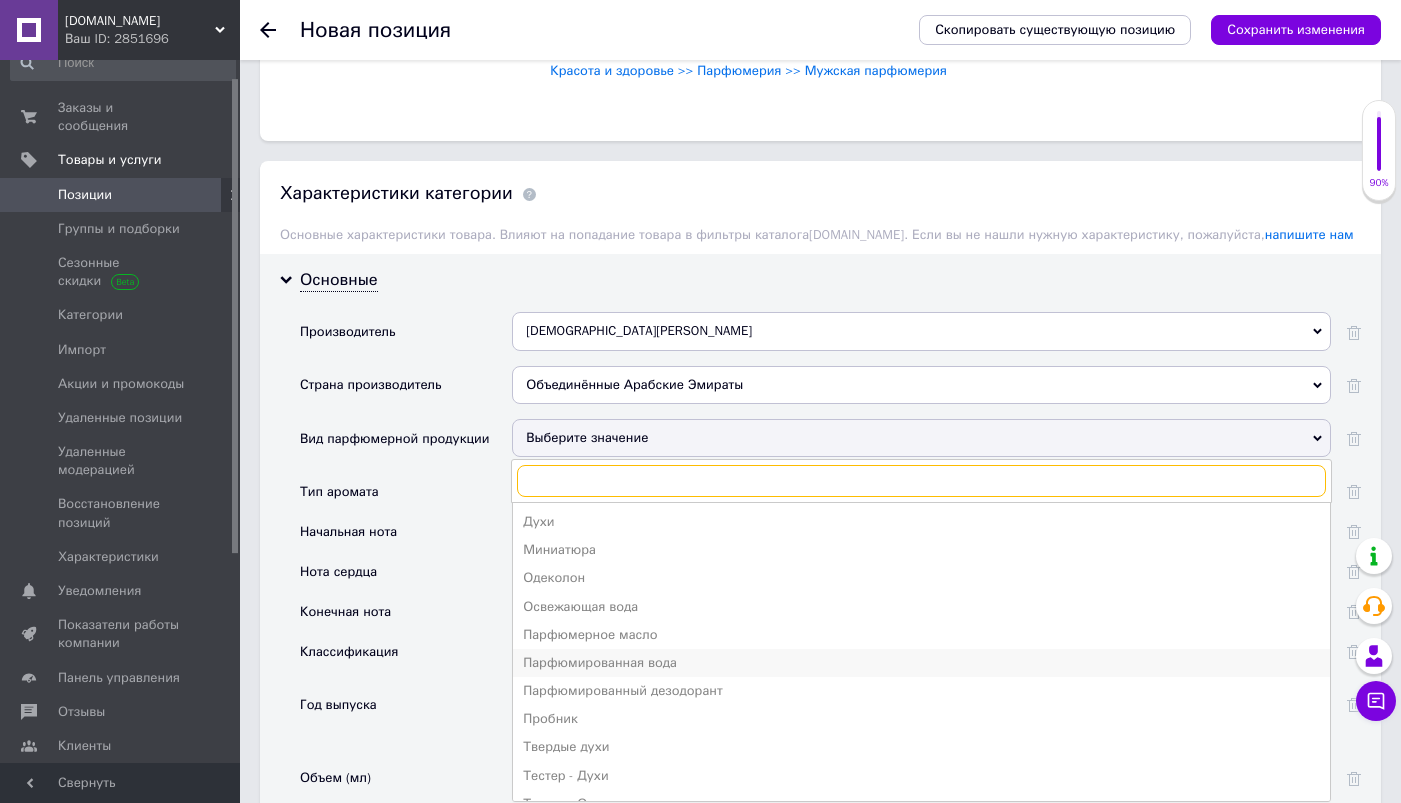 scroll, scrollTop: 1690, scrollLeft: 0, axis: vertical 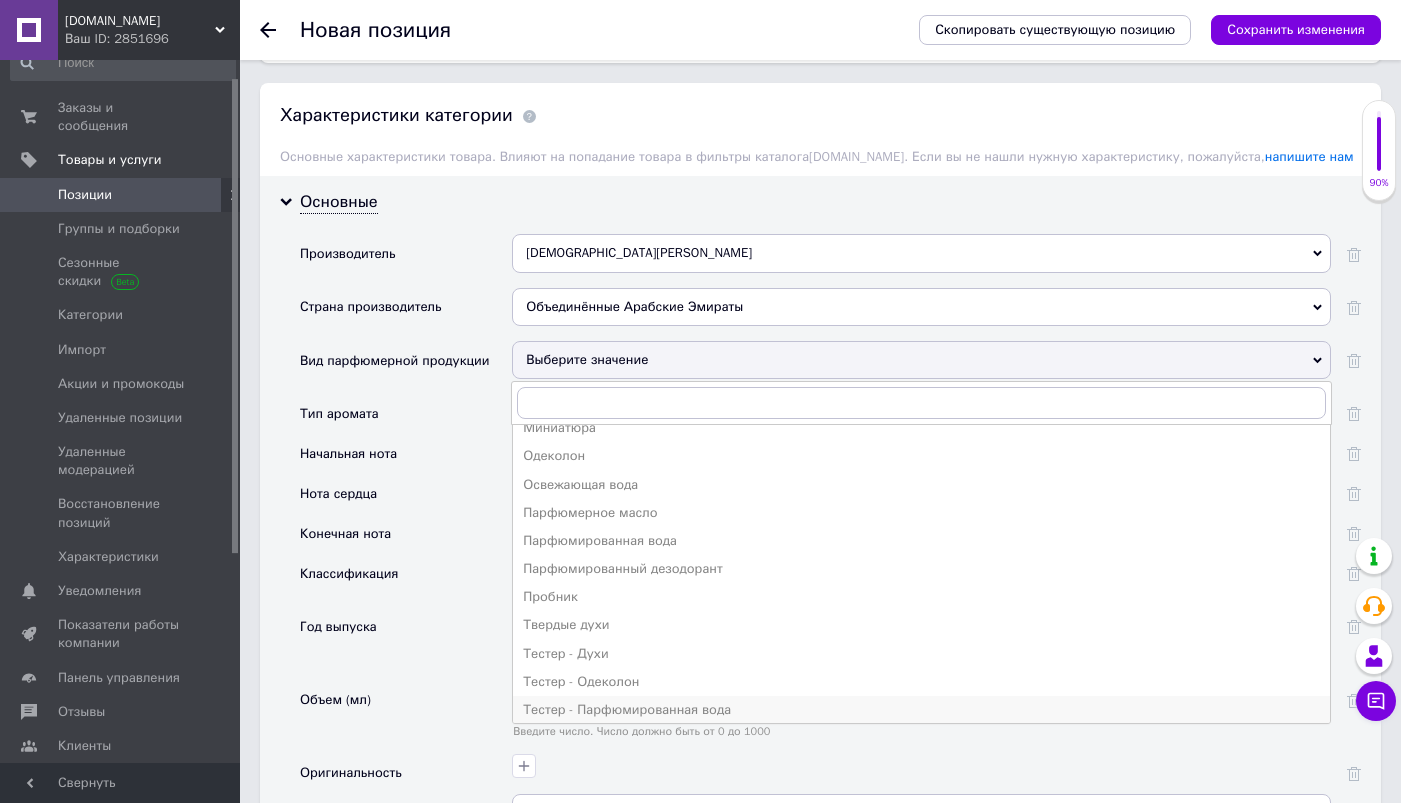 click on "Тестер - Парфюмированная вода" at bounding box center (921, 710) 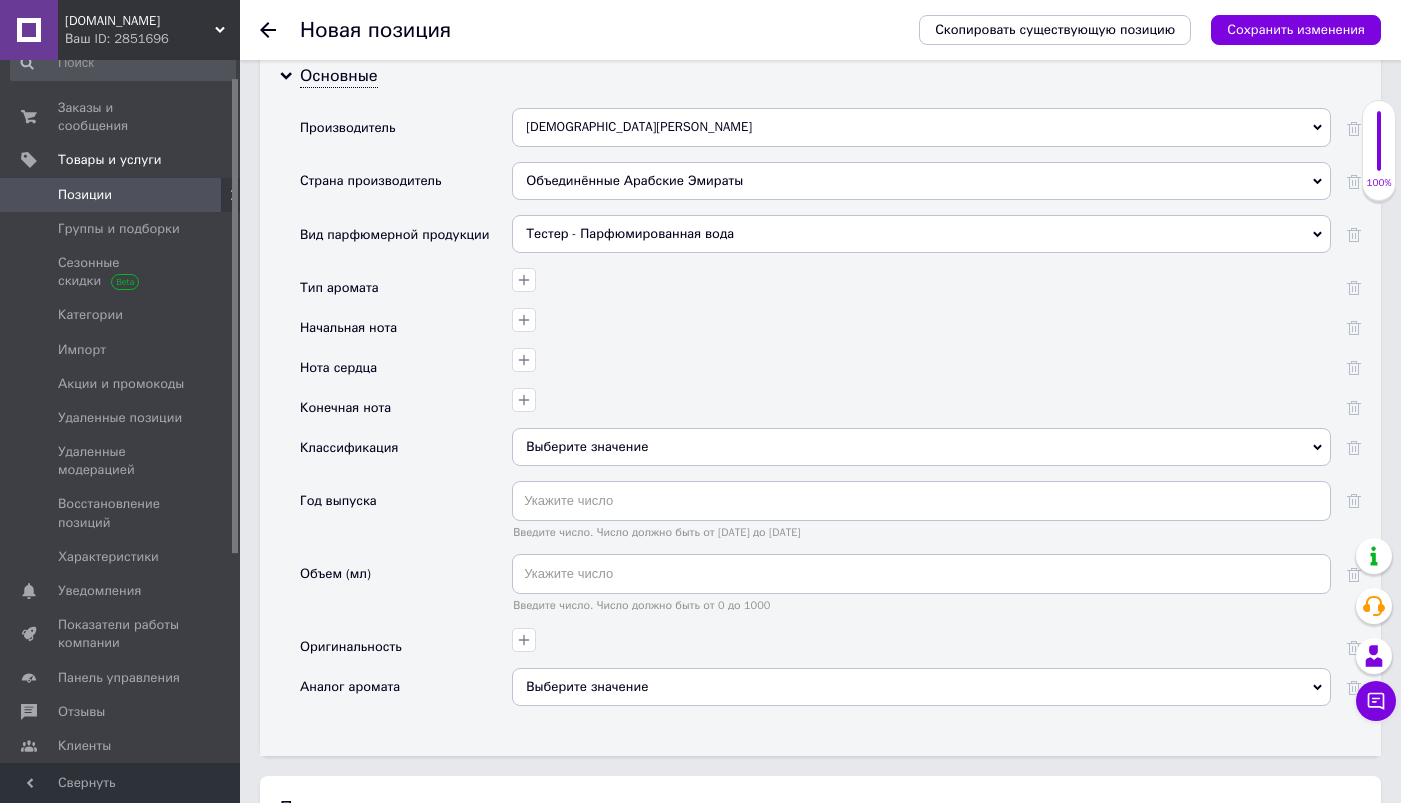 scroll, scrollTop: 1819, scrollLeft: 0, axis: vertical 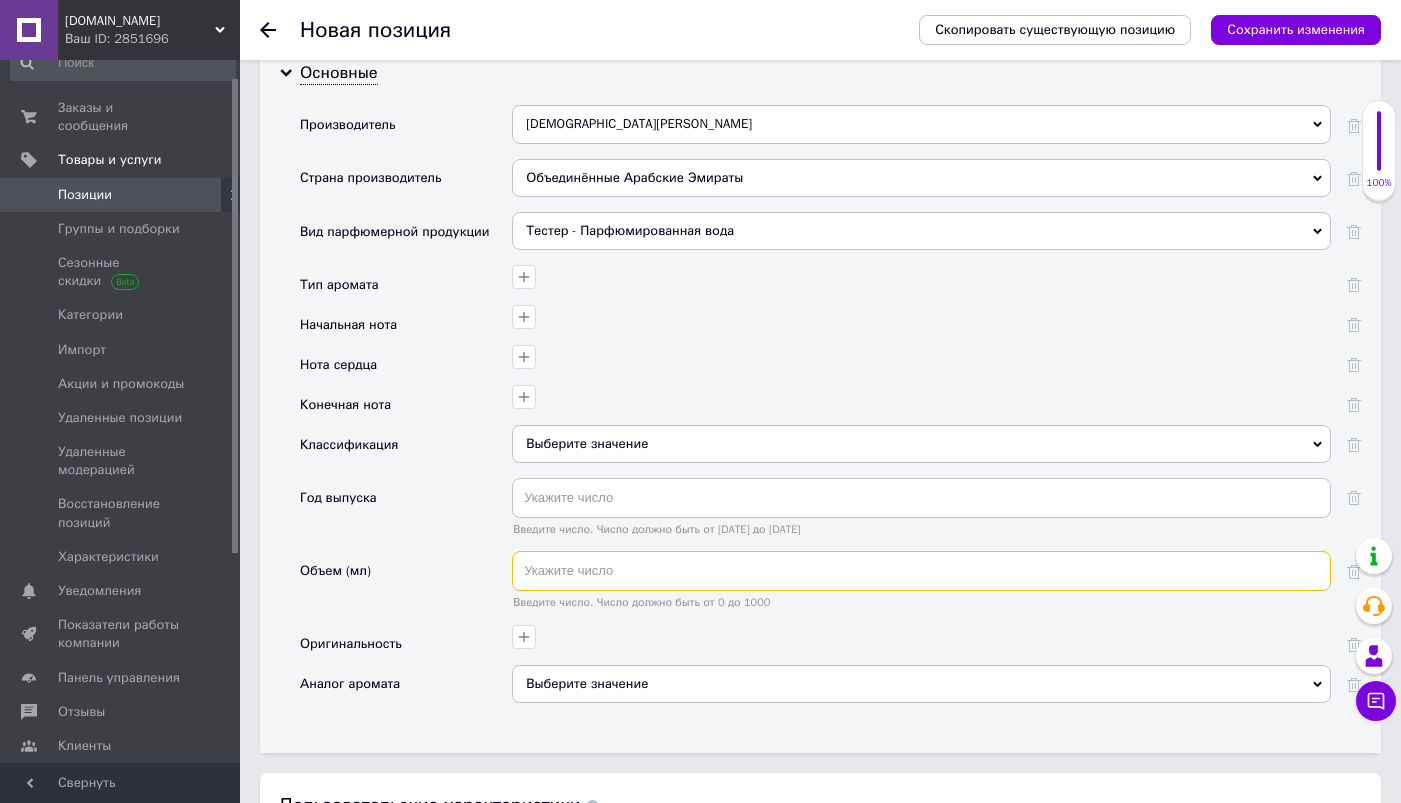 click at bounding box center (921, 571) 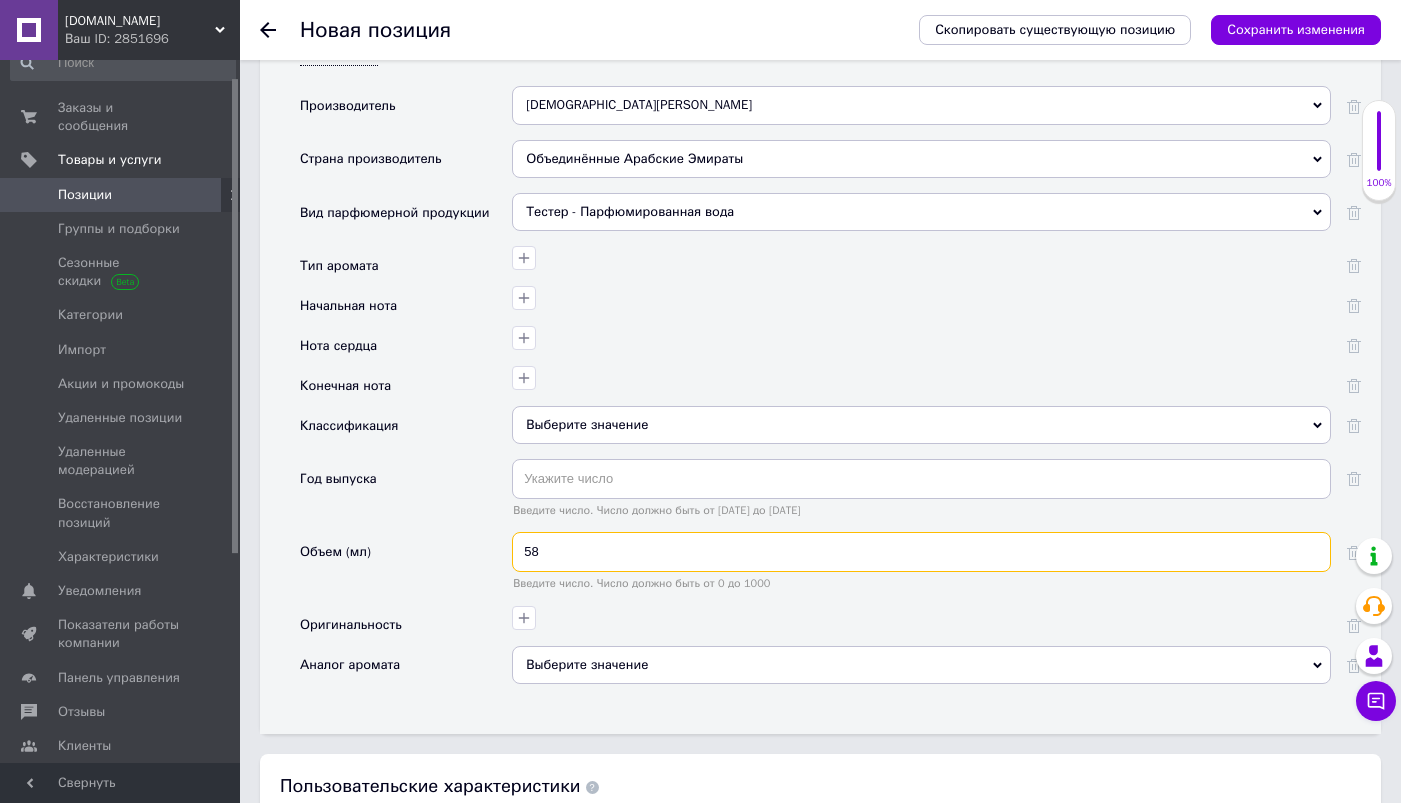 scroll, scrollTop: 2269, scrollLeft: 0, axis: vertical 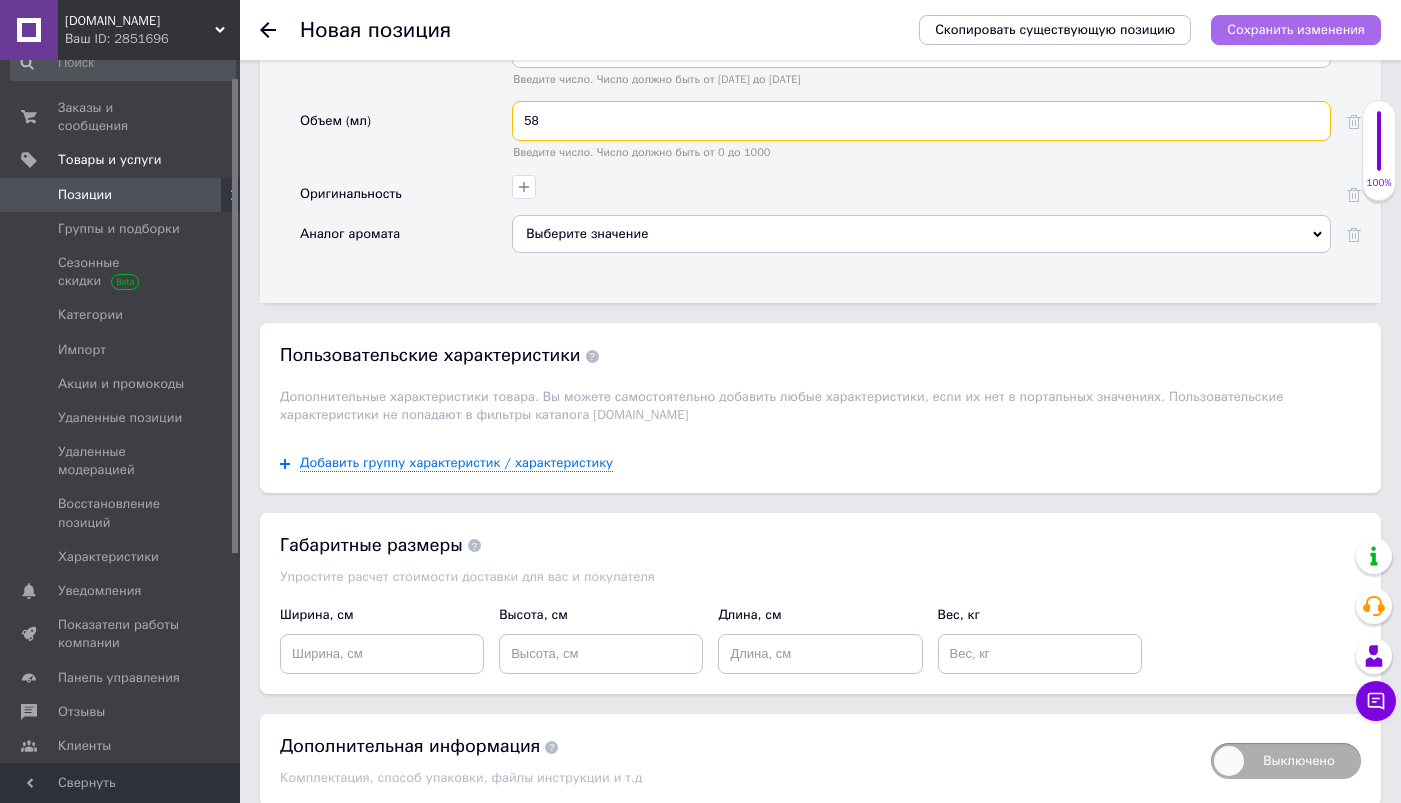 type on "58" 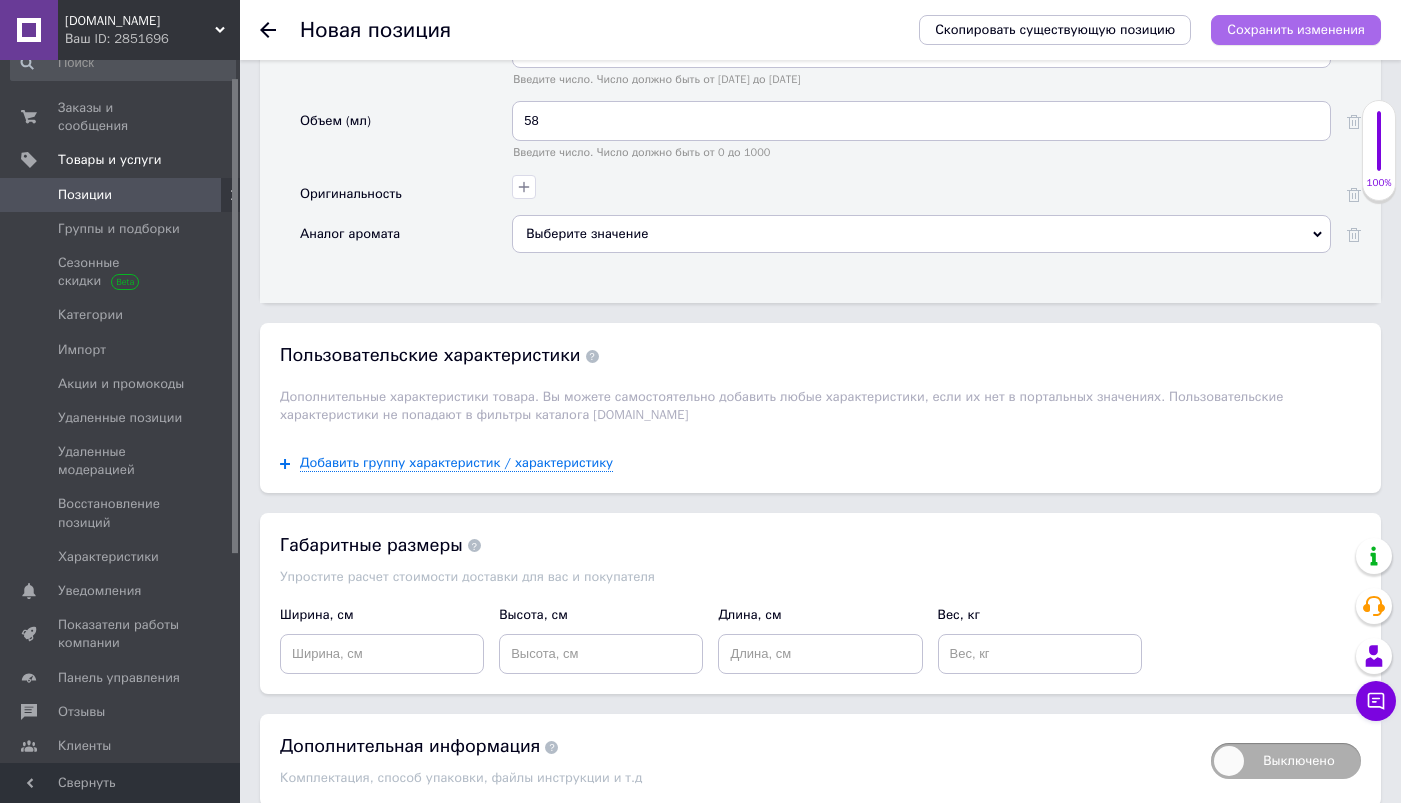 click on "Сохранить изменения" at bounding box center (1296, 30) 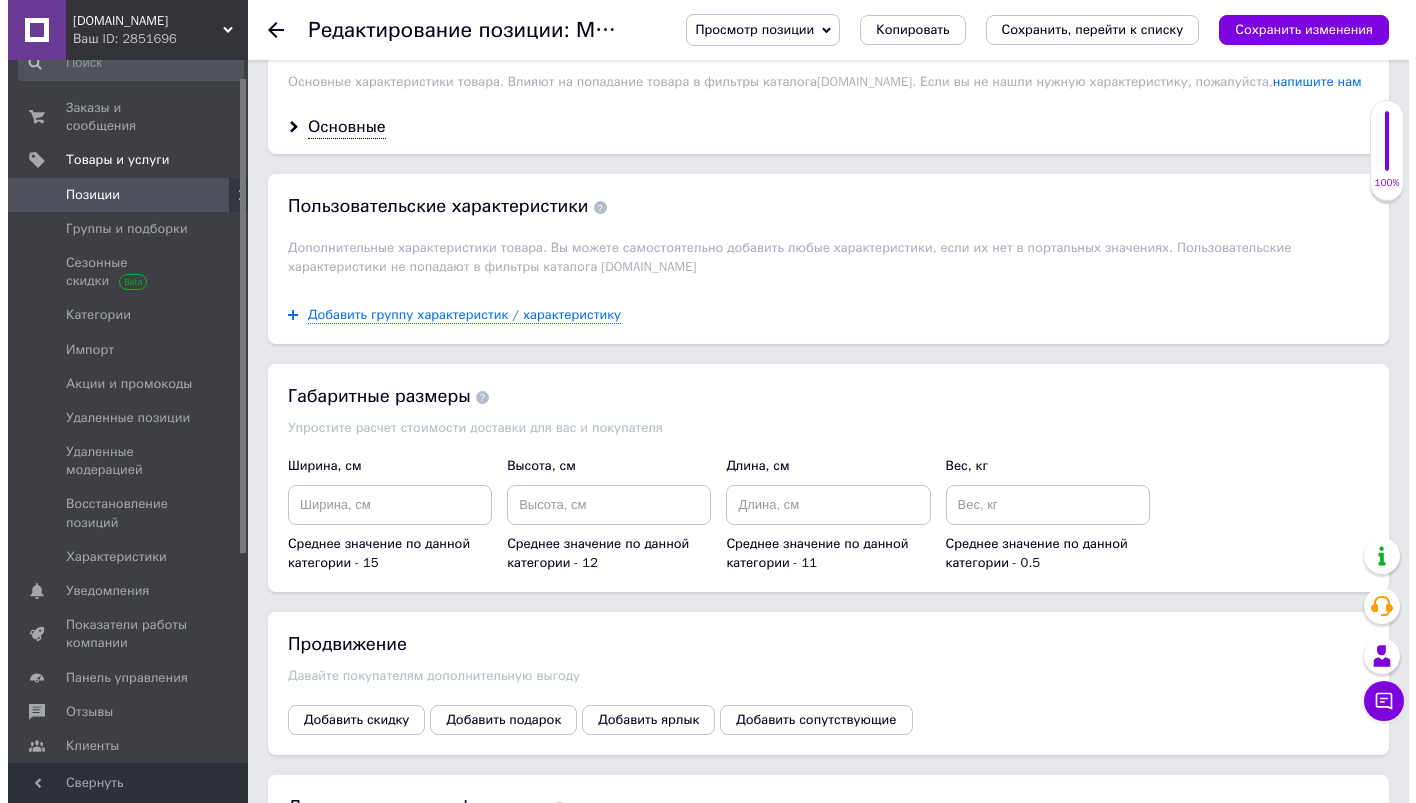 scroll, scrollTop: 2148, scrollLeft: 0, axis: vertical 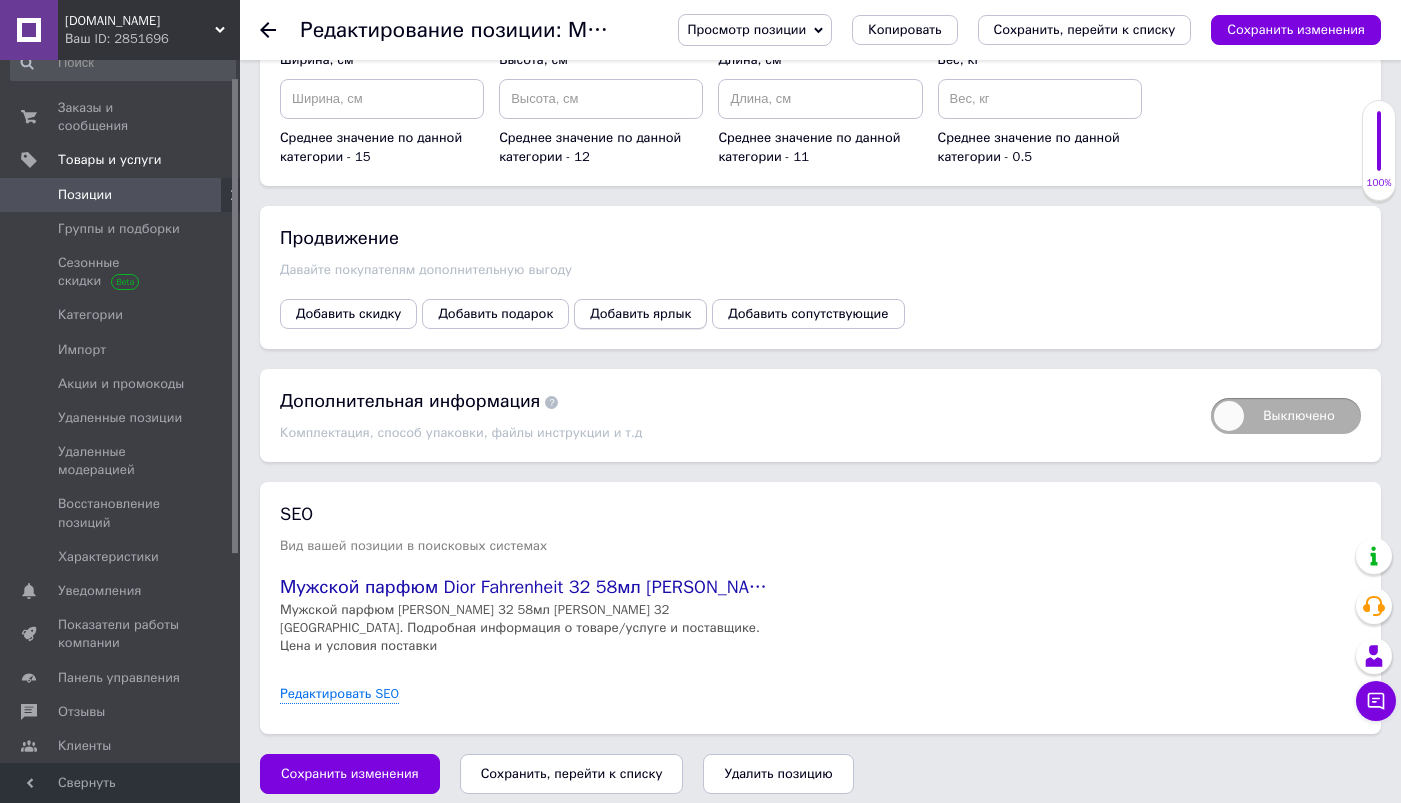 click on "Добавить ярлык" at bounding box center (640, 314) 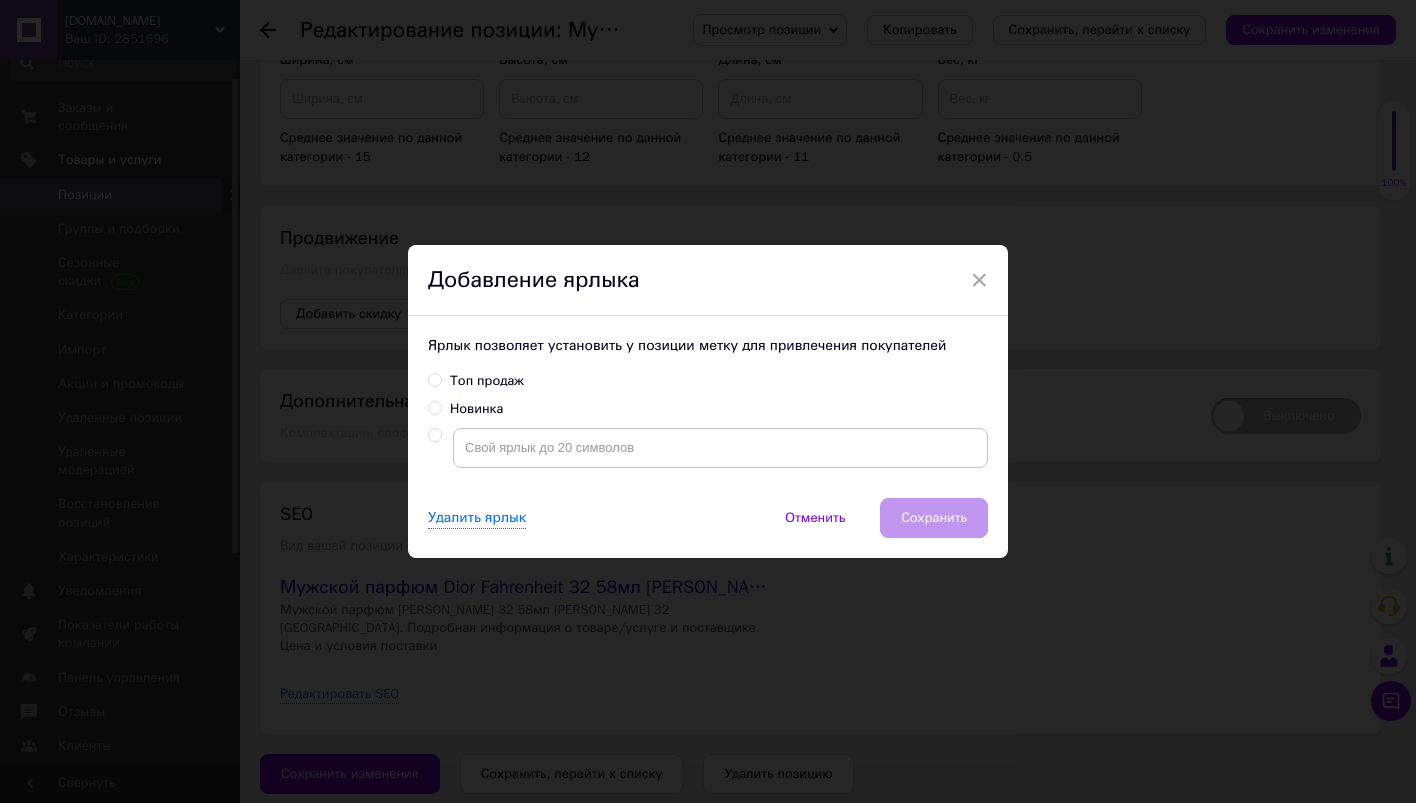 click on "Топ продаж" at bounding box center [434, 379] 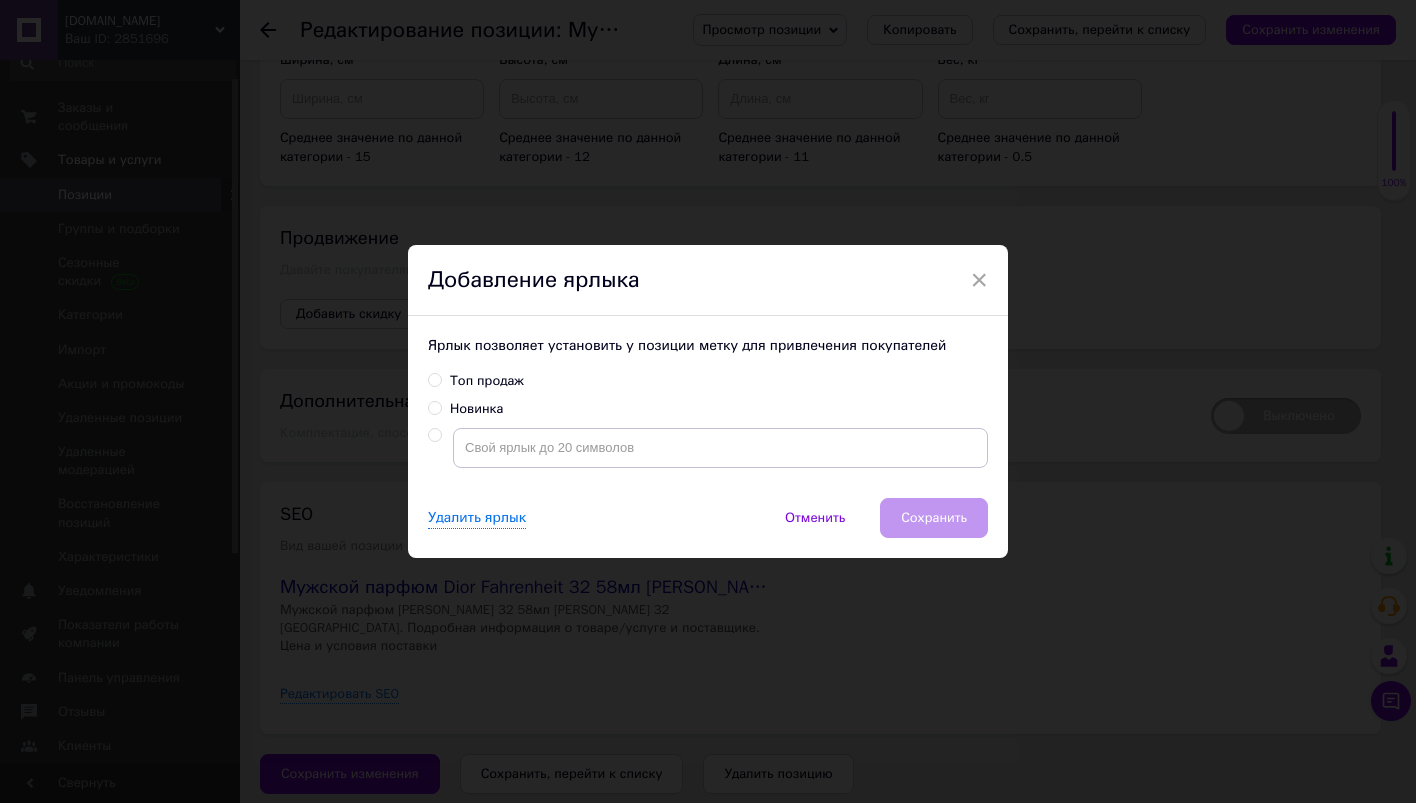 radio on "true" 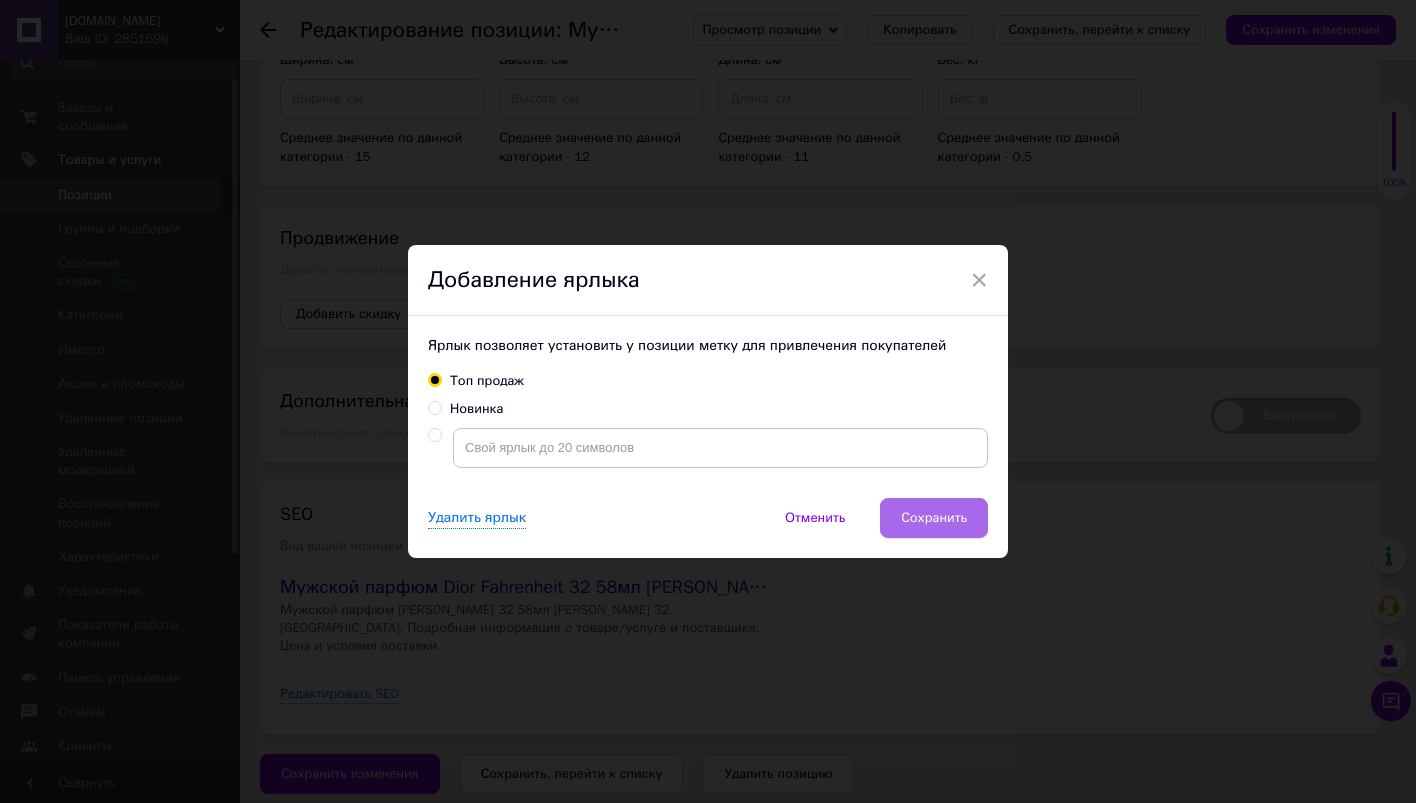 click on "Сохранить" at bounding box center [934, 518] 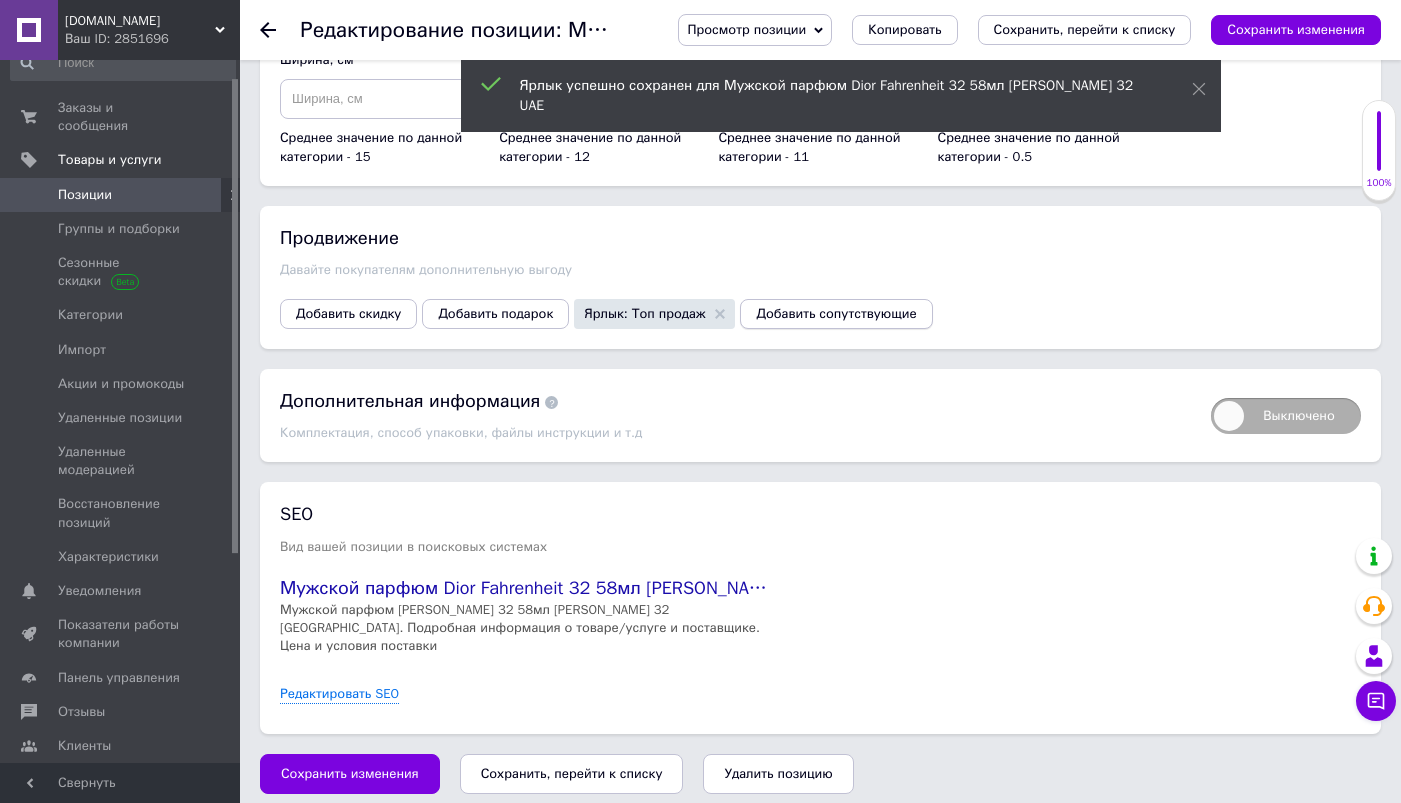 click on "Добавить сопутствующие" at bounding box center [836, 314] 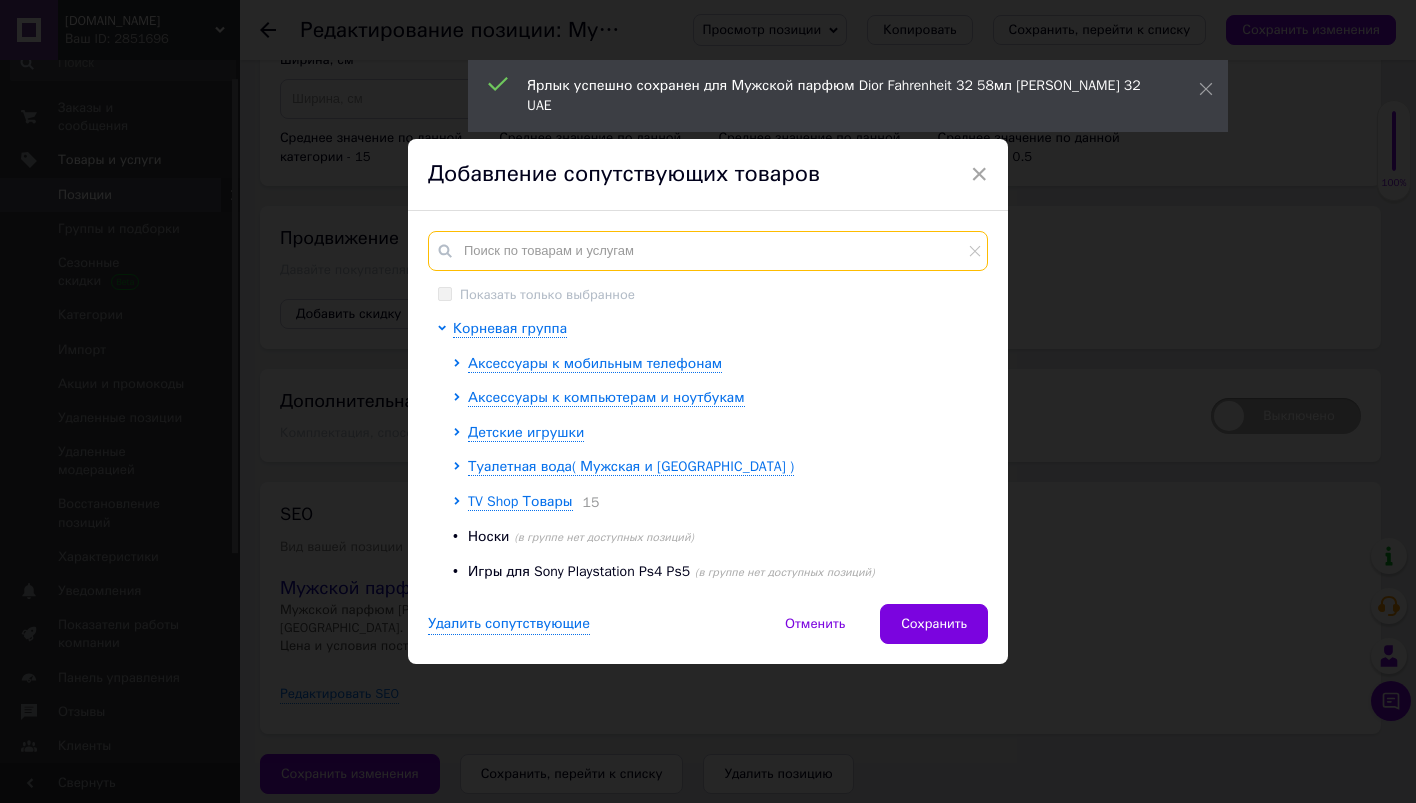 click at bounding box center [708, 251] 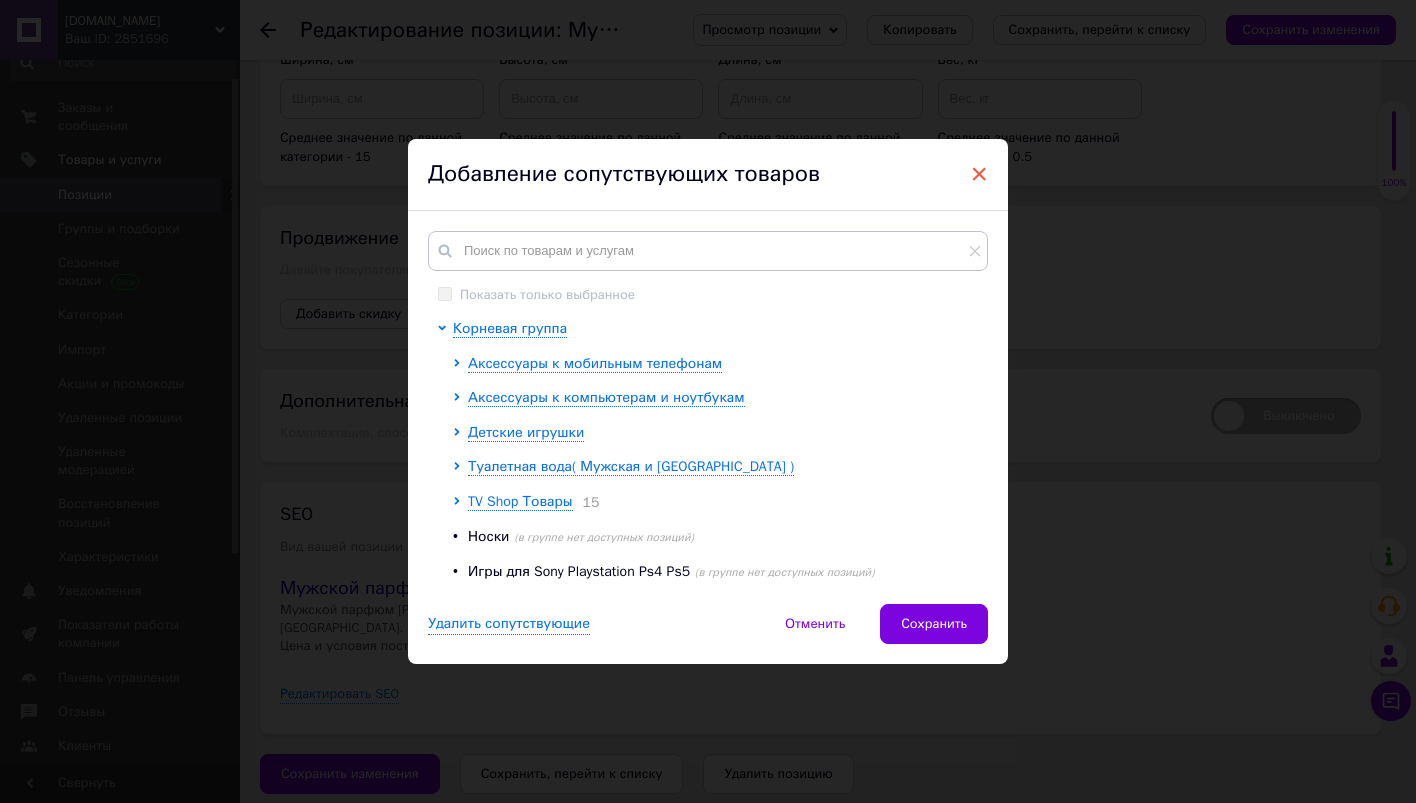 click on "×" at bounding box center [979, 174] 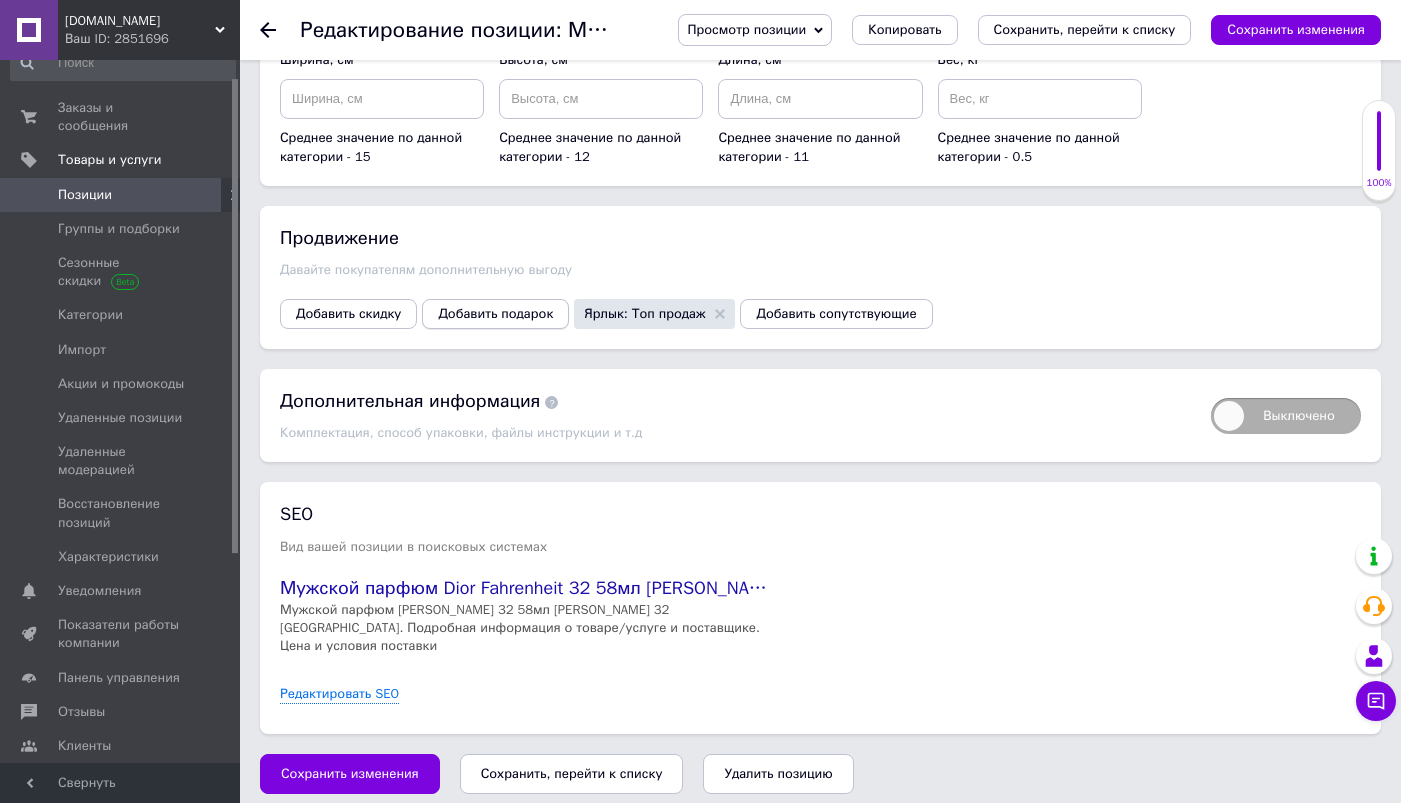 click on "Добавить подарок" at bounding box center [495, 314] 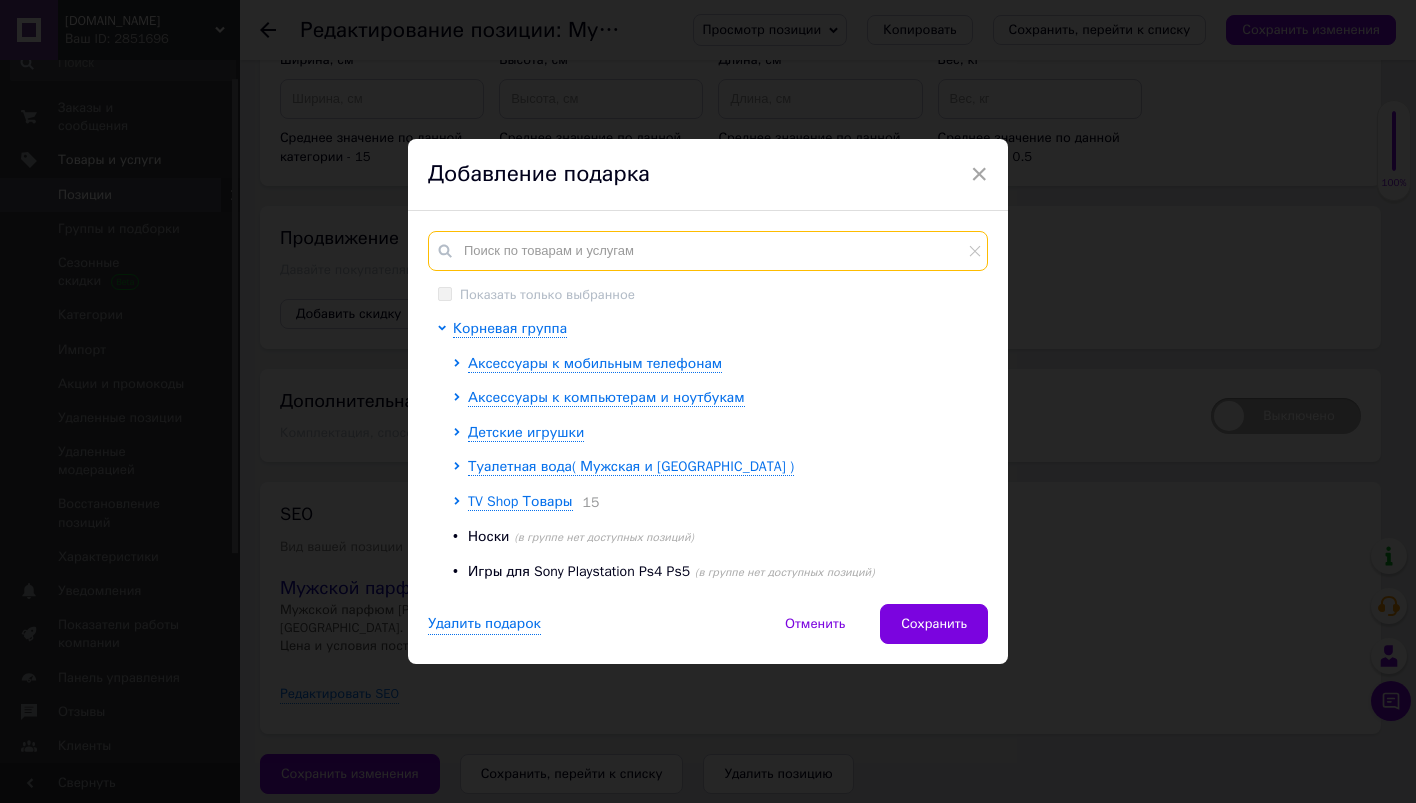 click at bounding box center (708, 251) 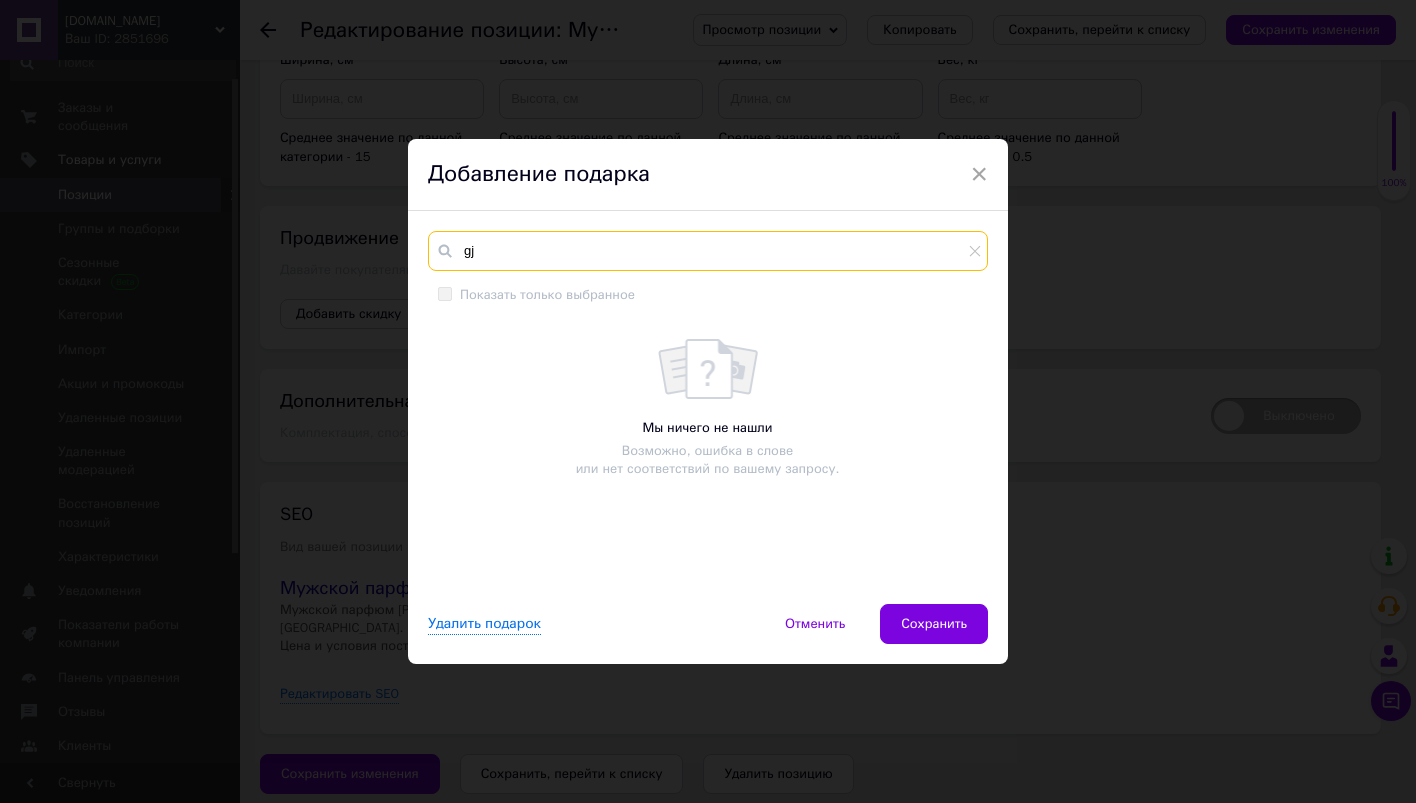 type on "g" 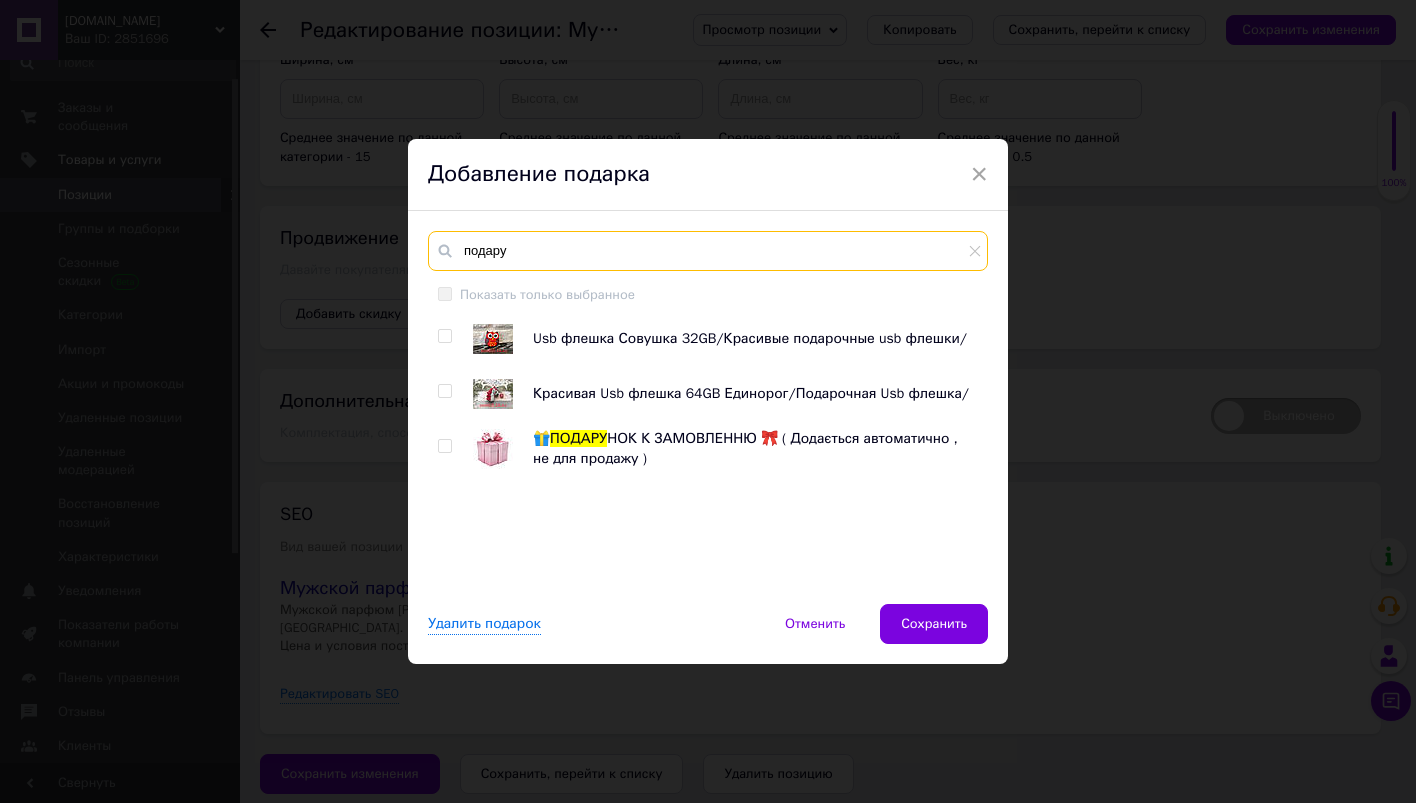 type on "подару" 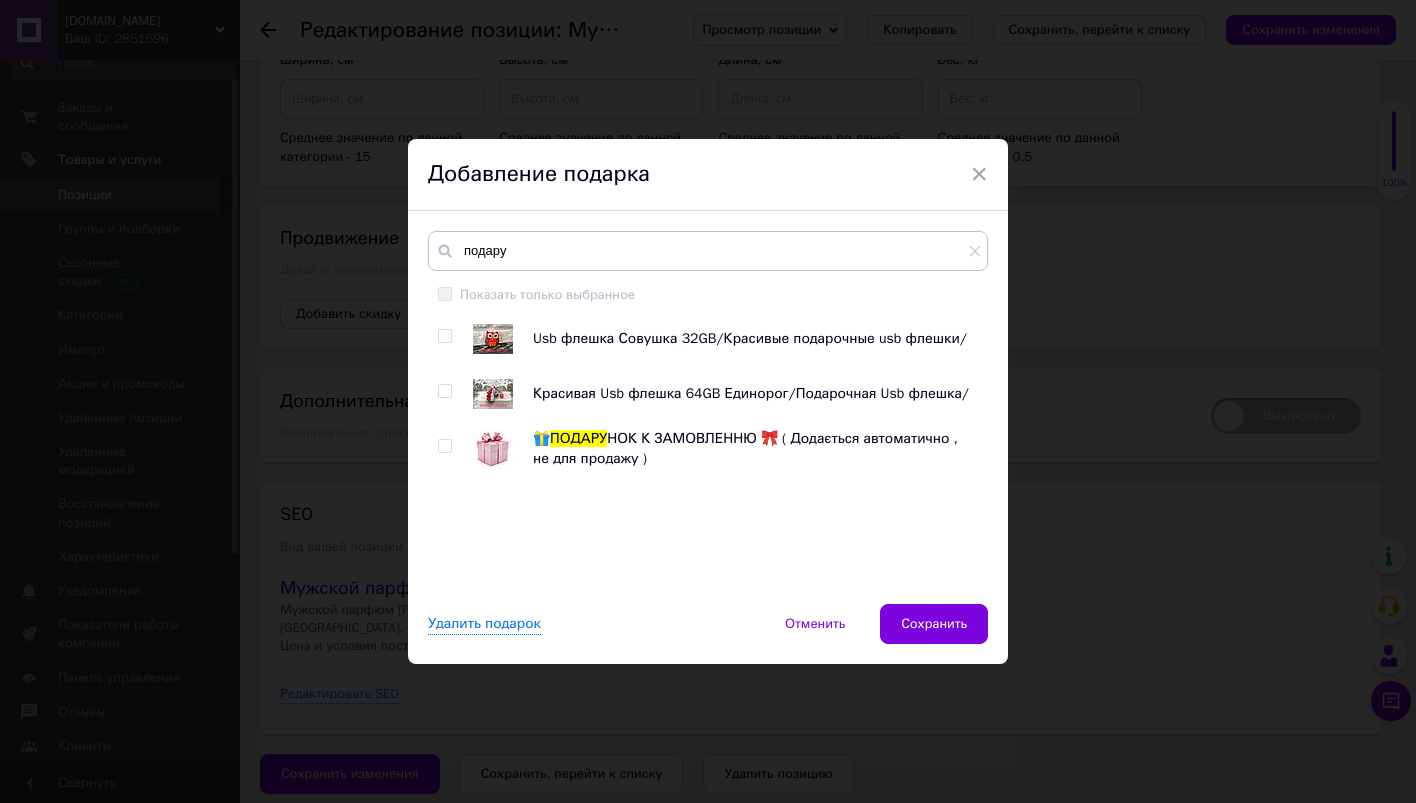 drag, startPoint x: 438, startPoint y: 441, endPoint x: 532, endPoint y: 482, distance: 102.55243 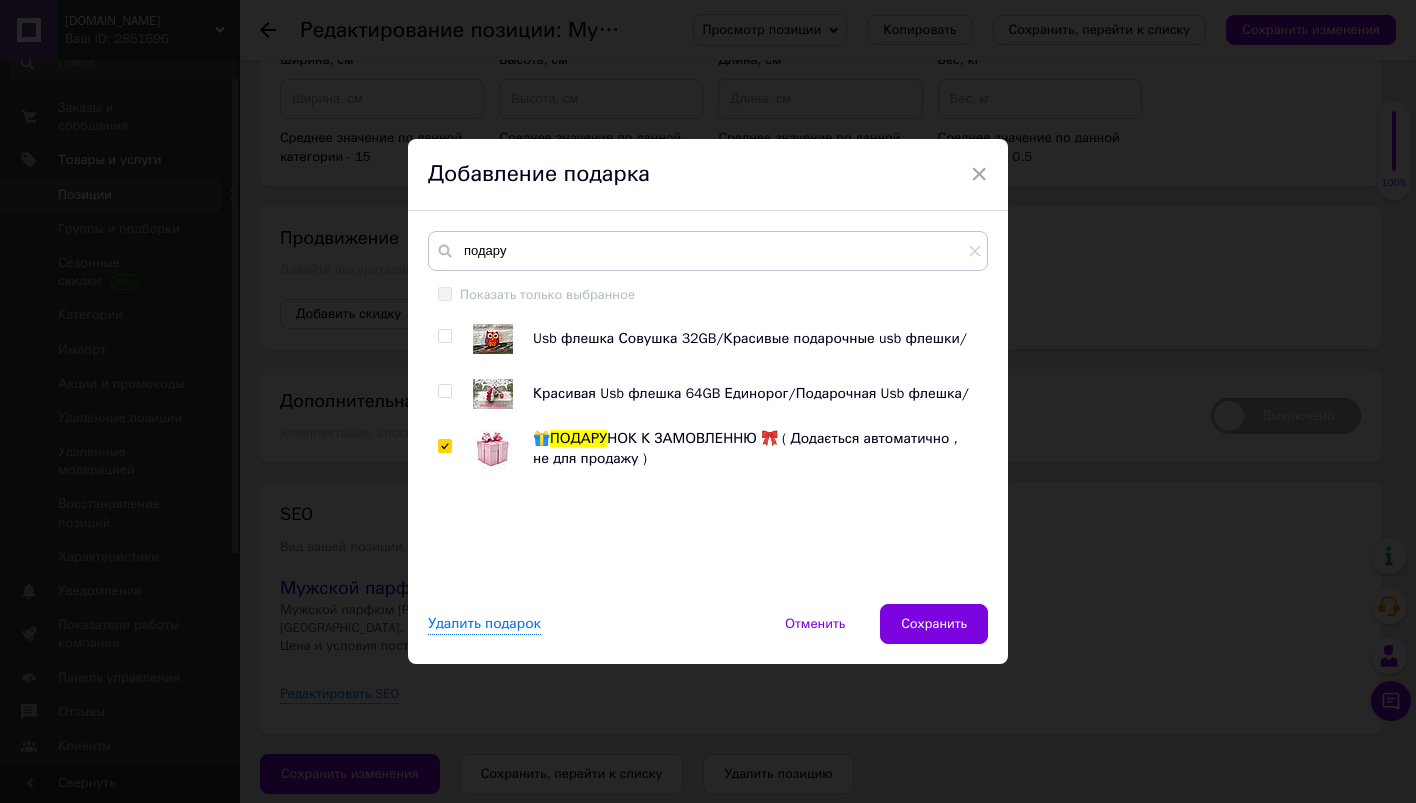 checkbox on "true" 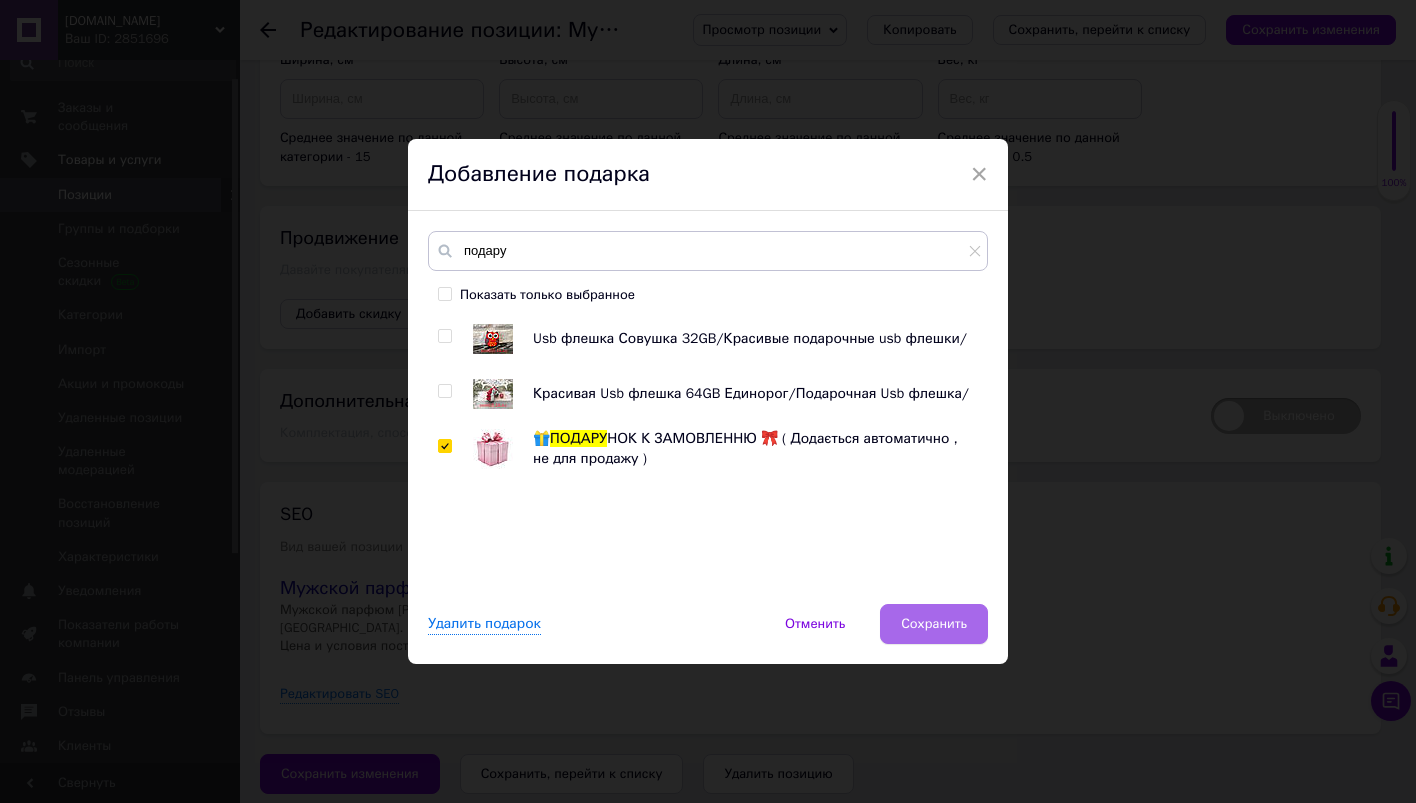 click on "Сохранить" at bounding box center (934, 624) 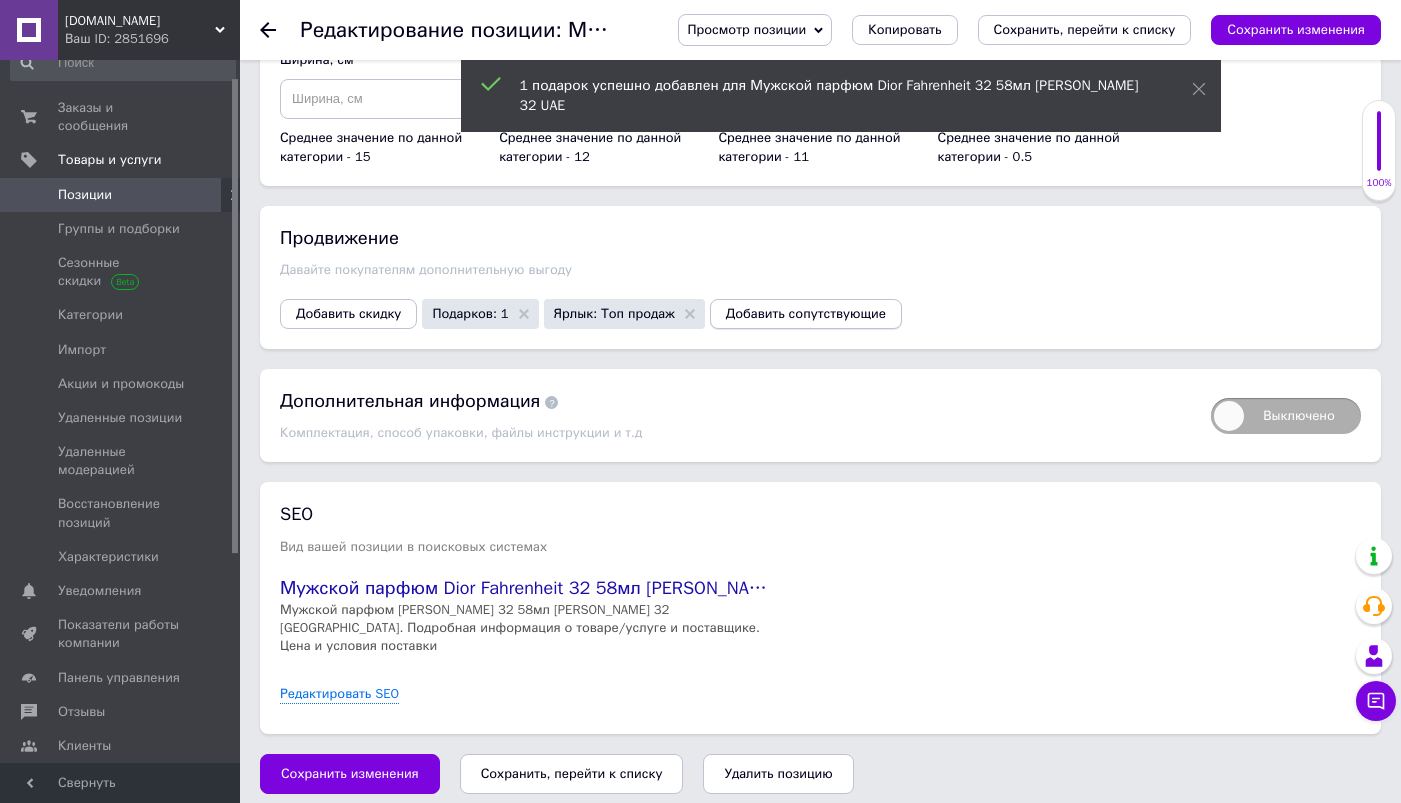 click on "Добавить сопутствующие" at bounding box center [806, 314] 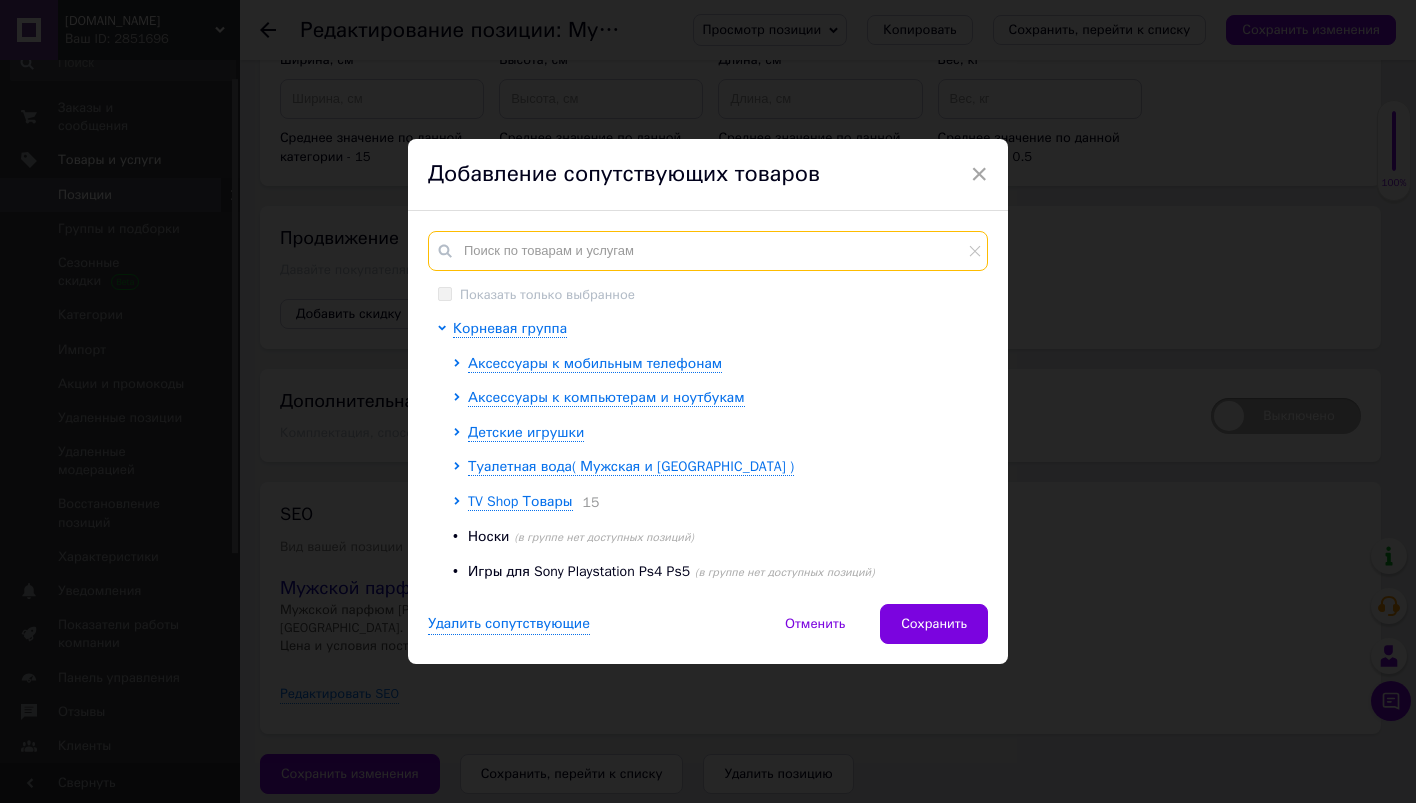 click at bounding box center (708, 251) 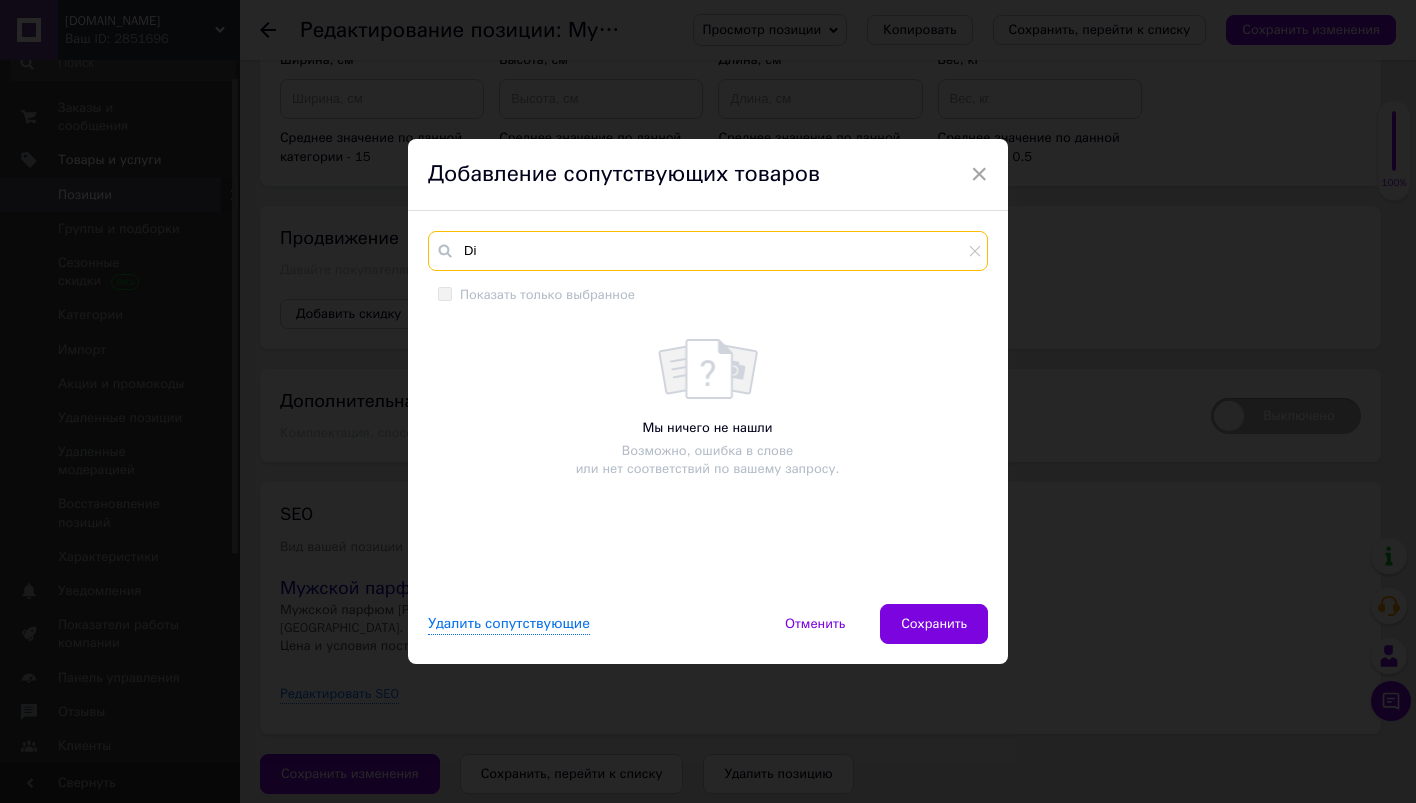 type on "D" 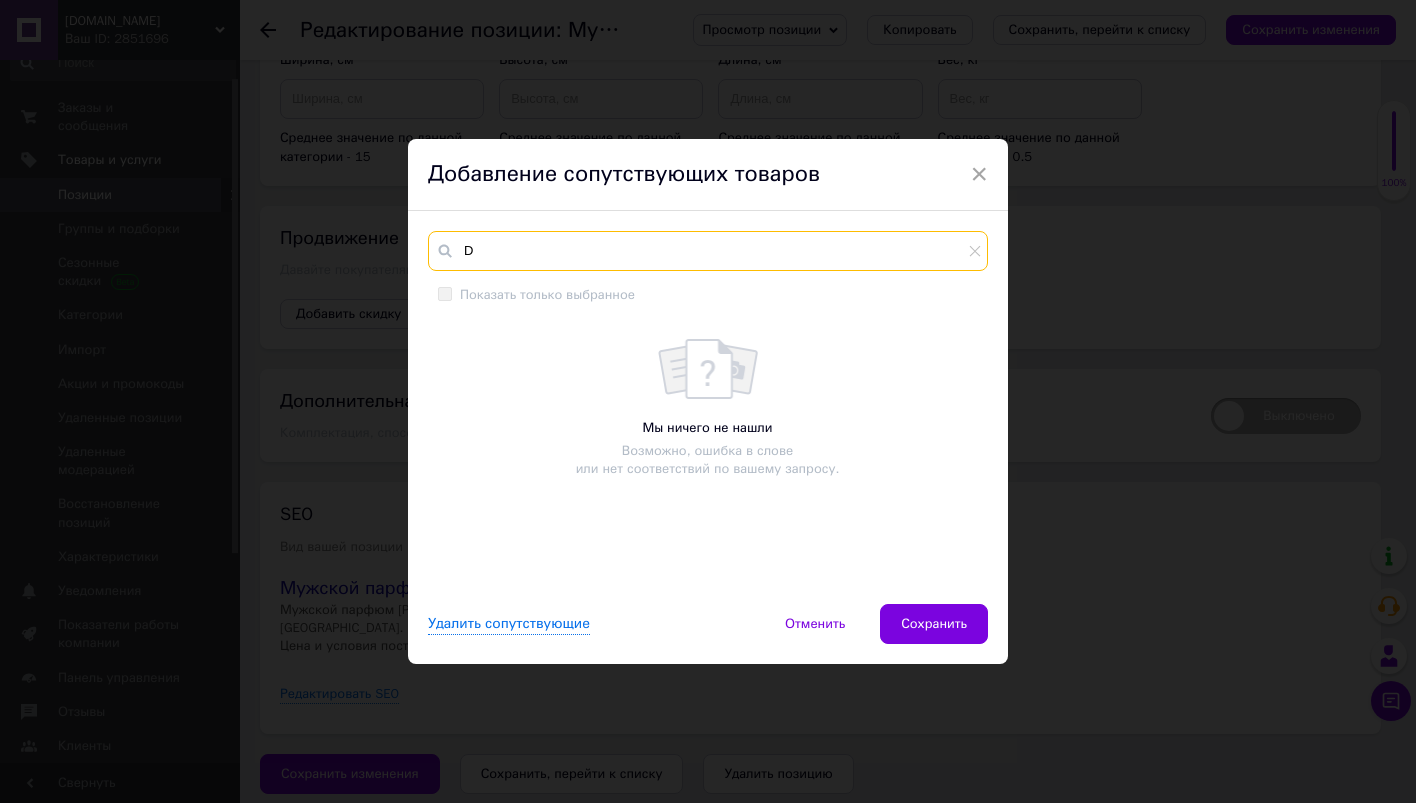 type 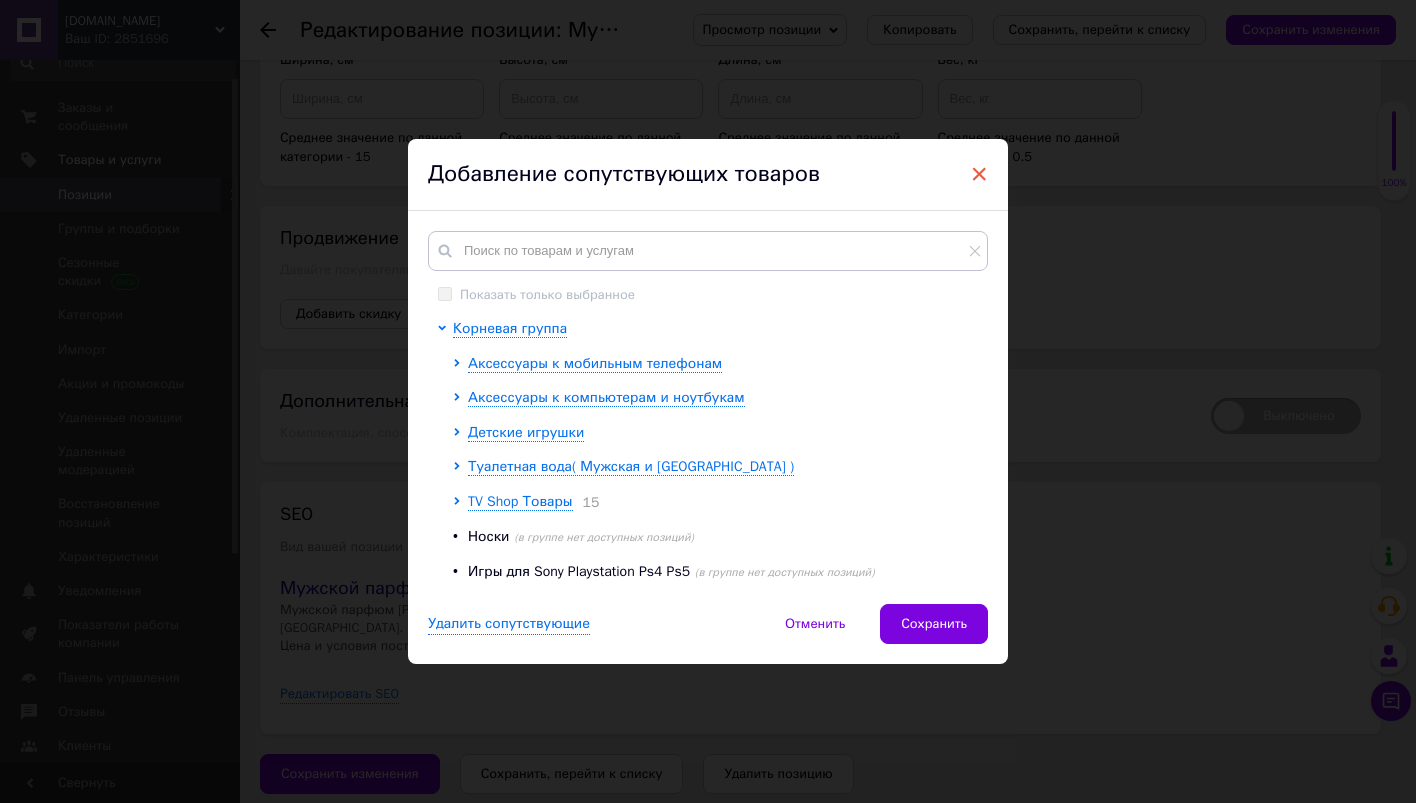 click on "×" at bounding box center [979, 174] 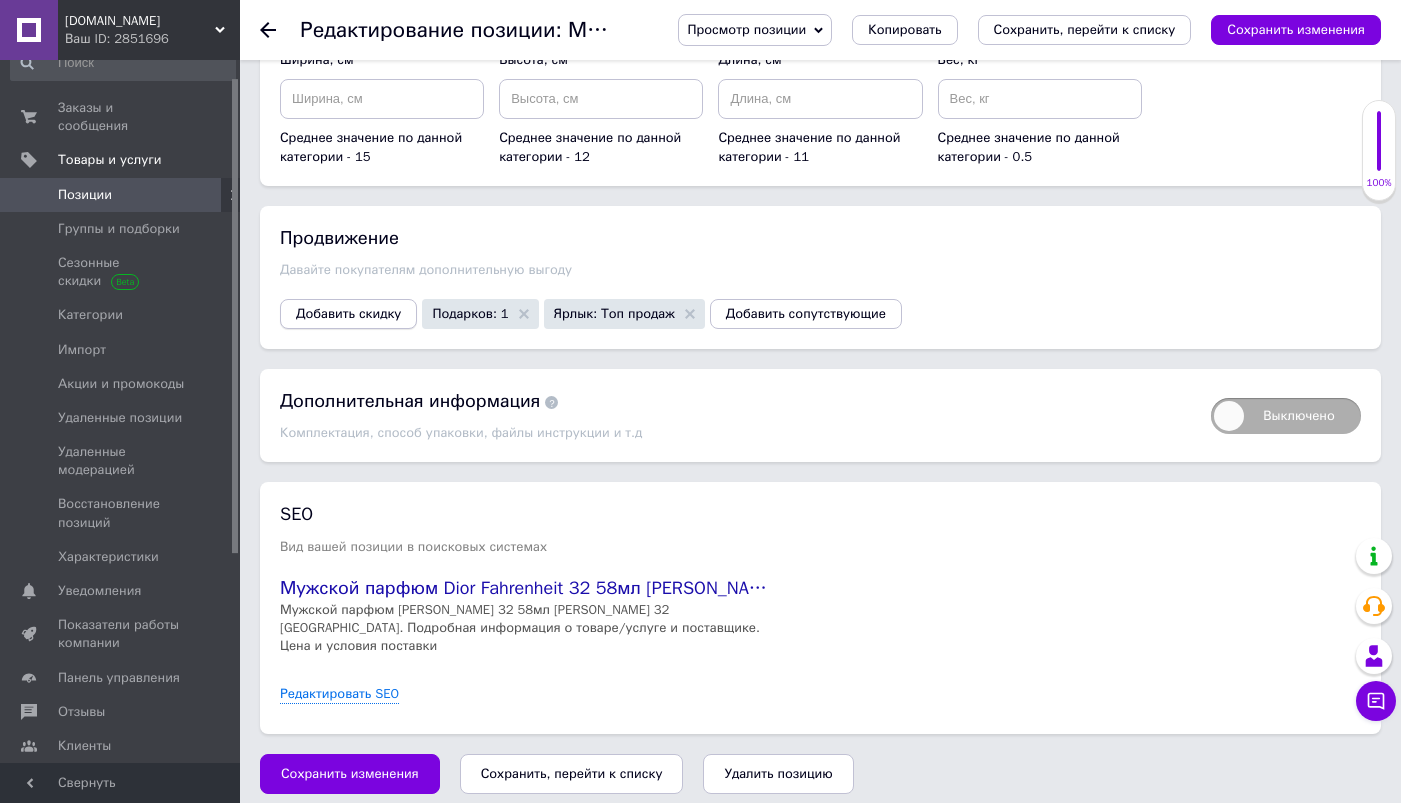click on "Добавить скидку" at bounding box center [348, 314] 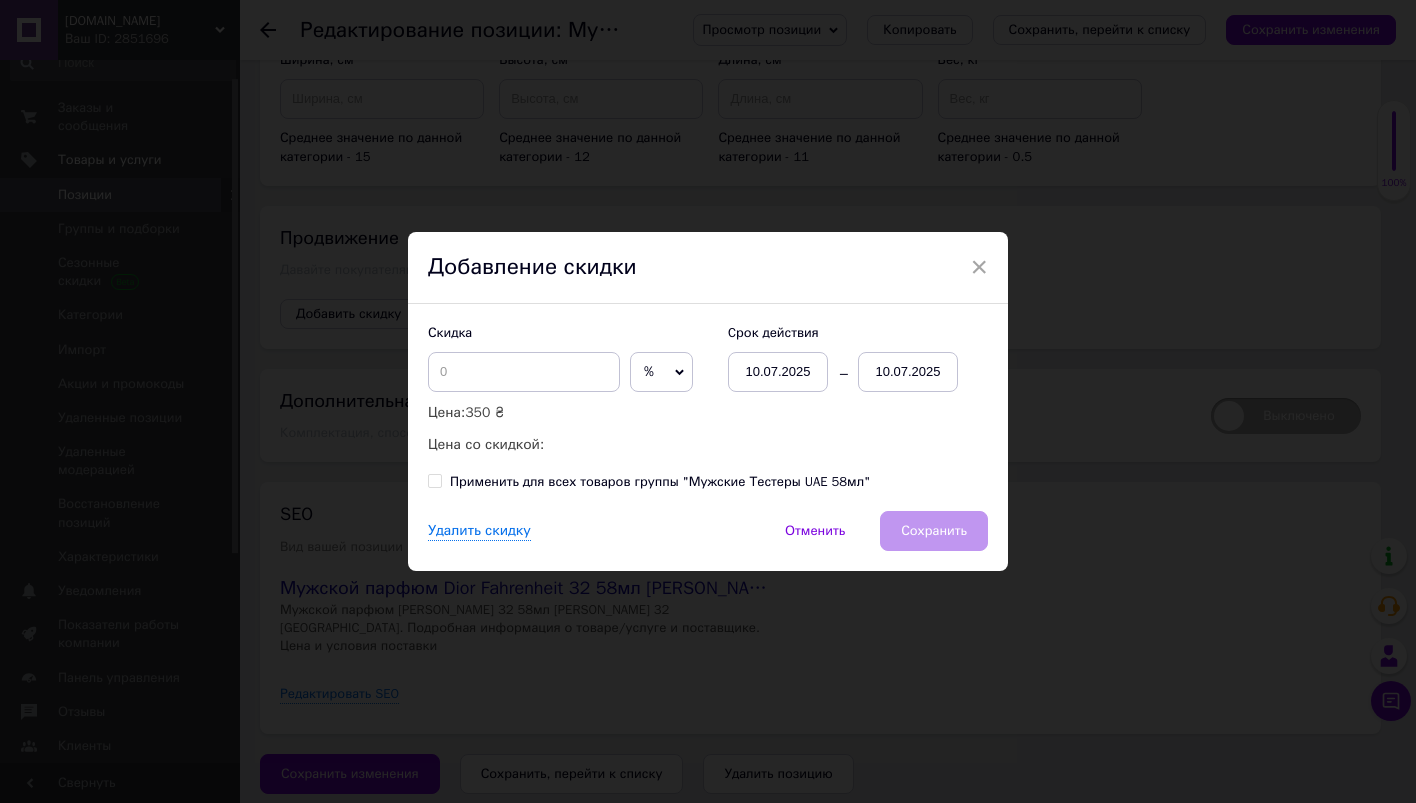 drag, startPoint x: 636, startPoint y: 381, endPoint x: 632, endPoint y: 391, distance: 10.770329 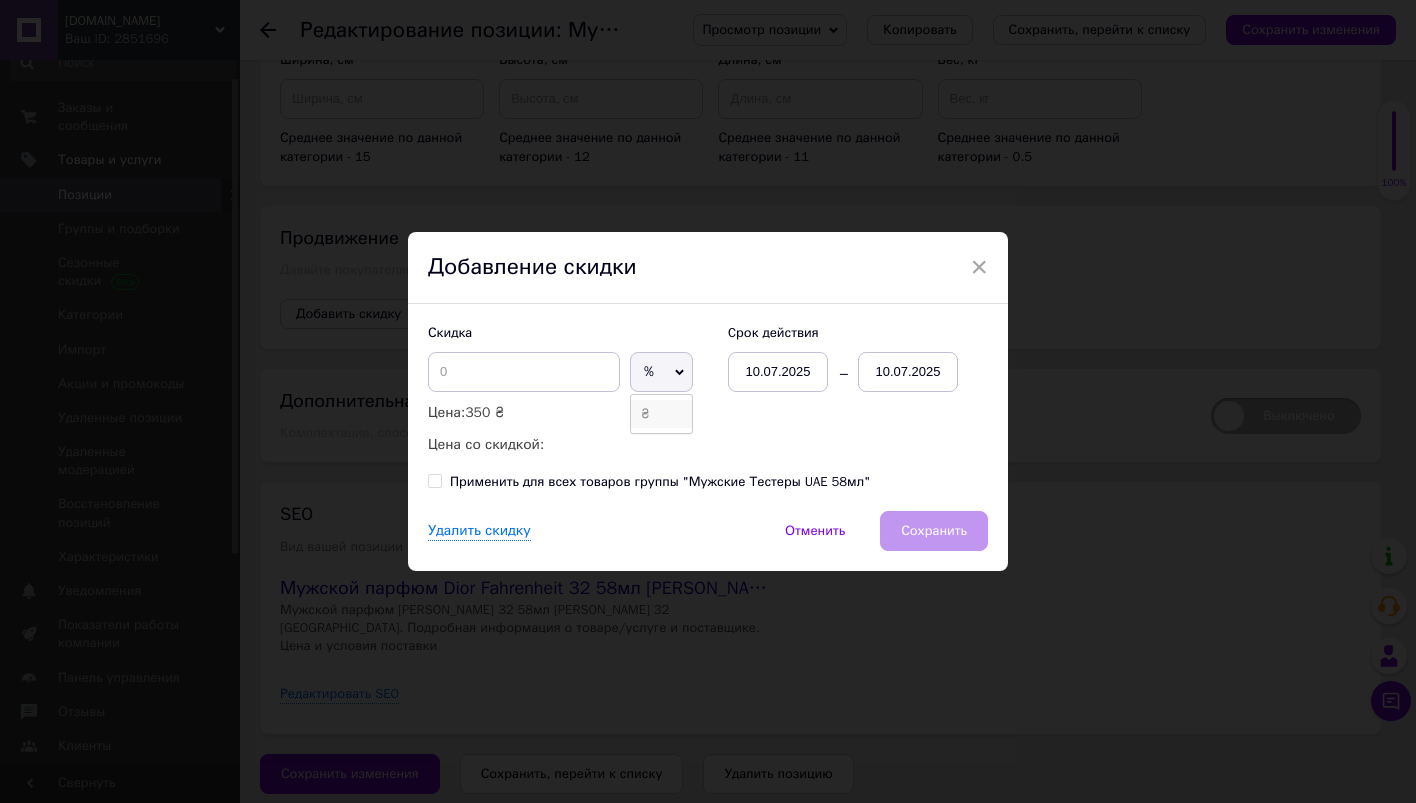 click on "₴" at bounding box center [661, 414] 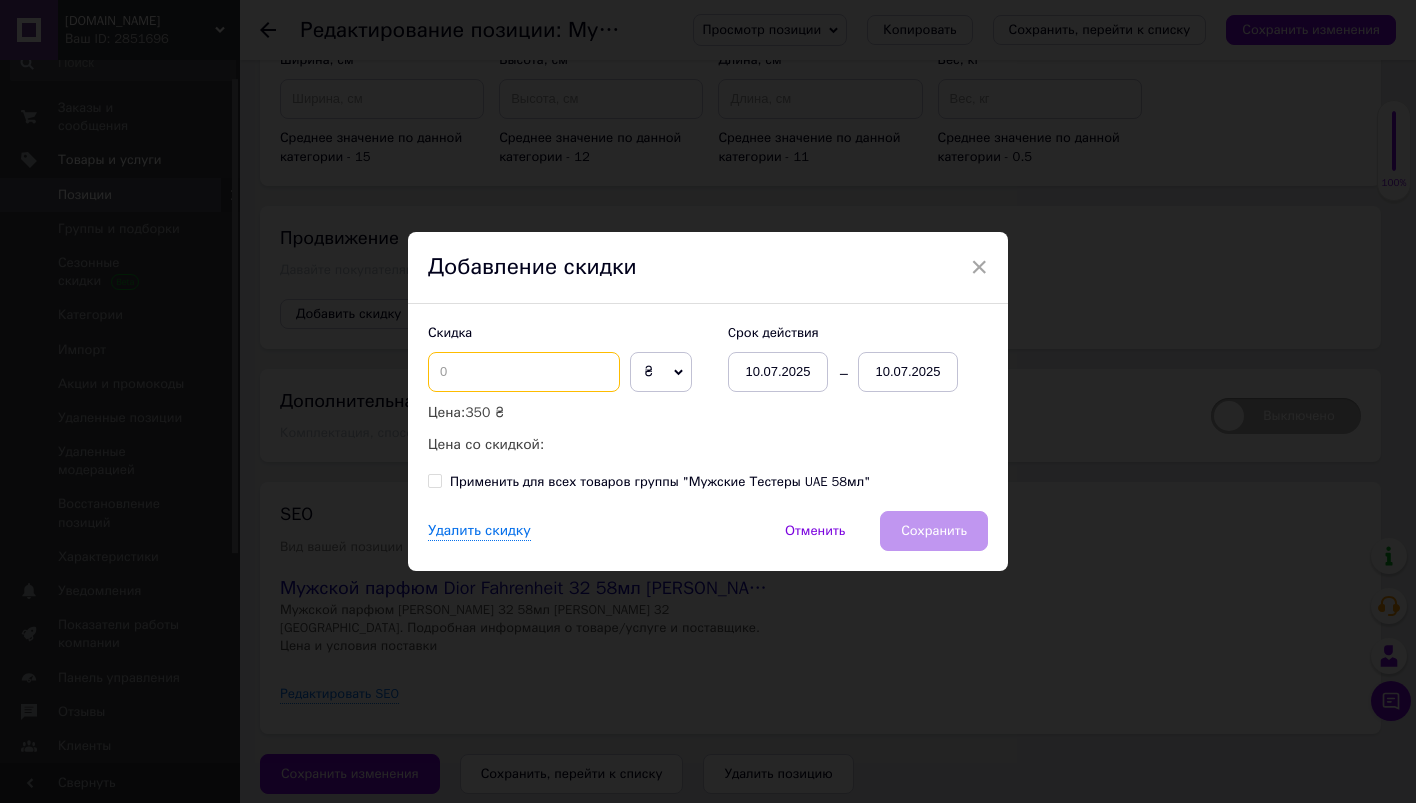click at bounding box center (524, 372) 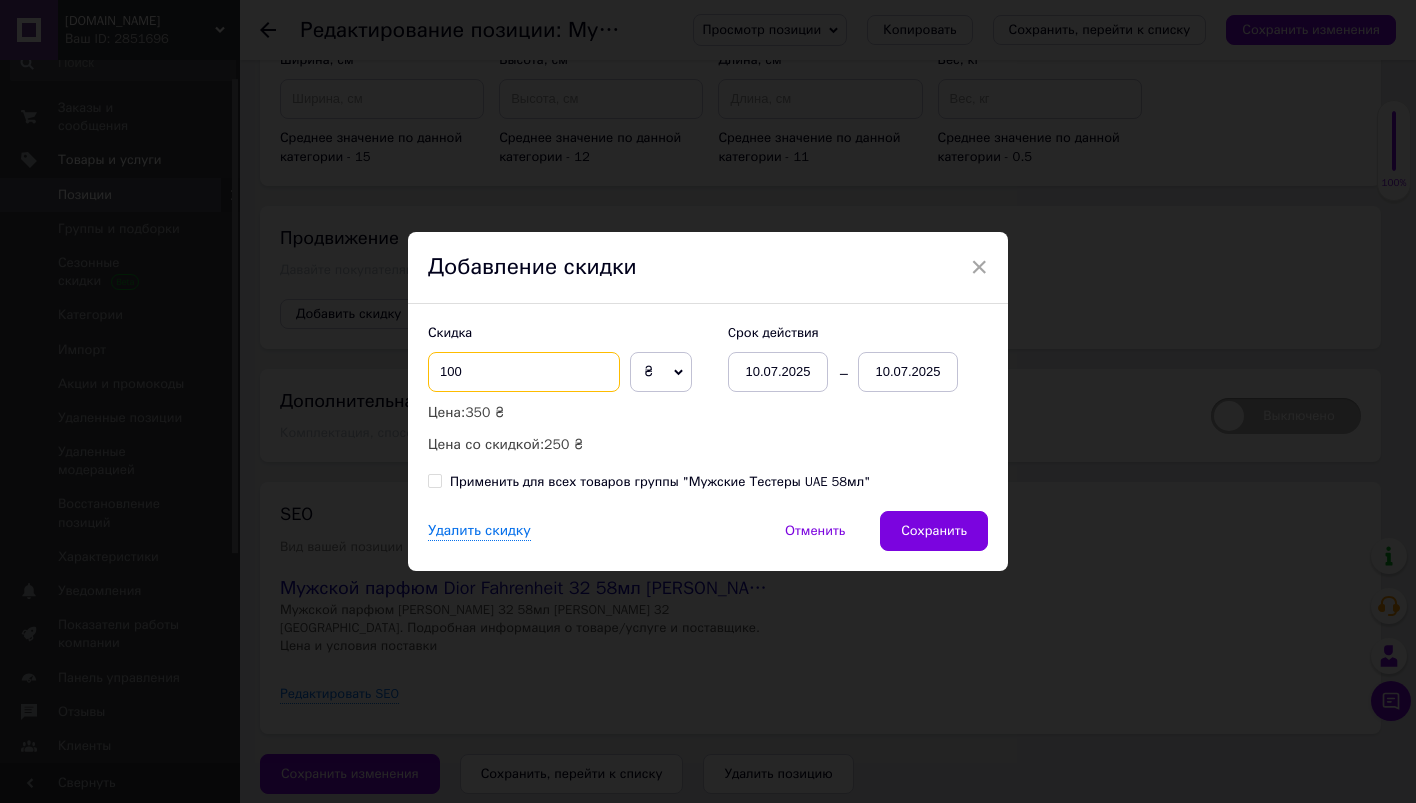 type on "100" 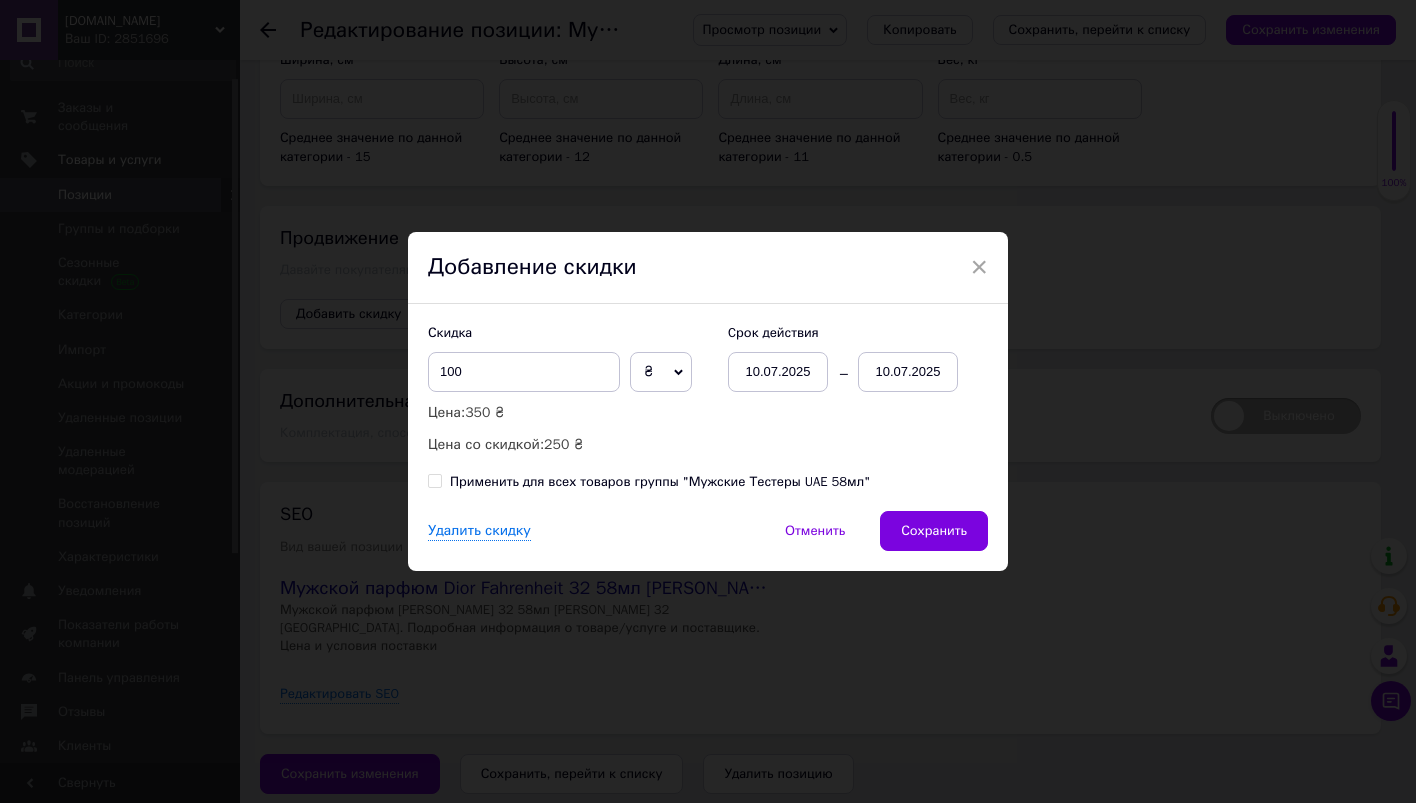 click on "10.07.2025" at bounding box center [908, 372] 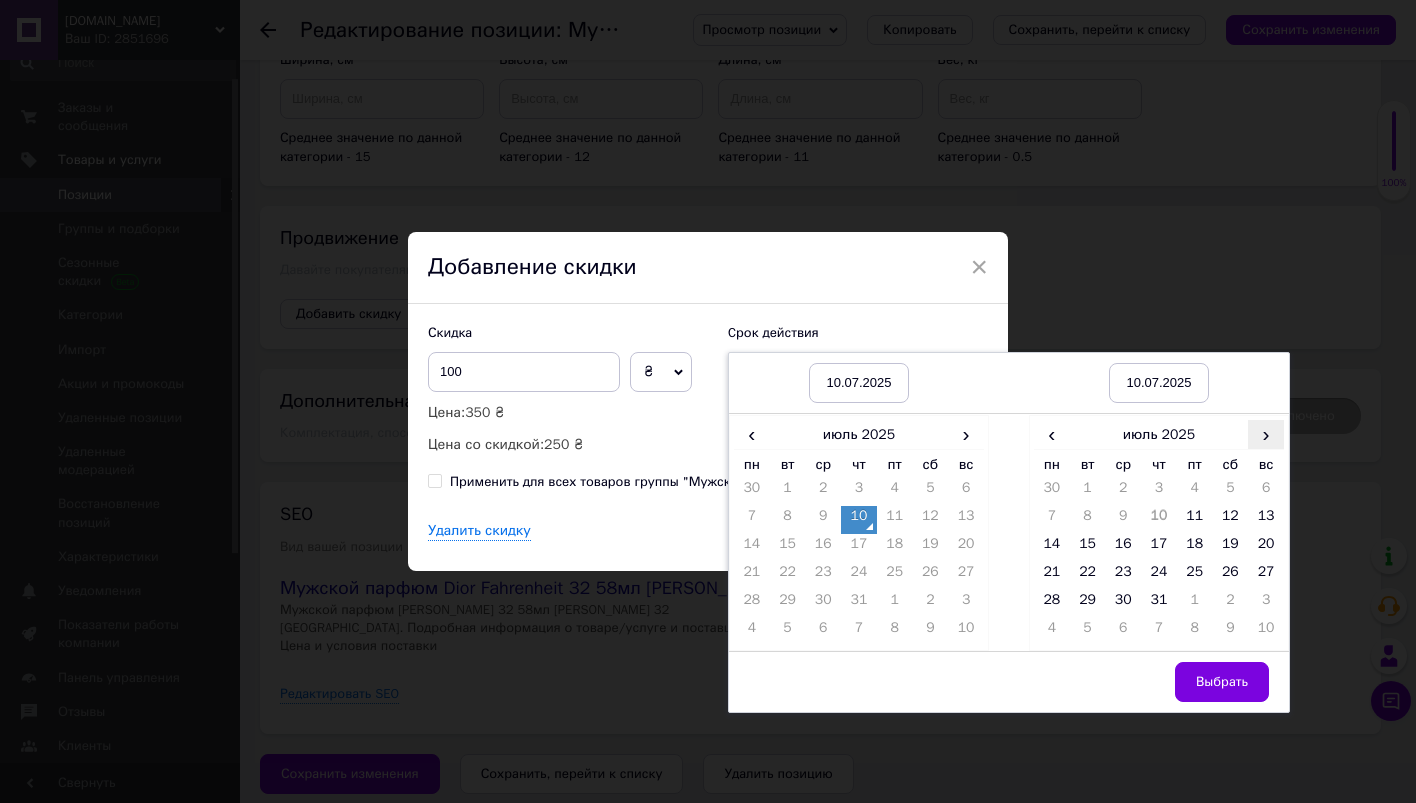 click on "›" at bounding box center (1266, 434) 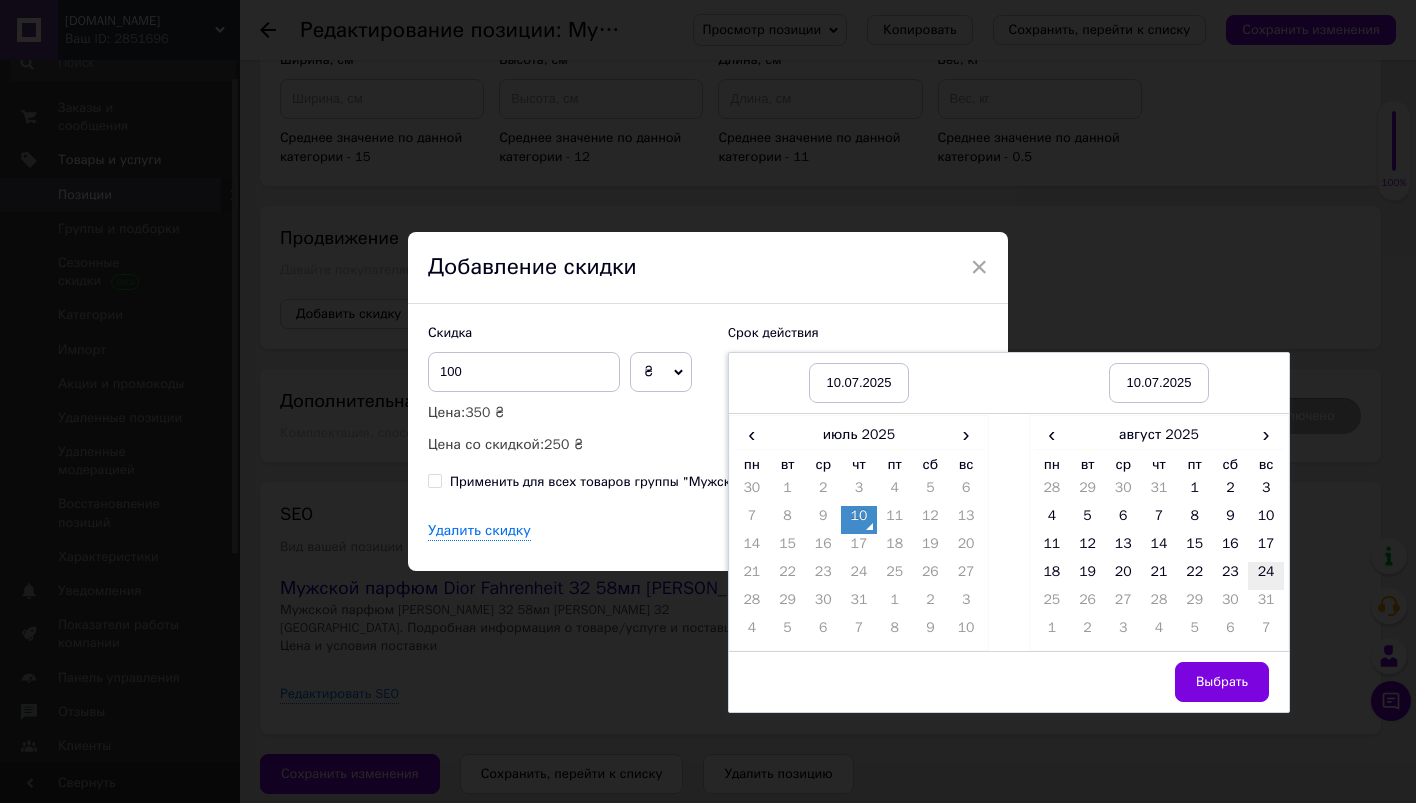 click on "24" at bounding box center (1266, 576) 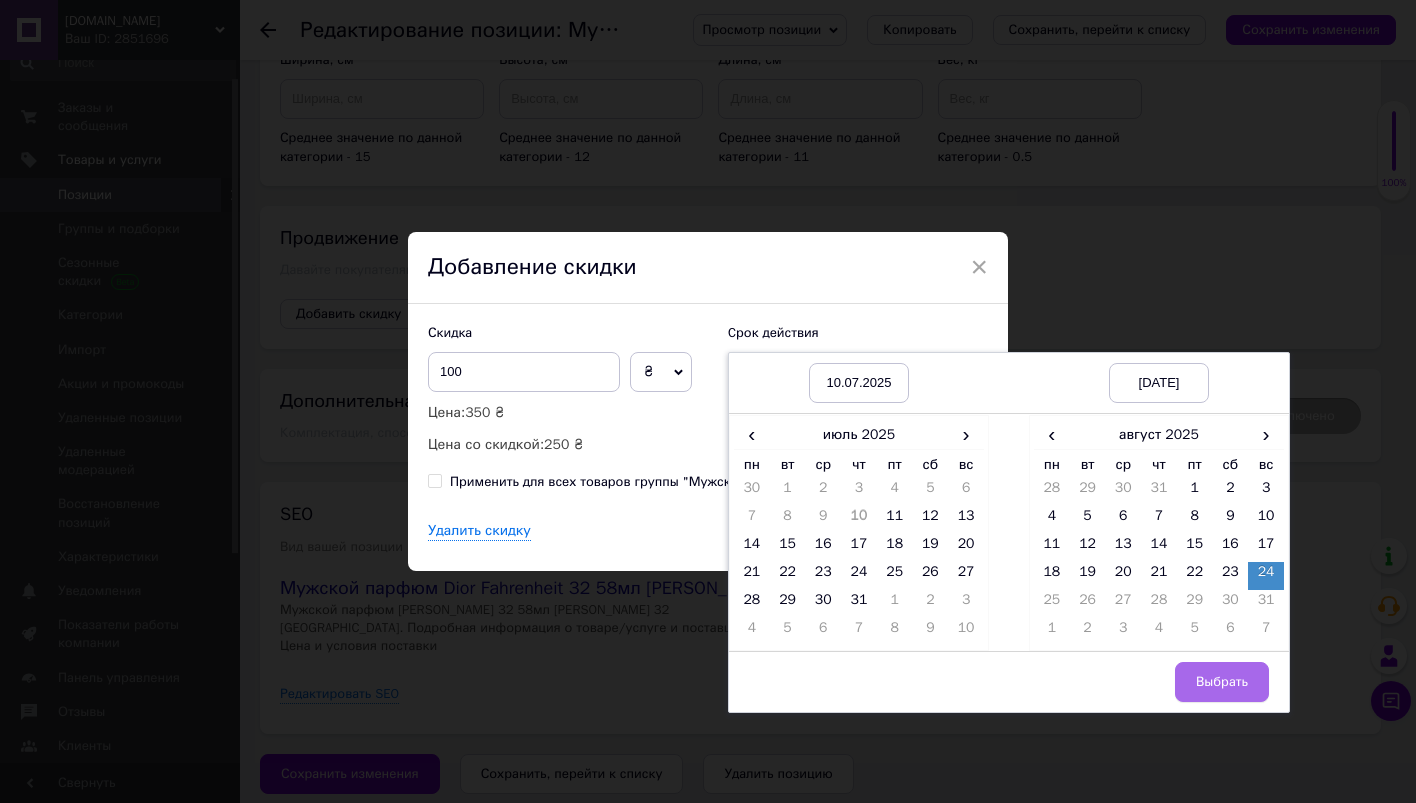 click on "Выбрать" at bounding box center (1222, 682) 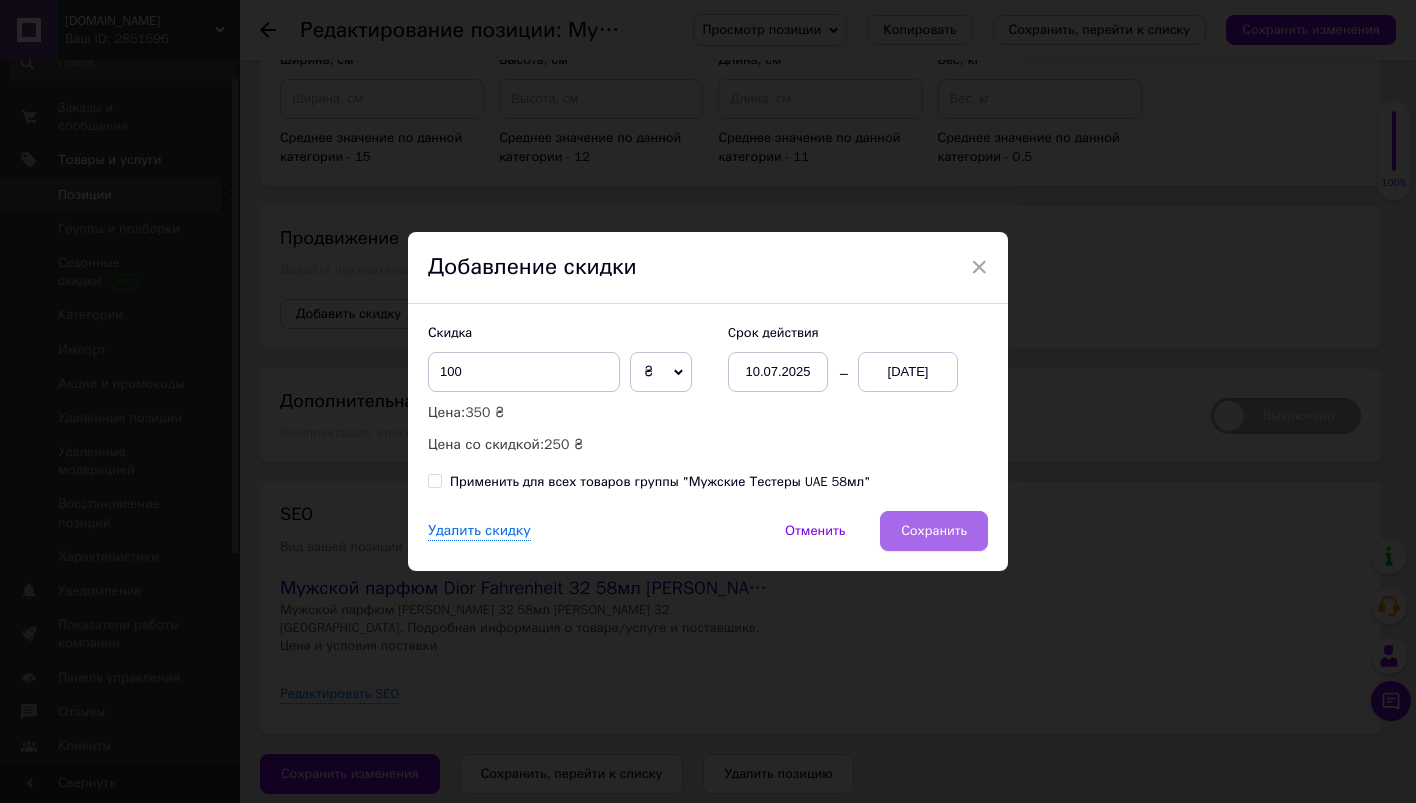 click on "Сохранить" at bounding box center (934, 531) 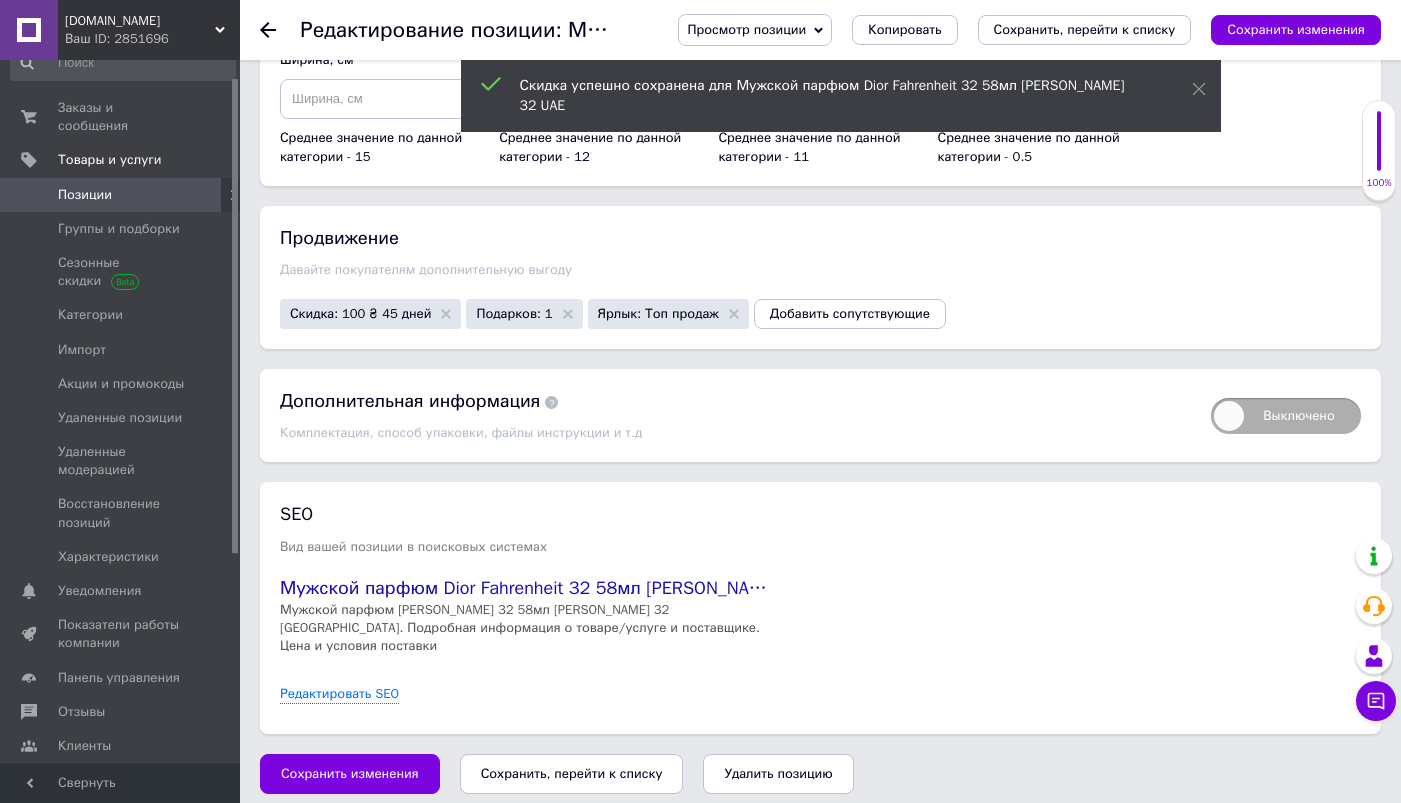 click on "Продвижение Давайте покупателям дополнительную выгоду Скидка: 100 ₴ 45 дней Подарков: 1 Ярлык: Топ продаж Добавить сопутствующие" at bounding box center [820, 277] 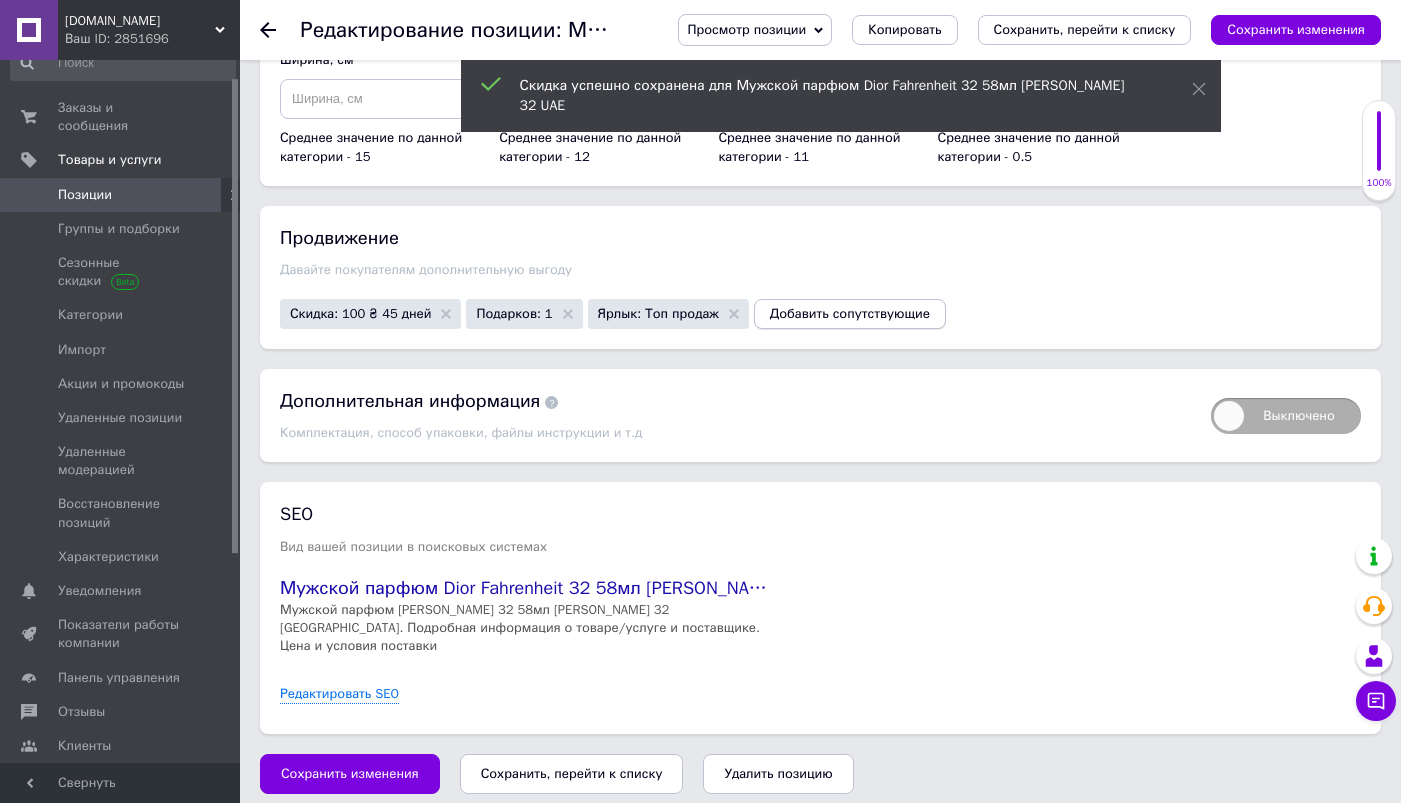 click on "Добавить сопутствующие" at bounding box center (850, 314) 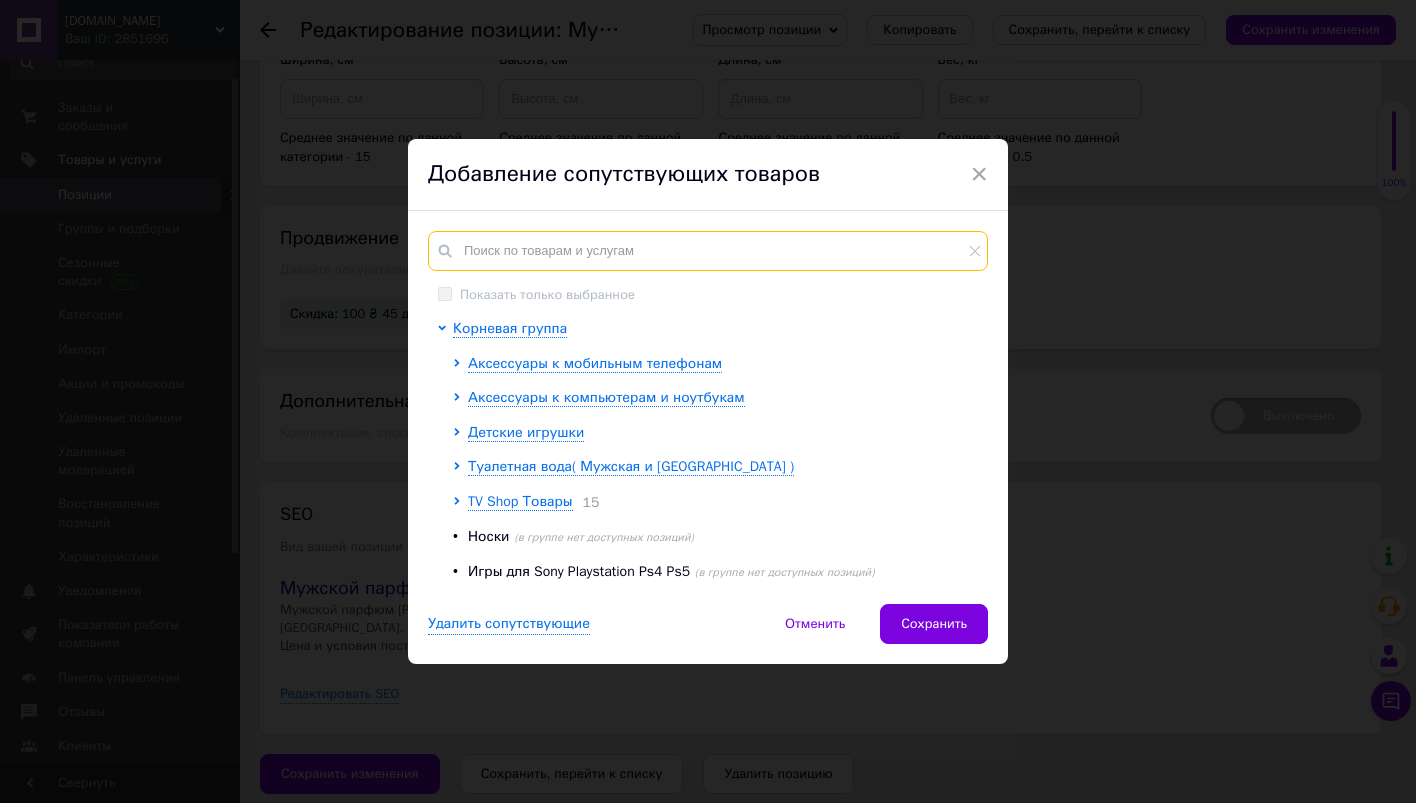 click at bounding box center [708, 251] 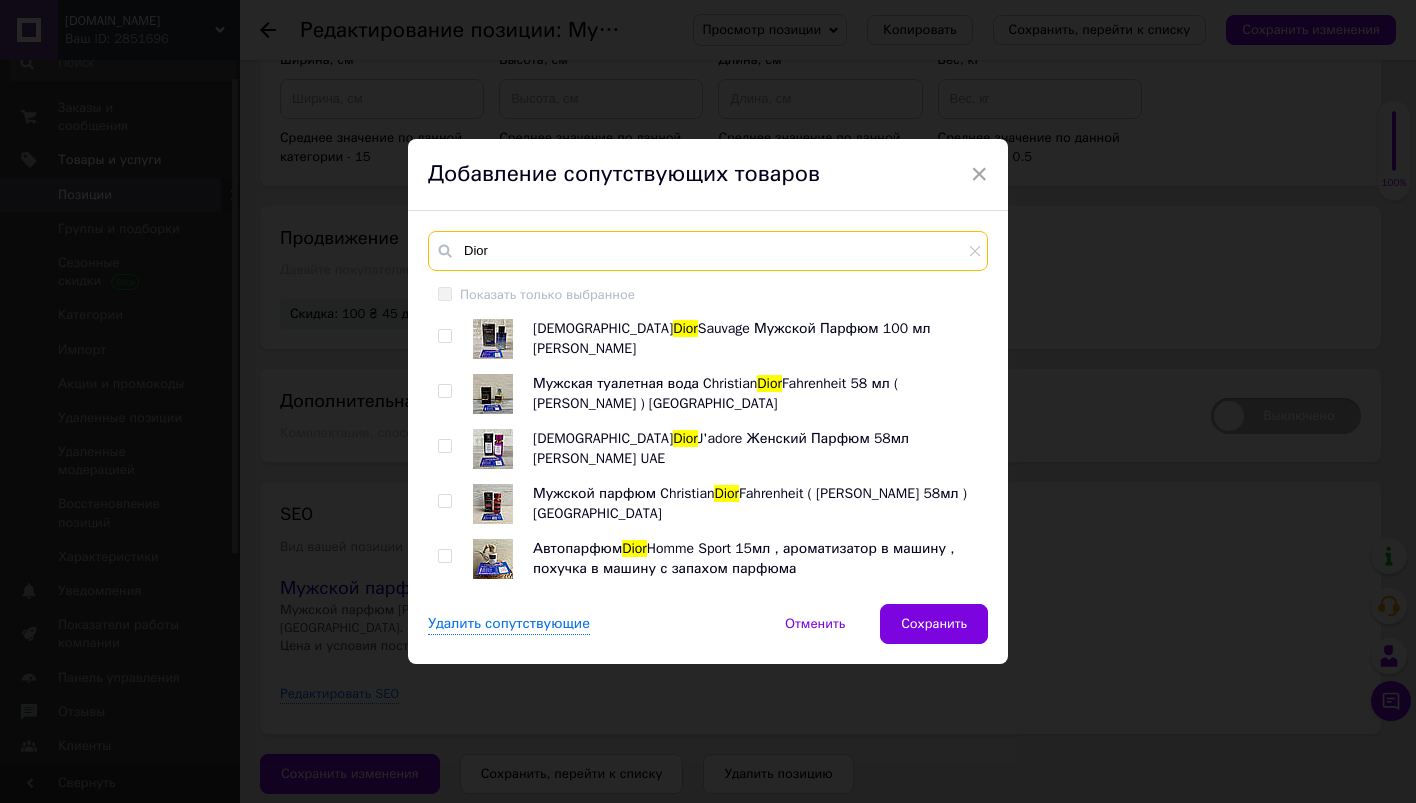 type on "Dior" 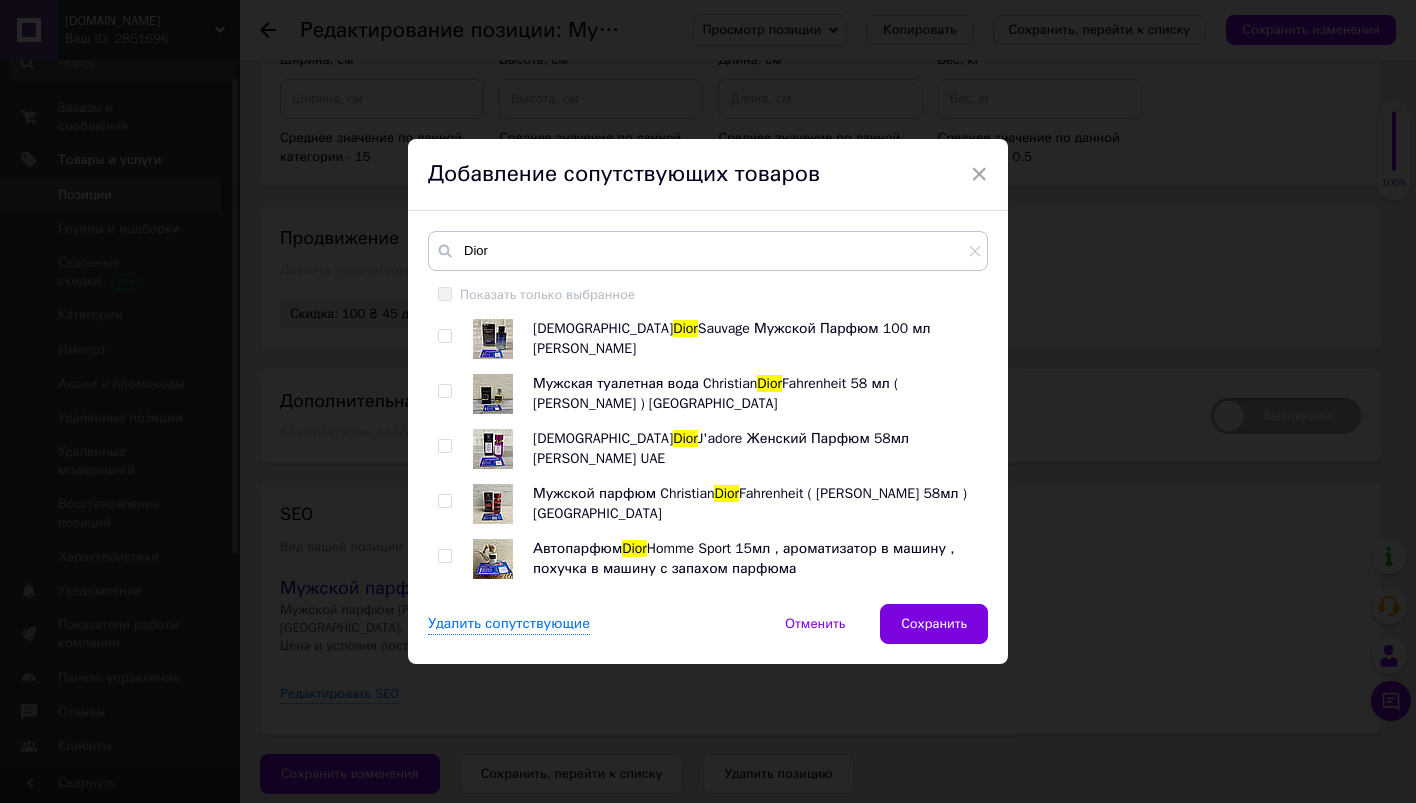 click at bounding box center (444, 336) 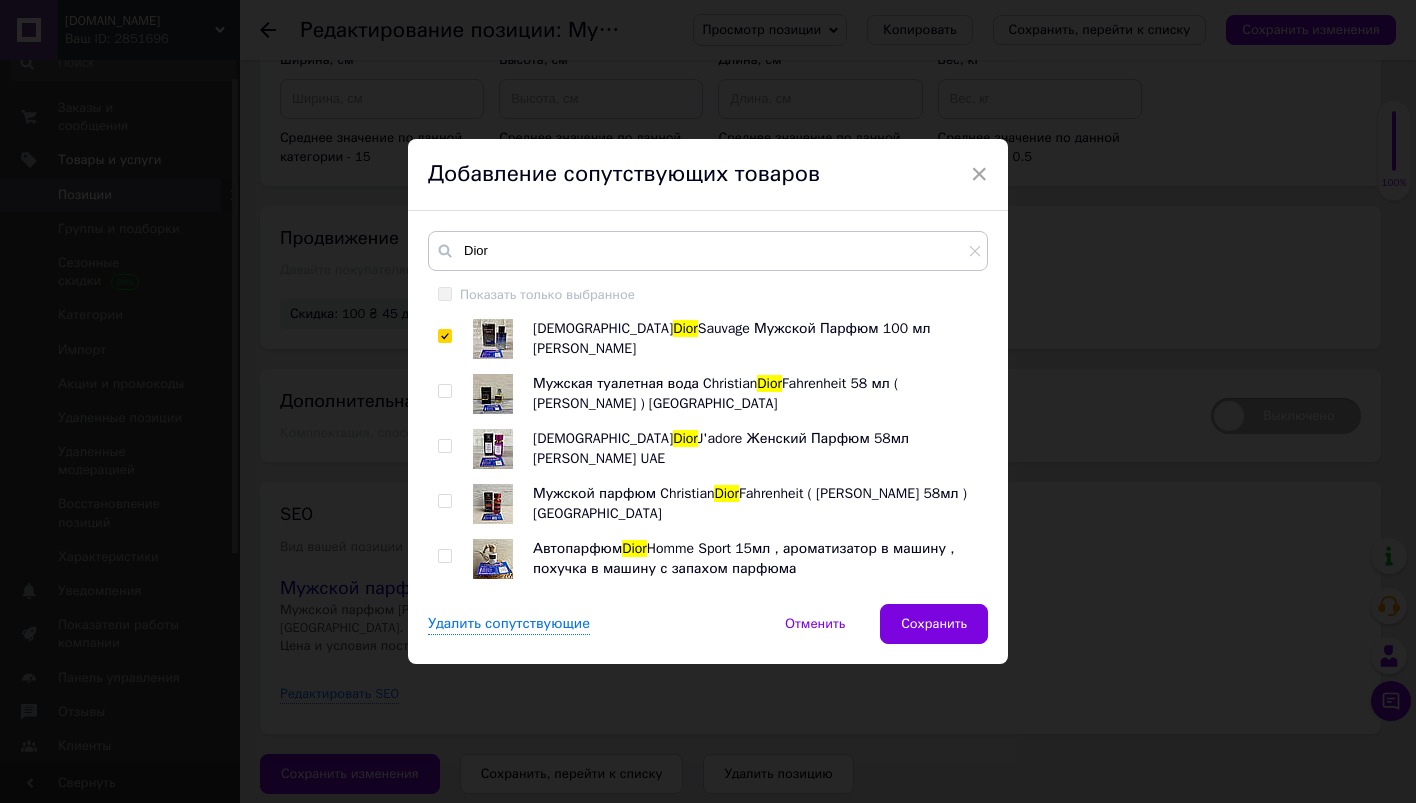 checkbox on "true" 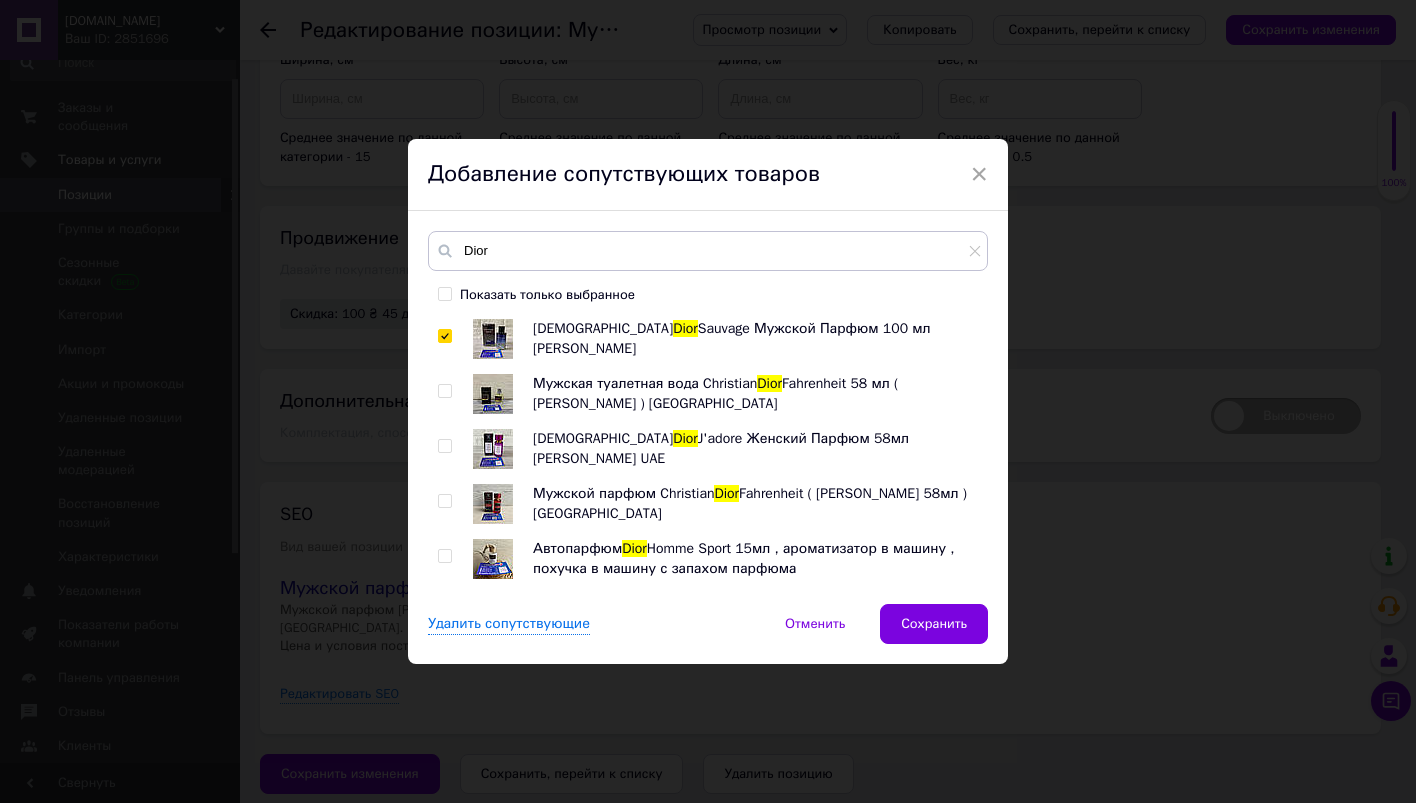 click at bounding box center [444, 391] 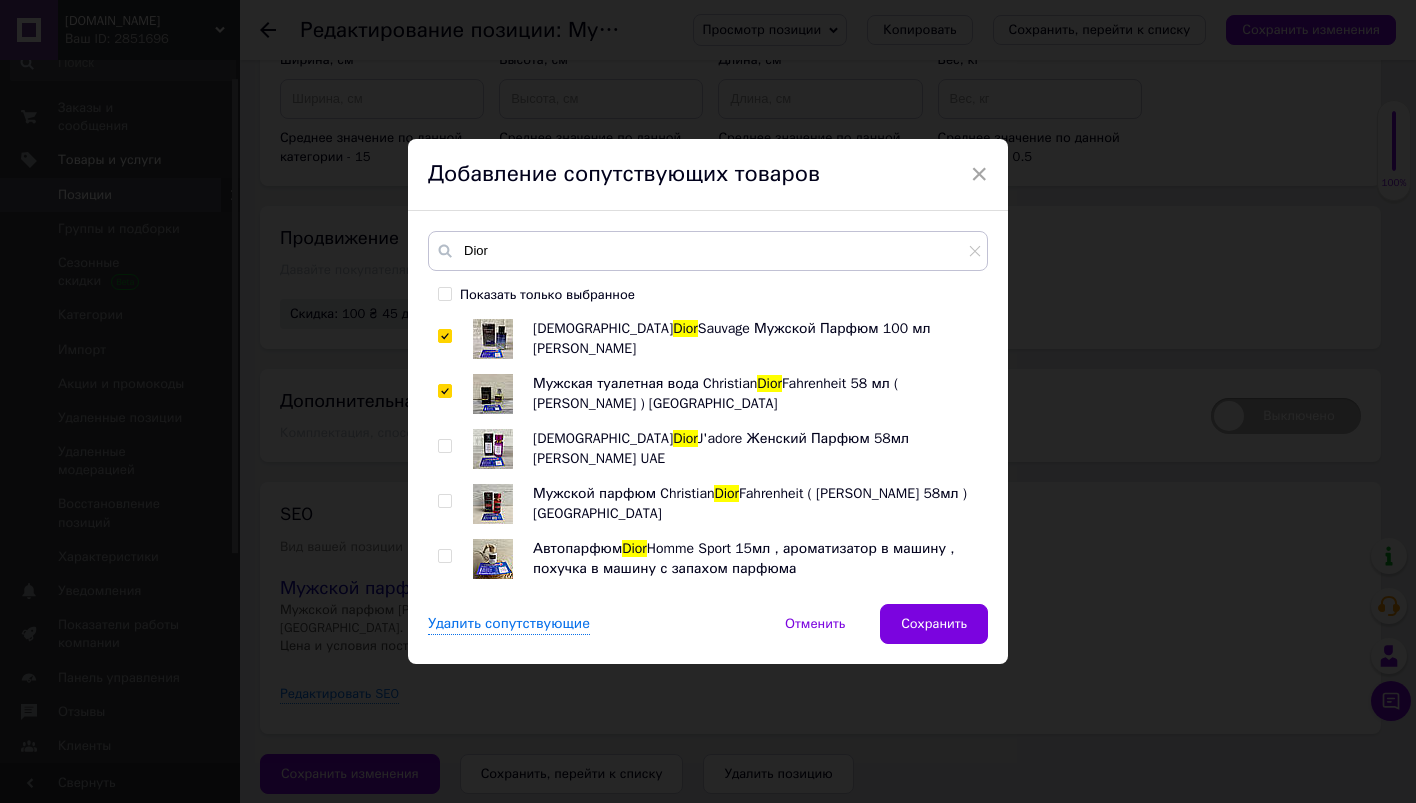 checkbox on "true" 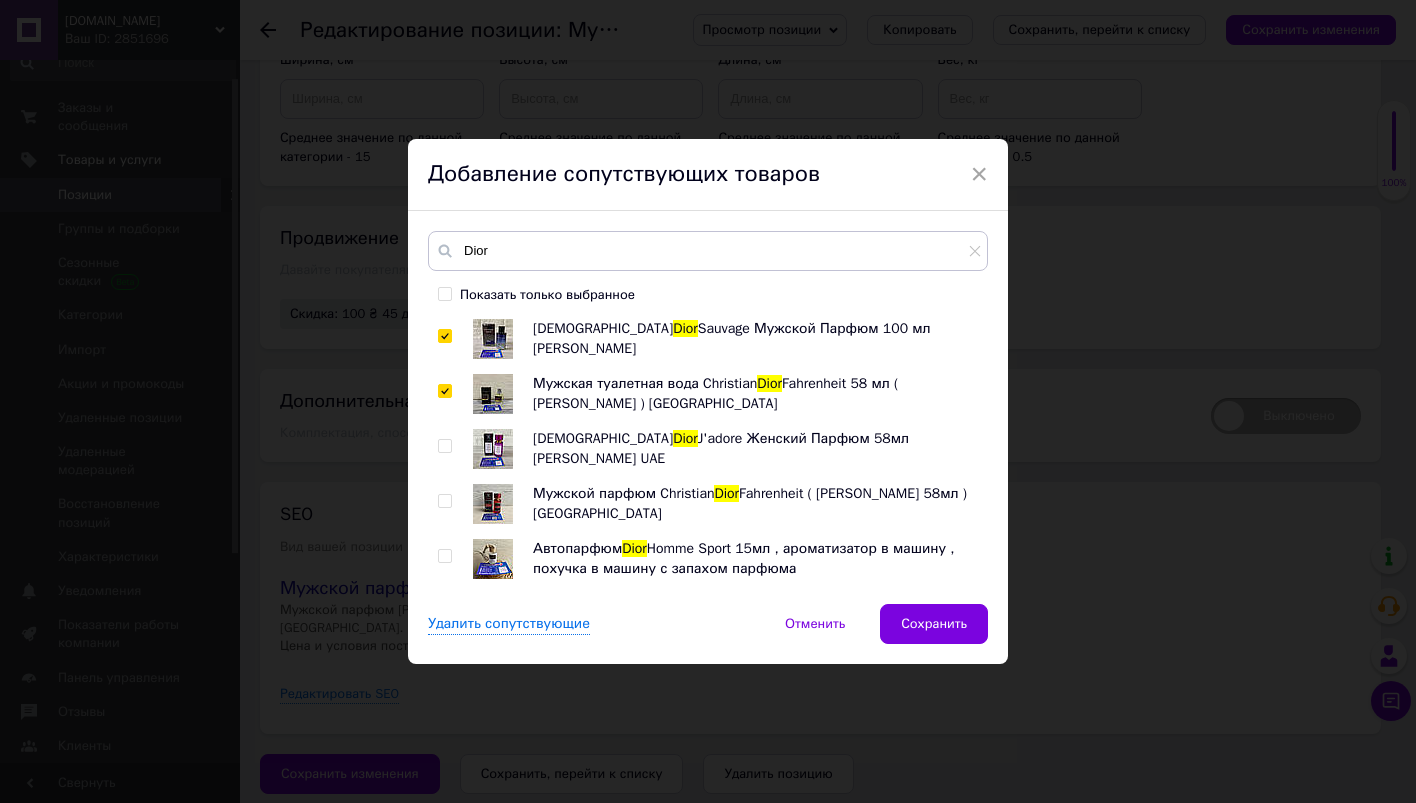 click at bounding box center [444, 501] 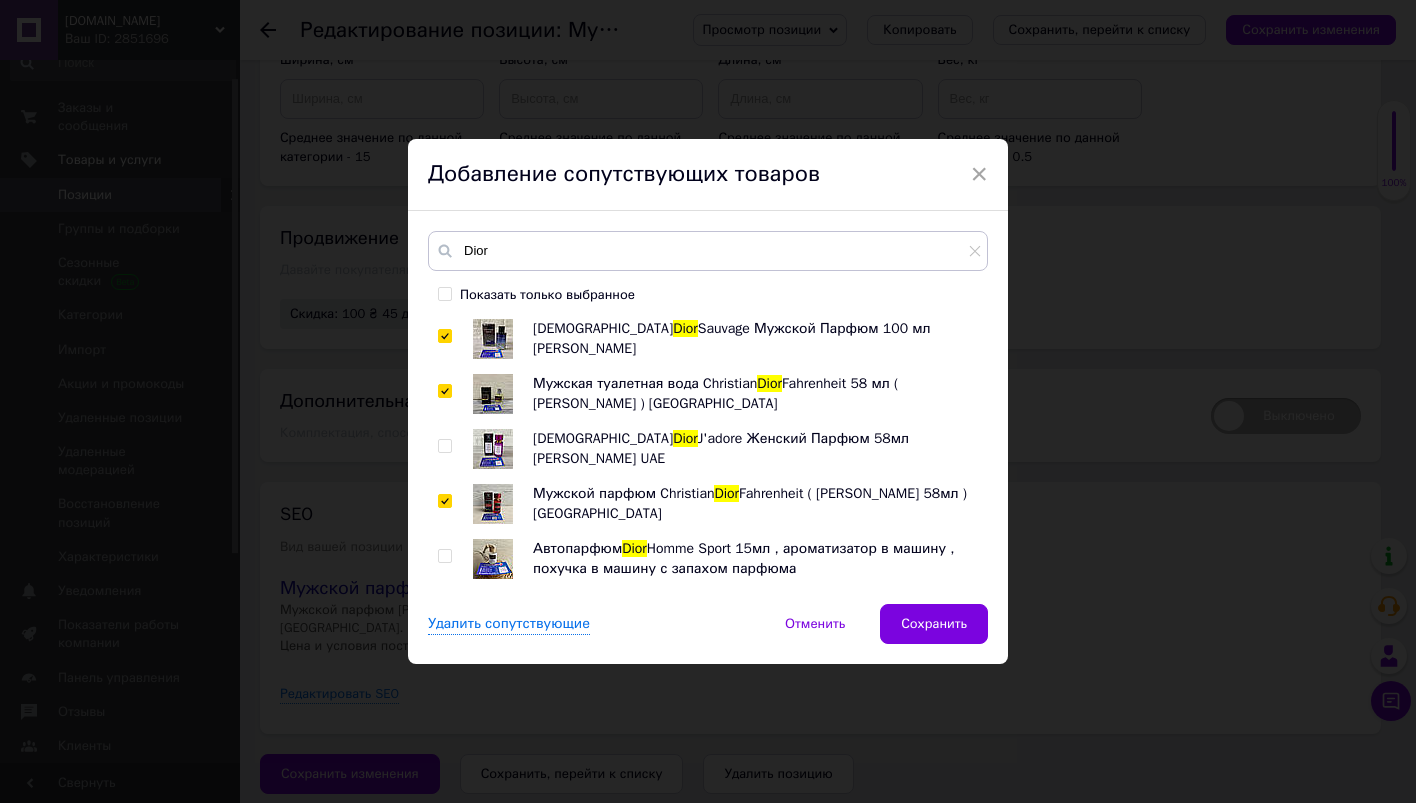 checkbox on "true" 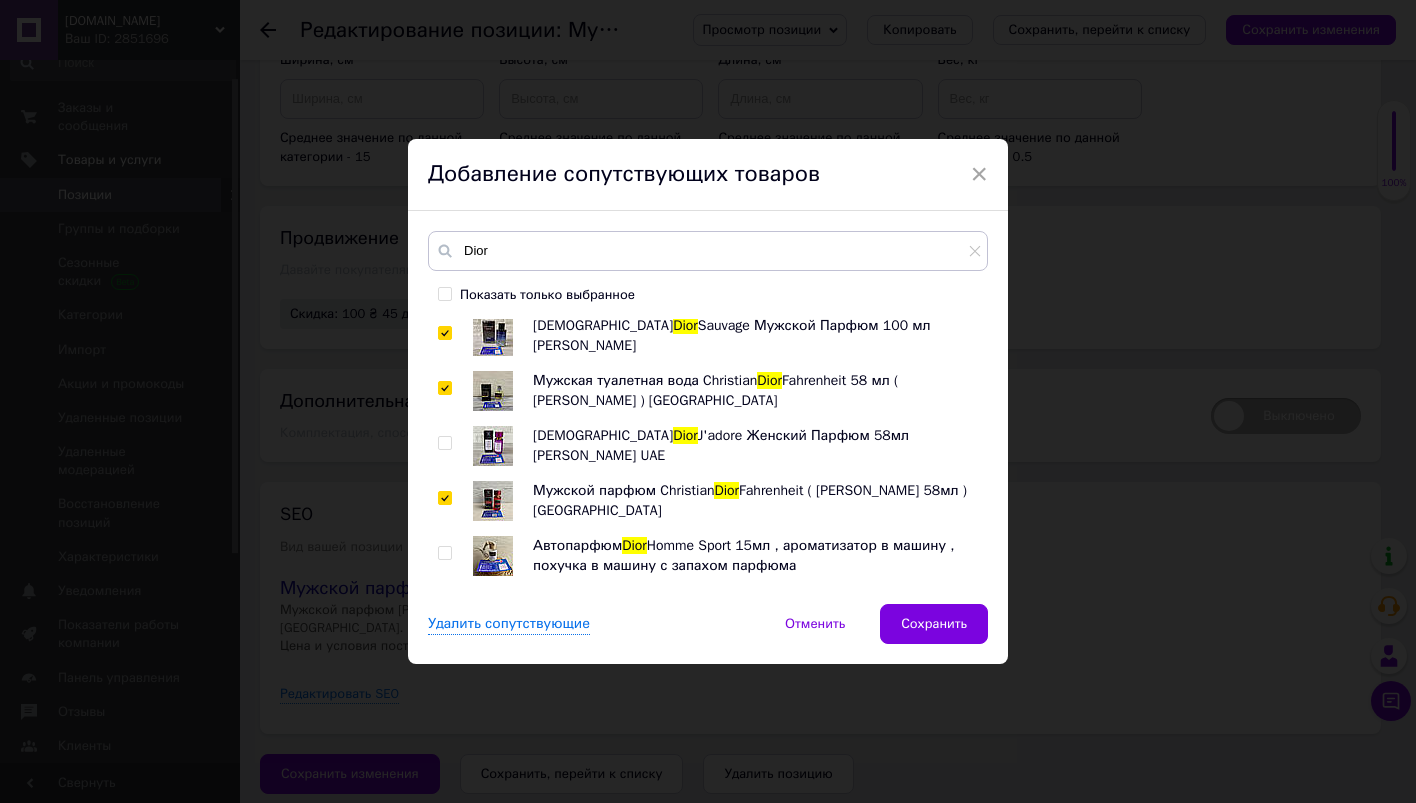 scroll, scrollTop: 4, scrollLeft: 0, axis: vertical 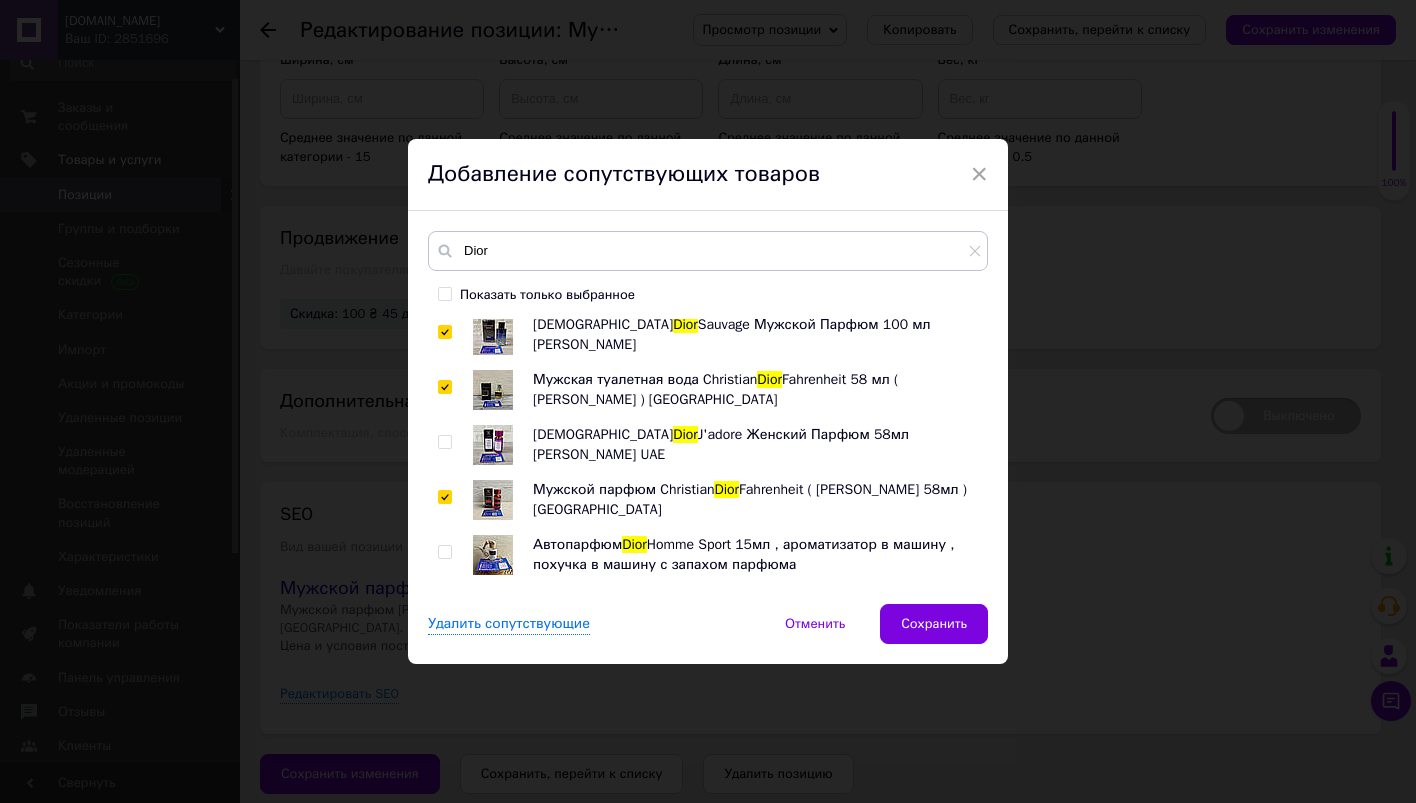 click at bounding box center (444, 552) 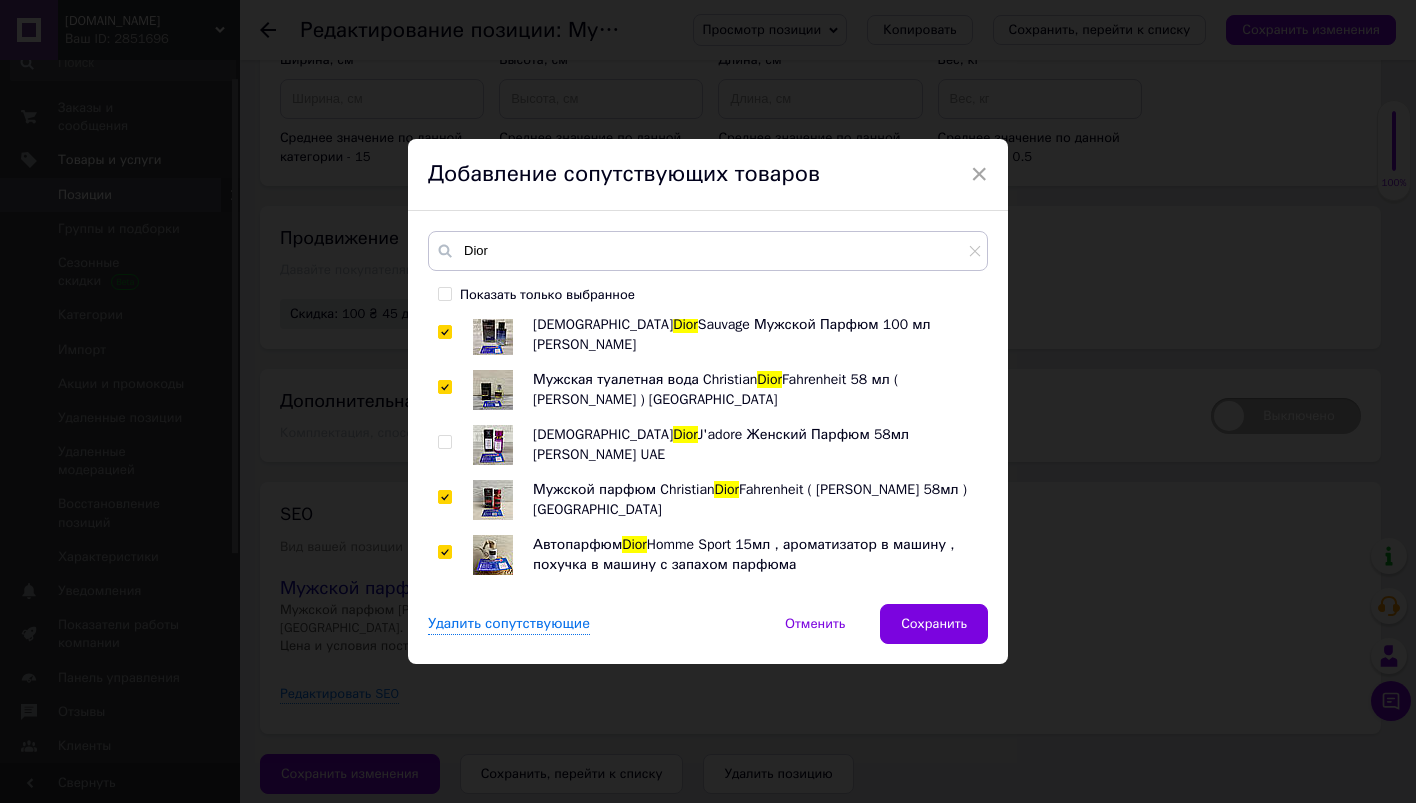 checkbox on "true" 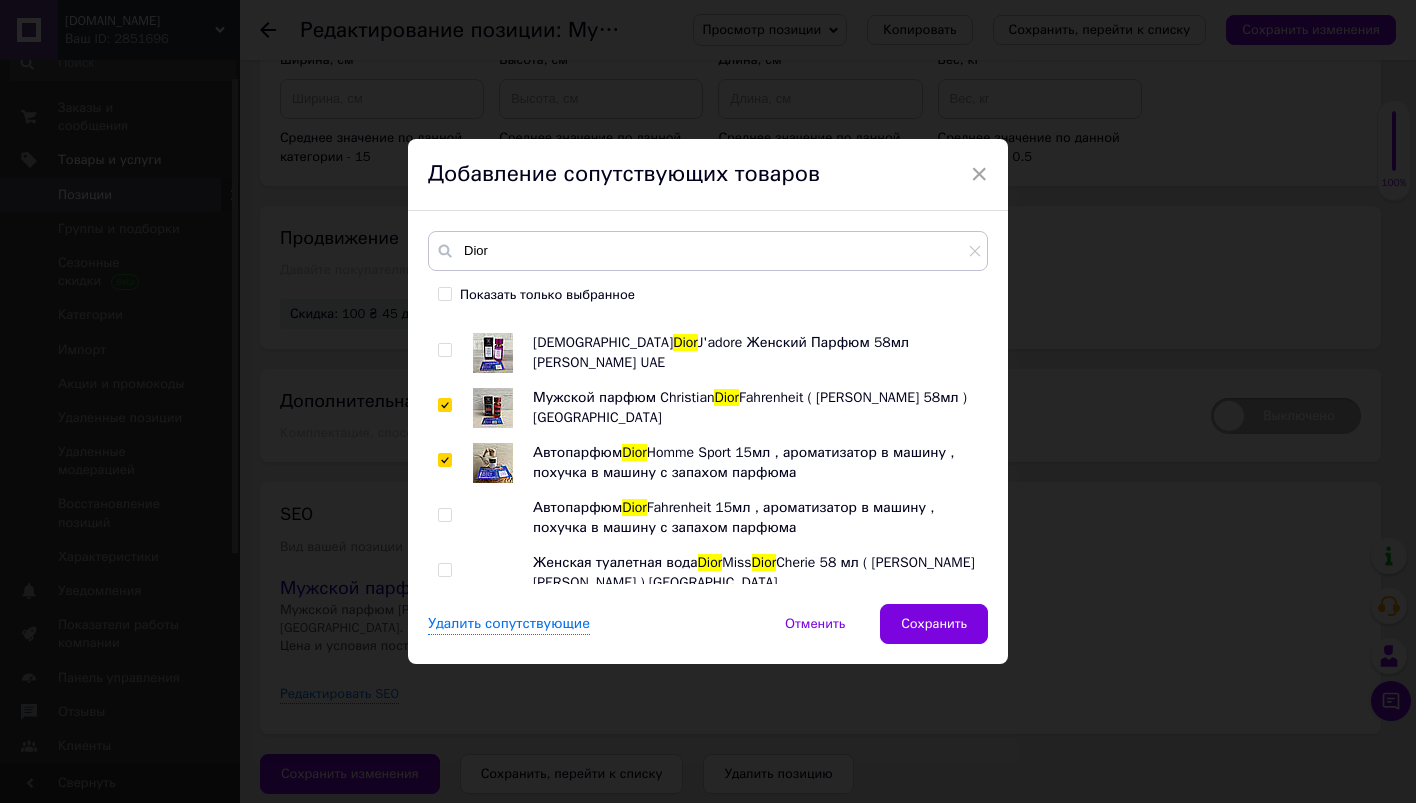 scroll, scrollTop: 100, scrollLeft: 0, axis: vertical 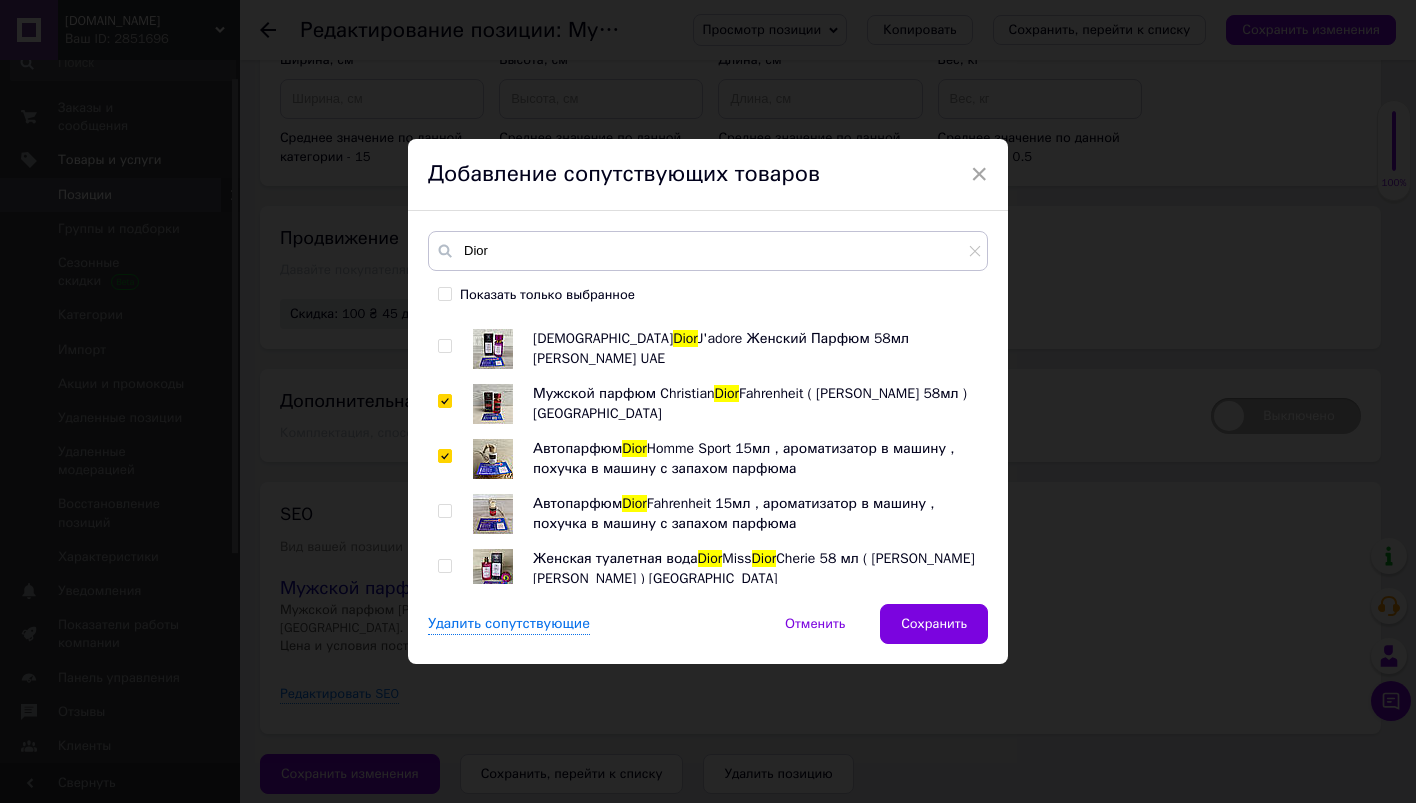 click at bounding box center (445, 511) 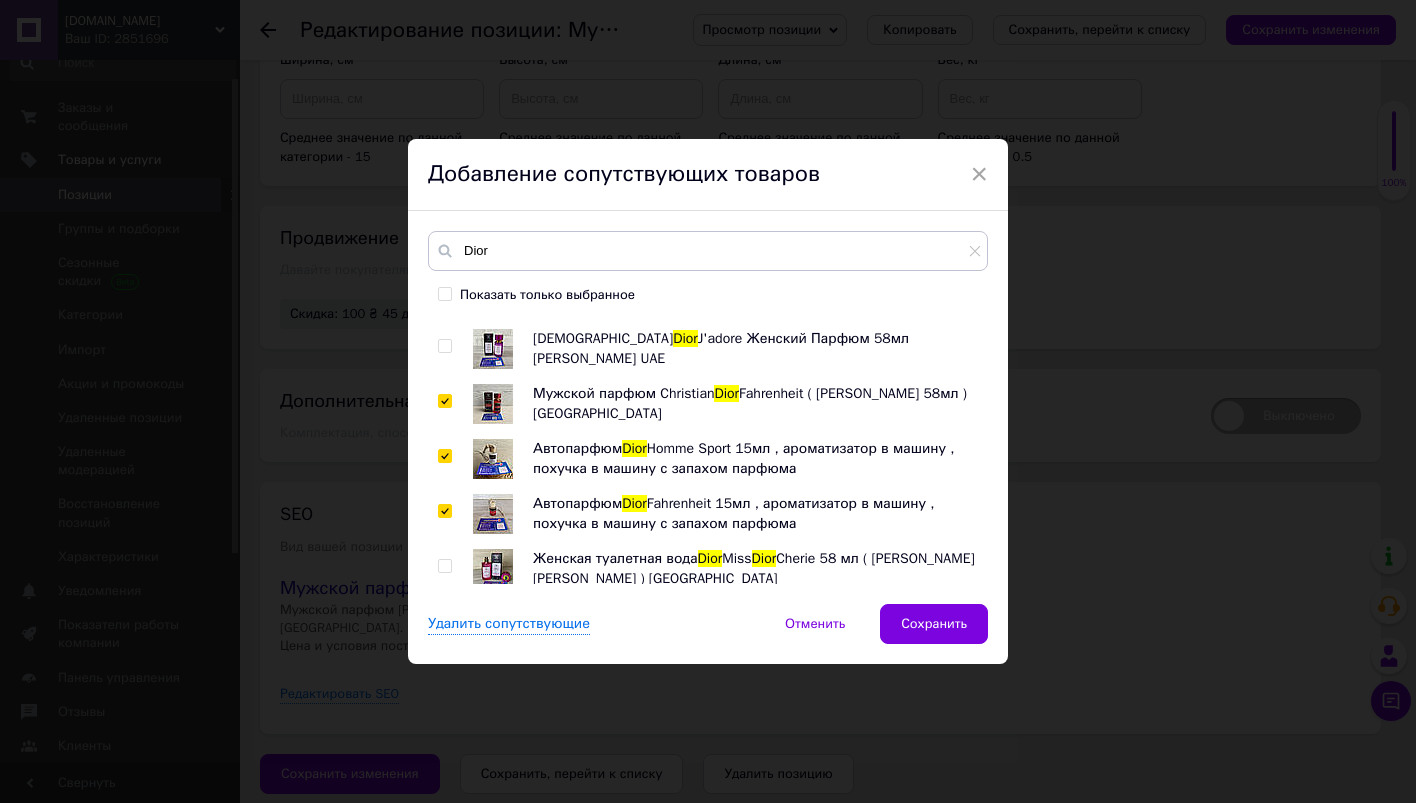 checkbox on "true" 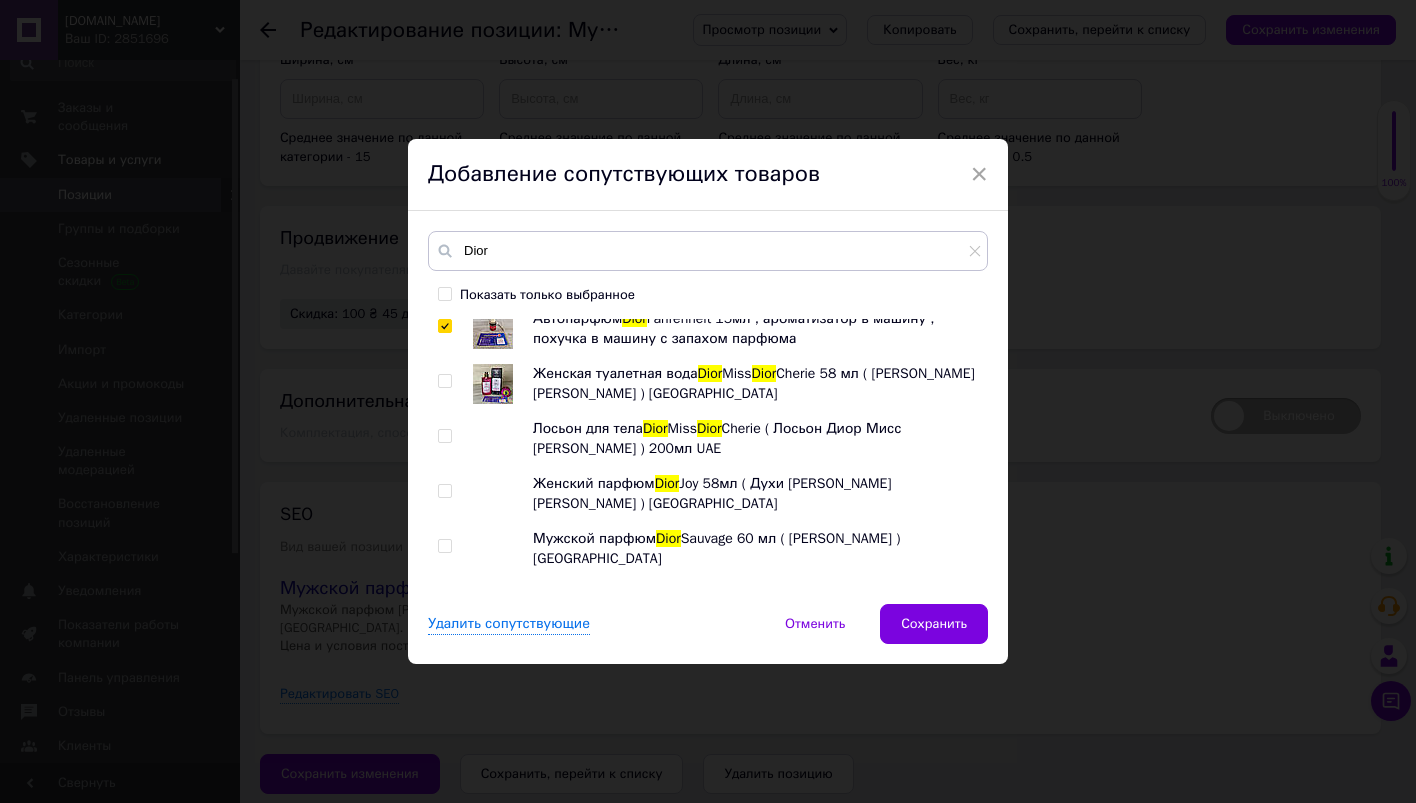 scroll, scrollTop: 289, scrollLeft: 0, axis: vertical 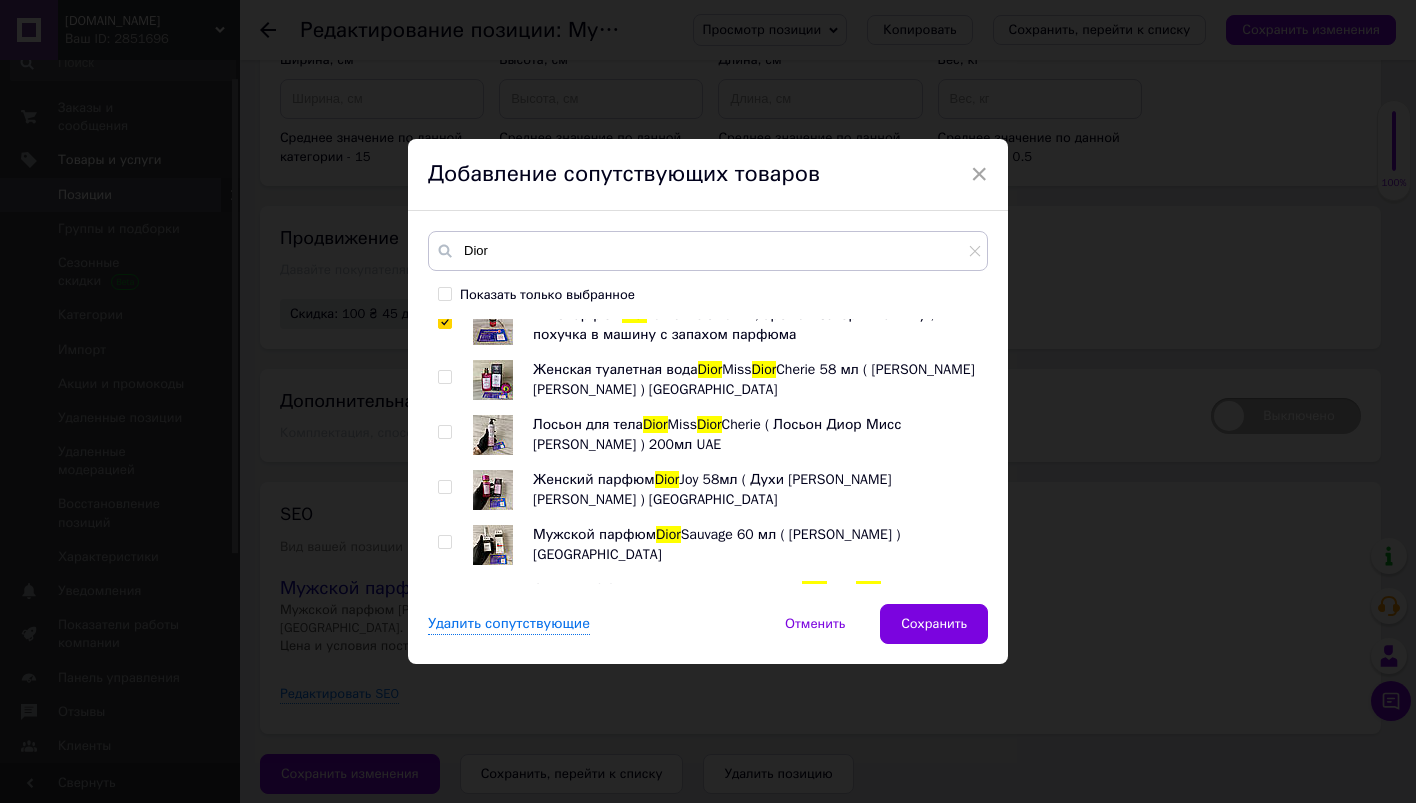 click at bounding box center [444, 542] 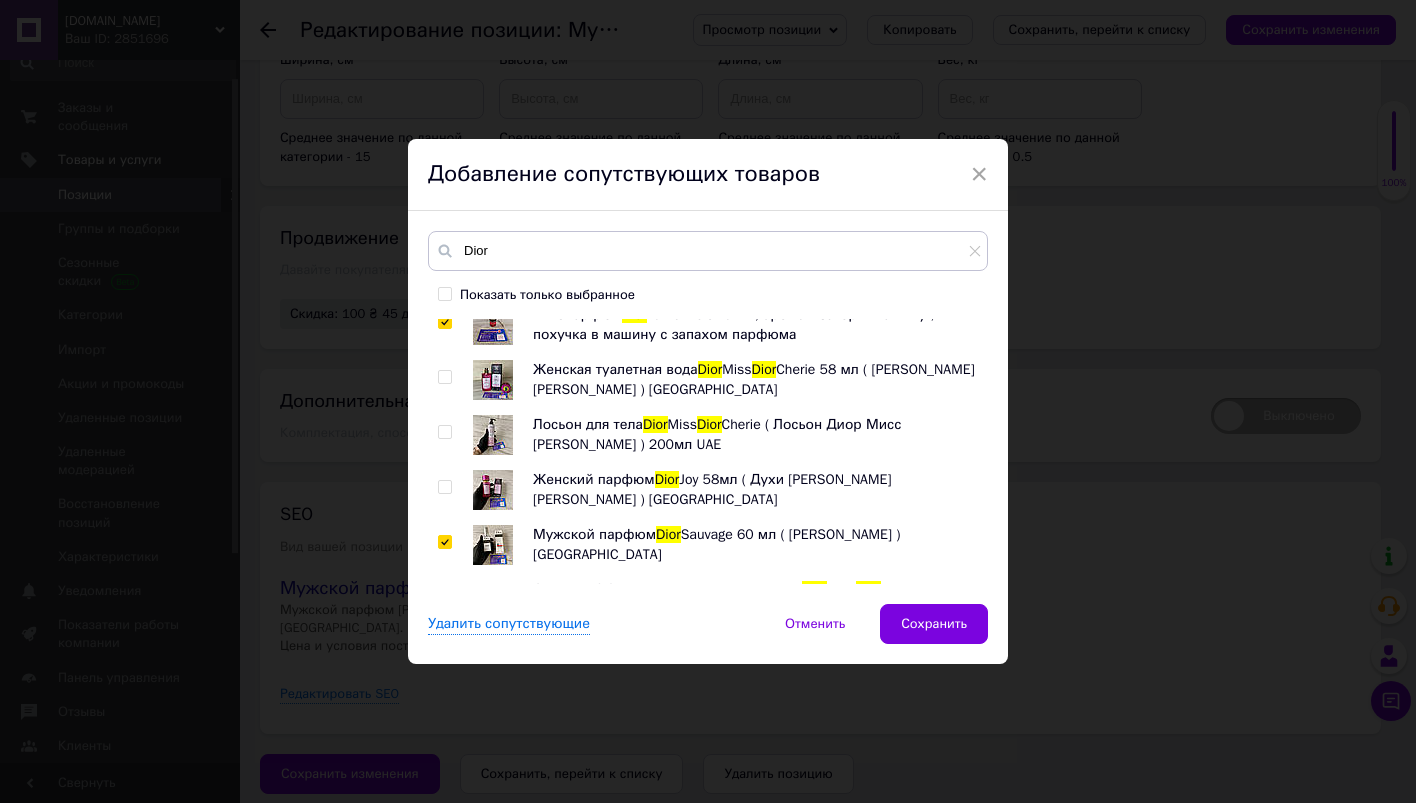 checkbox on "true" 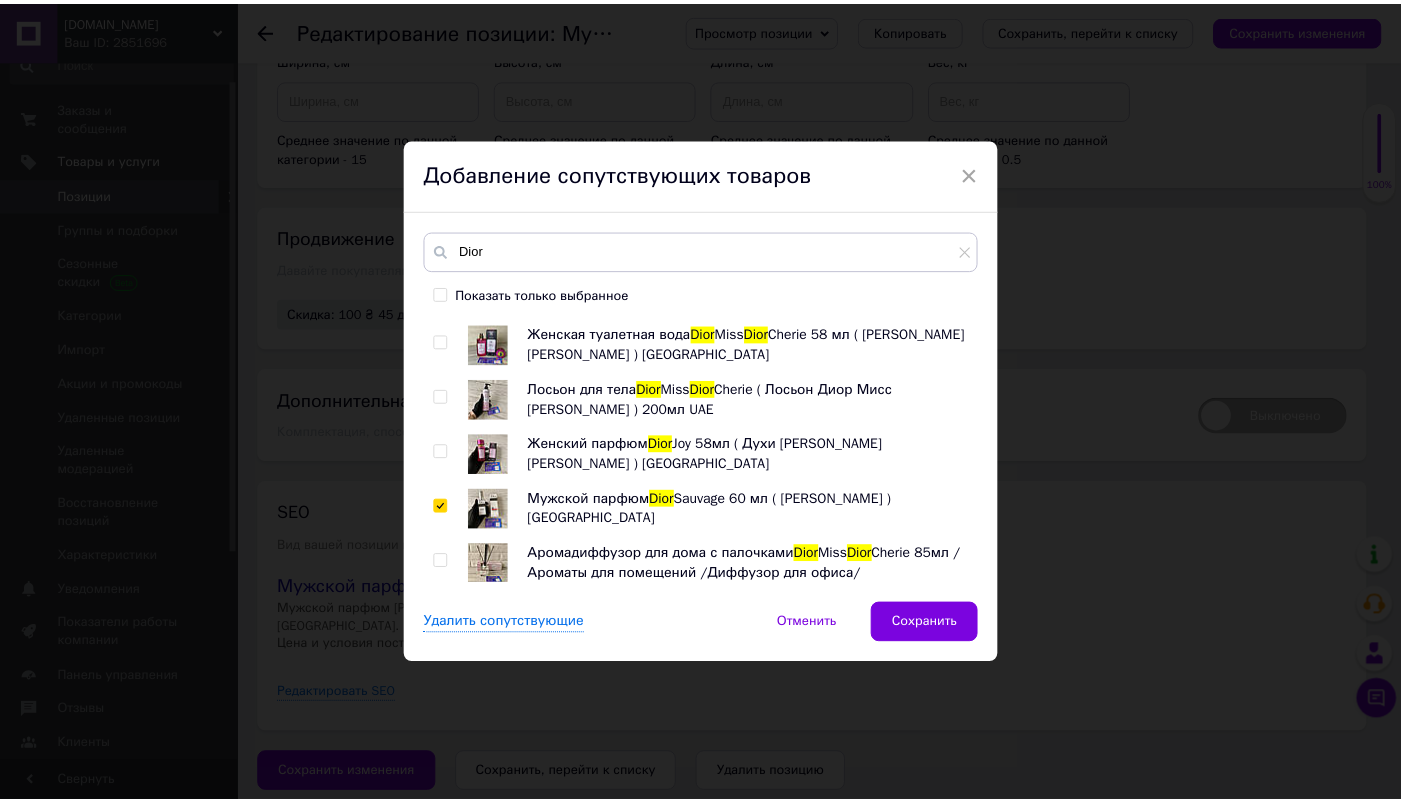 scroll, scrollTop: 325, scrollLeft: 0, axis: vertical 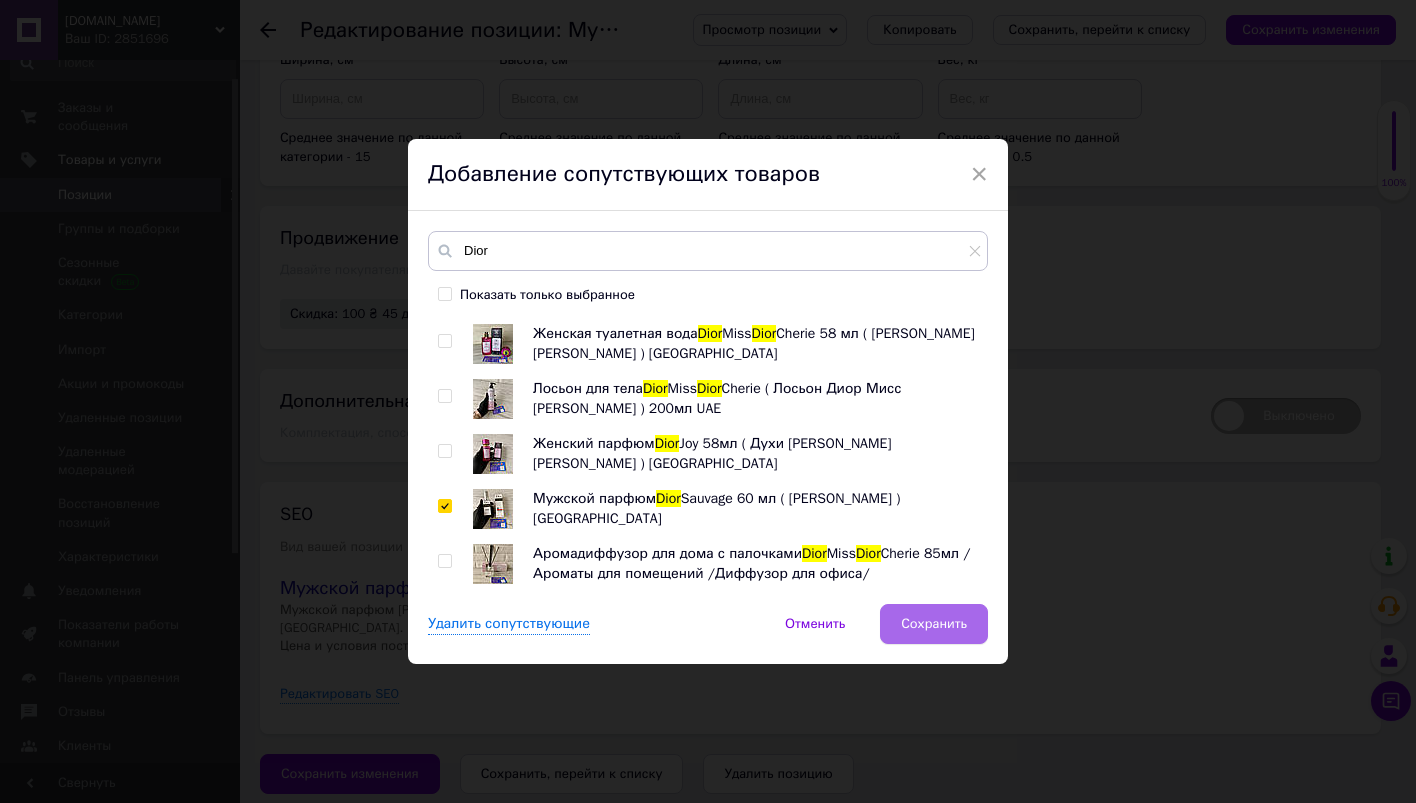 click on "Сохранить" at bounding box center (934, 624) 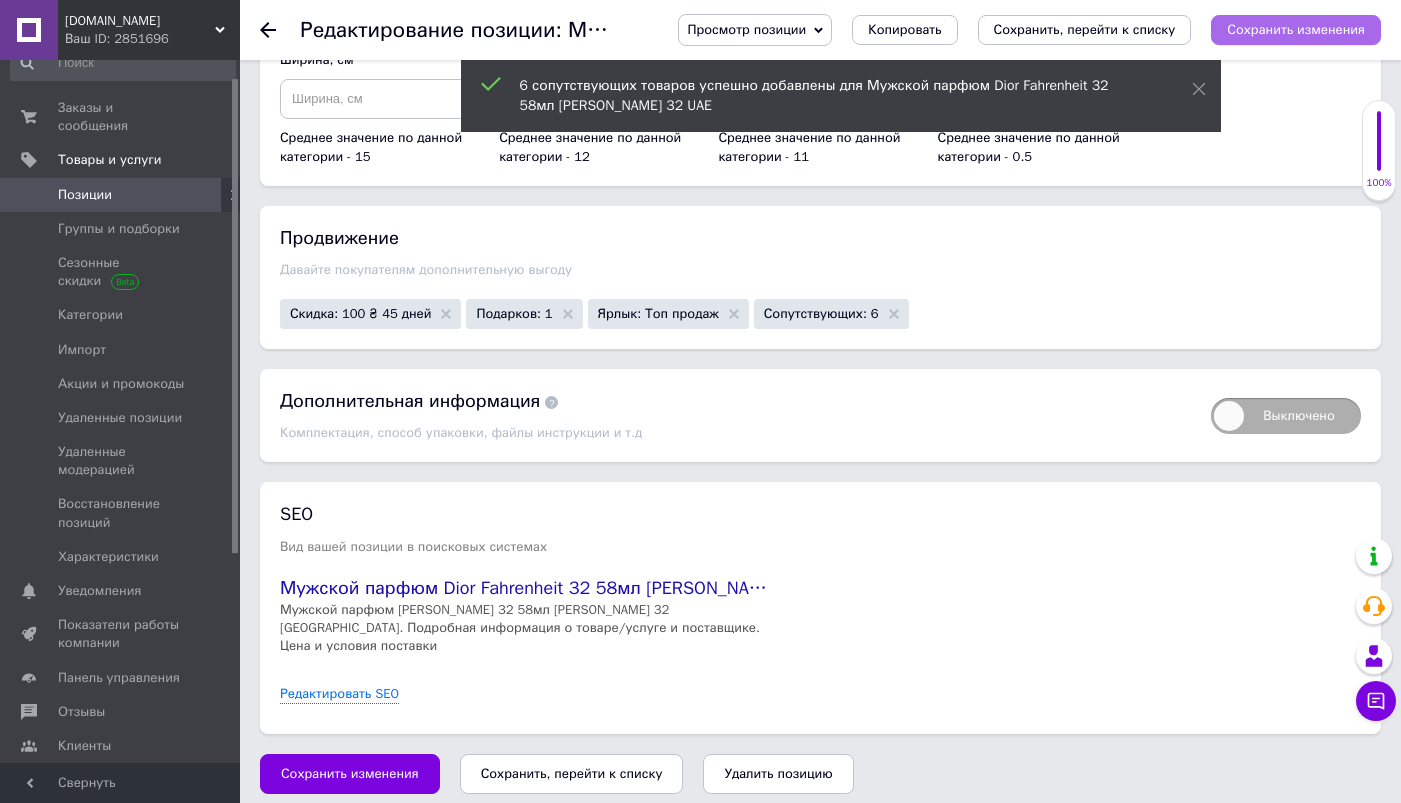 click on "Сохранить изменения" at bounding box center [1296, 29] 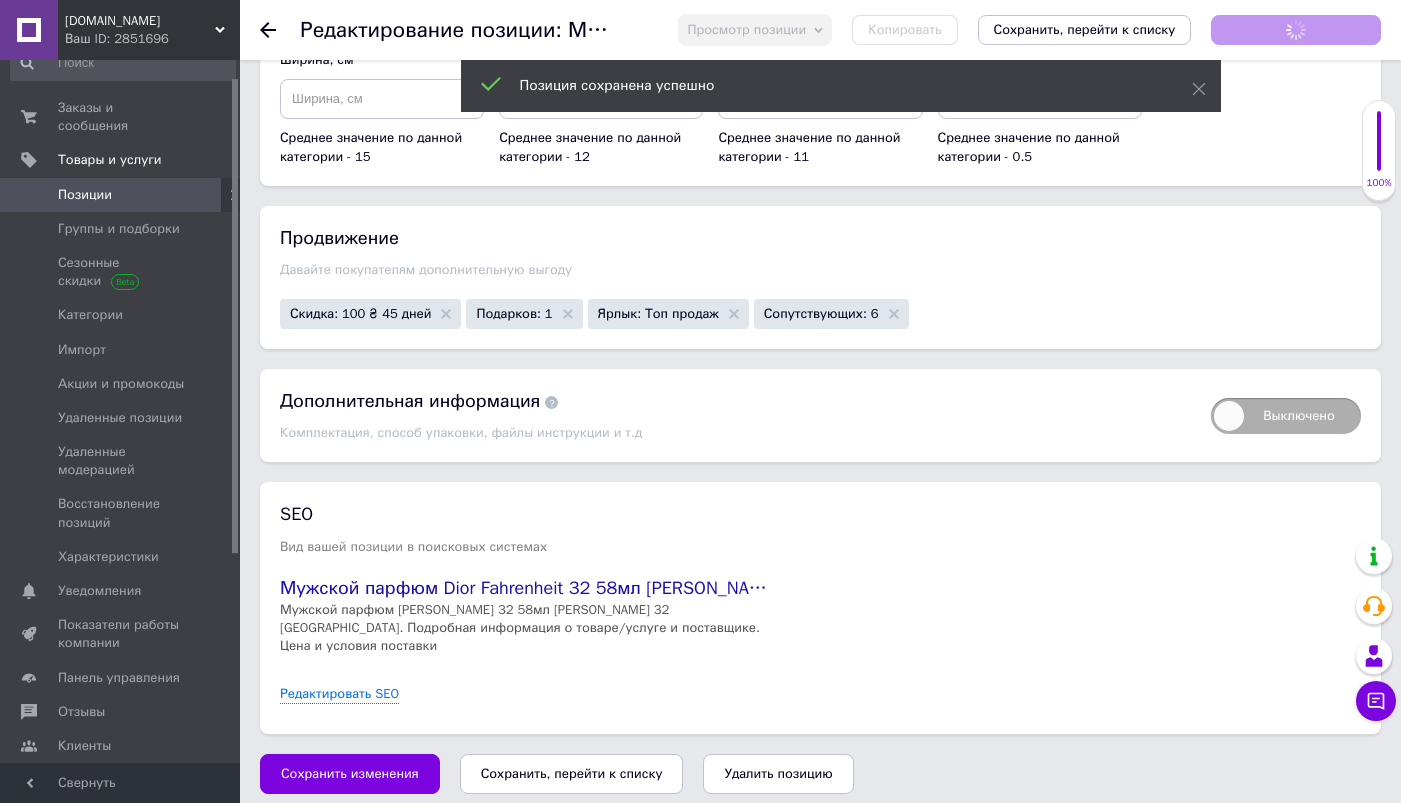 click on "Позиции" at bounding box center (121, 195) 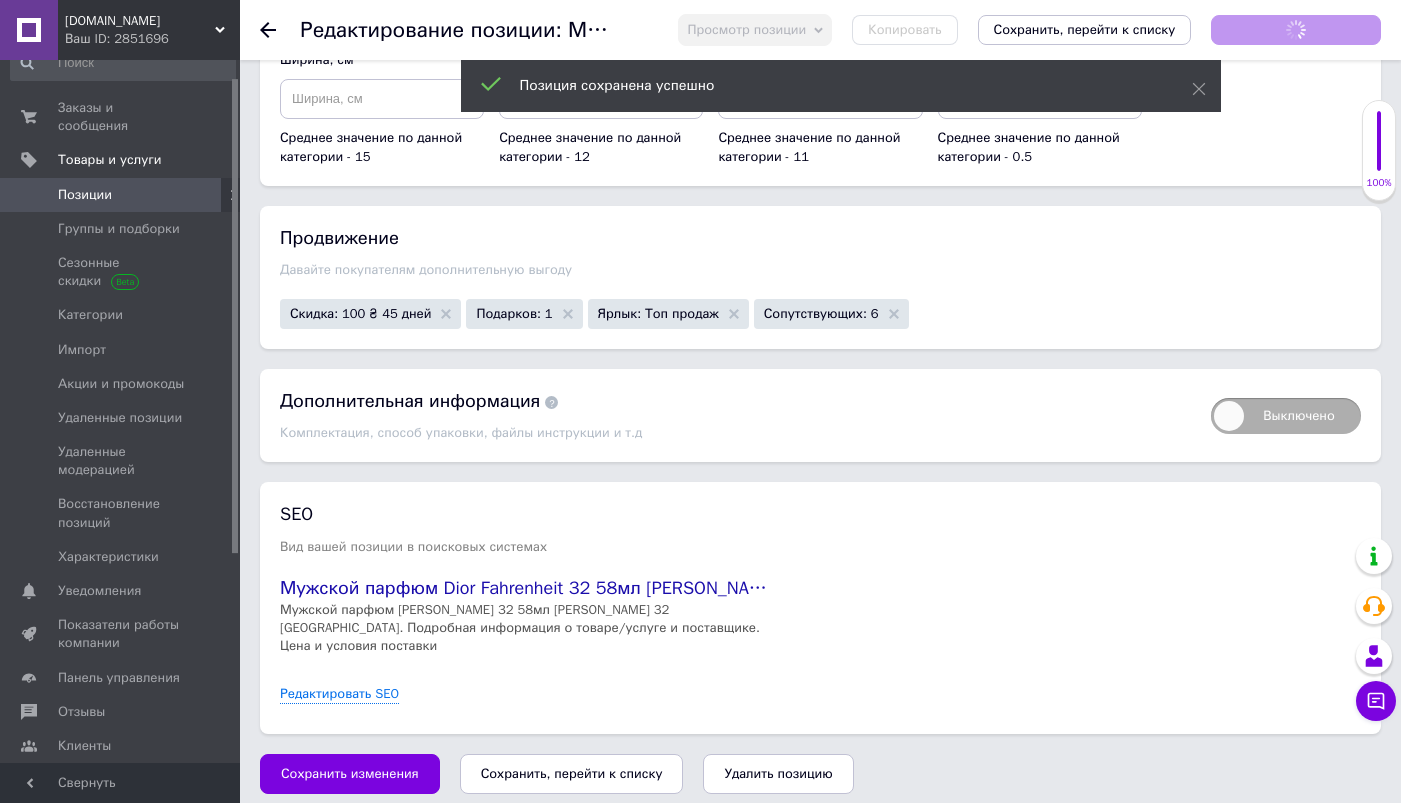 scroll, scrollTop: 0, scrollLeft: 0, axis: both 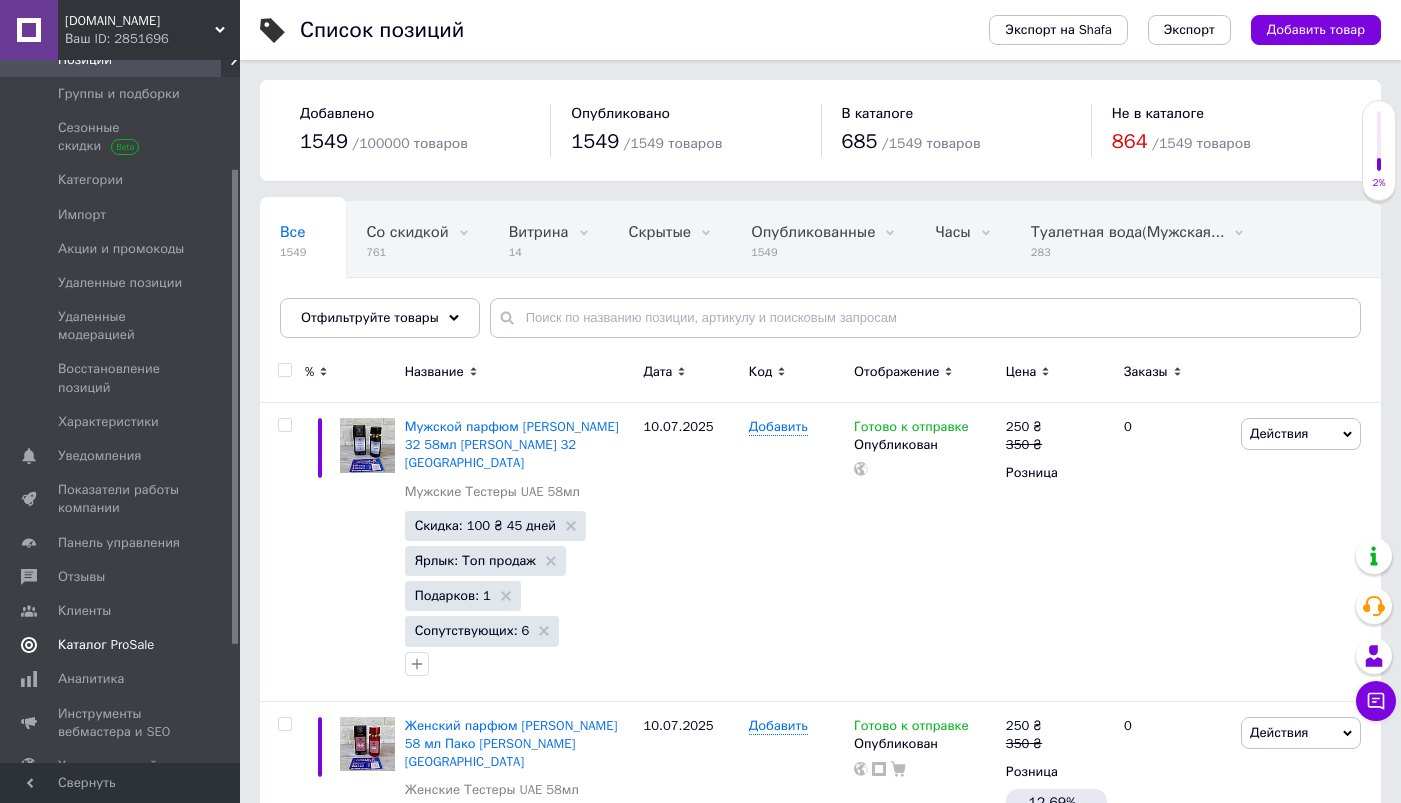 click on "Каталог ProSale" at bounding box center (106, 645) 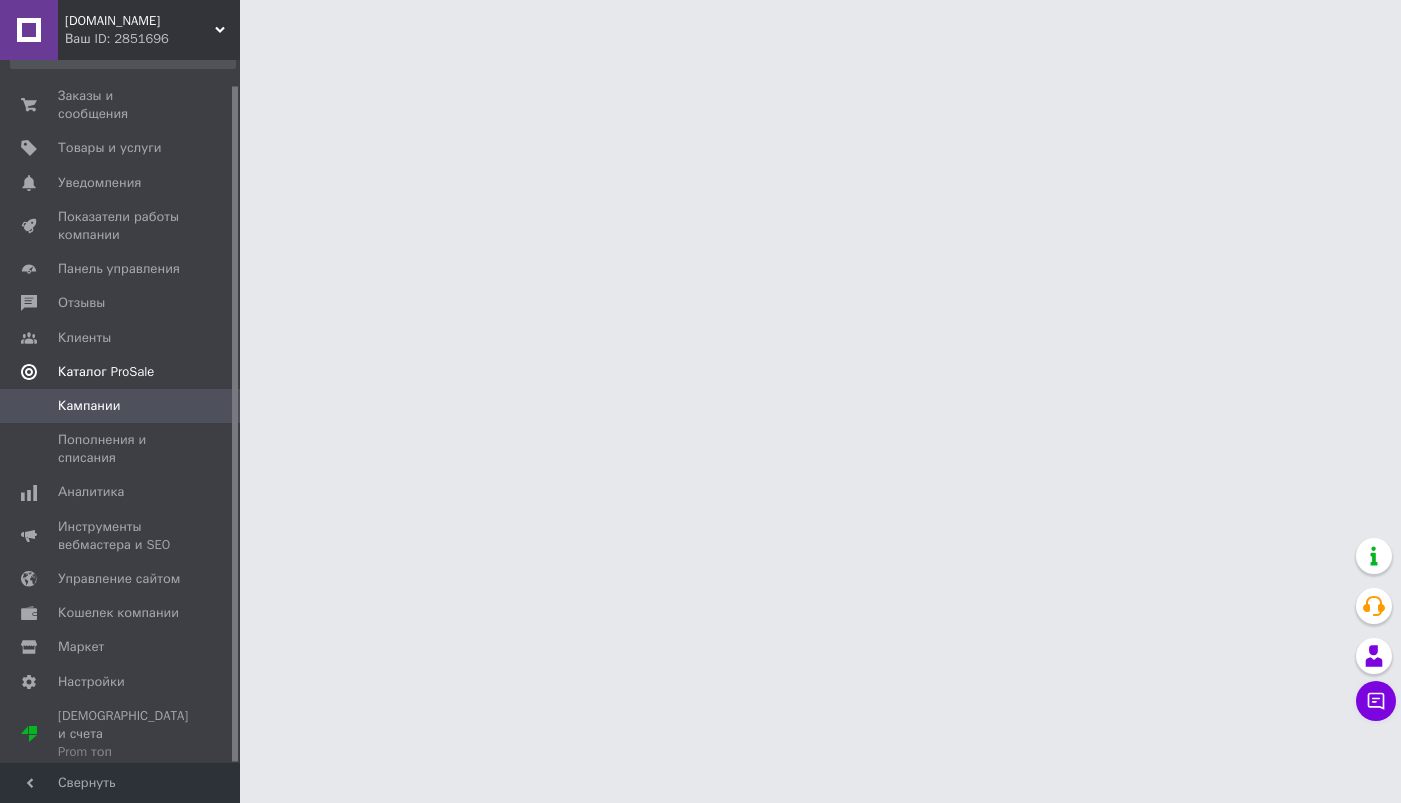scroll, scrollTop: 25, scrollLeft: 0, axis: vertical 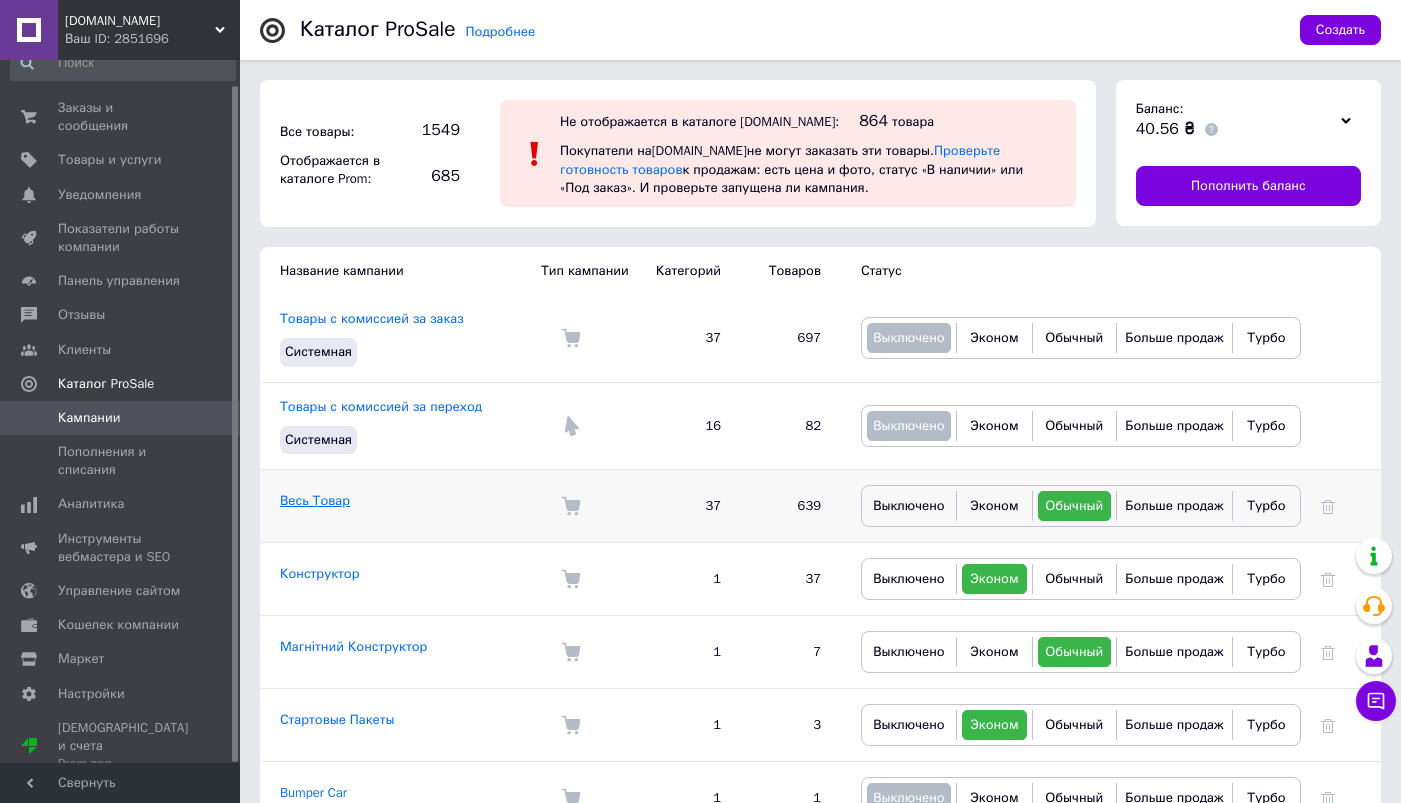 click on "Весь Товар" at bounding box center [315, 500] 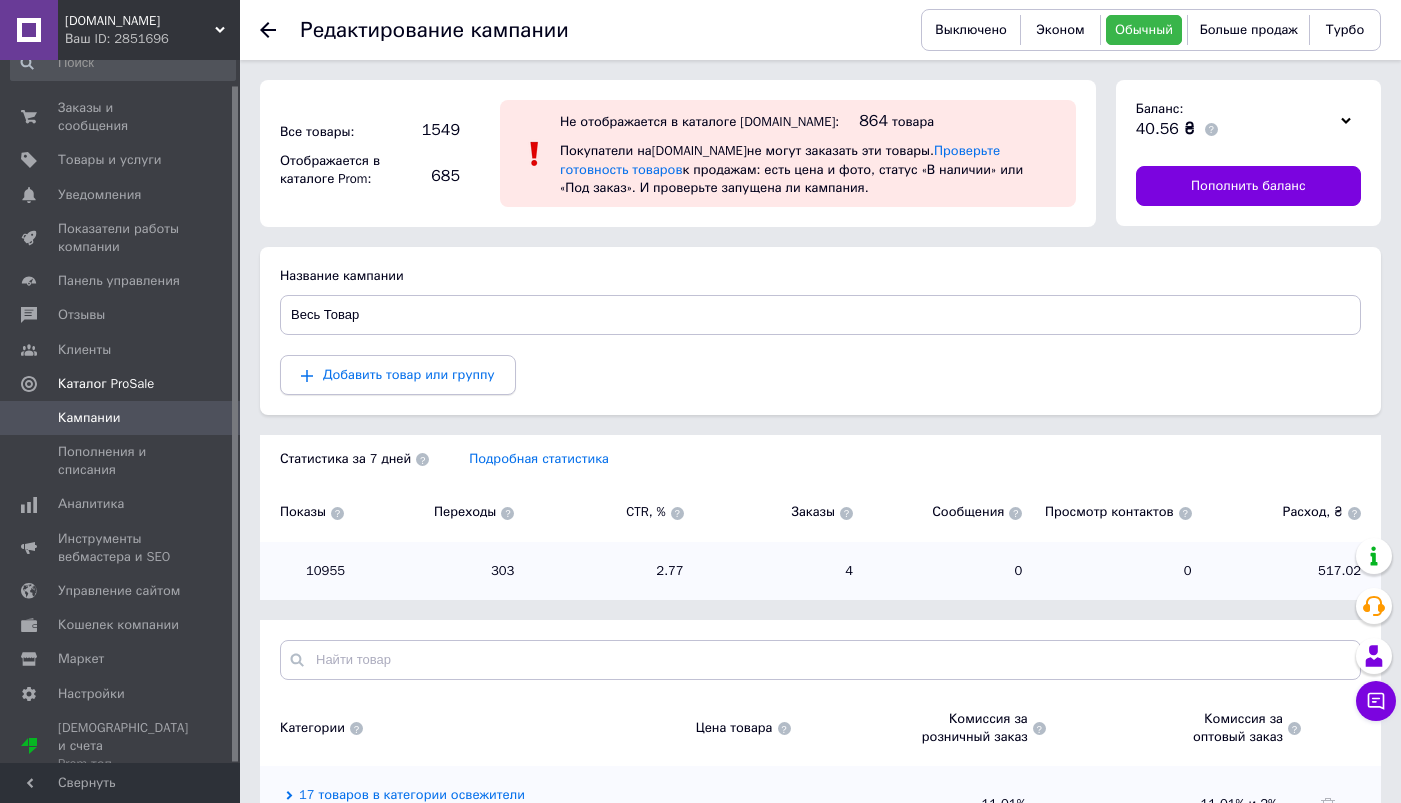 click on "Добавить товар или группу" at bounding box center (409, 374) 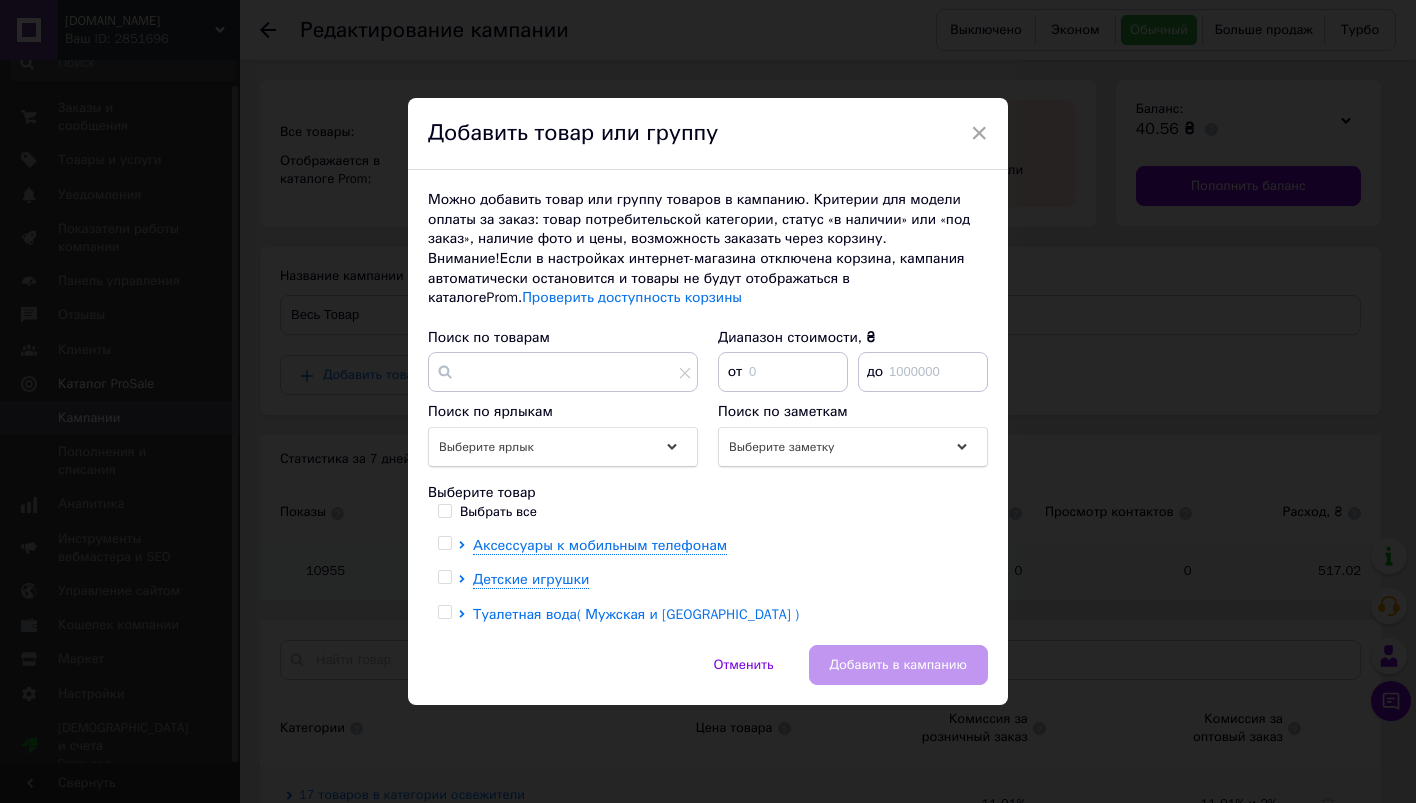 click on "Туалетная вода( Мужская и Женская )" at bounding box center (636, 614) 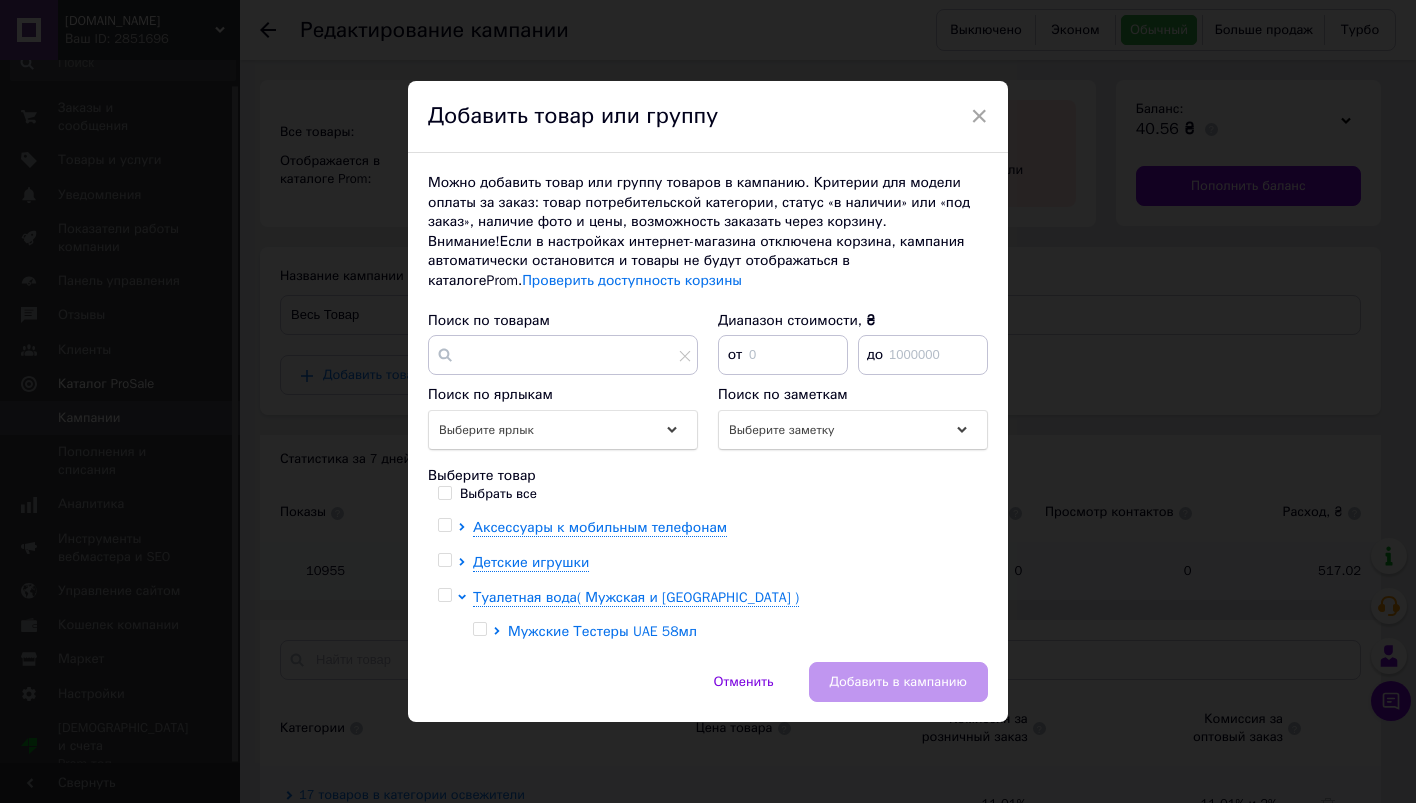 click on "Мужские Тестеры UAE 58мл" at bounding box center [602, 631] 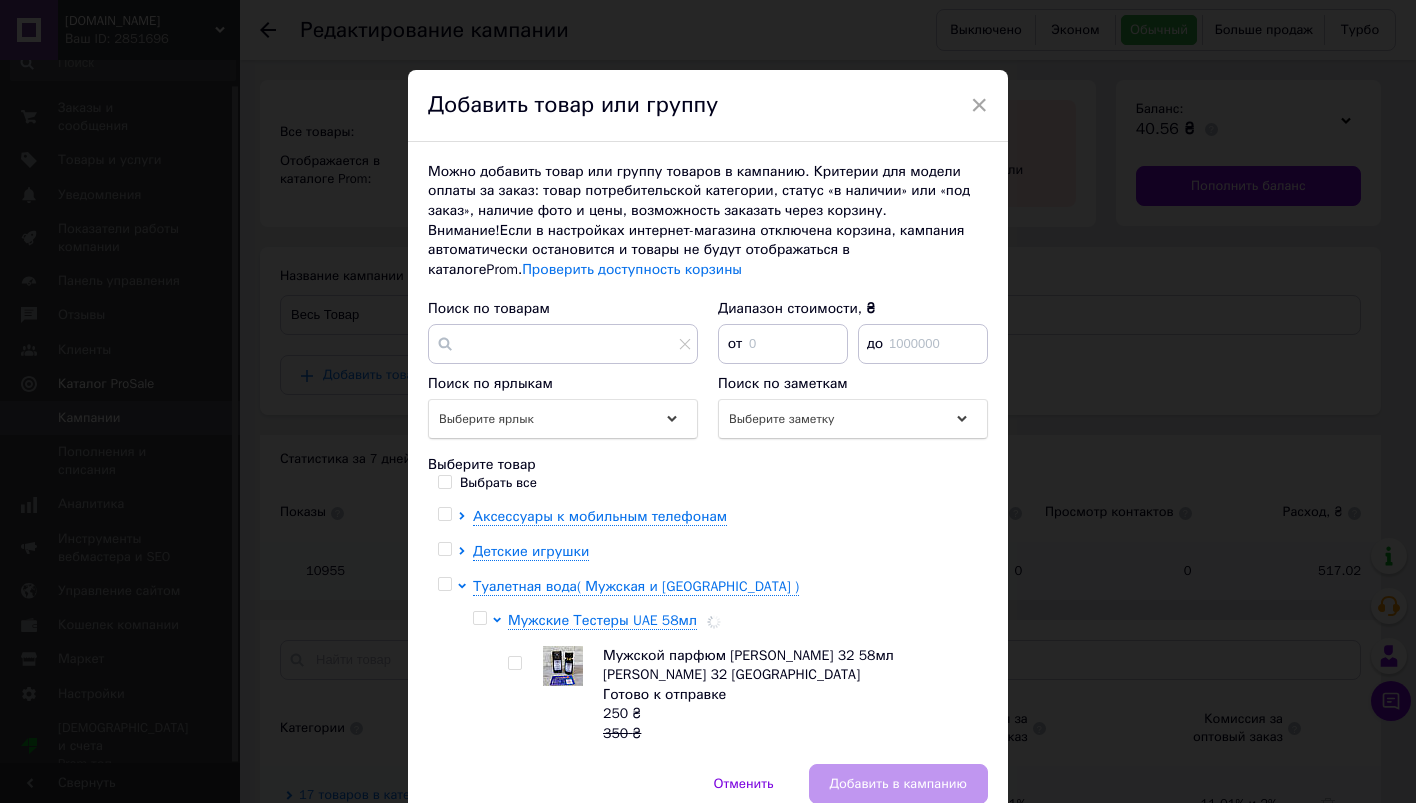 click at bounding box center (479, 618) 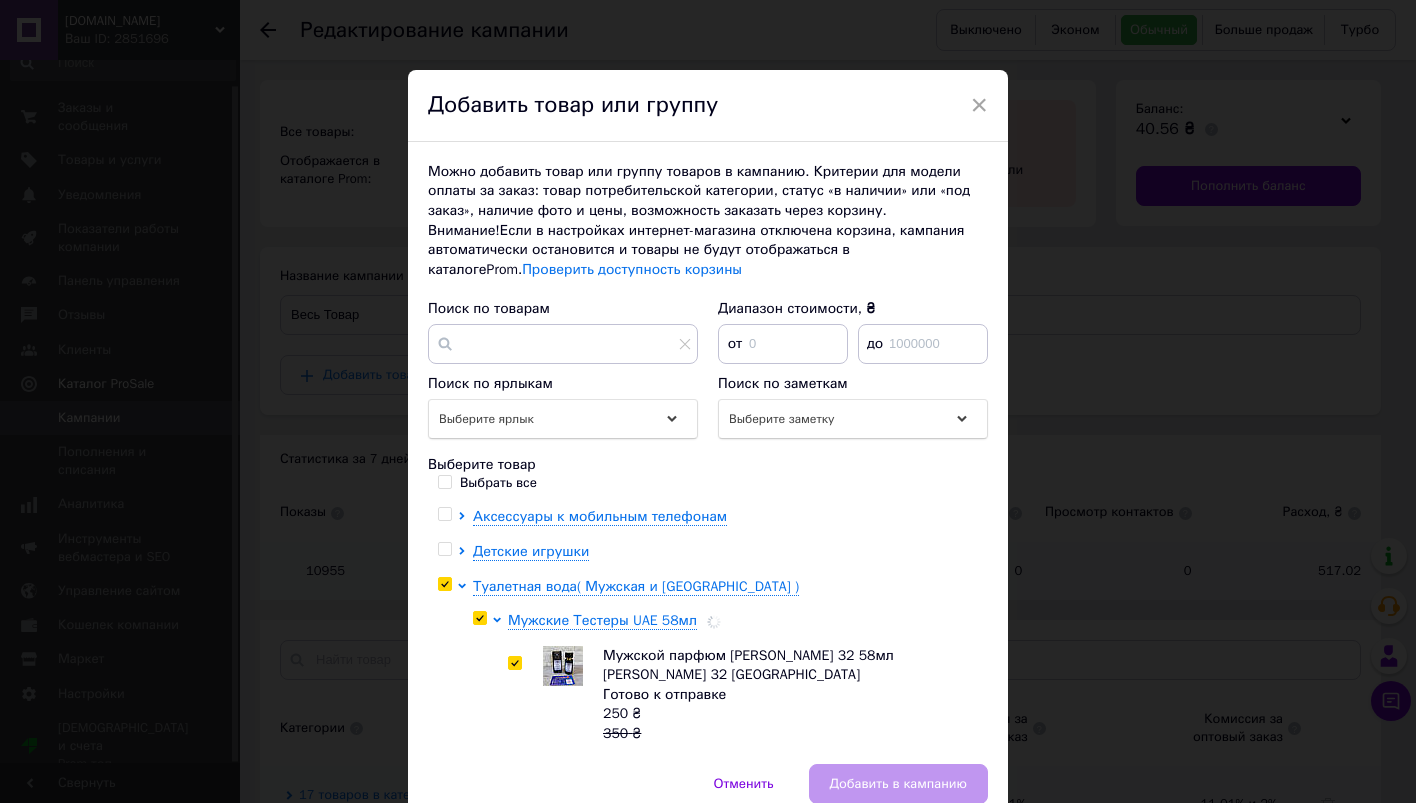 checkbox on "true" 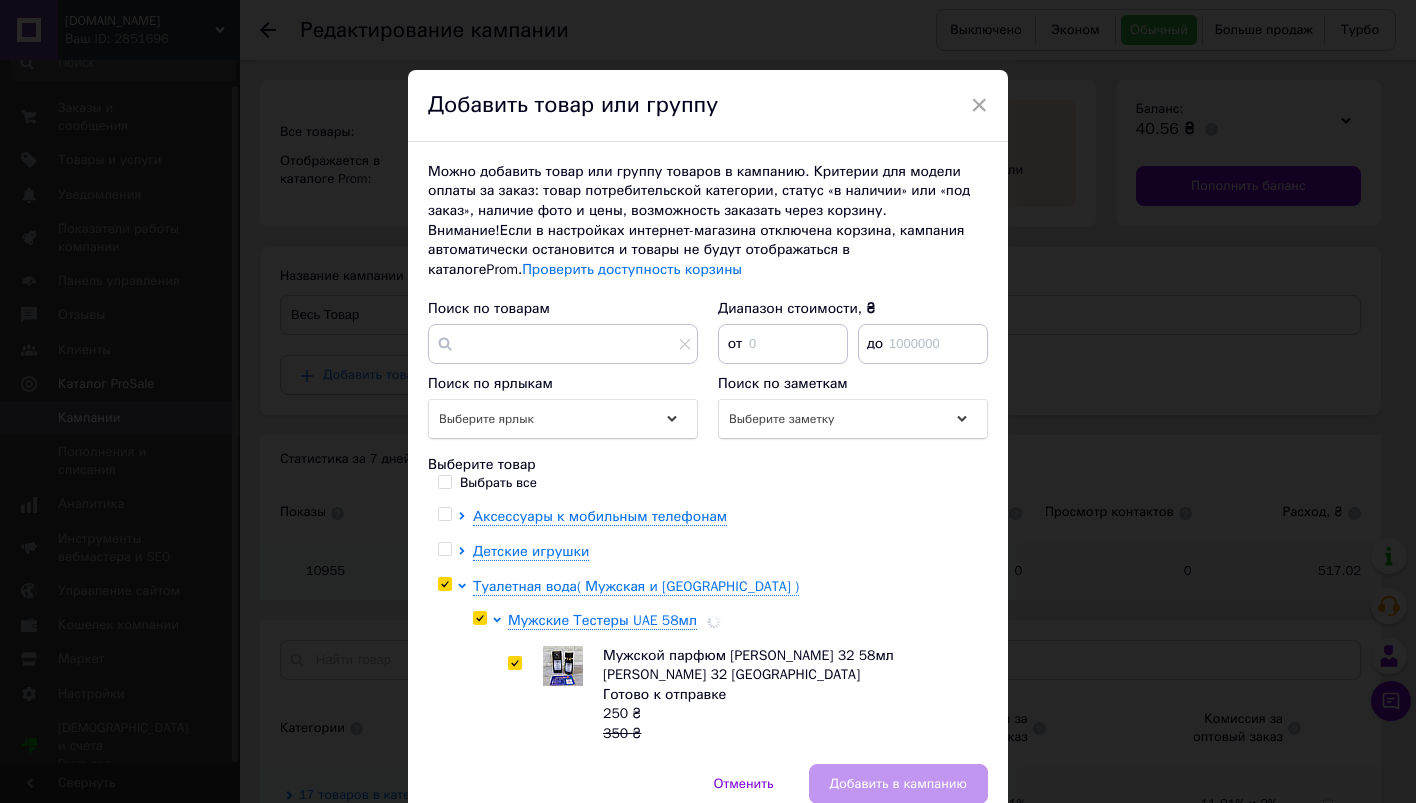 checkbox on "true" 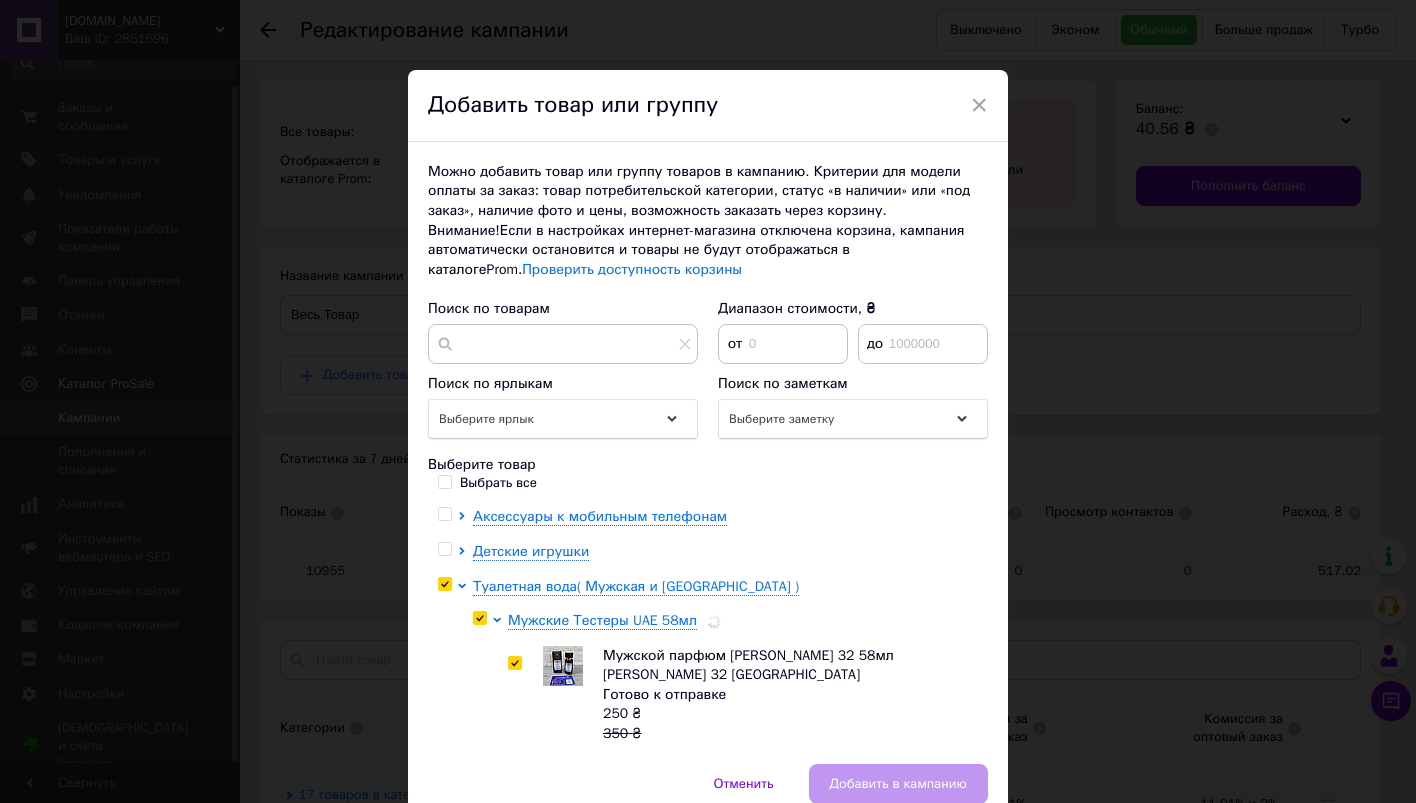 checkbox on "true" 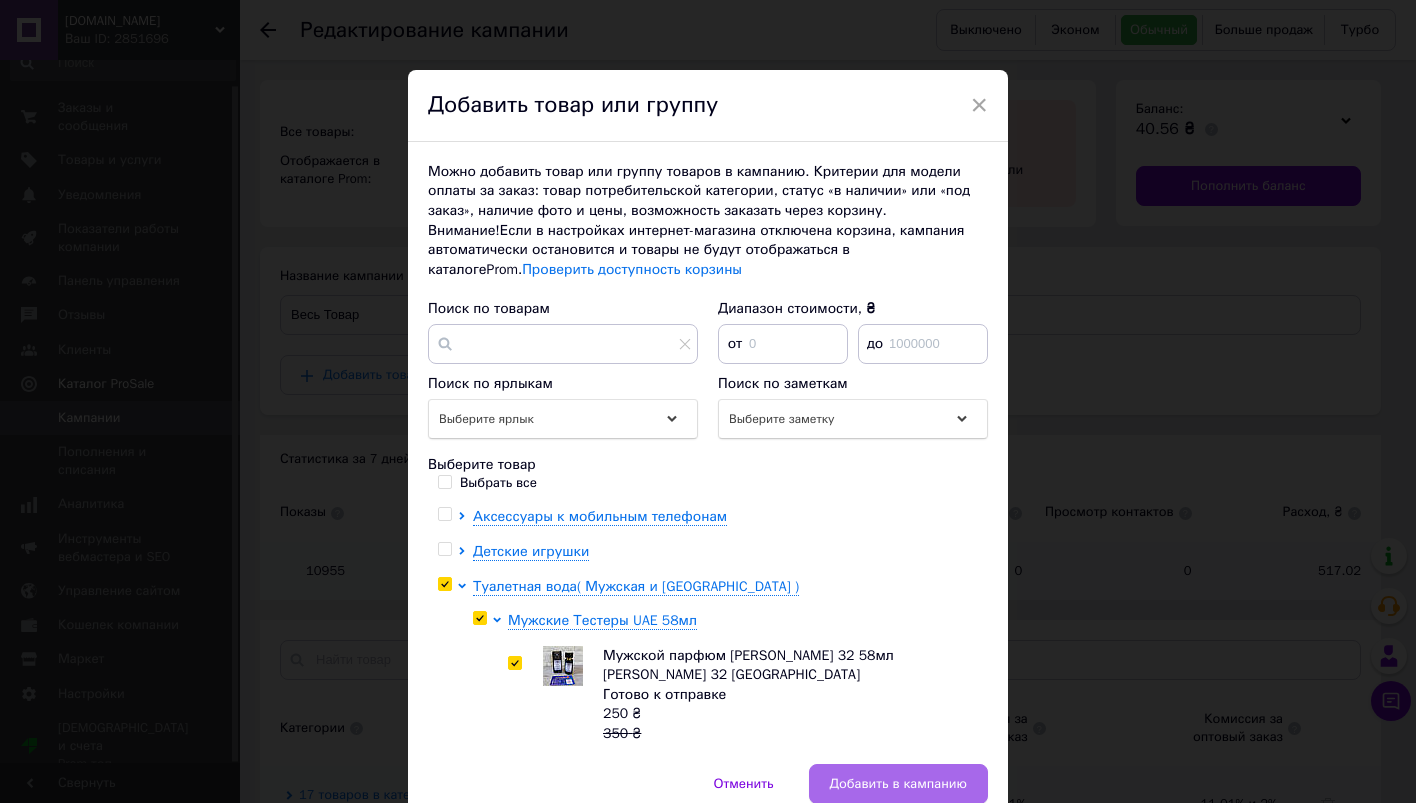 click on "Добавить в кампанию" at bounding box center (898, 784) 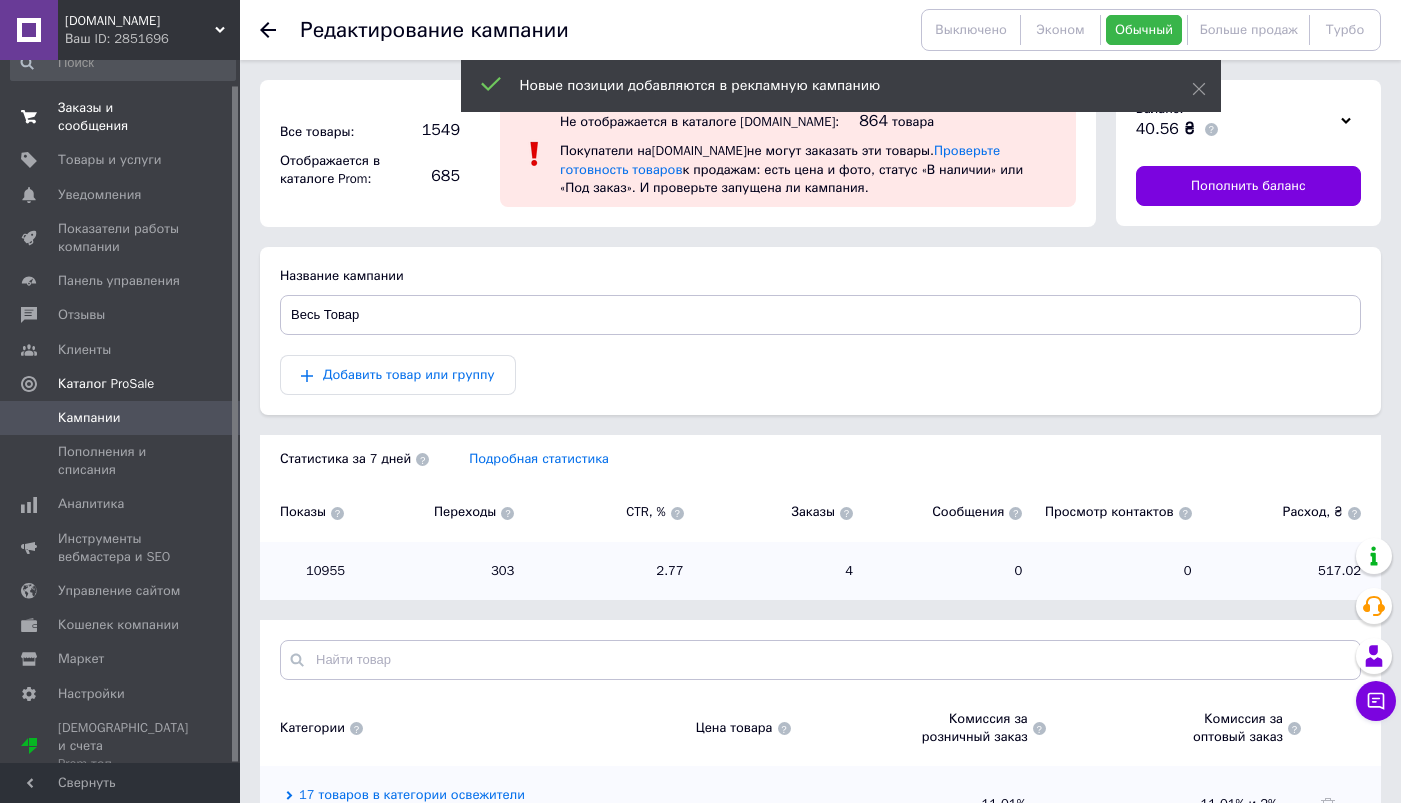click on "Заказы и сообщения" at bounding box center [121, 117] 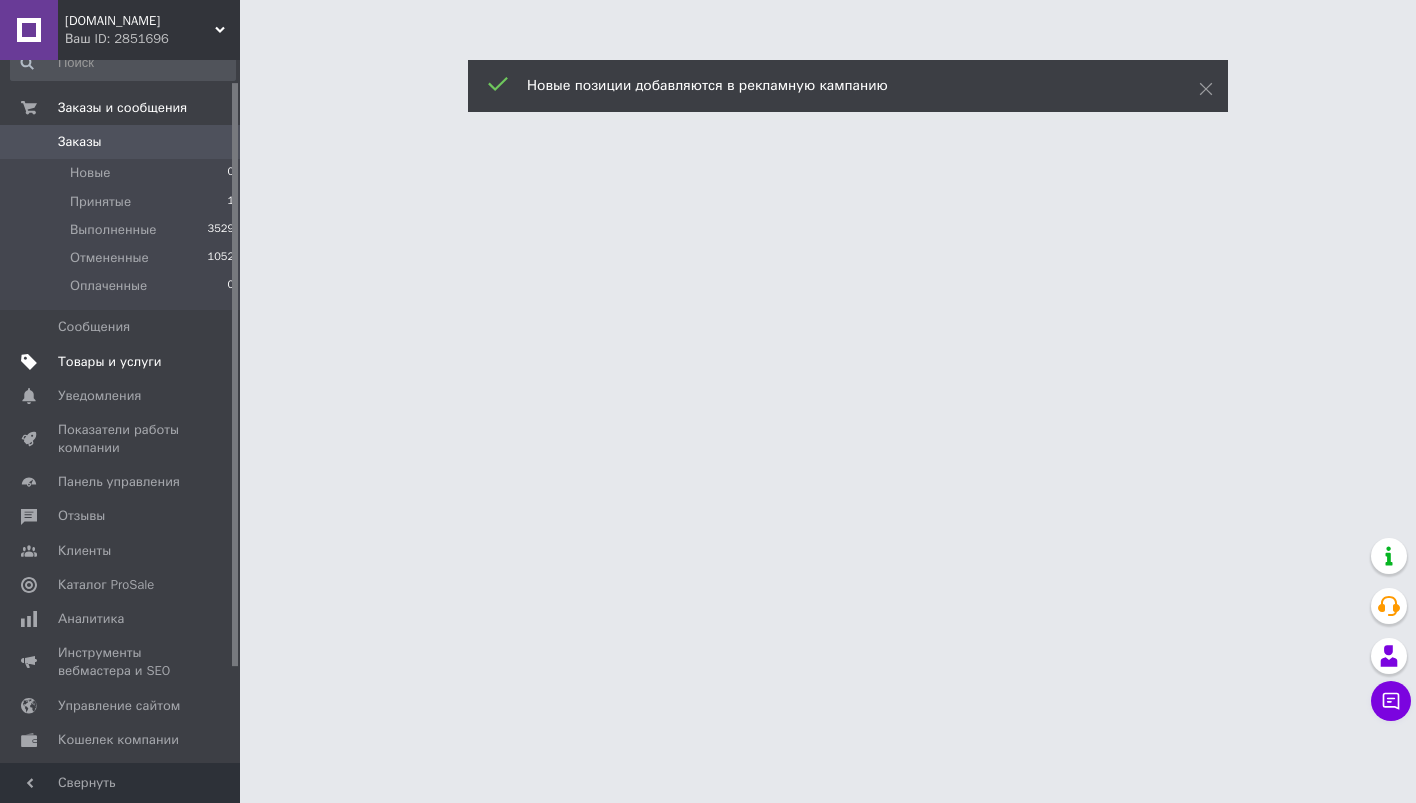 click on "Товары и услуги" at bounding box center (110, 362) 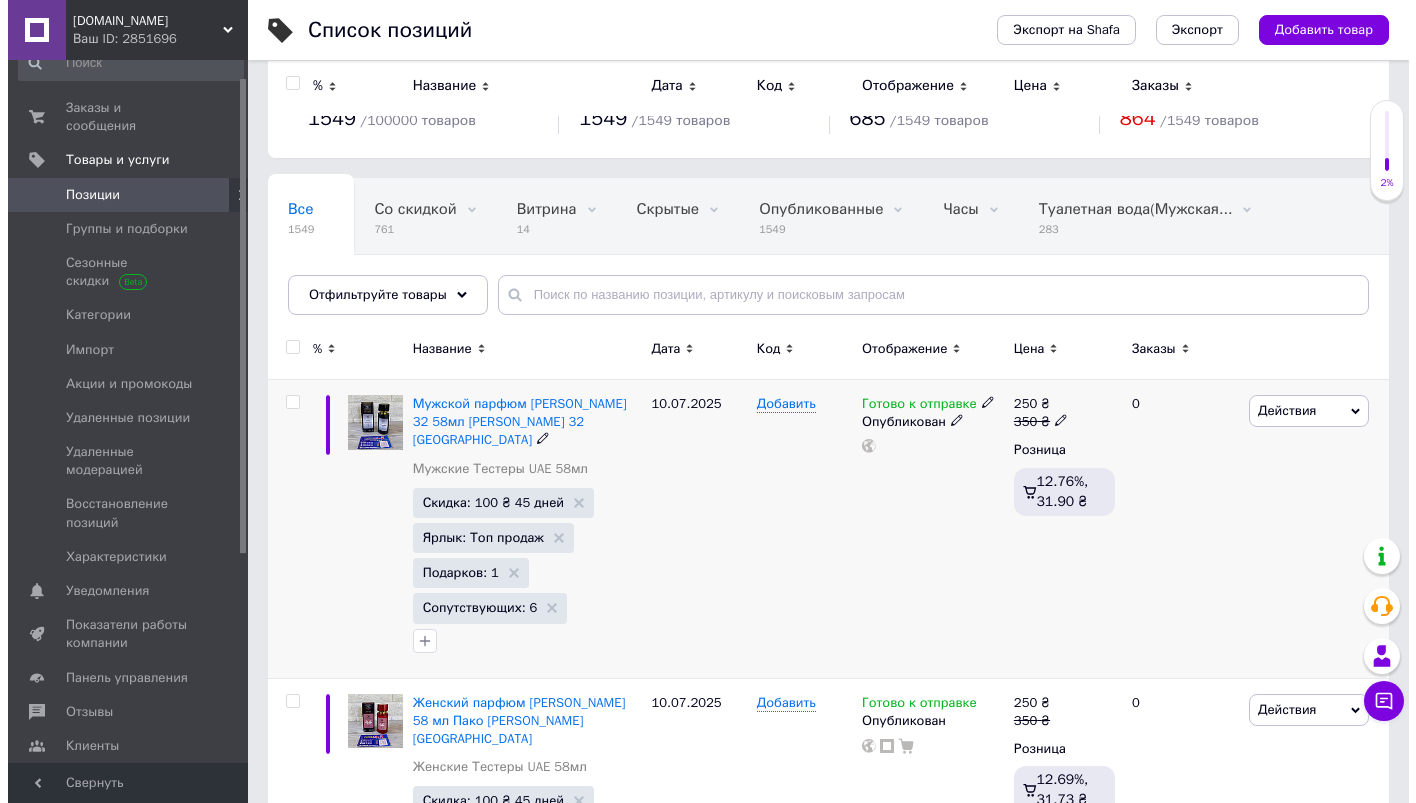 scroll, scrollTop: 0, scrollLeft: 0, axis: both 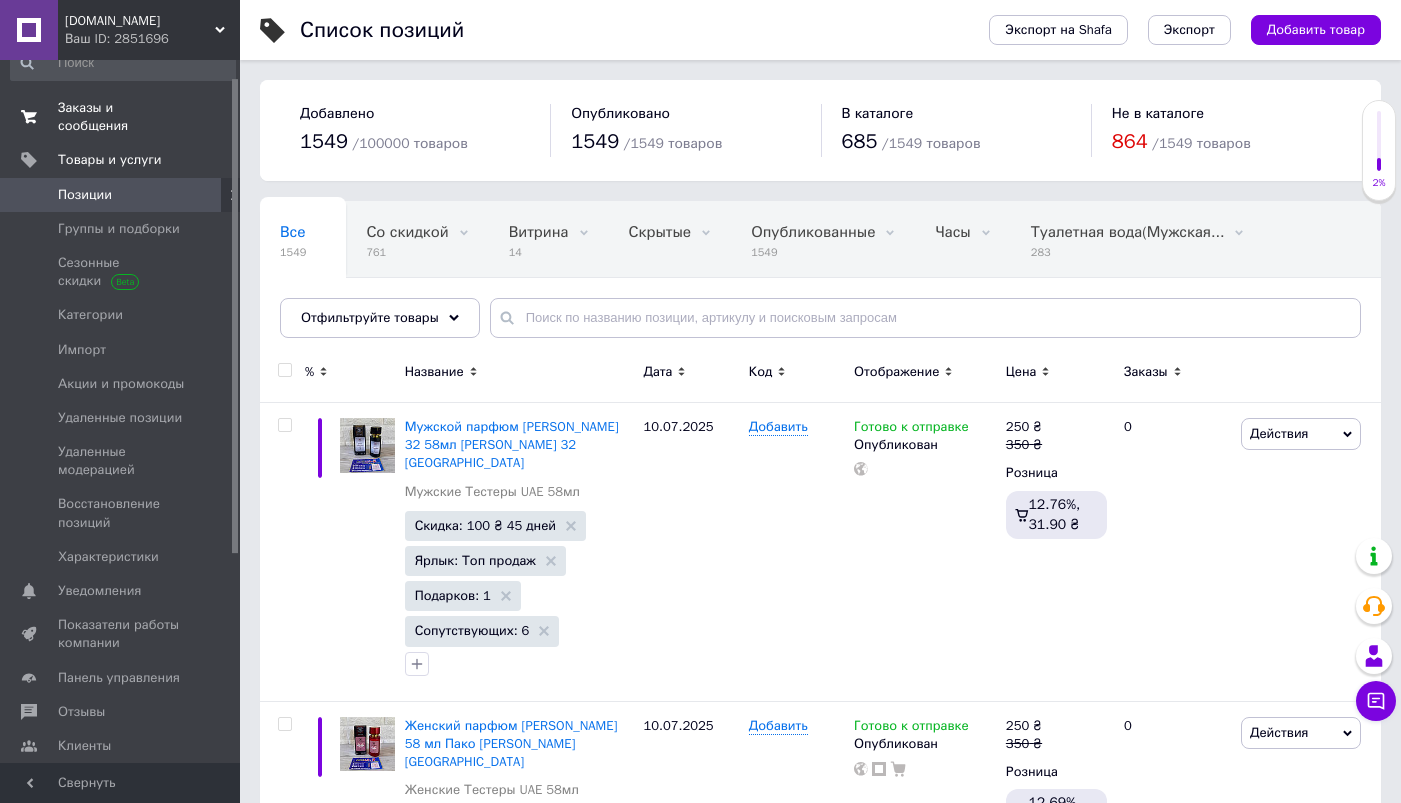 click on "Заказы и сообщения" at bounding box center (121, 117) 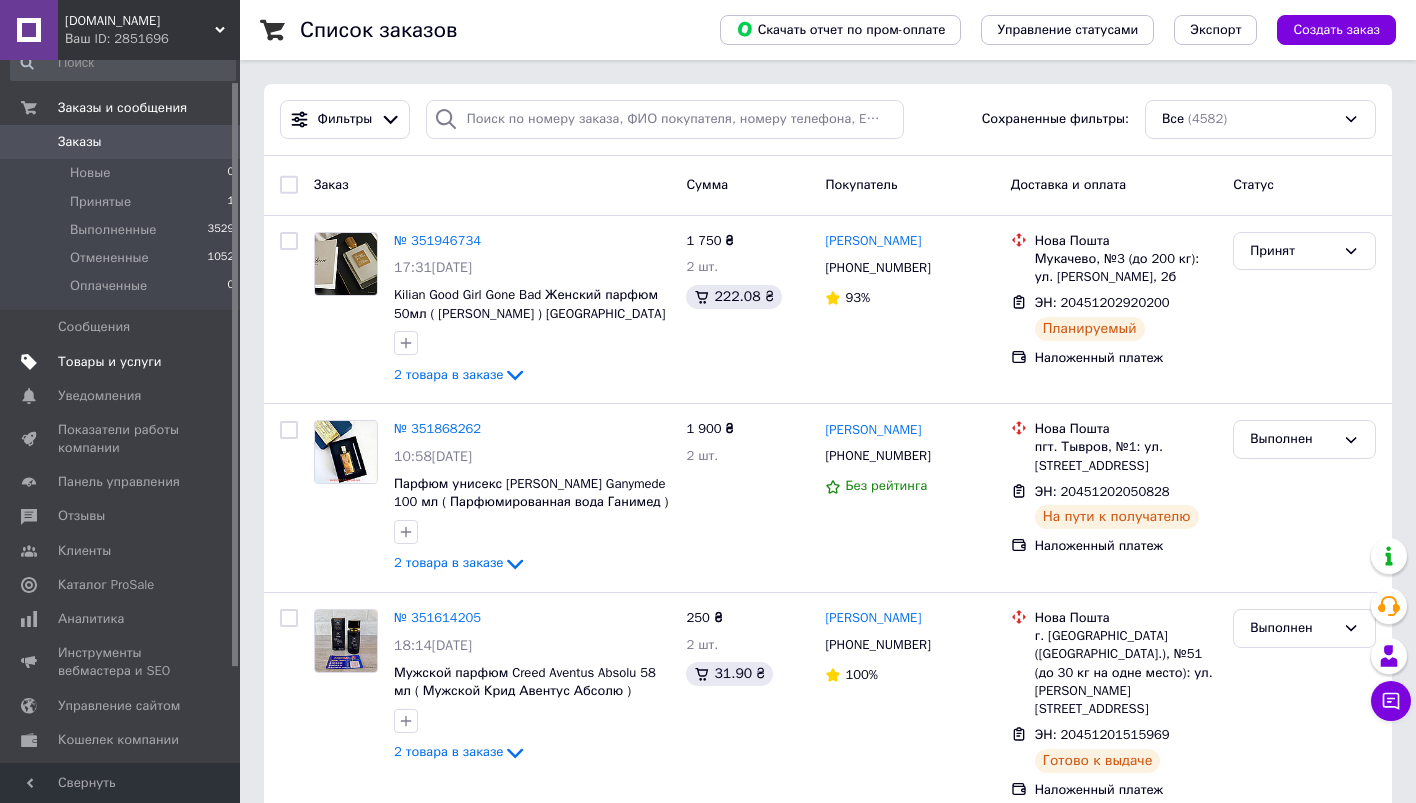 scroll, scrollTop: 0, scrollLeft: 0, axis: both 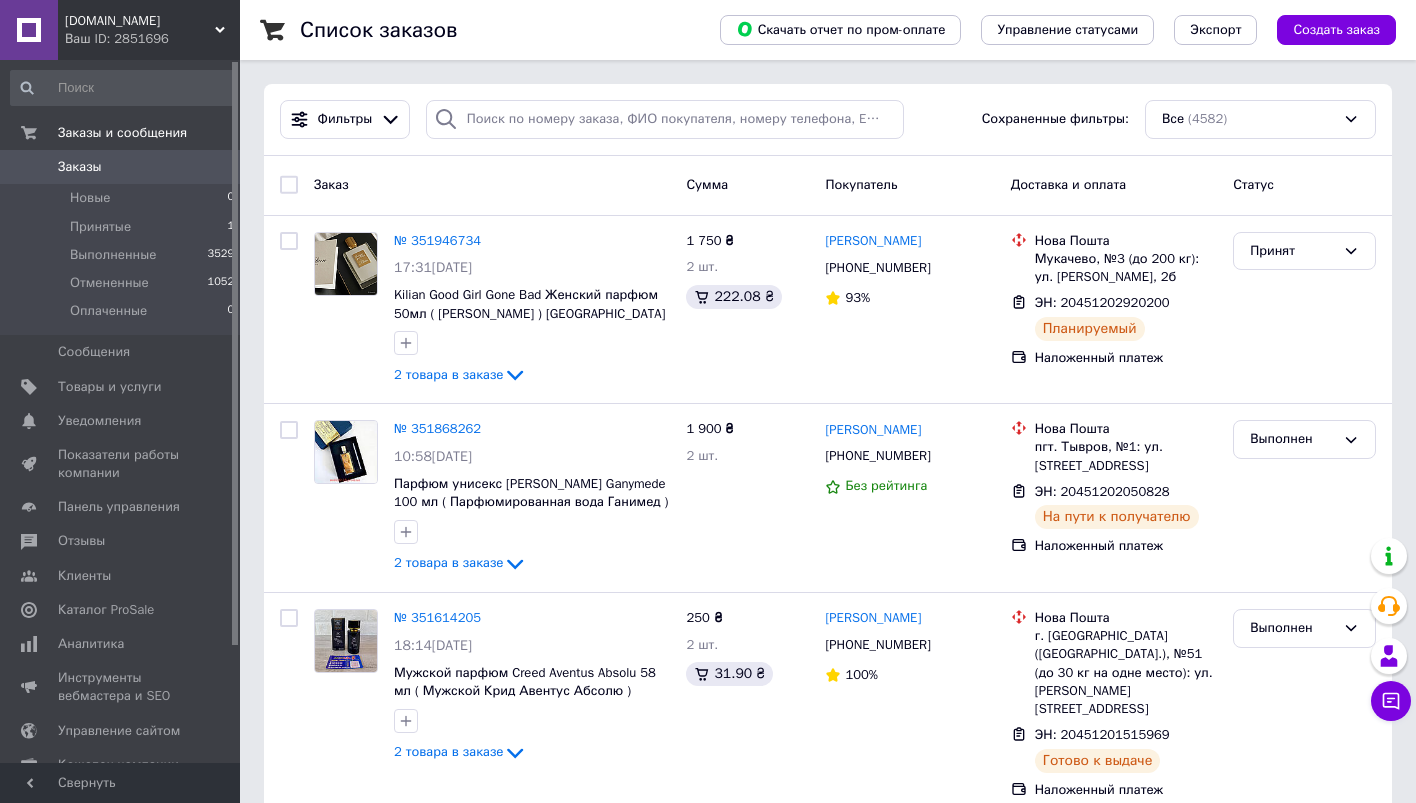 click on "Заказы" at bounding box center (80, 167) 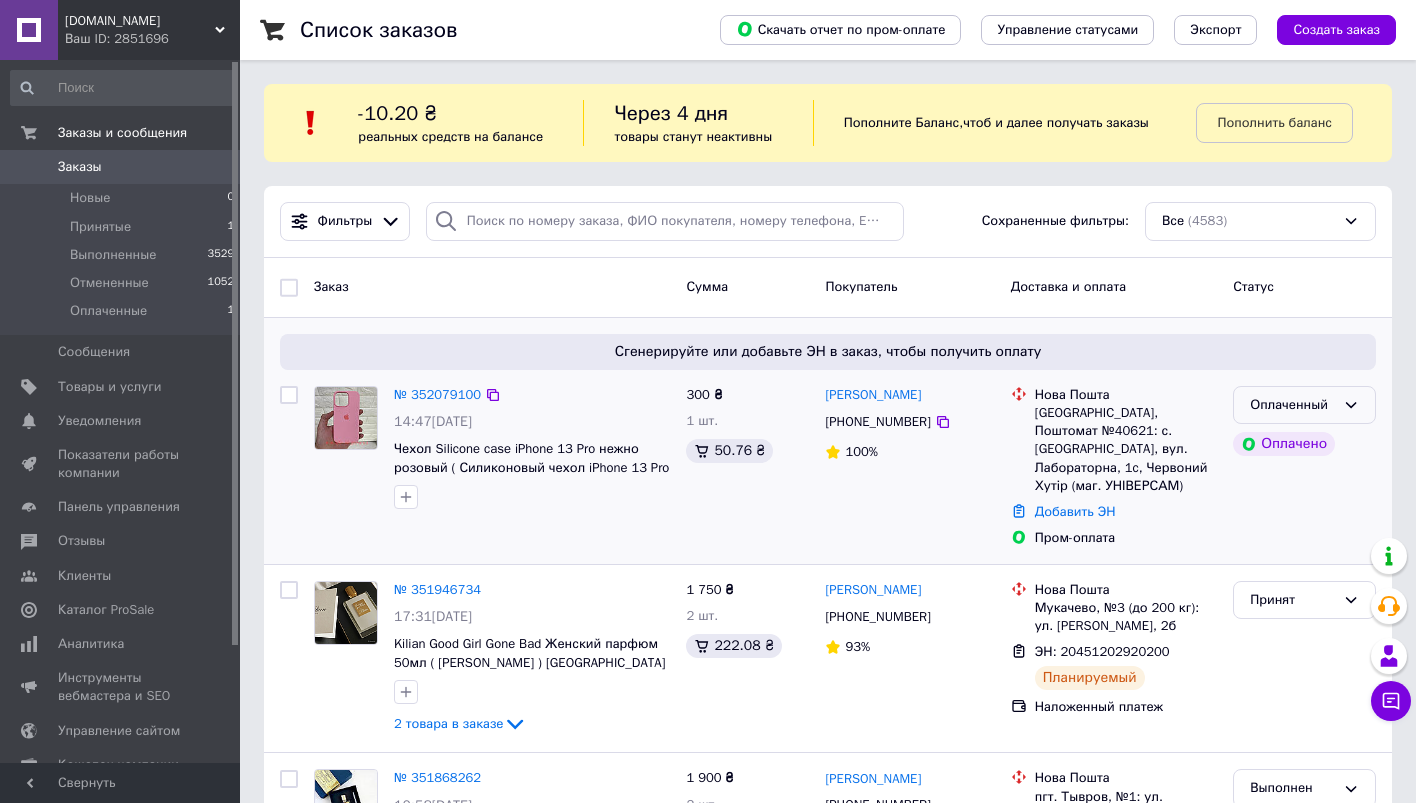 click on "Оплаченный" at bounding box center (1292, 405) 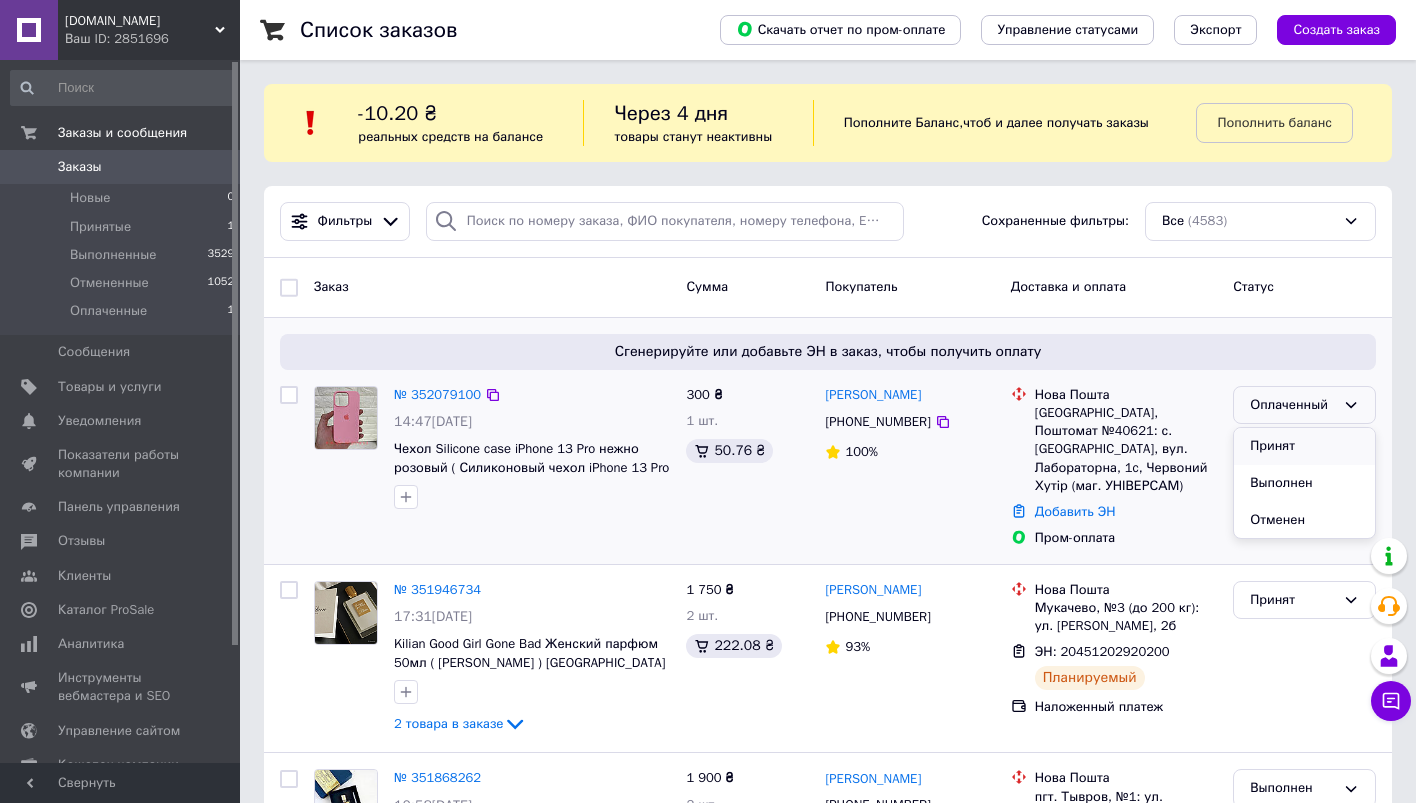 click on "Принят" at bounding box center [1304, 446] 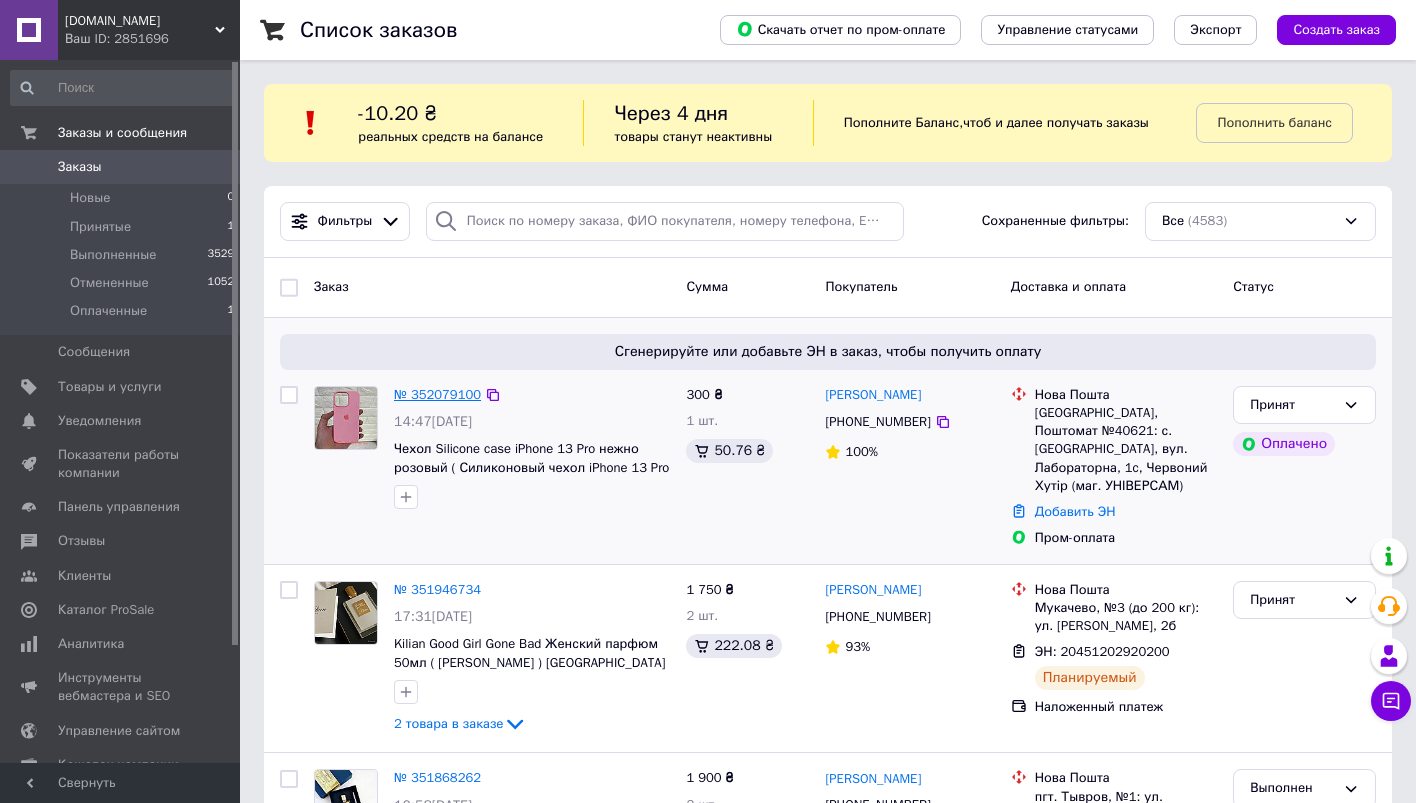 click on "№ 352079100" at bounding box center (437, 394) 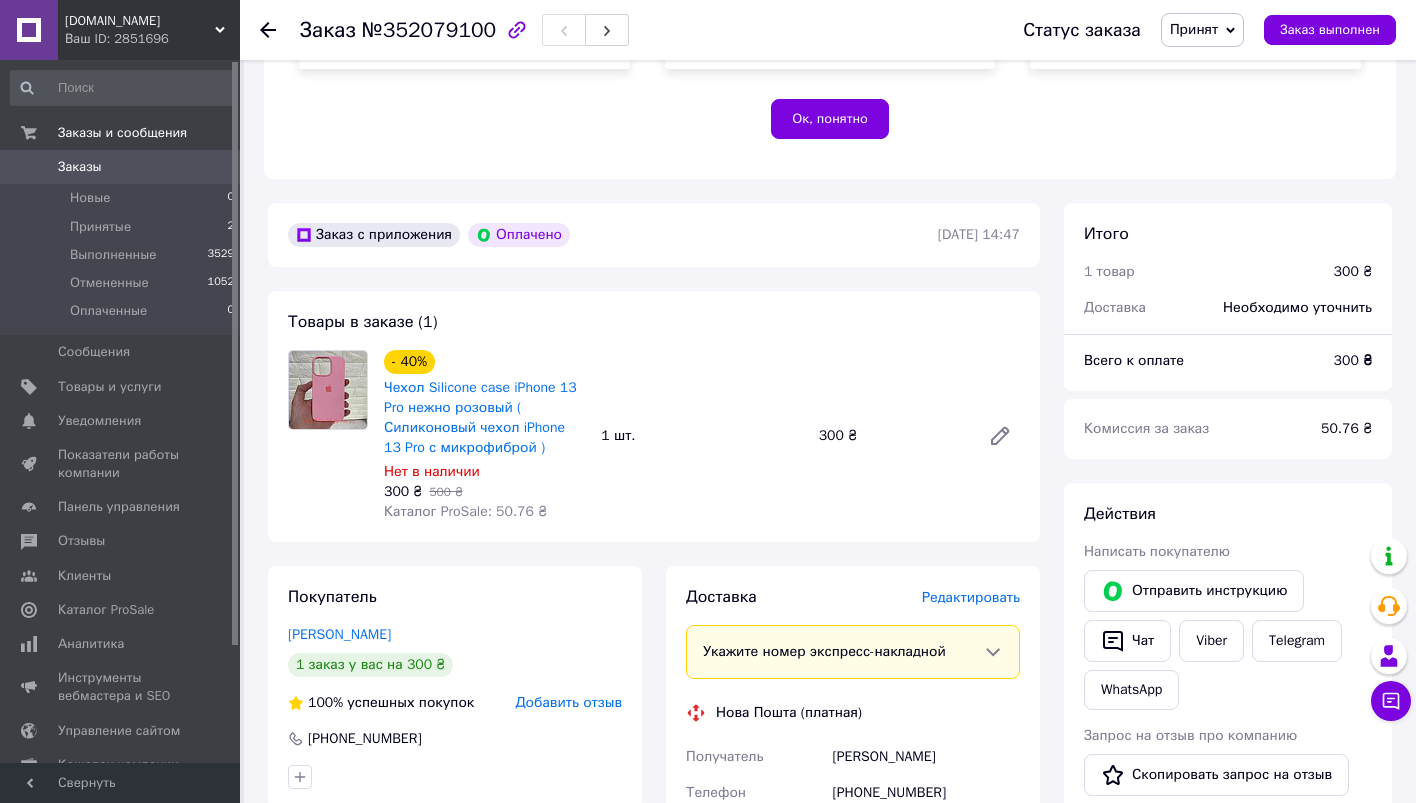 scroll, scrollTop: 607, scrollLeft: 0, axis: vertical 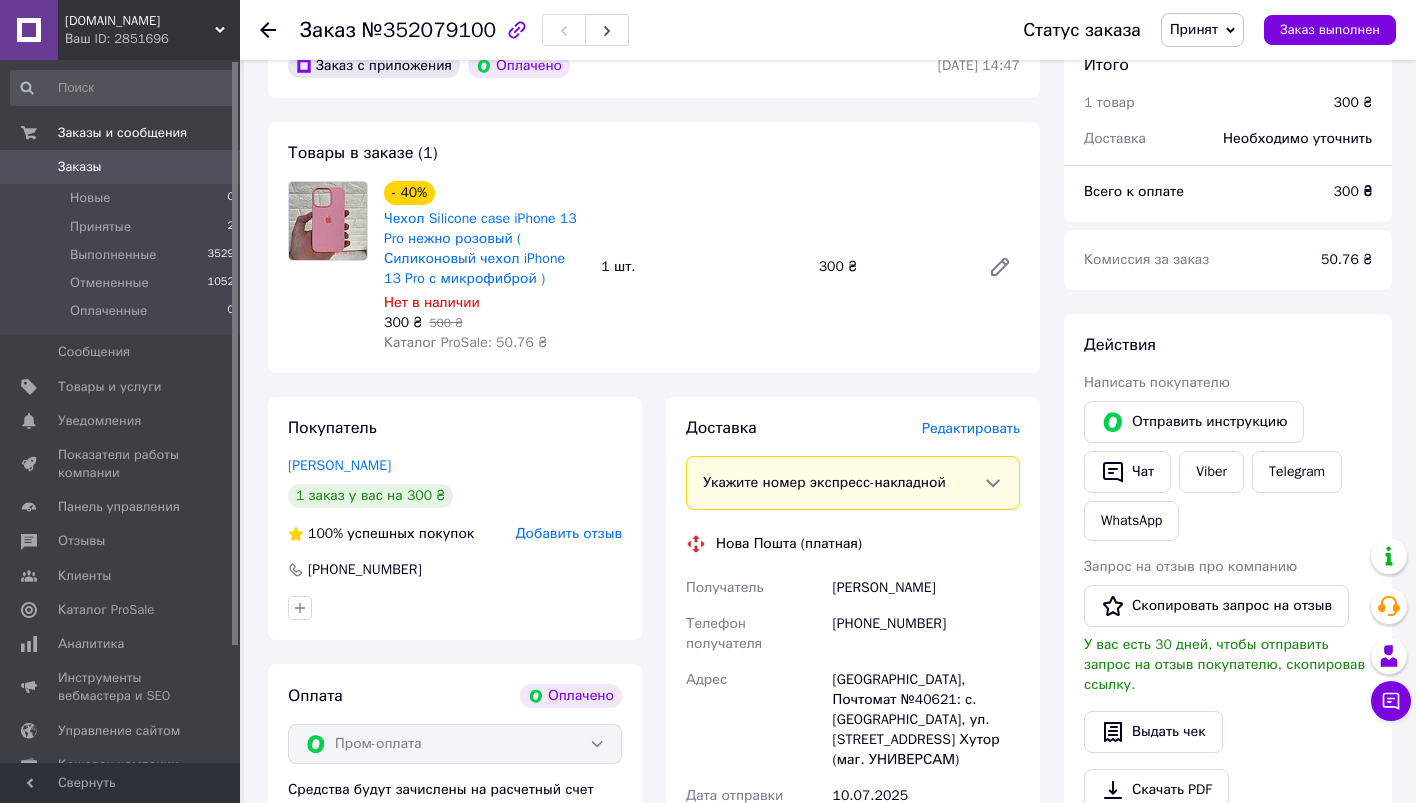 click on "Редактировать" at bounding box center (971, 428) 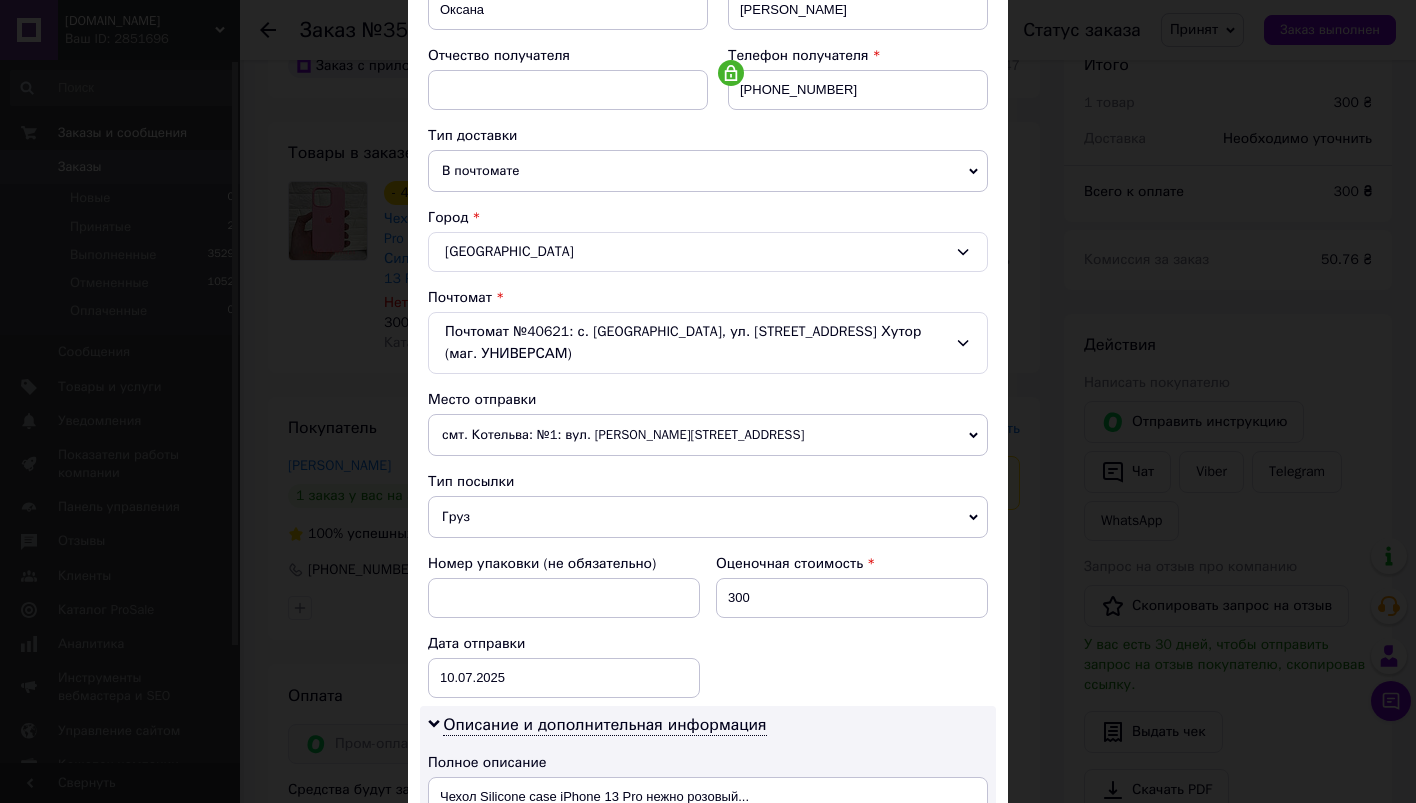 scroll, scrollTop: 353, scrollLeft: 0, axis: vertical 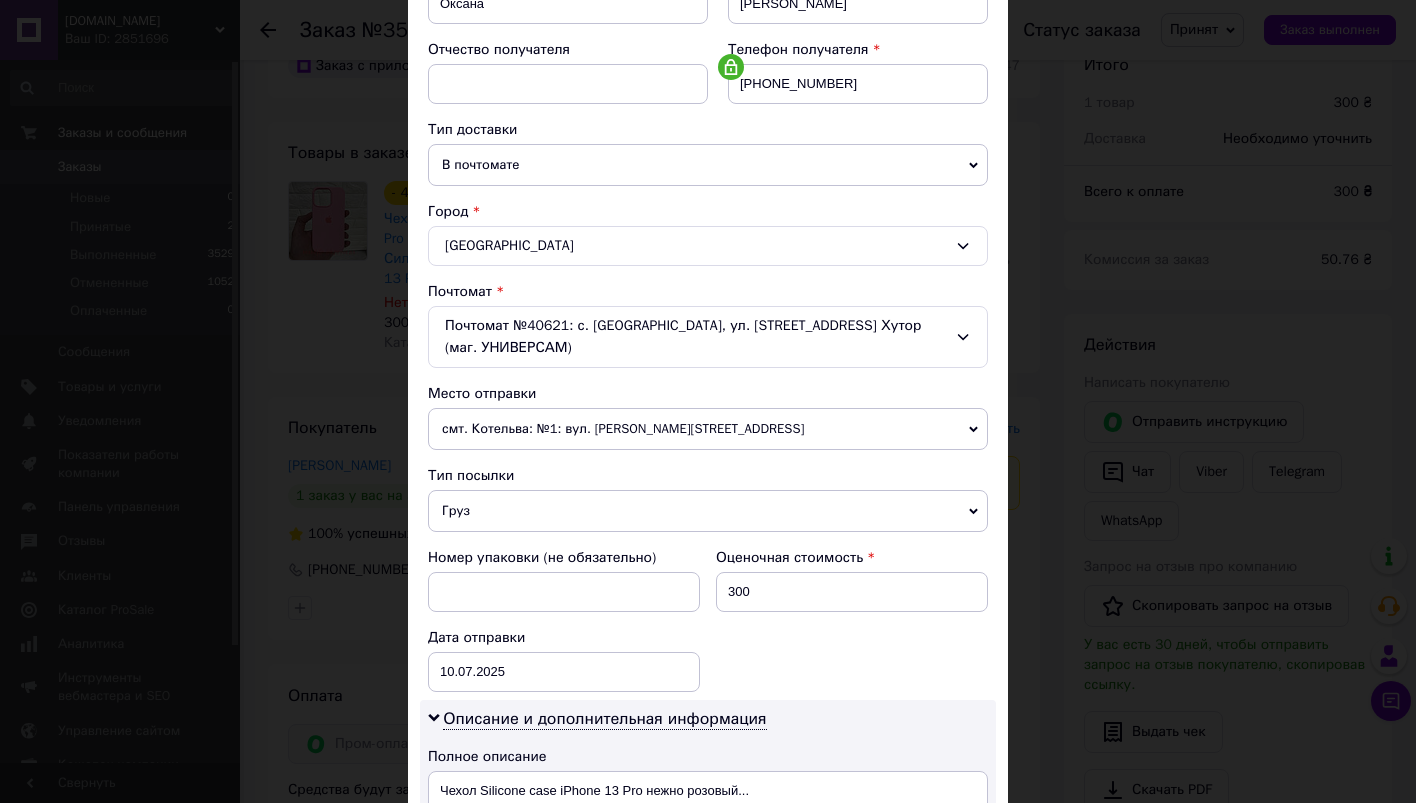 click on "Груз" at bounding box center (708, 511) 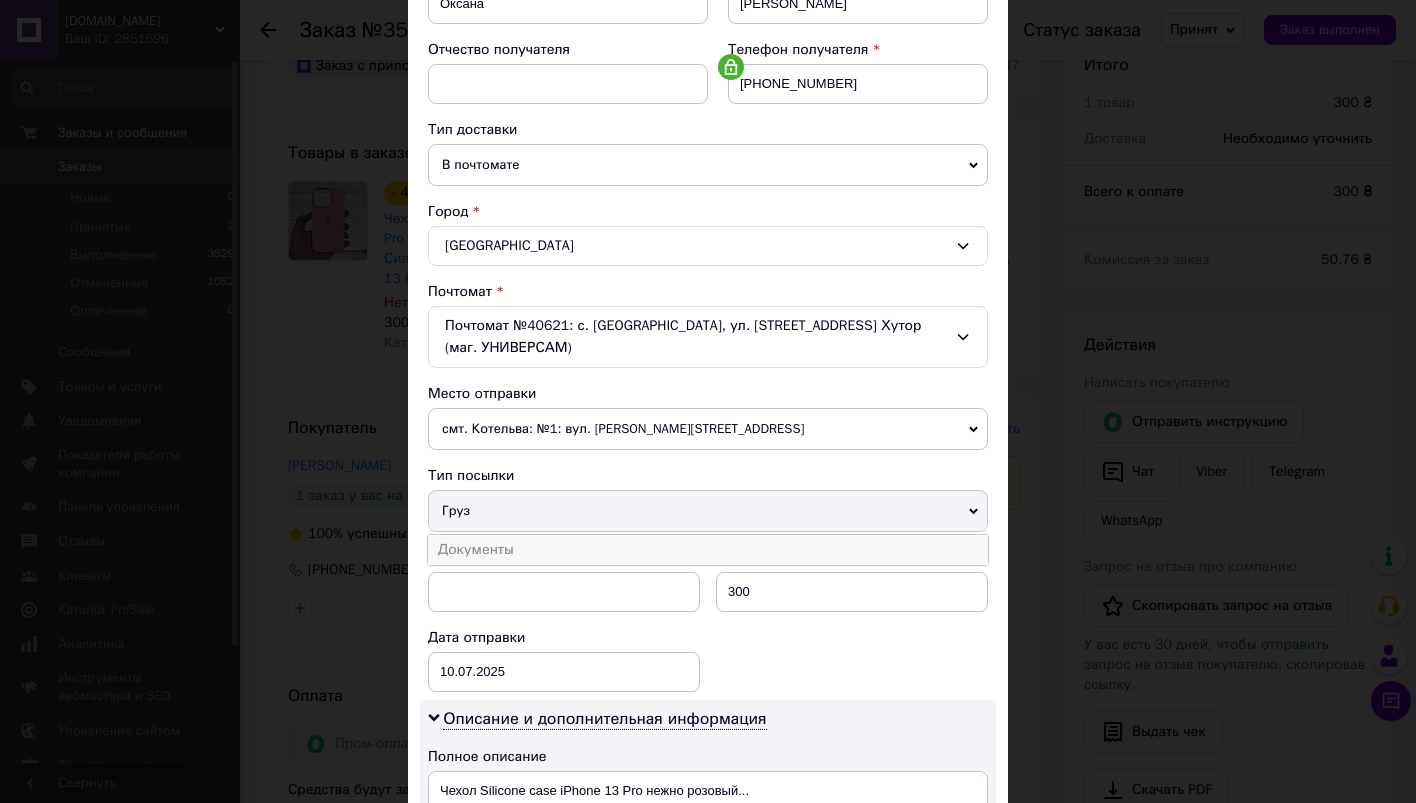 click on "Документы" at bounding box center [708, 550] 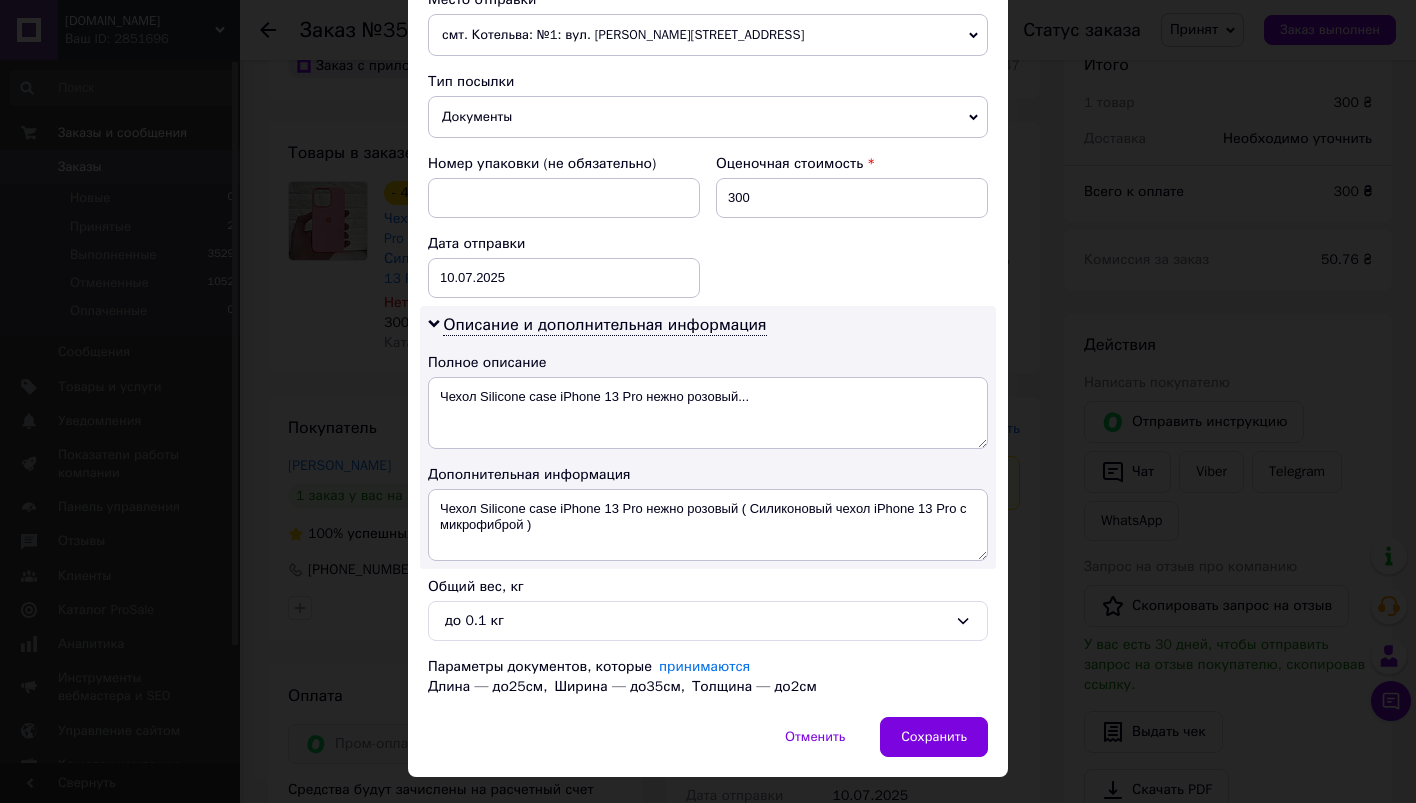 scroll, scrollTop: 791, scrollLeft: 0, axis: vertical 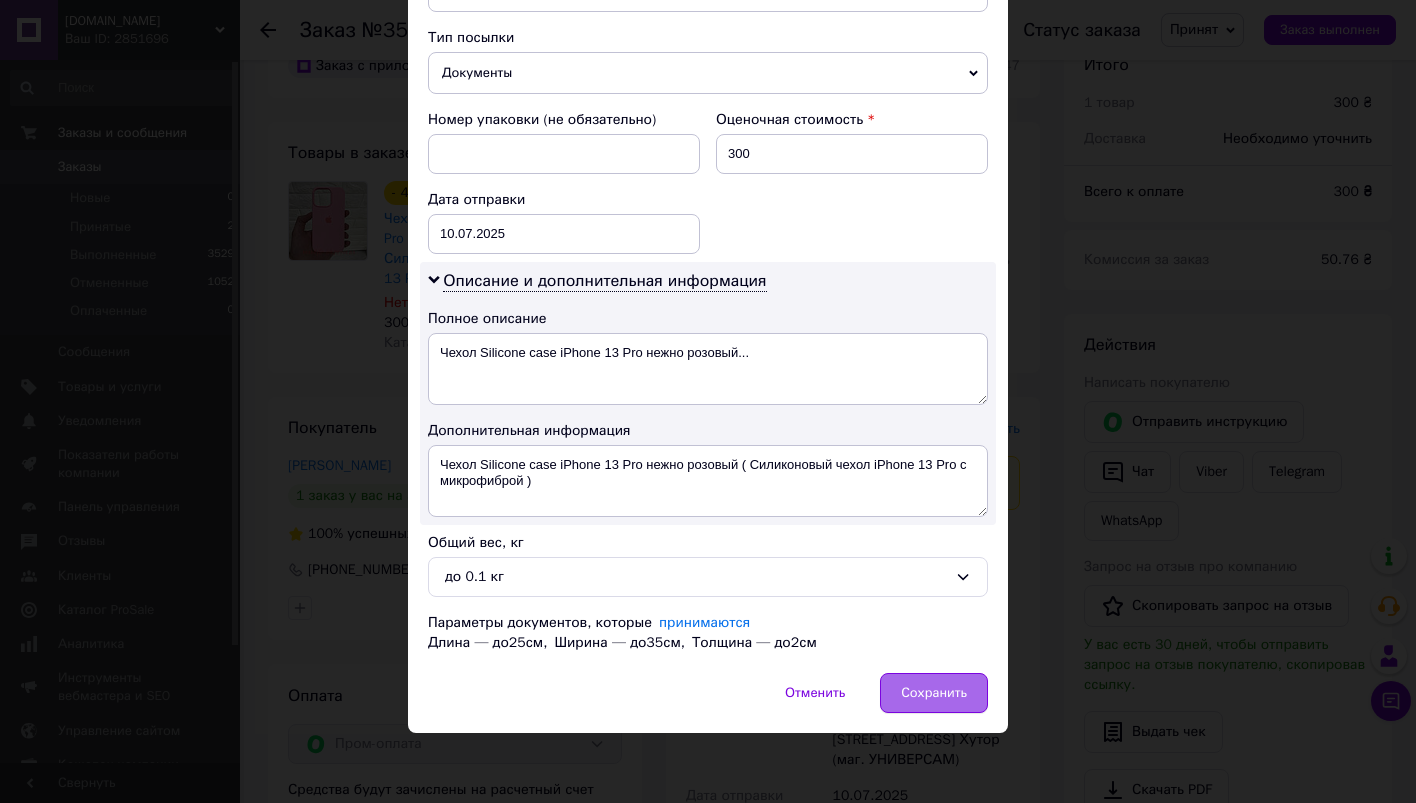 click on "Сохранить" at bounding box center (934, 693) 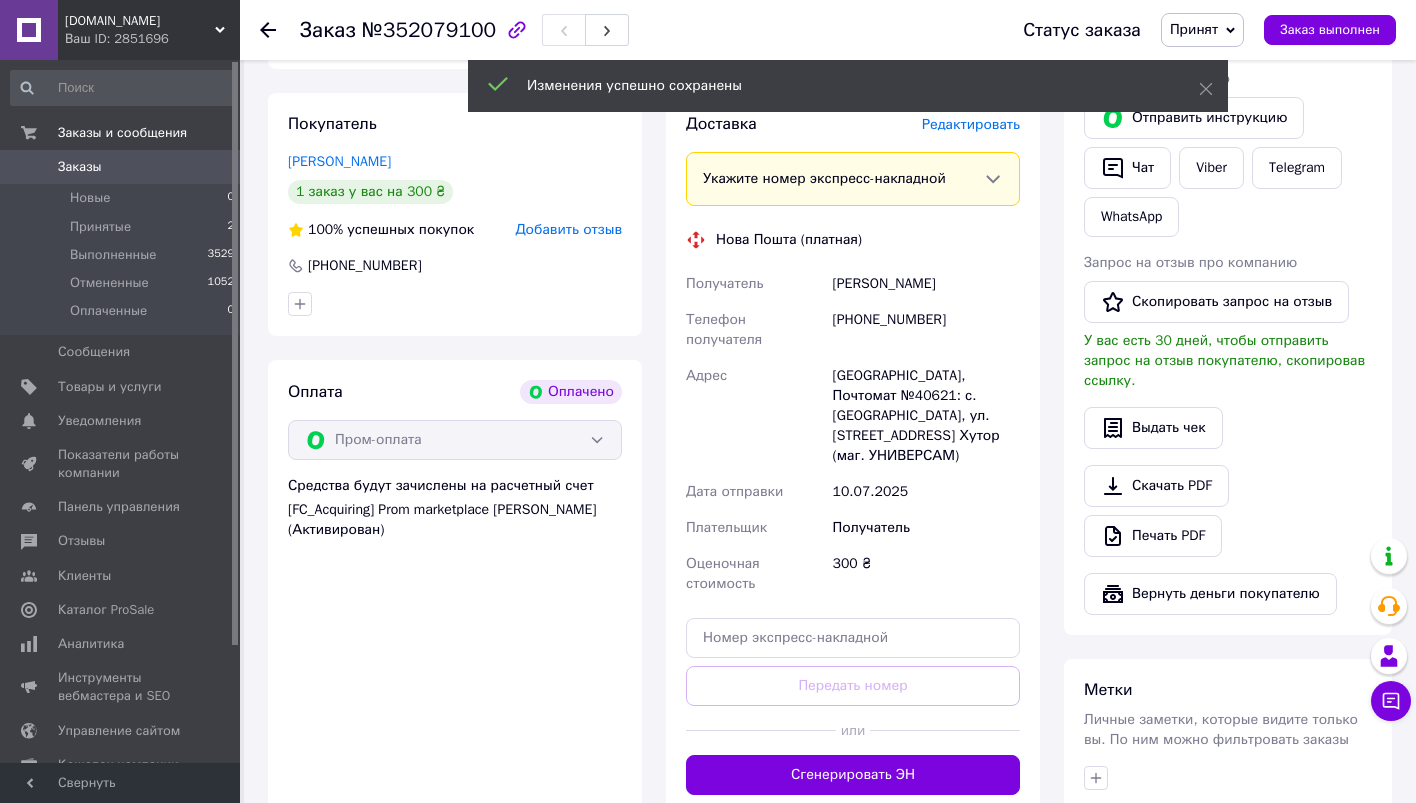 scroll, scrollTop: 918, scrollLeft: 0, axis: vertical 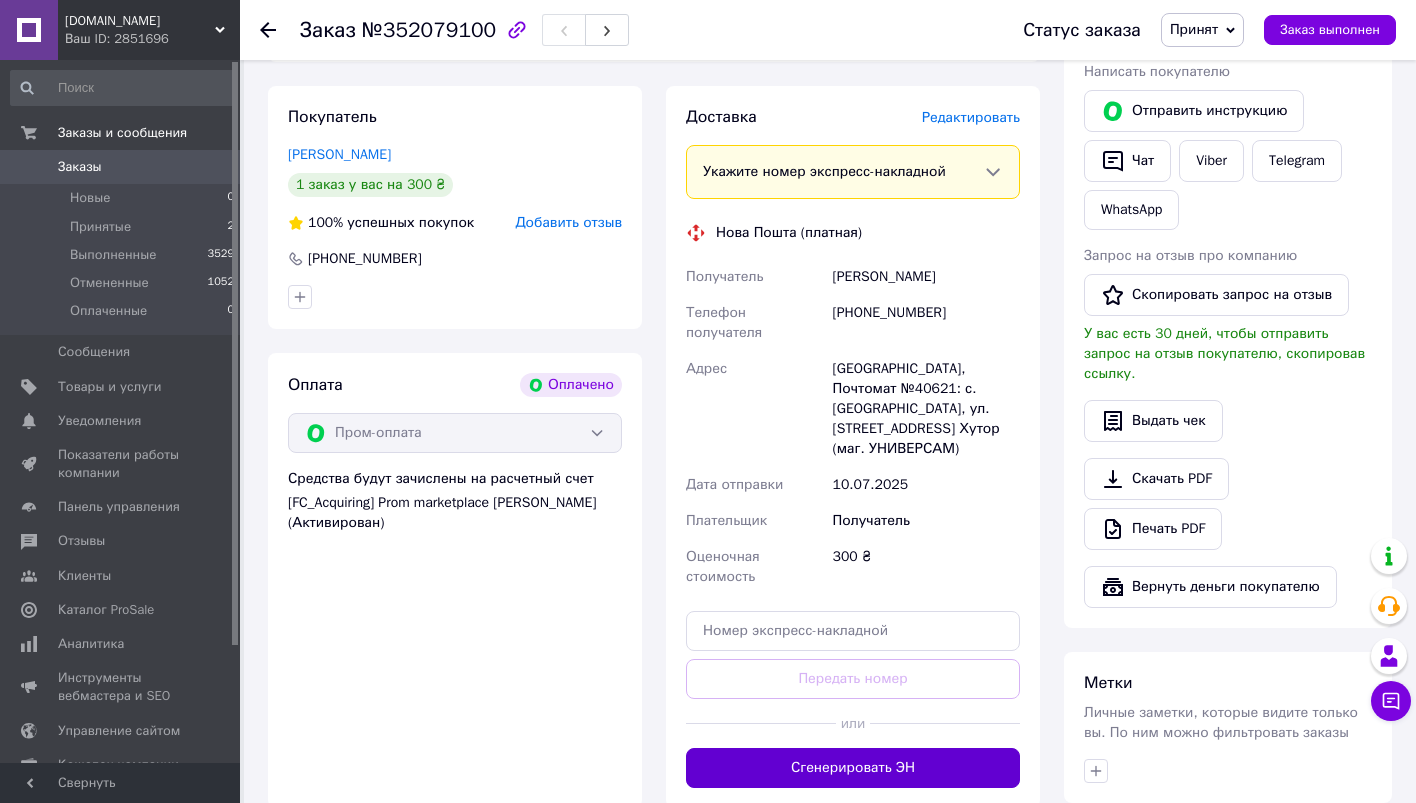 click on "Сгенерировать ЭН" at bounding box center (853, 768) 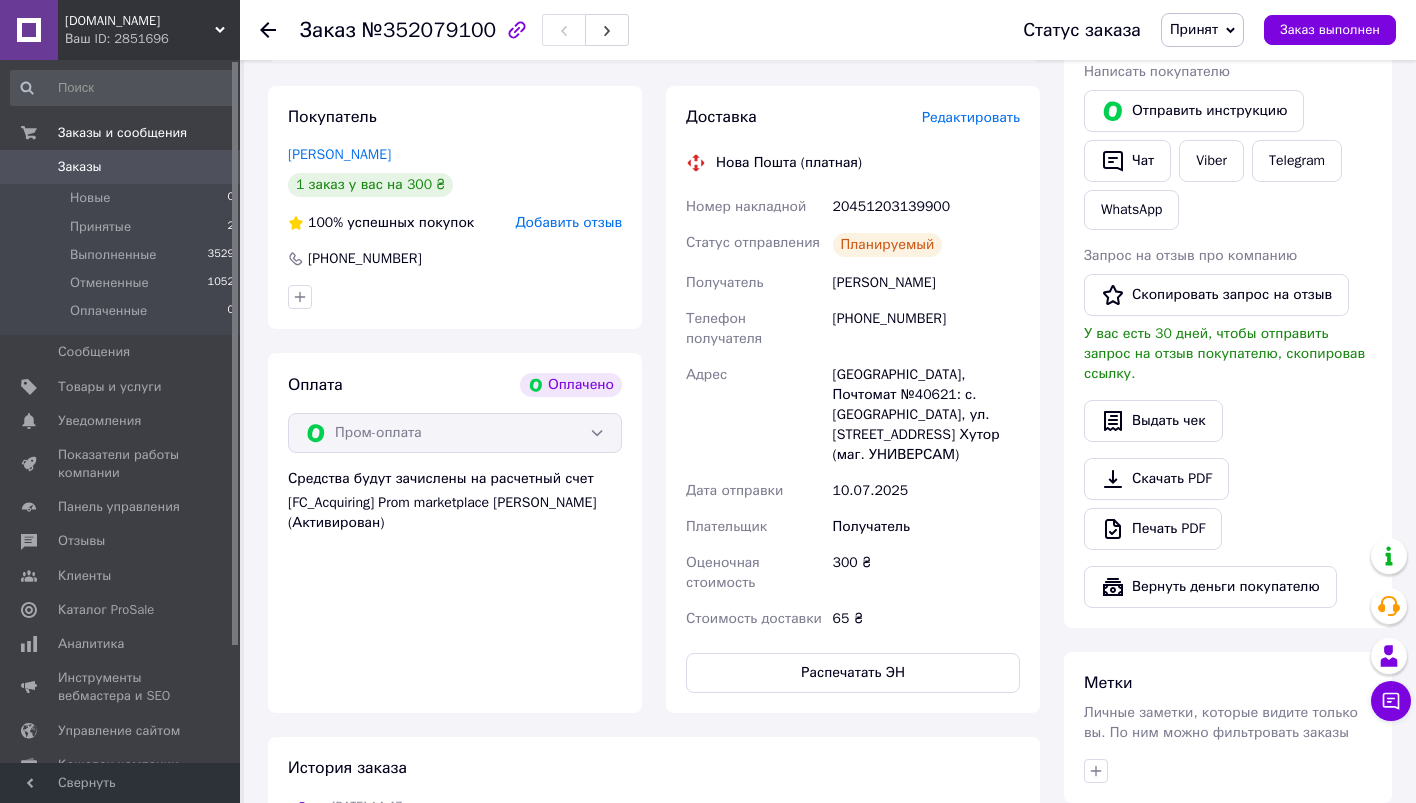 click on "Заказы" at bounding box center (121, 167) 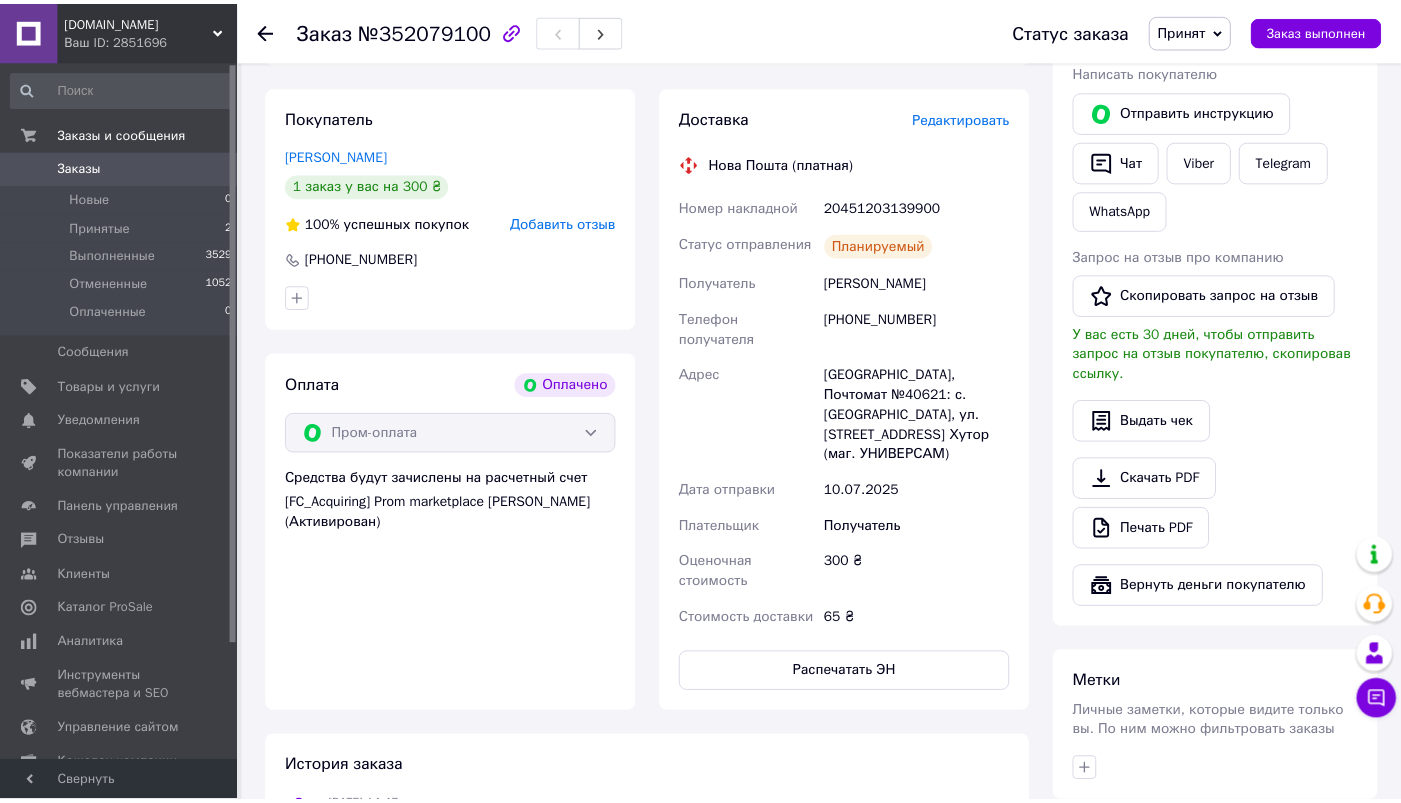 scroll, scrollTop: 0, scrollLeft: 0, axis: both 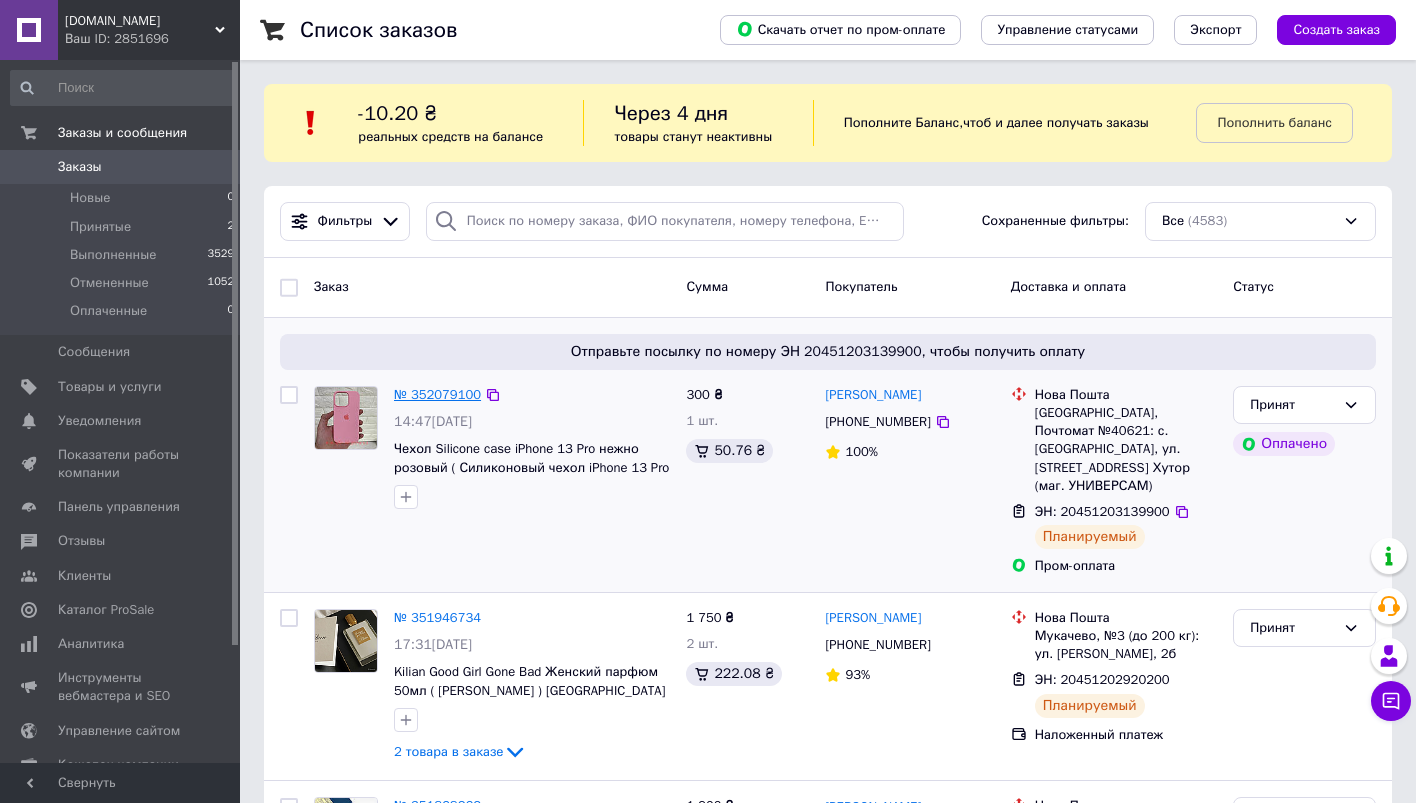 click on "№ 352079100" at bounding box center (437, 394) 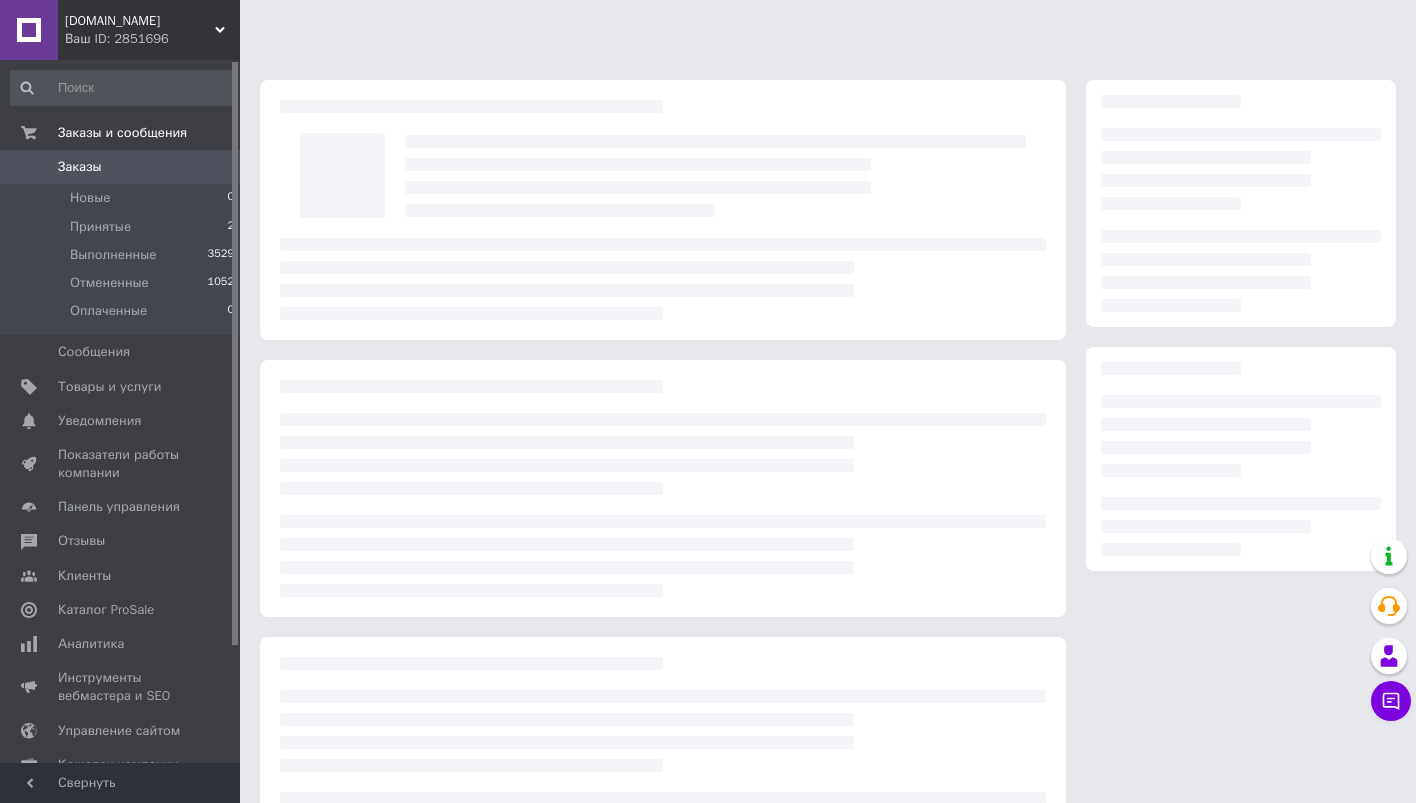 click on "Заказы" at bounding box center (121, 167) 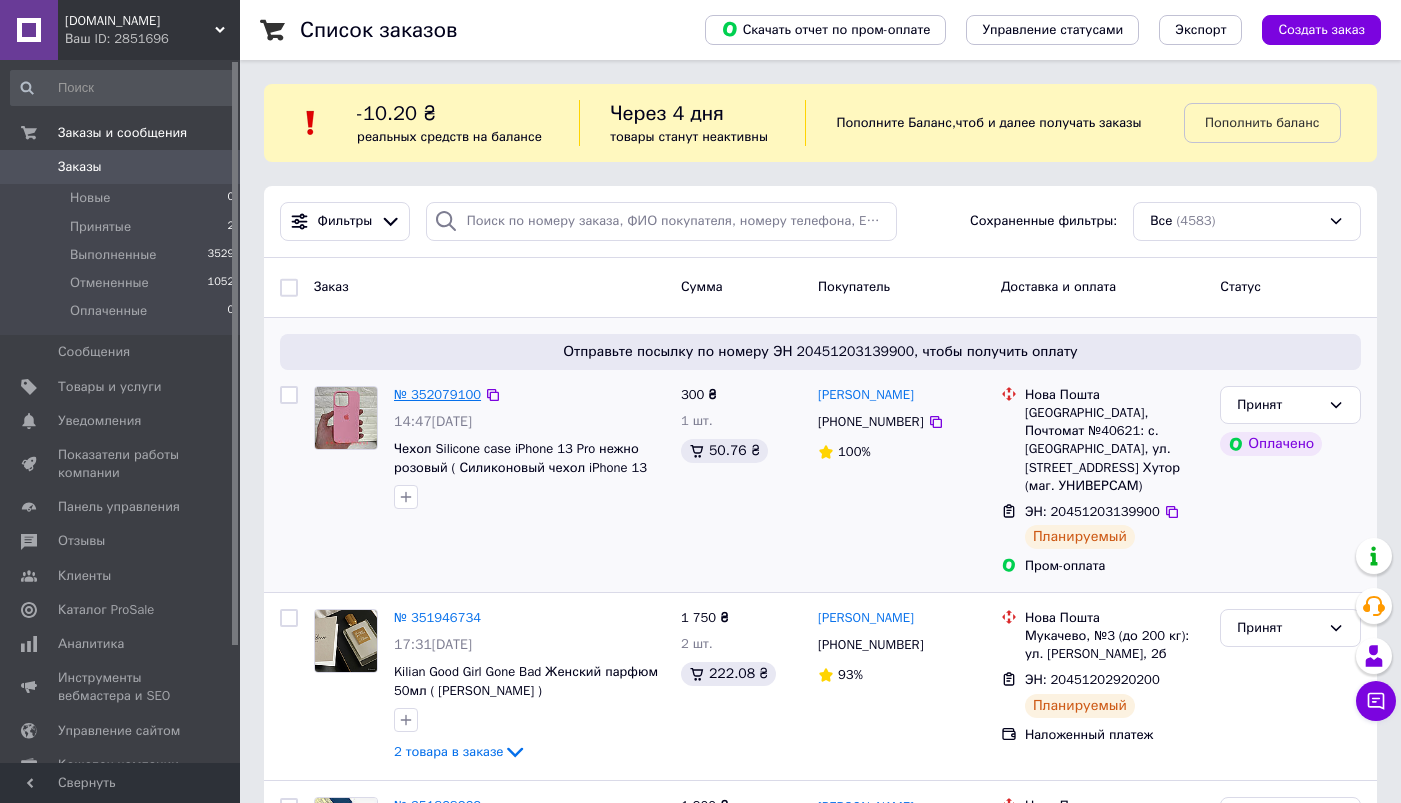 click on "№ 352079100" at bounding box center [437, 394] 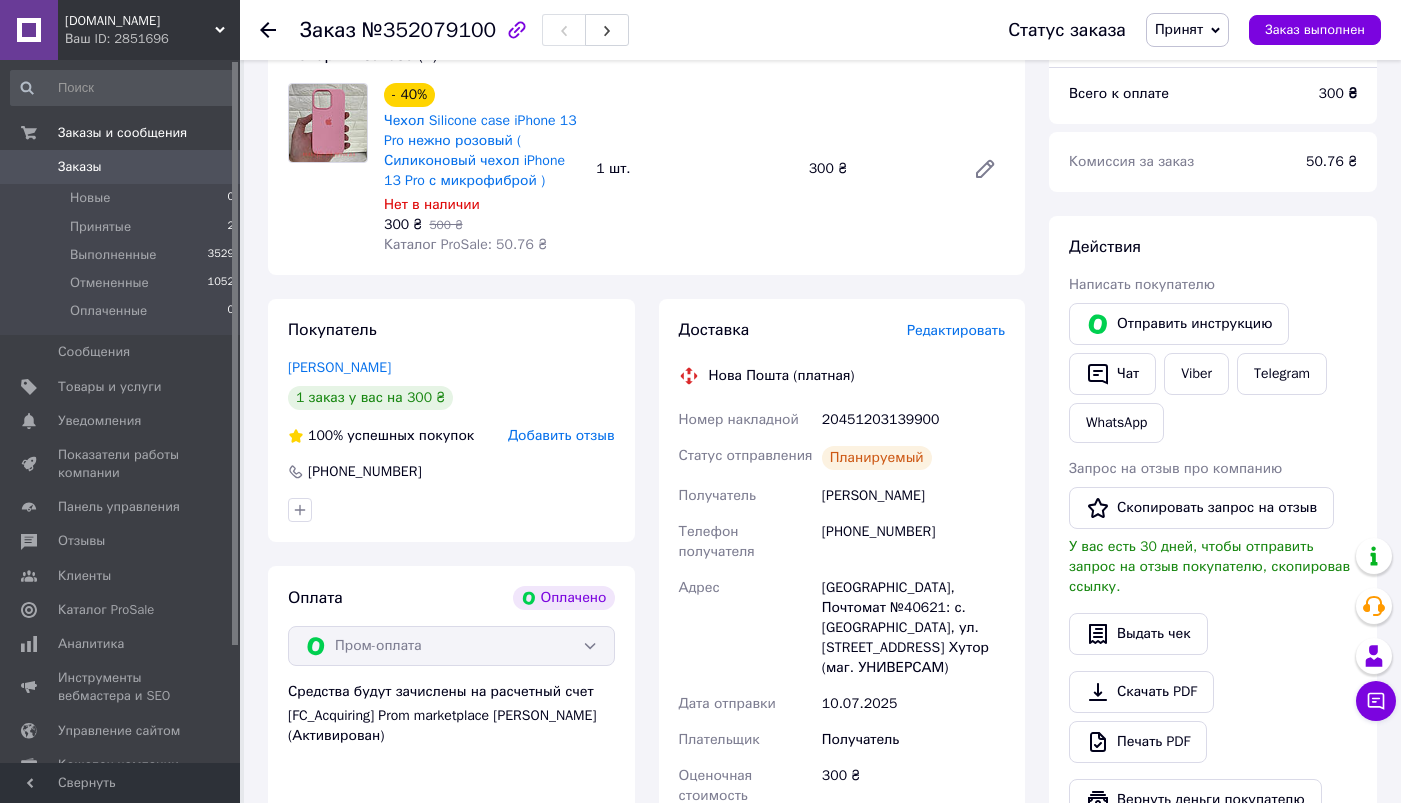 scroll, scrollTop: 571, scrollLeft: 0, axis: vertical 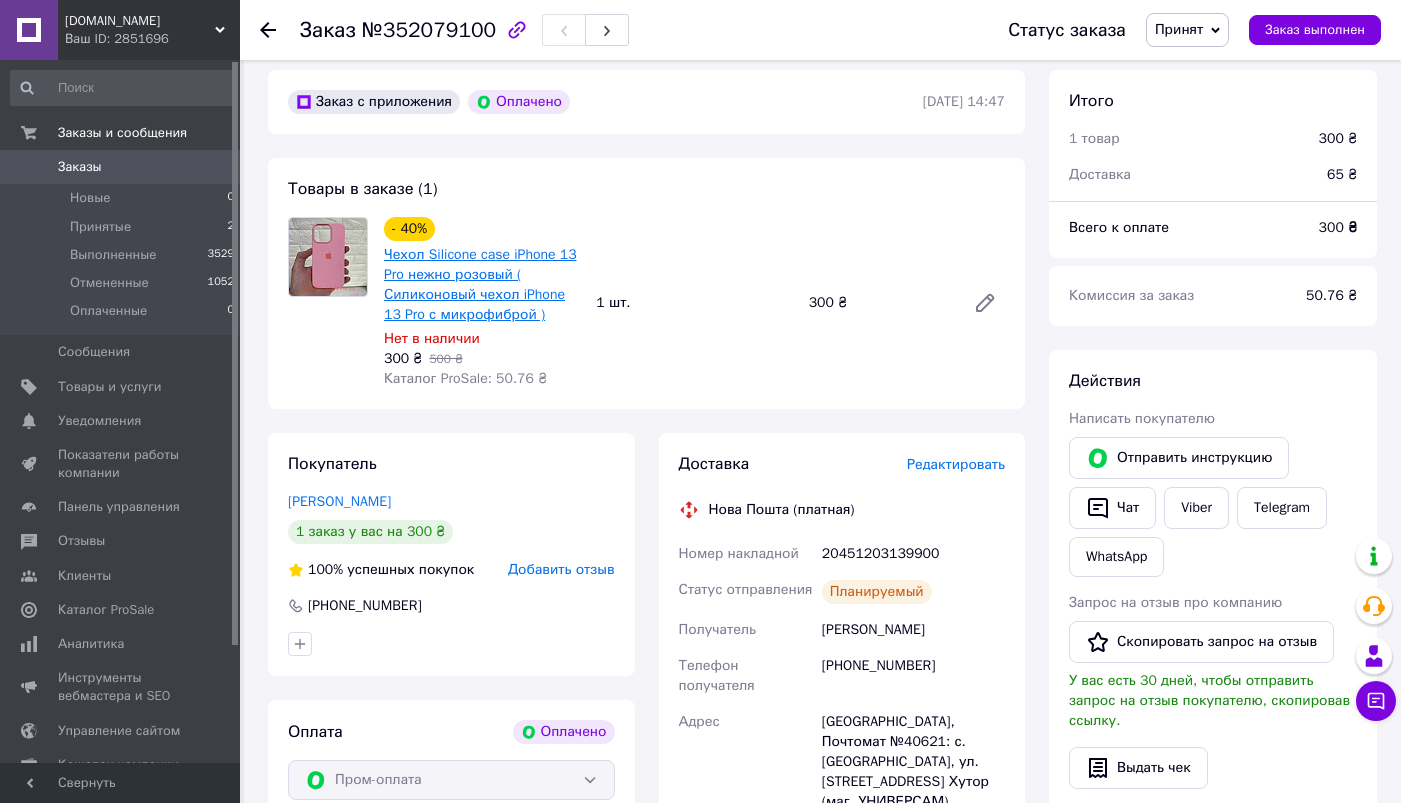 click on "Чехол Silicone case iPhone 13 Pro нежно розовый ( Силиконовый чехол iPhone 13 Pro с микрофиброй )" at bounding box center (480, 284) 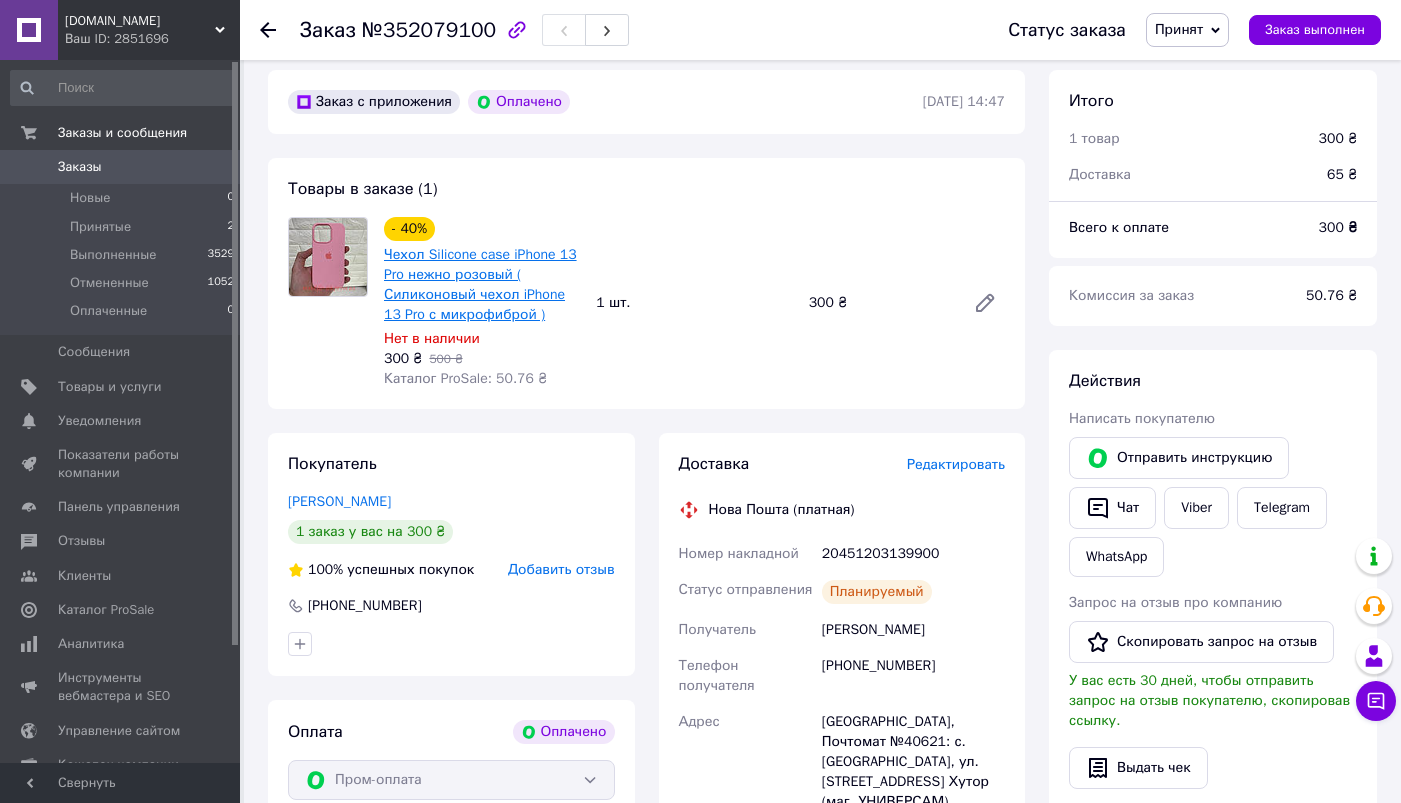 click on "Чехол Silicone case iPhone 13 Pro нежно розовый ( Силиконовый чехол iPhone 13 Pro с микрофиброй )" at bounding box center (480, 284) 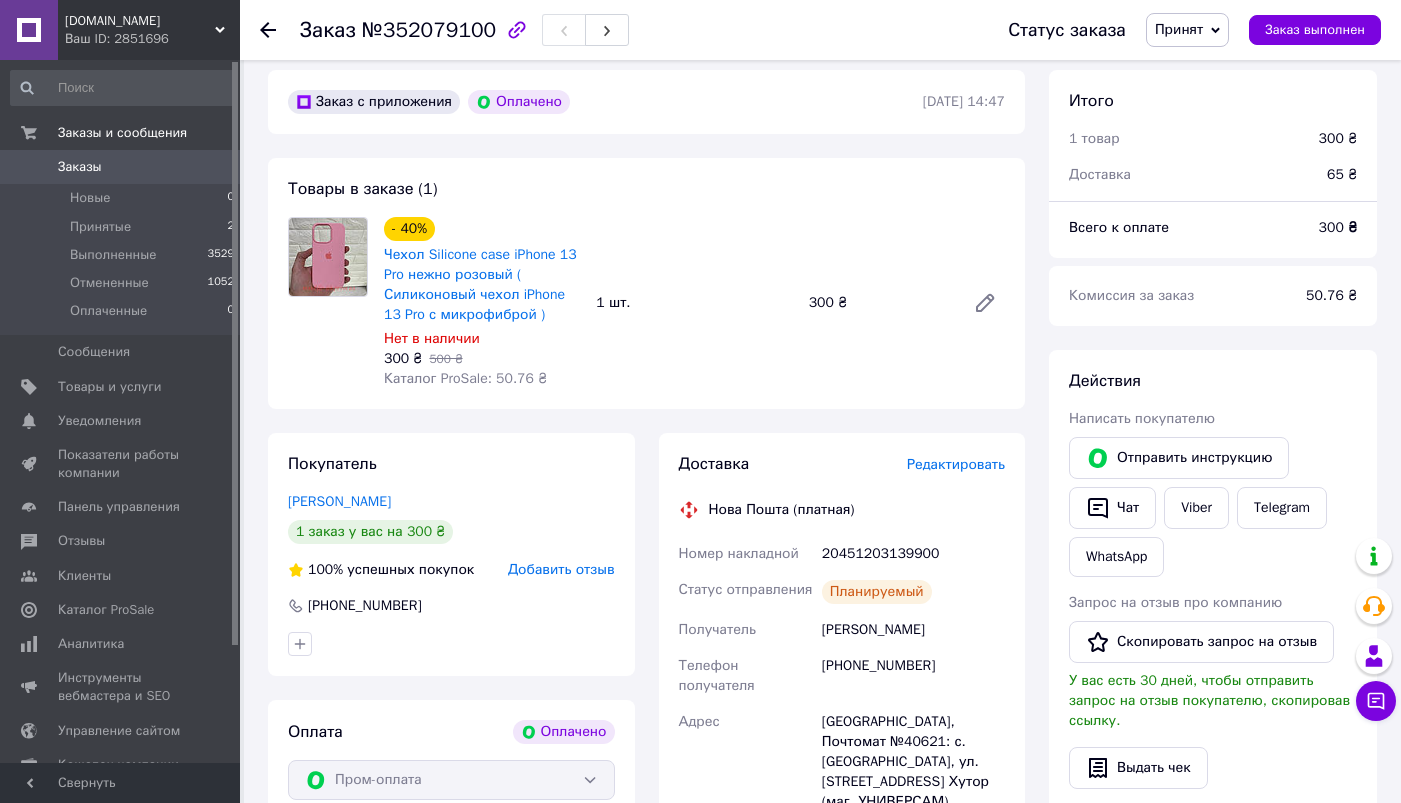click on "Заказы" at bounding box center (121, 167) 